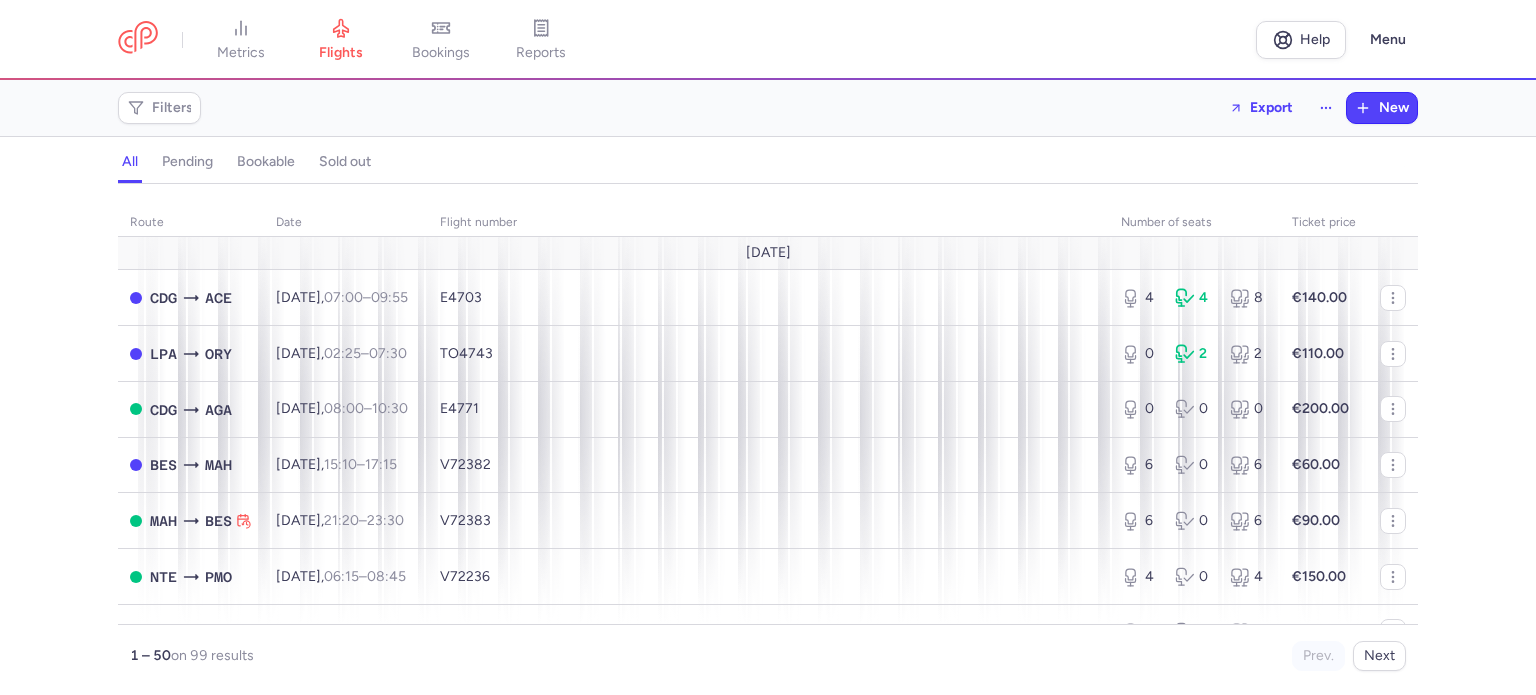 scroll, scrollTop: 0, scrollLeft: 0, axis: both 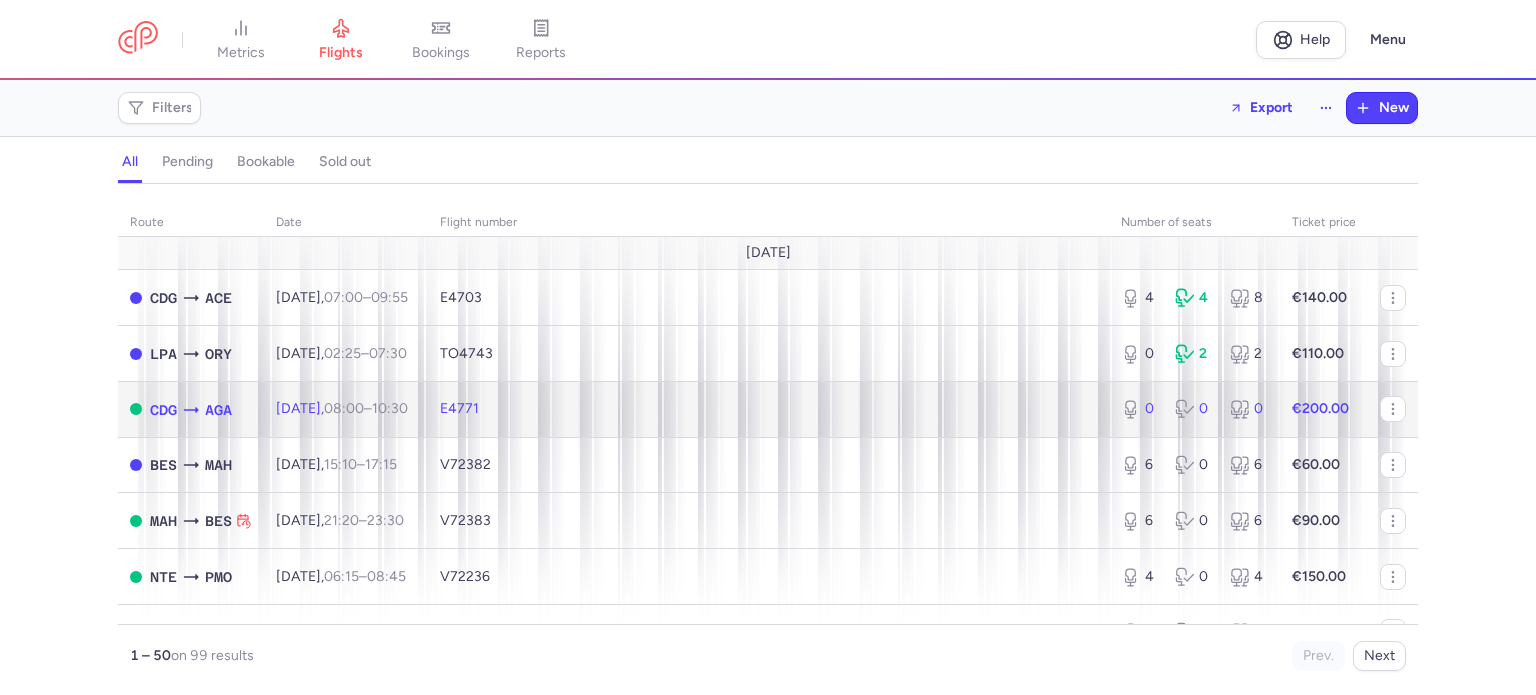 click on "E4771" at bounding box center (768, 409) 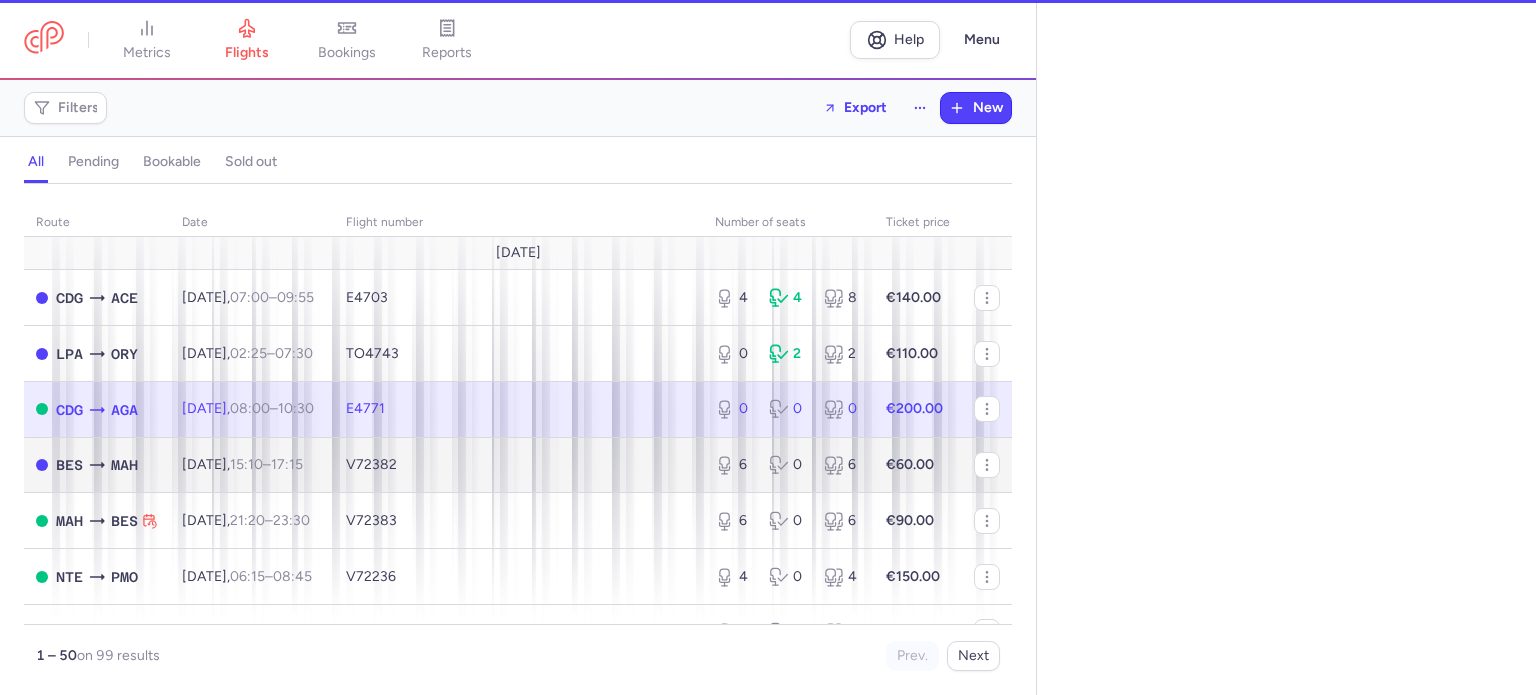 select on "days" 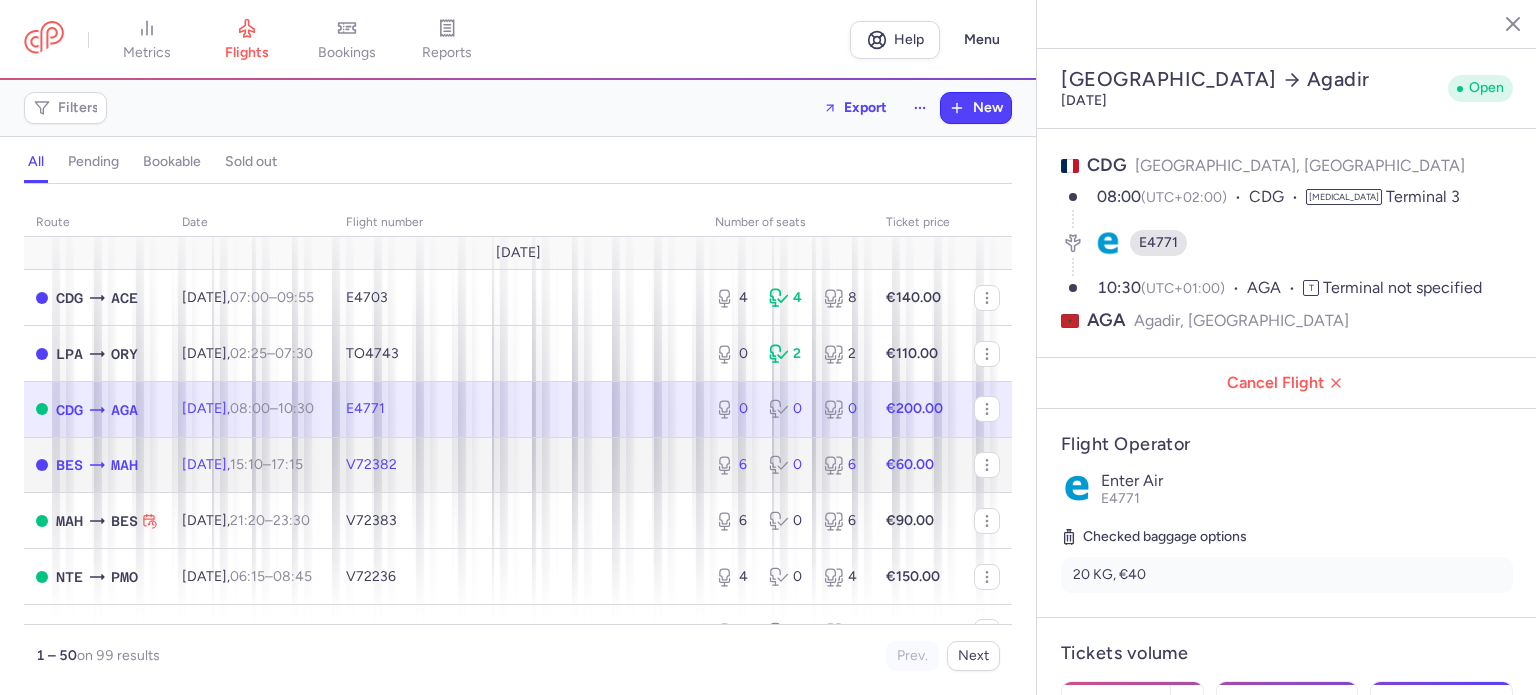 click on "V72382" at bounding box center [518, 465] 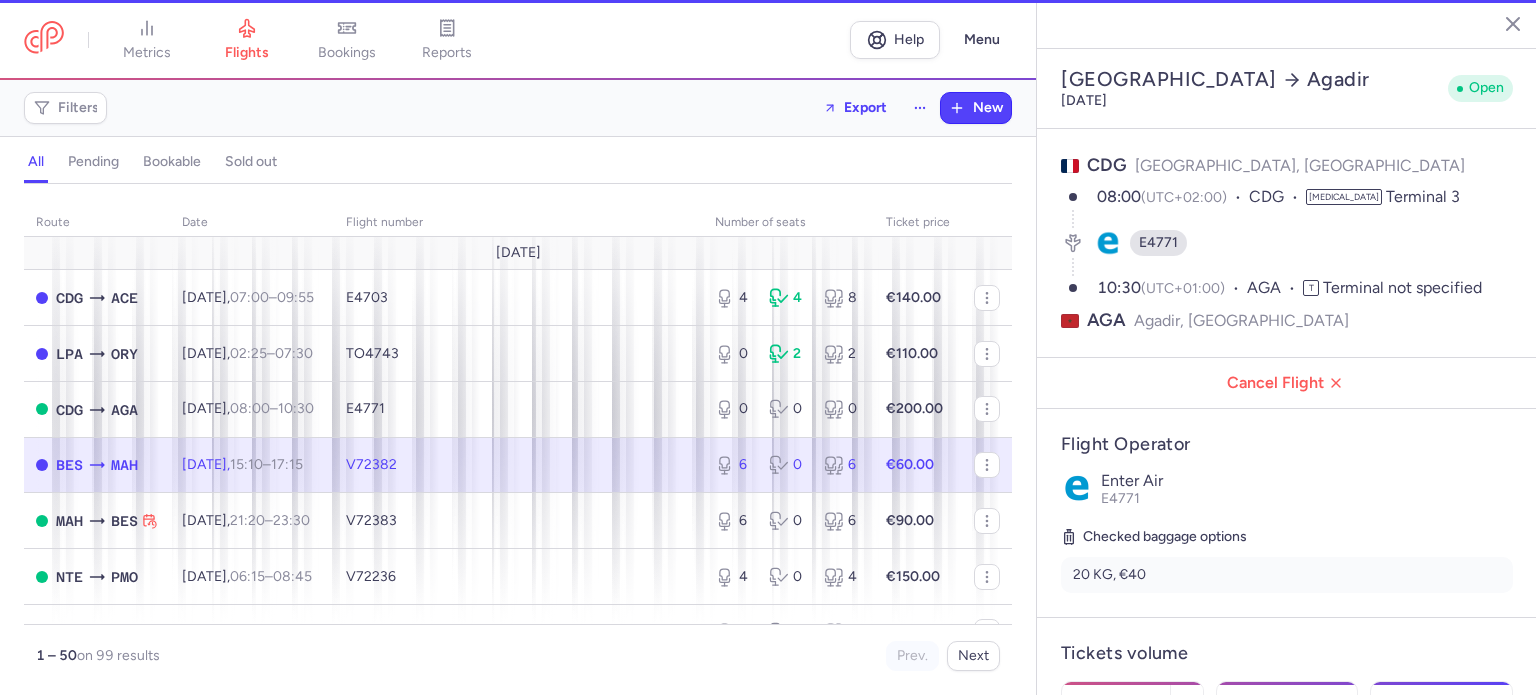 type on "6" 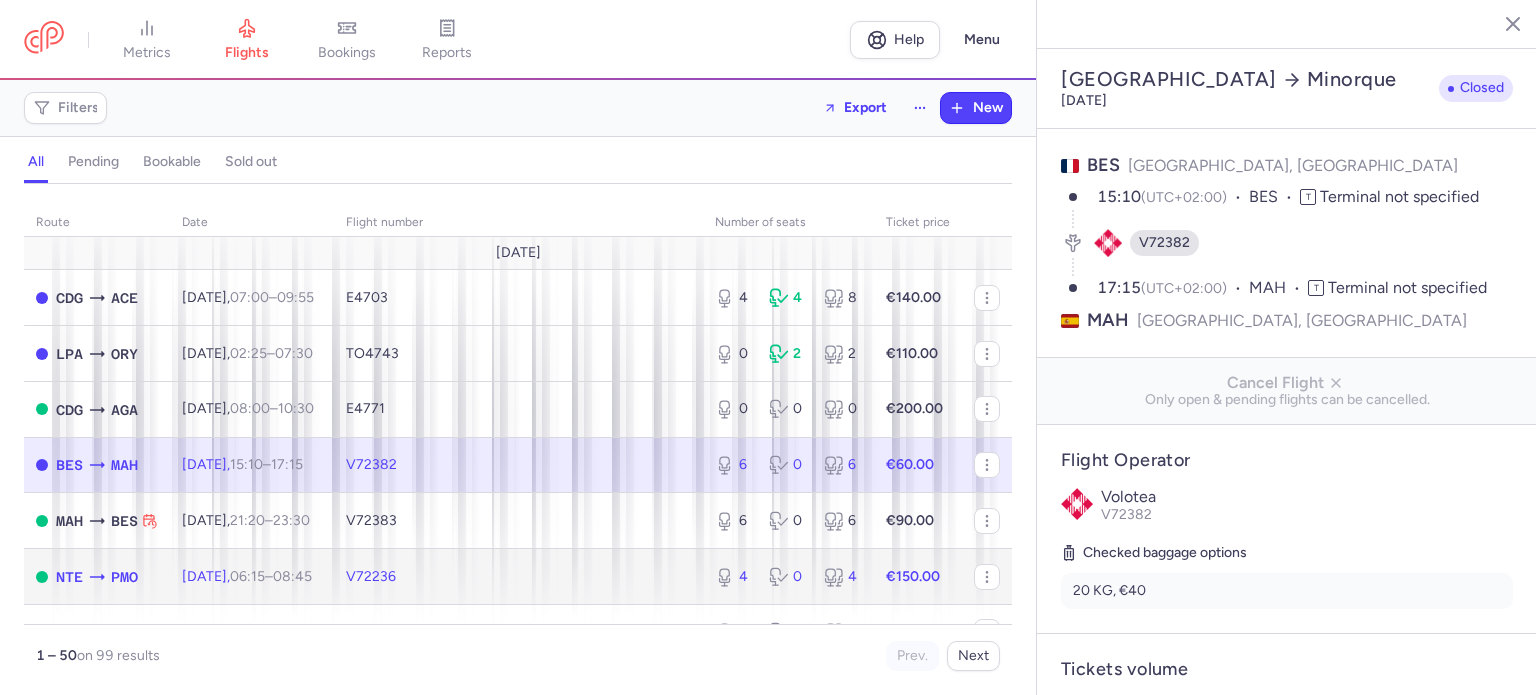 click on "[DATE]  06:15  –  08:45  +0" at bounding box center [247, 576] 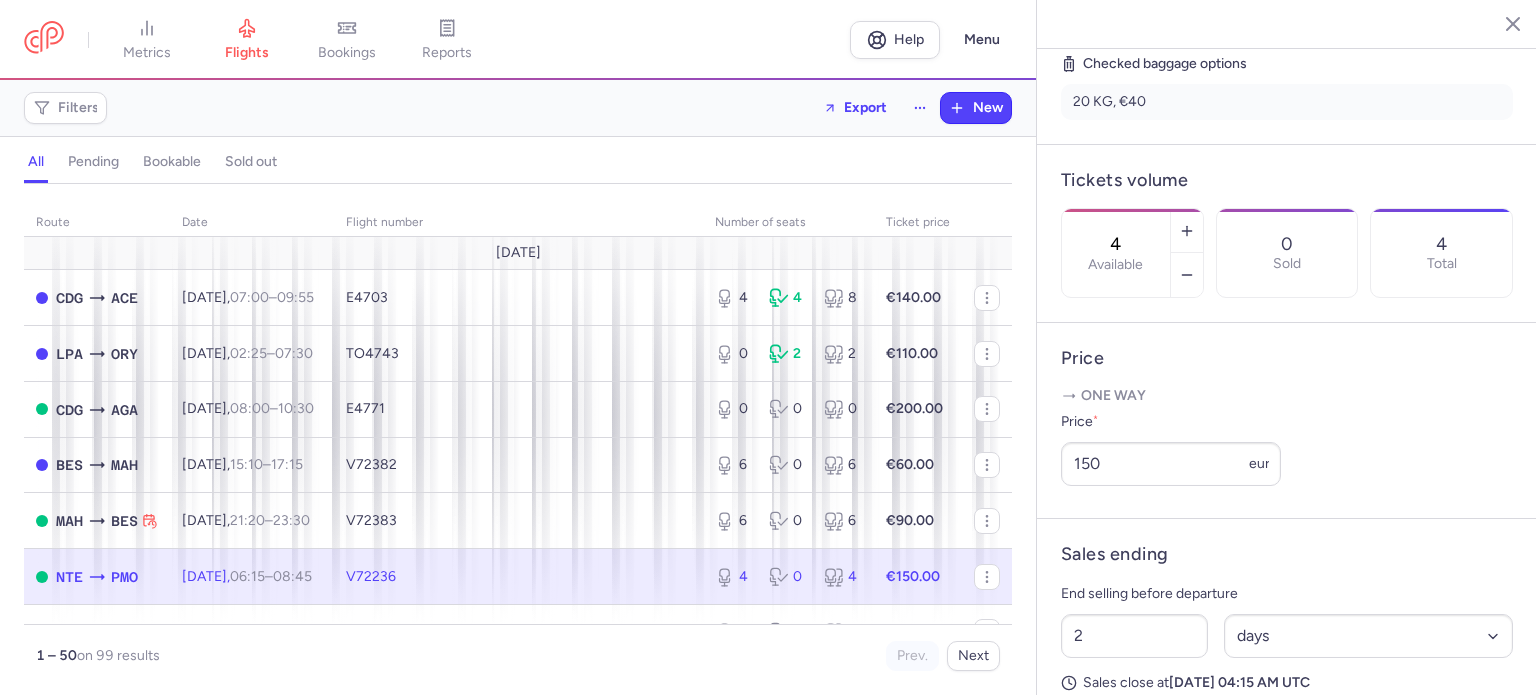 scroll, scrollTop: 500, scrollLeft: 0, axis: vertical 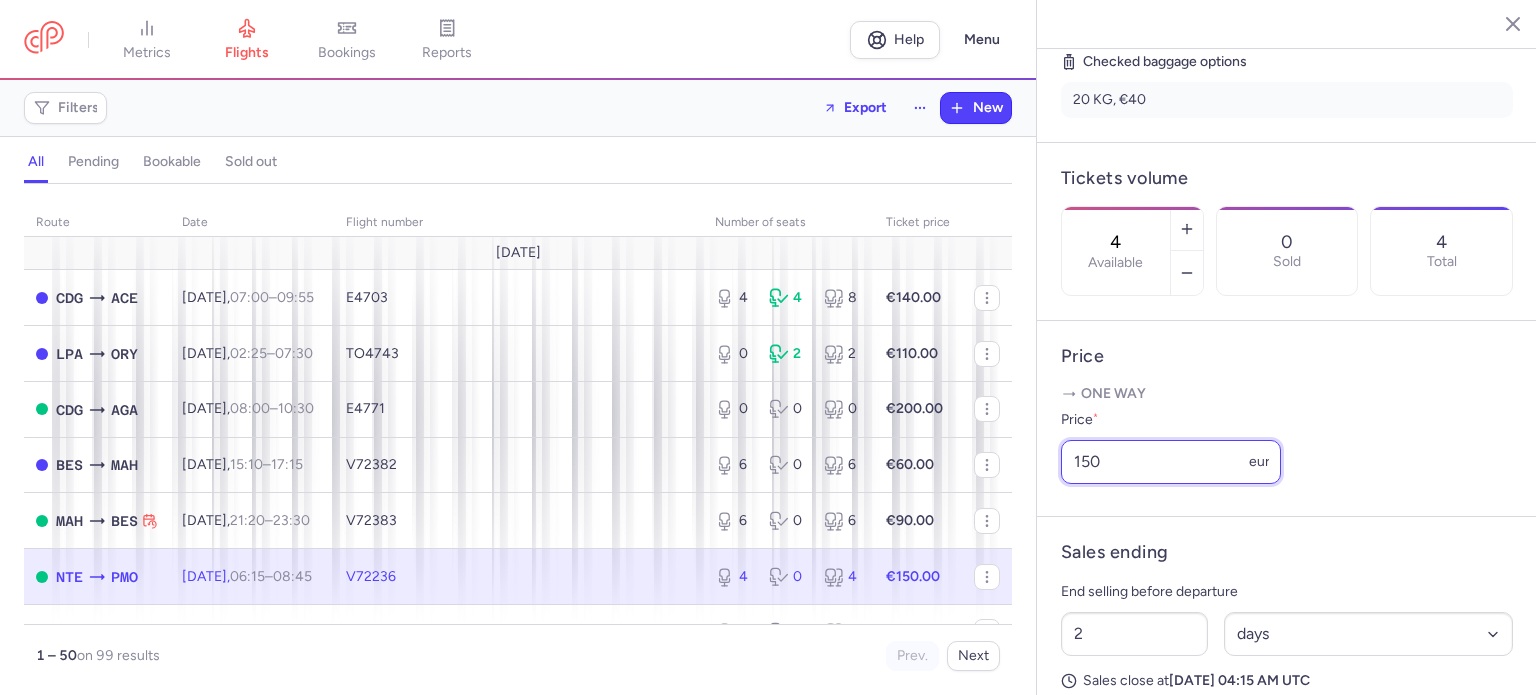 drag, startPoint x: 1116, startPoint y: 493, endPoint x: 1016, endPoint y: 483, distance: 100.49876 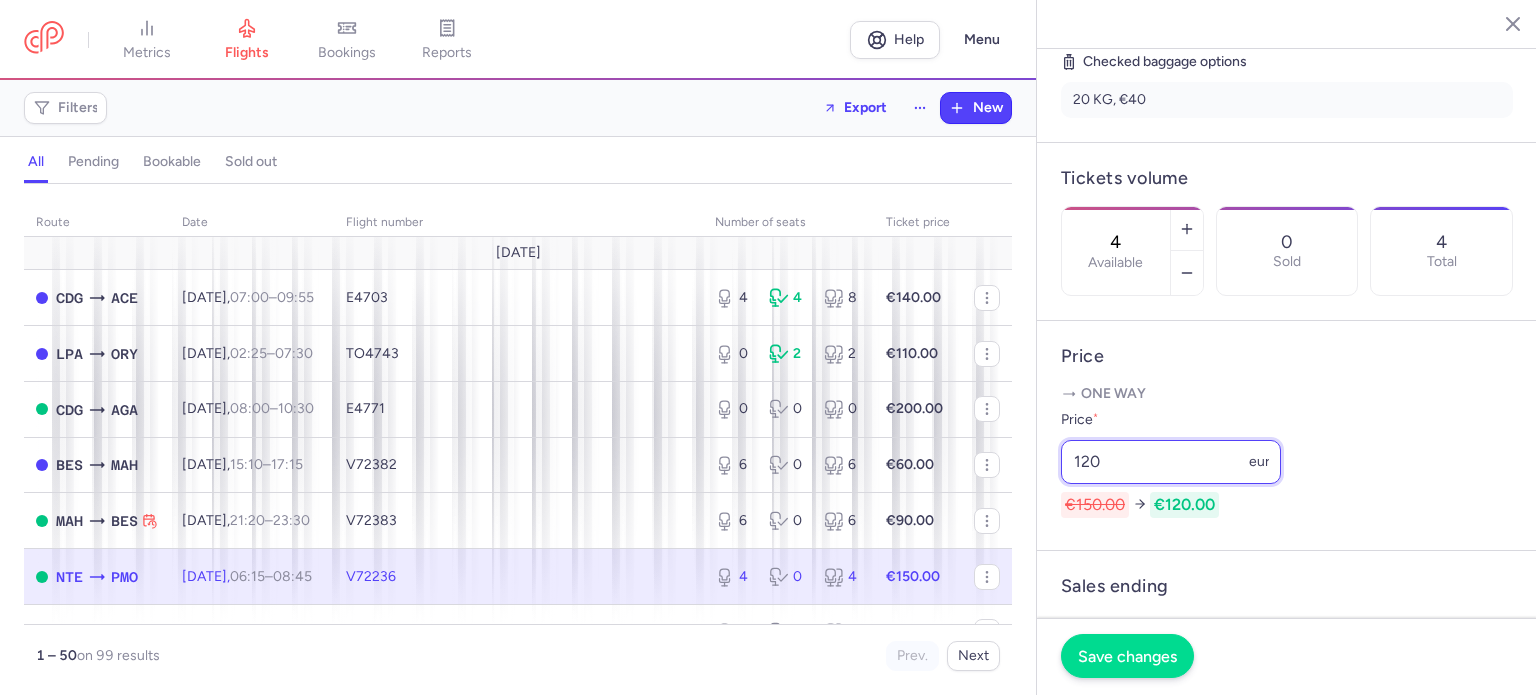 type on "120" 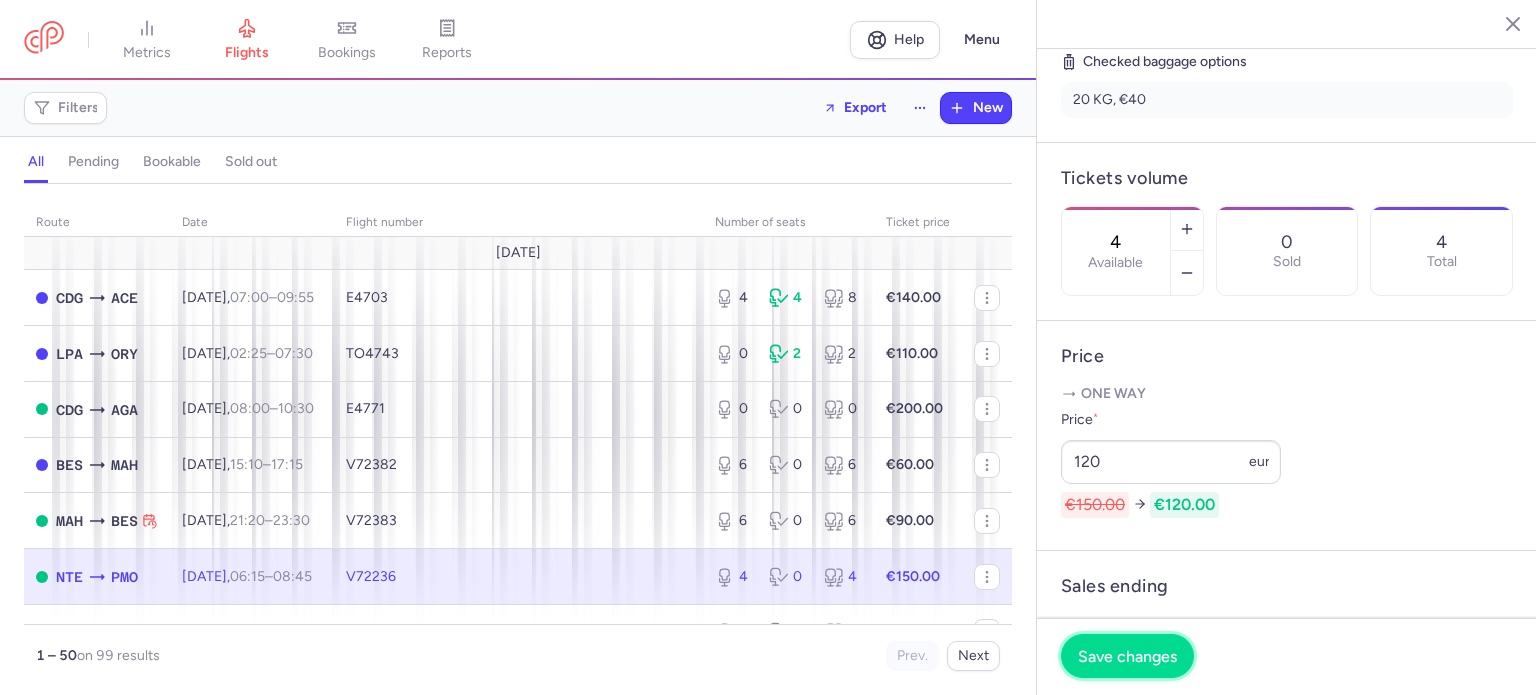 click on "Save changes" at bounding box center [1127, 656] 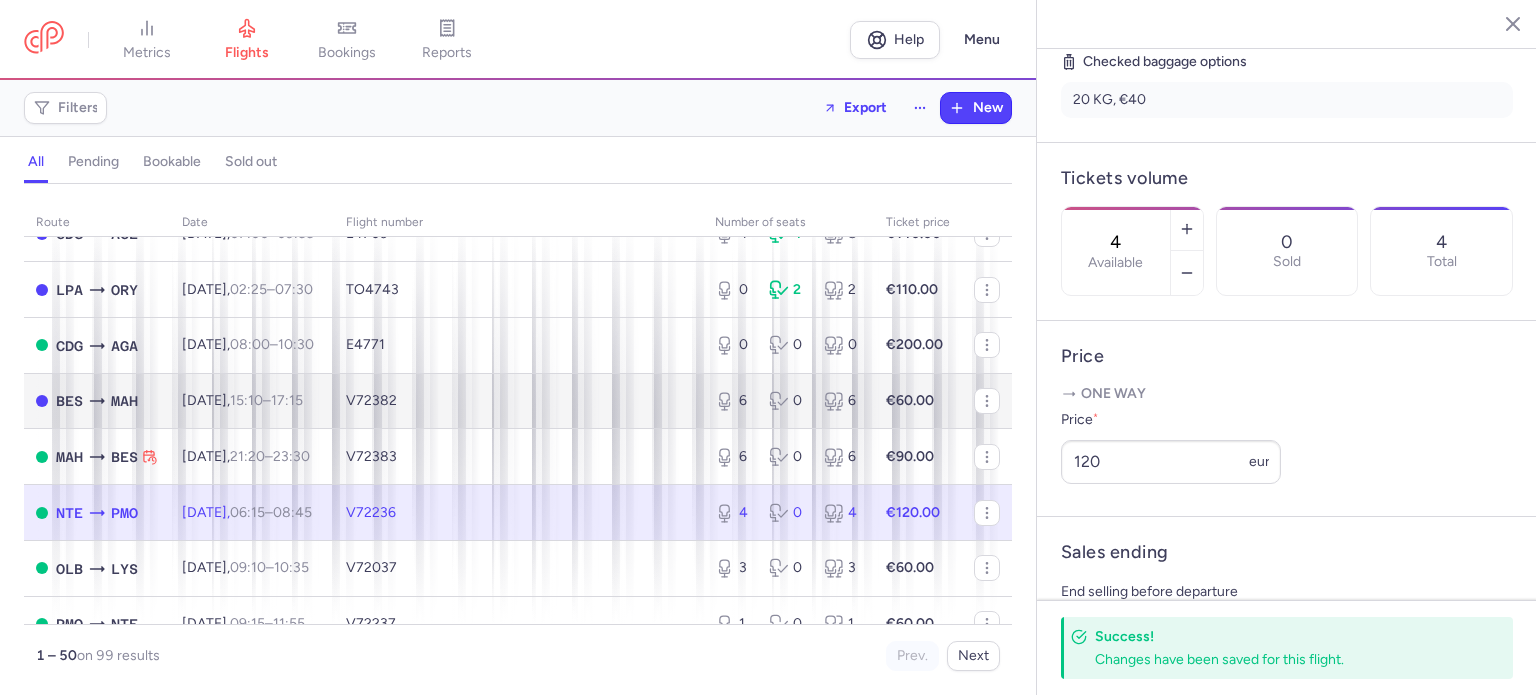 scroll, scrollTop: 100, scrollLeft: 0, axis: vertical 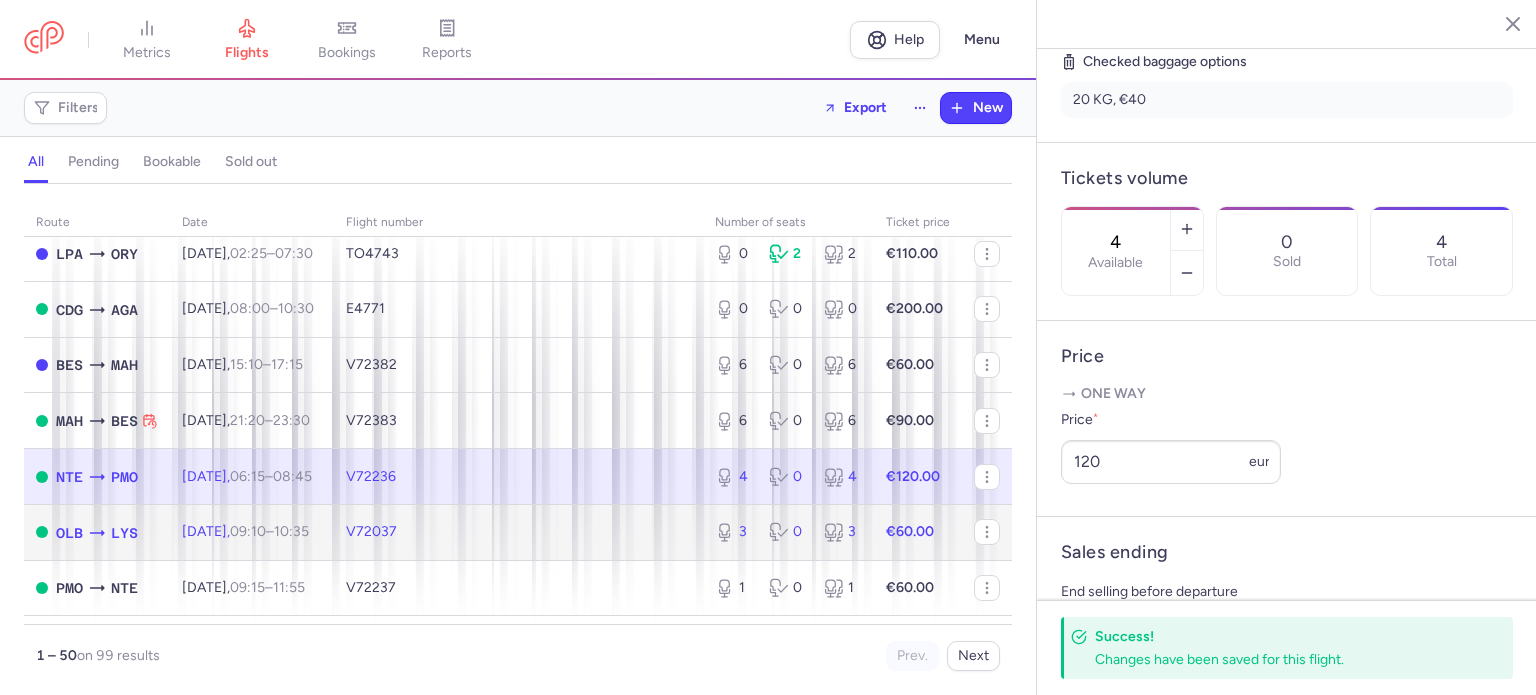 click on "V72037" at bounding box center (518, 532) 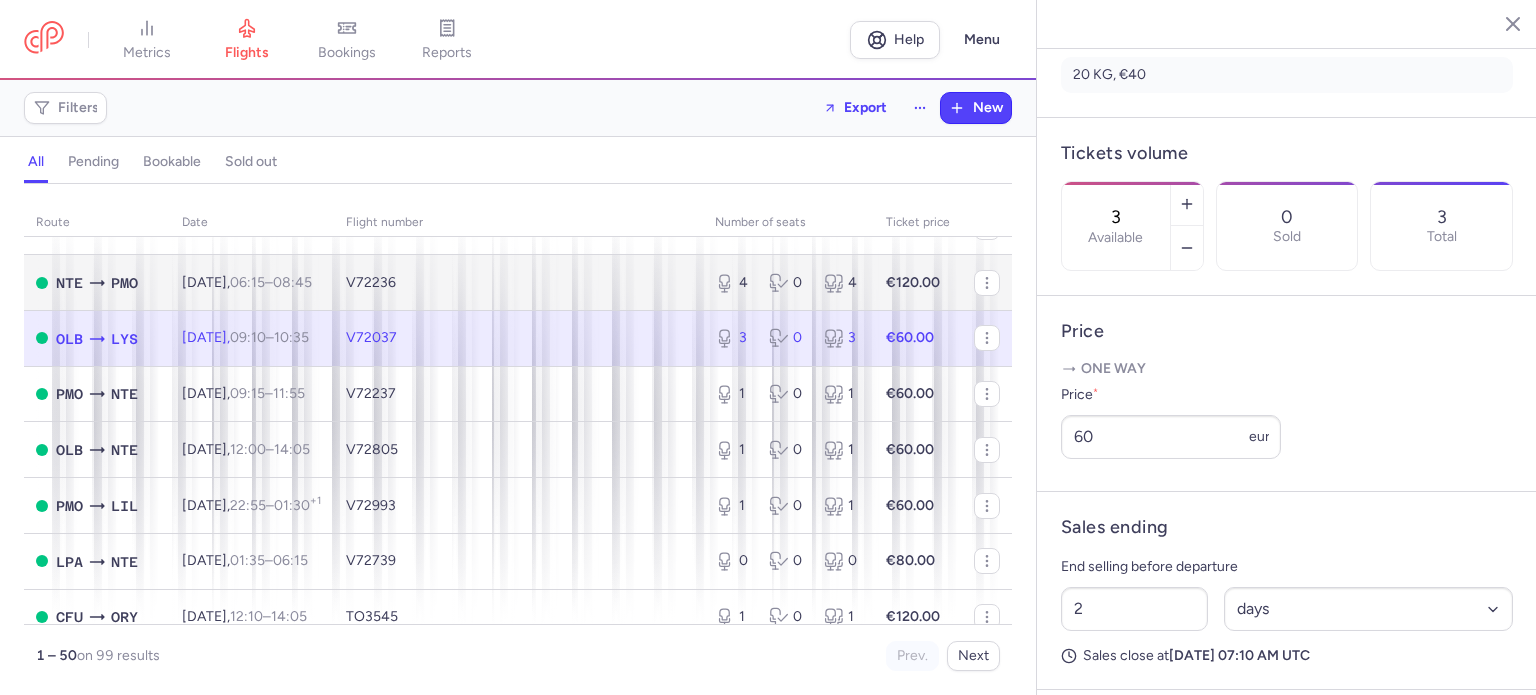 scroll, scrollTop: 400, scrollLeft: 0, axis: vertical 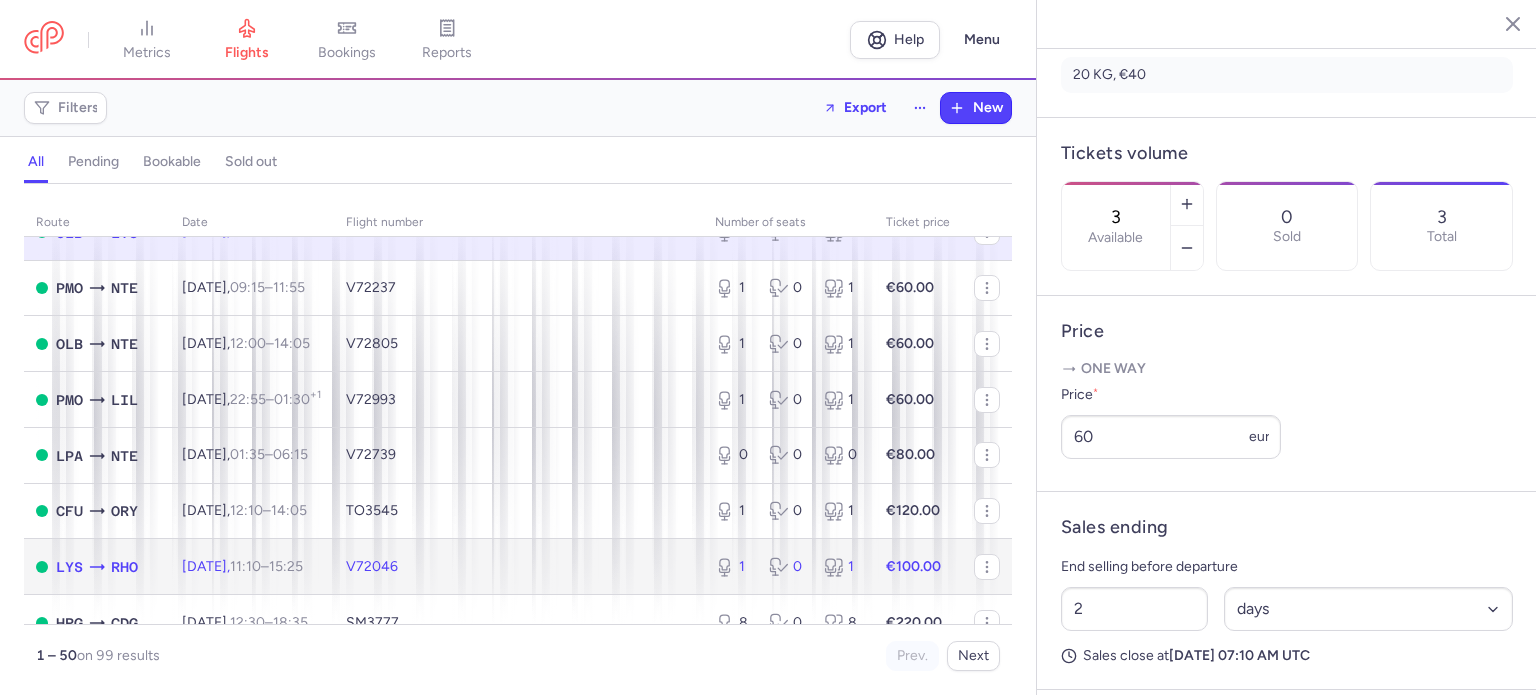 click on "V72046" at bounding box center (518, 567) 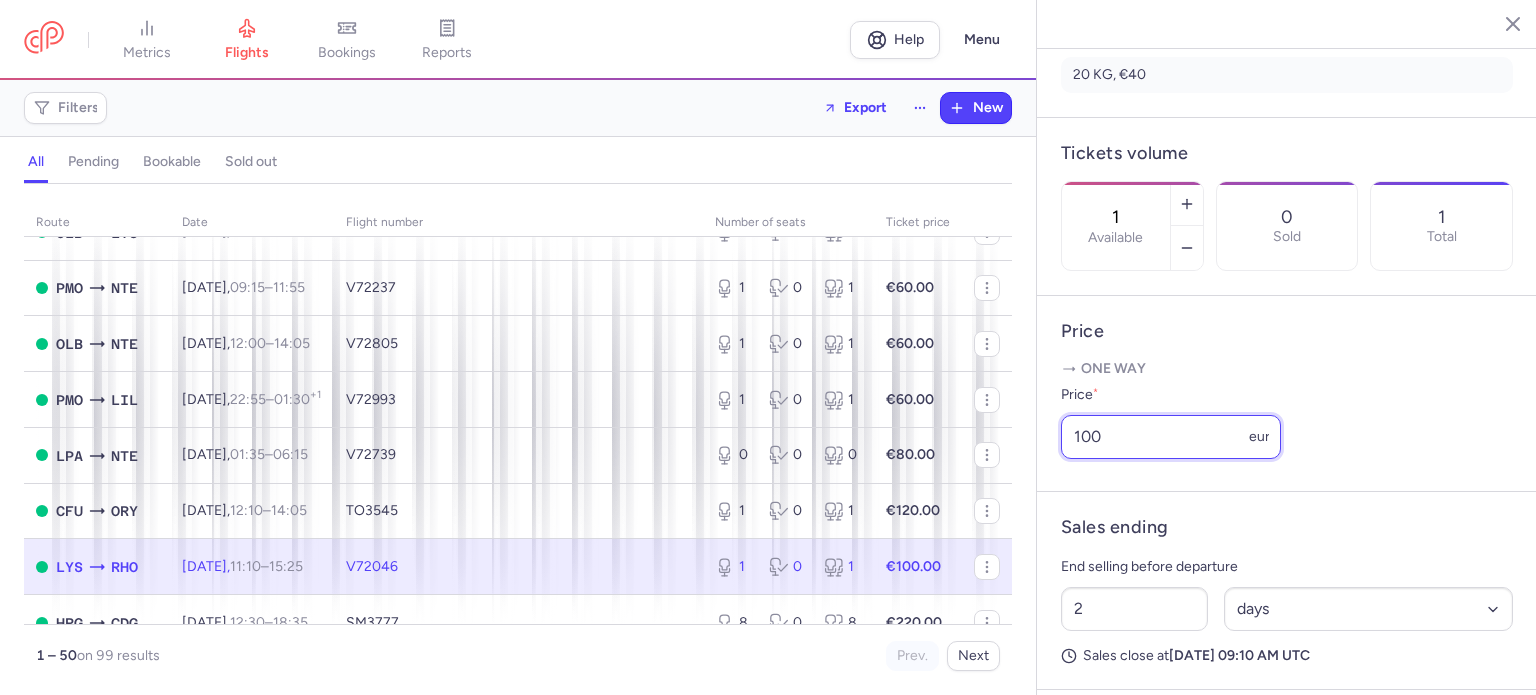 drag, startPoint x: 1109, startPoint y: 492, endPoint x: 1030, endPoint y: 487, distance: 79.15807 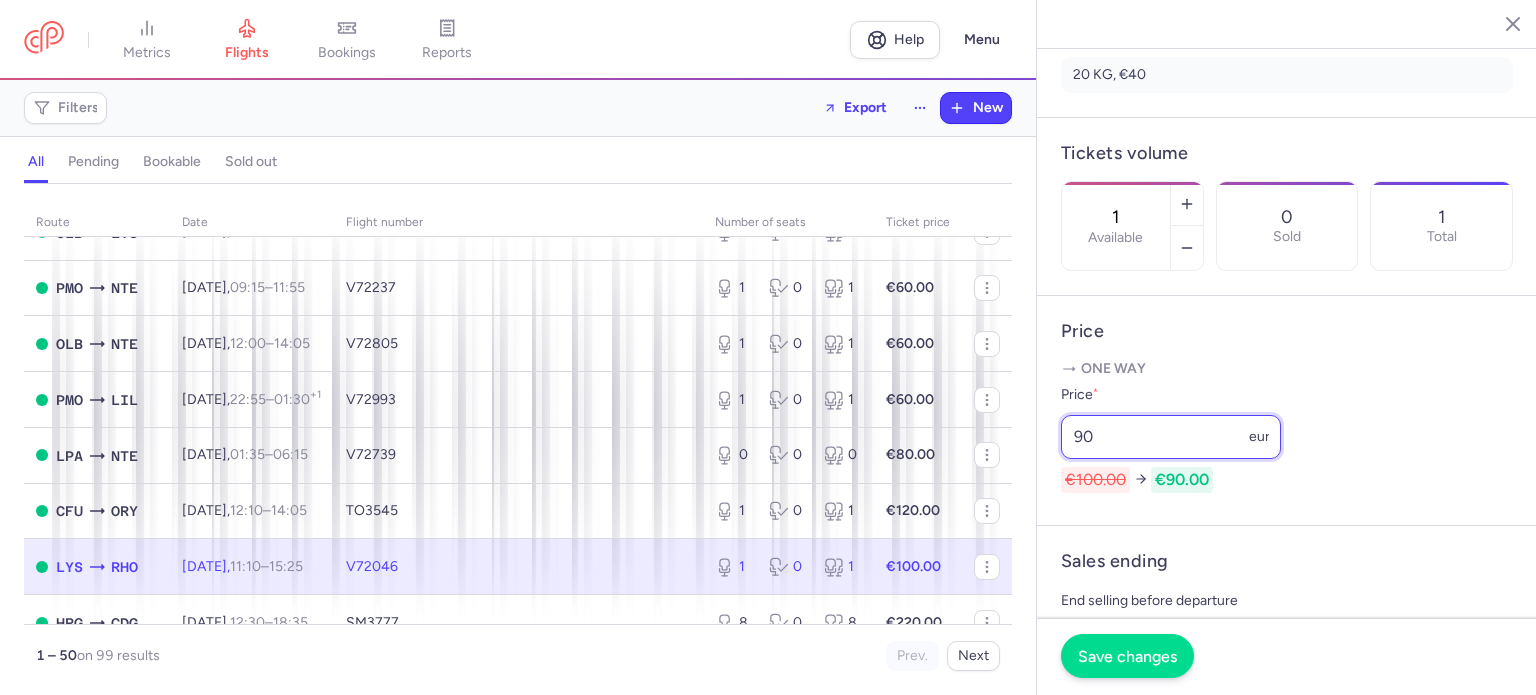type on "90" 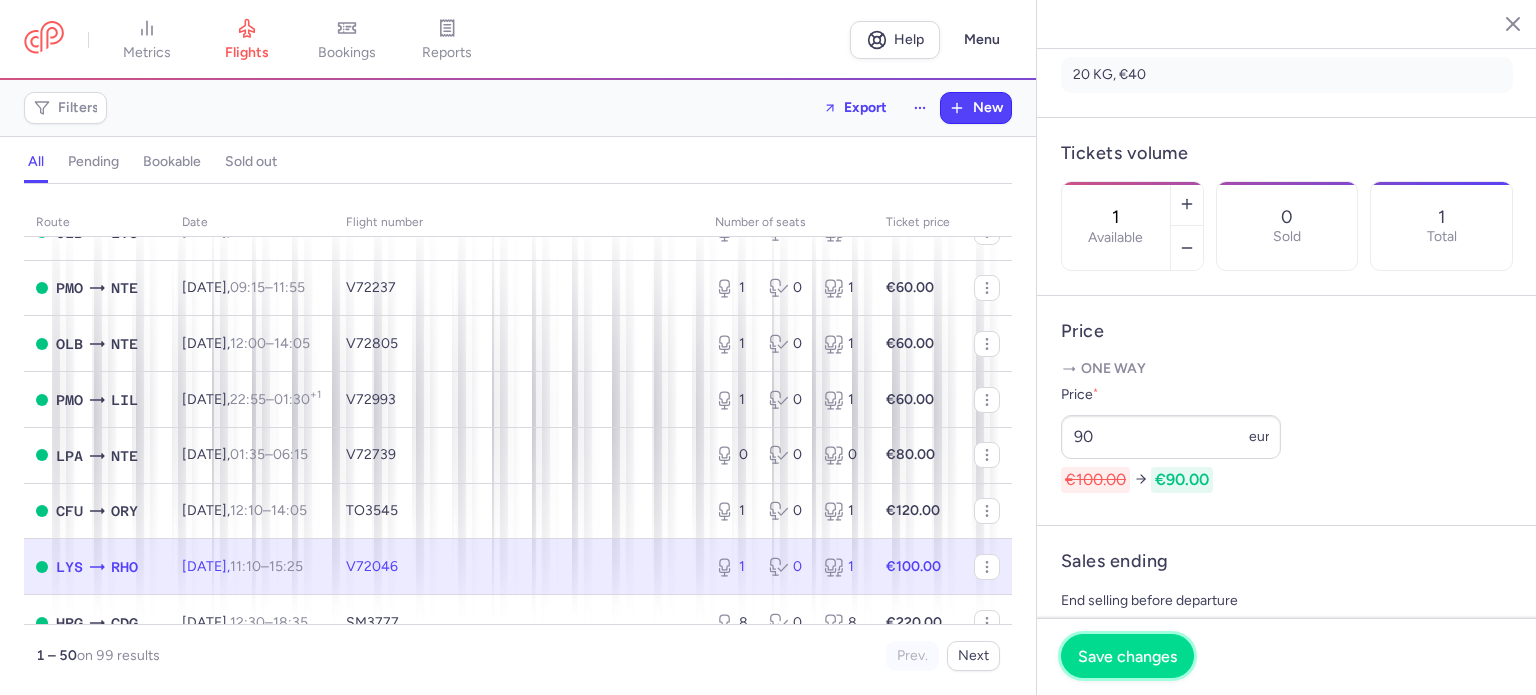 click on "Save changes" at bounding box center (1127, 656) 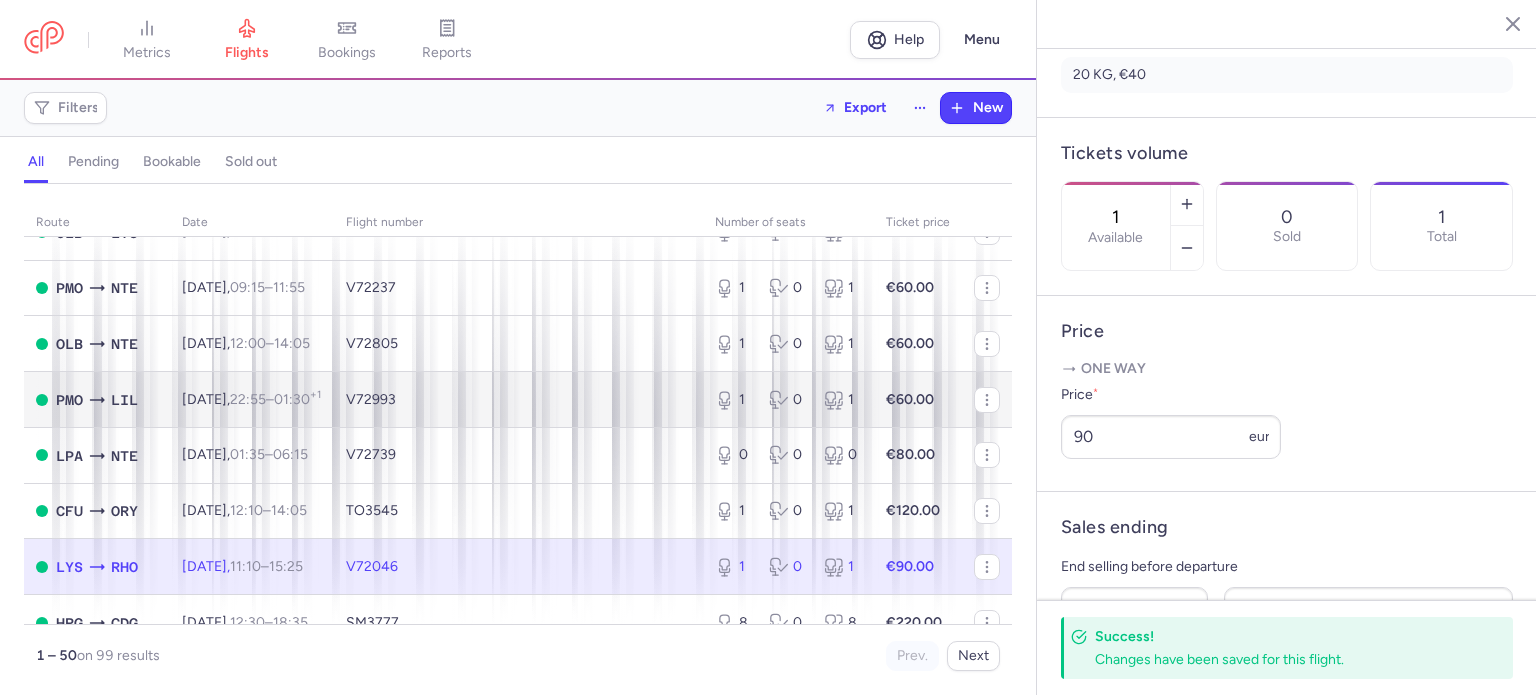 scroll, scrollTop: 500, scrollLeft: 0, axis: vertical 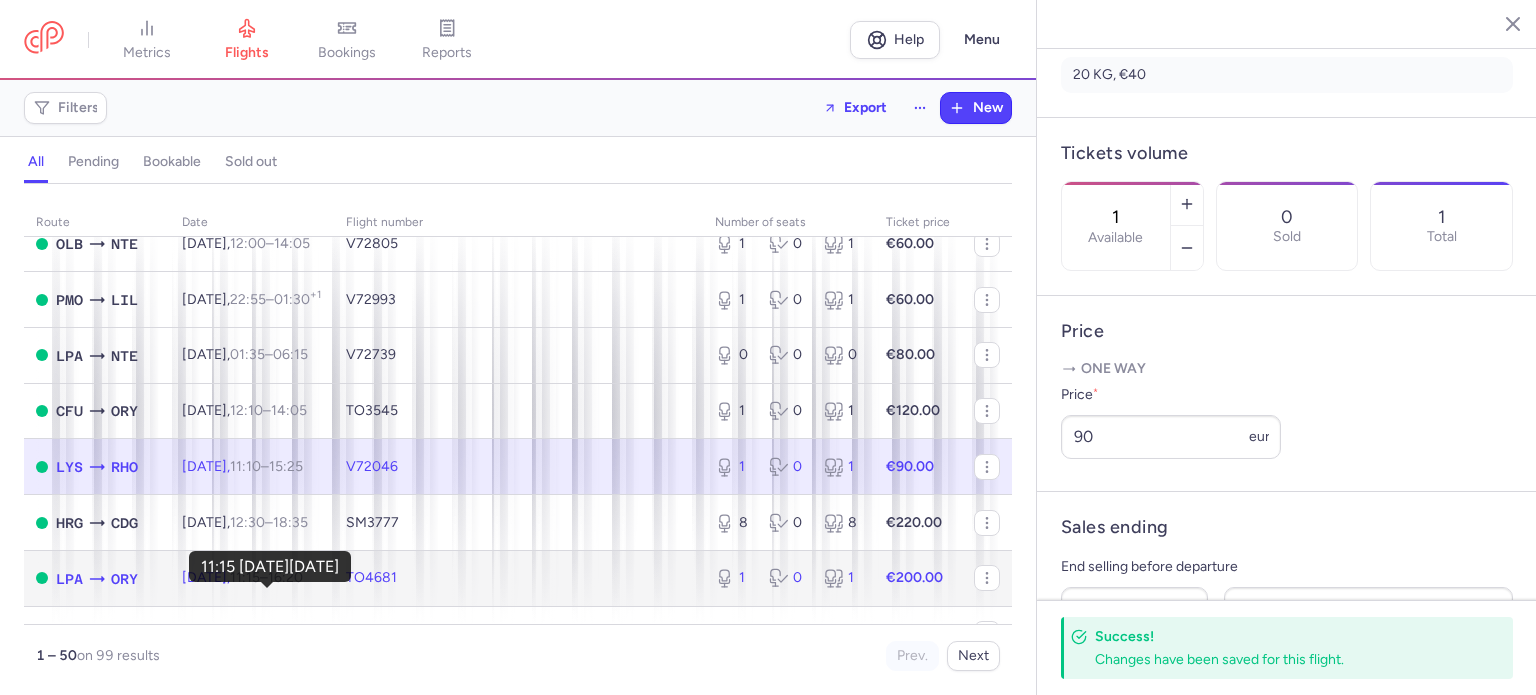 click on "11:15" at bounding box center [245, 577] 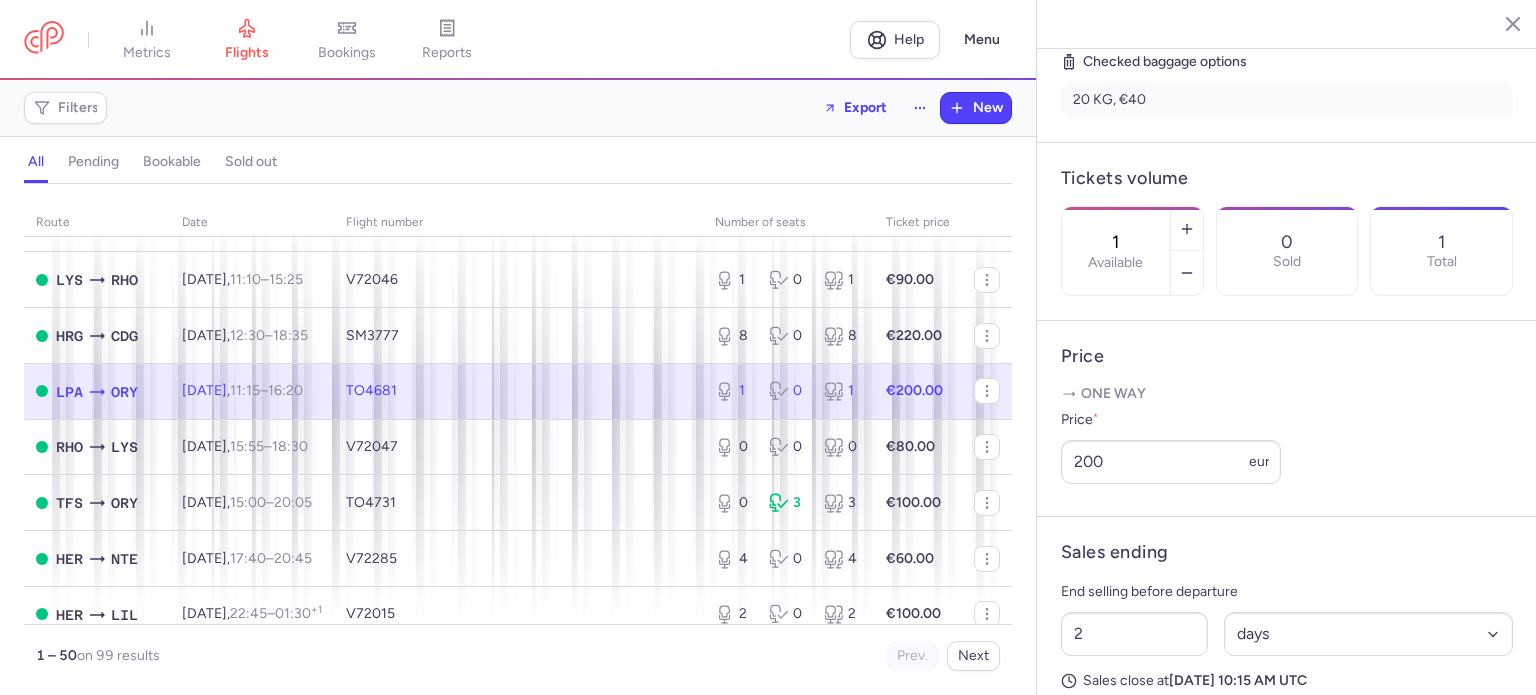 scroll, scrollTop: 700, scrollLeft: 0, axis: vertical 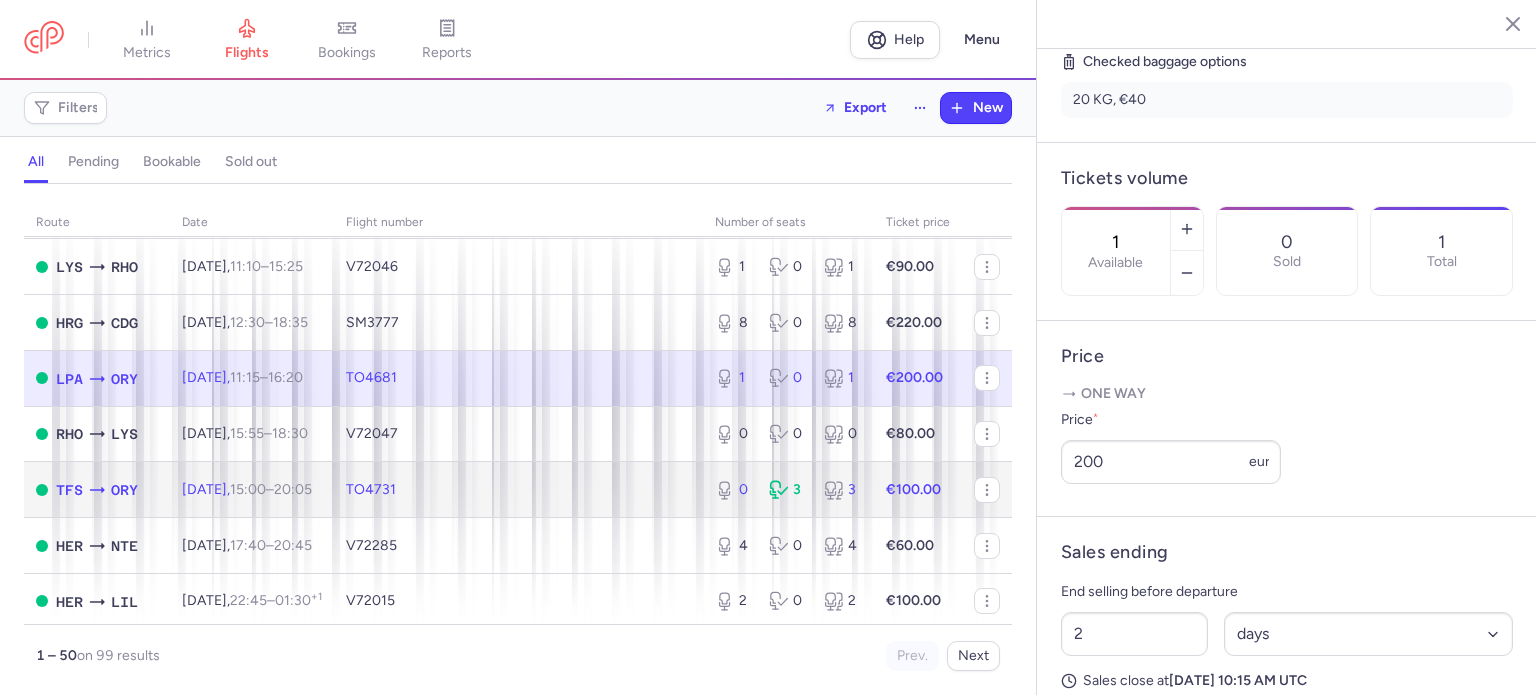 click on "[DATE]  15:00  –  20:05  +0" at bounding box center (252, 490) 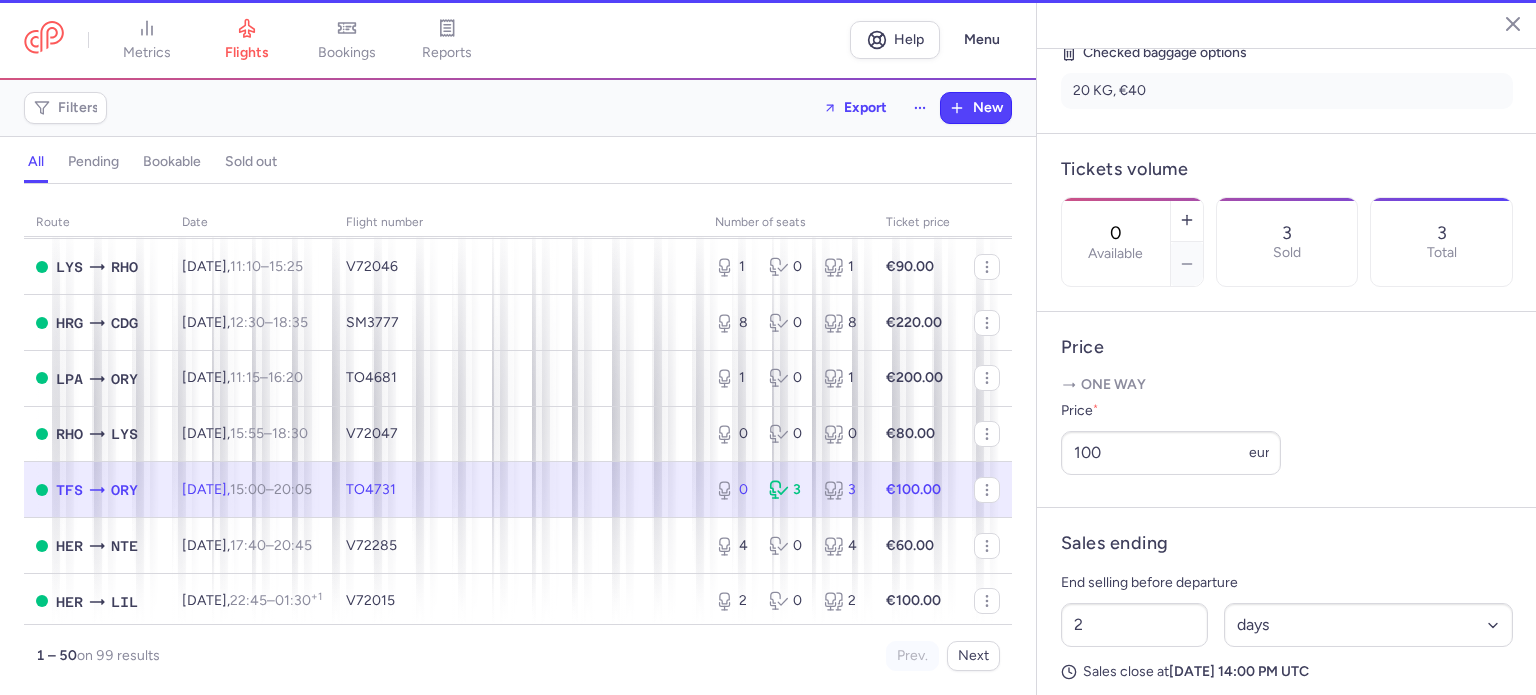 scroll, scrollTop: 516, scrollLeft: 0, axis: vertical 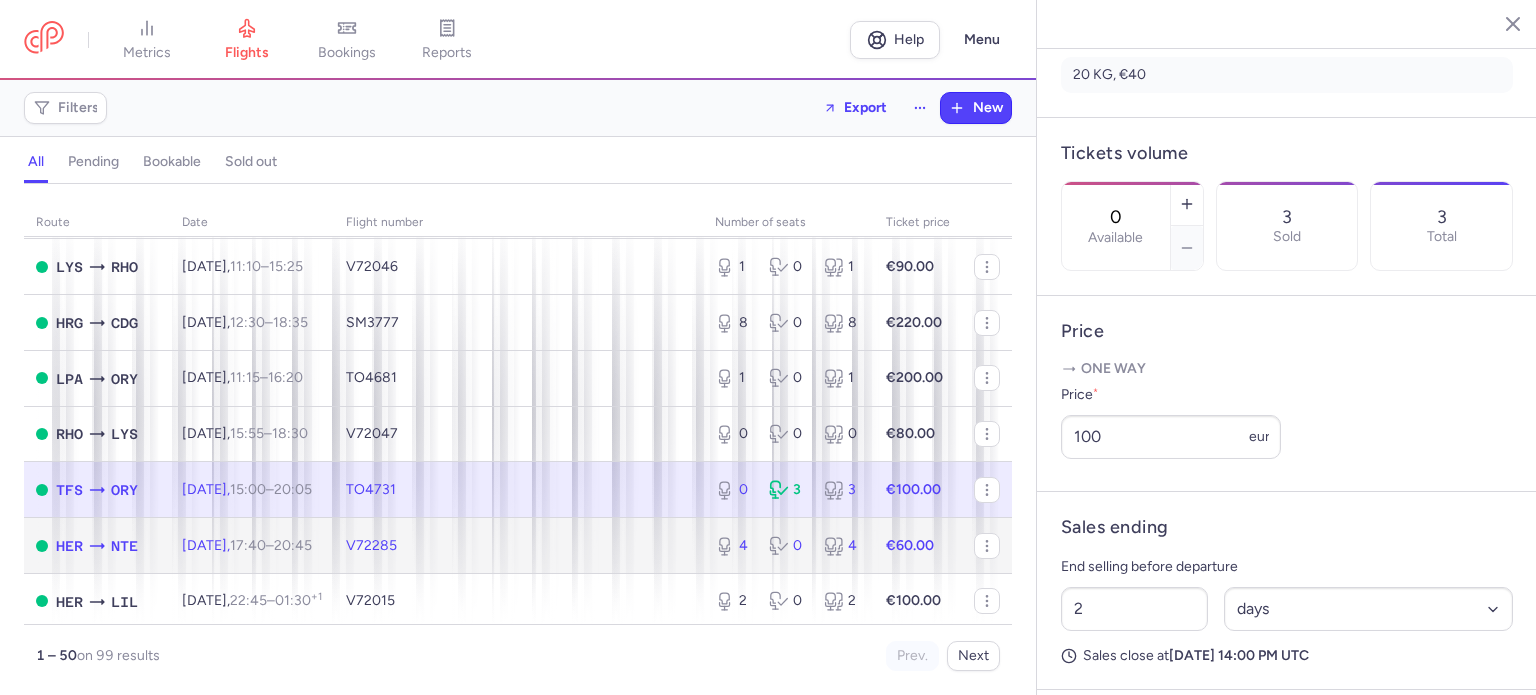 click on "V72285" at bounding box center (518, 546) 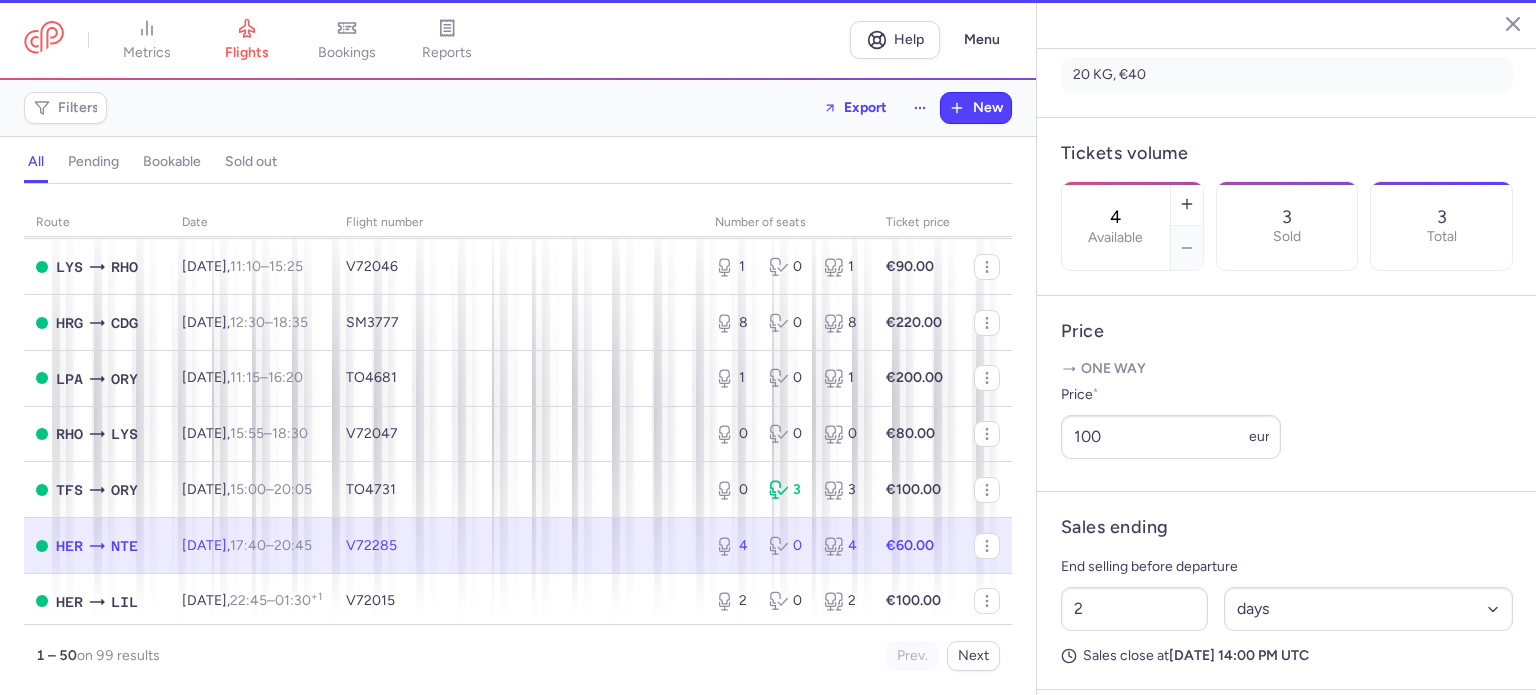 scroll, scrollTop: 500, scrollLeft: 0, axis: vertical 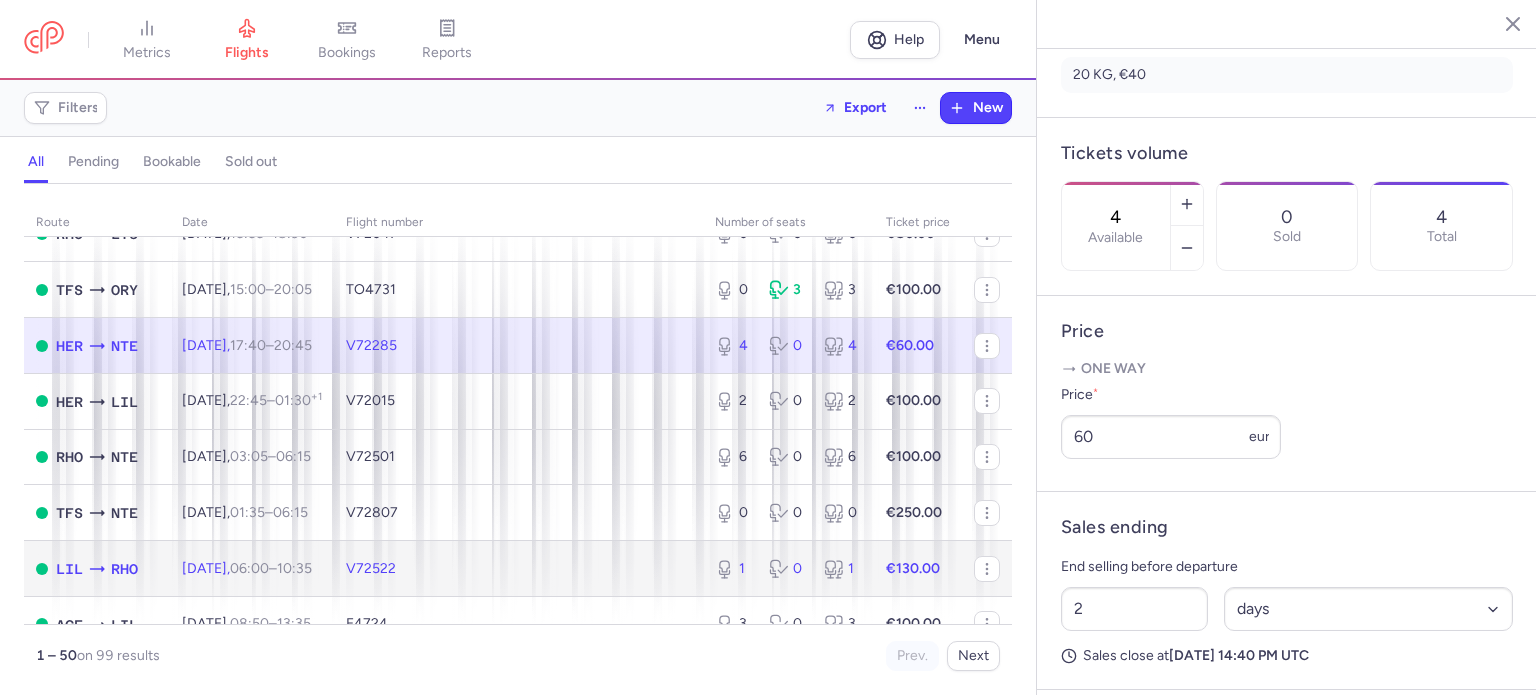 click 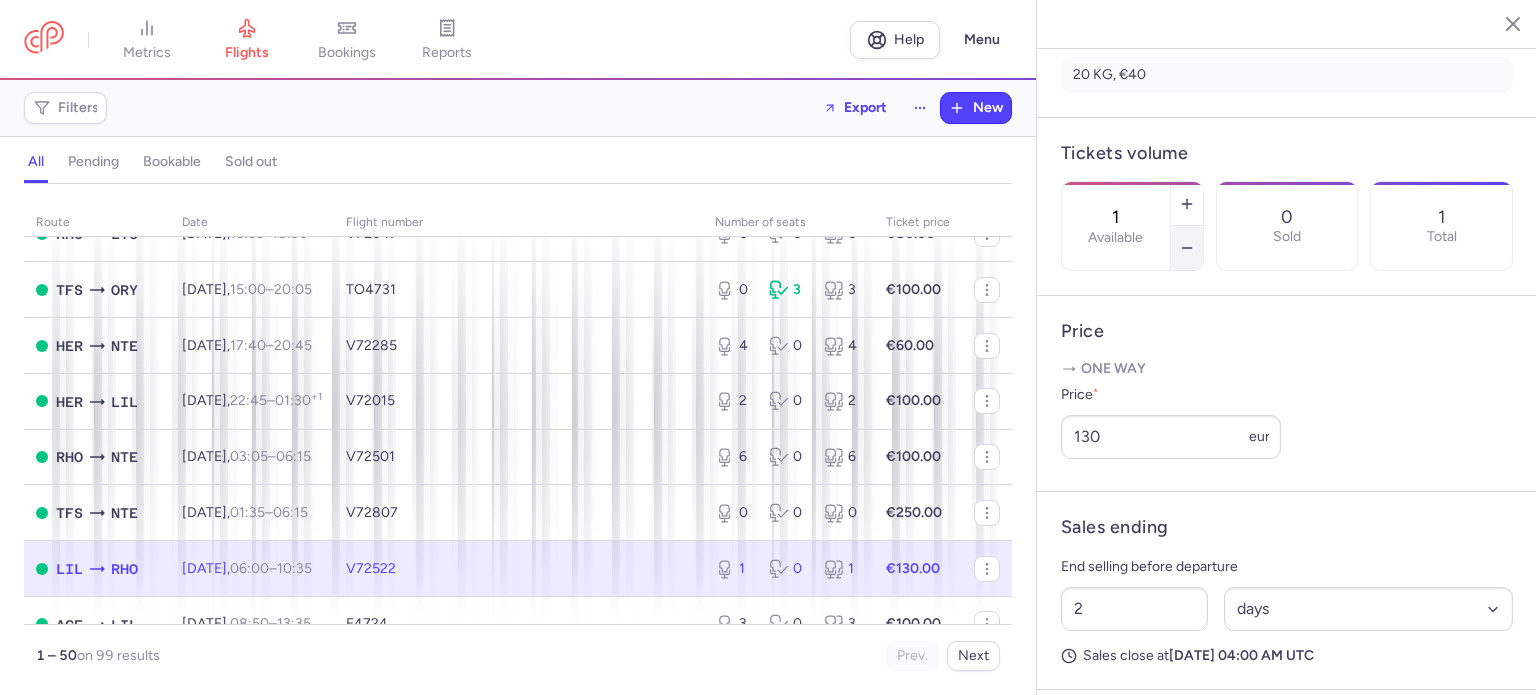 click 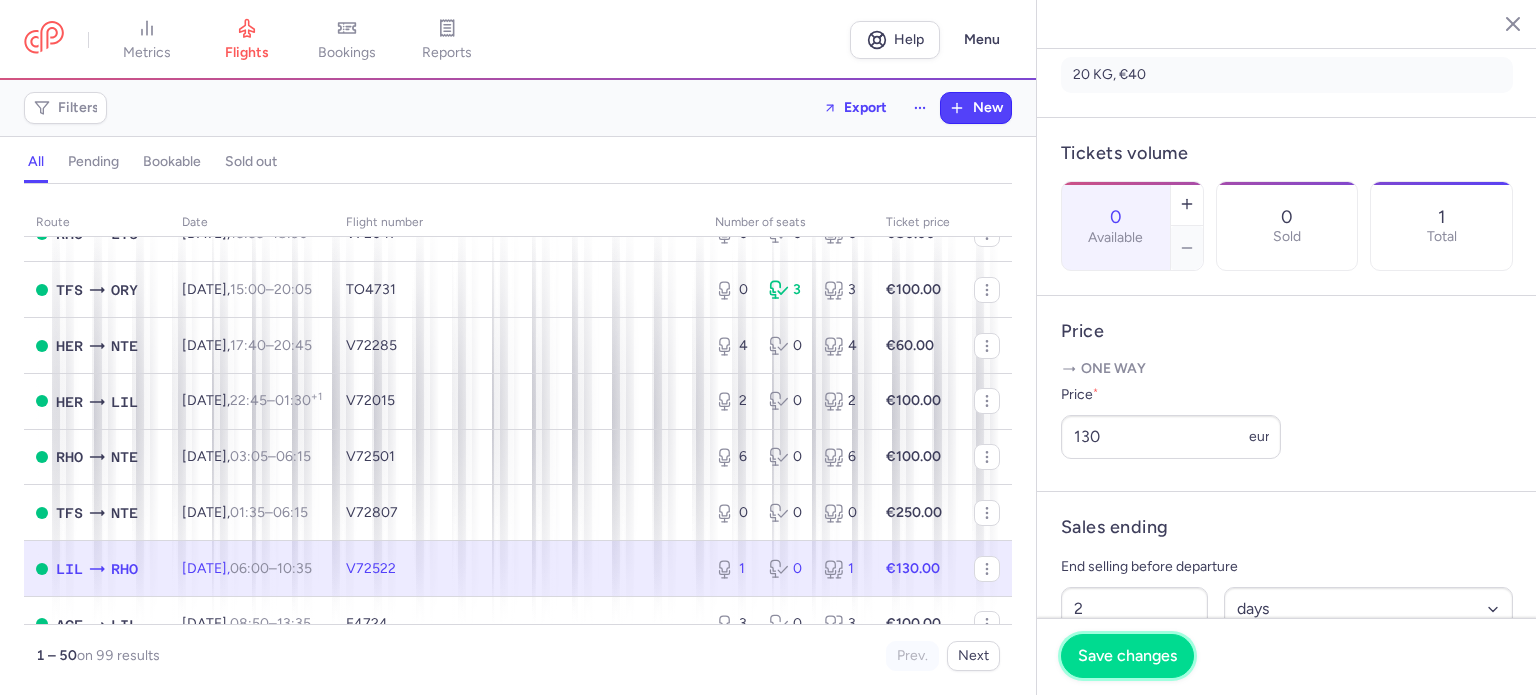 click on "Save changes" at bounding box center [1127, 656] 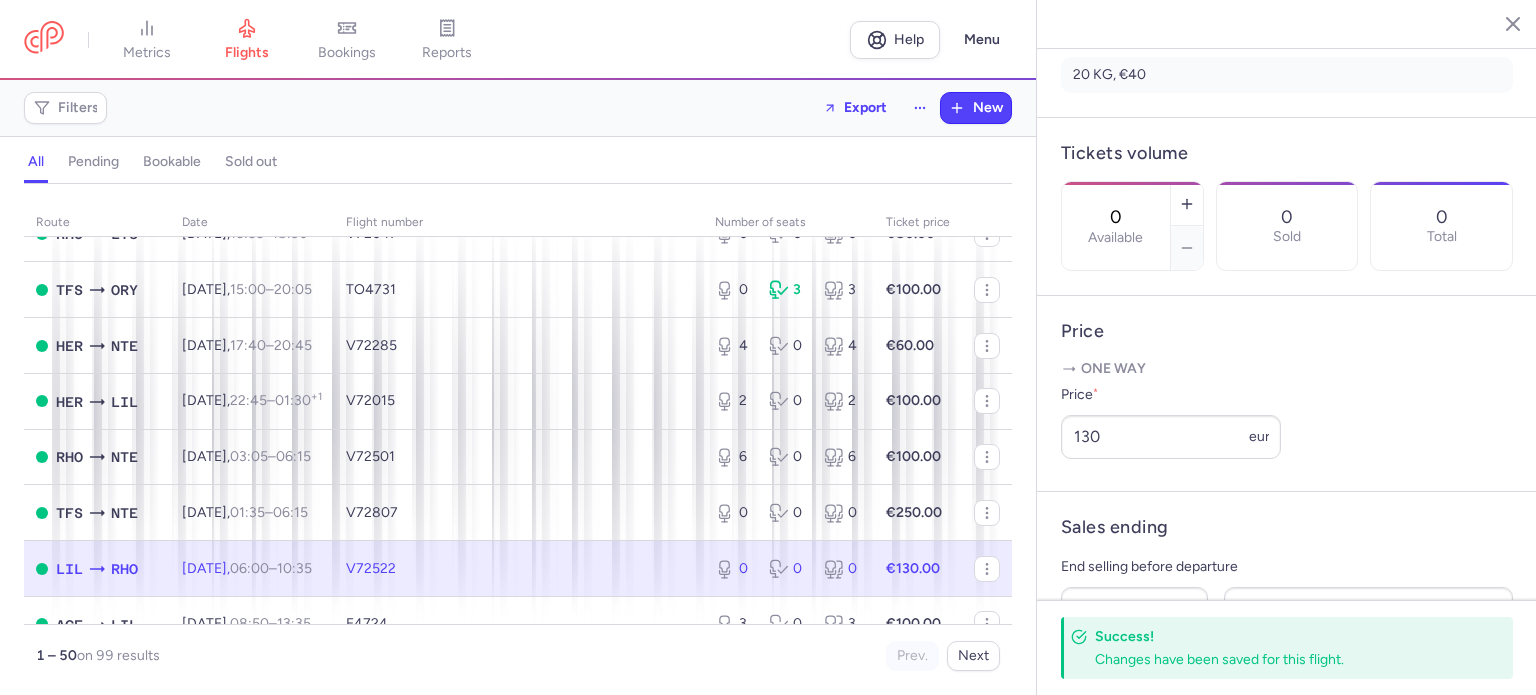 click on "€130.00" at bounding box center (918, 569) 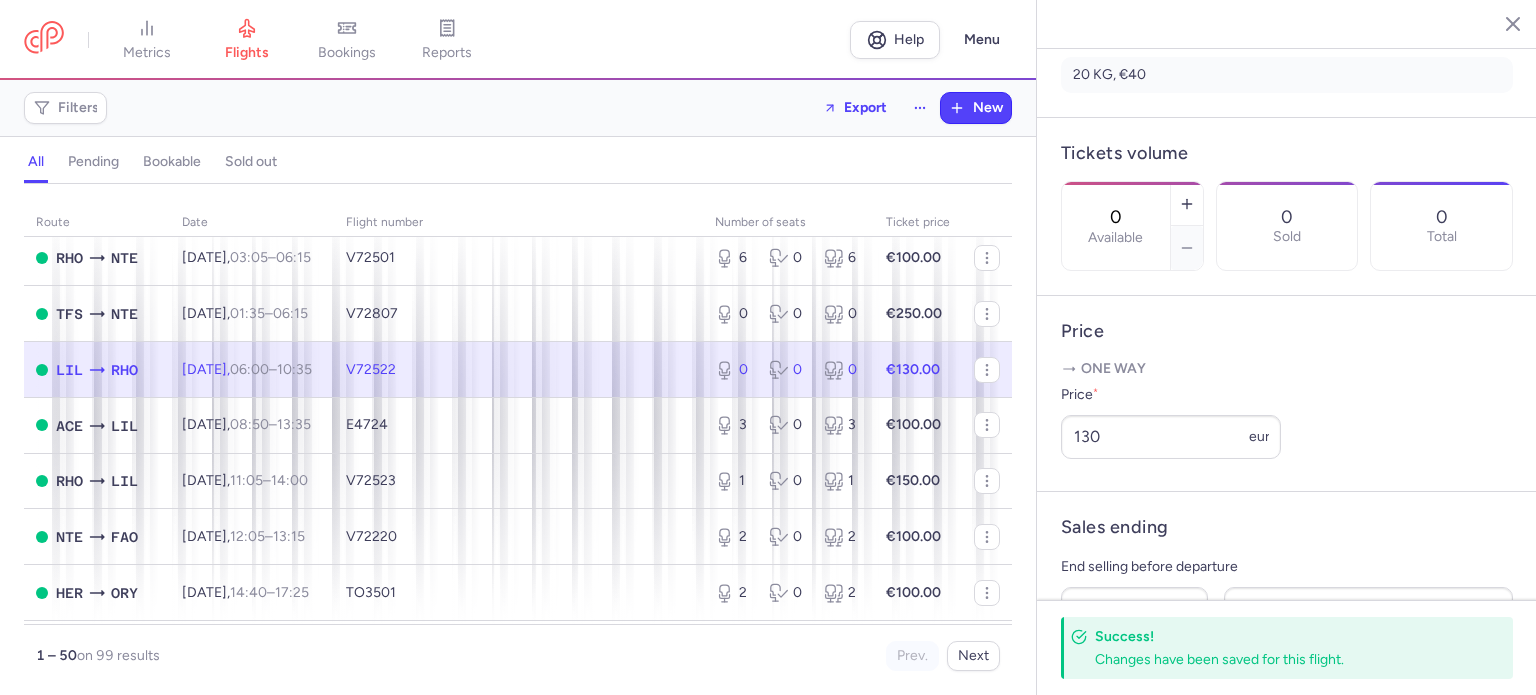 scroll, scrollTop: 1100, scrollLeft: 0, axis: vertical 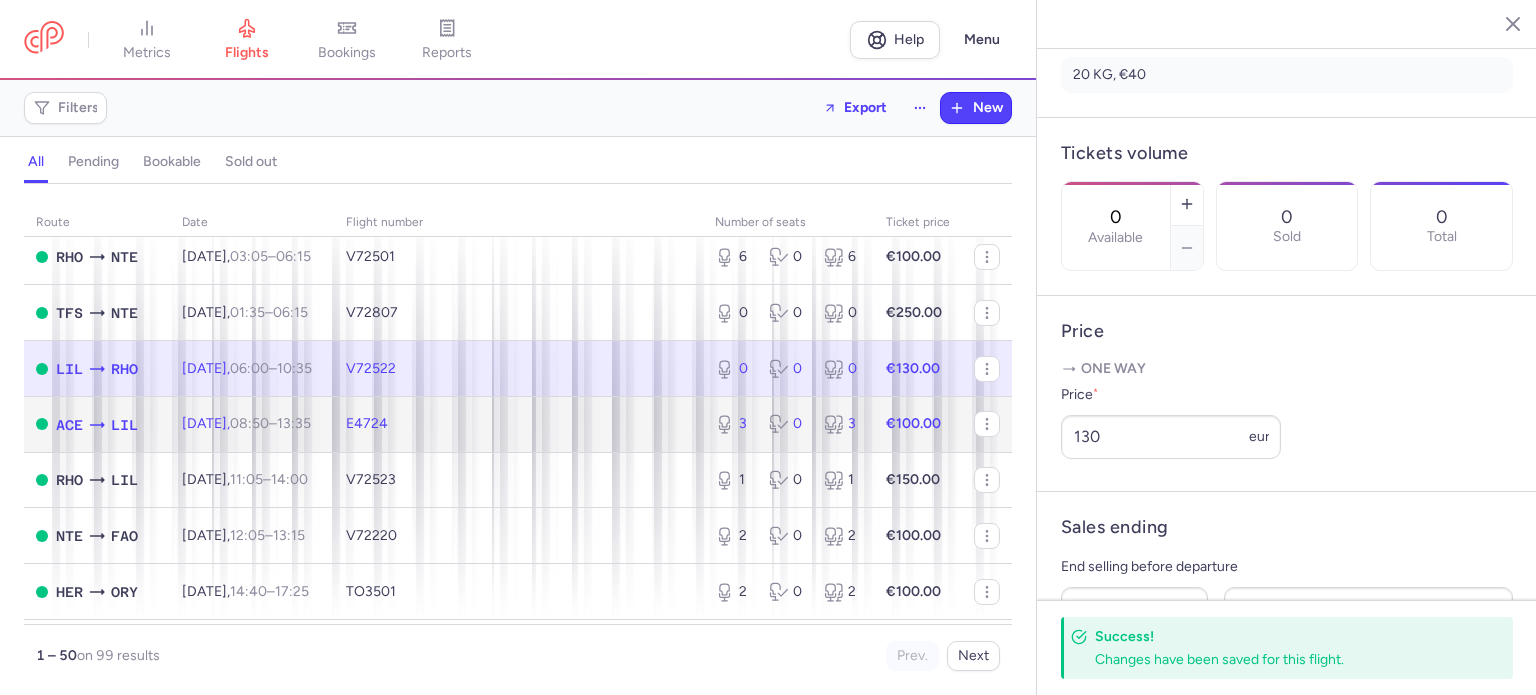 click on "€100.00" at bounding box center [918, 424] 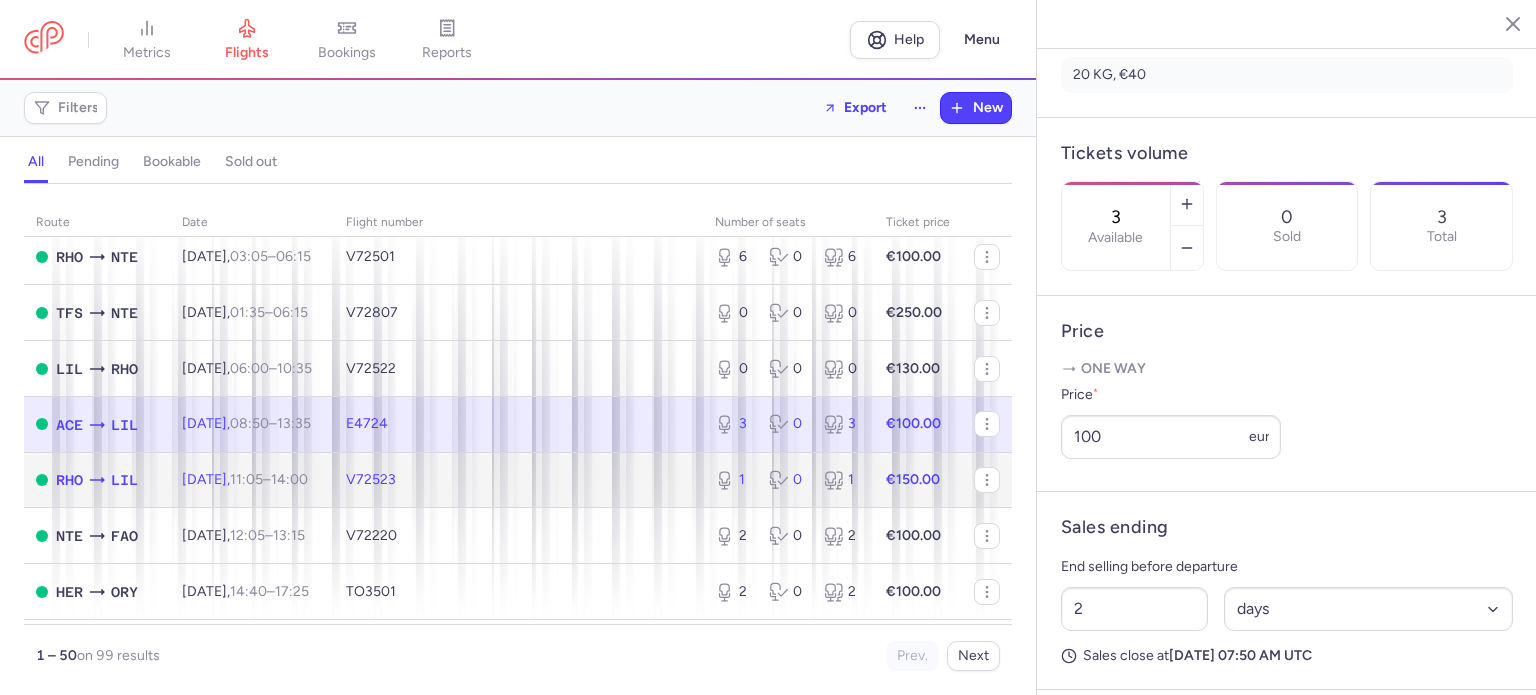 click on "€150.00" at bounding box center [913, 479] 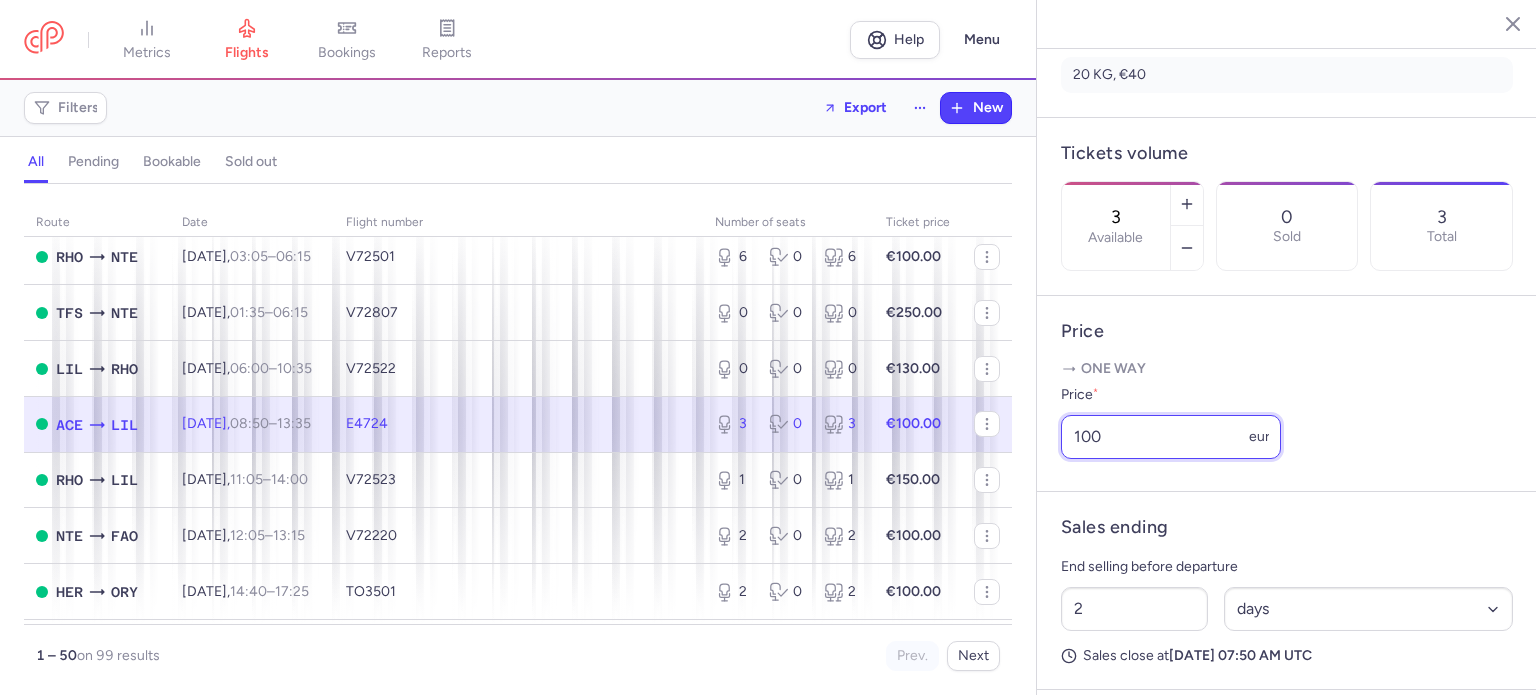 drag, startPoint x: 1098, startPoint y: 494, endPoint x: 1046, endPoint y: 490, distance: 52.153618 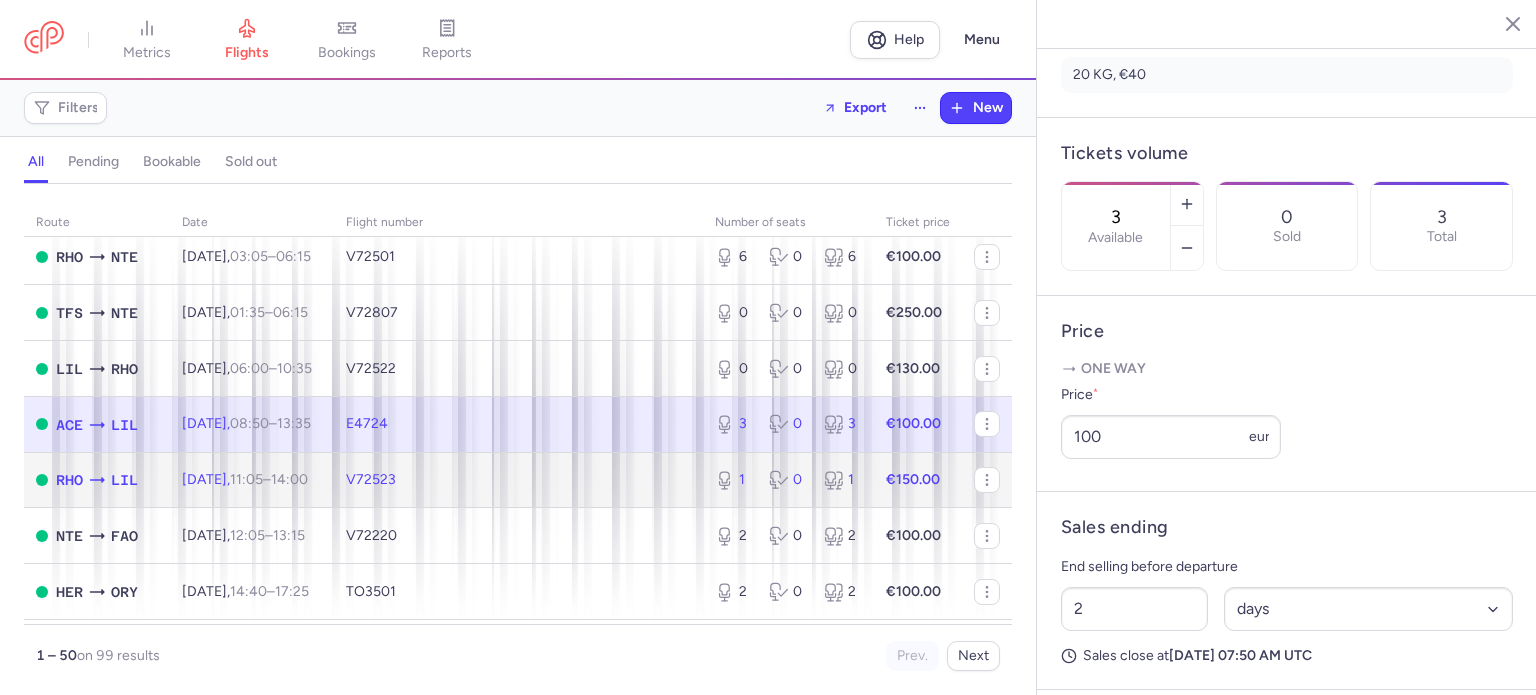 click on "1 0 1" at bounding box center (788, 480) 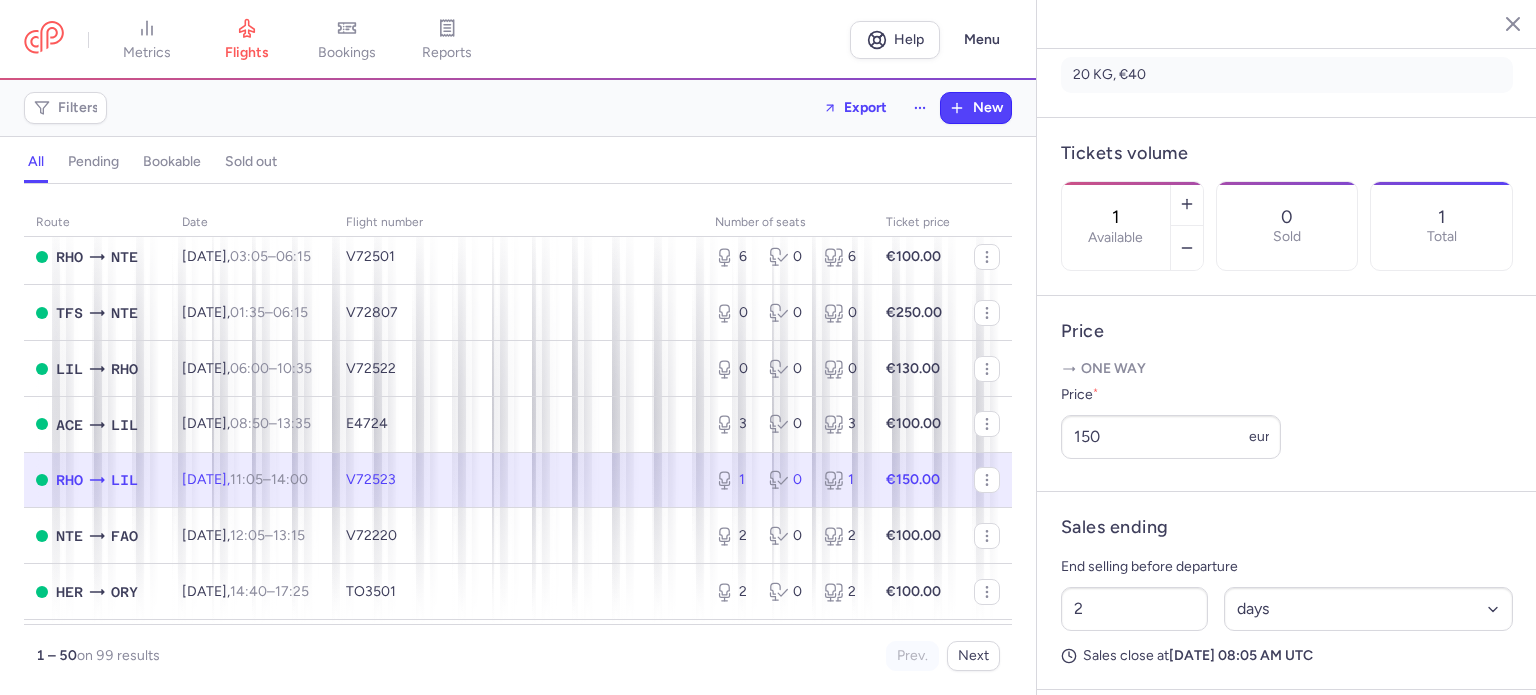 click on "€150.00" at bounding box center (913, 479) 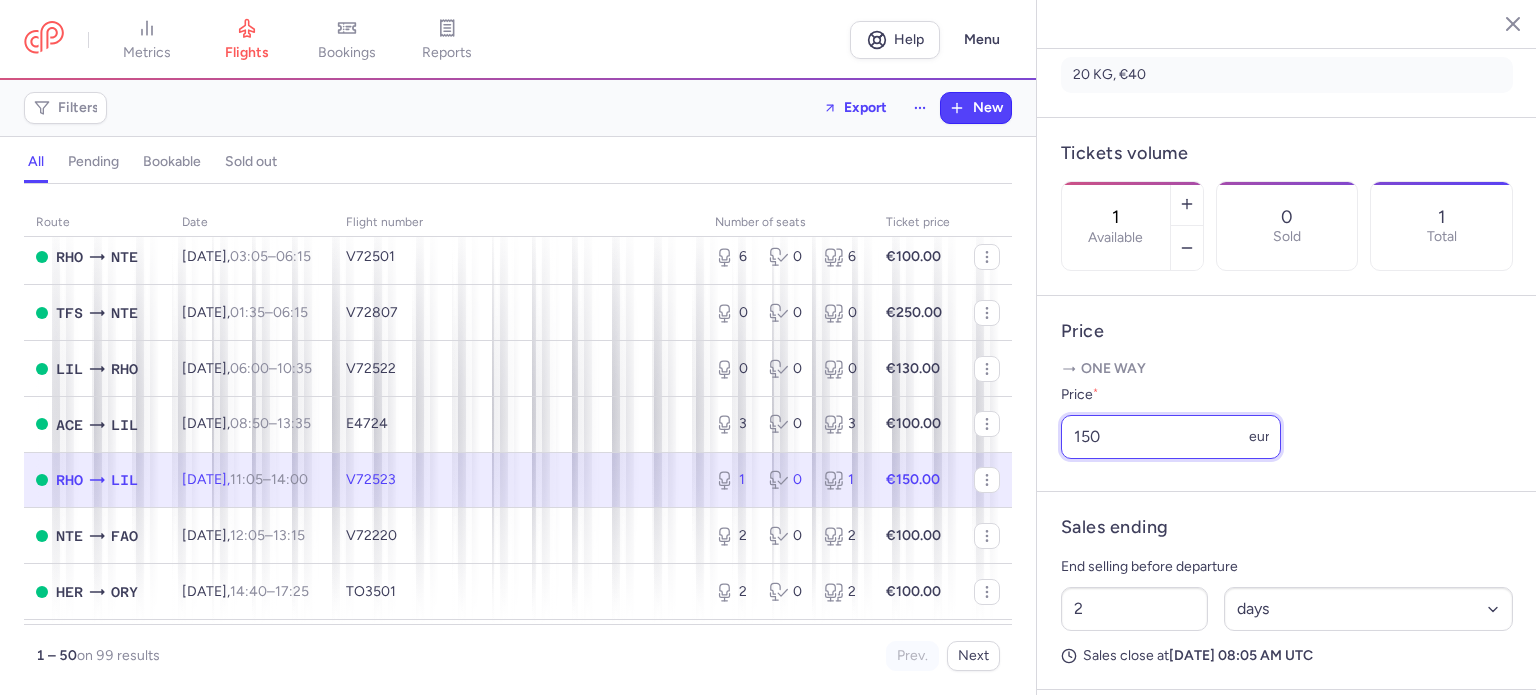 click on "150" at bounding box center (1171, 437) 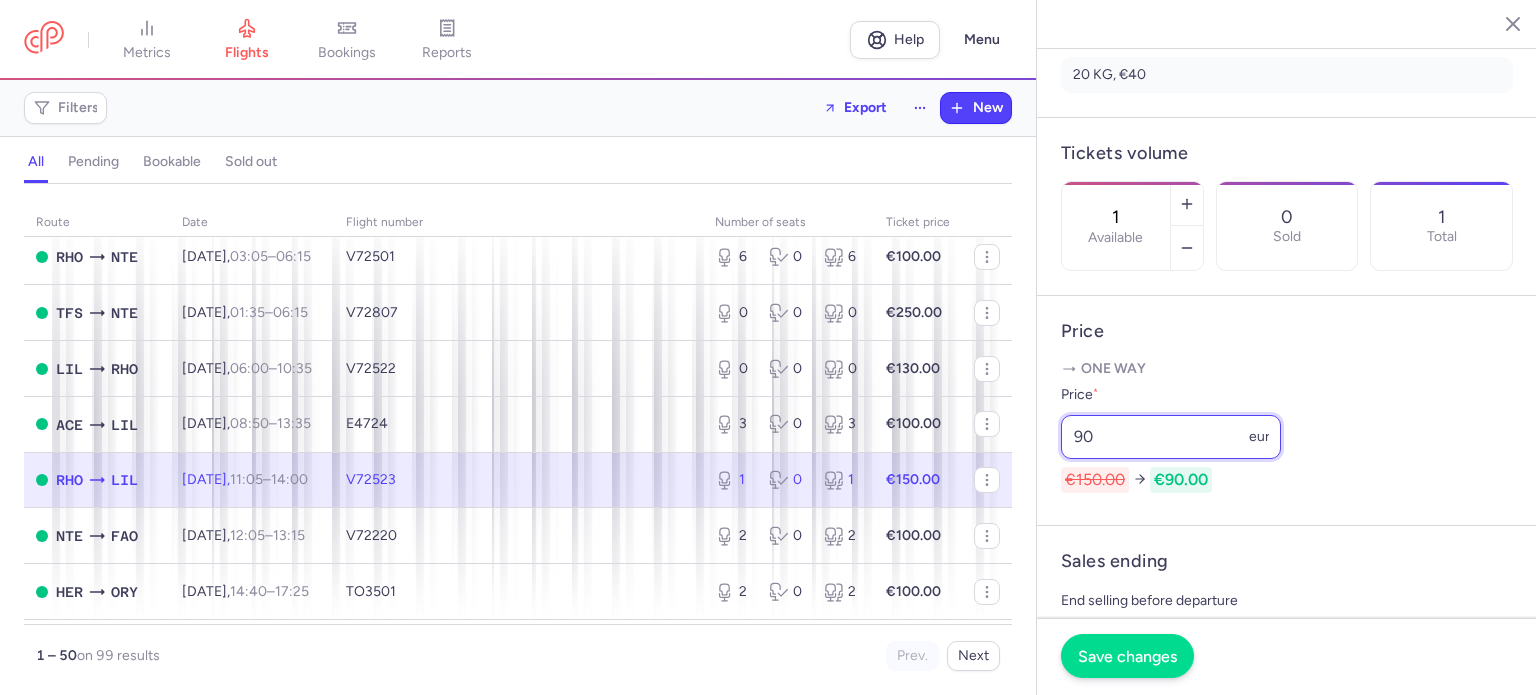 type on "90" 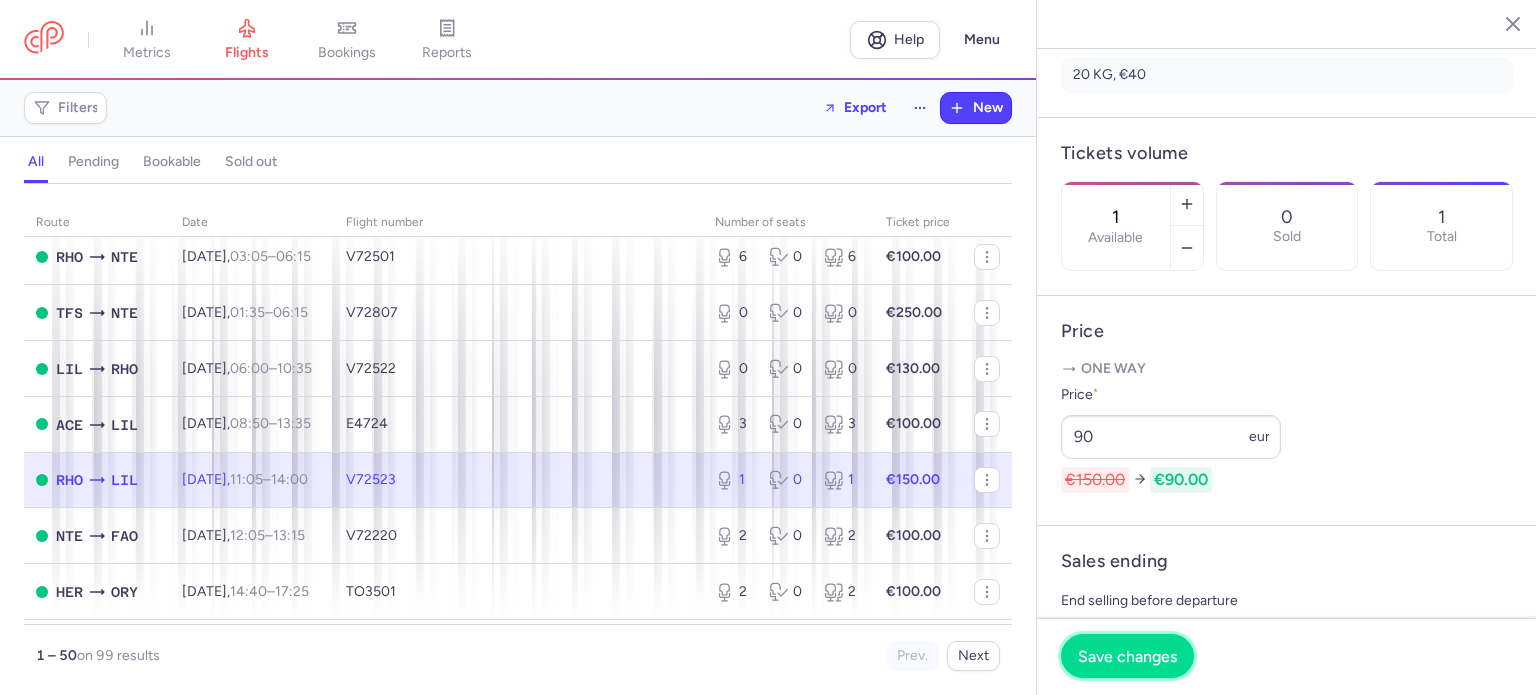 click on "Save changes" at bounding box center (1127, 656) 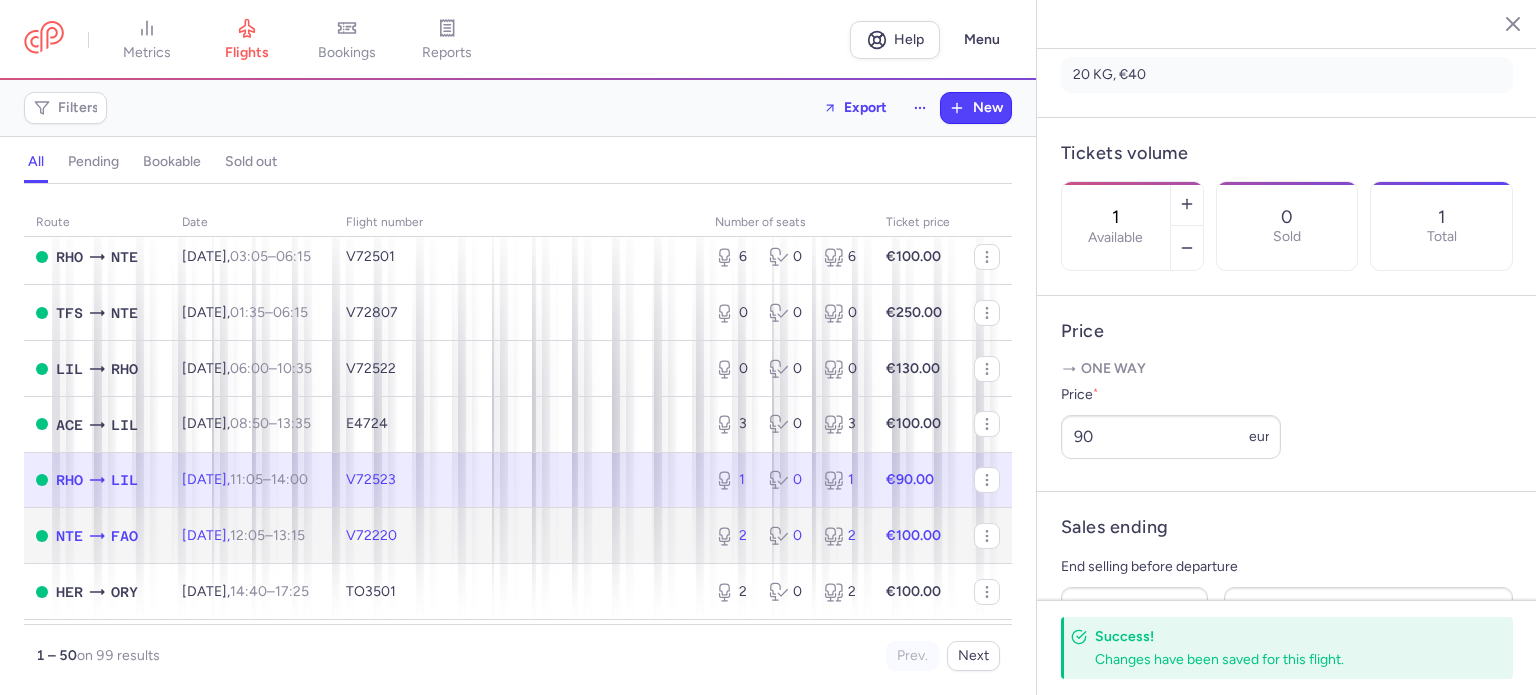 click on "€100.00" at bounding box center [913, 535] 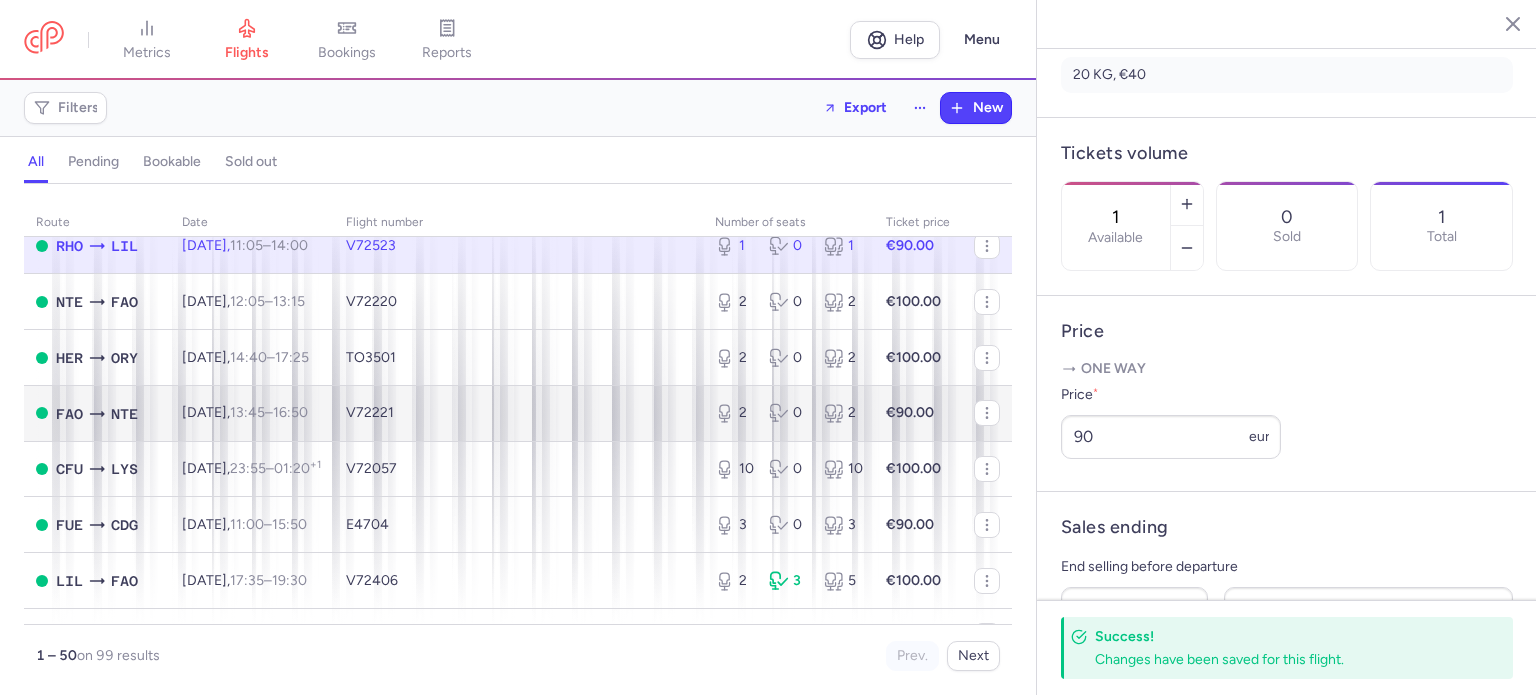 scroll, scrollTop: 1300, scrollLeft: 0, axis: vertical 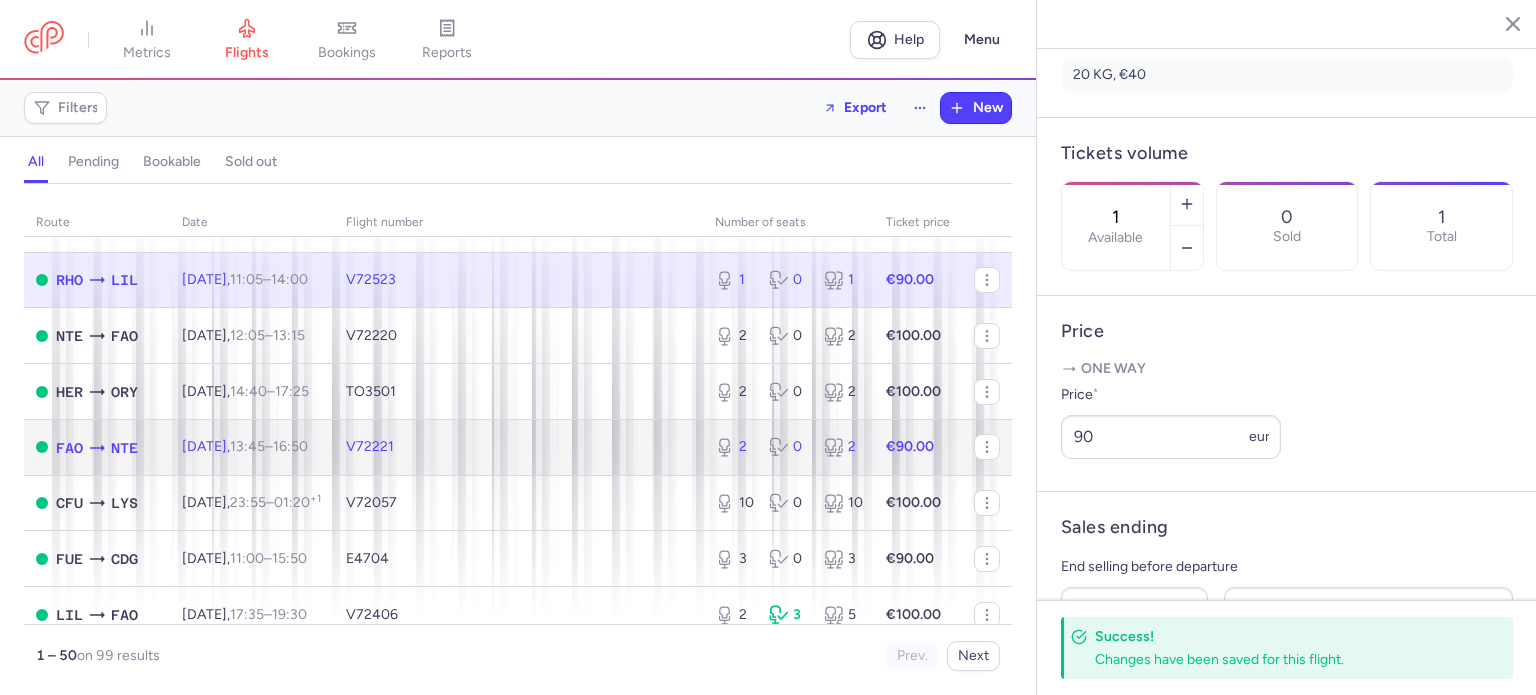 click on "V72221" at bounding box center (518, 447) 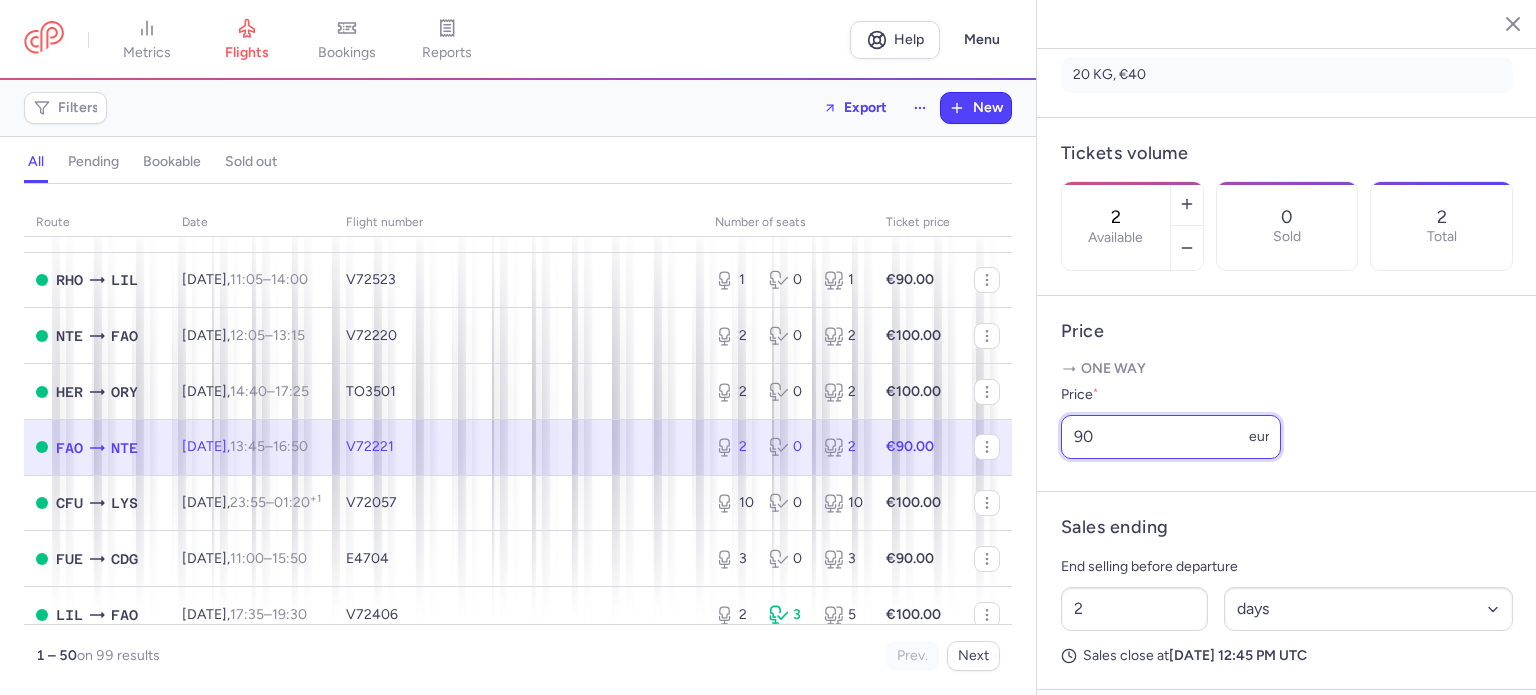 drag, startPoint x: 1123, startPoint y: 498, endPoint x: 1017, endPoint y: 488, distance: 106.47065 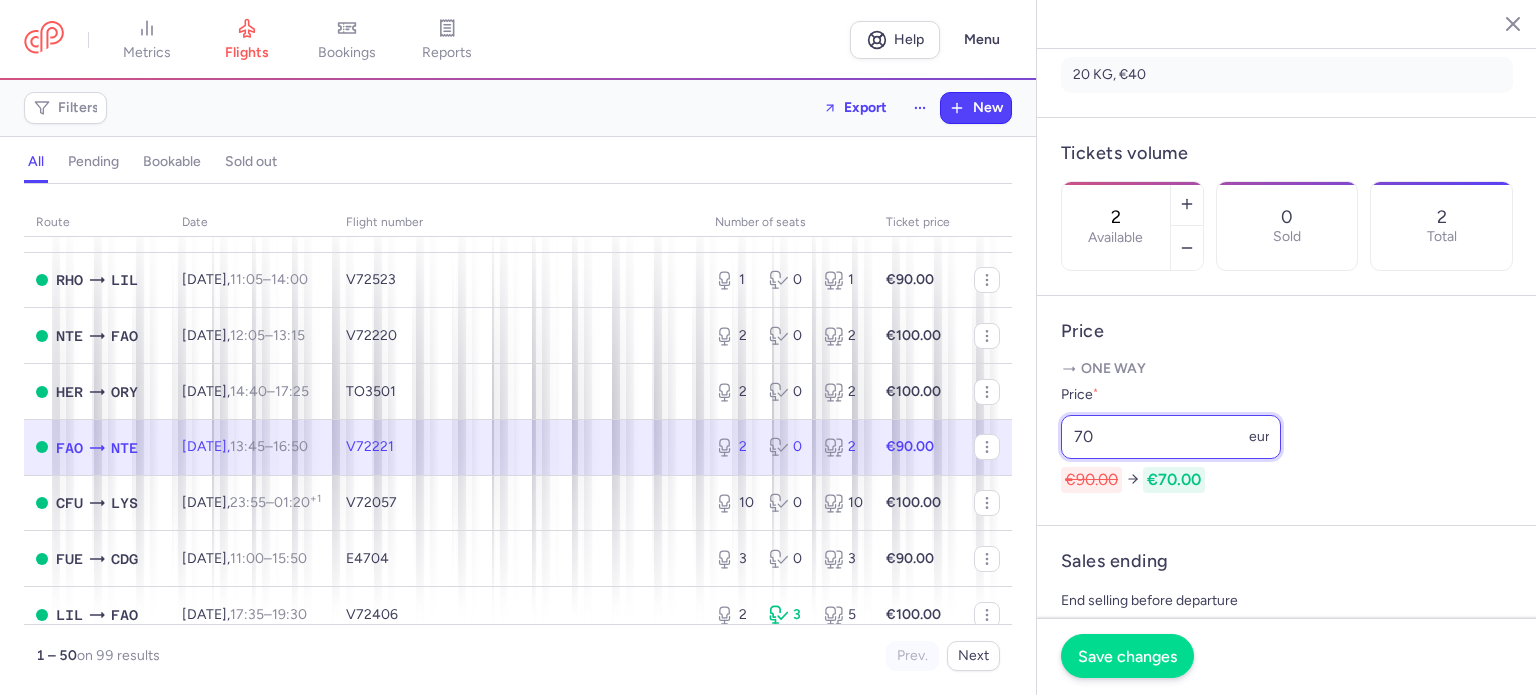type on "70" 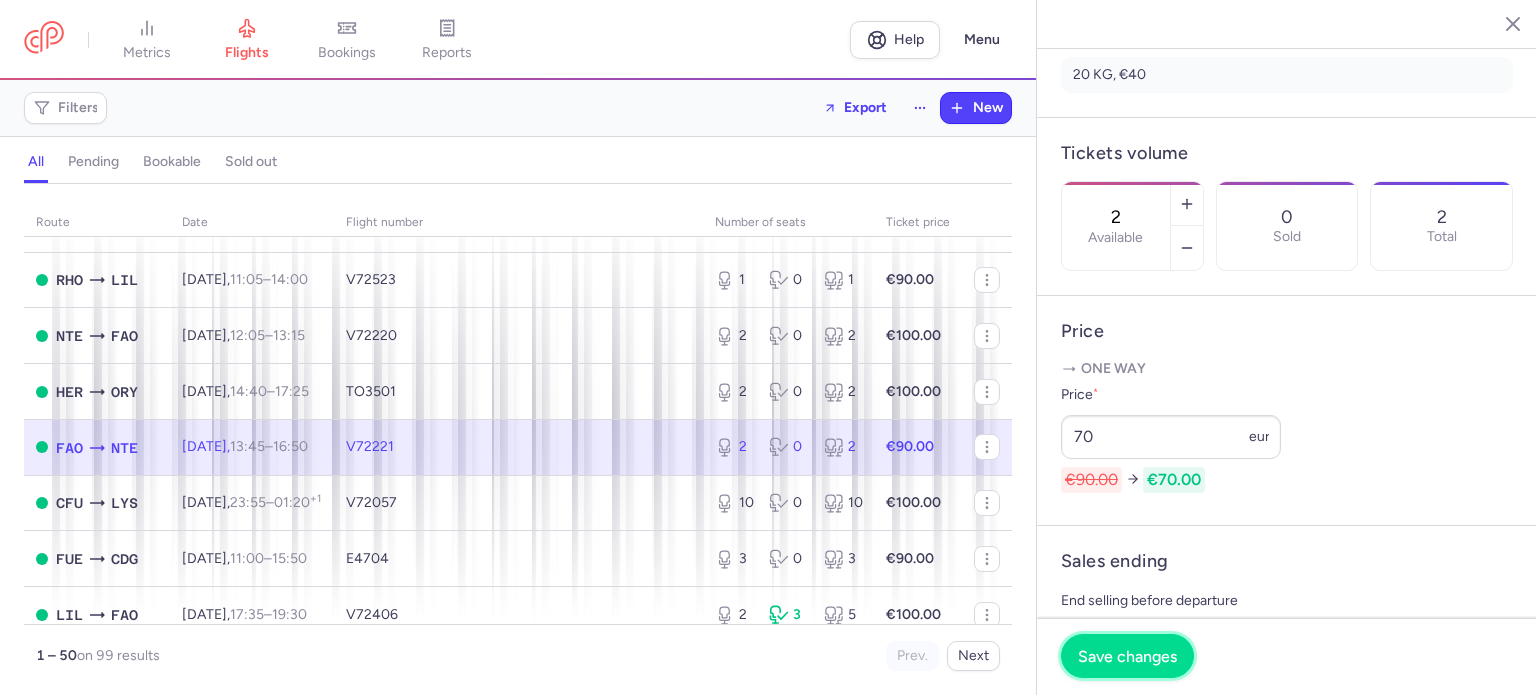 click on "Save changes" at bounding box center (1127, 656) 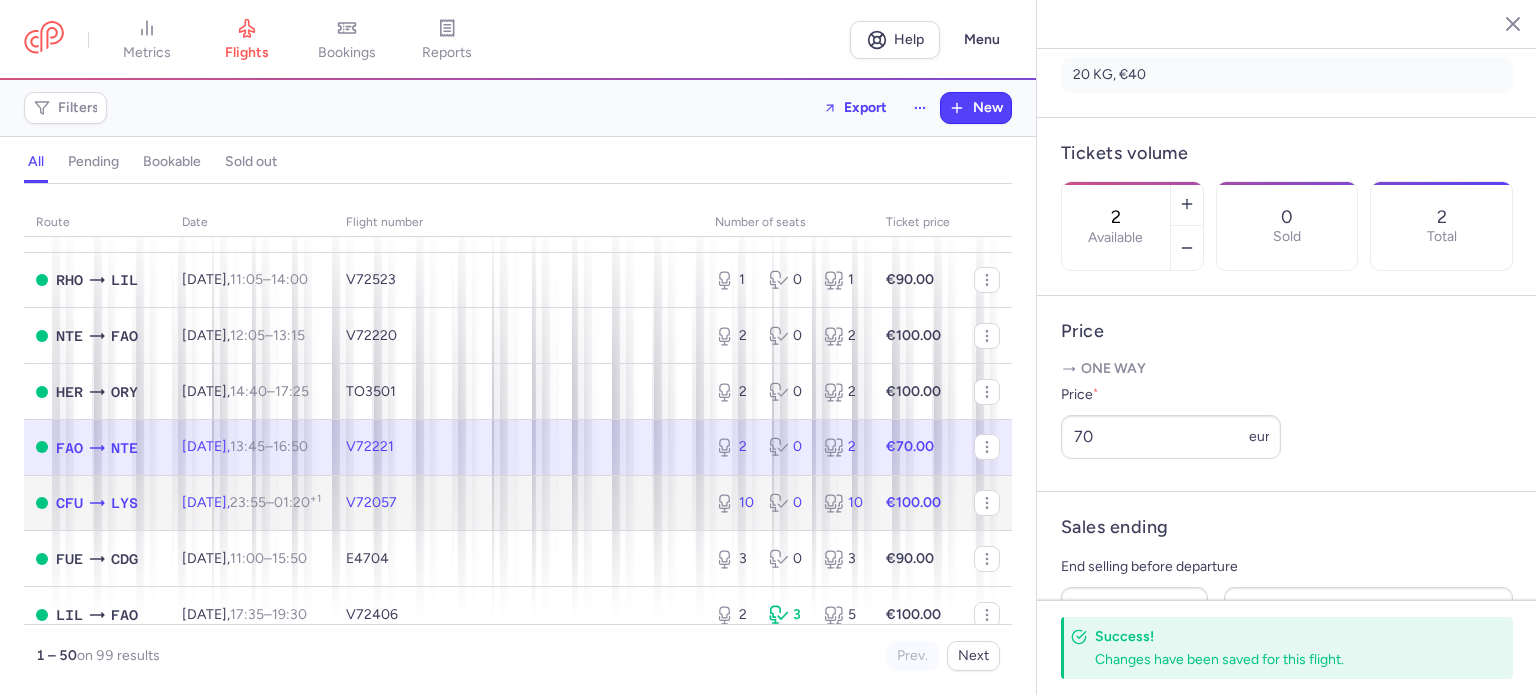 click on "10 0 10" at bounding box center (788, 503) 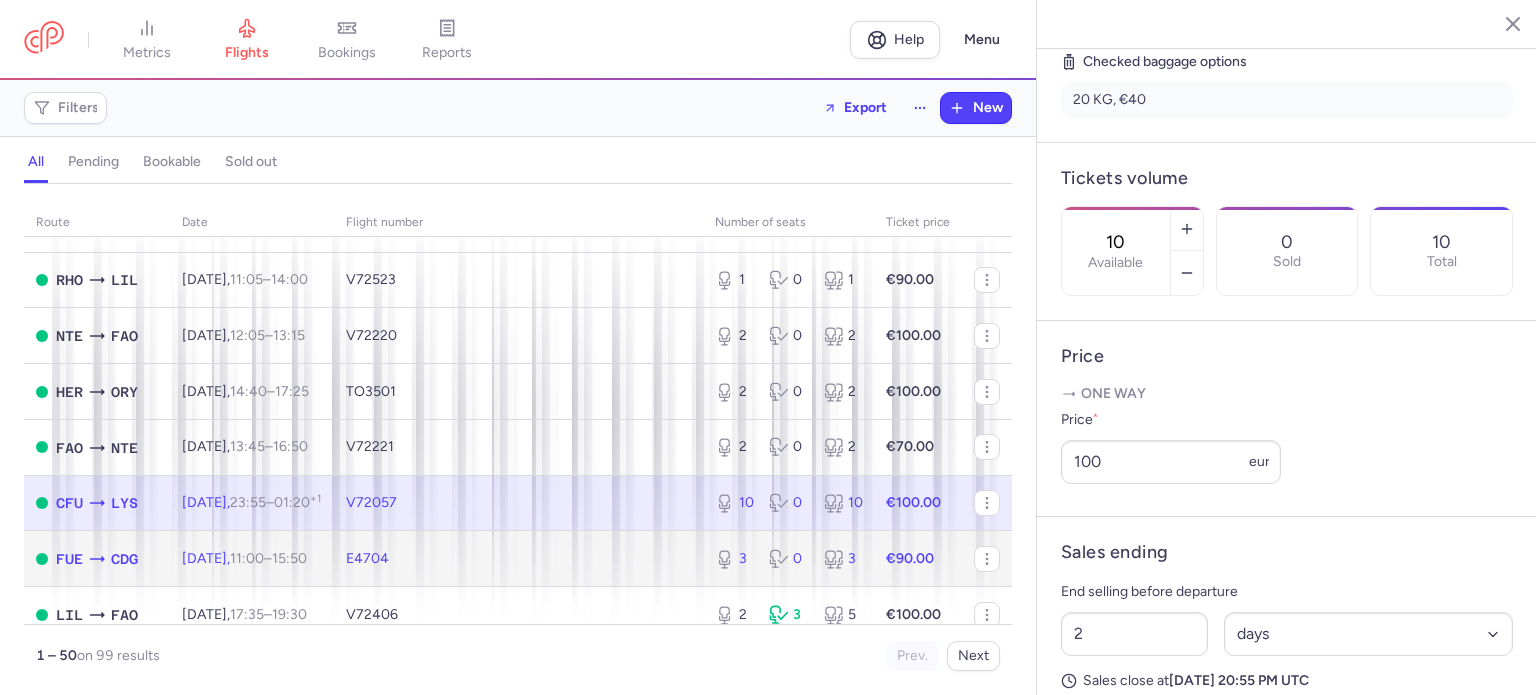 click on "3 0 3" at bounding box center (788, 559) 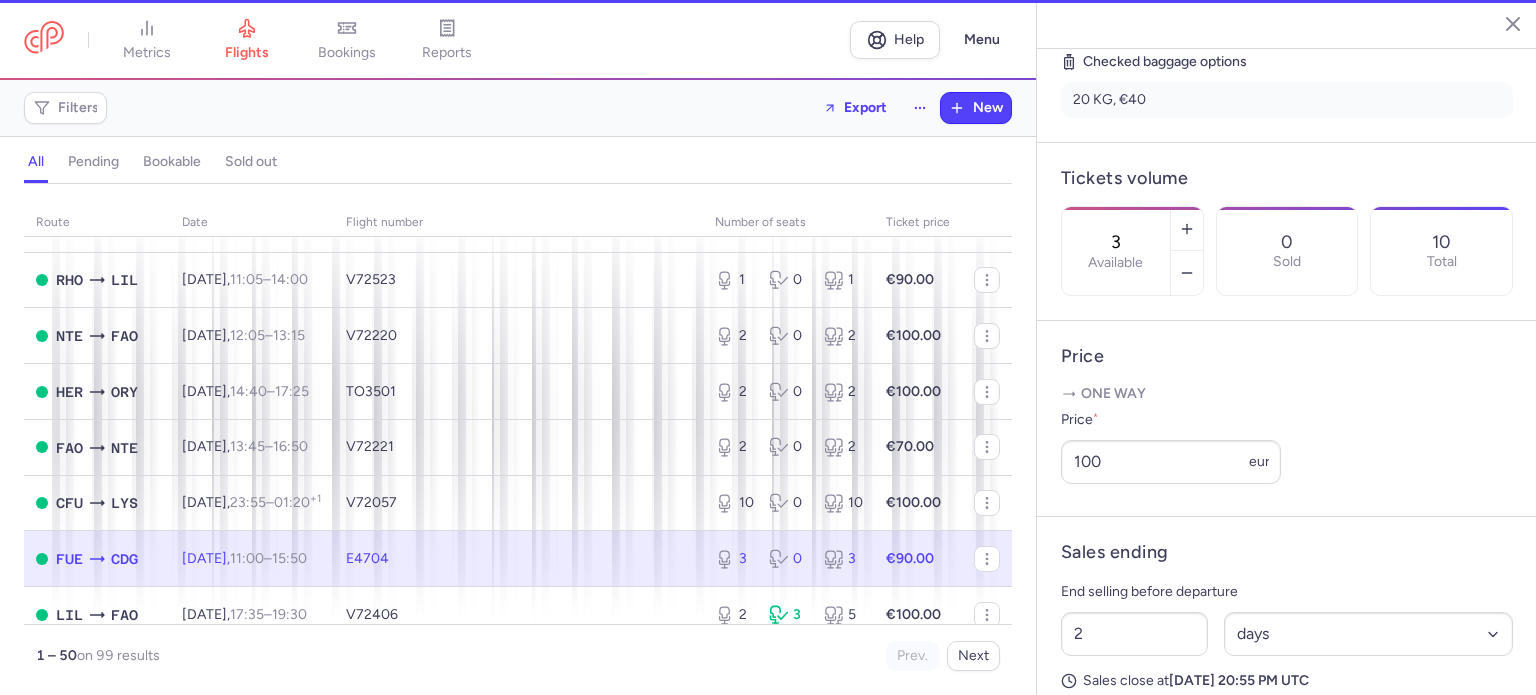 scroll, scrollTop: 524, scrollLeft: 0, axis: vertical 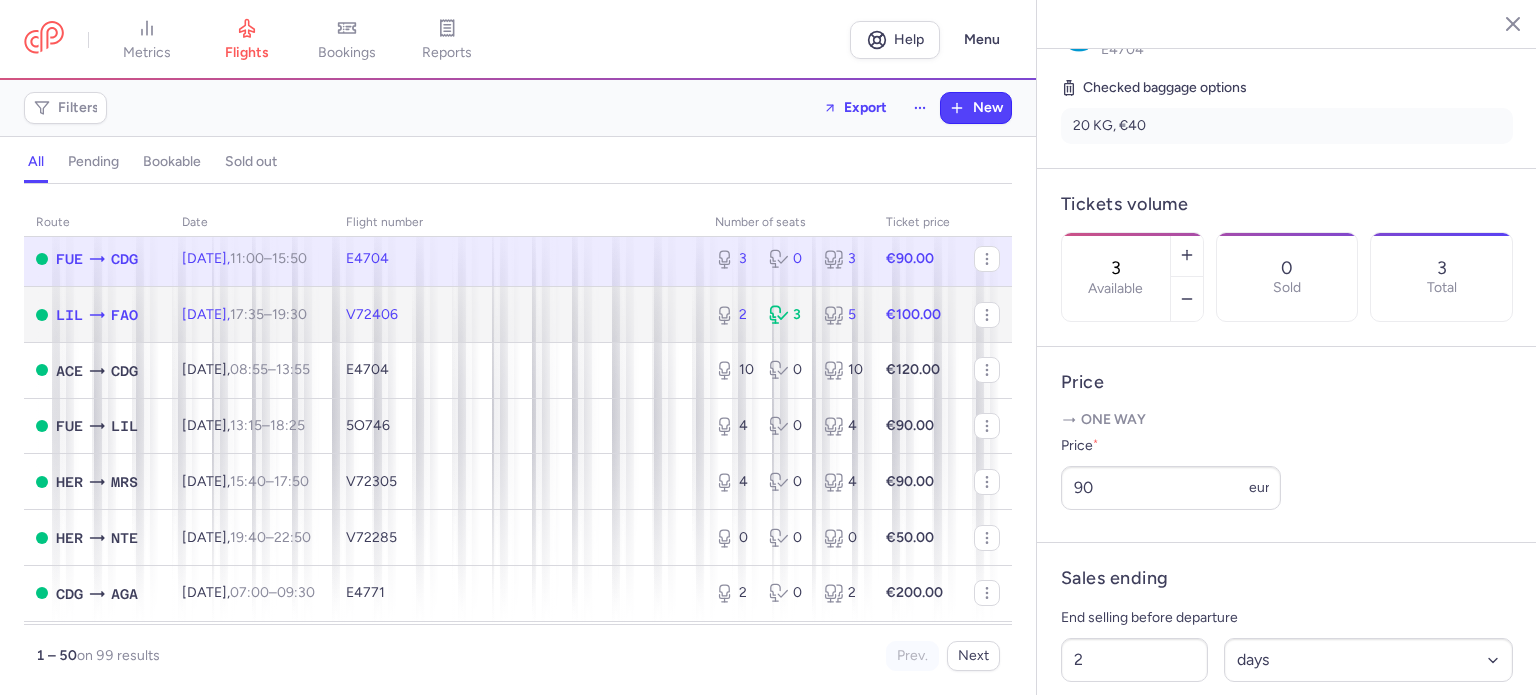 click on "3" at bounding box center [788, 315] 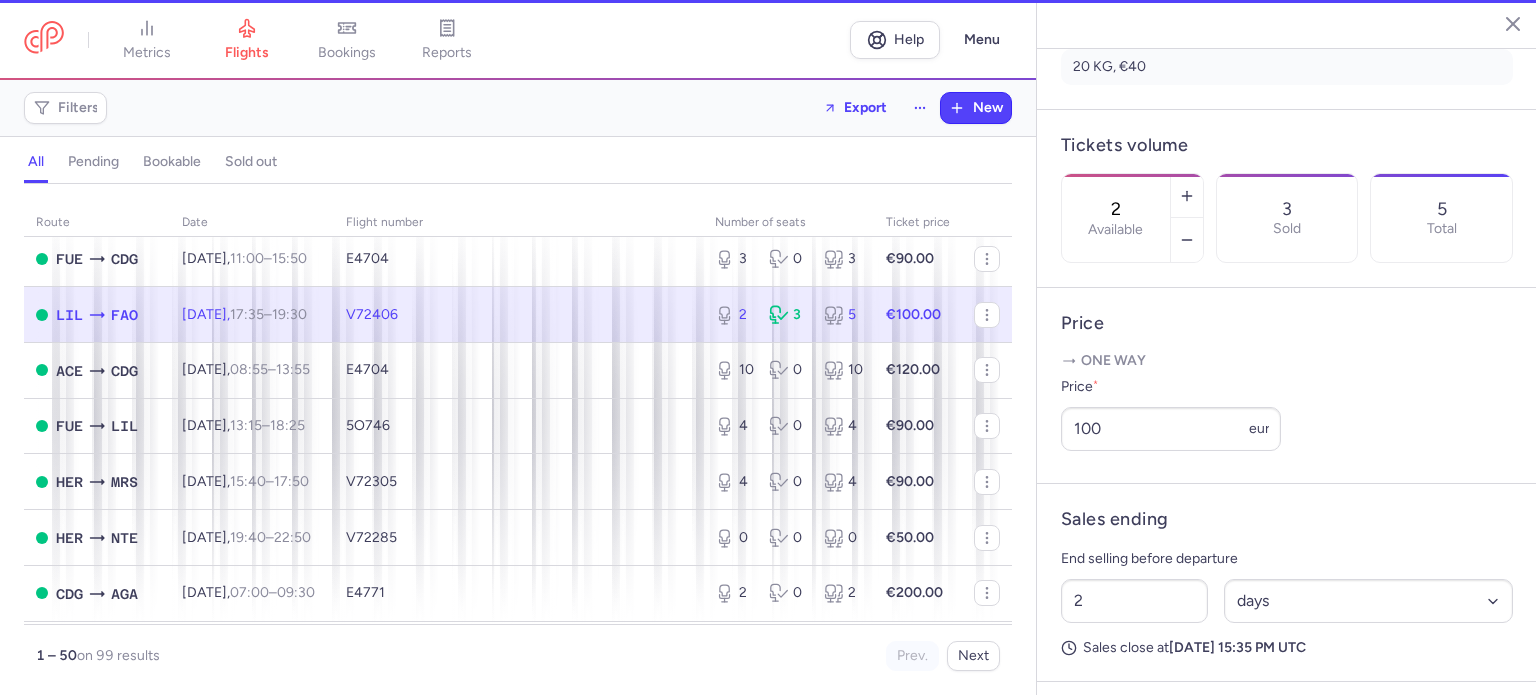 scroll, scrollTop: 516, scrollLeft: 0, axis: vertical 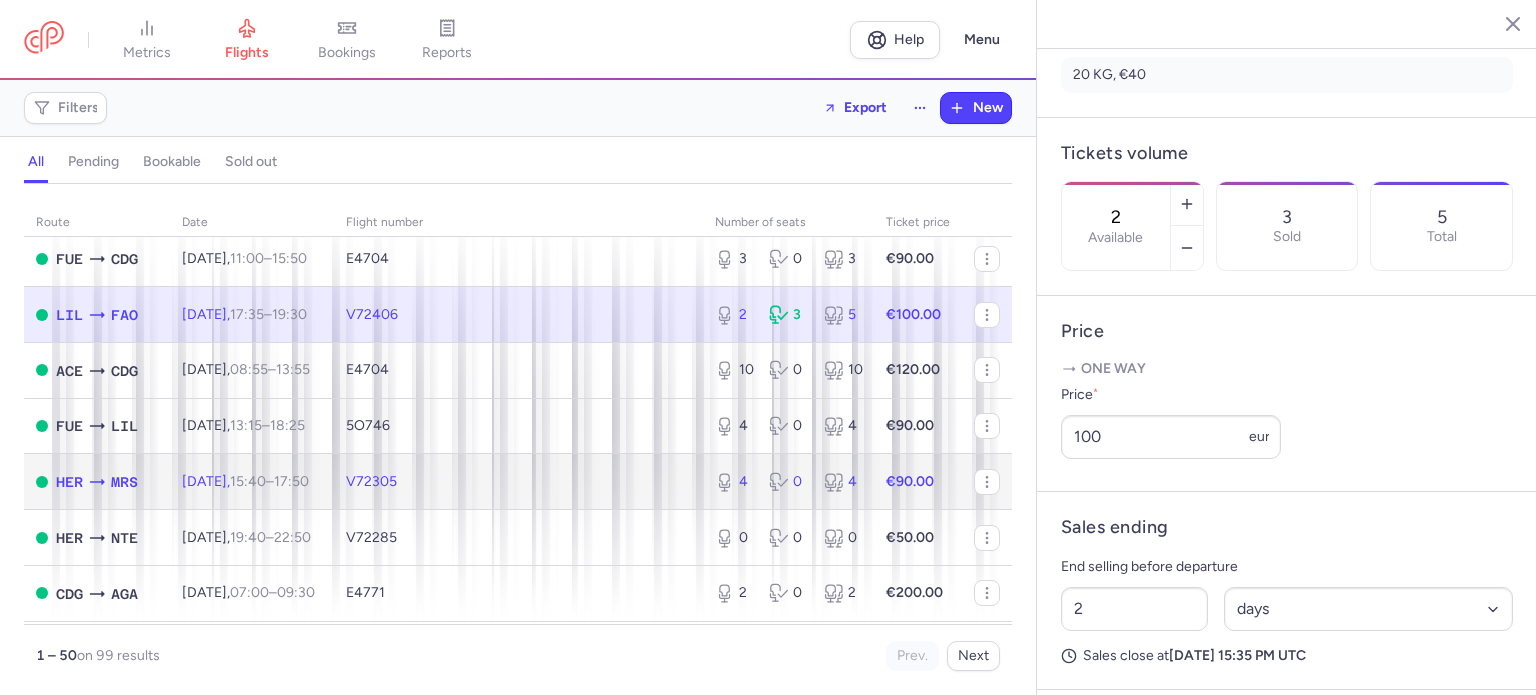 click on "4 0 4" at bounding box center [788, 482] 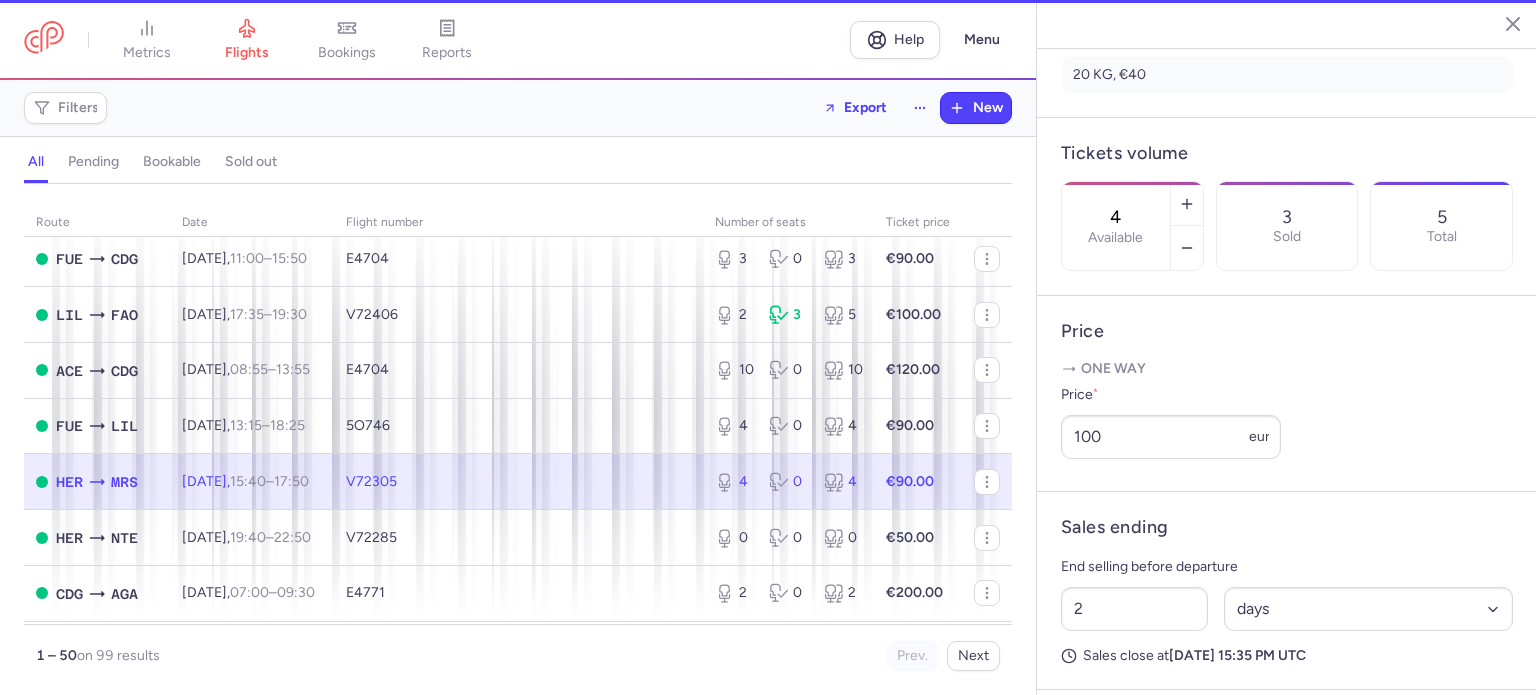 scroll, scrollTop: 500, scrollLeft: 0, axis: vertical 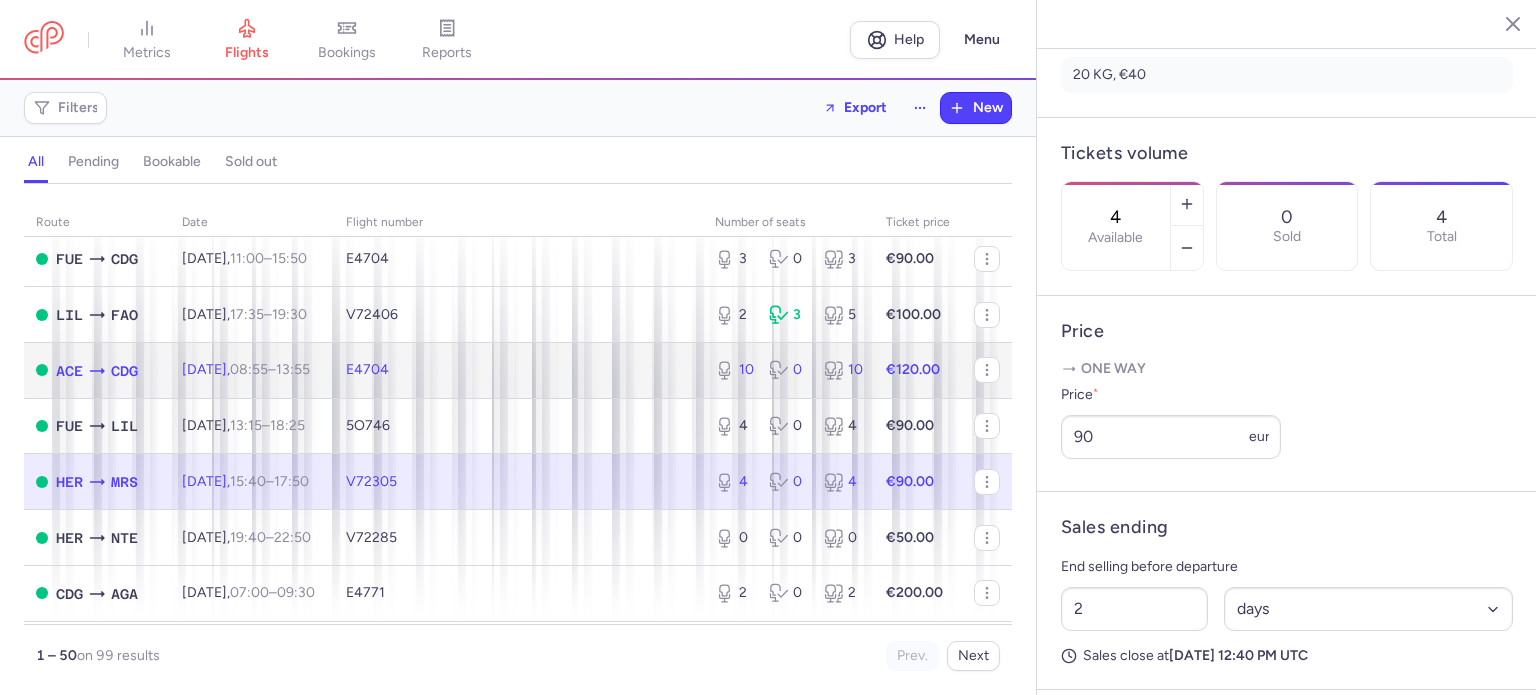 click on "€120.00" at bounding box center (913, 369) 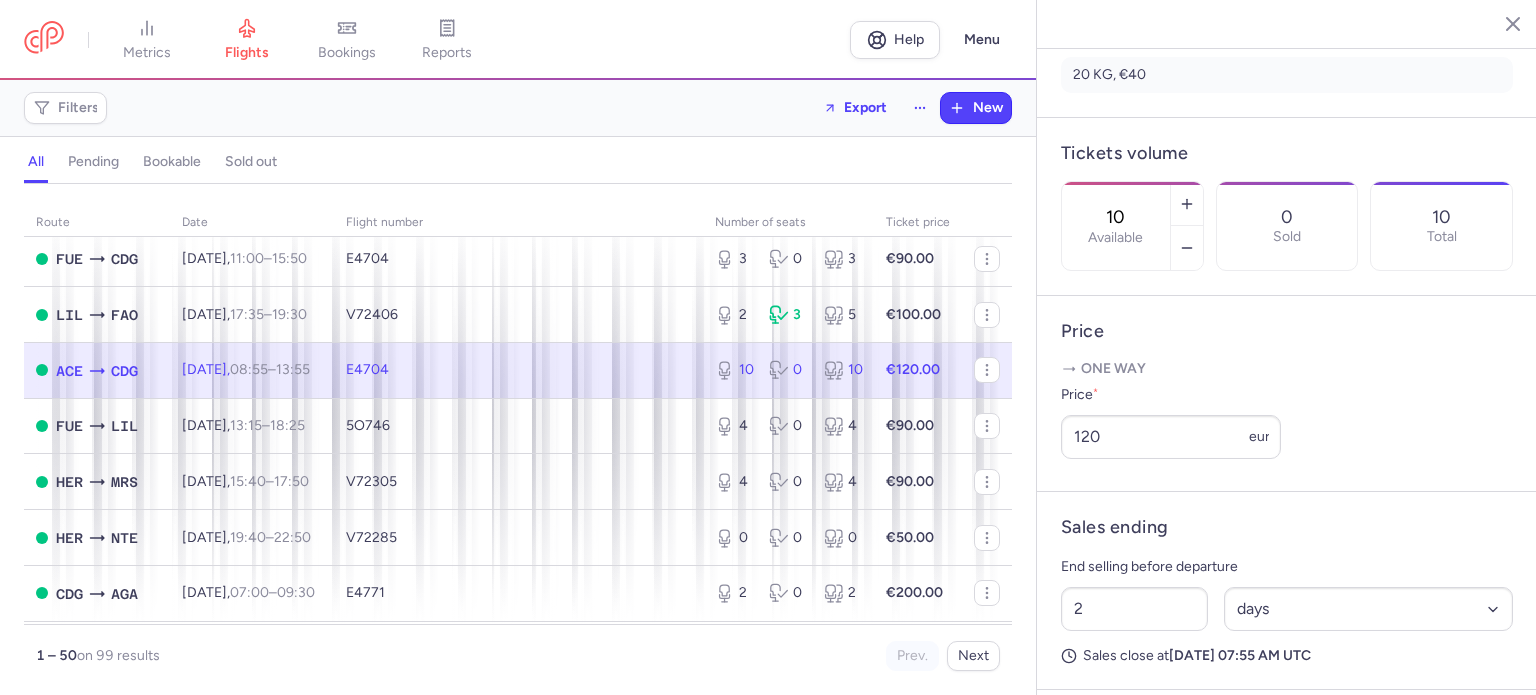 click on "E4704" at bounding box center [518, 370] 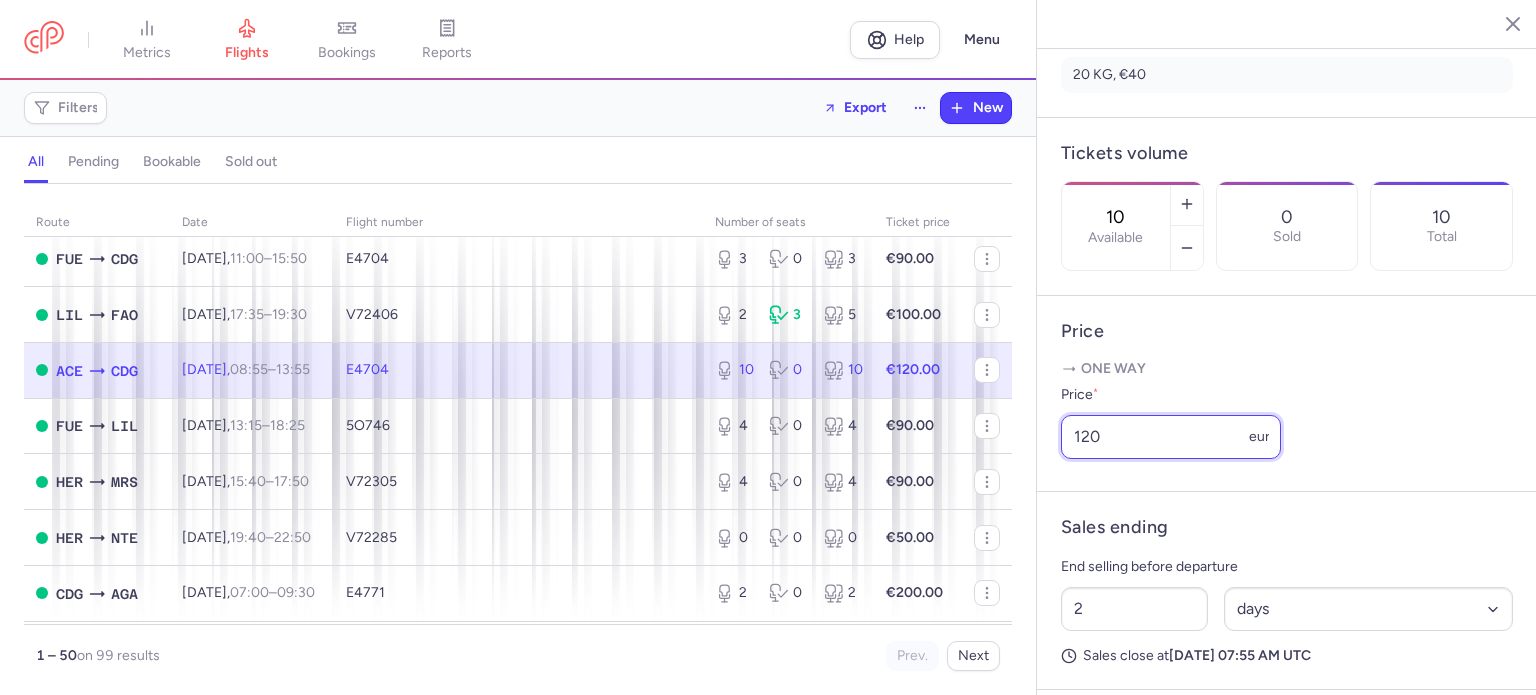 drag, startPoint x: 1097, startPoint y: 481, endPoint x: 1015, endPoint y: 474, distance: 82.29824 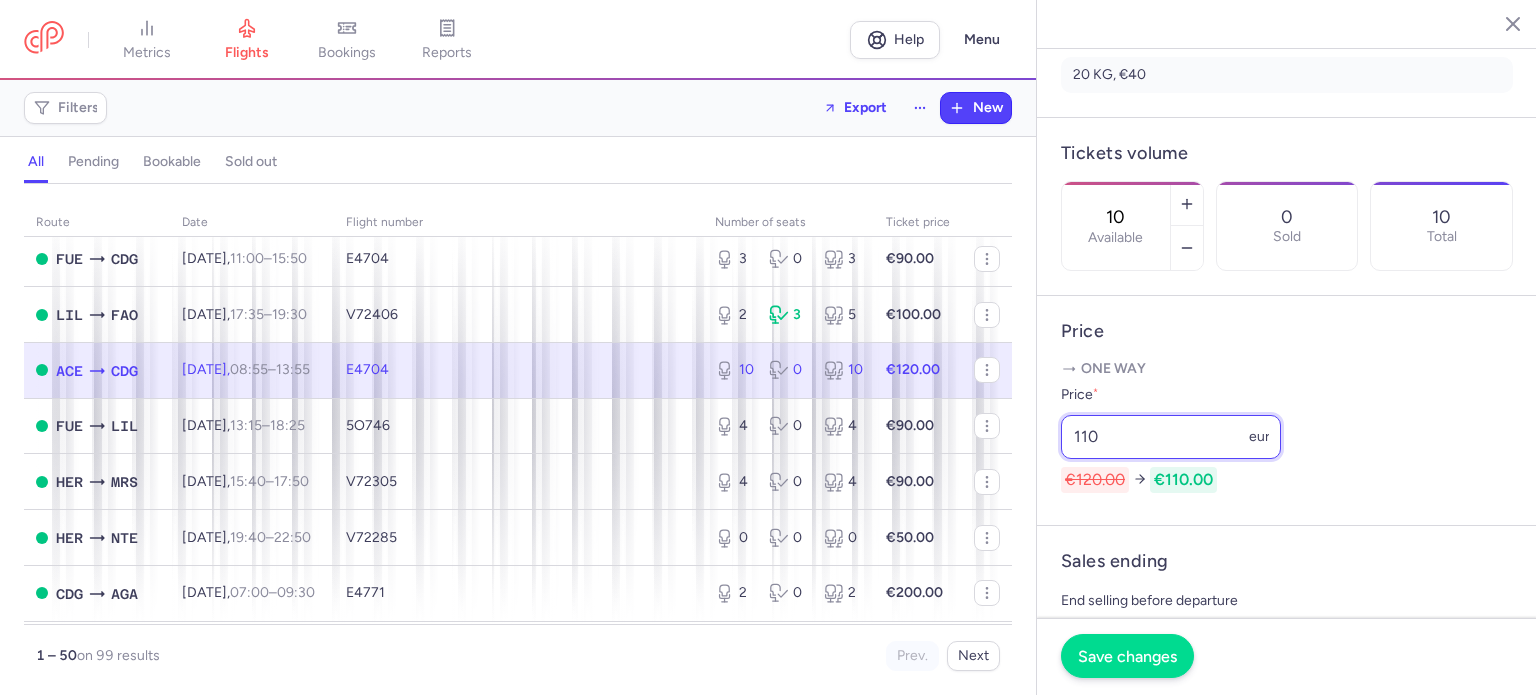type on "110" 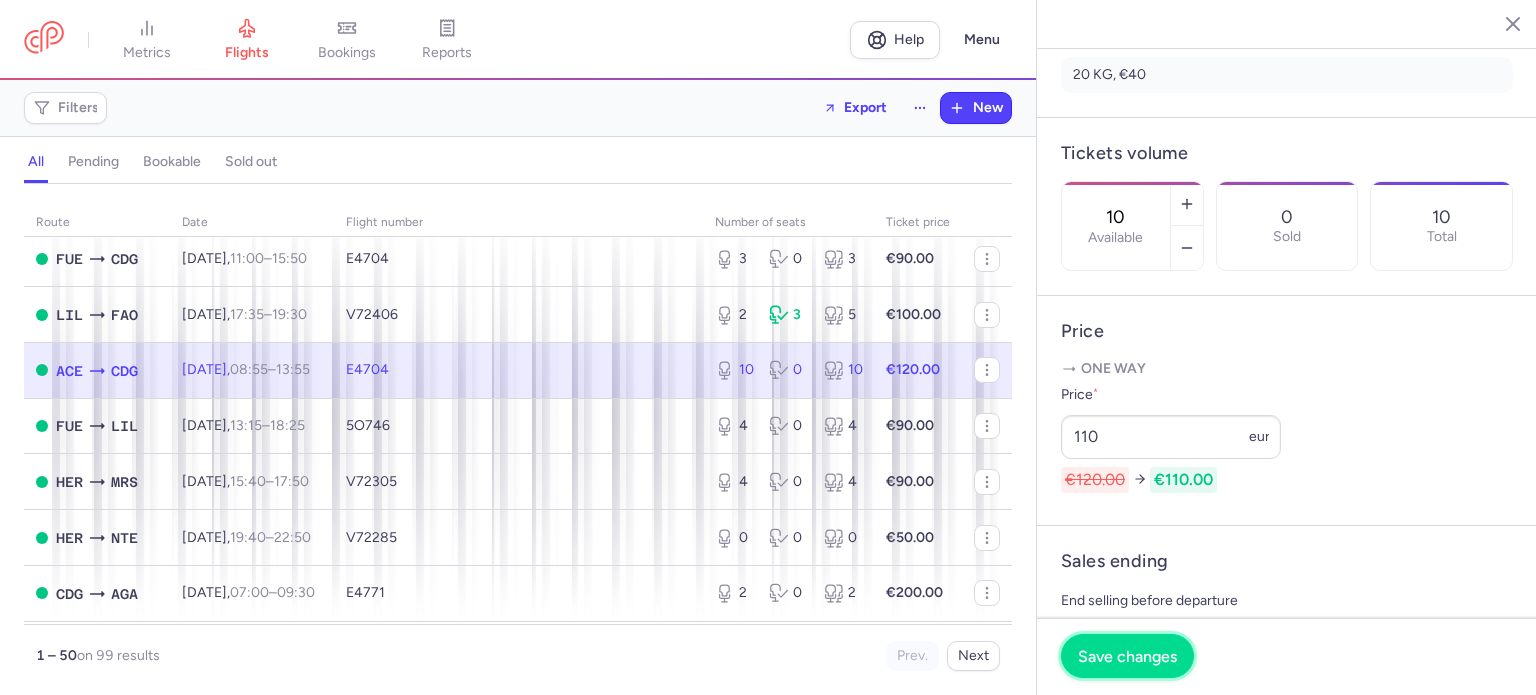 click on "Save changes" at bounding box center [1127, 656] 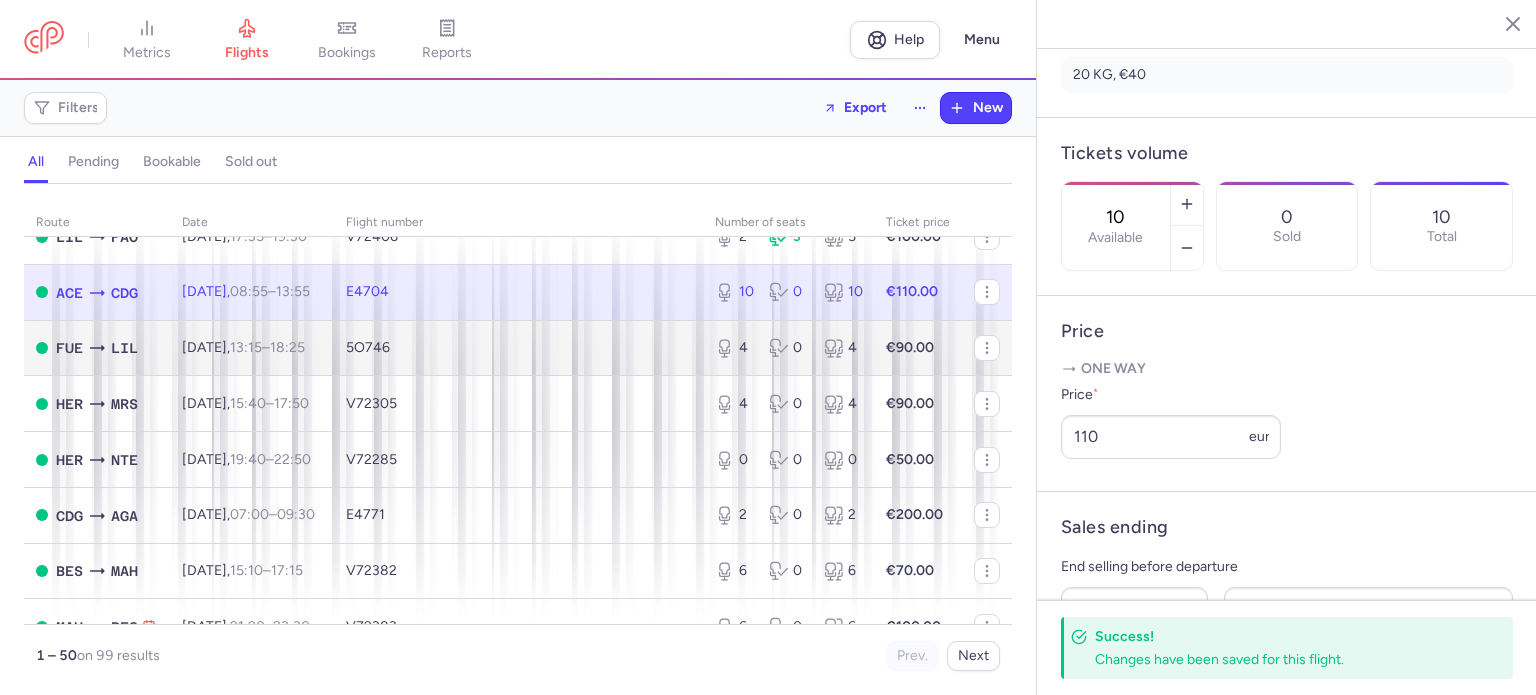 scroll, scrollTop: 1800, scrollLeft: 0, axis: vertical 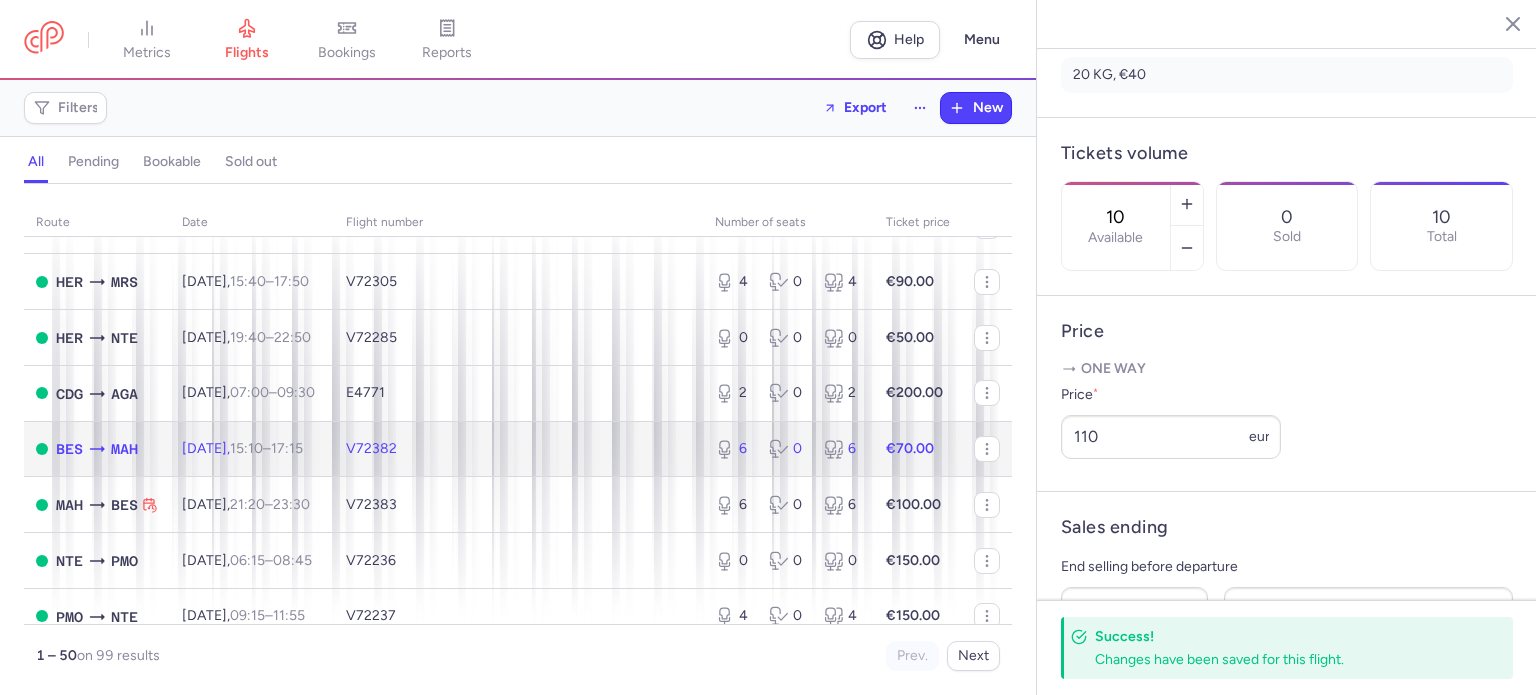 click on "V72382" at bounding box center (518, 449) 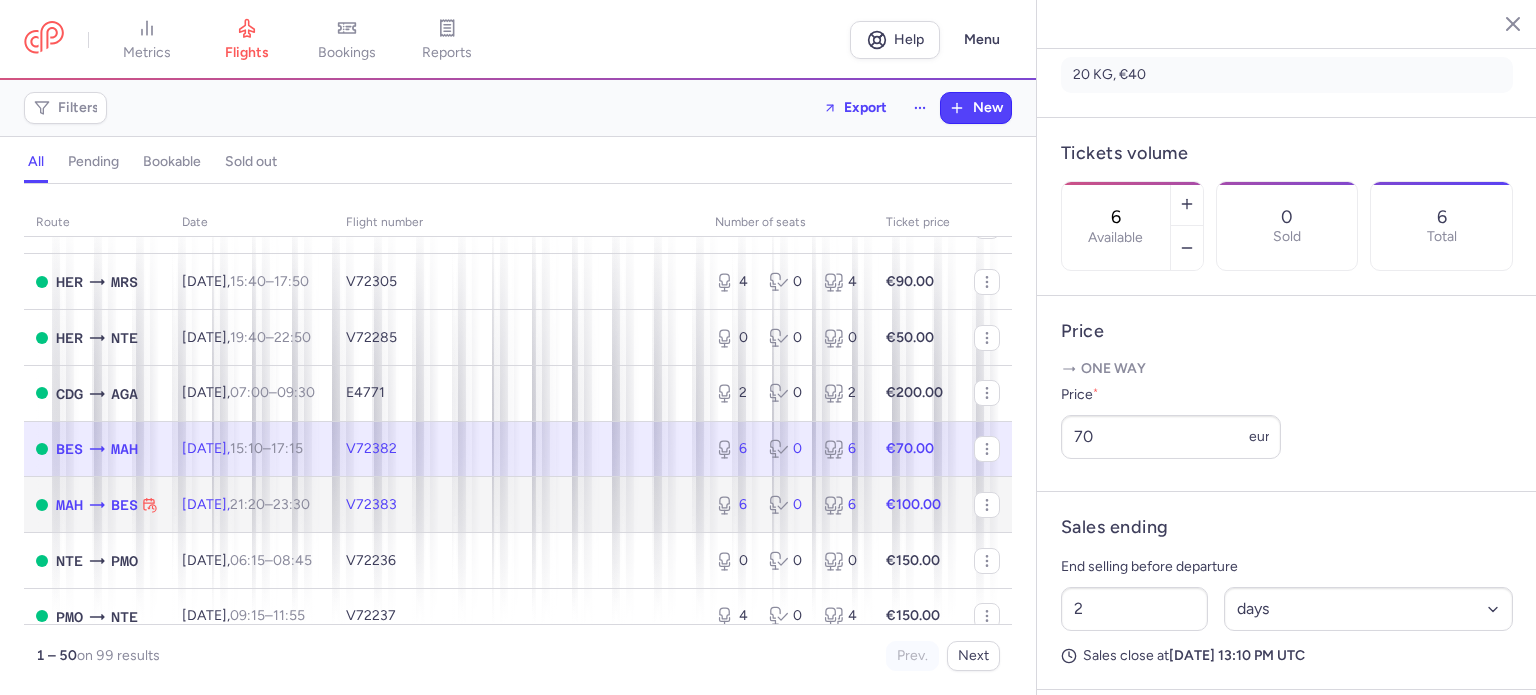click on "6 0 6" at bounding box center [788, 505] 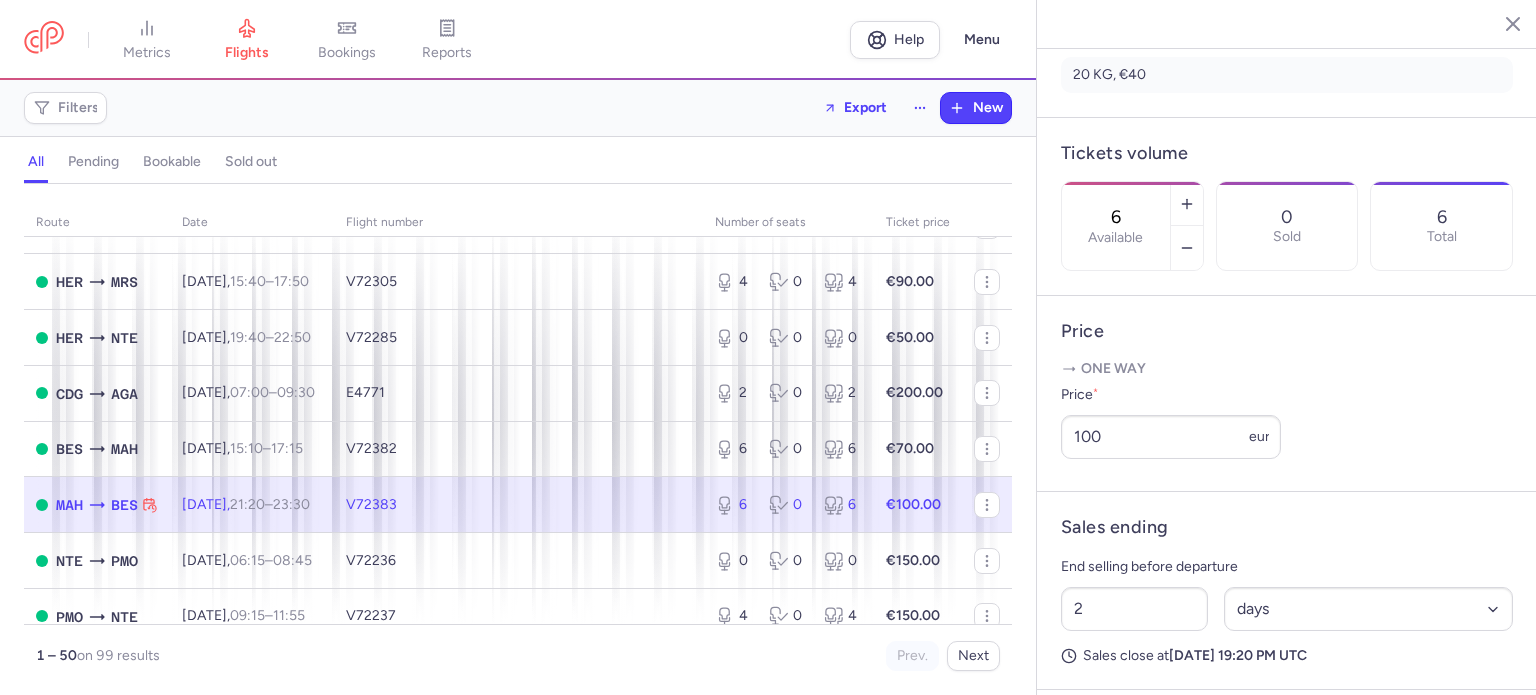 click on "6 0 6" at bounding box center (788, 505) 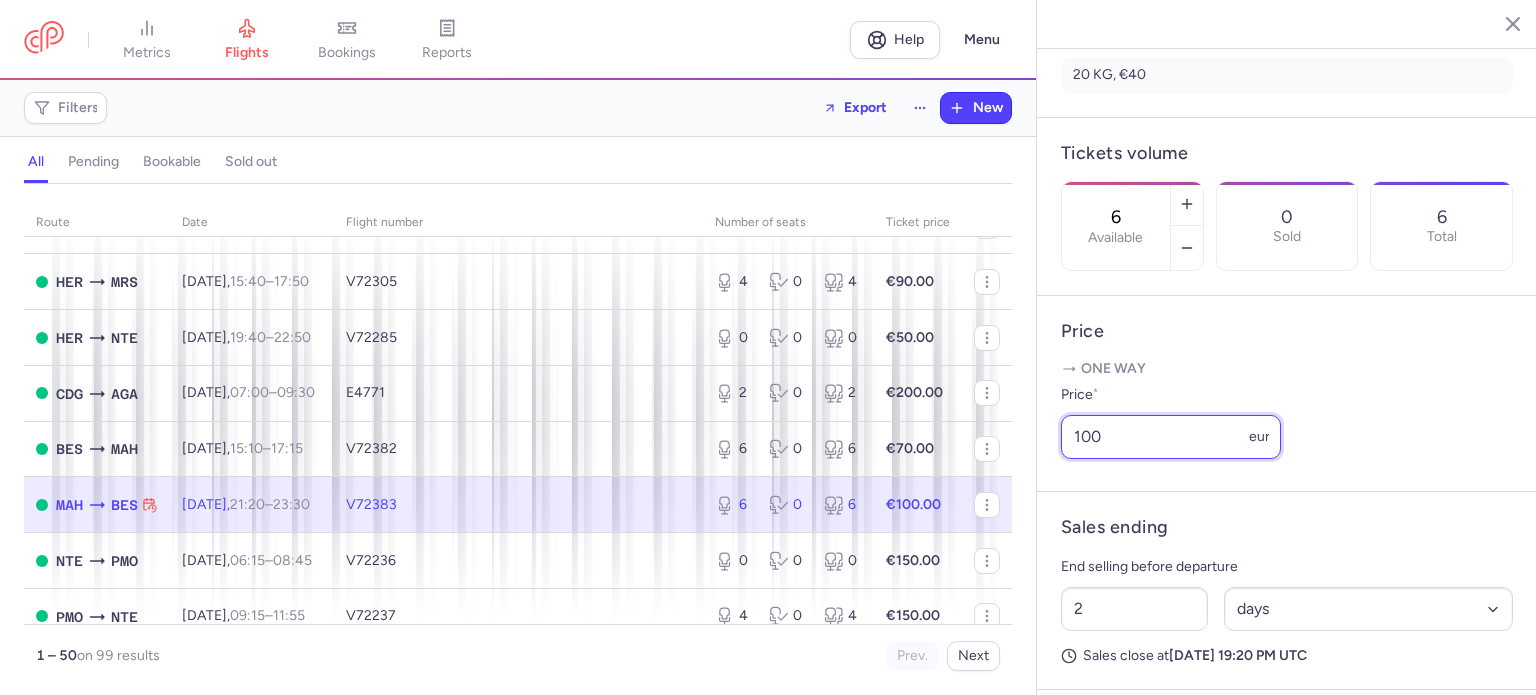 drag, startPoint x: 1124, startPoint y: 492, endPoint x: 1048, endPoint y: 489, distance: 76.05919 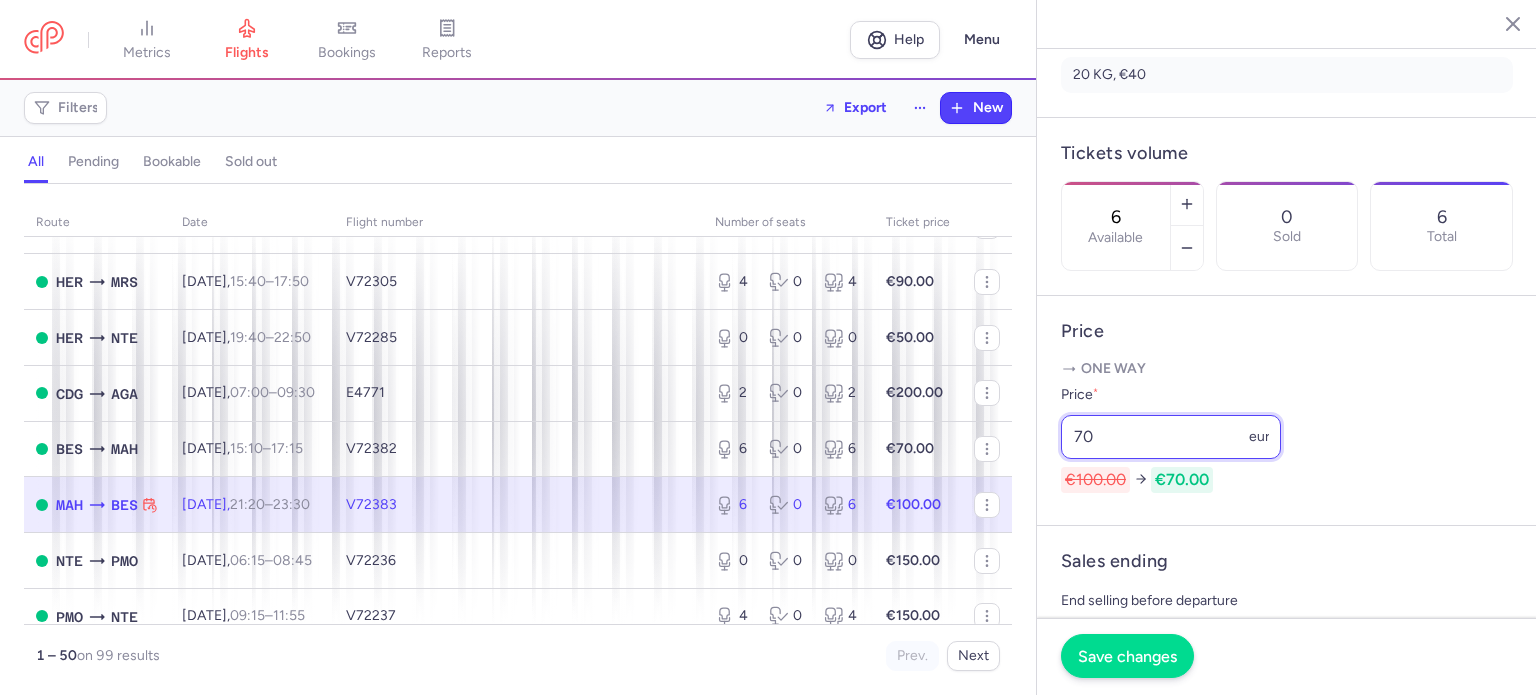 type on "70" 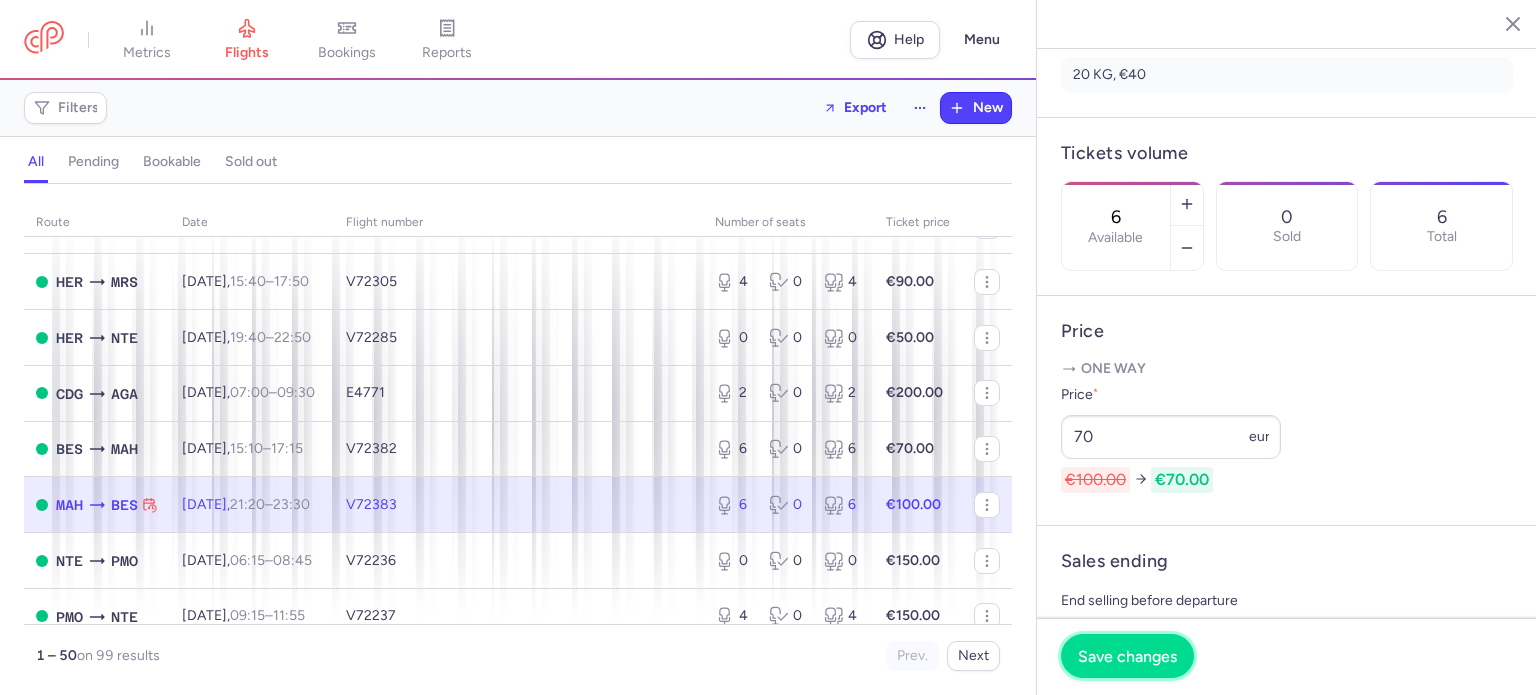 click on "Save changes" at bounding box center (1127, 656) 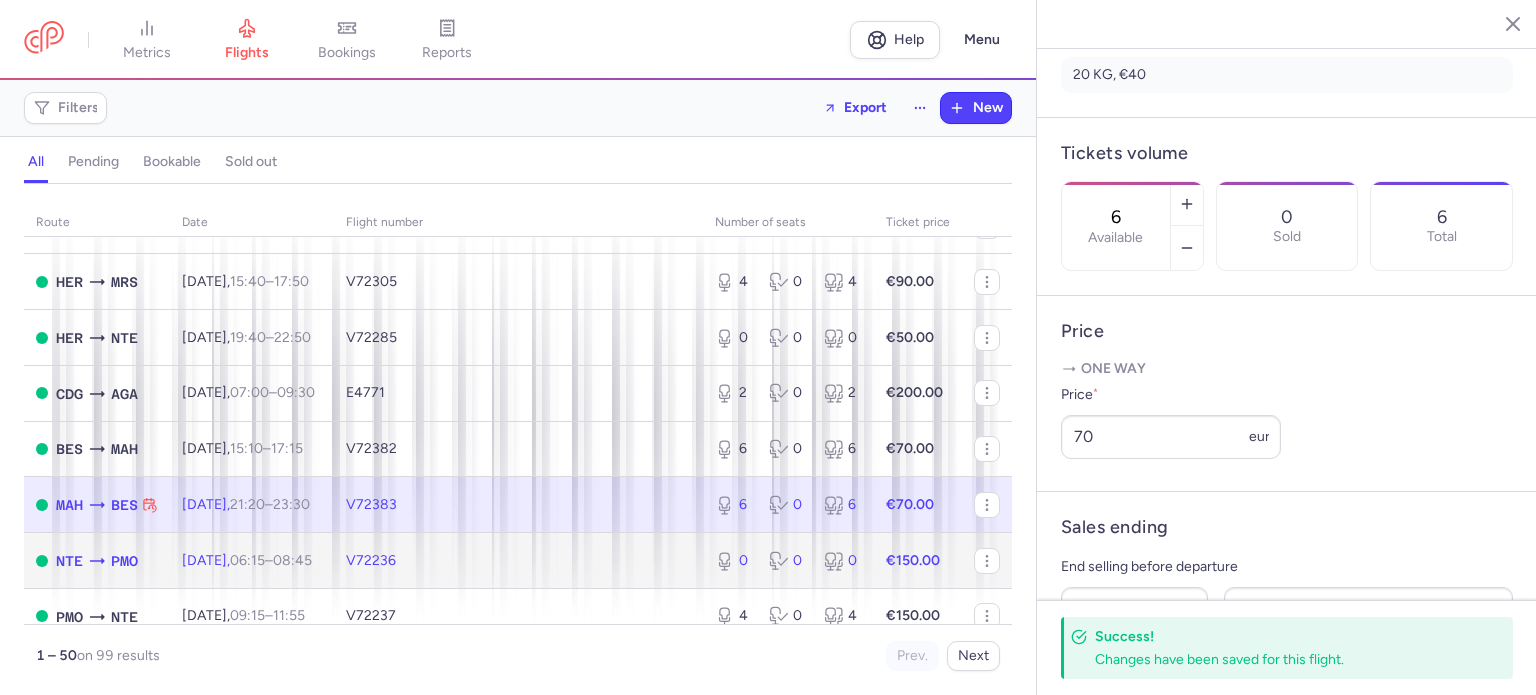 click on "€150.00" at bounding box center [918, 561] 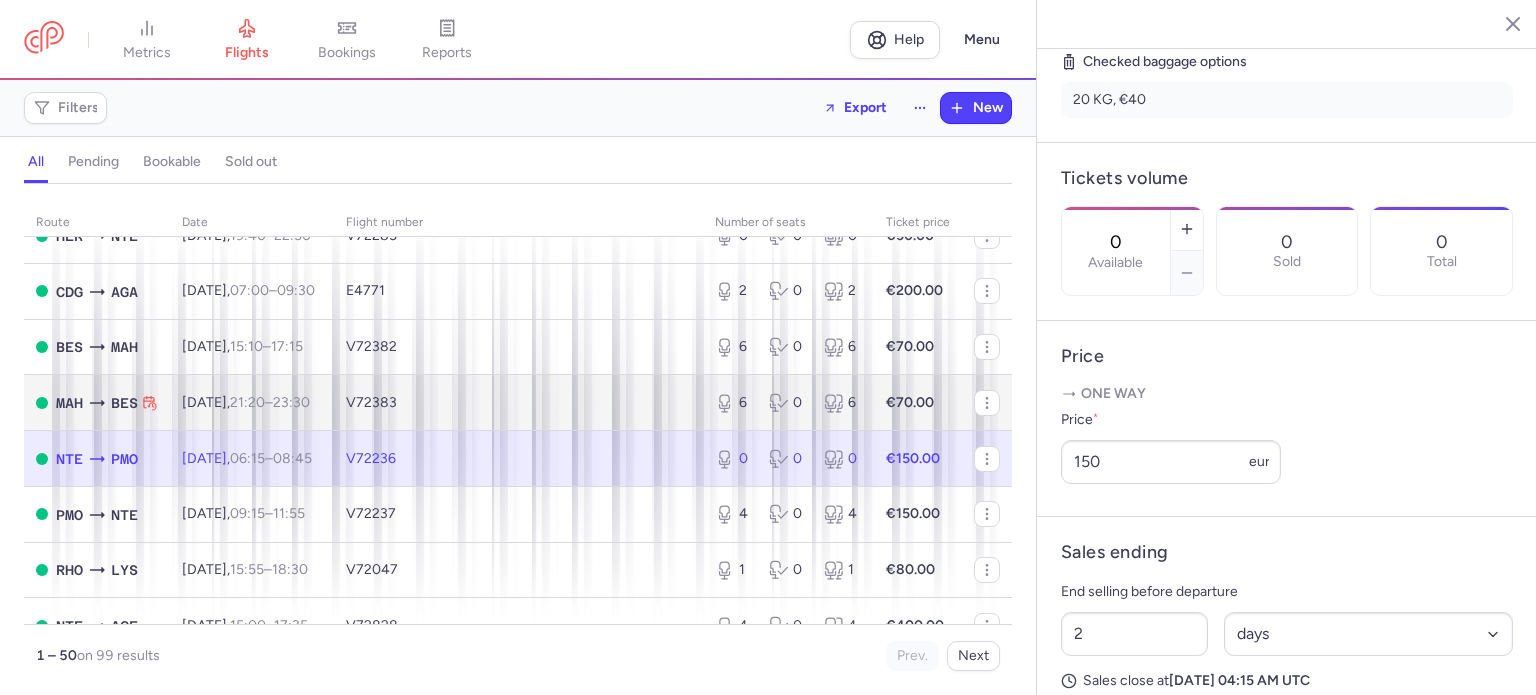 scroll, scrollTop: 2000, scrollLeft: 0, axis: vertical 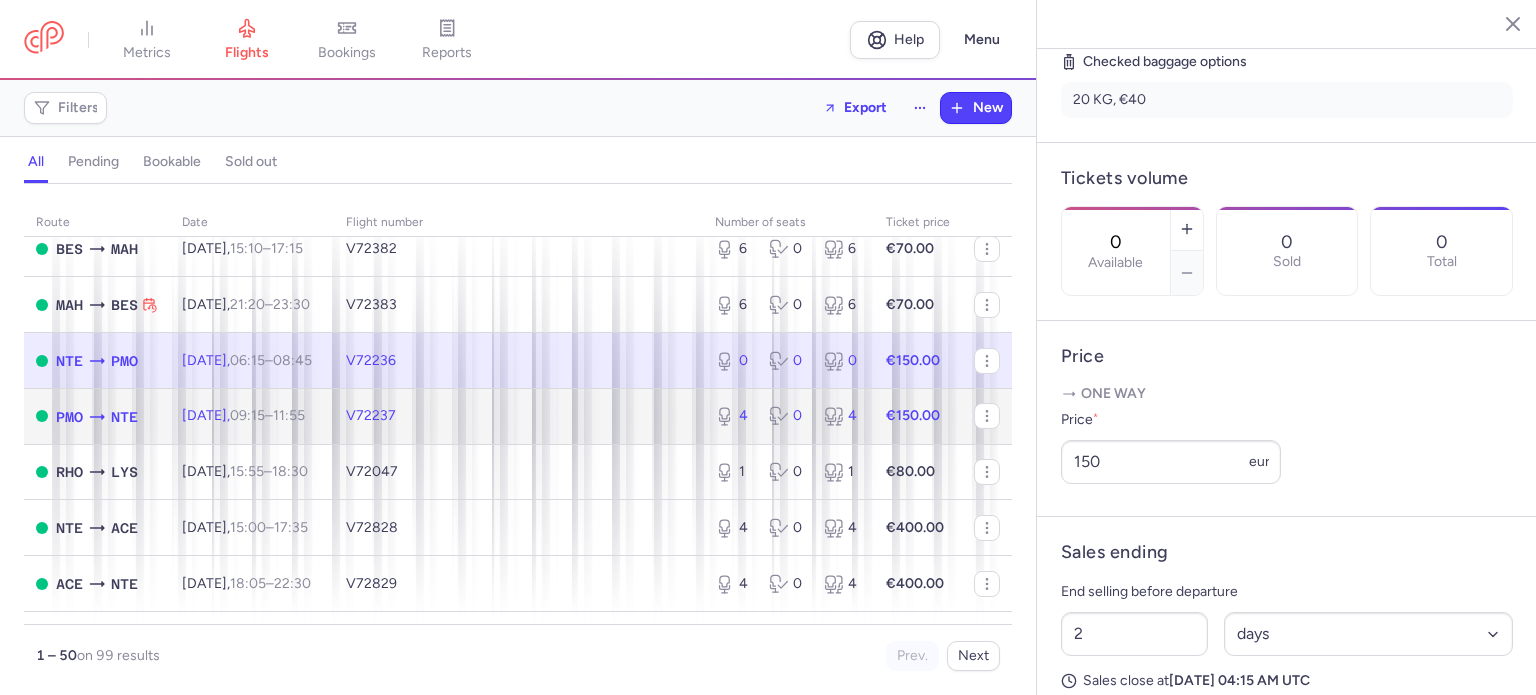 click on "V72237" at bounding box center [518, 416] 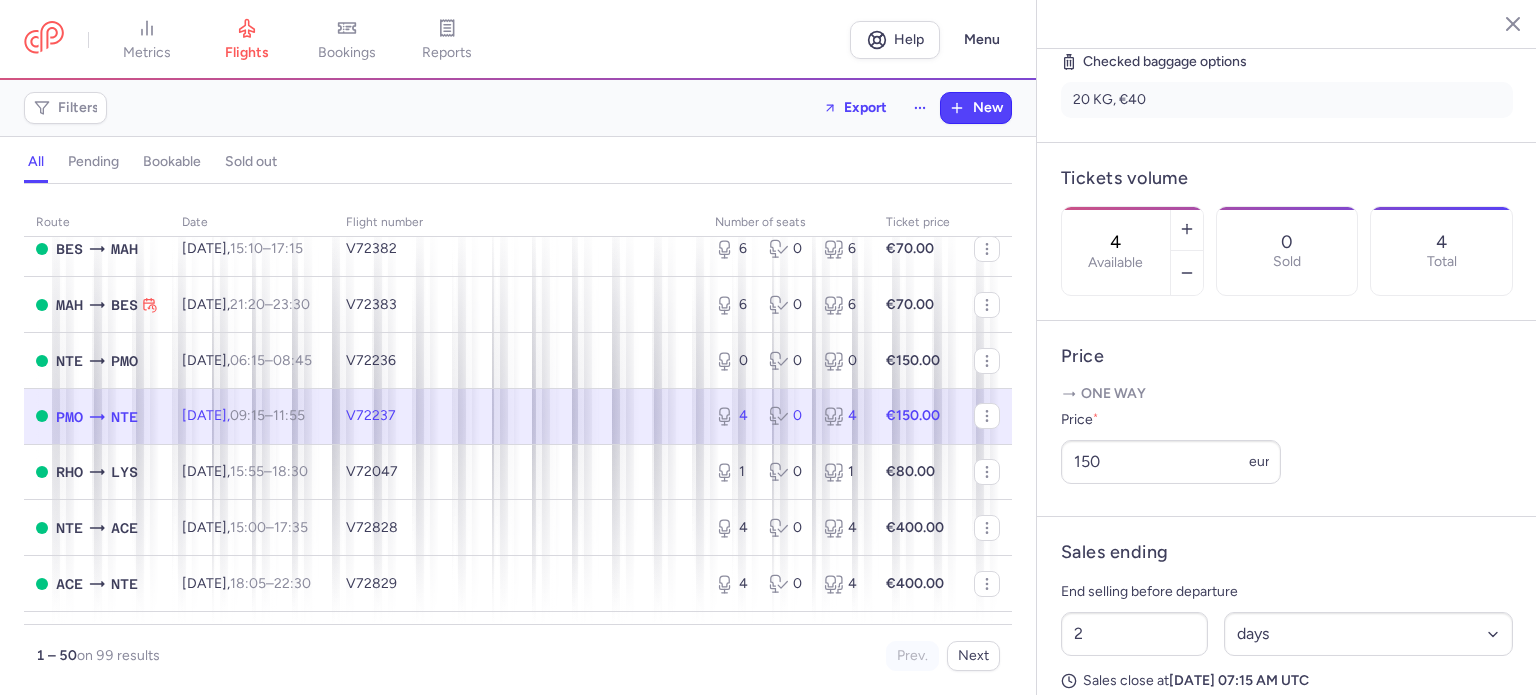 click on "V72237" at bounding box center [518, 416] 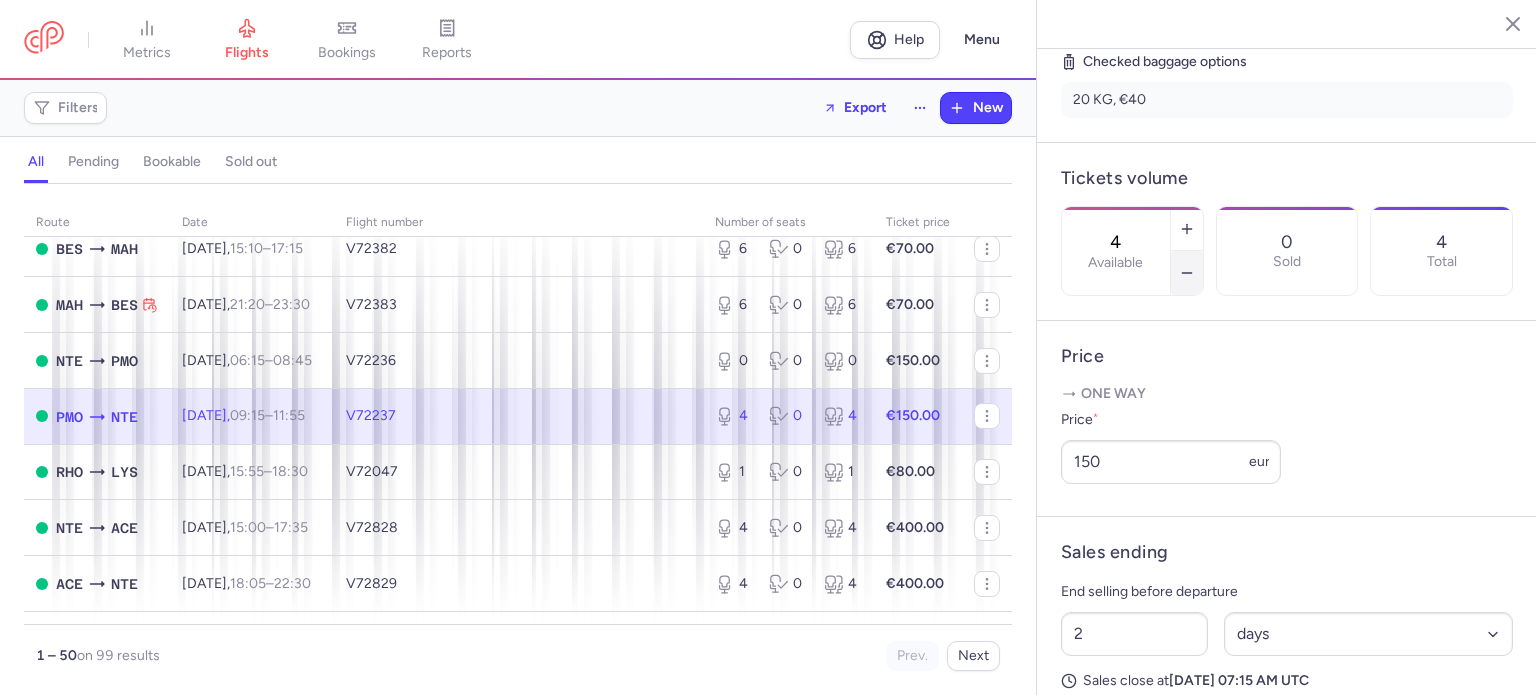 click 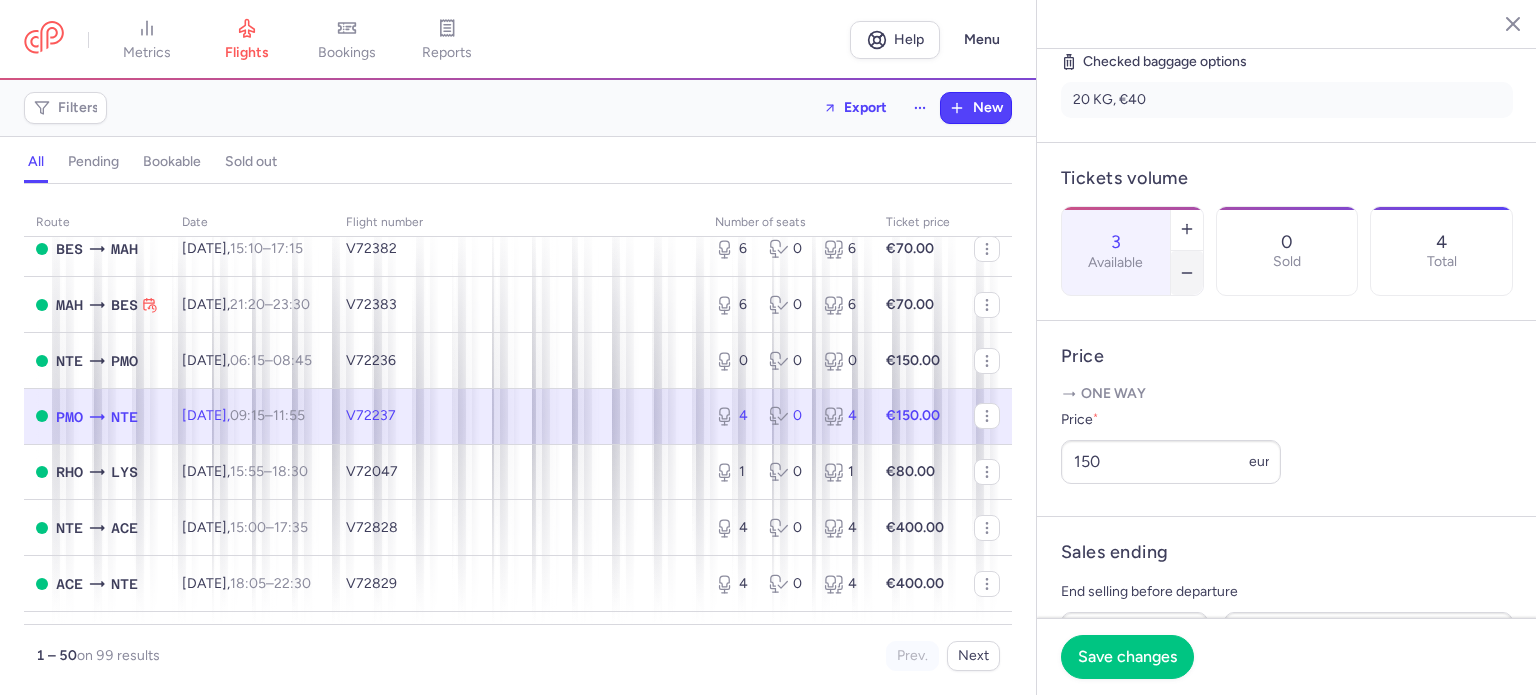 click 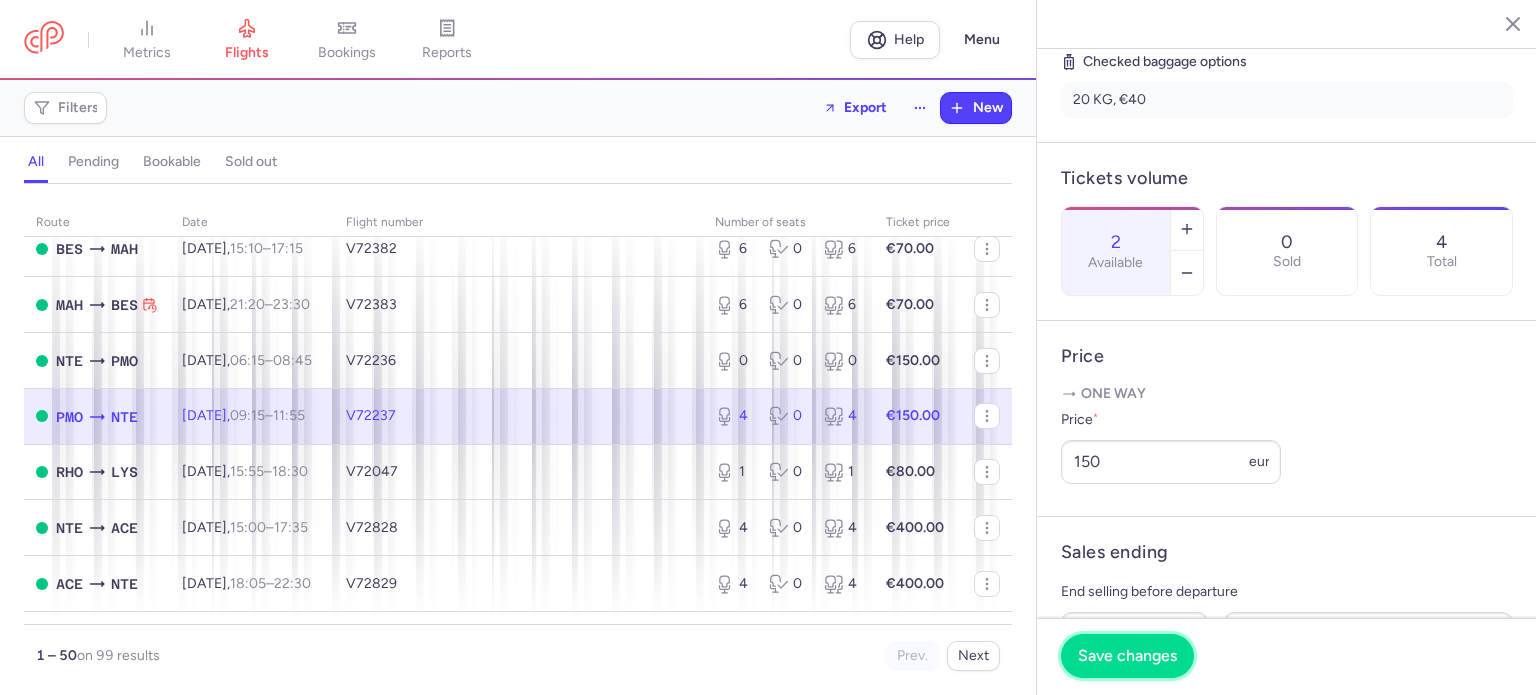 click on "Save changes" at bounding box center (1127, 656) 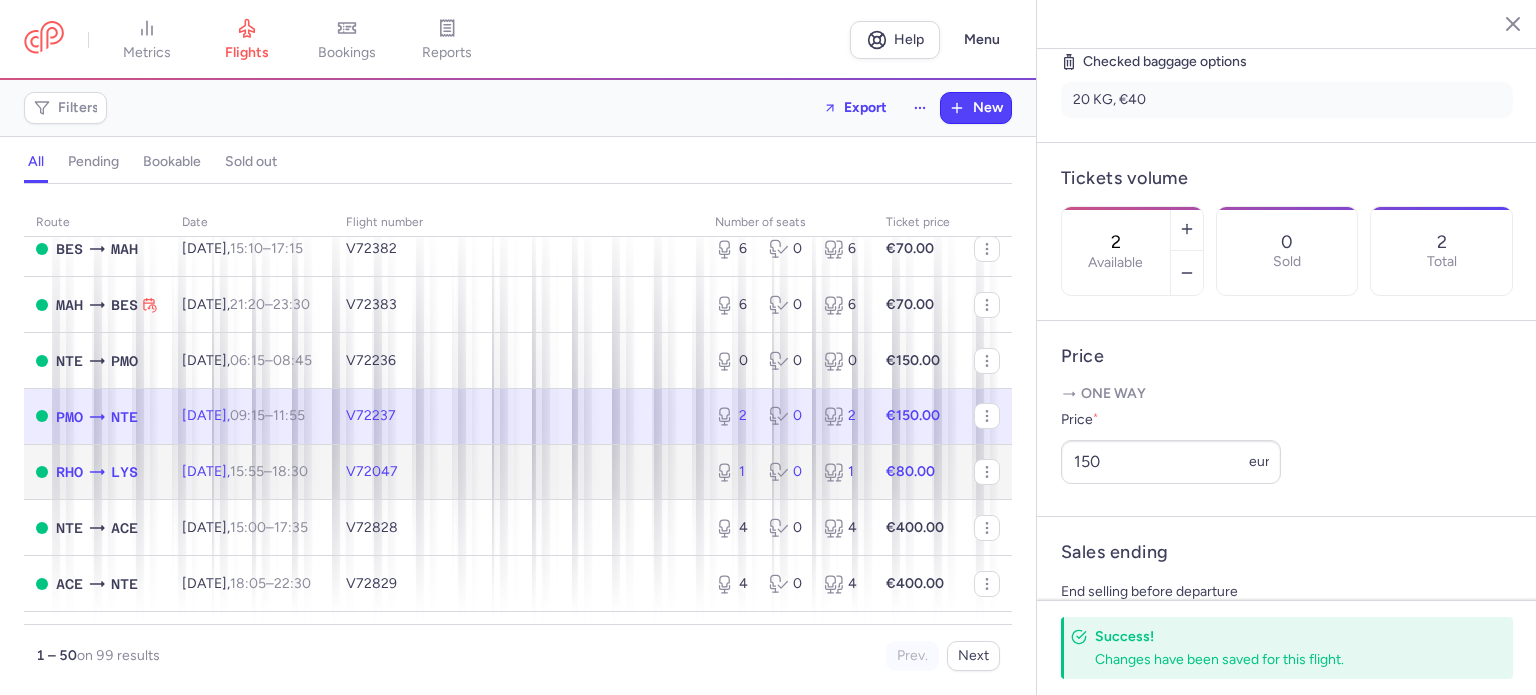click on "€80.00" at bounding box center [910, 471] 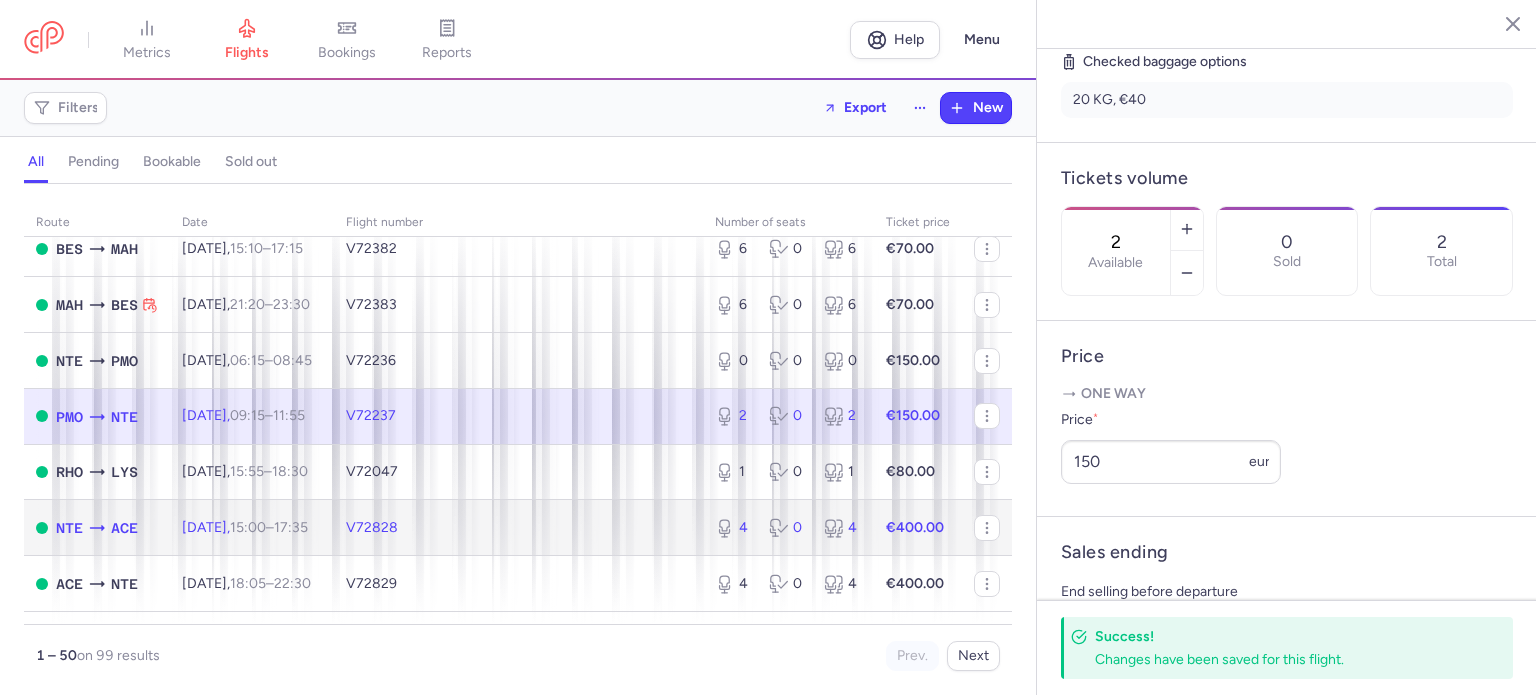 click on "€400.00" at bounding box center (918, 528) 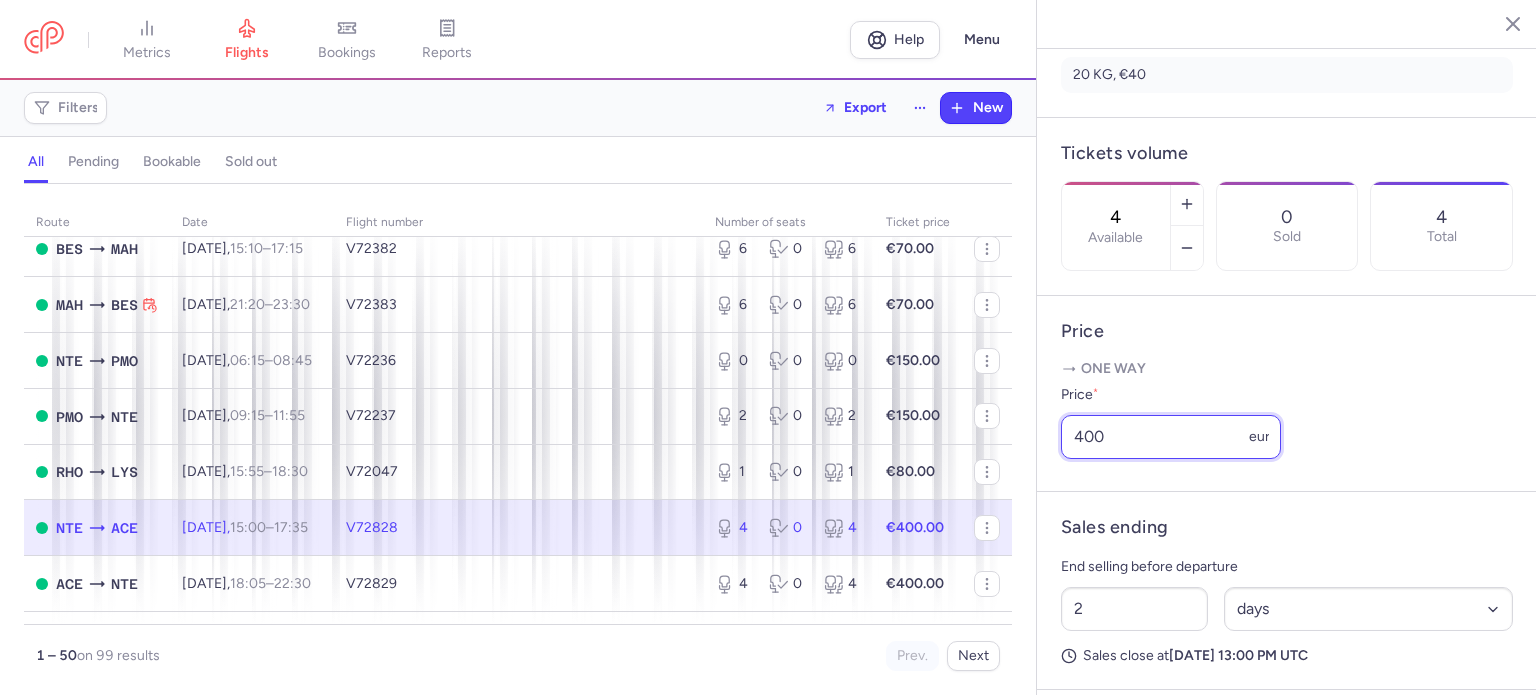drag, startPoint x: 1116, startPoint y: 487, endPoint x: 1032, endPoint y: 486, distance: 84.00595 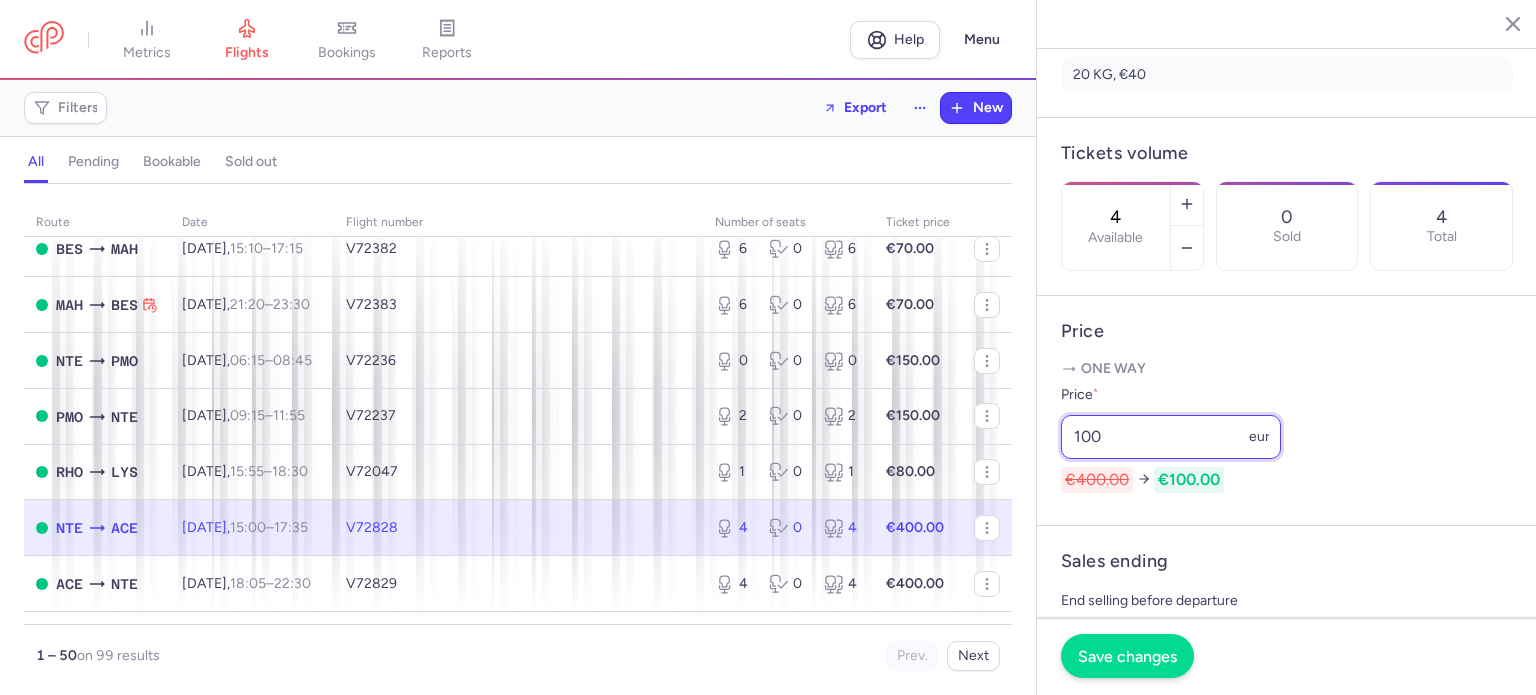 type on "100" 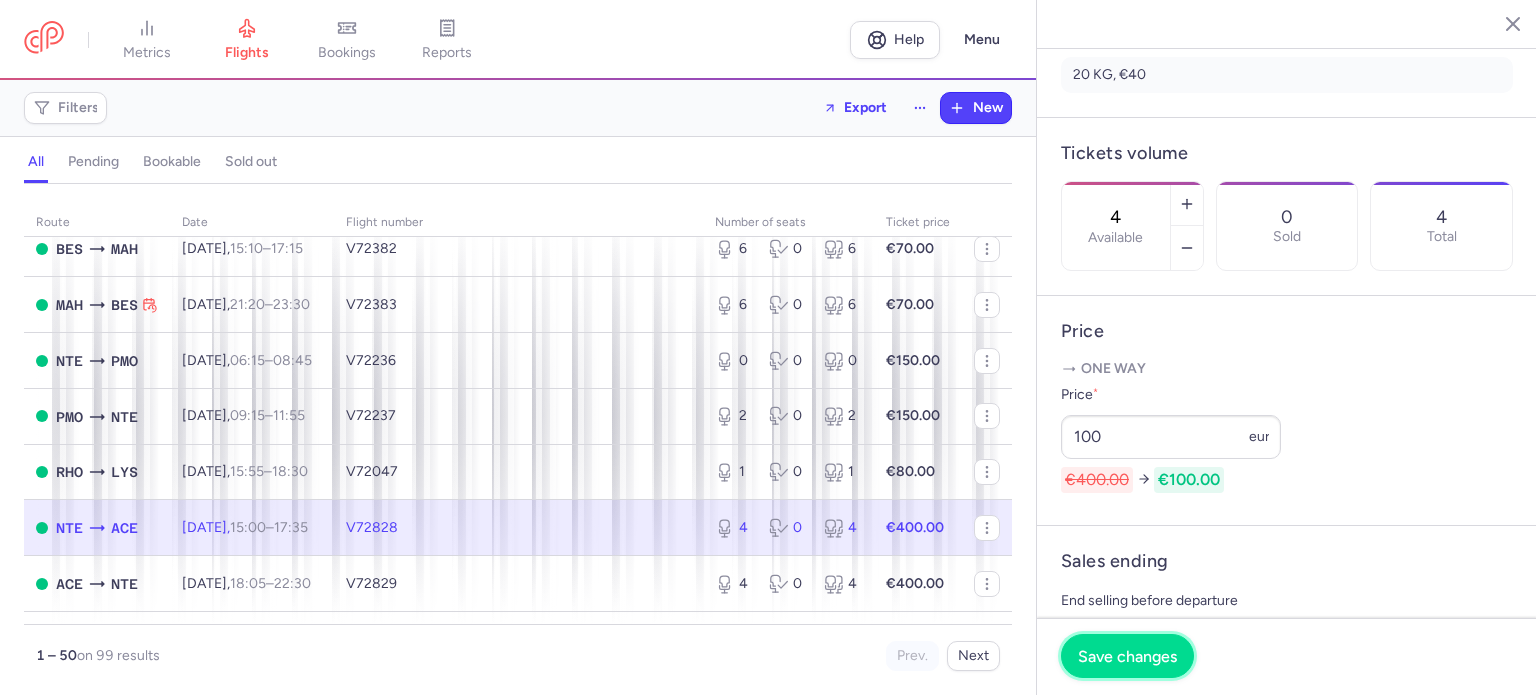click on "Save changes" at bounding box center [1127, 656] 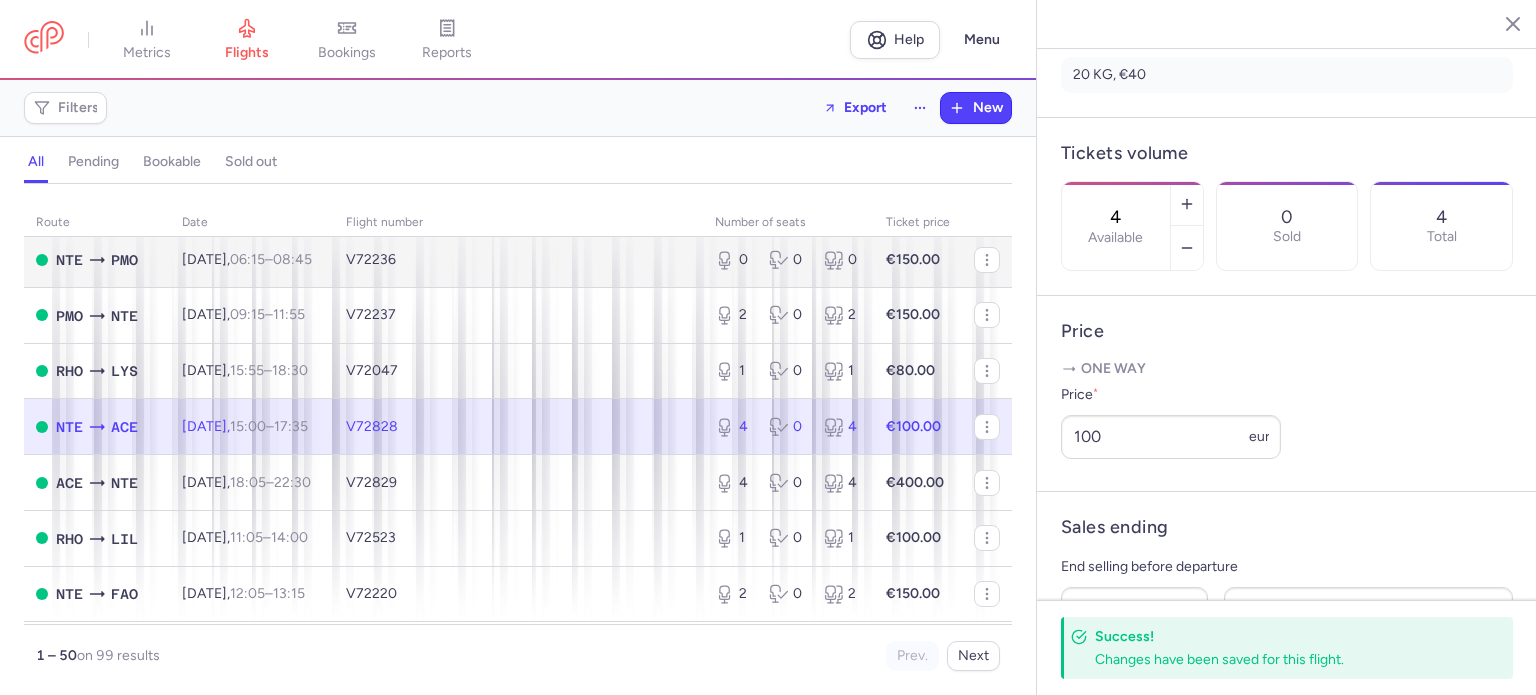 scroll, scrollTop: 2200, scrollLeft: 0, axis: vertical 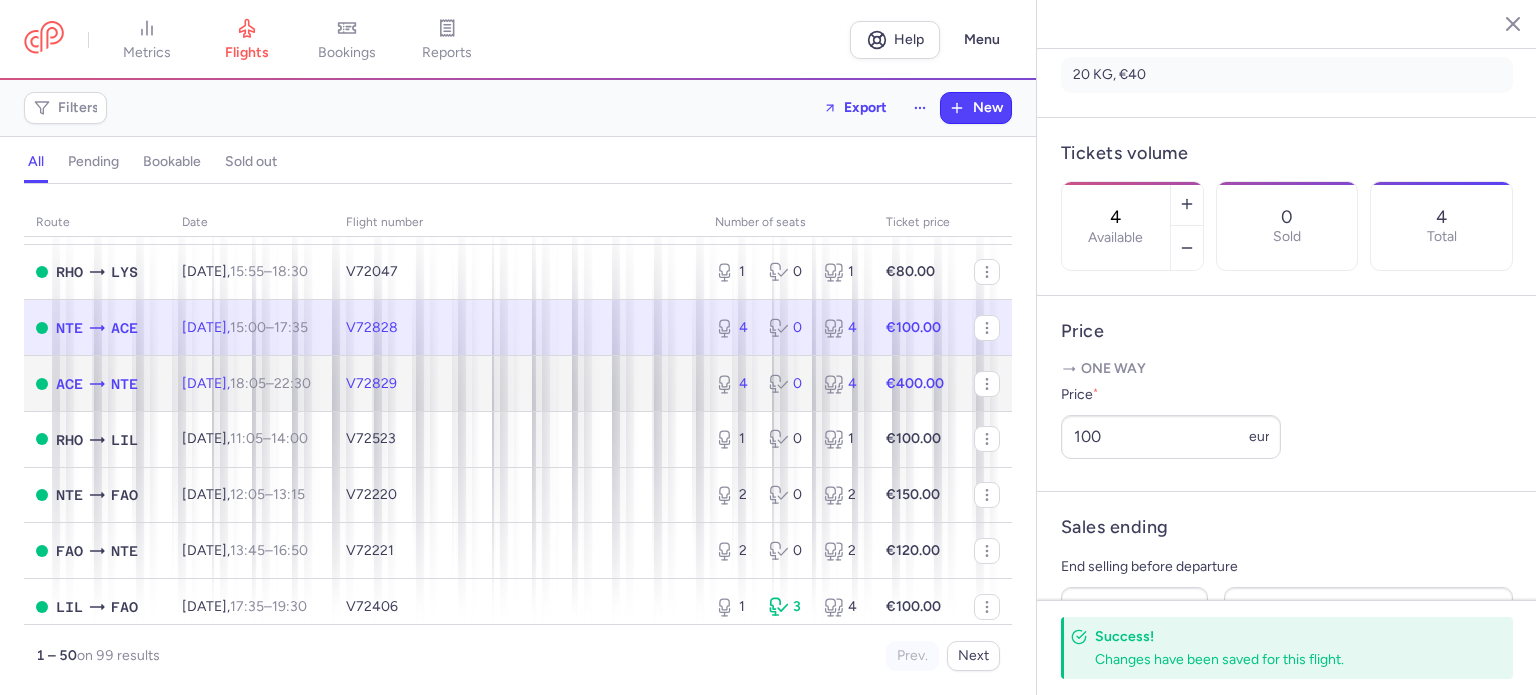 click on "V72829" at bounding box center (518, 384) 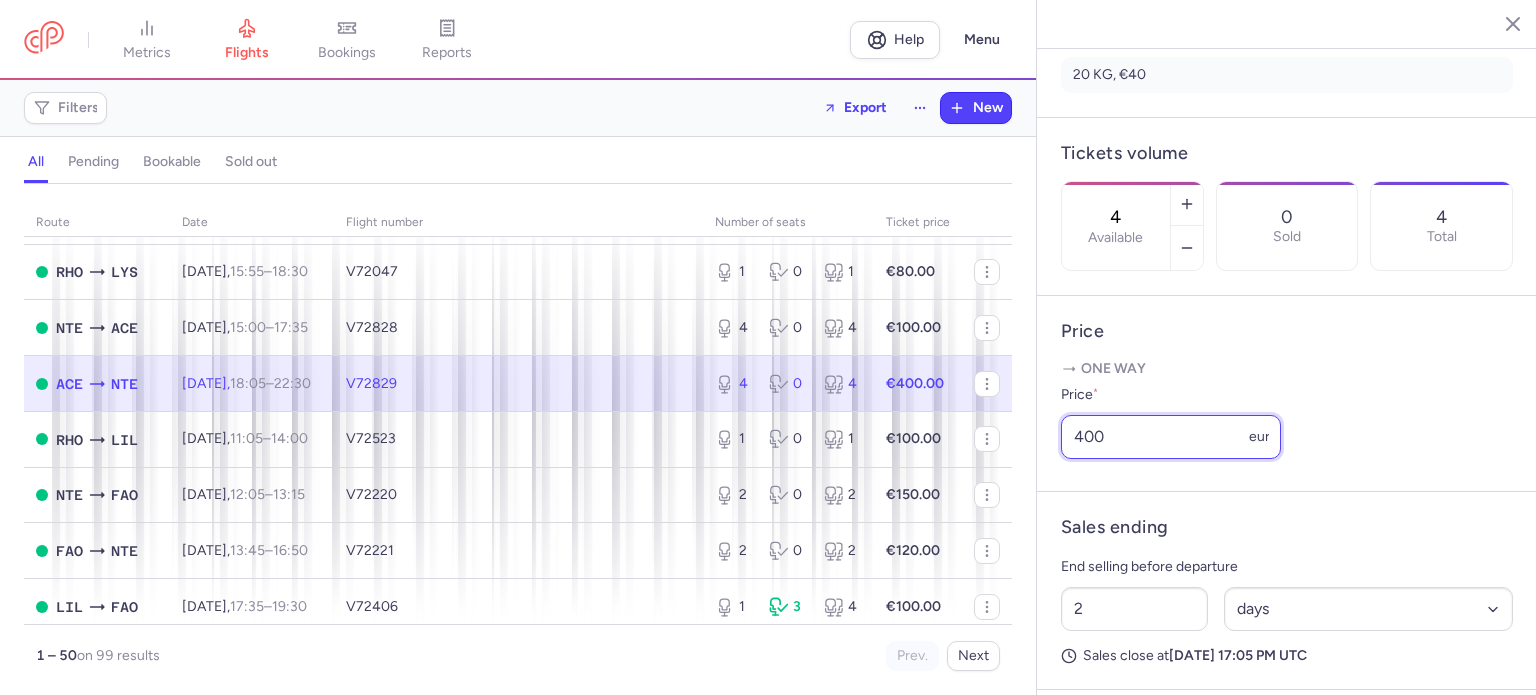 drag, startPoint x: 1124, startPoint y: 487, endPoint x: 1058, endPoint y: 483, distance: 66.1211 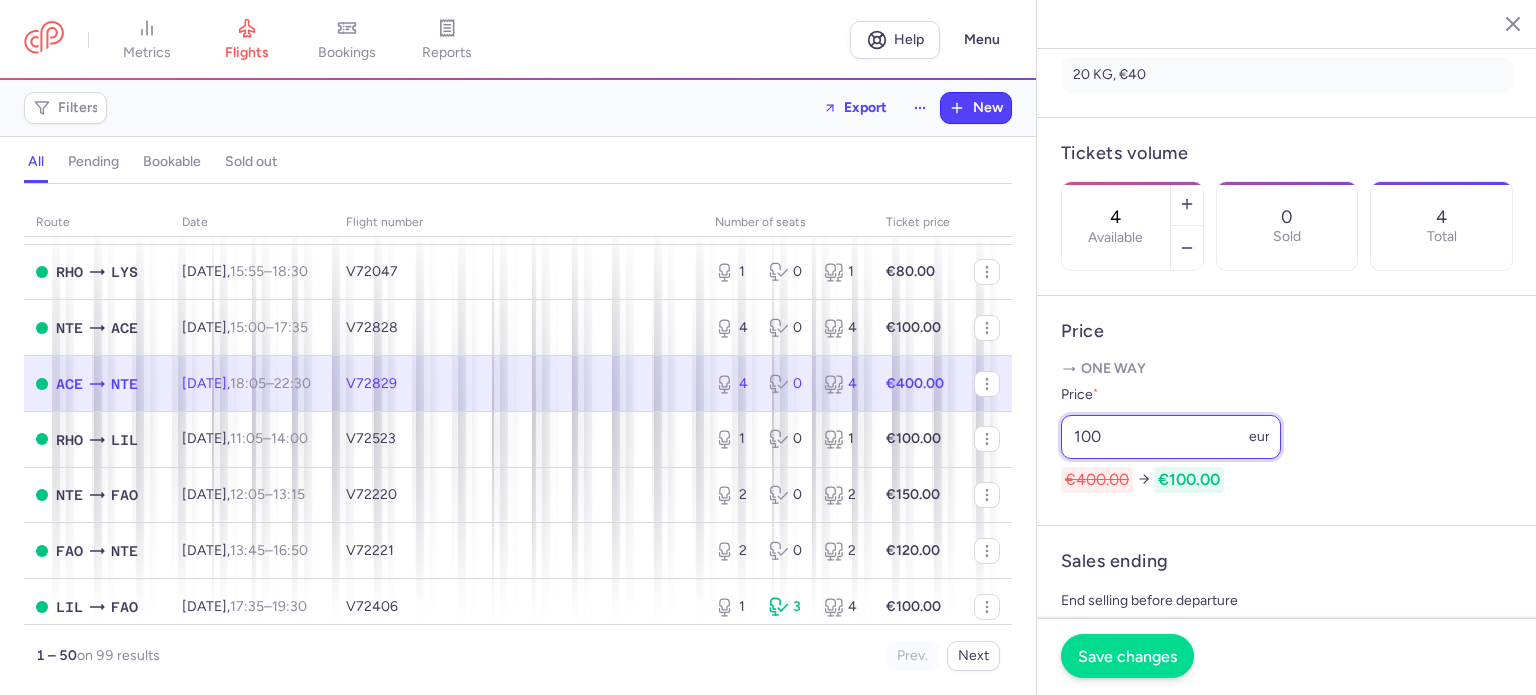 type on "100" 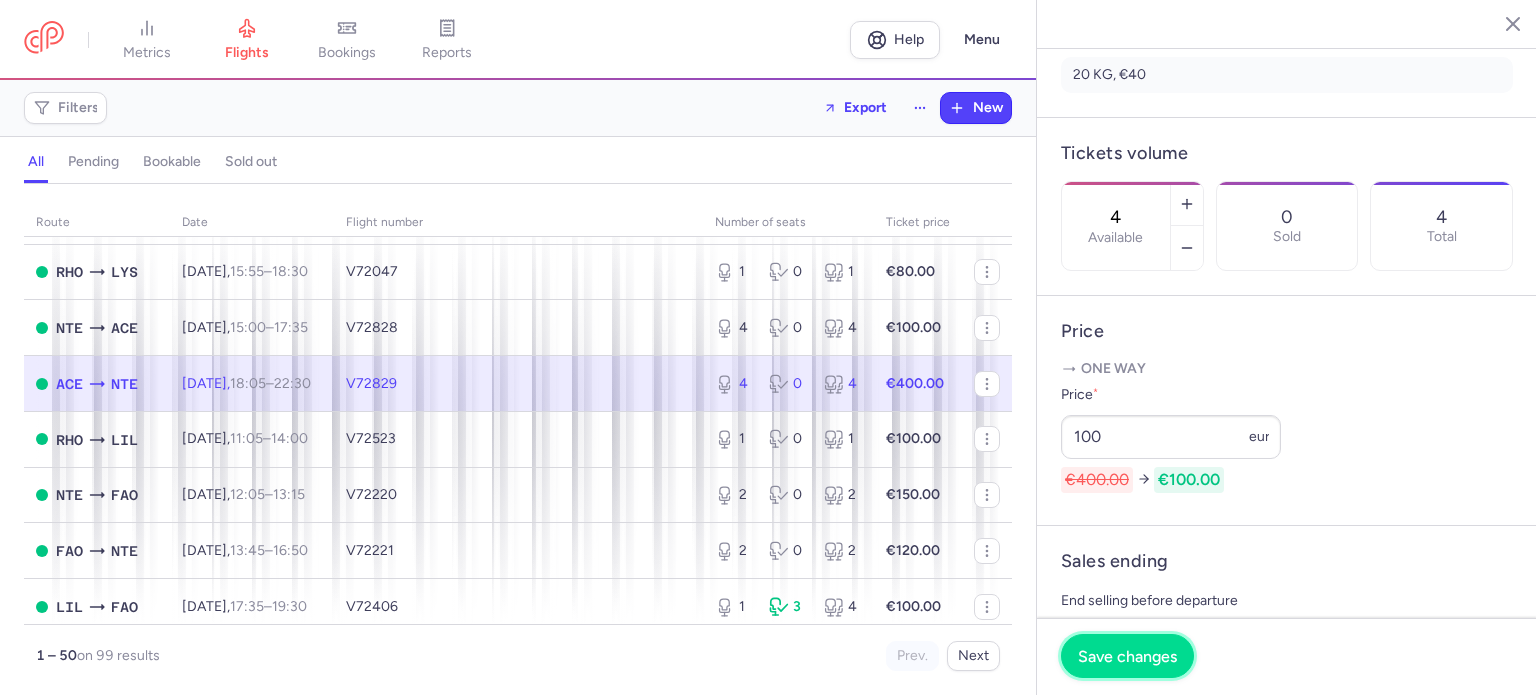 click on "Save changes" at bounding box center (1127, 656) 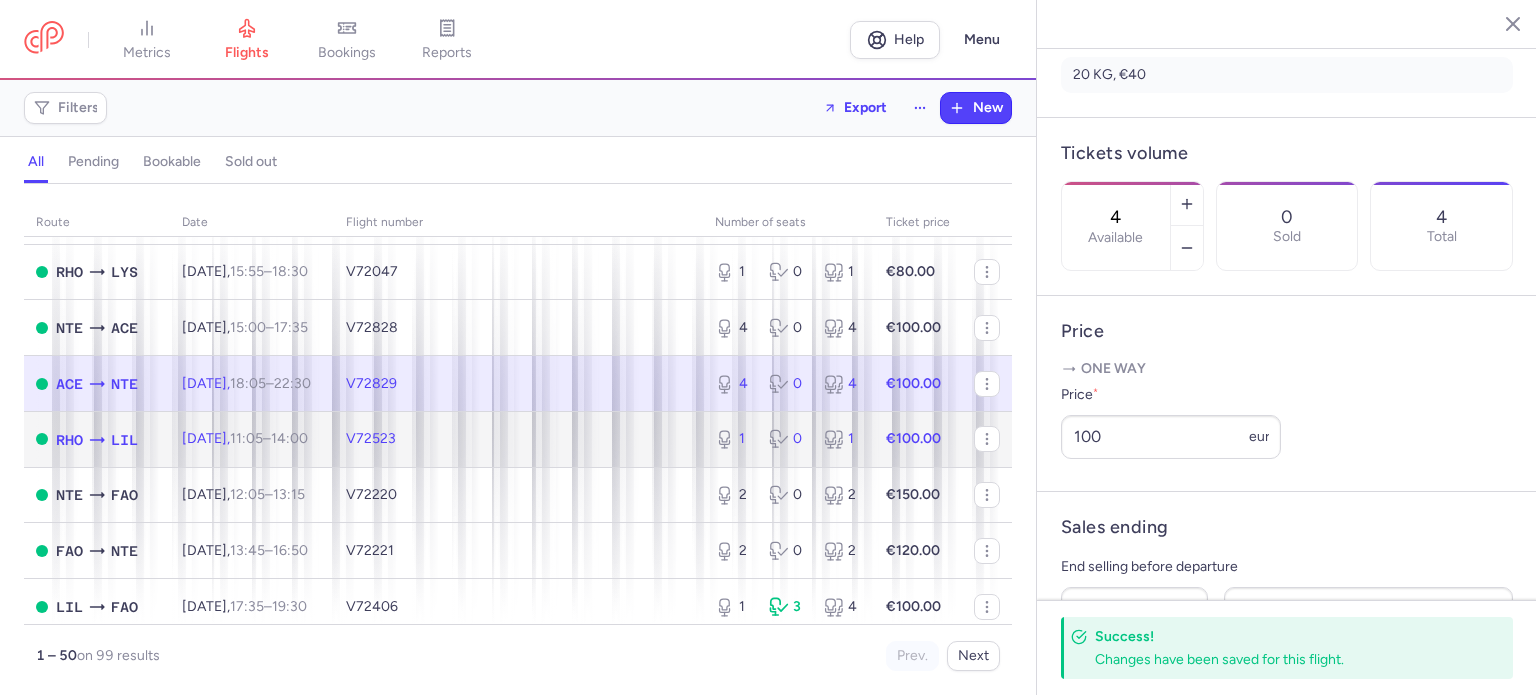 click on "€100.00" at bounding box center (913, 438) 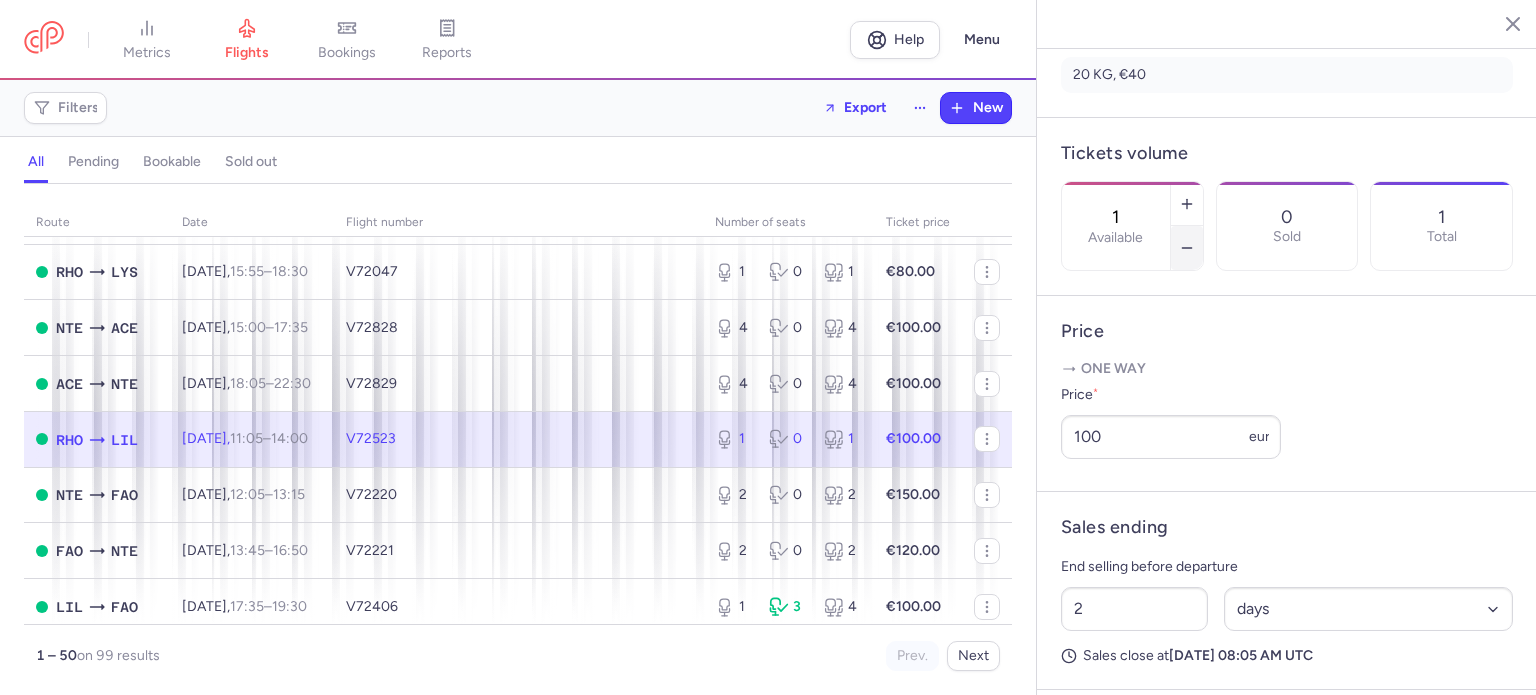 click at bounding box center [1187, 248] 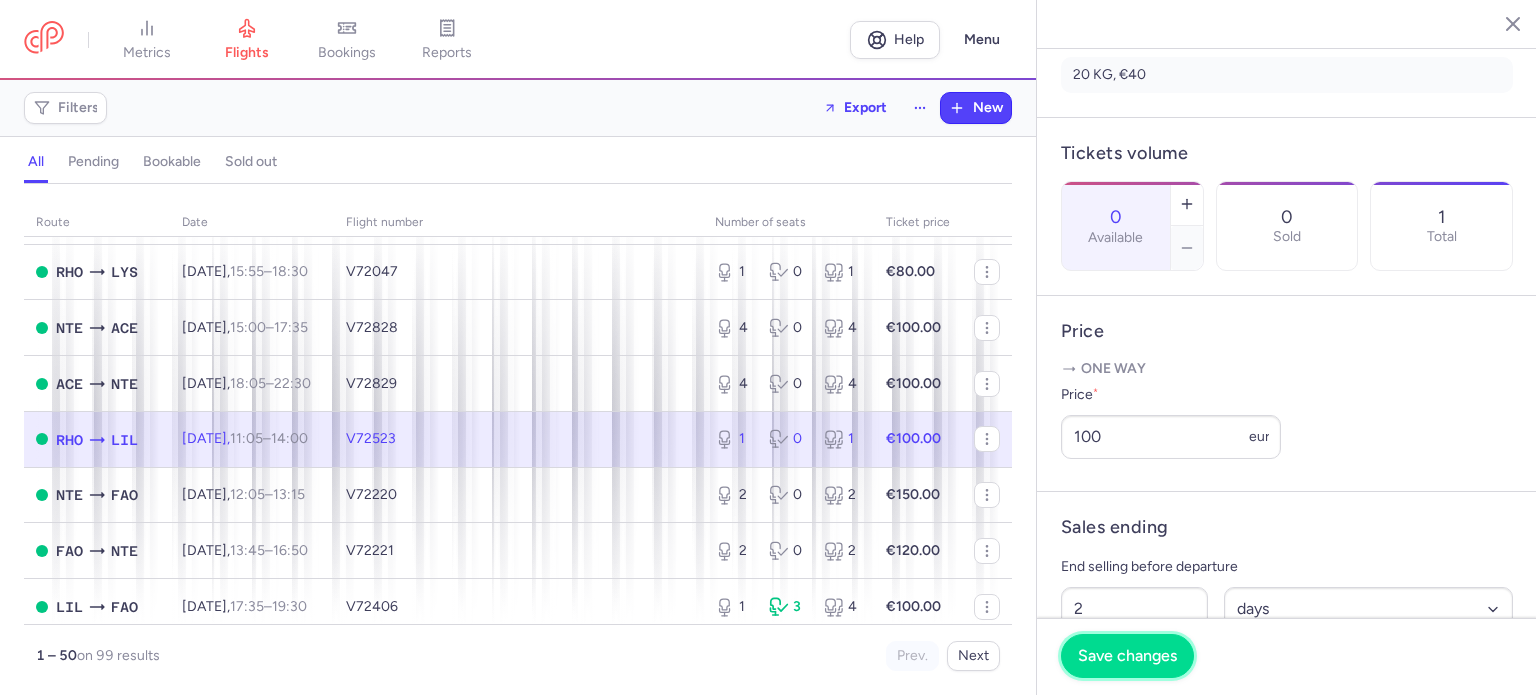 click on "Save changes" at bounding box center [1127, 656] 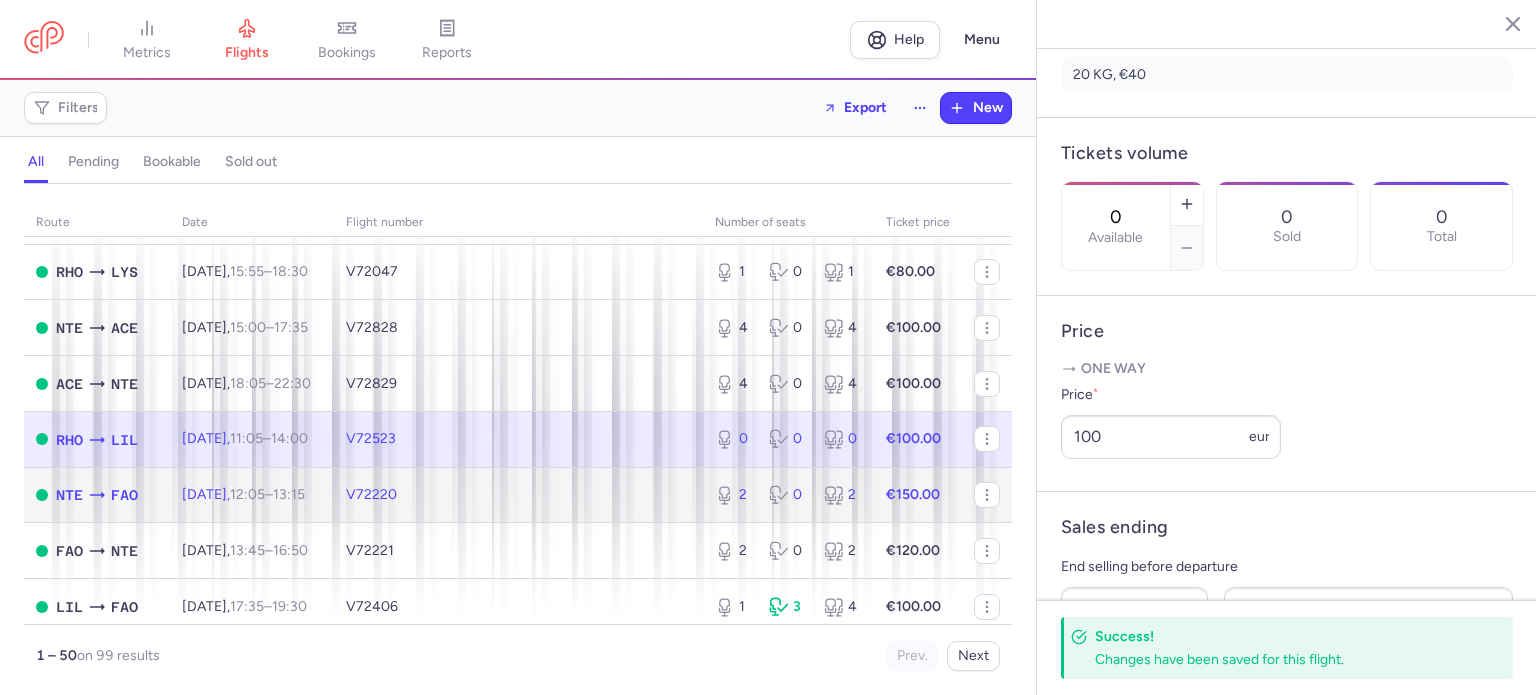 click on "€150.00" at bounding box center [918, 495] 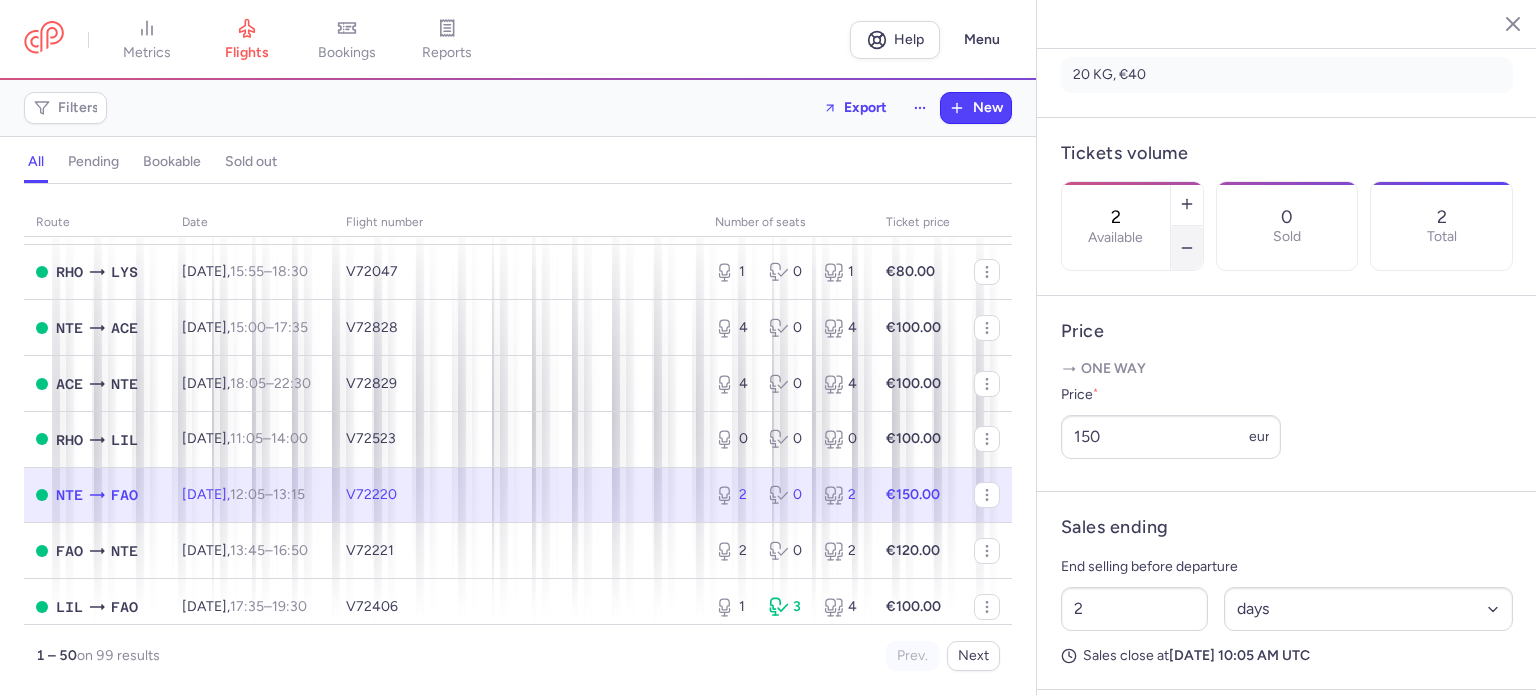 click 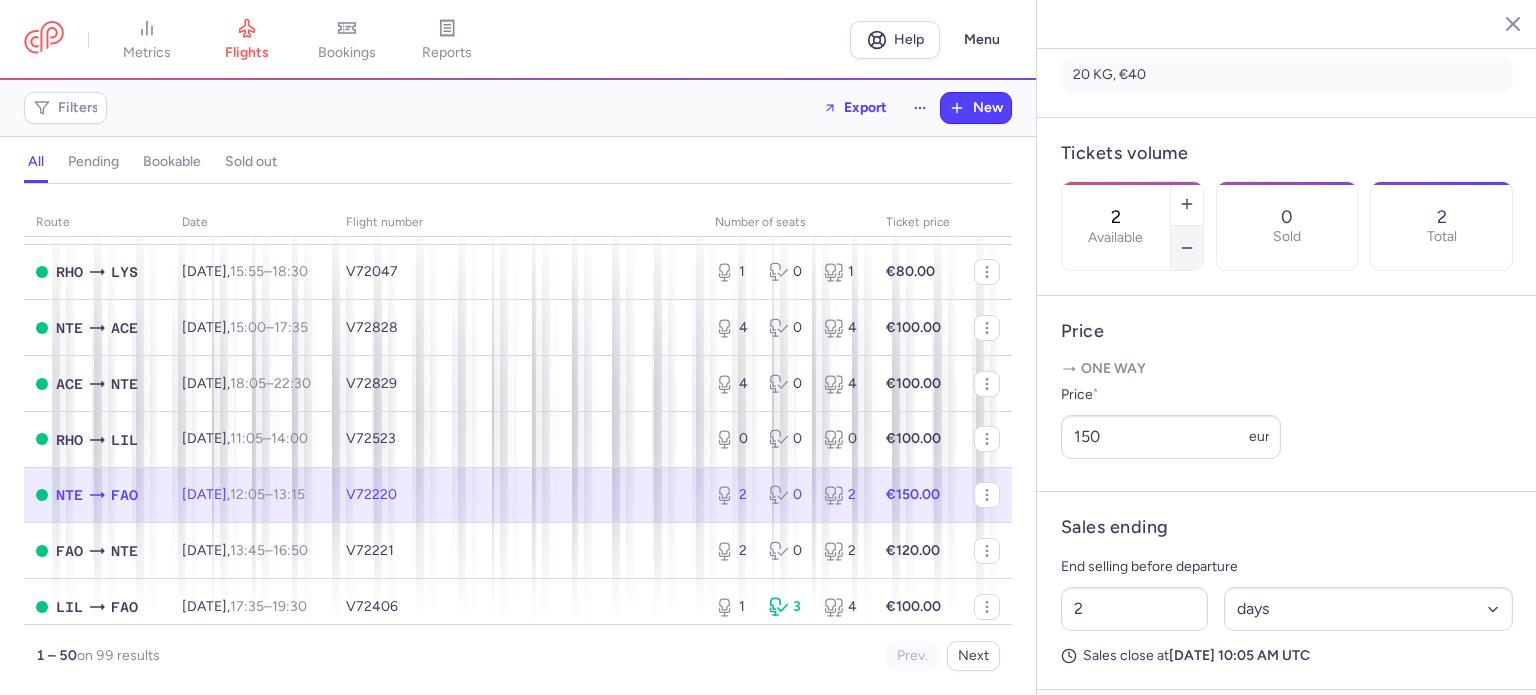 type on "1" 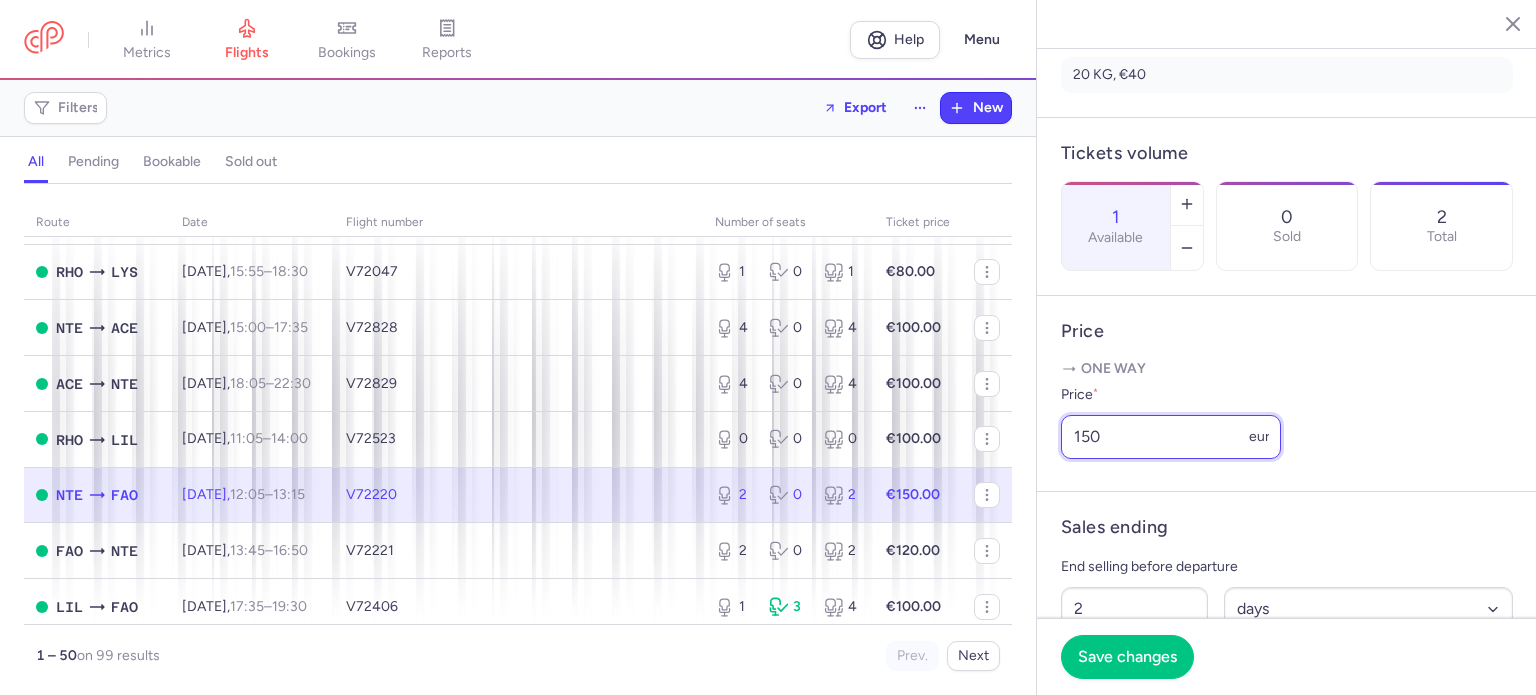 drag, startPoint x: 1125, startPoint y: 492, endPoint x: 1020, endPoint y: 483, distance: 105.38501 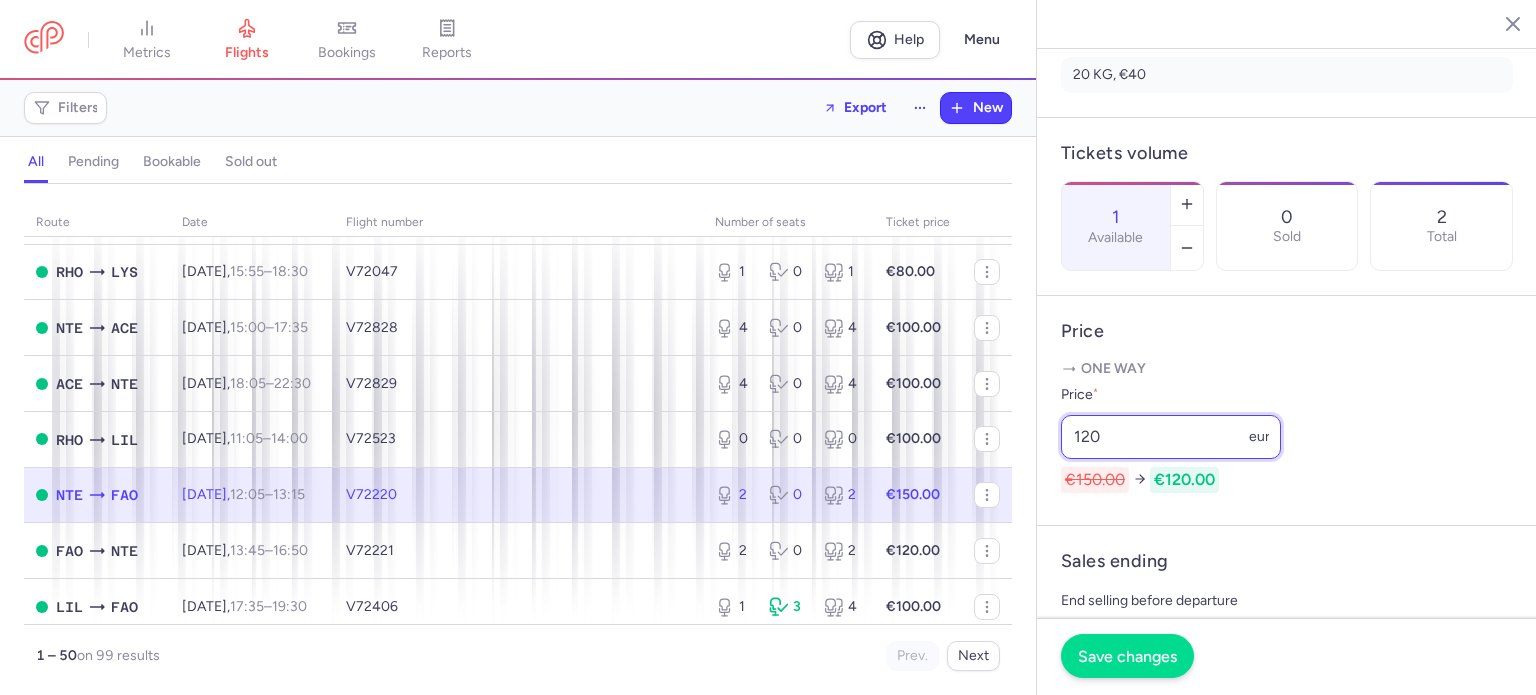 type on "120" 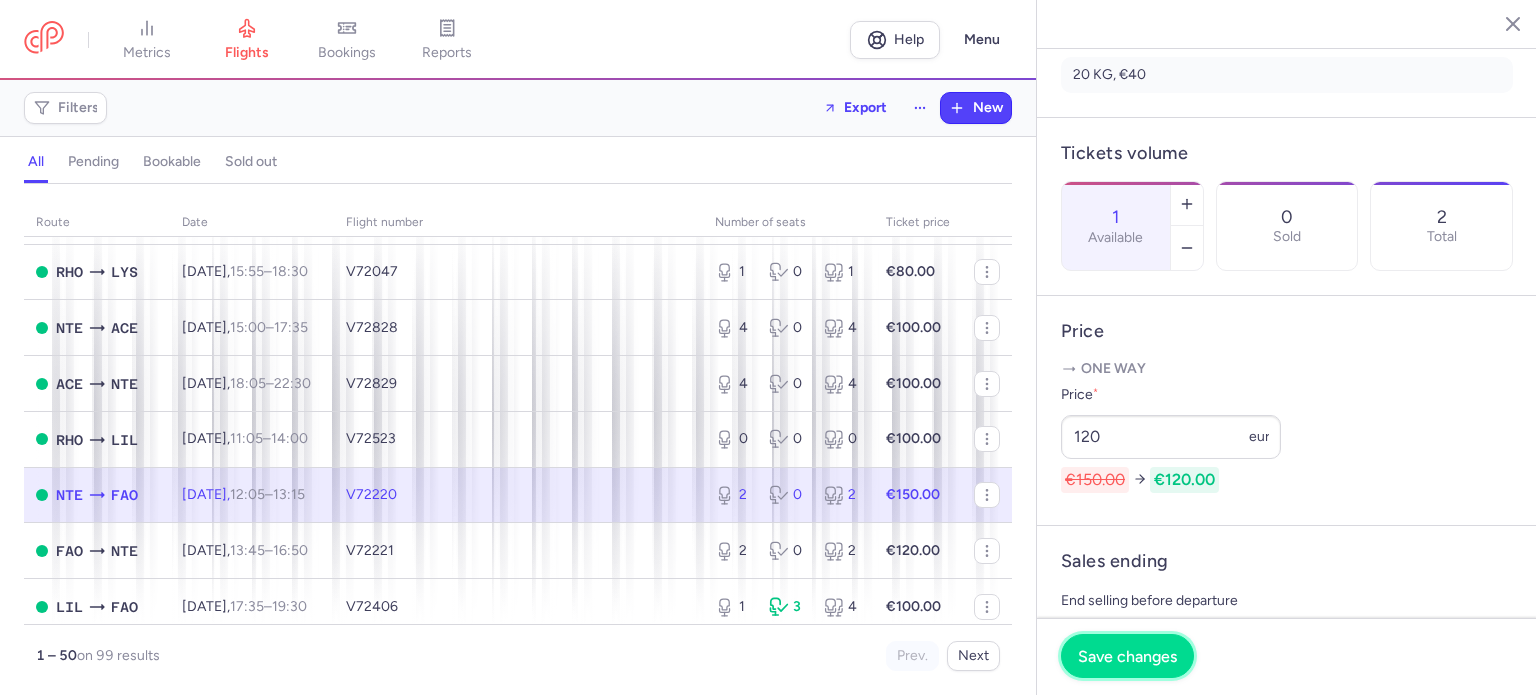 click on "Save changes" at bounding box center [1127, 656] 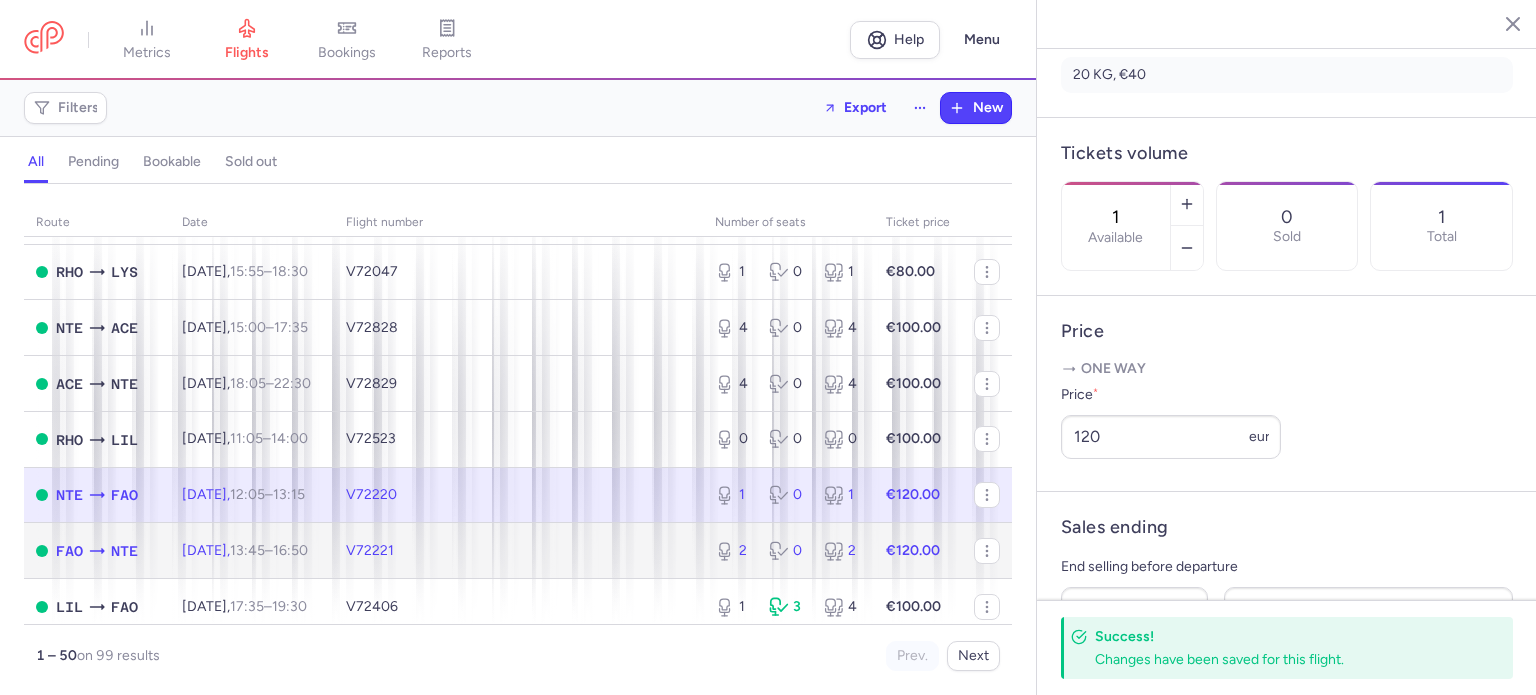 click on "€120.00" at bounding box center (918, 551) 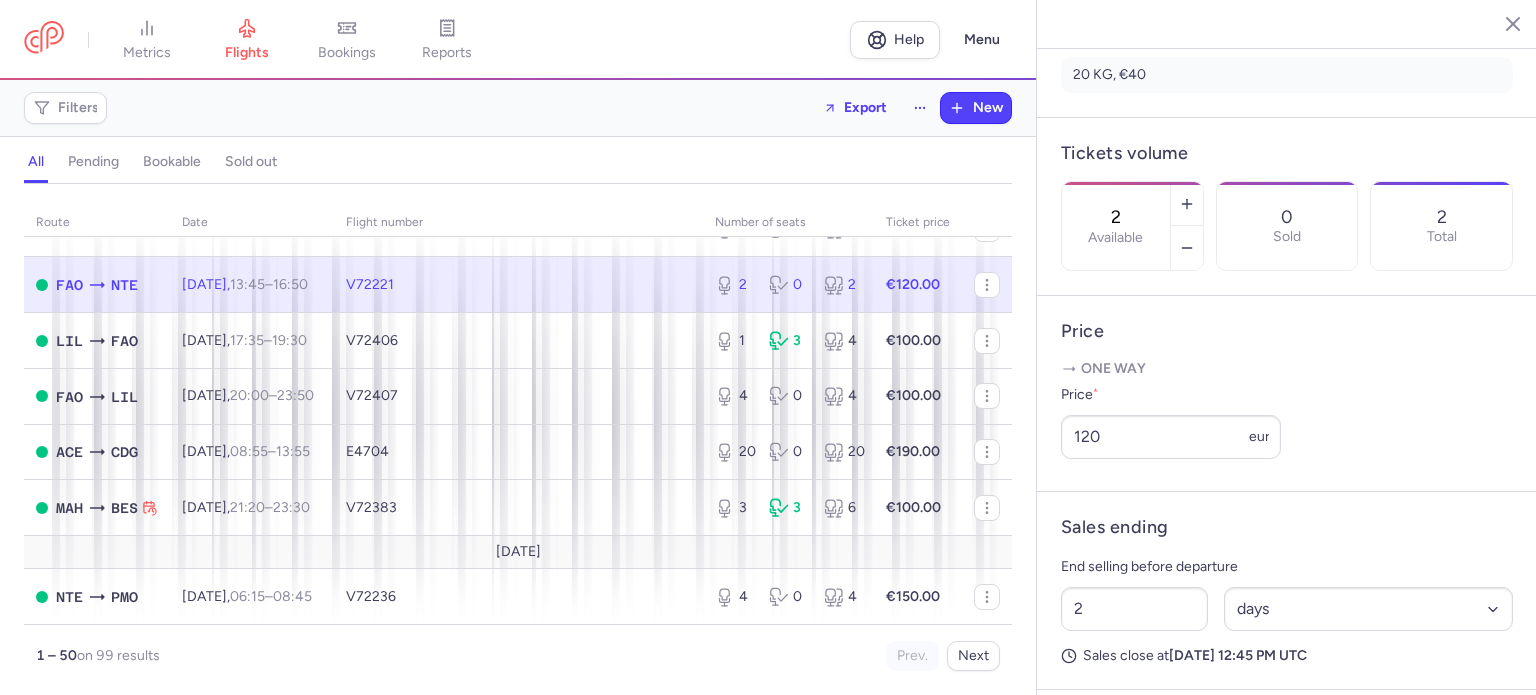 scroll, scrollTop: 2500, scrollLeft: 0, axis: vertical 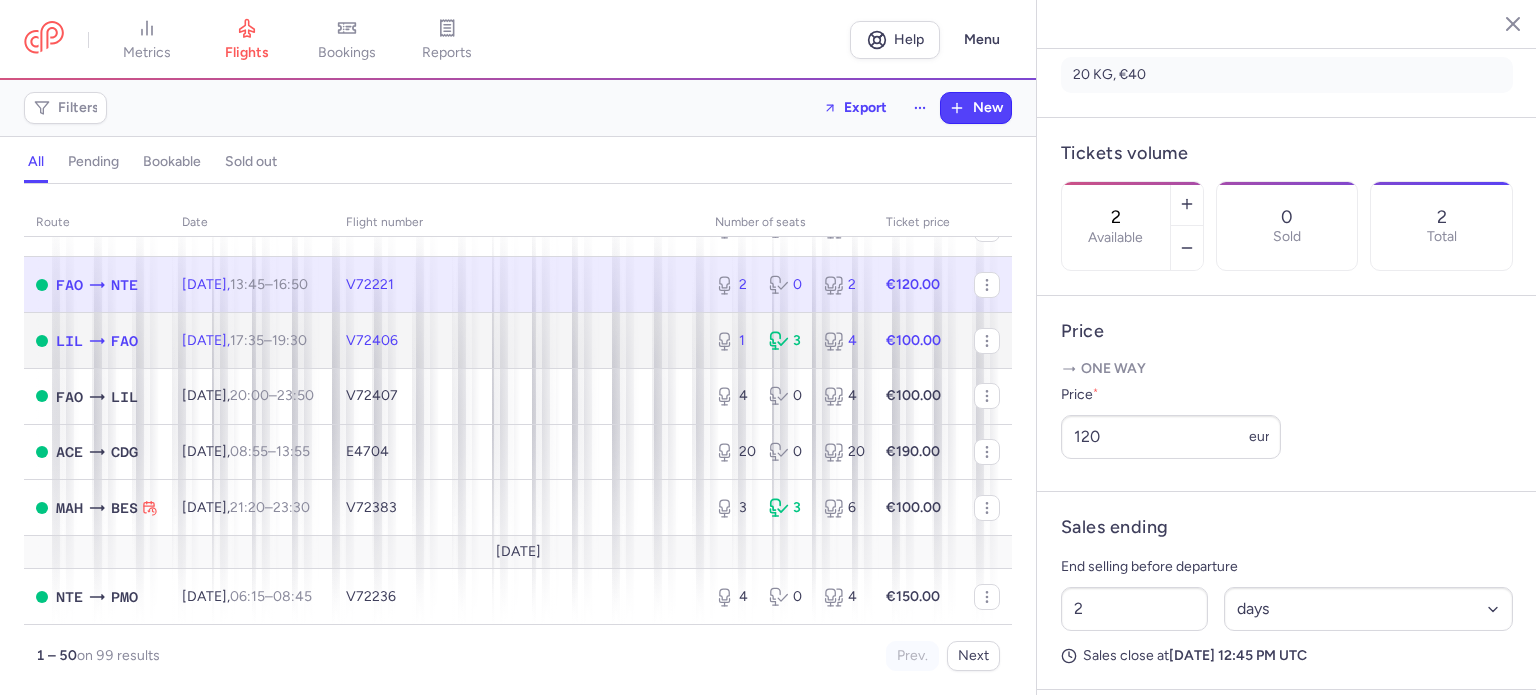click on "V72406" at bounding box center (518, 341) 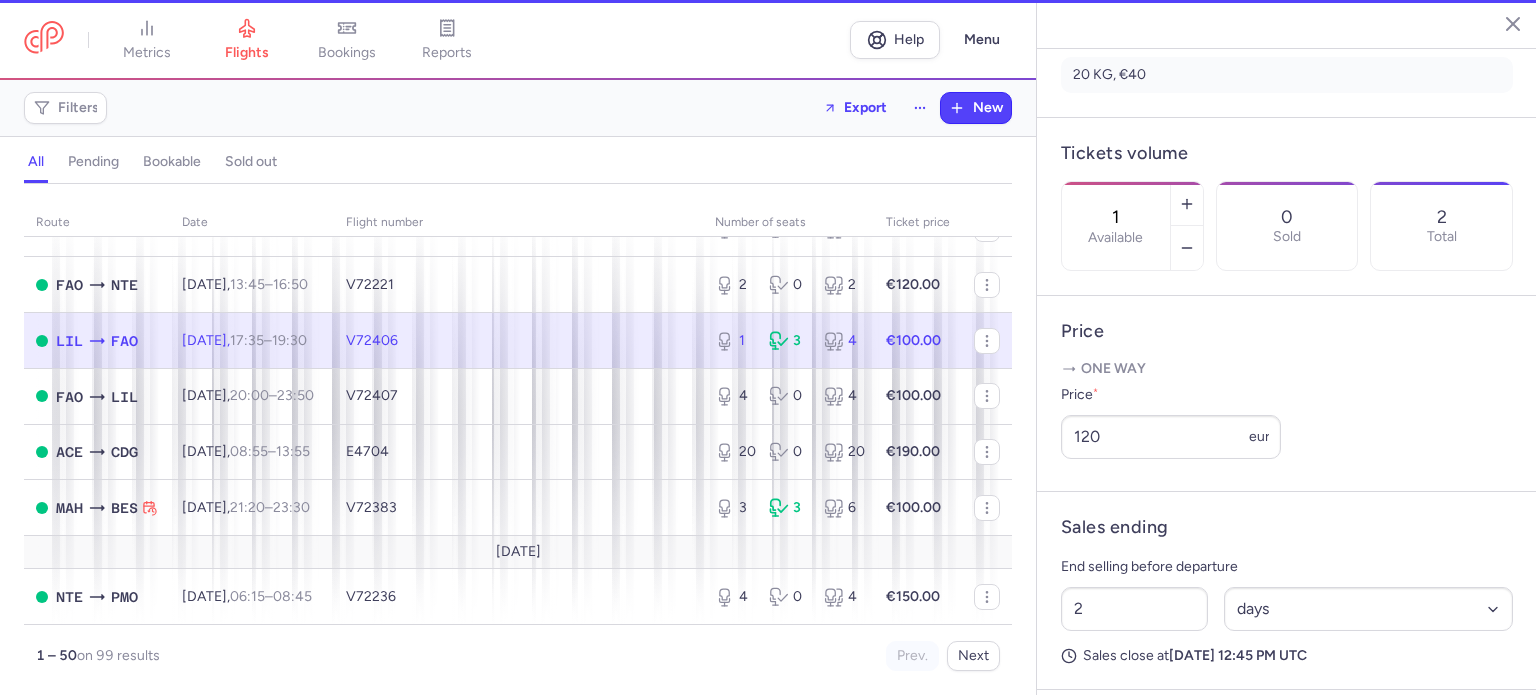 scroll, scrollTop: 516, scrollLeft: 0, axis: vertical 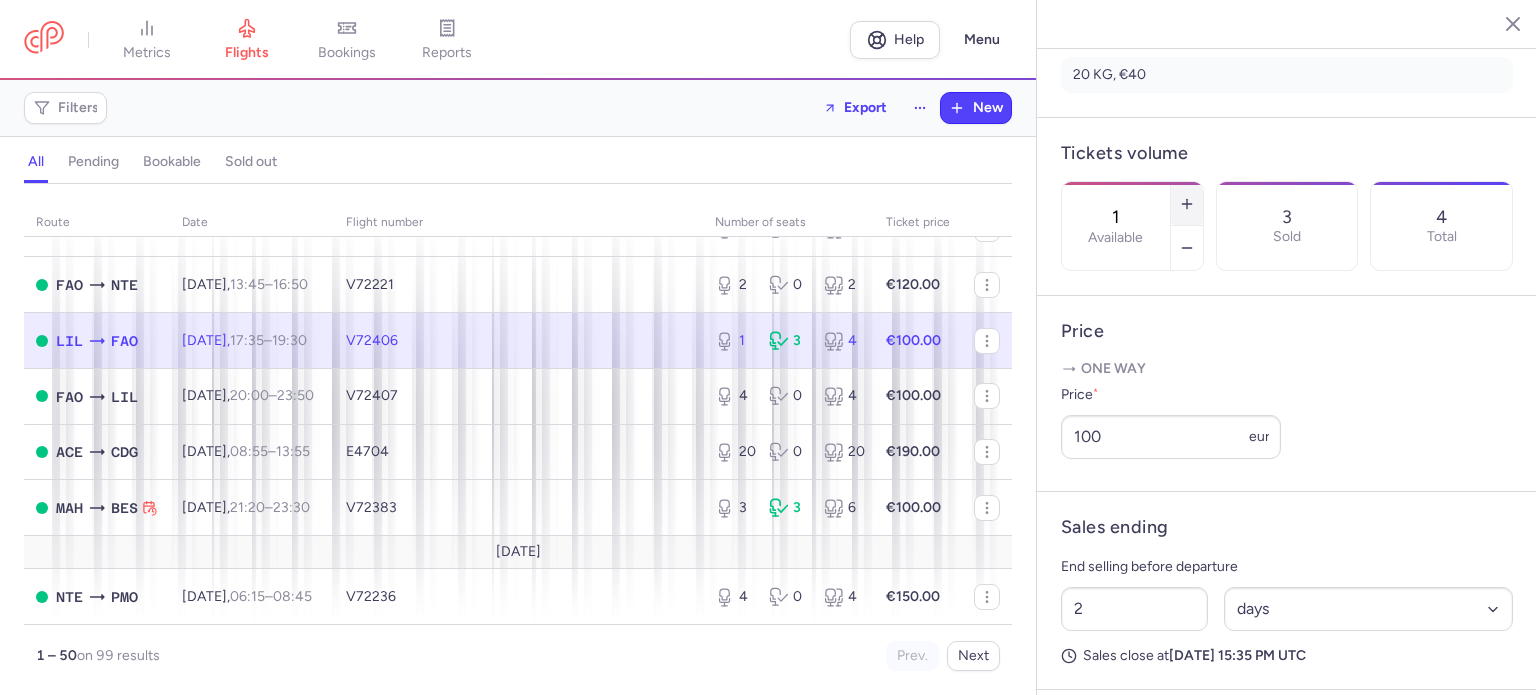 click at bounding box center [1187, 204] 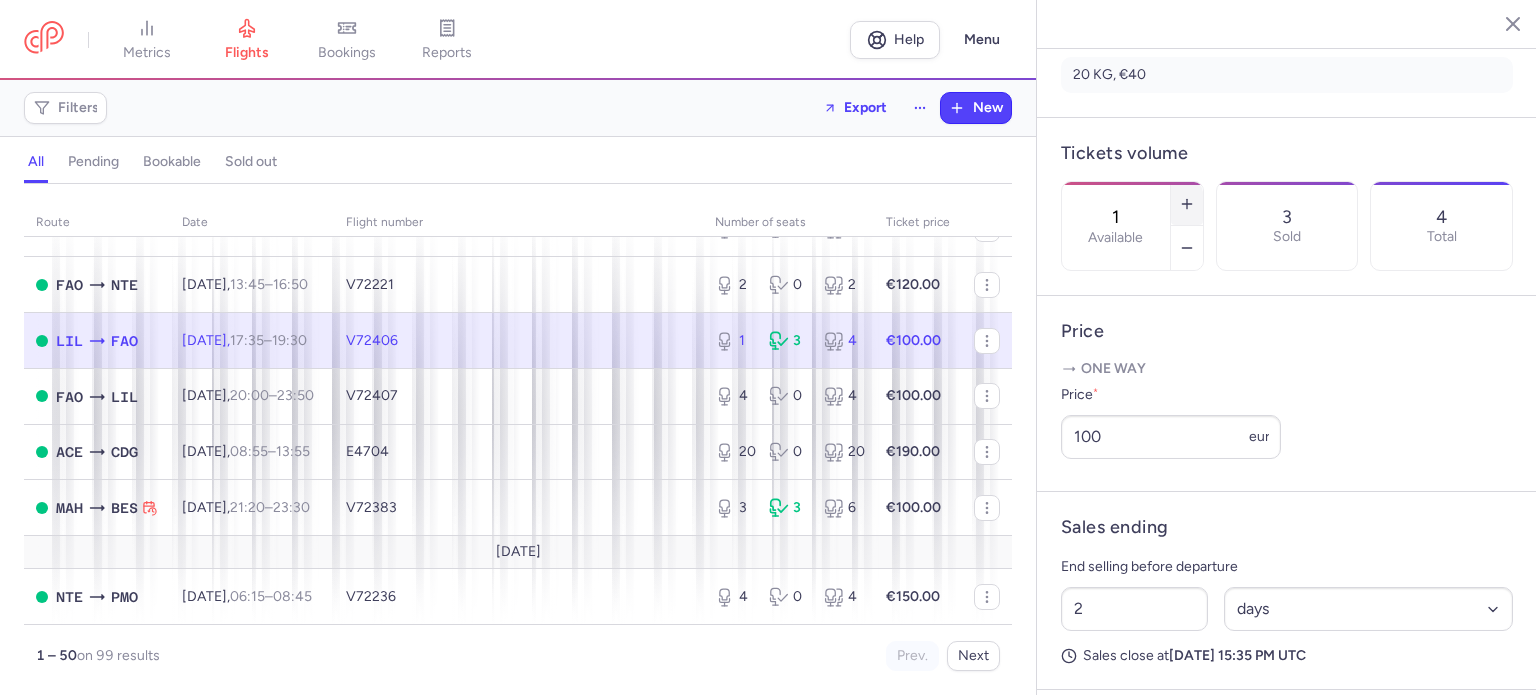 type on "2" 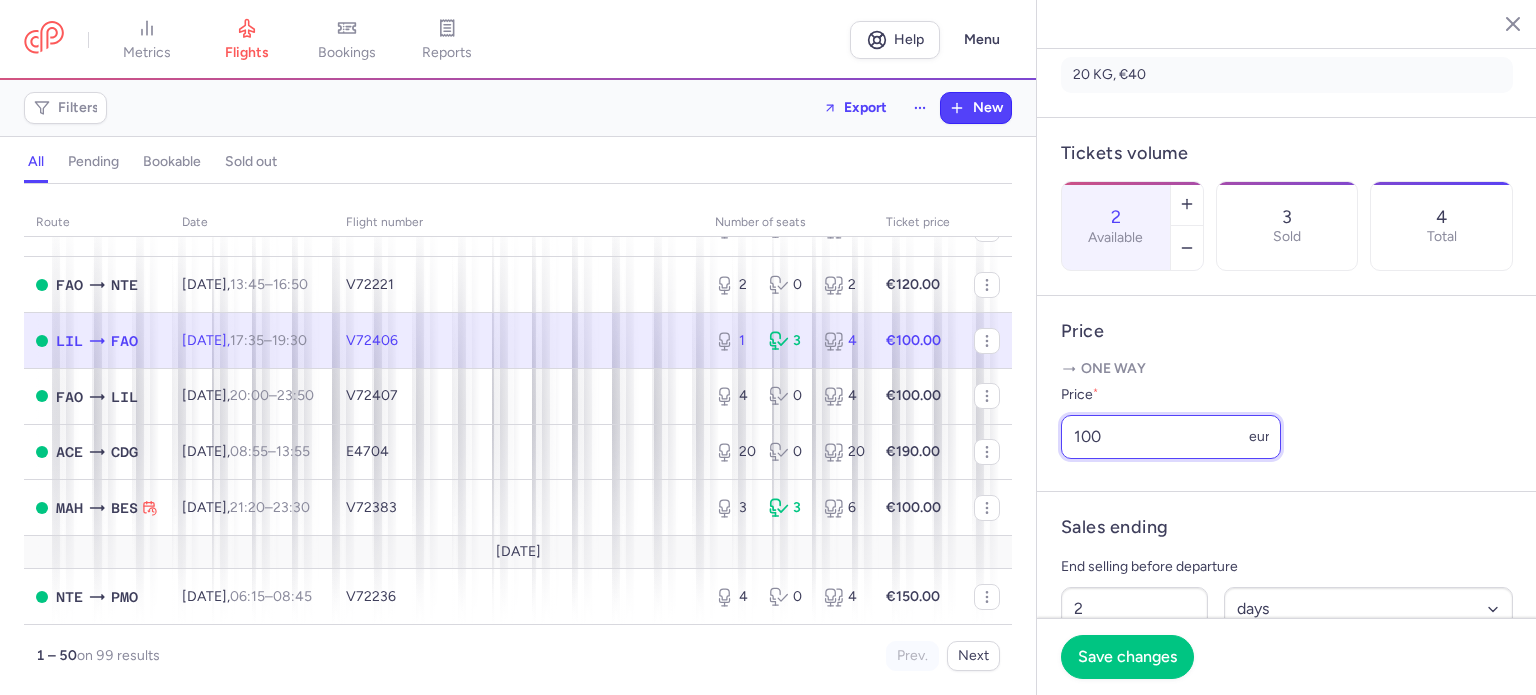 drag, startPoint x: 1107, startPoint y: 497, endPoint x: 1030, endPoint y: 486, distance: 77.781746 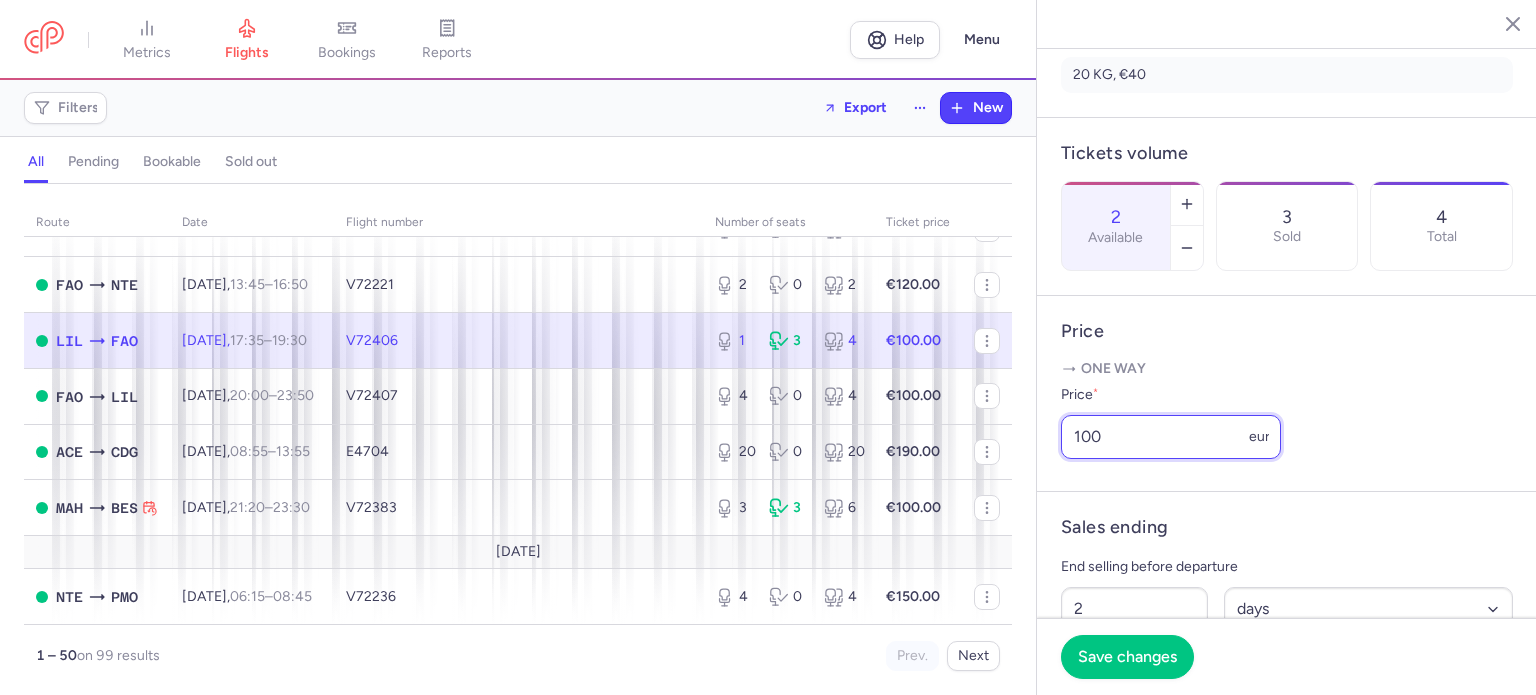 click on "Price  One way  Price  * 100 eur" at bounding box center (1287, 394) 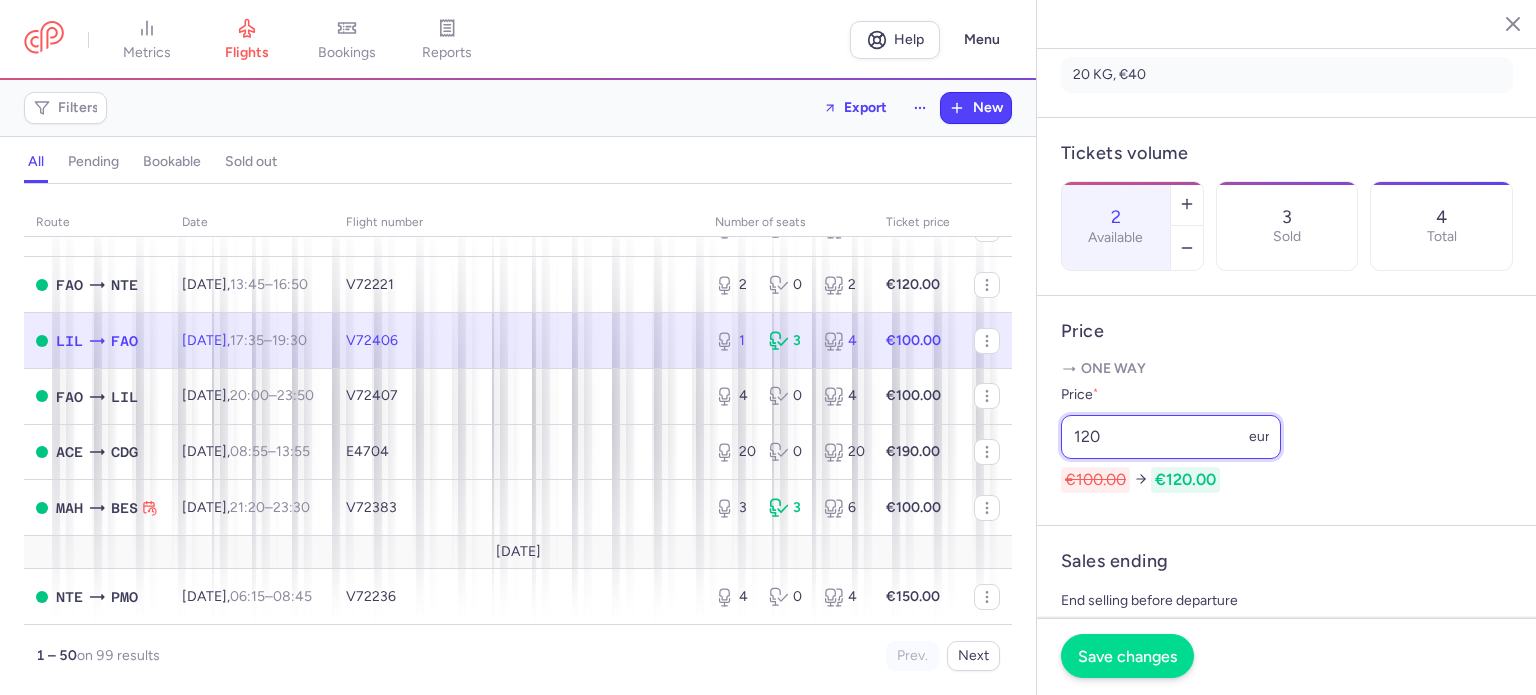 type on "120" 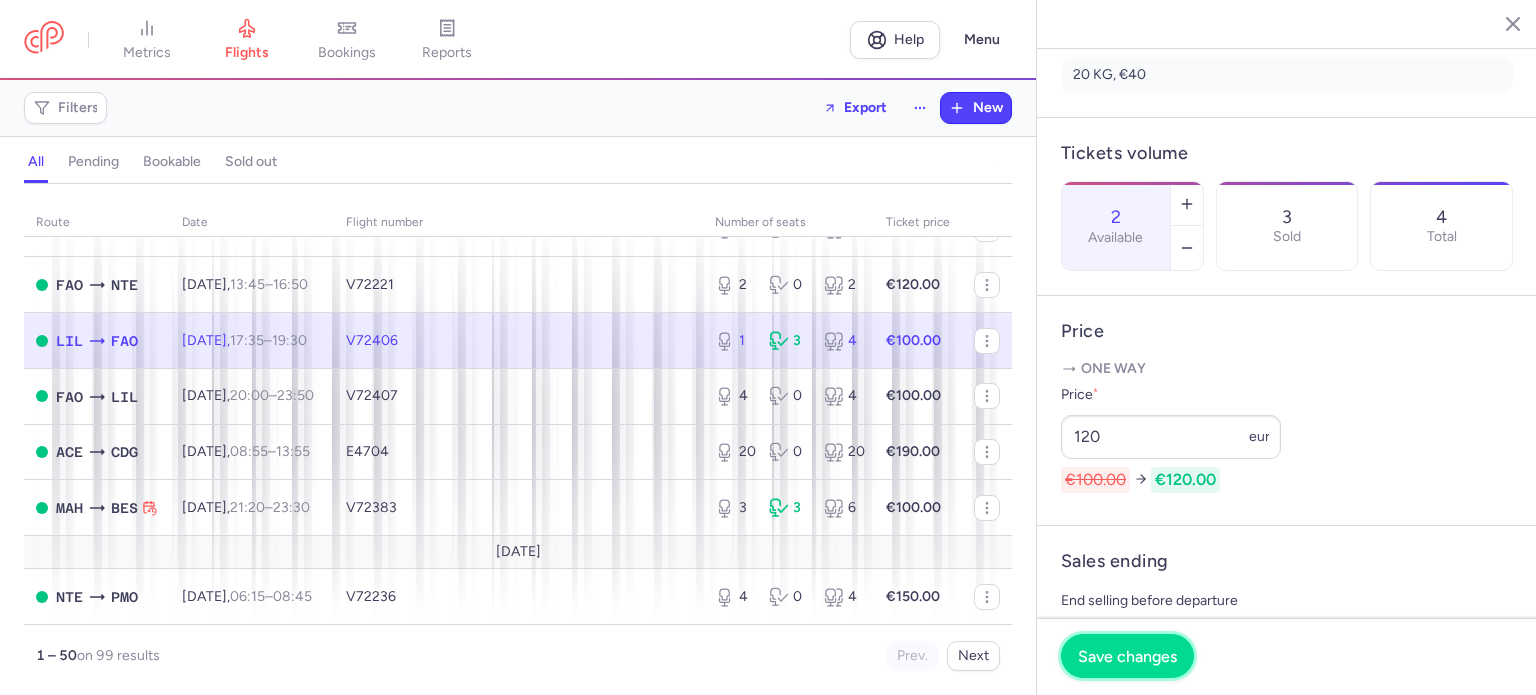 click on "Save changes" at bounding box center (1127, 656) 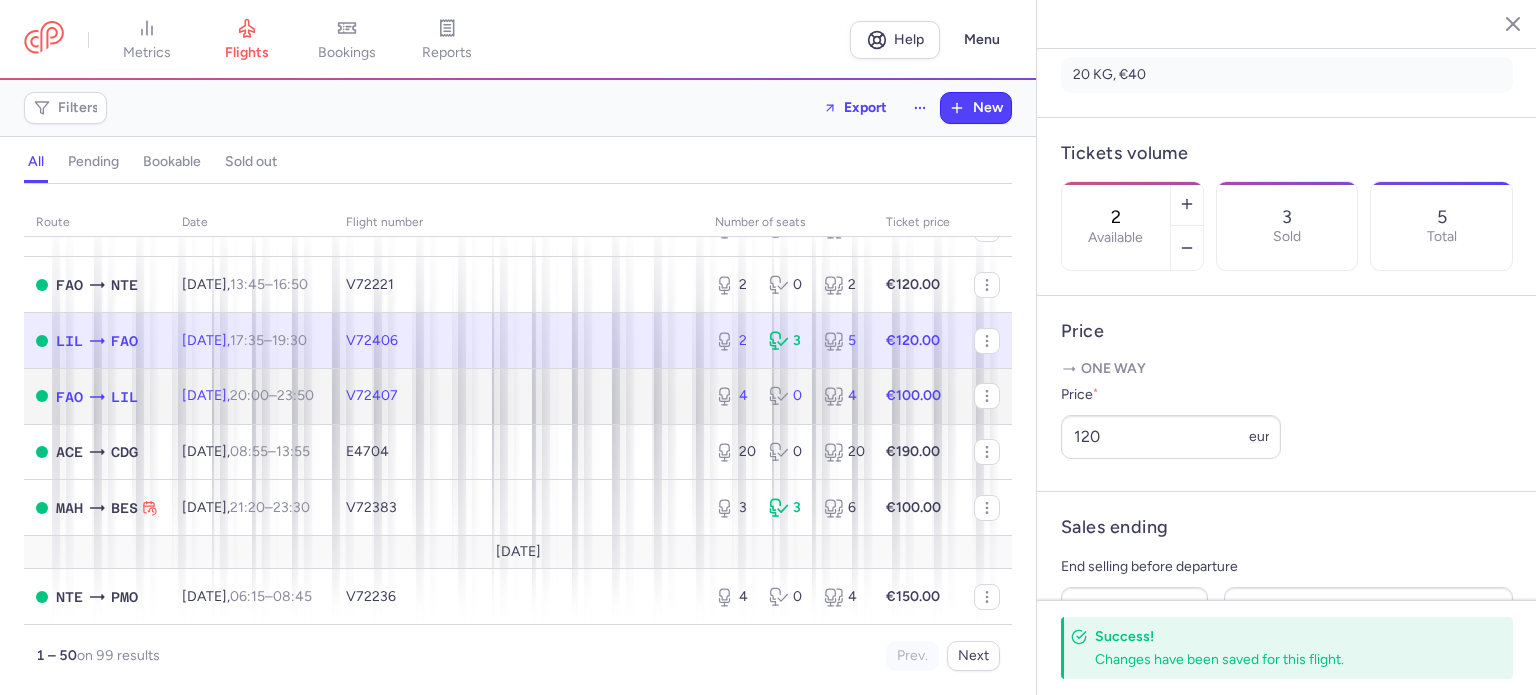 click on "4" at bounding box center [843, 396] 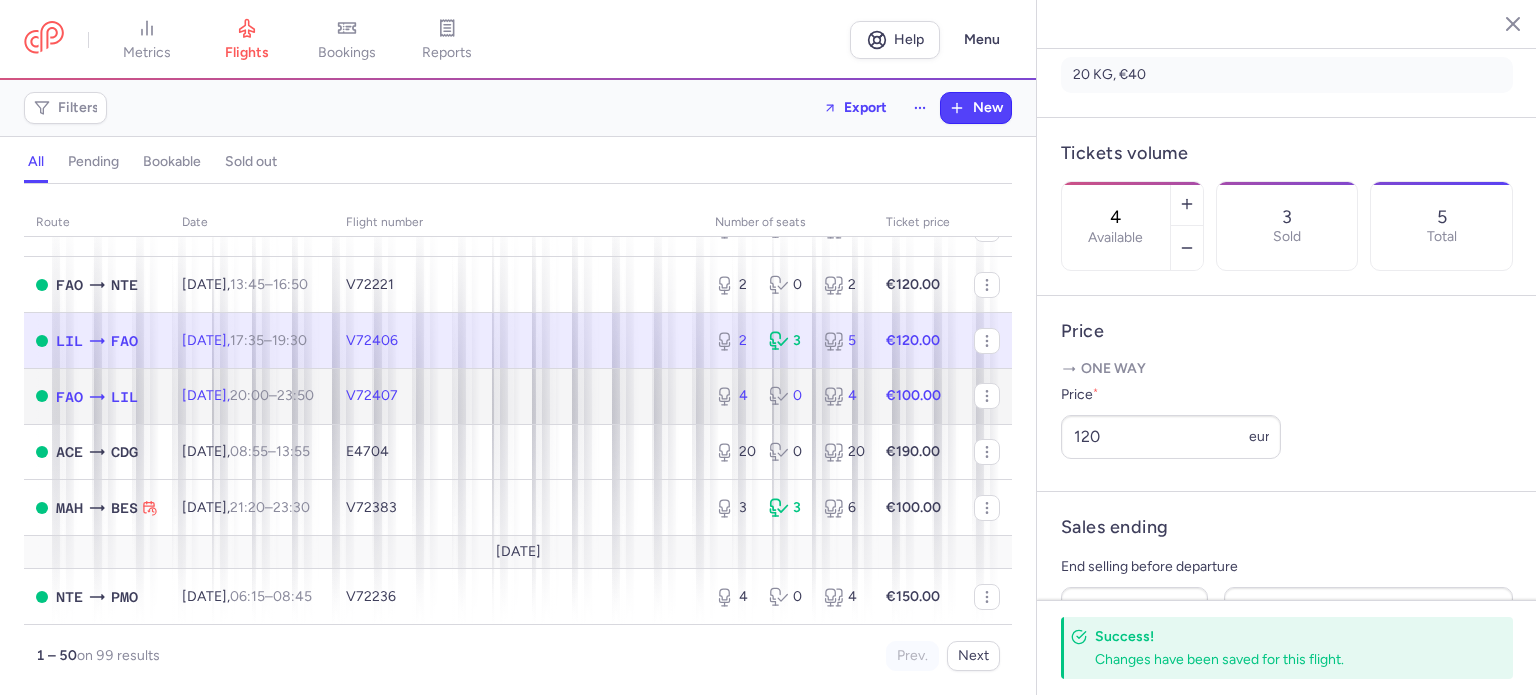scroll, scrollTop: 500, scrollLeft: 0, axis: vertical 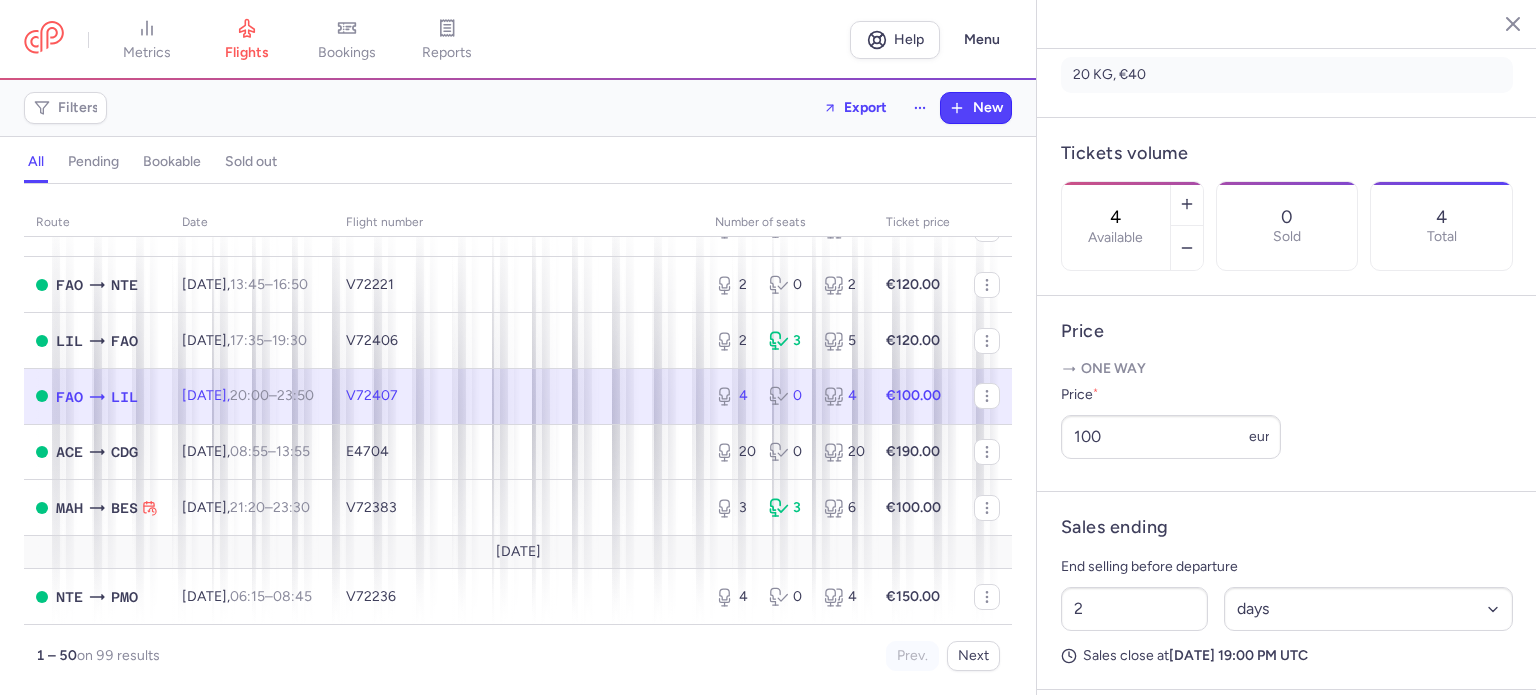 click on "4" at bounding box center (843, 396) 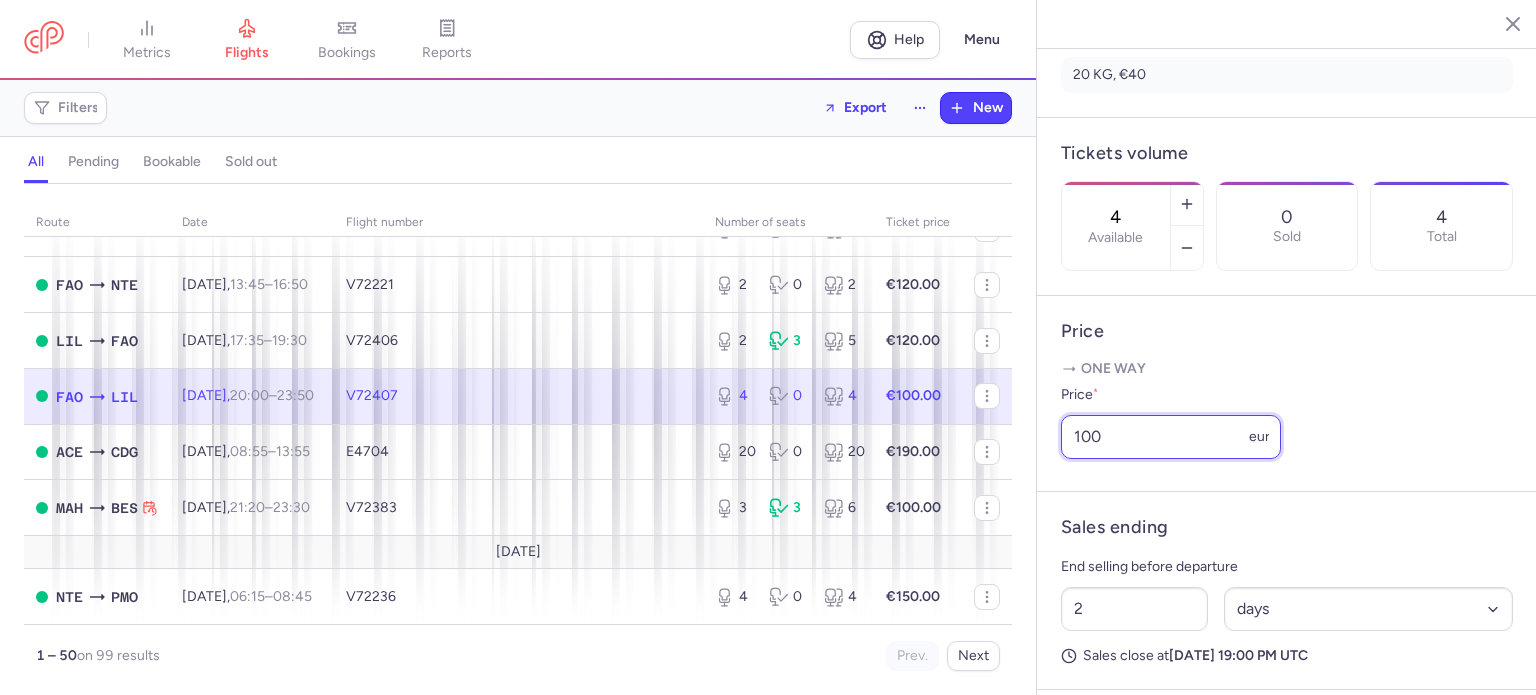 drag, startPoint x: 1072, startPoint y: 473, endPoint x: 1017, endPoint y: 475, distance: 55.03635 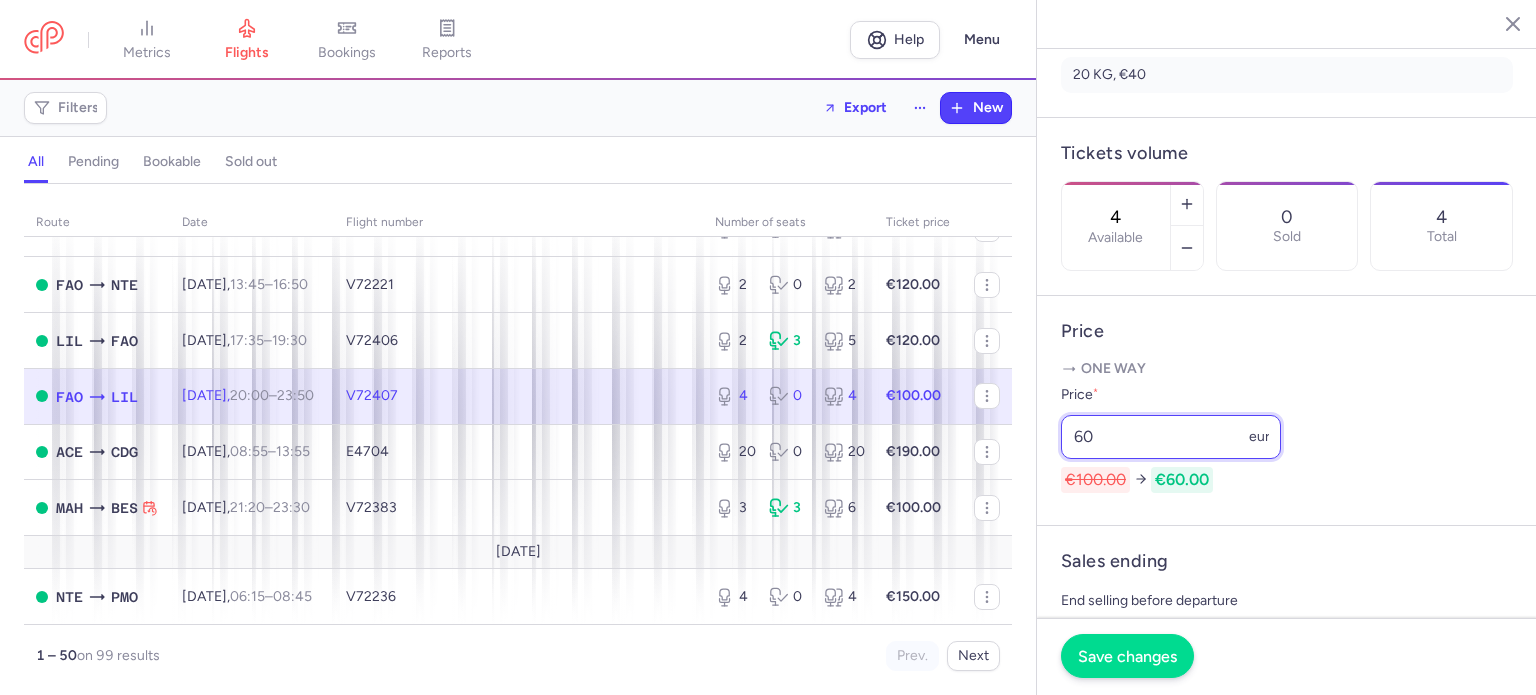 type on "60" 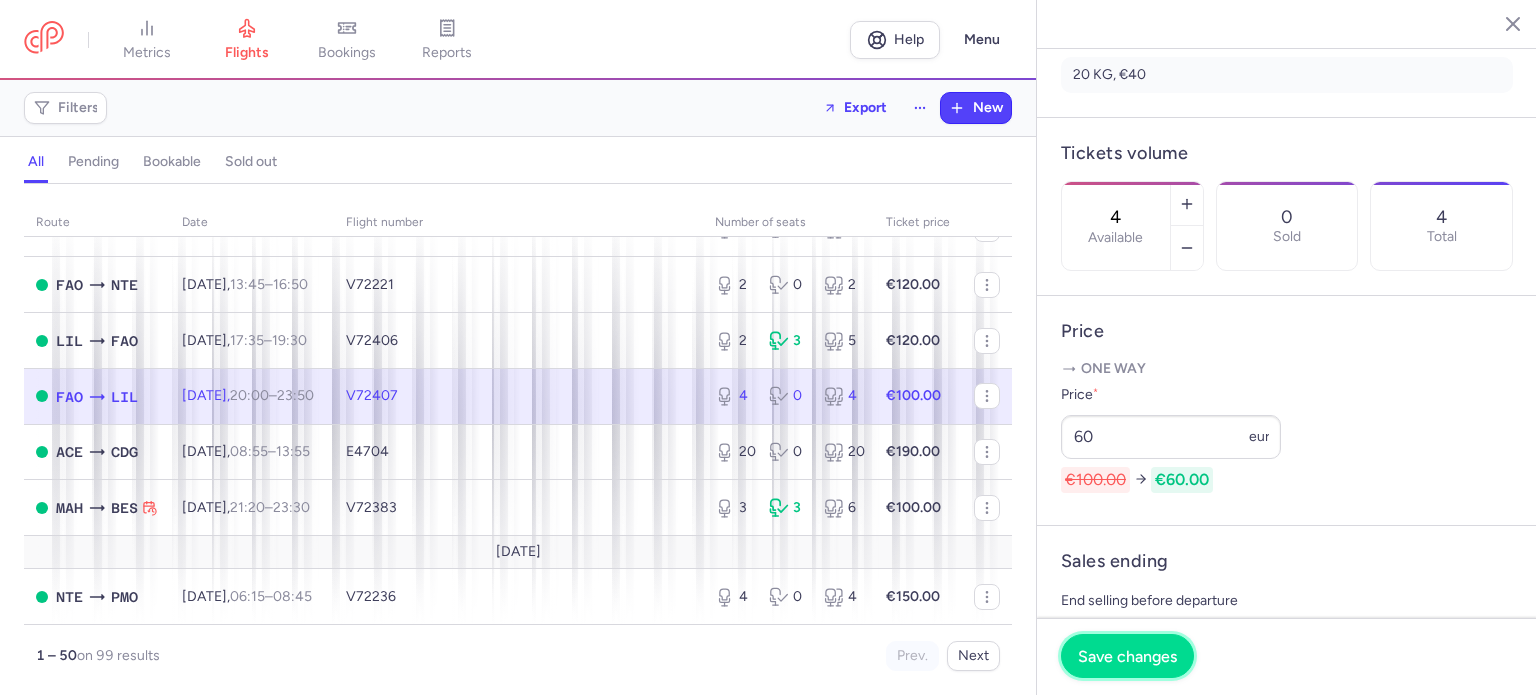 click on "Save changes" at bounding box center (1127, 656) 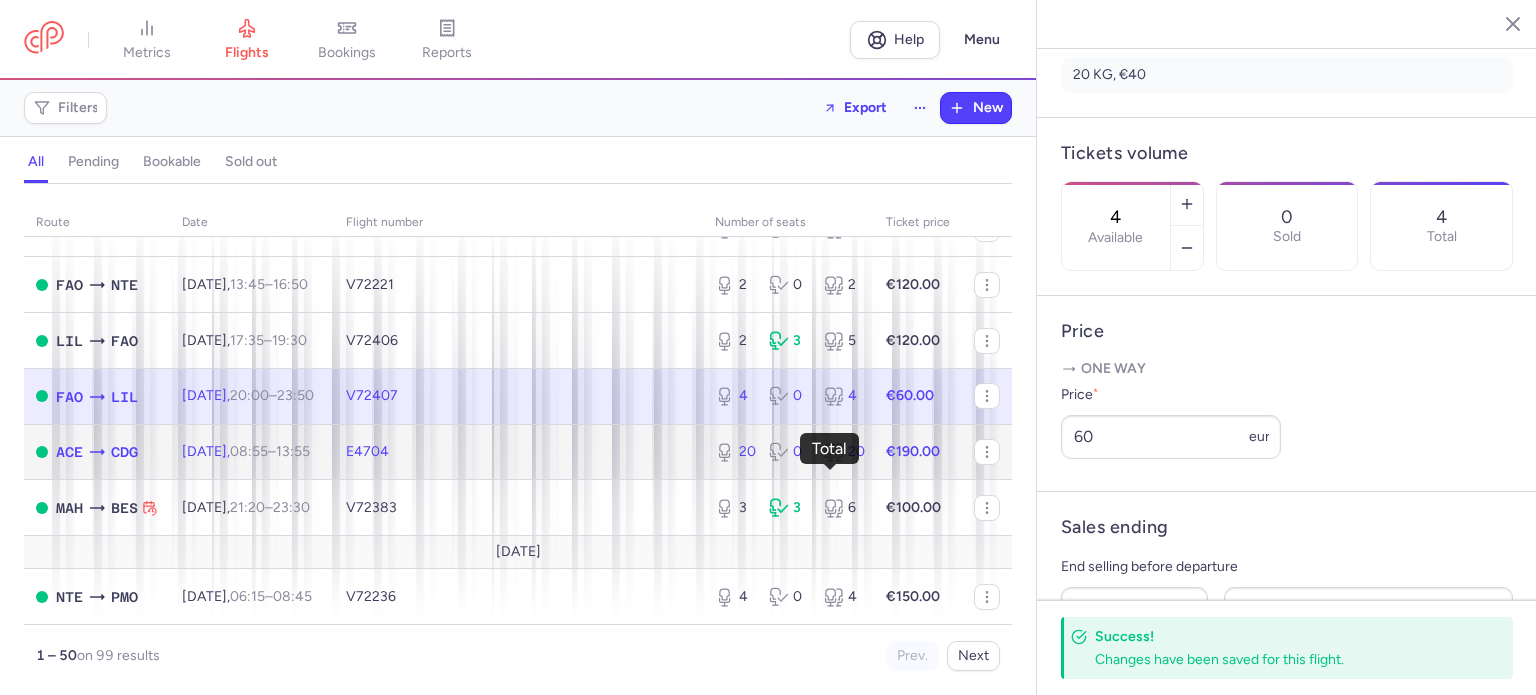 click on "20" at bounding box center [843, 452] 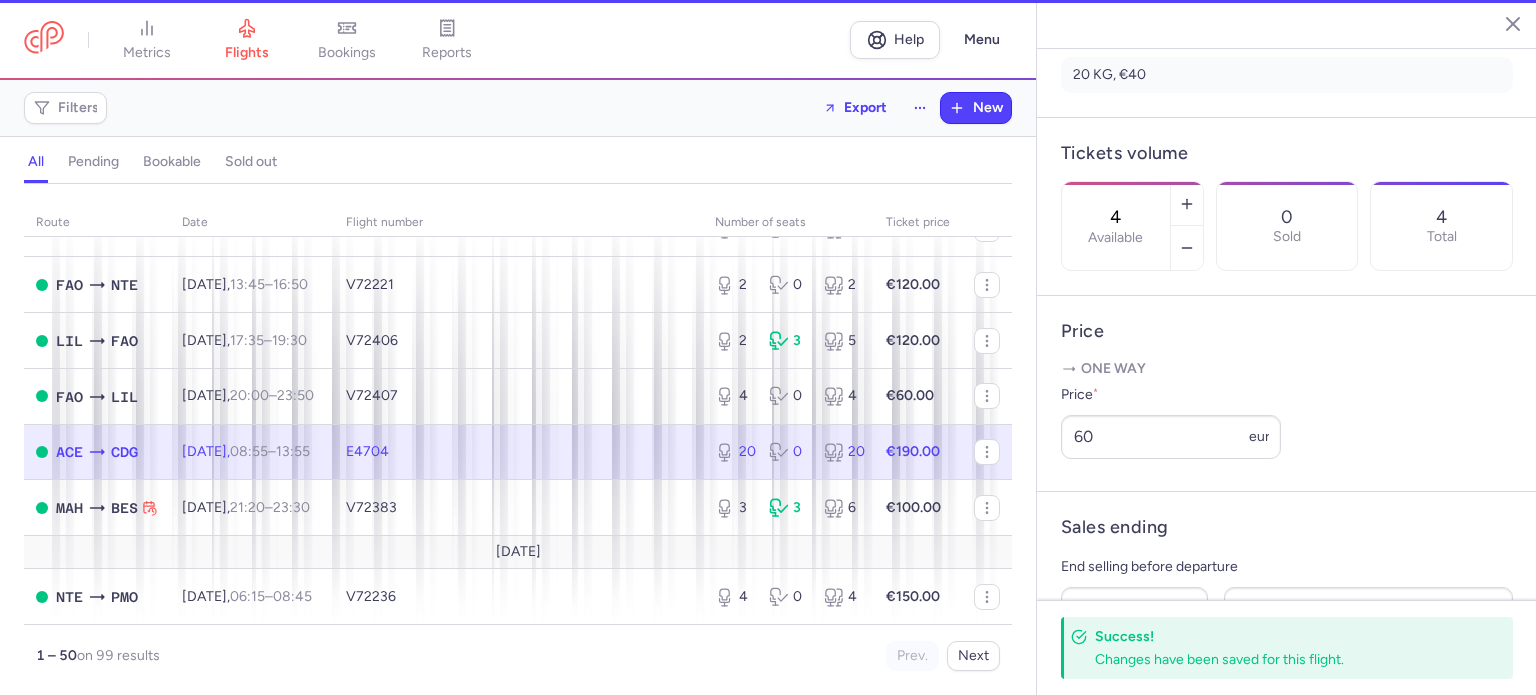 type on "20" 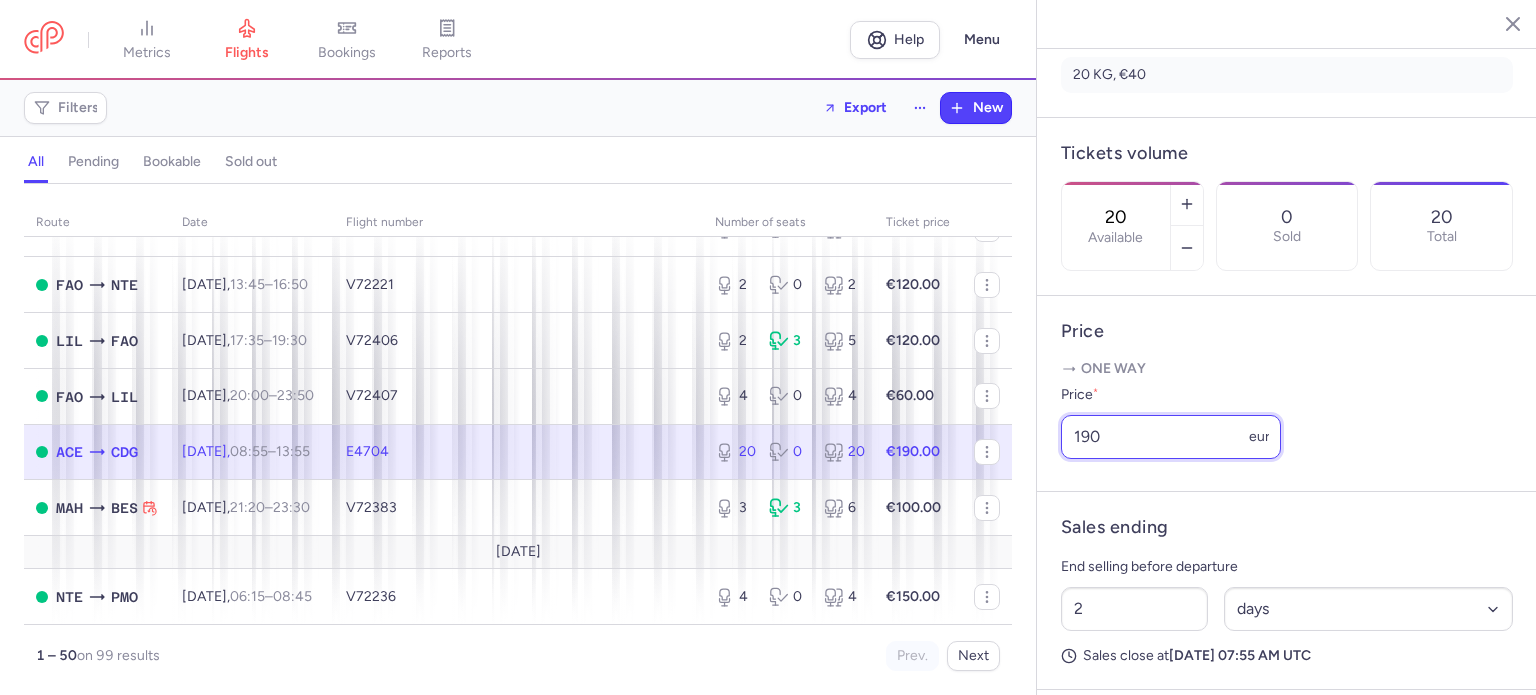 drag, startPoint x: 1112, startPoint y: 488, endPoint x: 1012, endPoint y: 484, distance: 100.07997 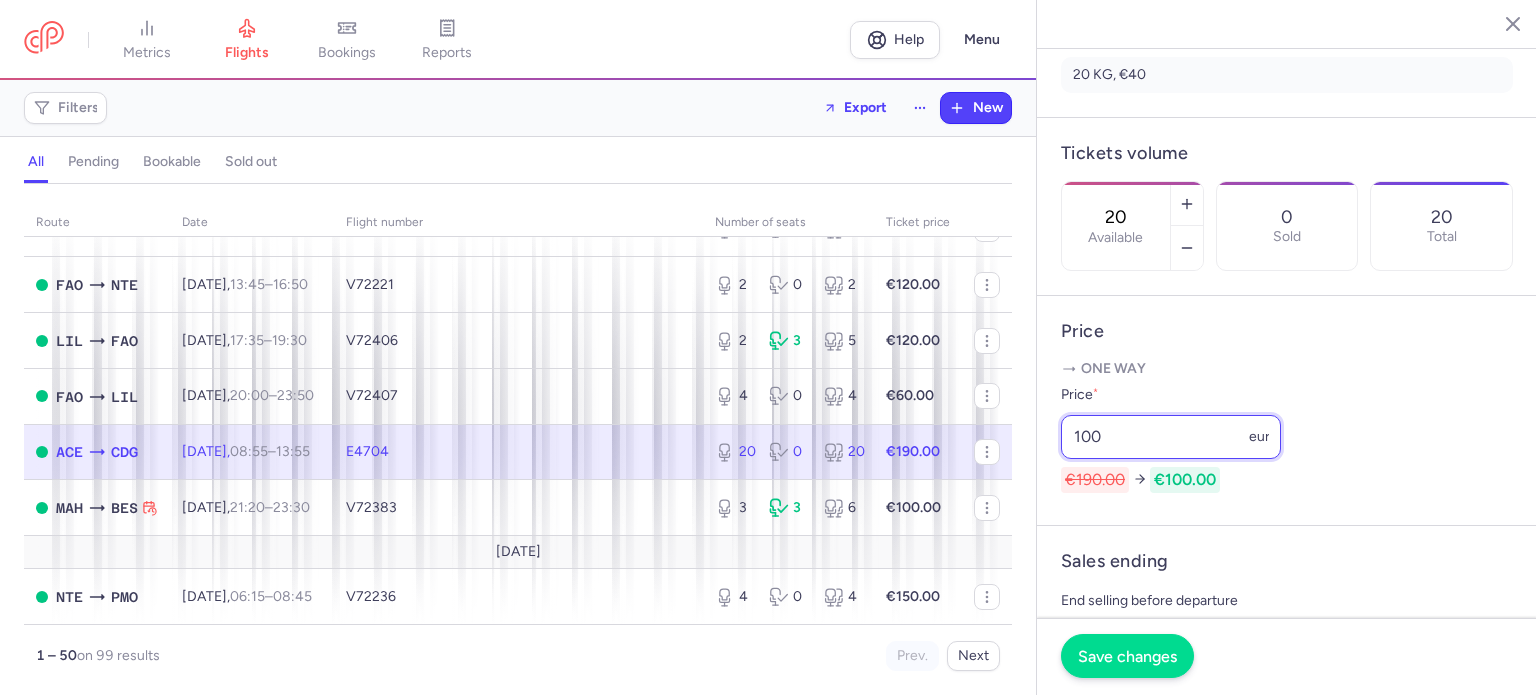 type on "100" 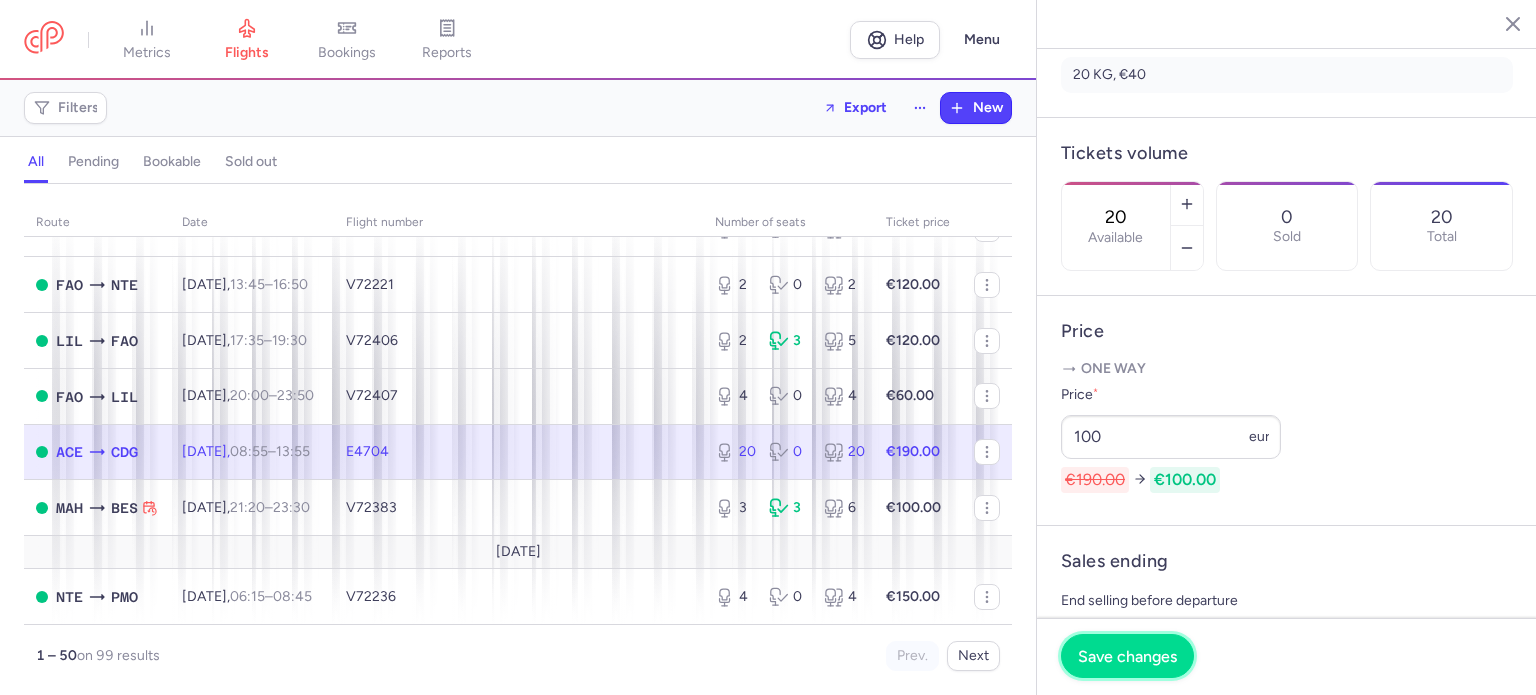click on "Save changes" at bounding box center (1127, 656) 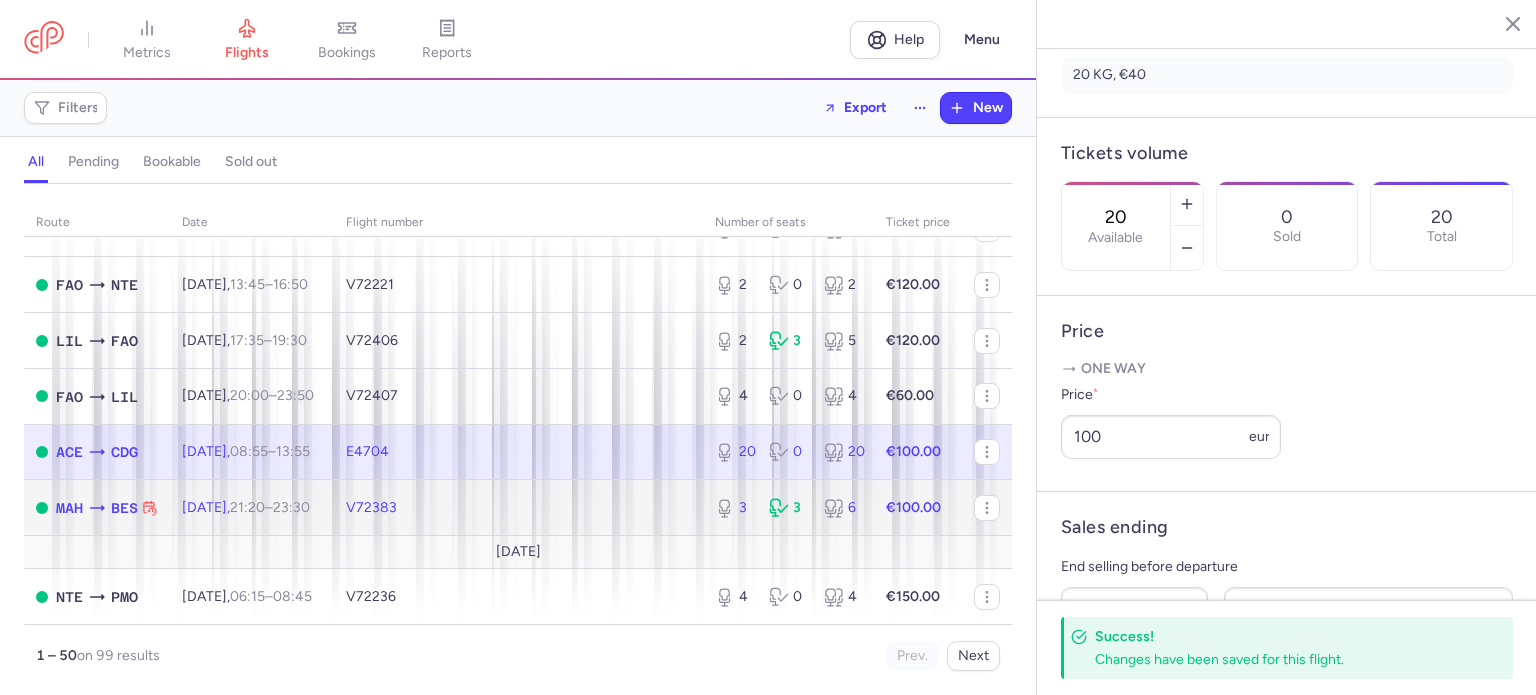 click on "3 3 6" at bounding box center (788, 508) 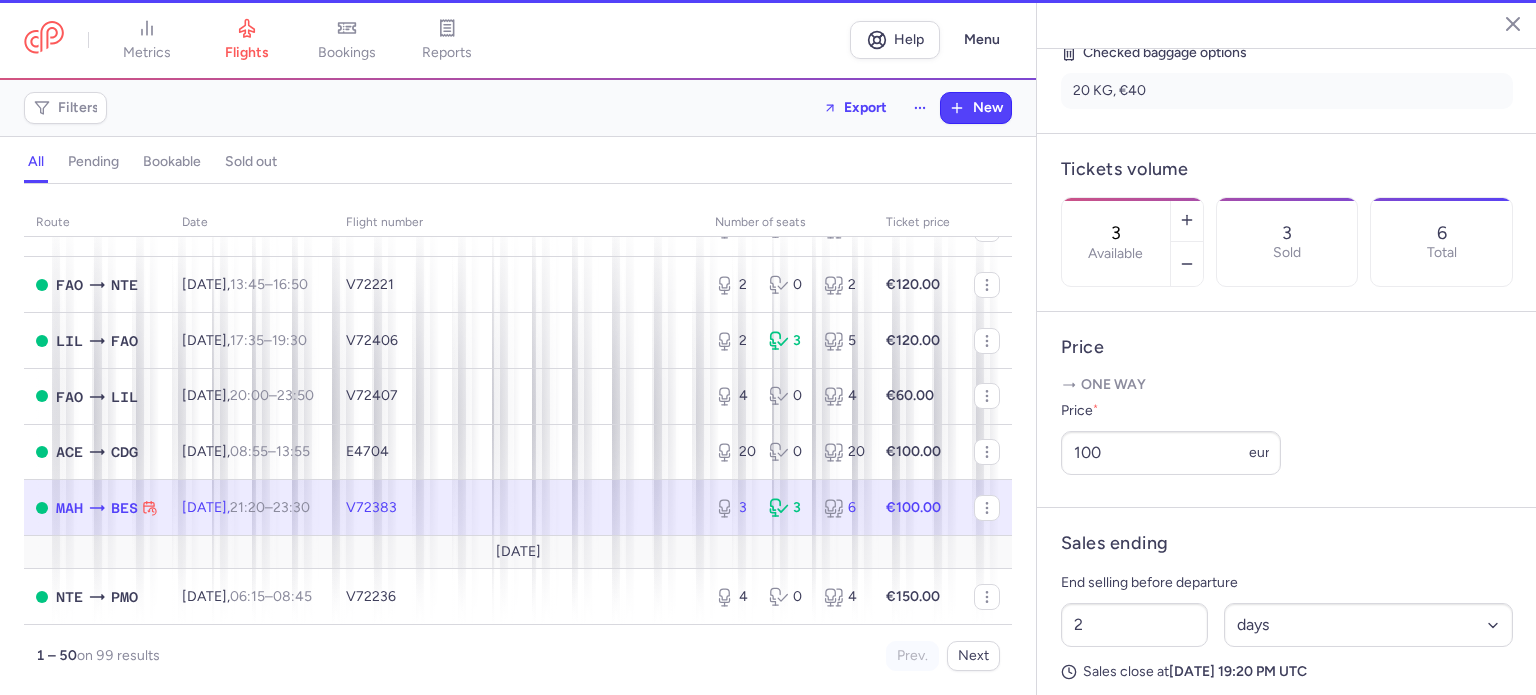 scroll, scrollTop: 516, scrollLeft: 0, axis: vertical 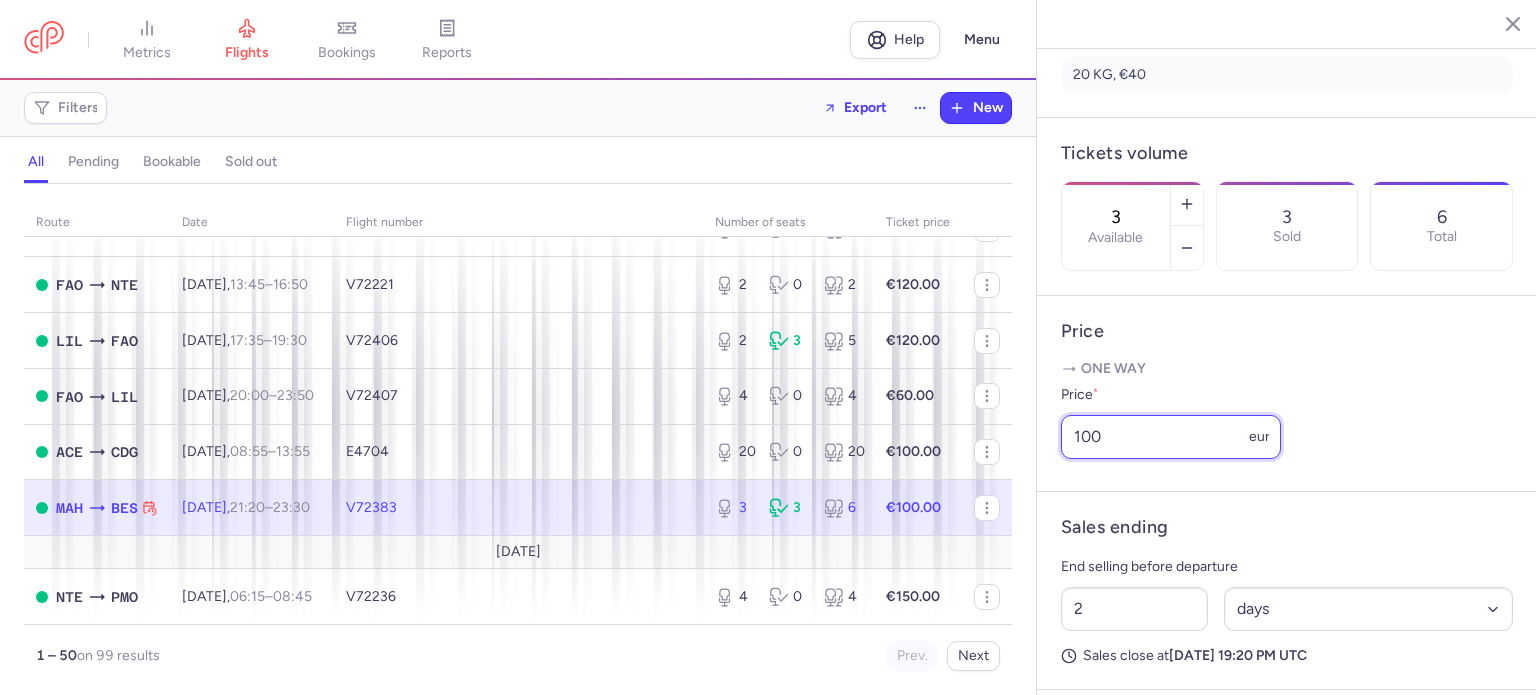 drag, startPoint x: 1097, startPoint y: 490, endPoint x: 1028, endPoint y: 491, distance: 69.00725 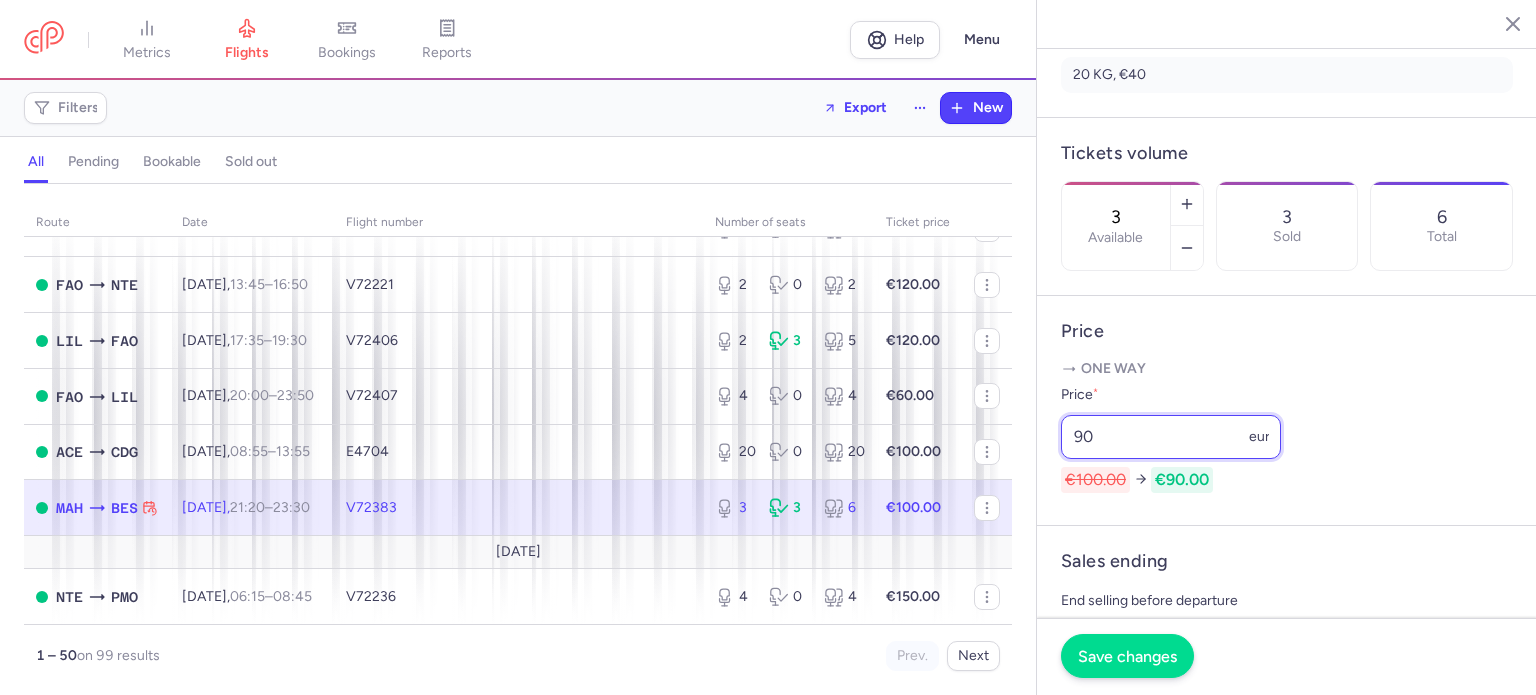 type on "90" 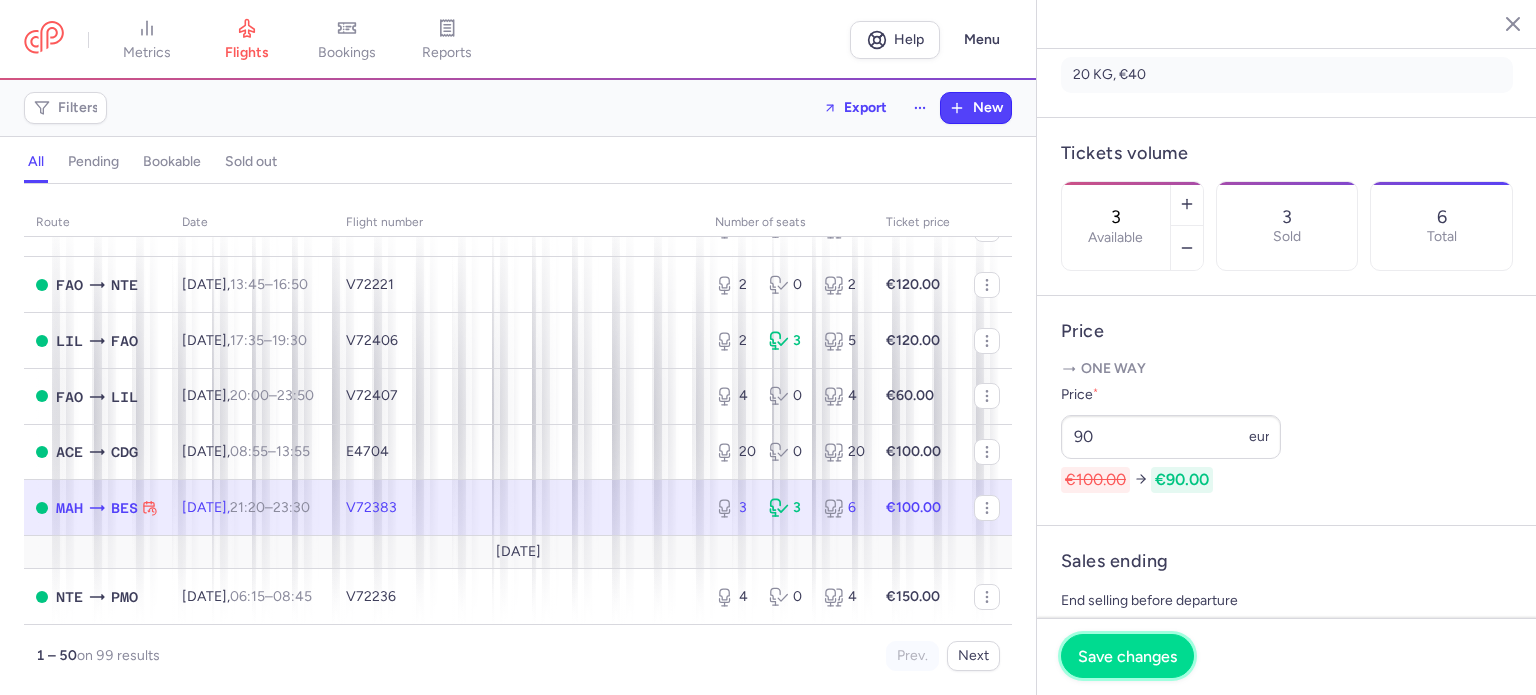click on "Save changes" at bounding box center (1127, 656) 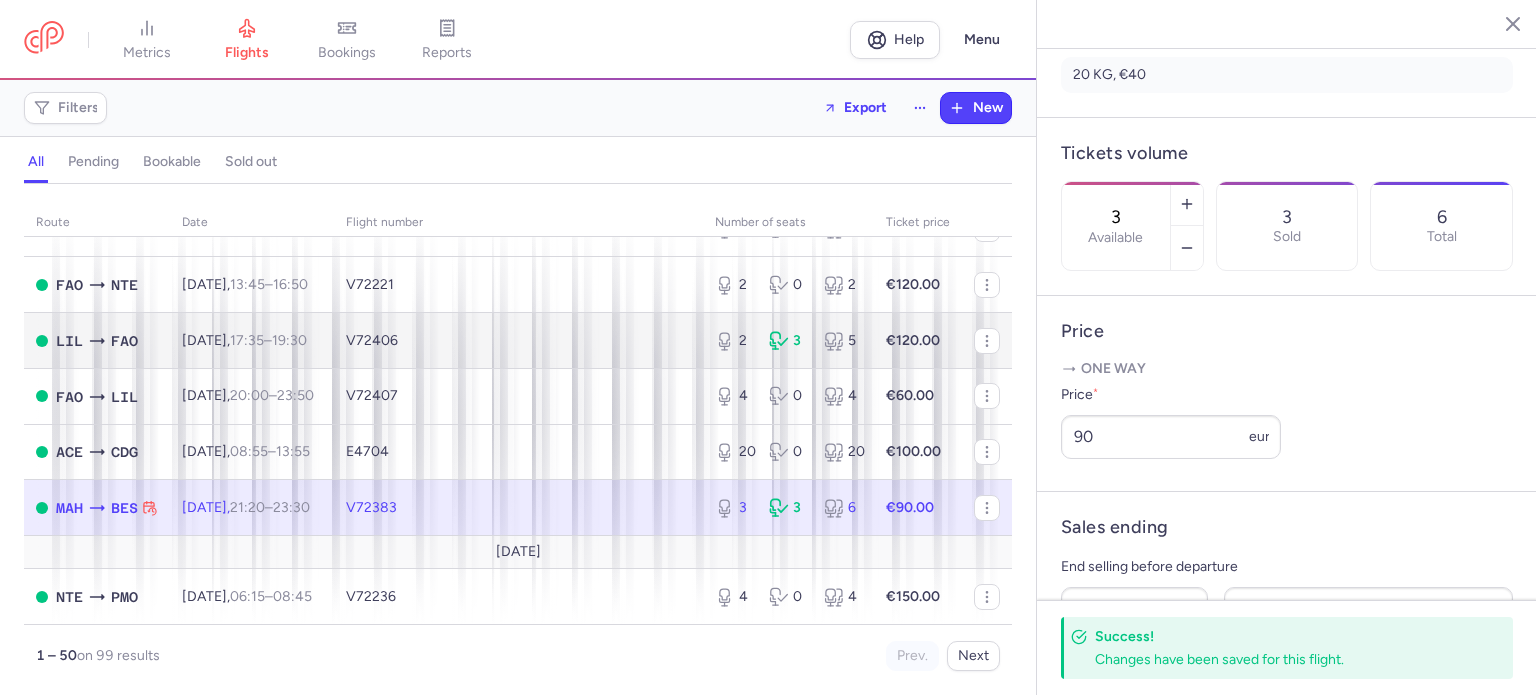 scroll, scrollTop: 2529, scrollLeft: 0, axis: vertical 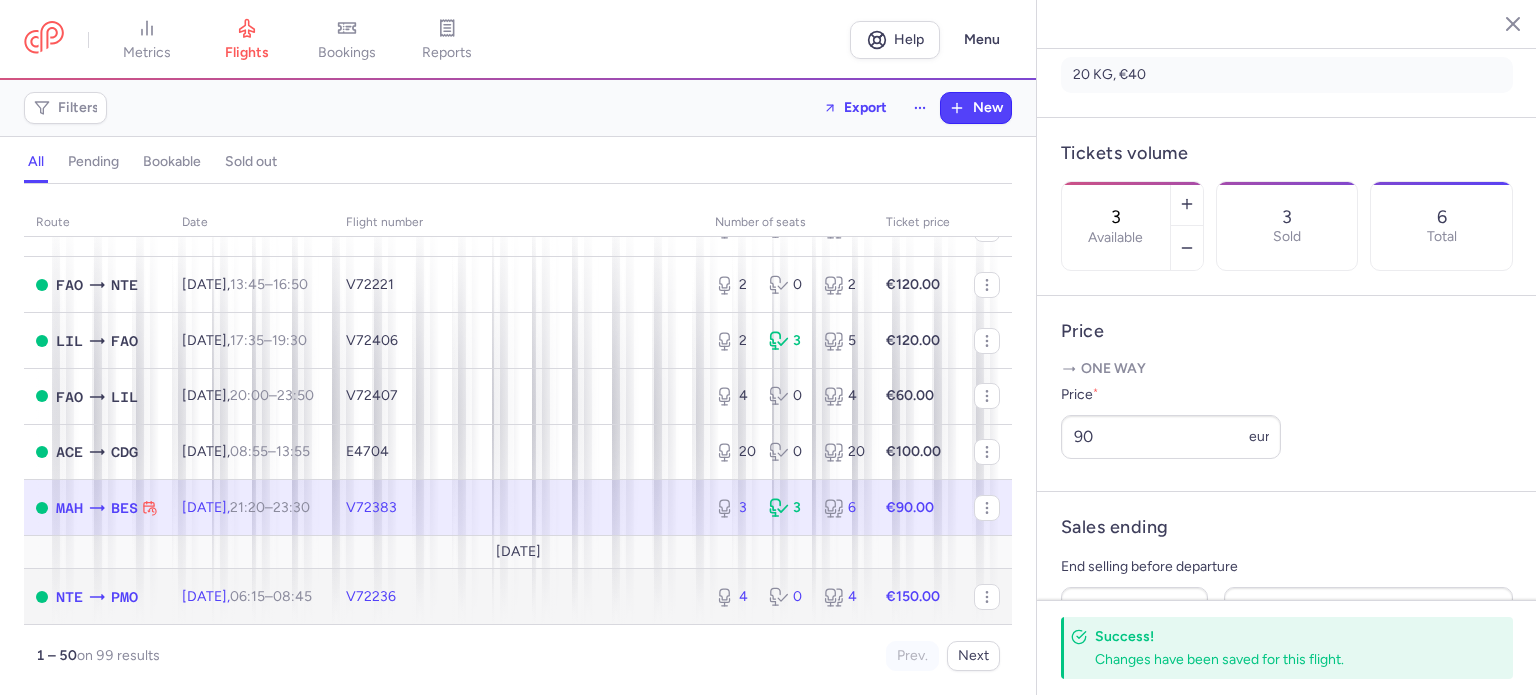 click on "4 0 4" at bounding box center (788, 597) 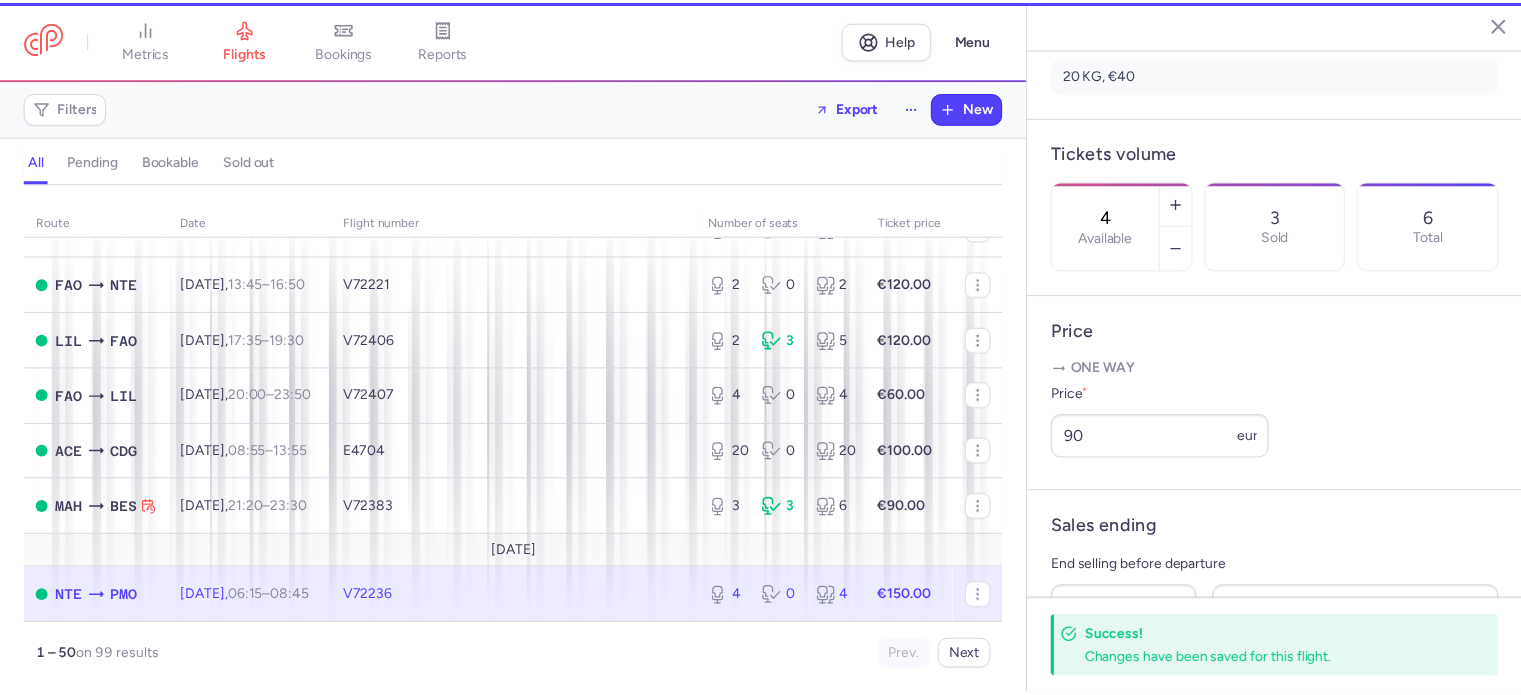 scroll, scrollTop: 500, scrollLeft: 0, axis: vertical 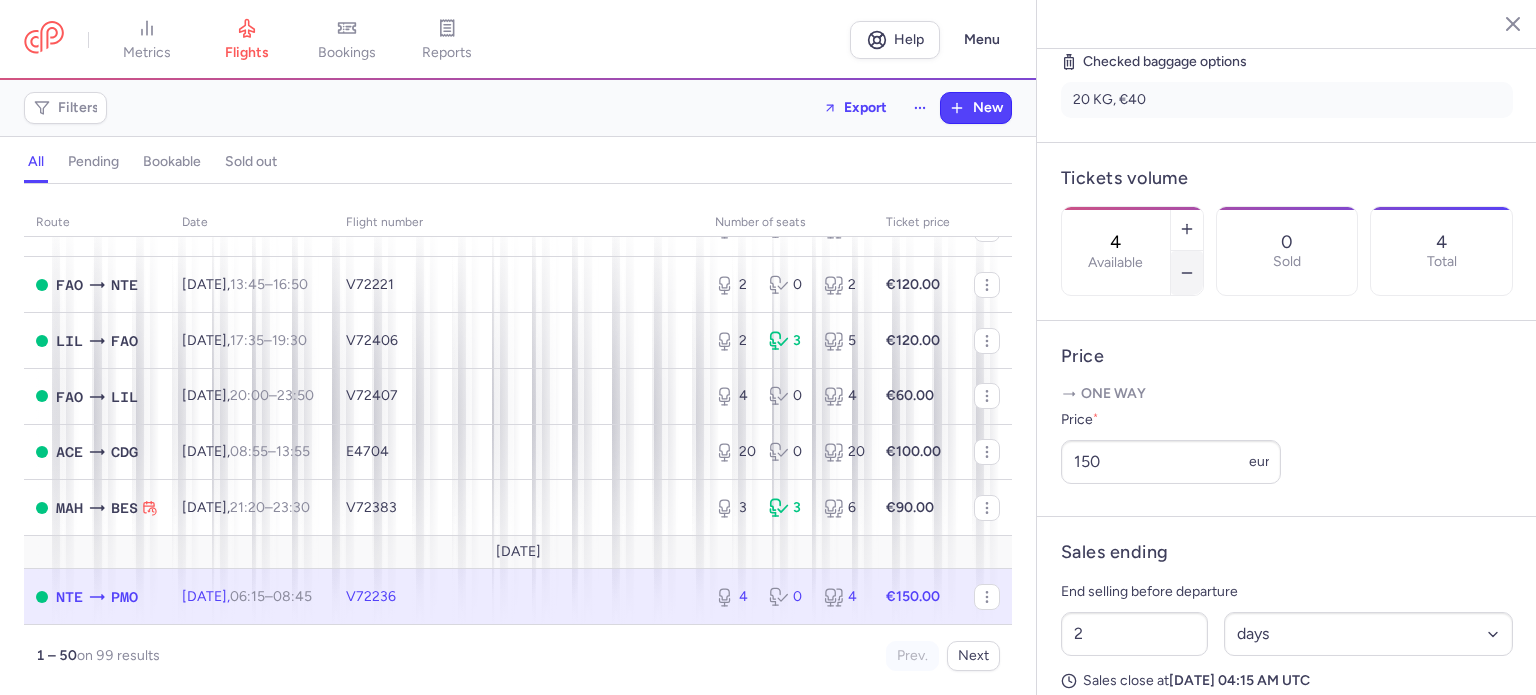 click 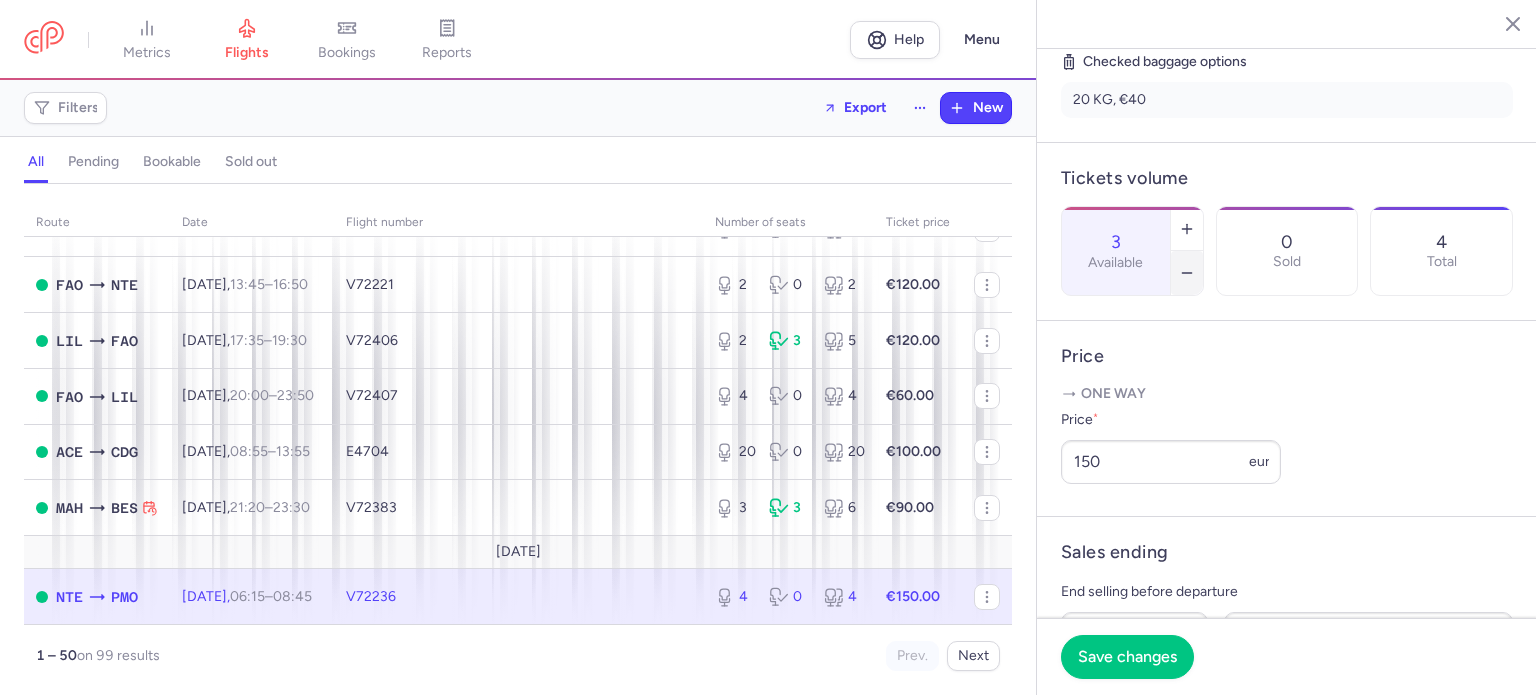 click 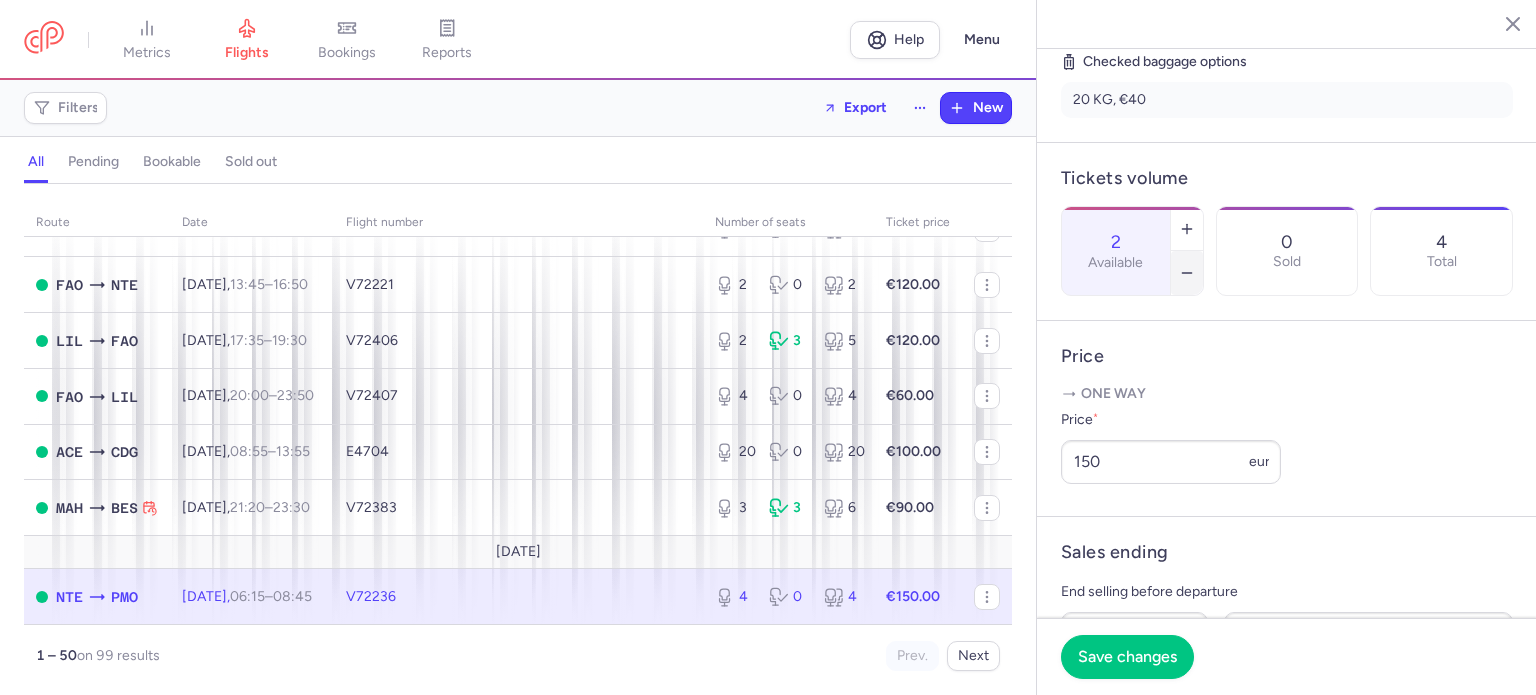 click 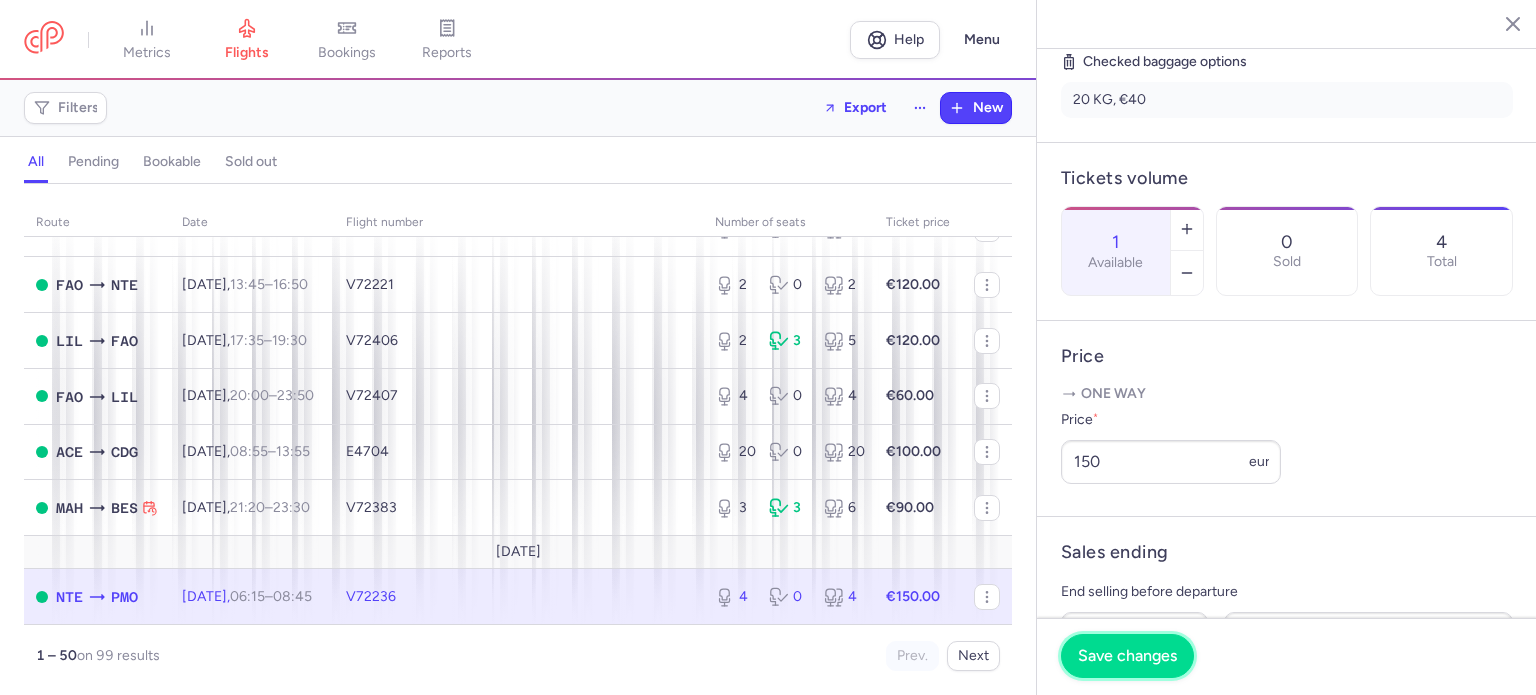 click on "Save changes" at bounding box center [1127, 656] 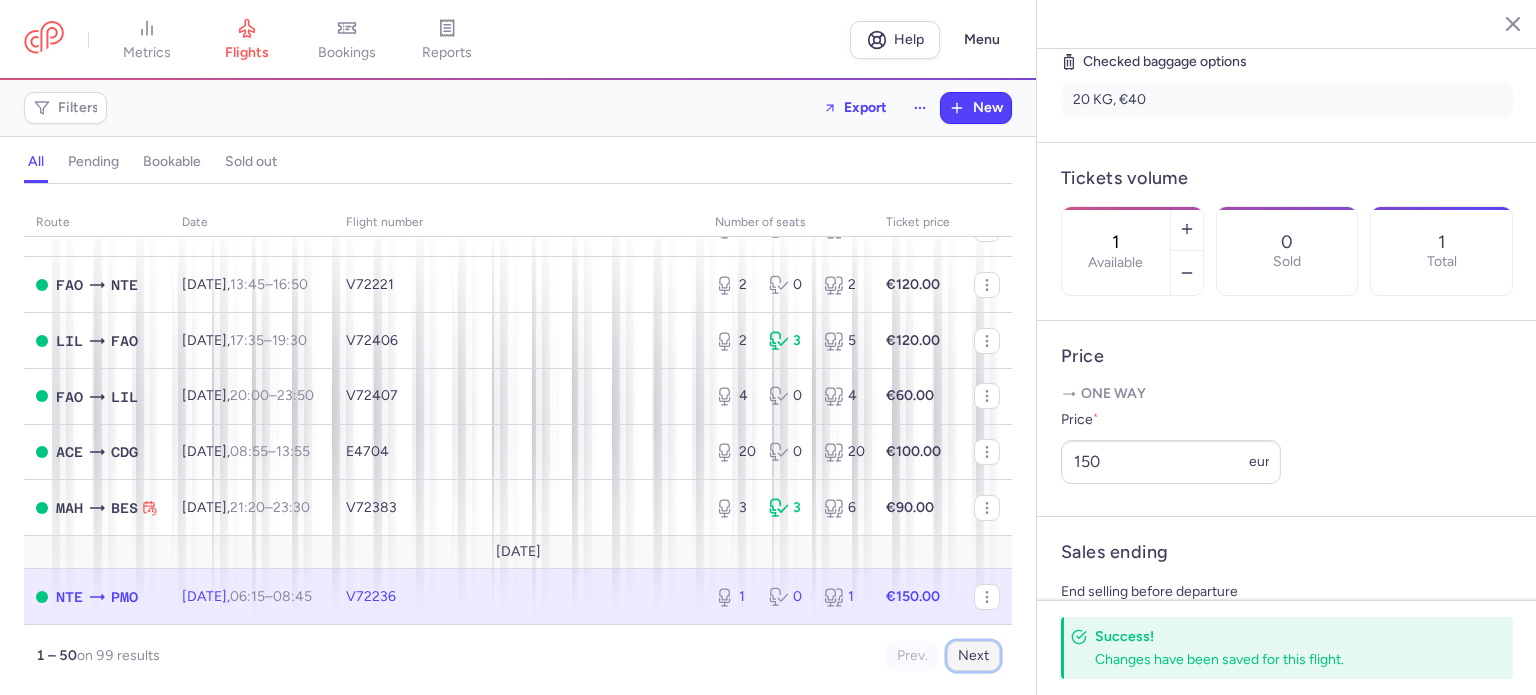 click on "Next" at bounding box center [973, 656] 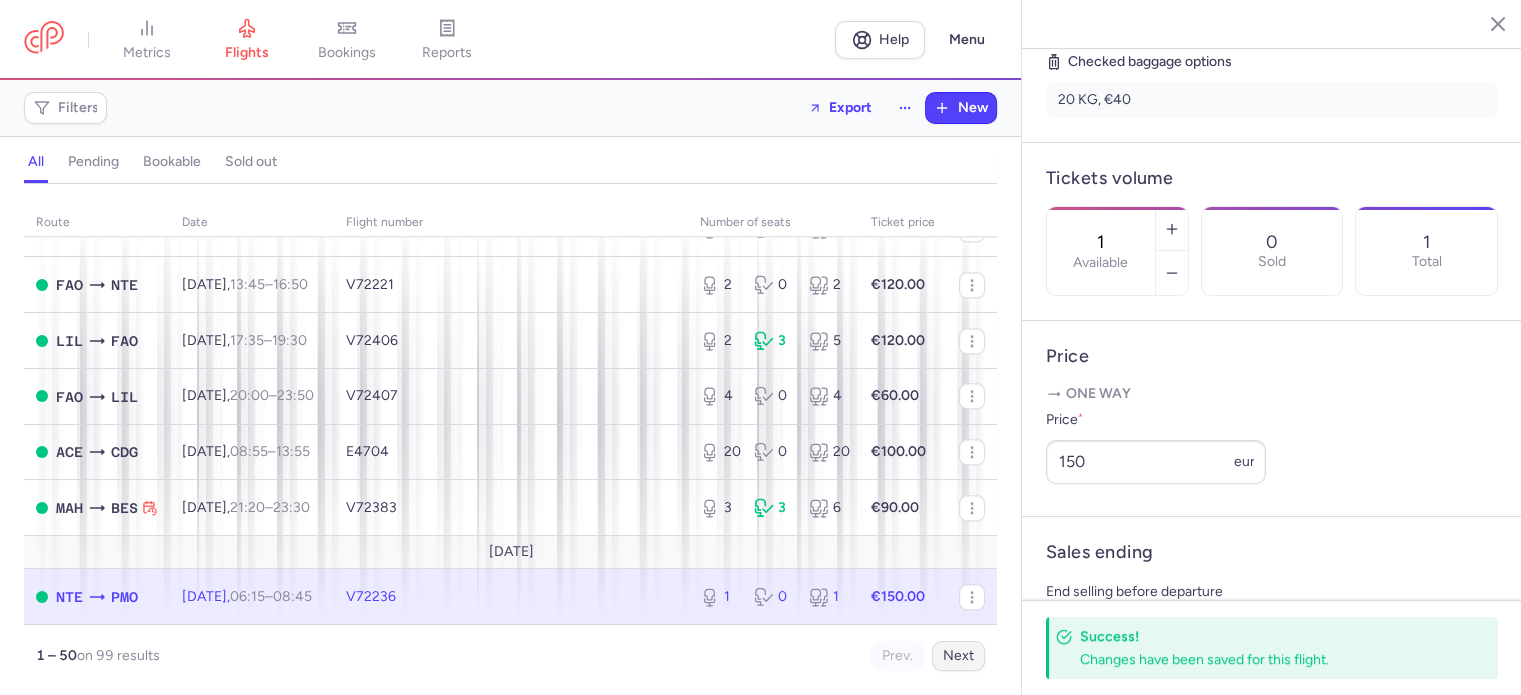 scroll, scrollTop: 0, scrollLeft: 0, axis: both 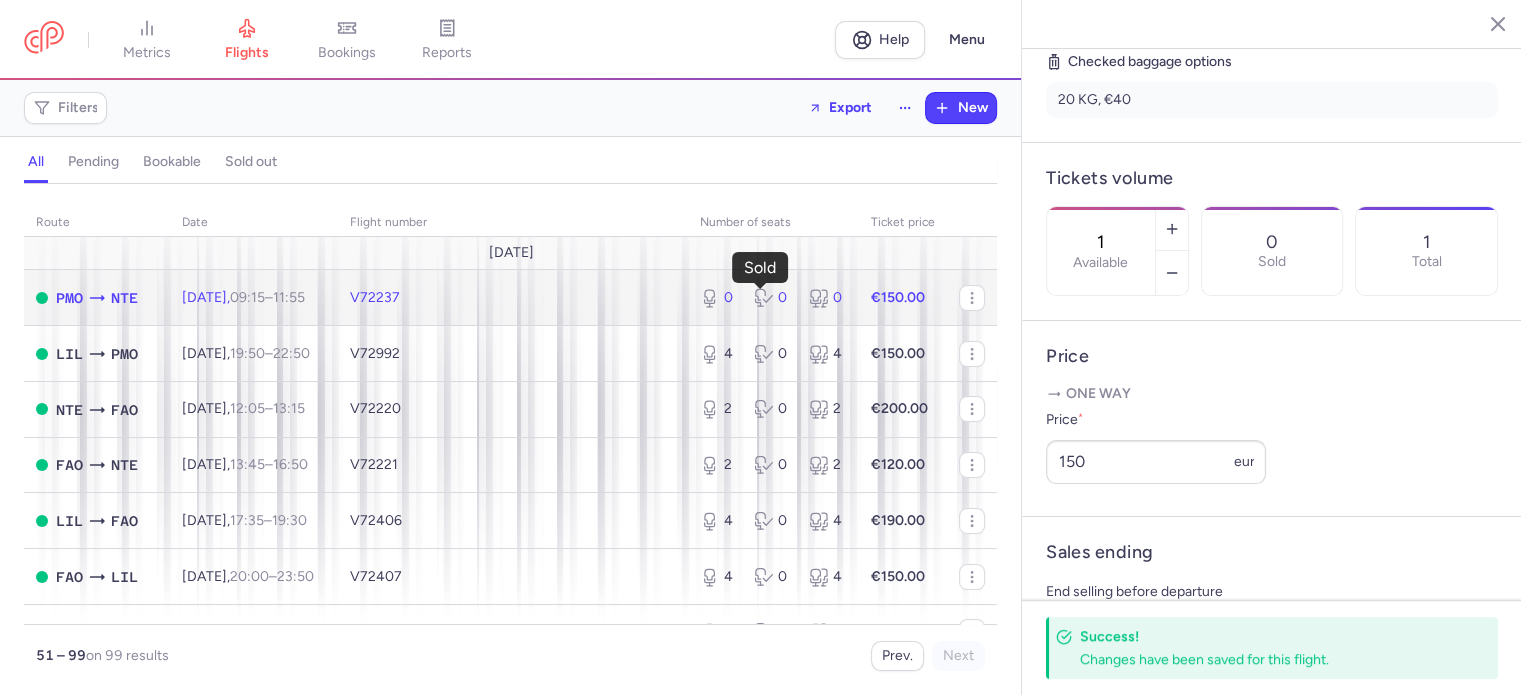 click 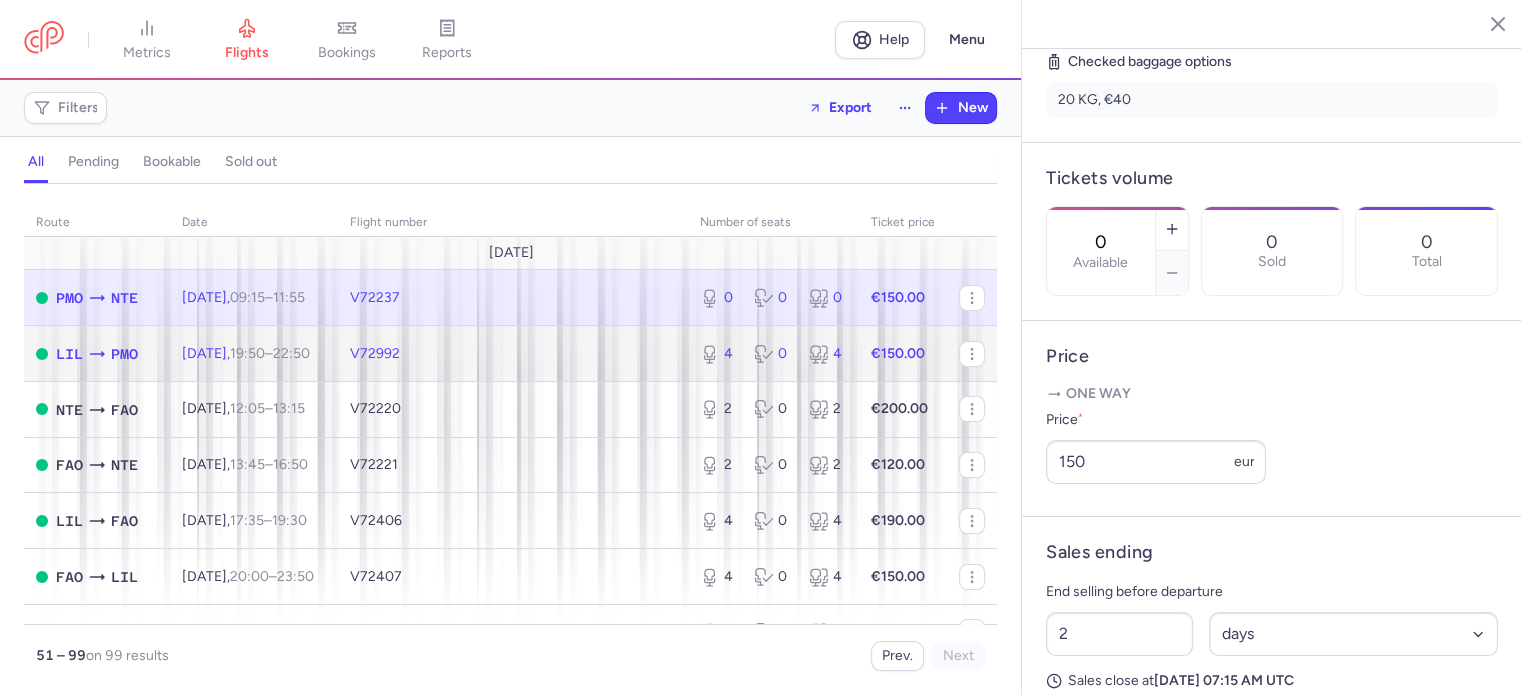click on "4 0 4" at bounding box center [773, 354] 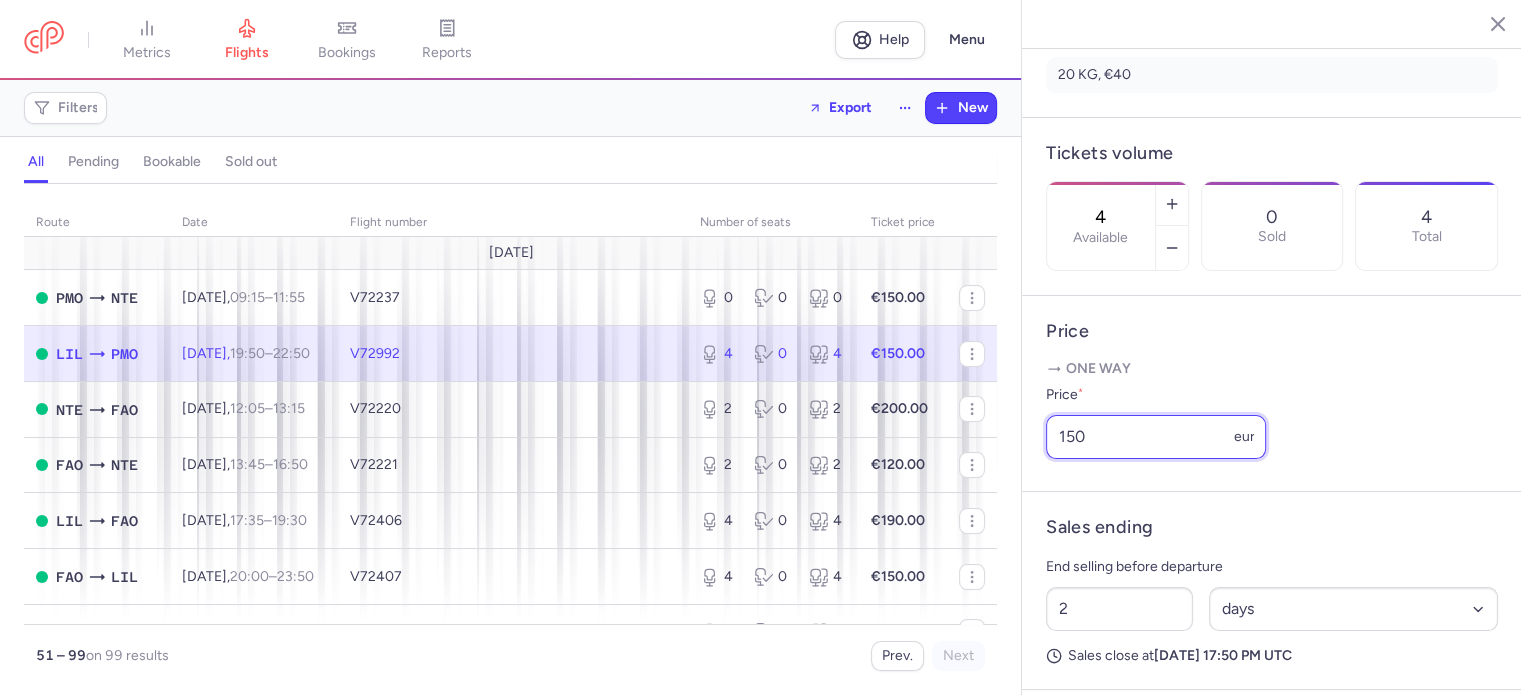 drag, startPoint x: 1104, startPoint y: 499, endPoint x: 1010, endPoint y: 483, distance: 95.35198 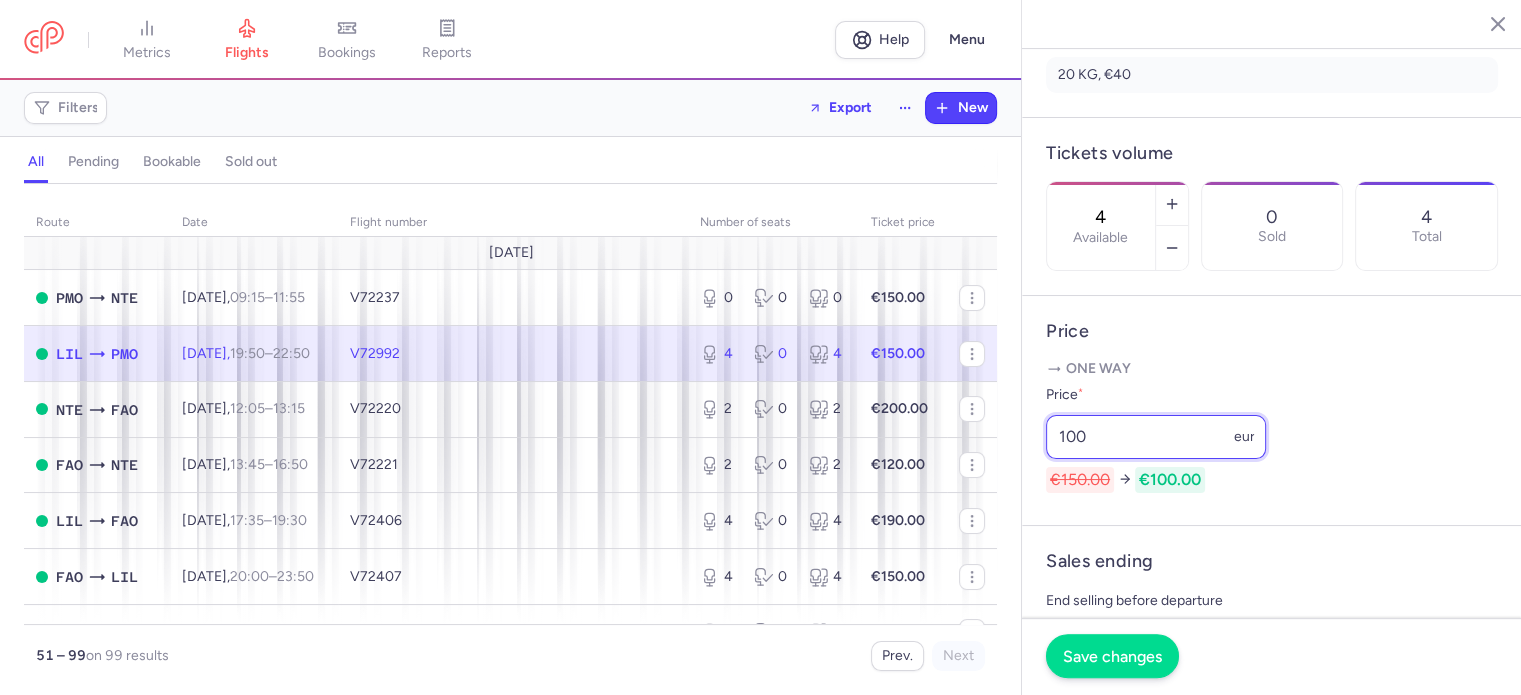 type on "100" 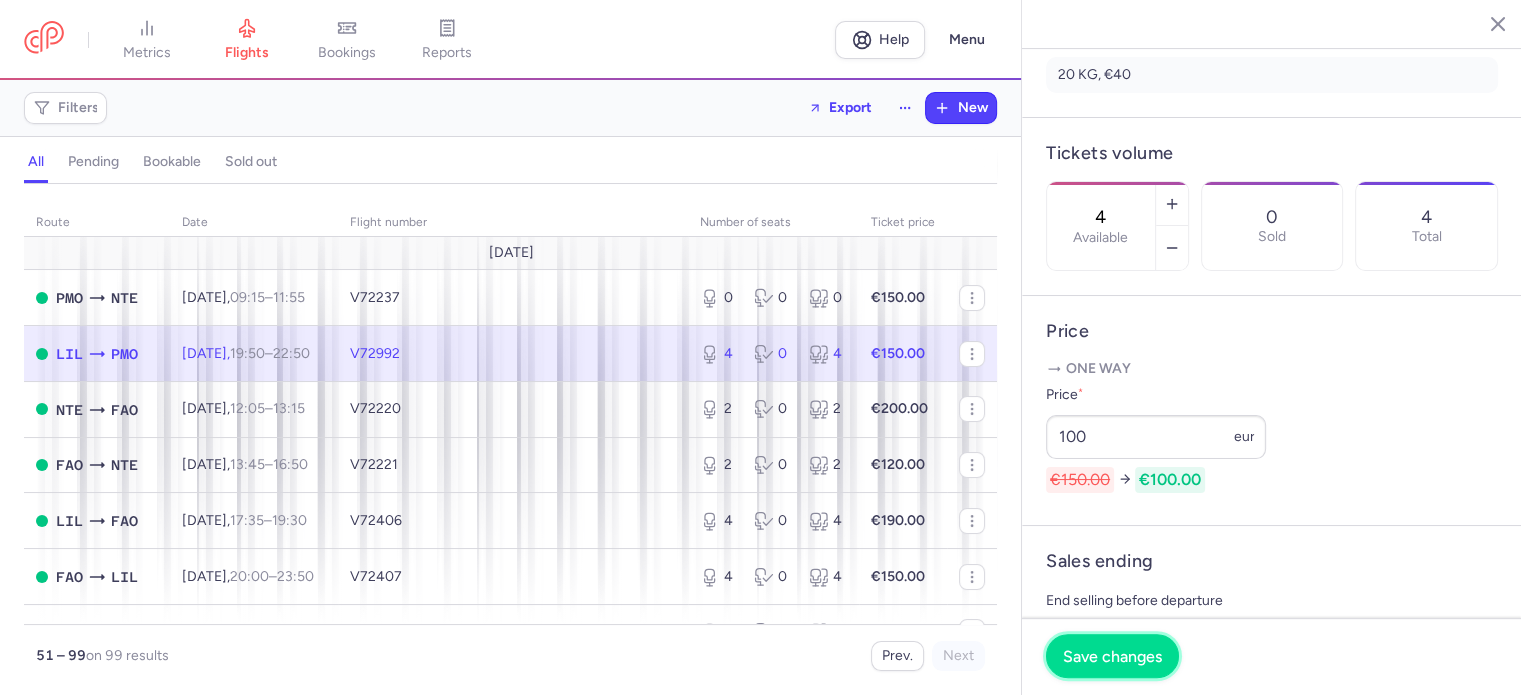 click on "Save changes" at bounding box center (1112, 656) 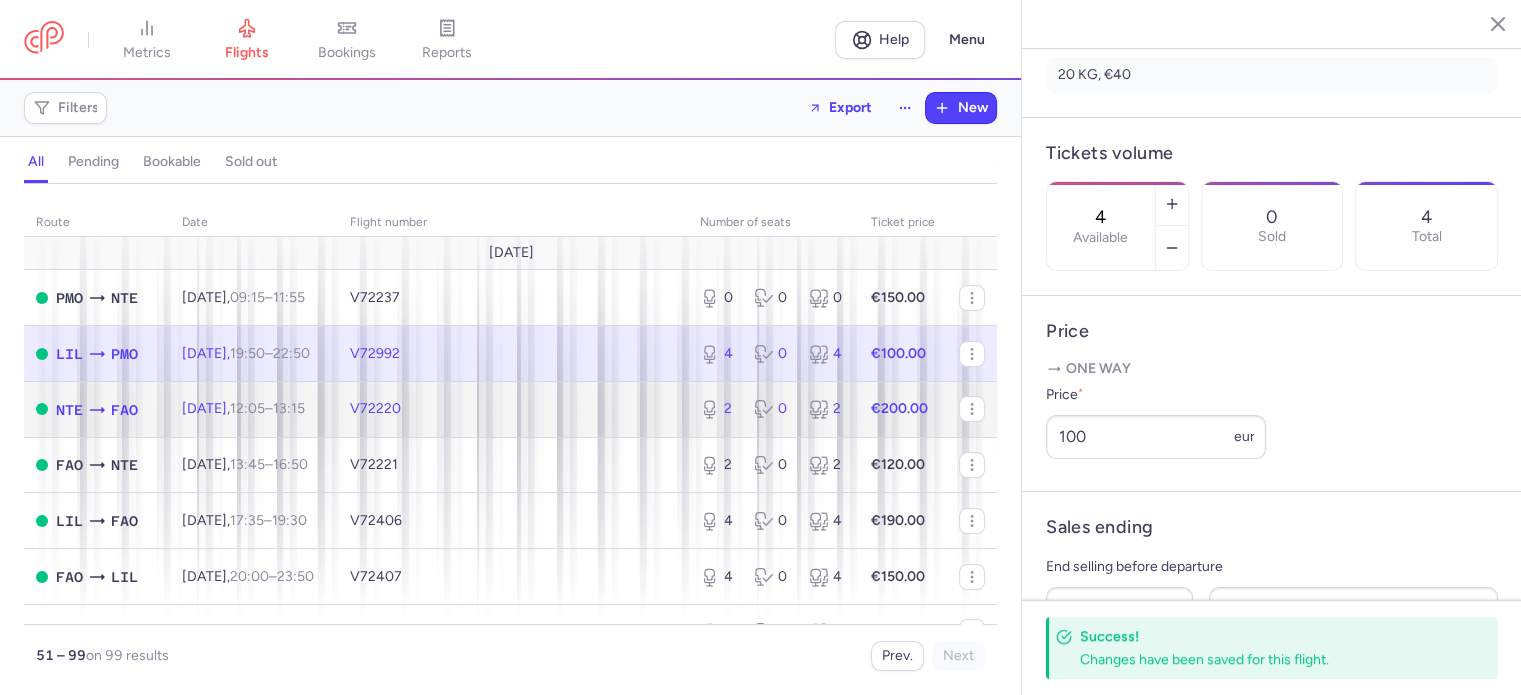 click on "€200.00" at bounding box center [899, 408] 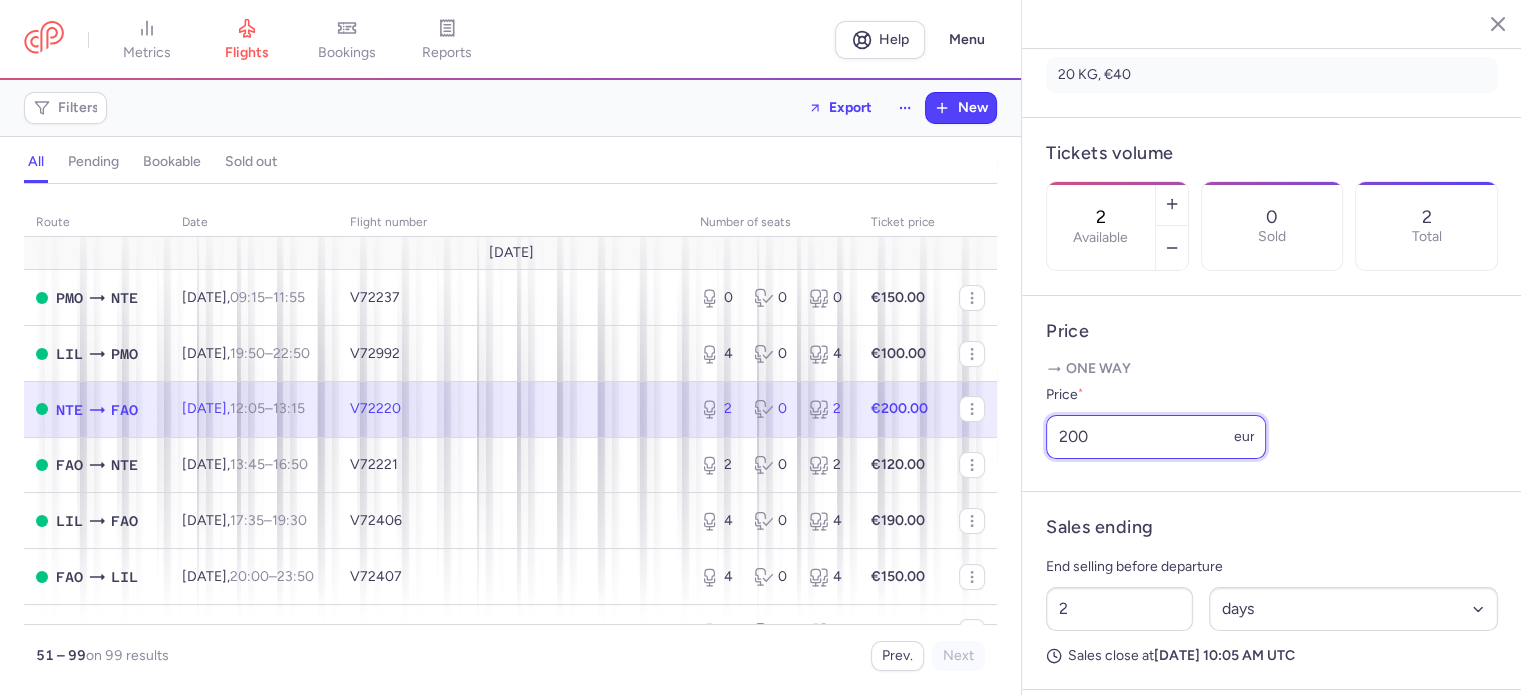 drag, startPoint x: 1108, startPoint y: 497, endPoint x: 1012, endPoint y: 480, distance: 97.49359 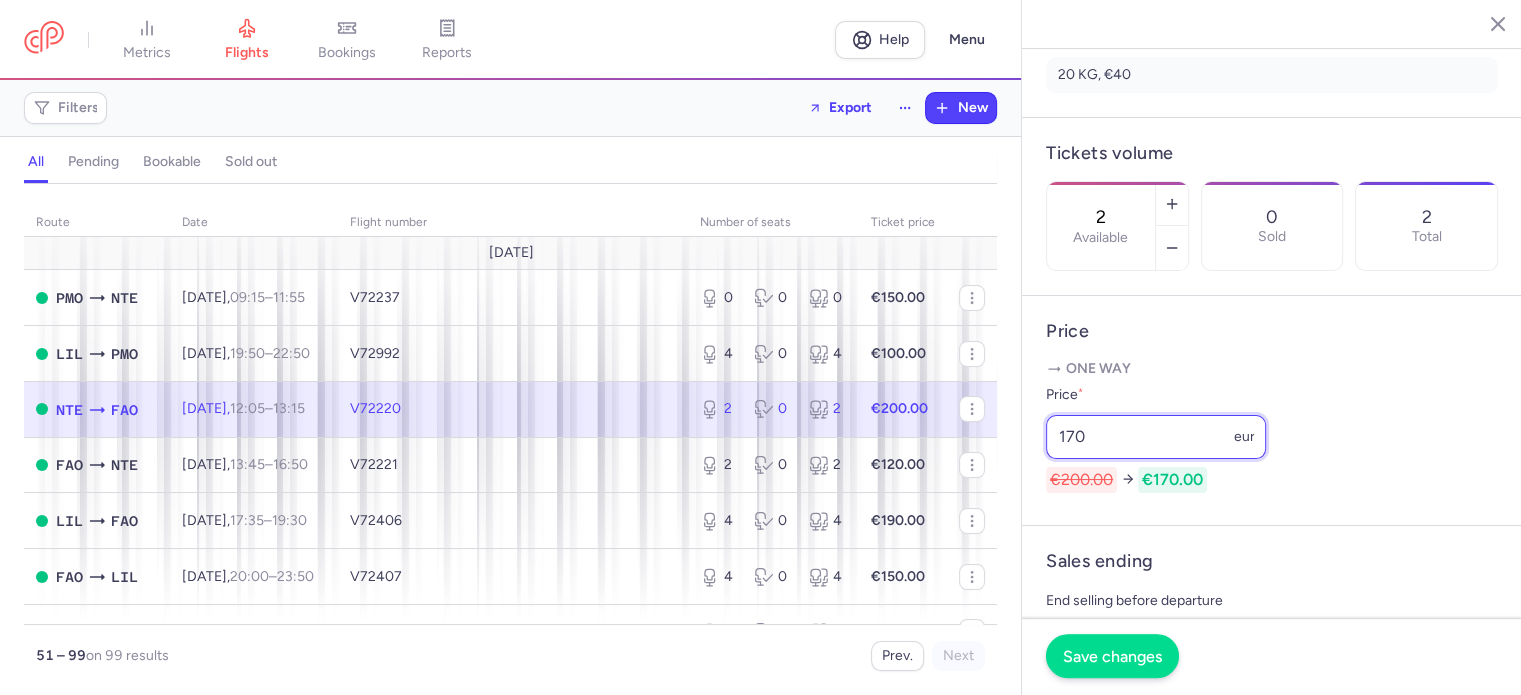 type on "170" 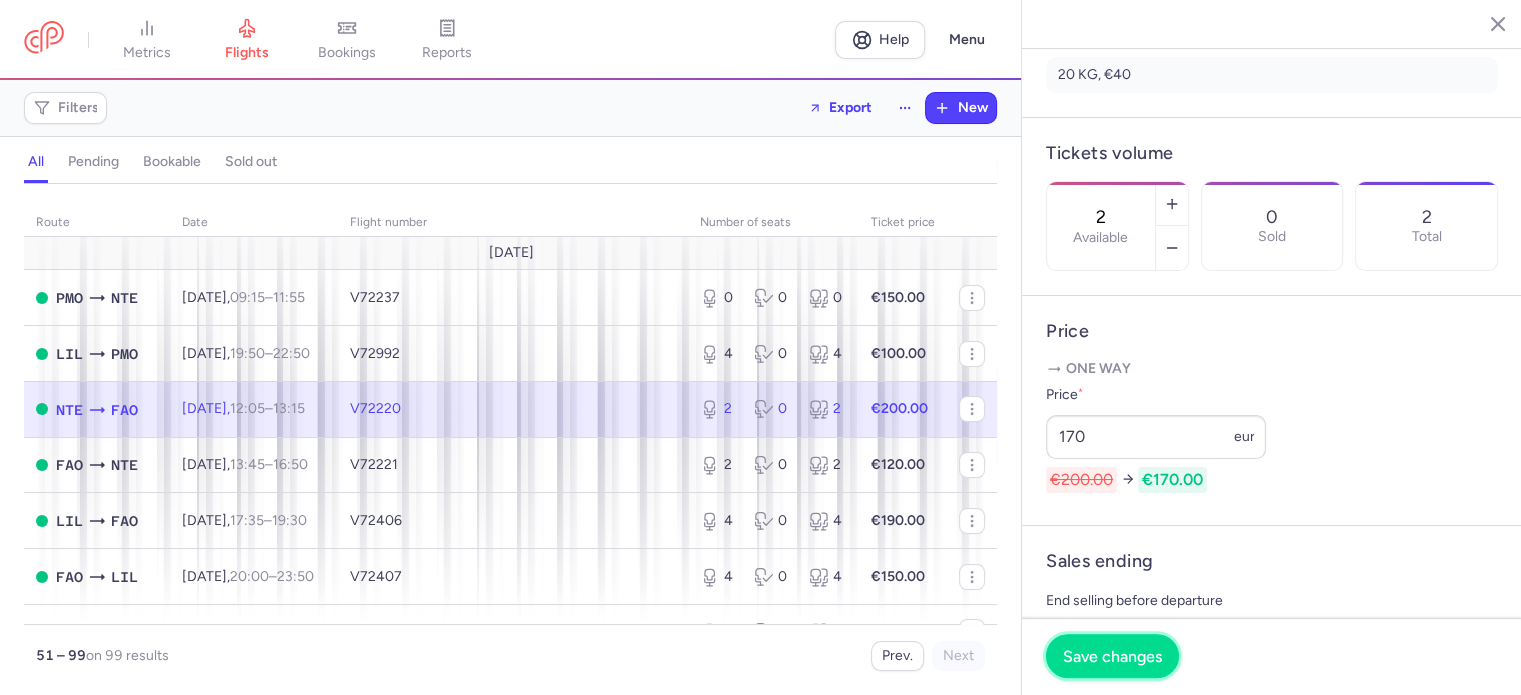 click on "Save changes" at bounding box center [1112, 656] 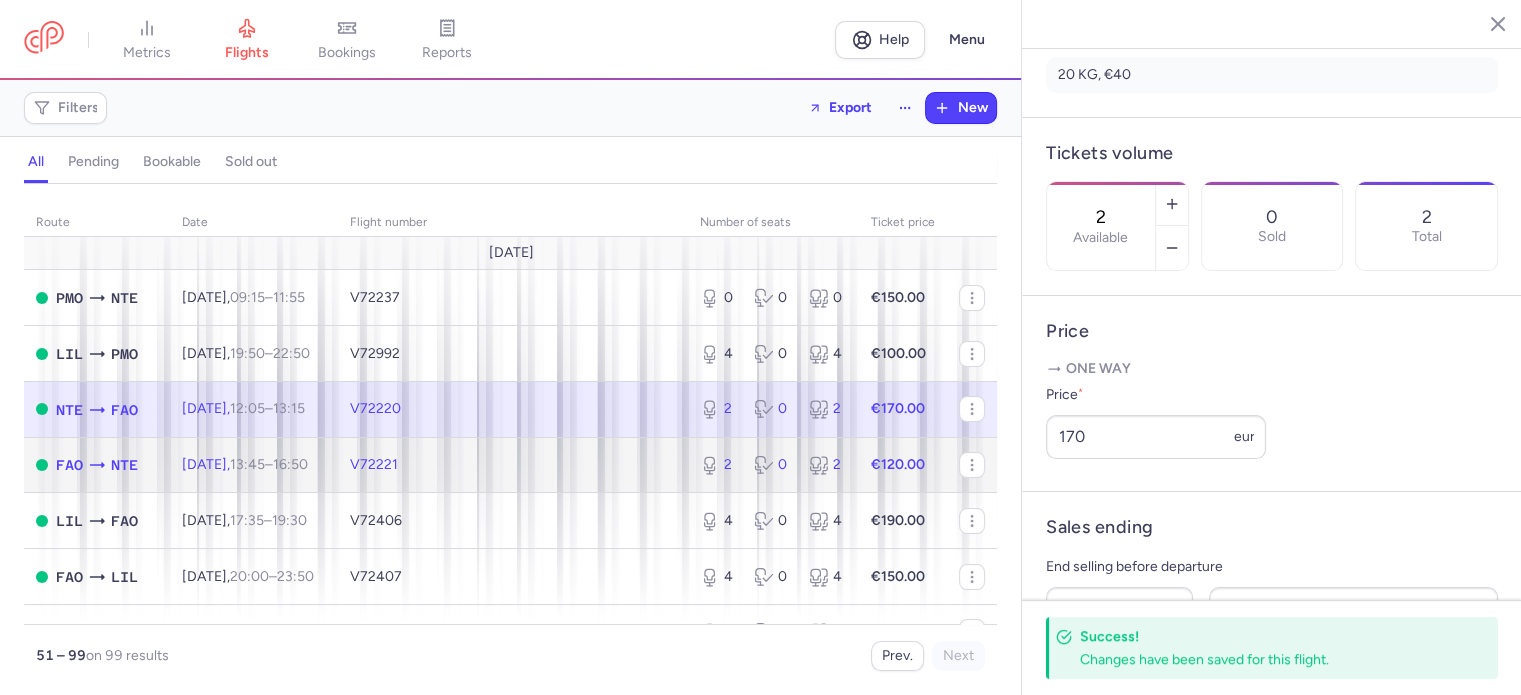 click on "€120.00" at bounding box center (903, 465) 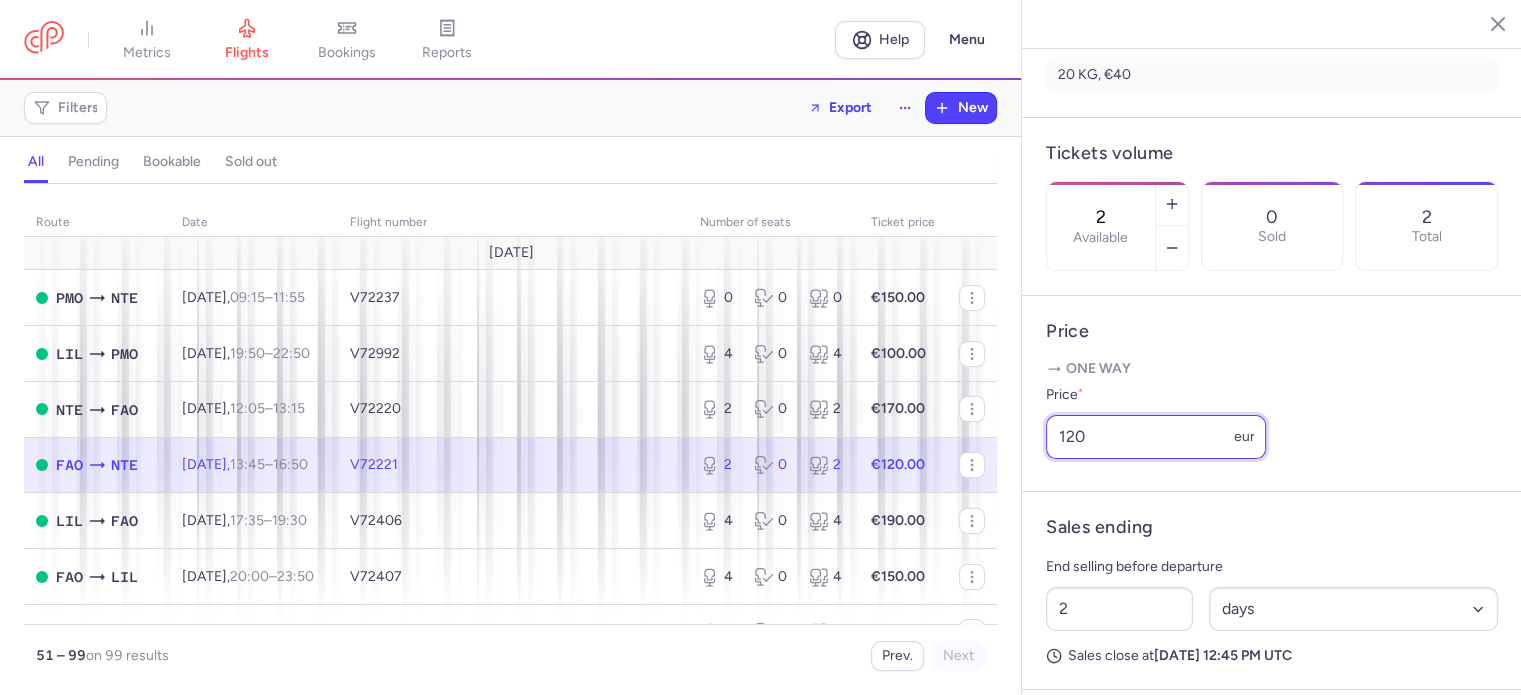 drag, startPoint x: 1102, startPoint y: 492, endPoint x: 1012, endPoint y: 486, distance: 90.199776 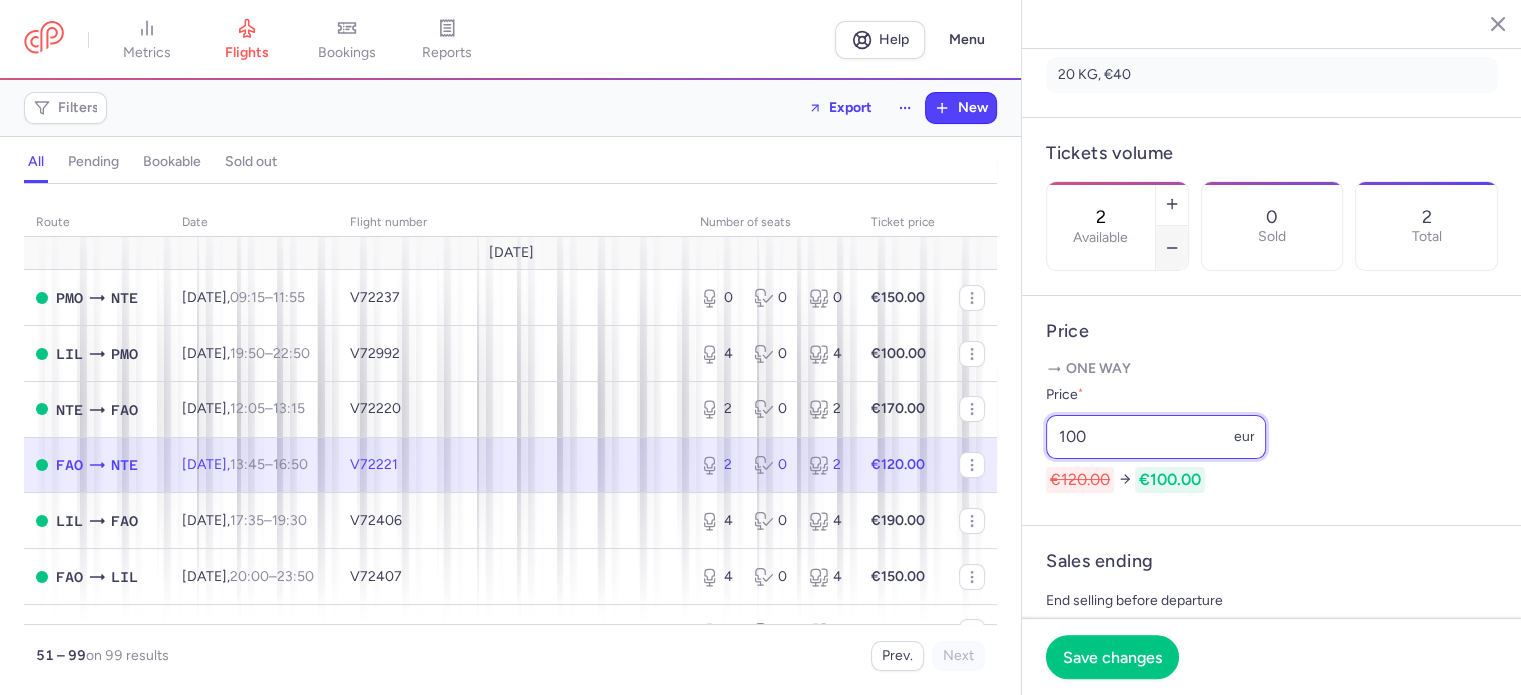 type on "100" 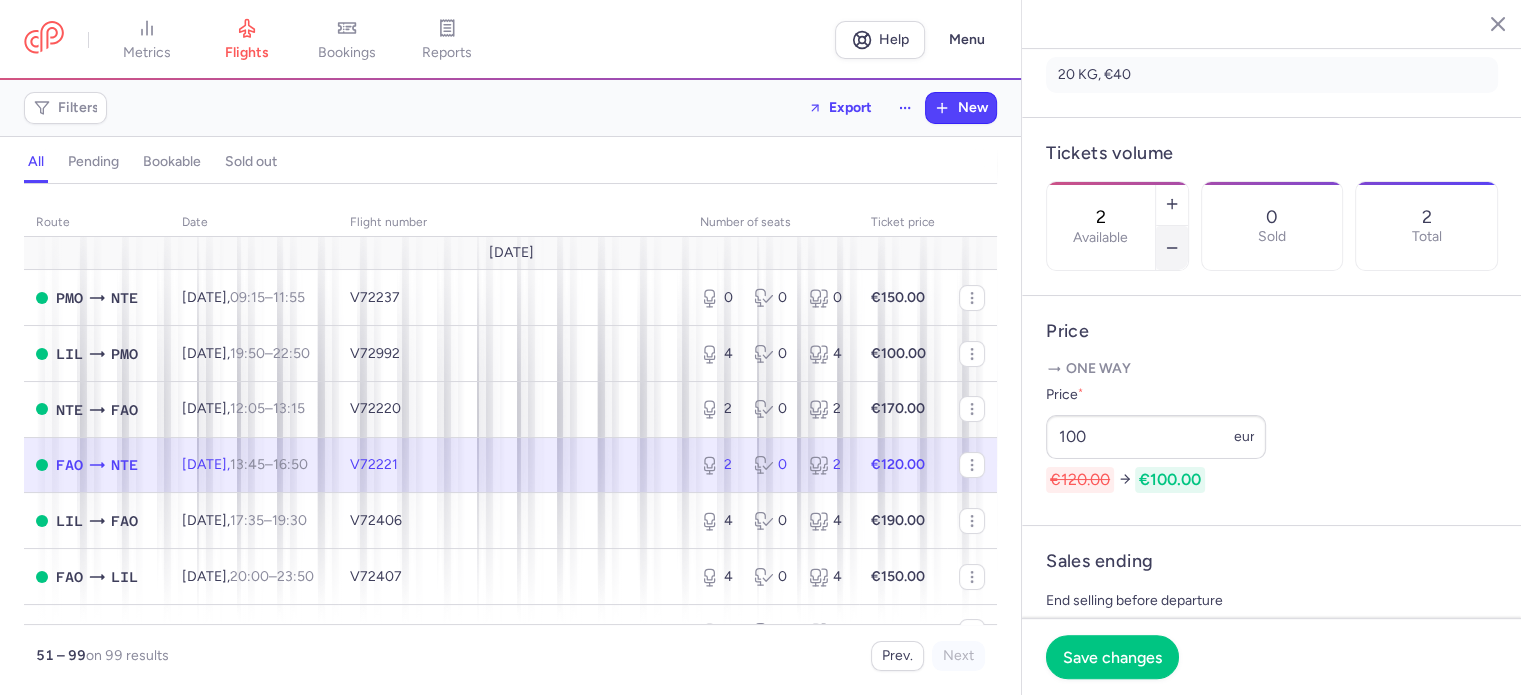 click 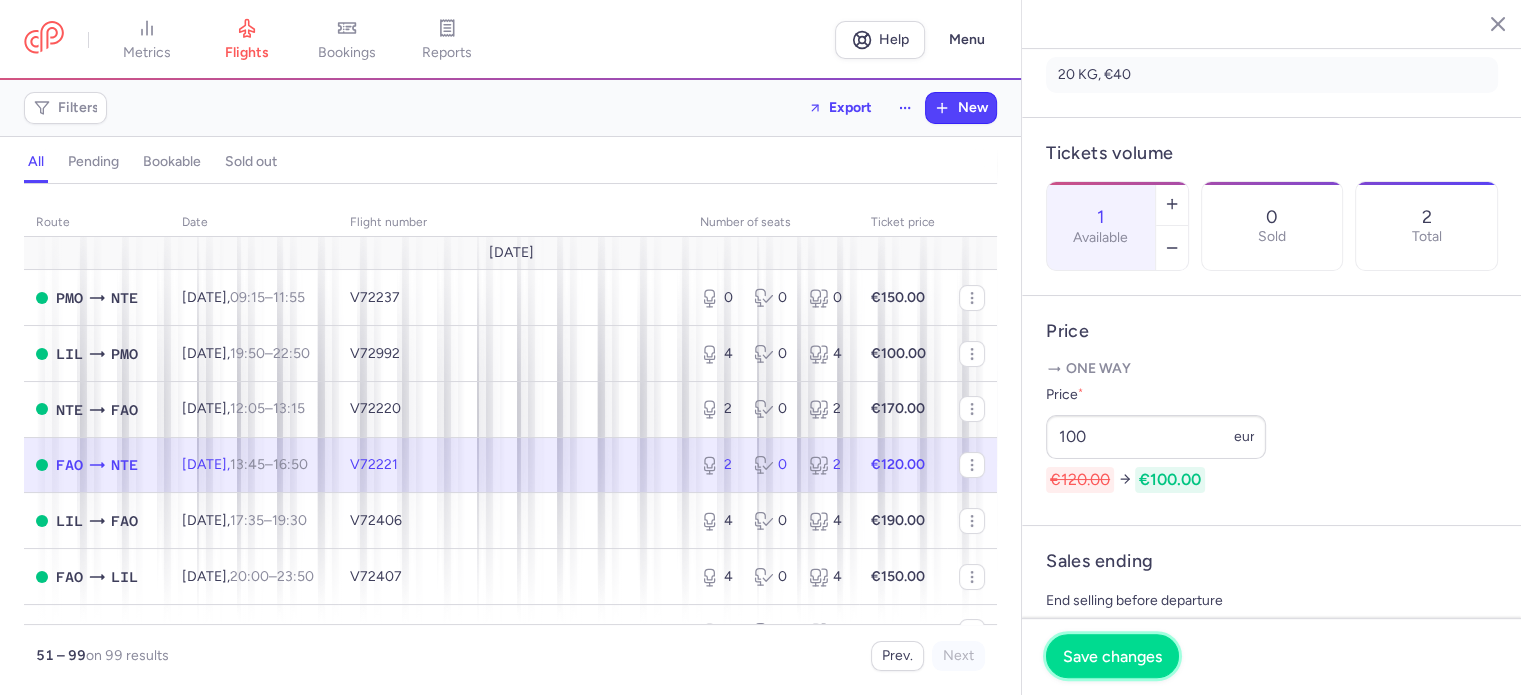 click on "Save changes" at bounding box center (1112, 656) 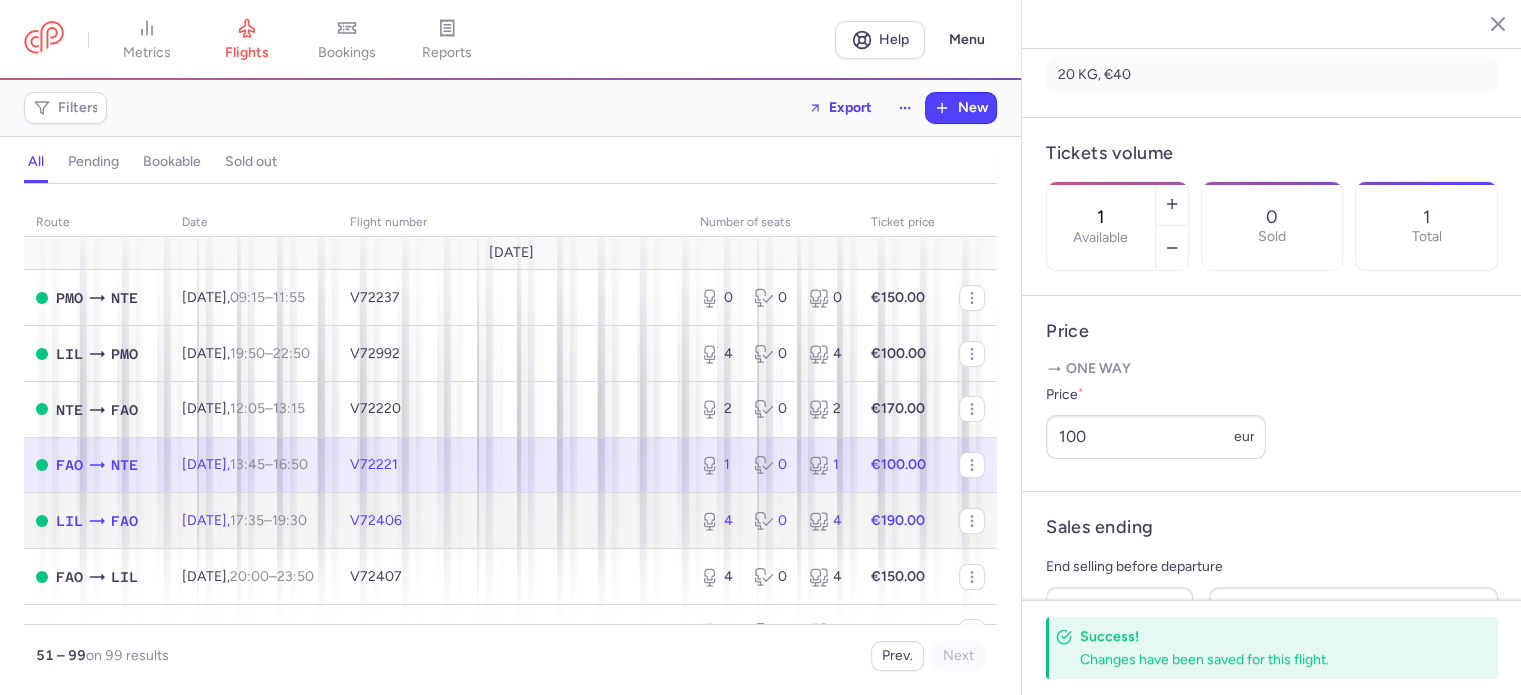 click on "0" at bounding box center (773, 521) 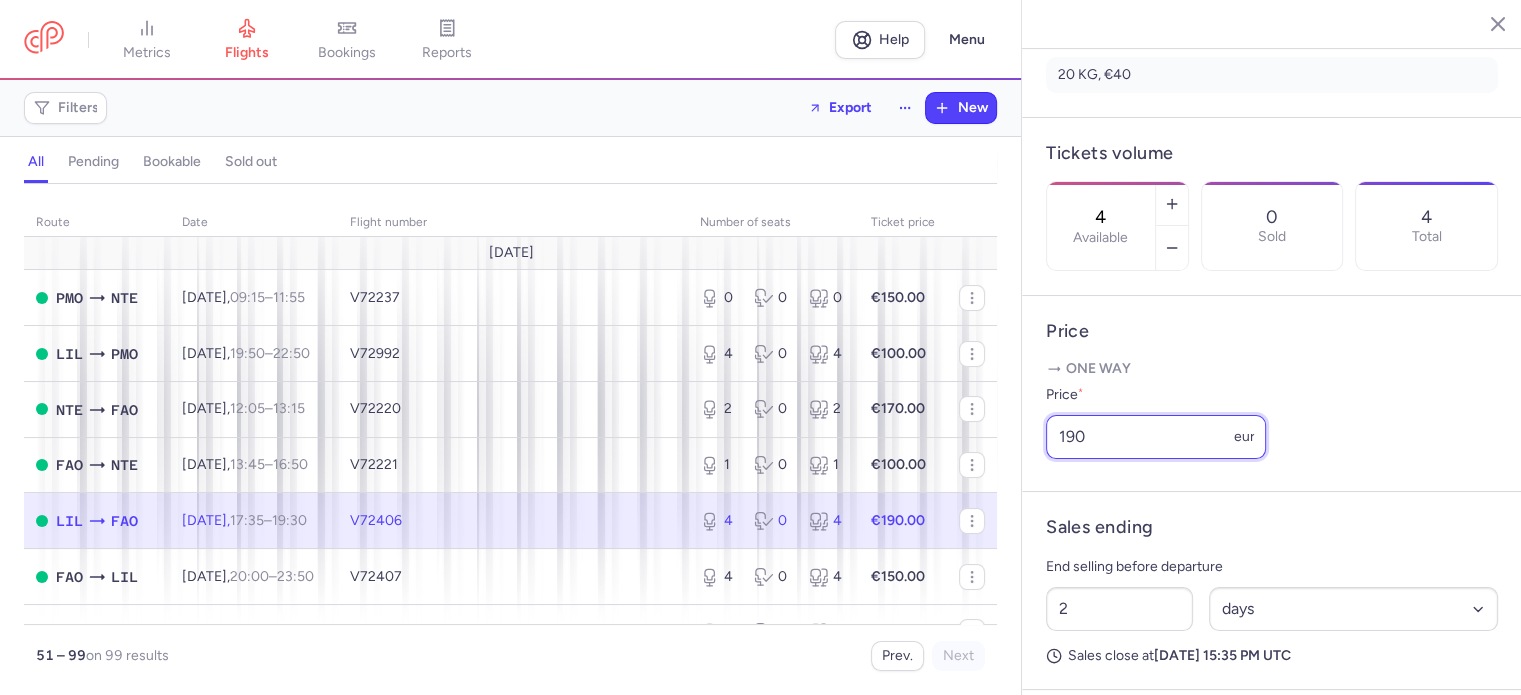 drag, startPoint x: 1041, startPoint y: 490, endPoint x: 1018, endPoint y: 489, distance: 23.021729 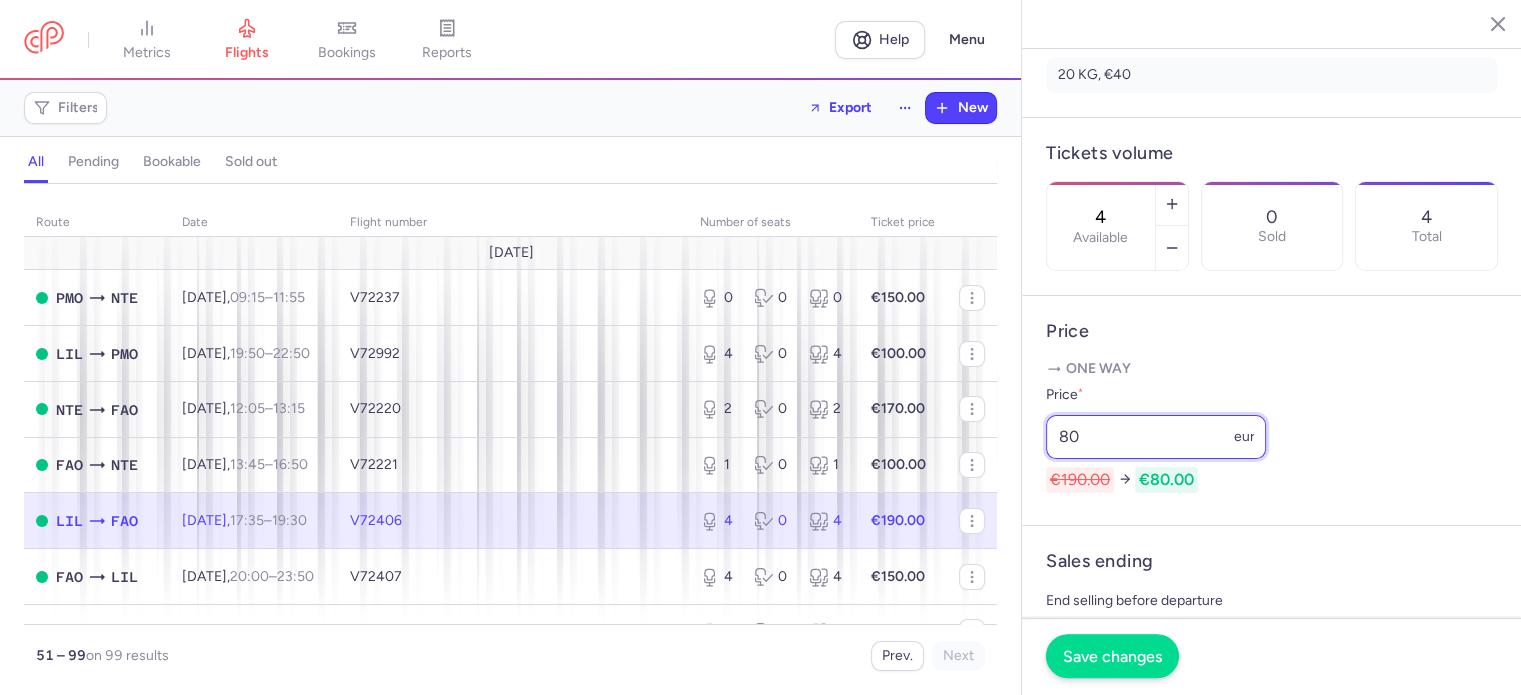 type on "80" 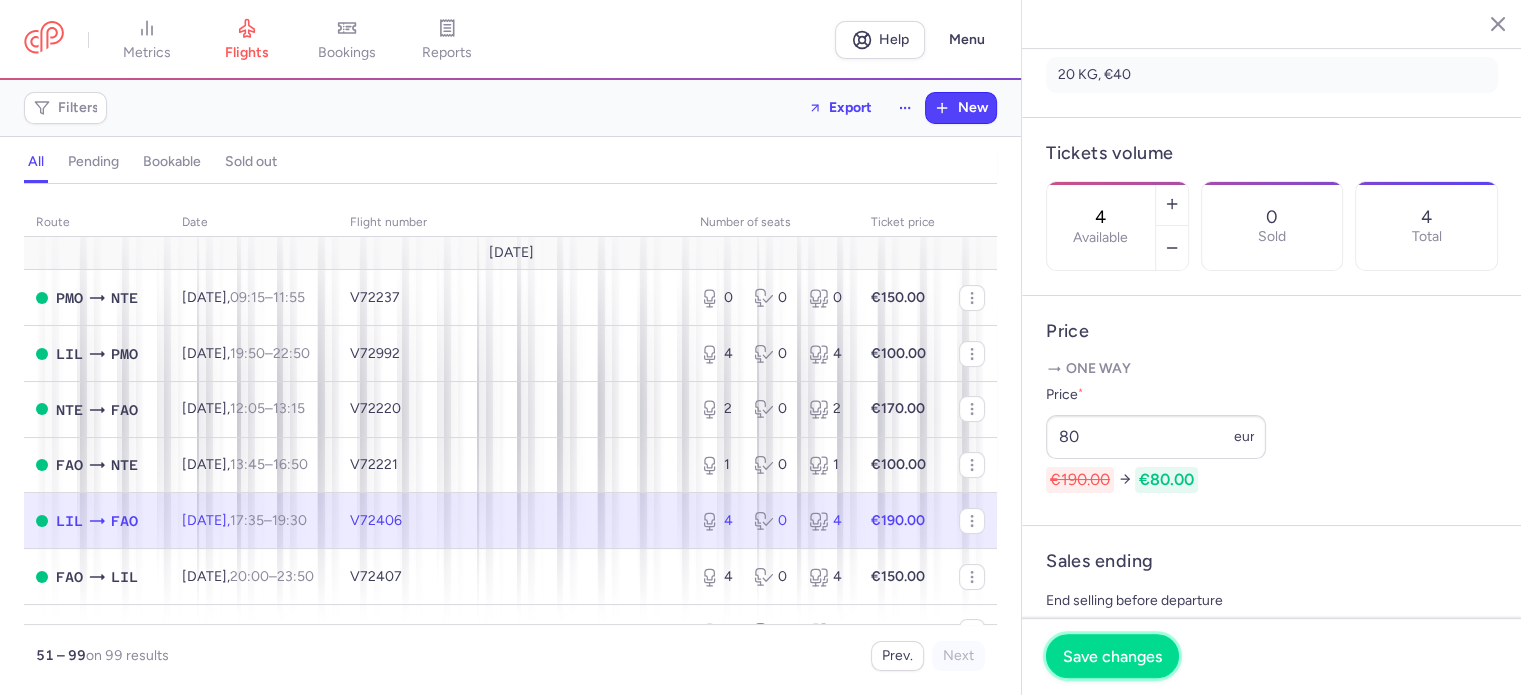 click on "Save changes" at bounding box center [1112, 656] 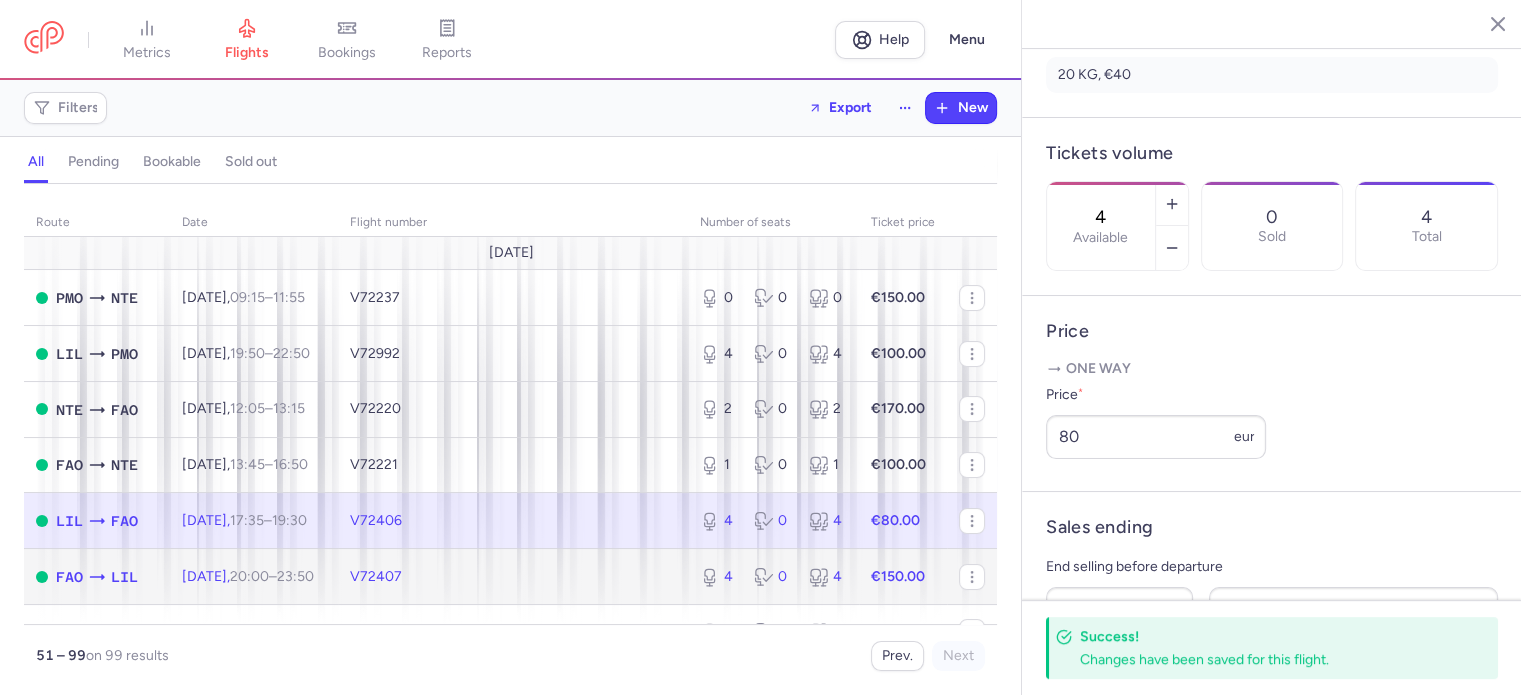click on "4" at bounding box center [828, 577] 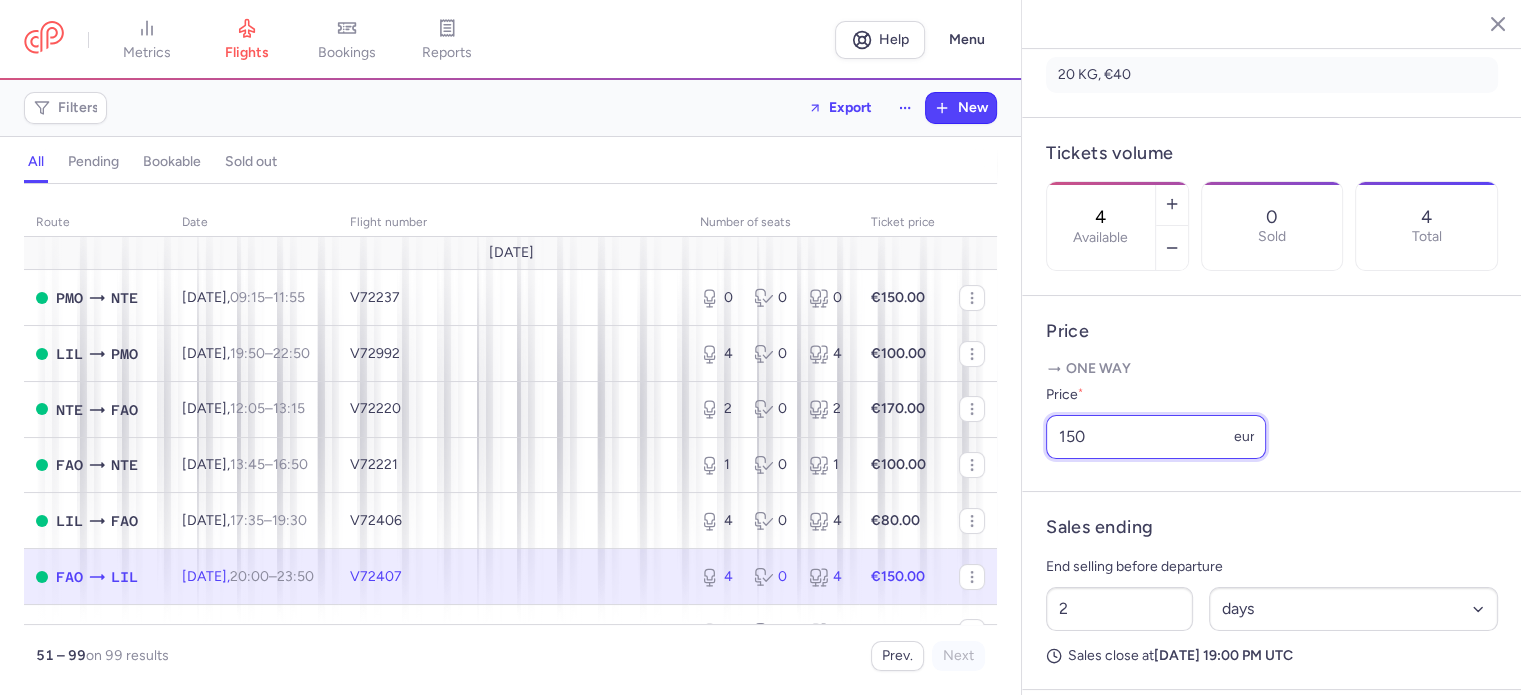 drag, startPoint x: 1104, startPoint y: 496, endPoint x: 995, endPoint y: 483, distance: 109.77249 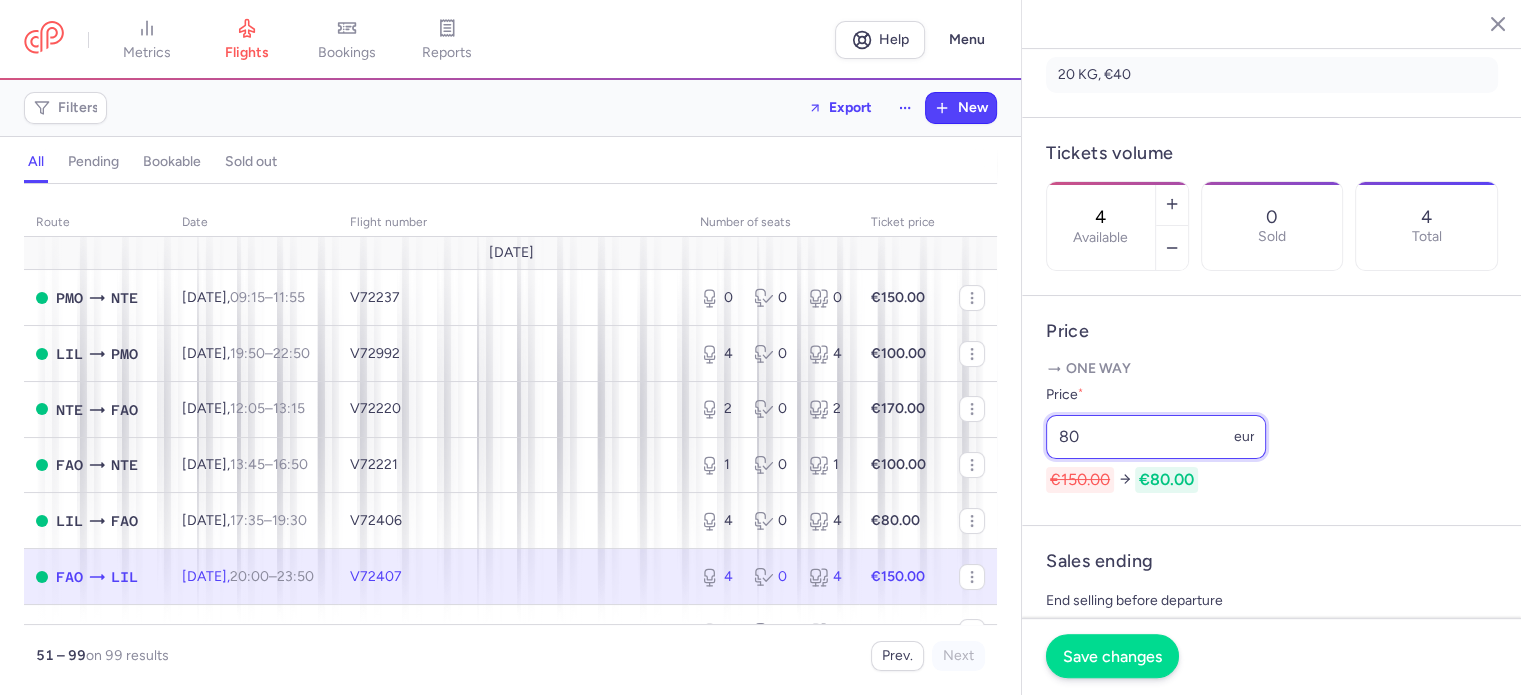 type on "80" 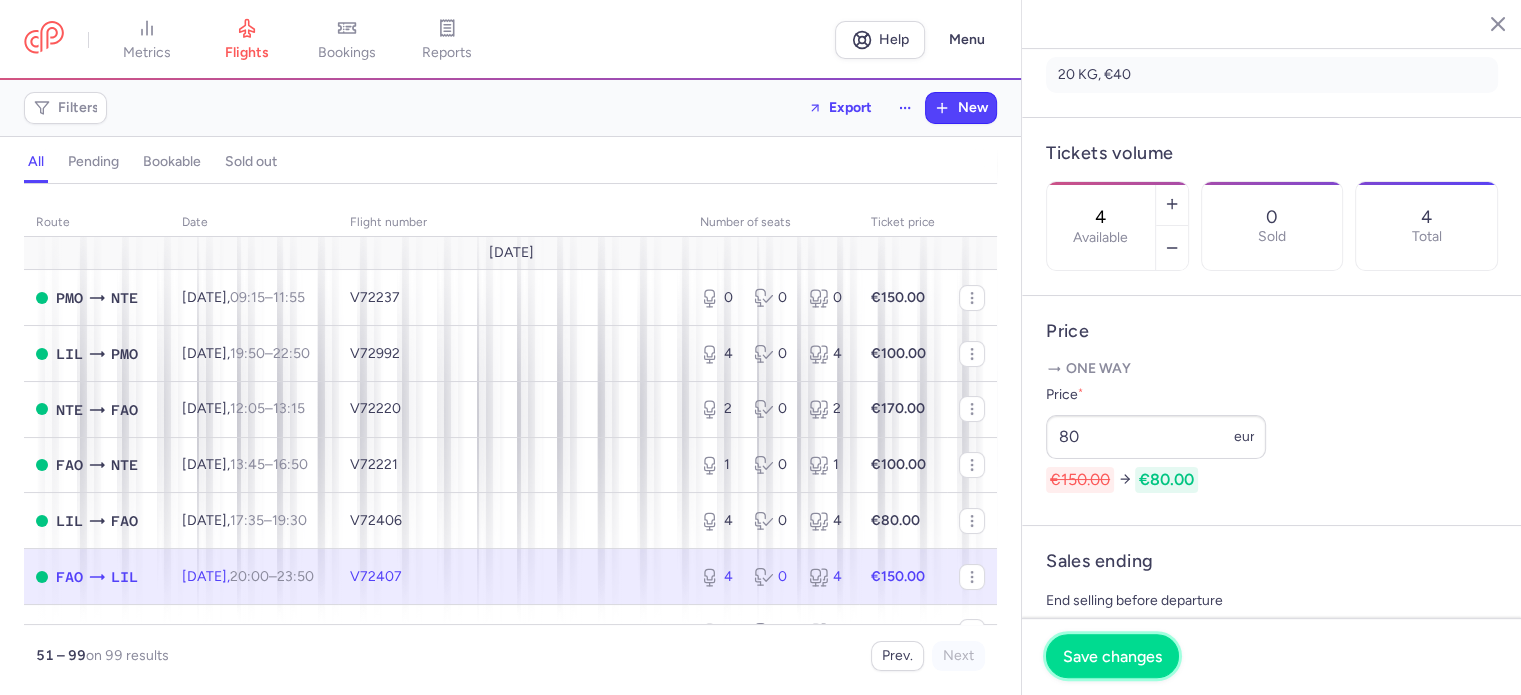 click on "Save changes" at bounding box center (1112, 656) 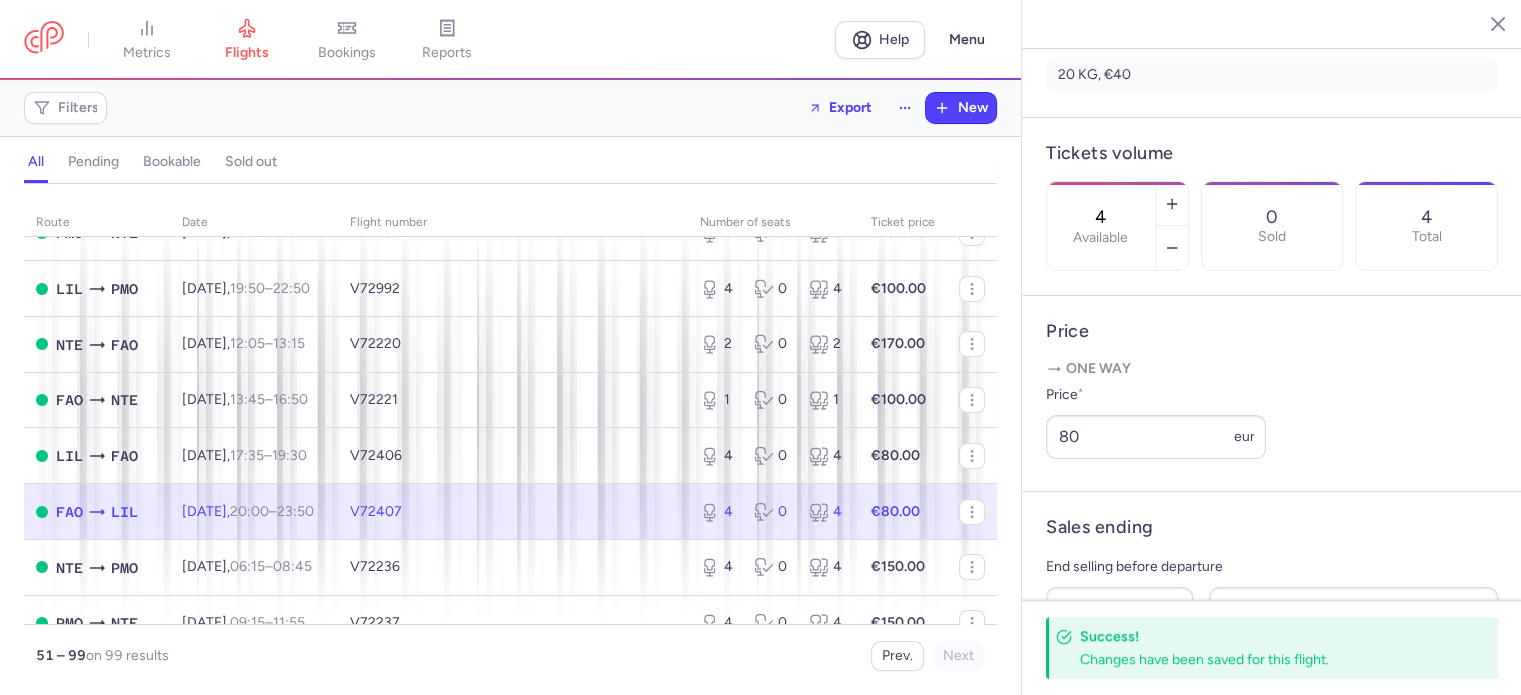 scroll, scrollTop: 100, scrollLeft: 0, axis: vertical 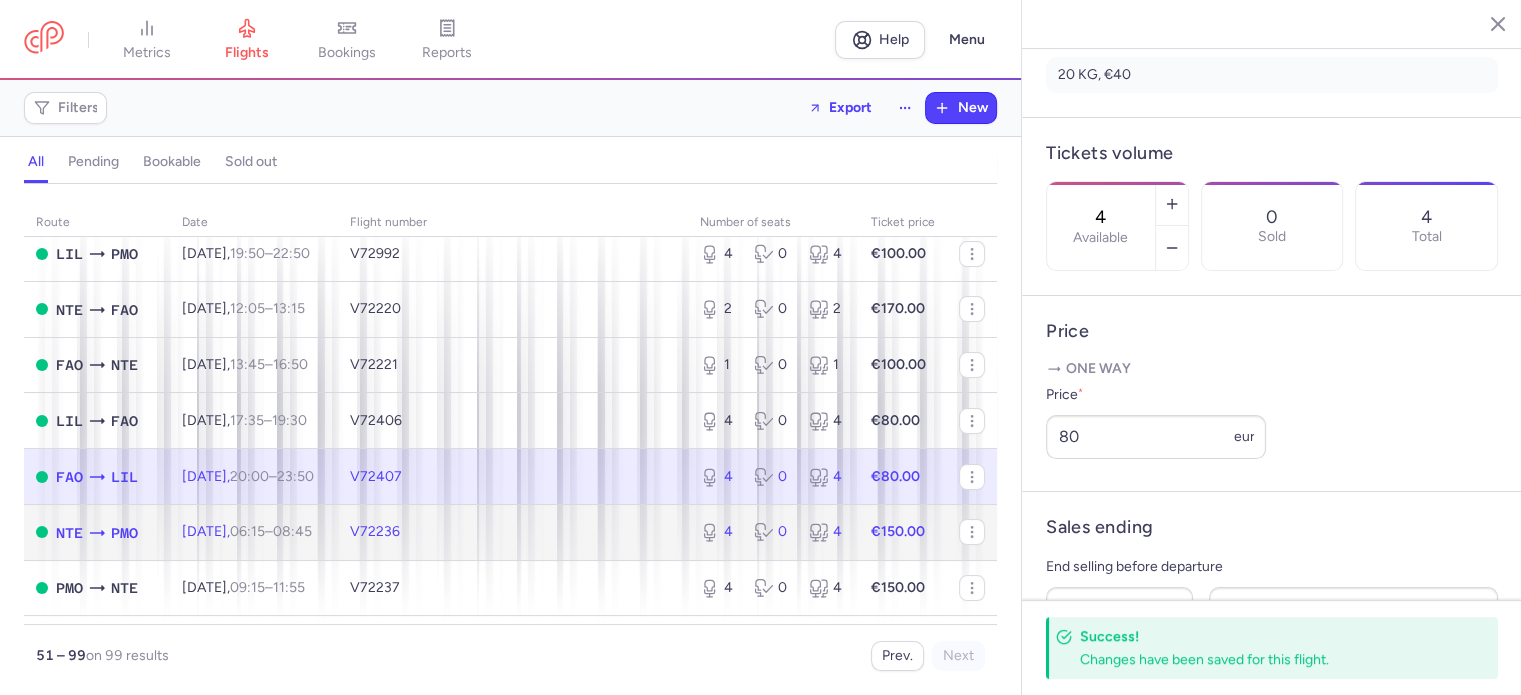 click on "€150.00" at bounding box center (903, 532) 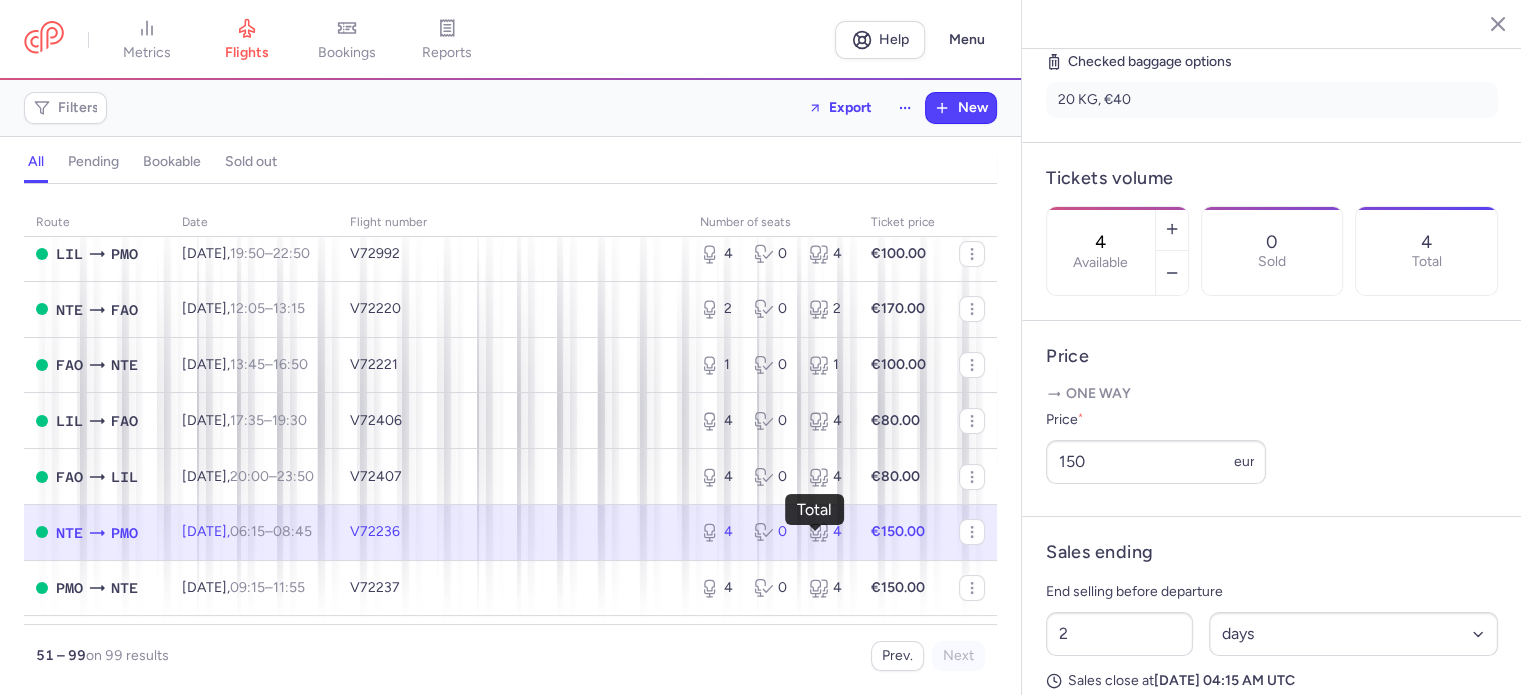 click 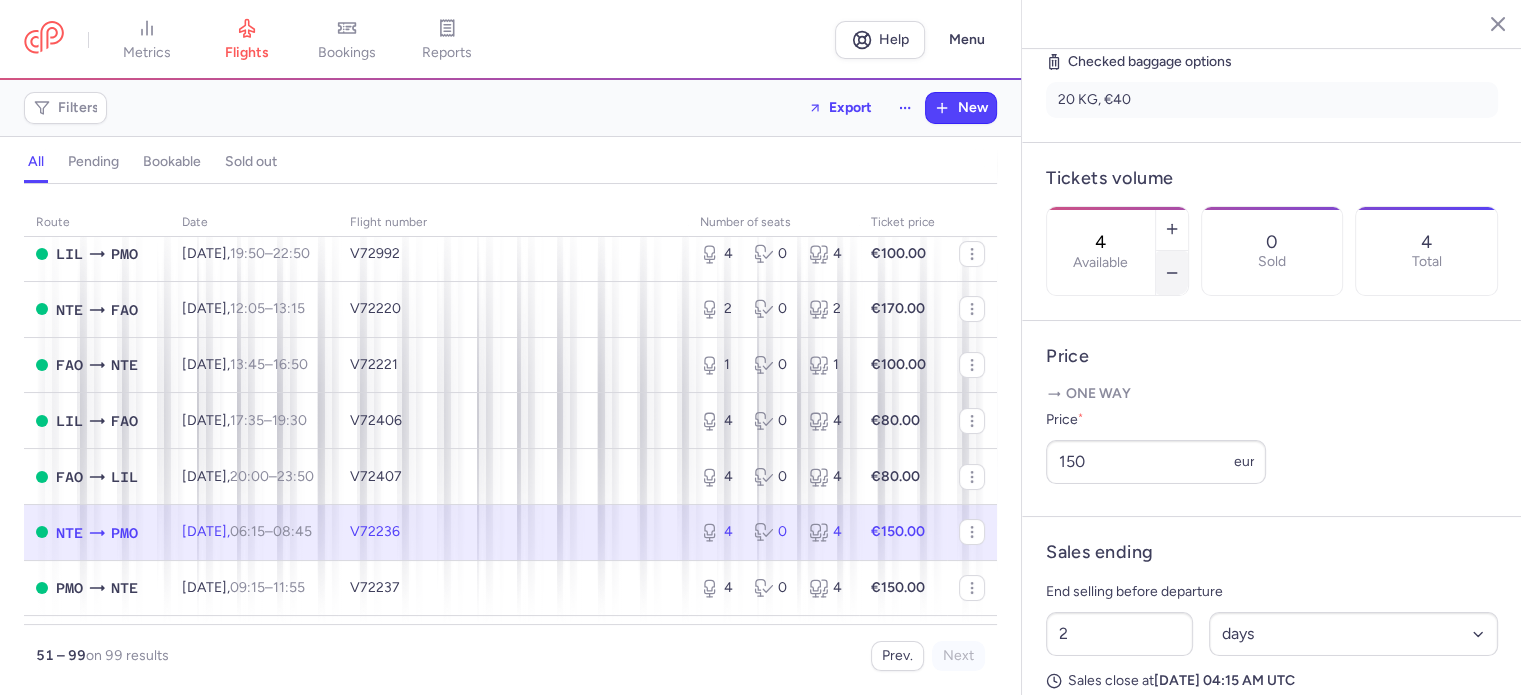 click at bounding box center [1172, 273] 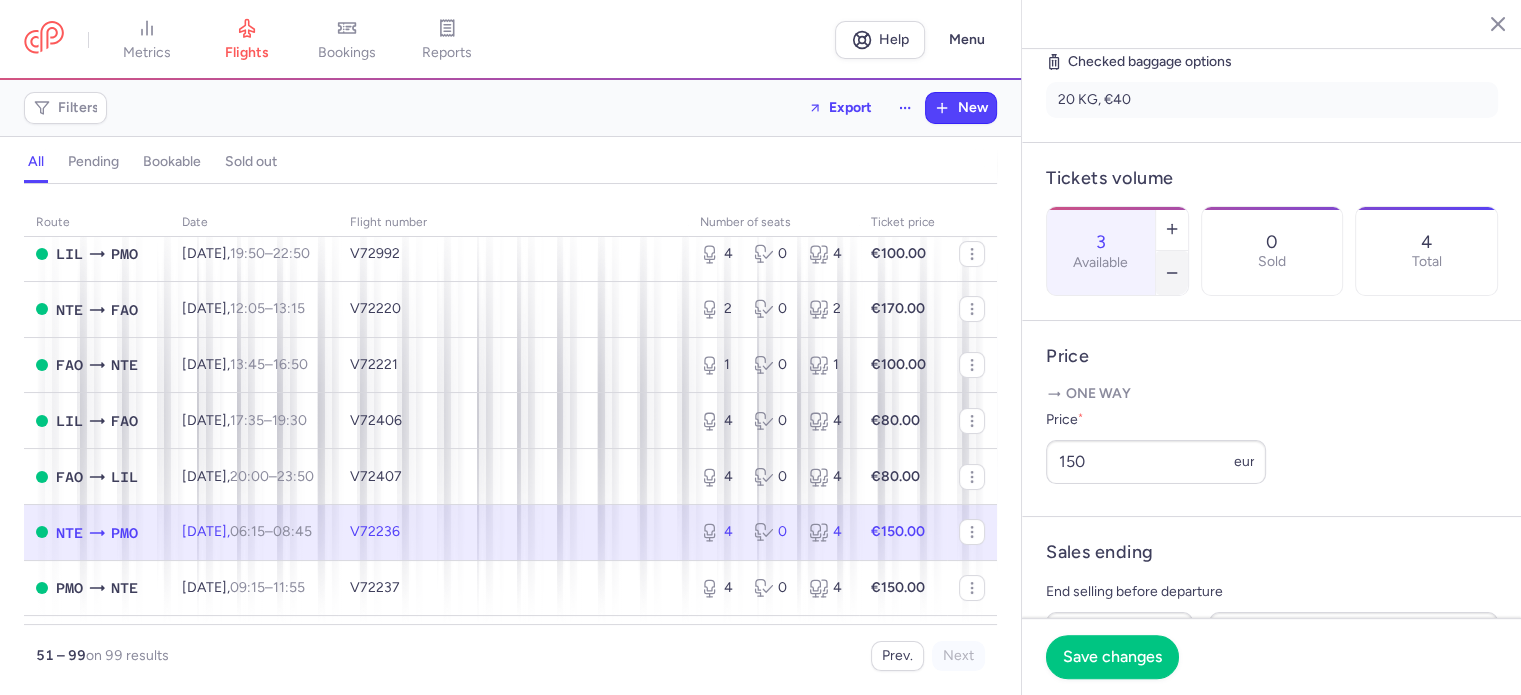click at bounding box center (1172, 273) 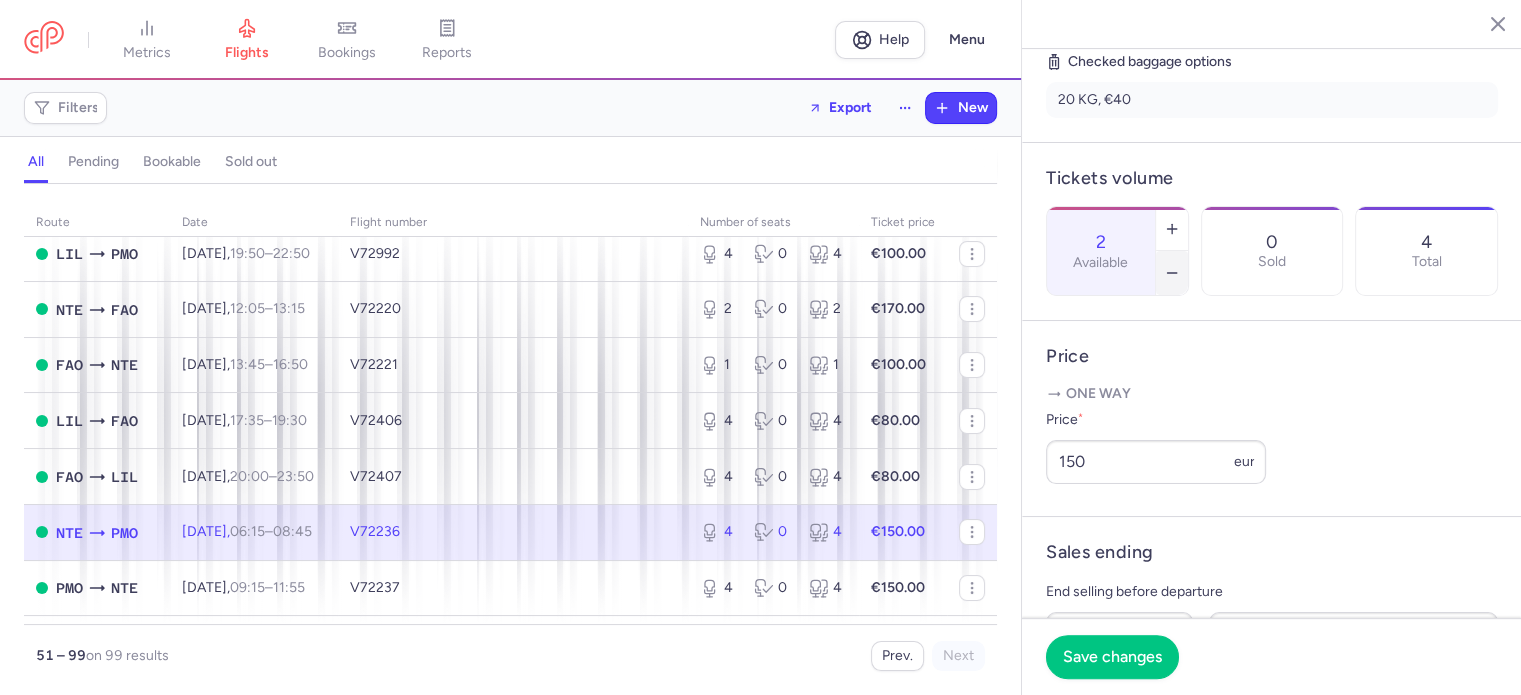 click at bounding box center (1172, 273) 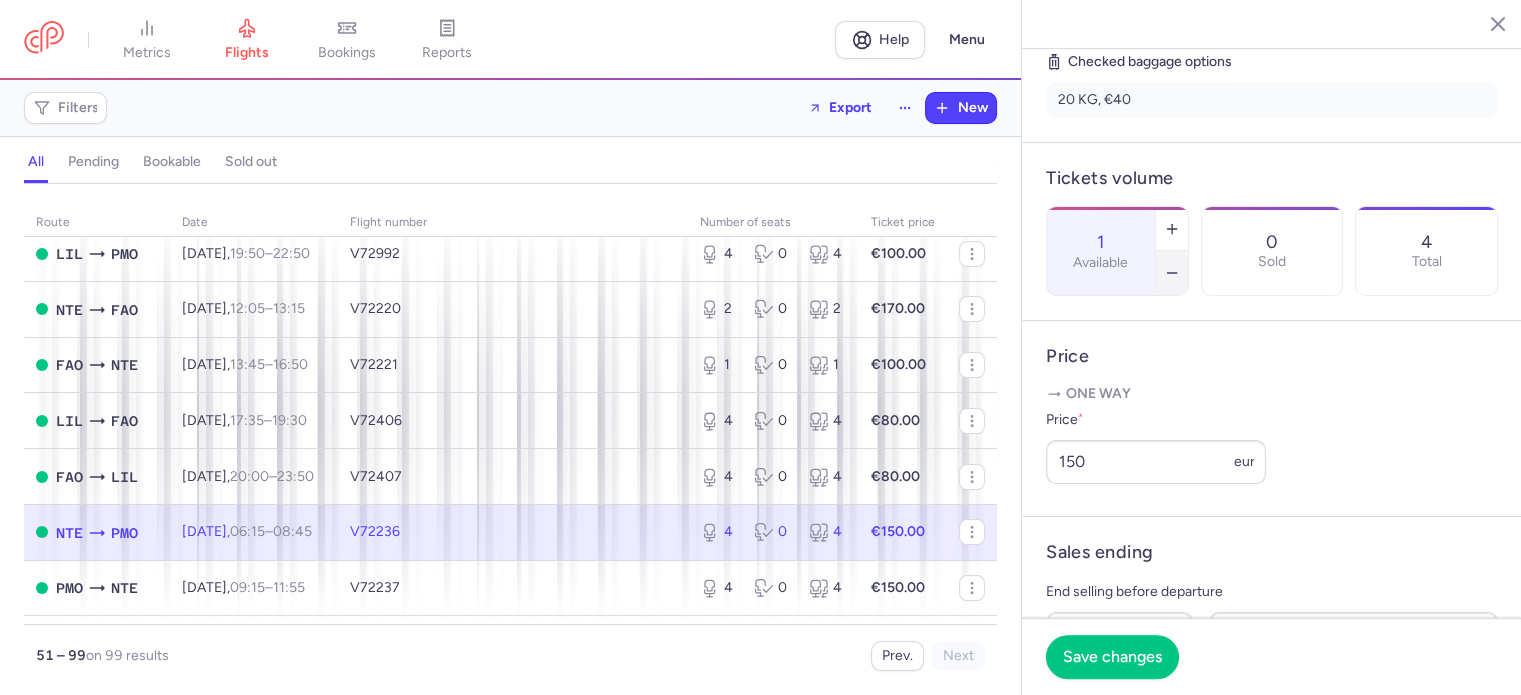 click at bounding box center (1172, 273) 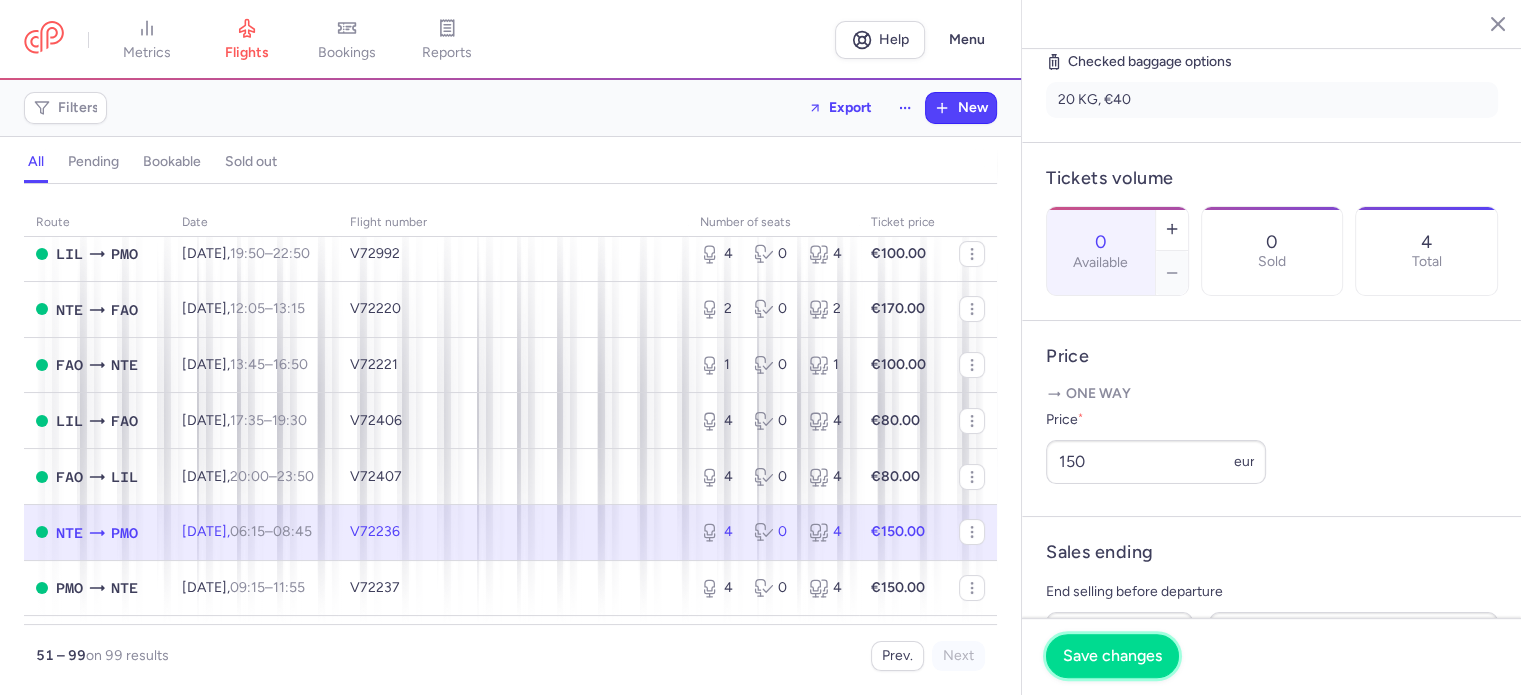 click on "Save changes" at bounding box center (1112, 656) 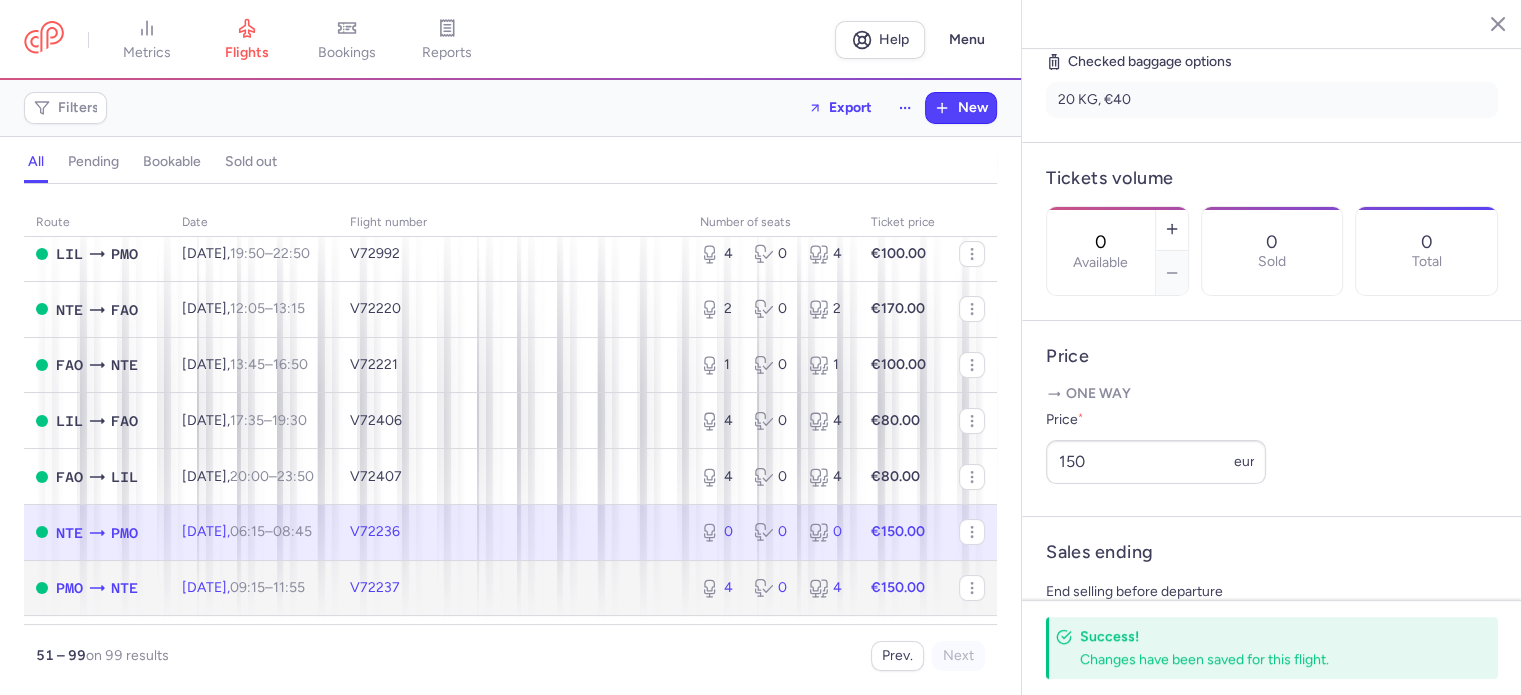 click on "€150.00" at bounding box center [898, 587] 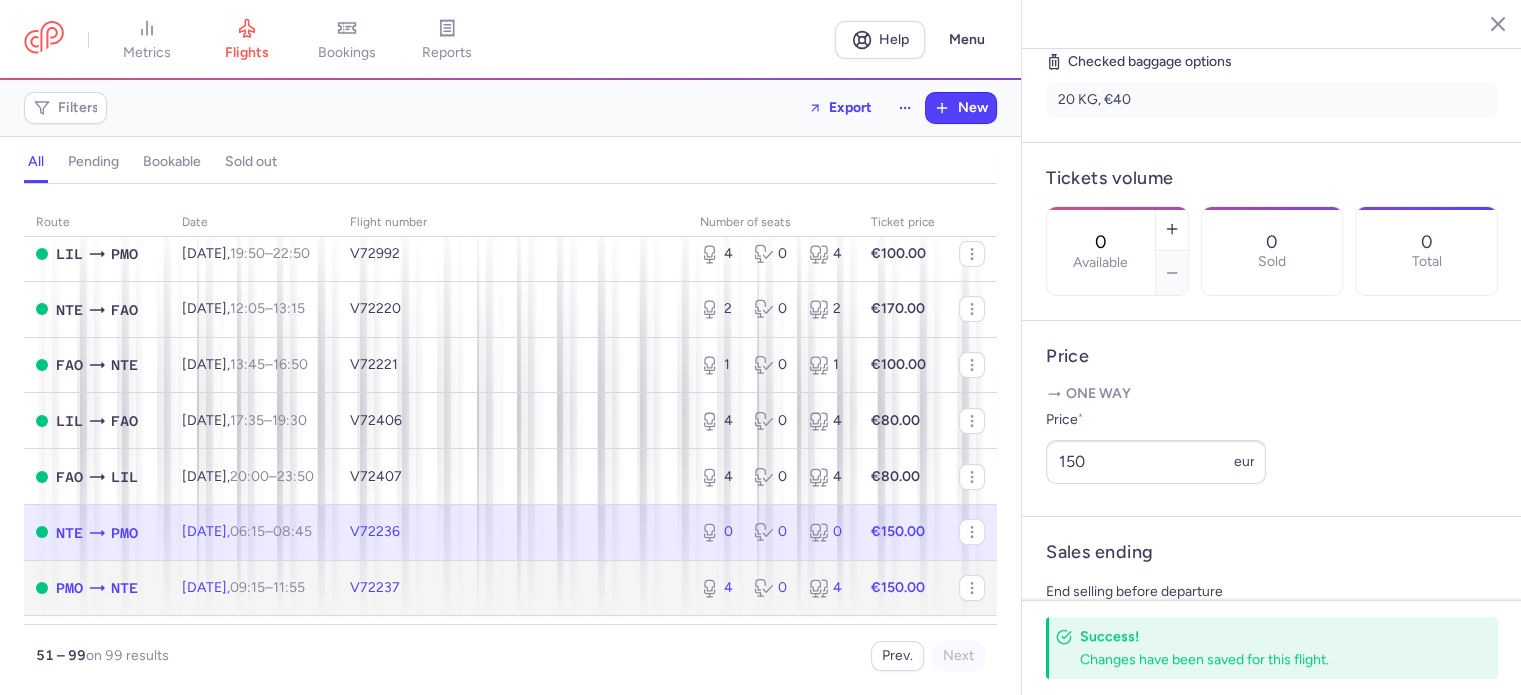 click on "€150.00" at bounding box center (898, 587) 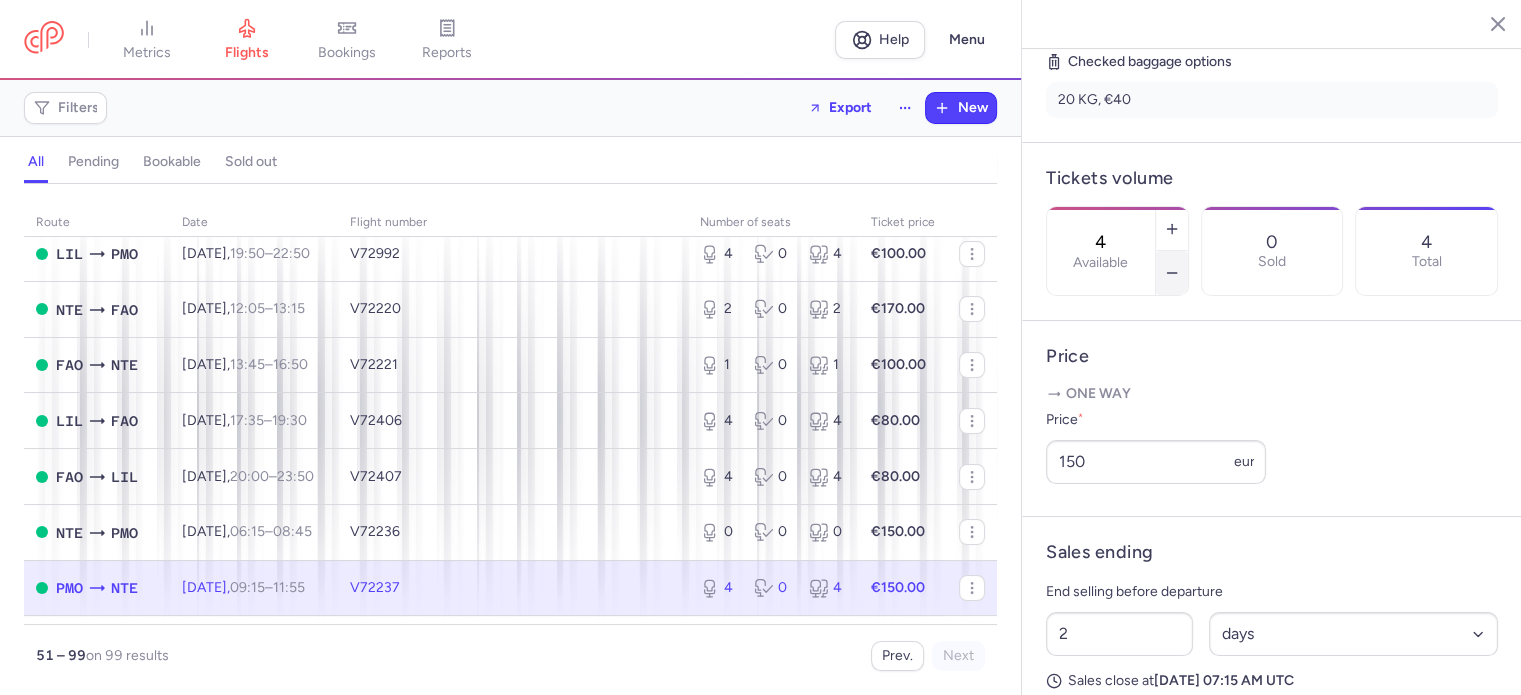 click 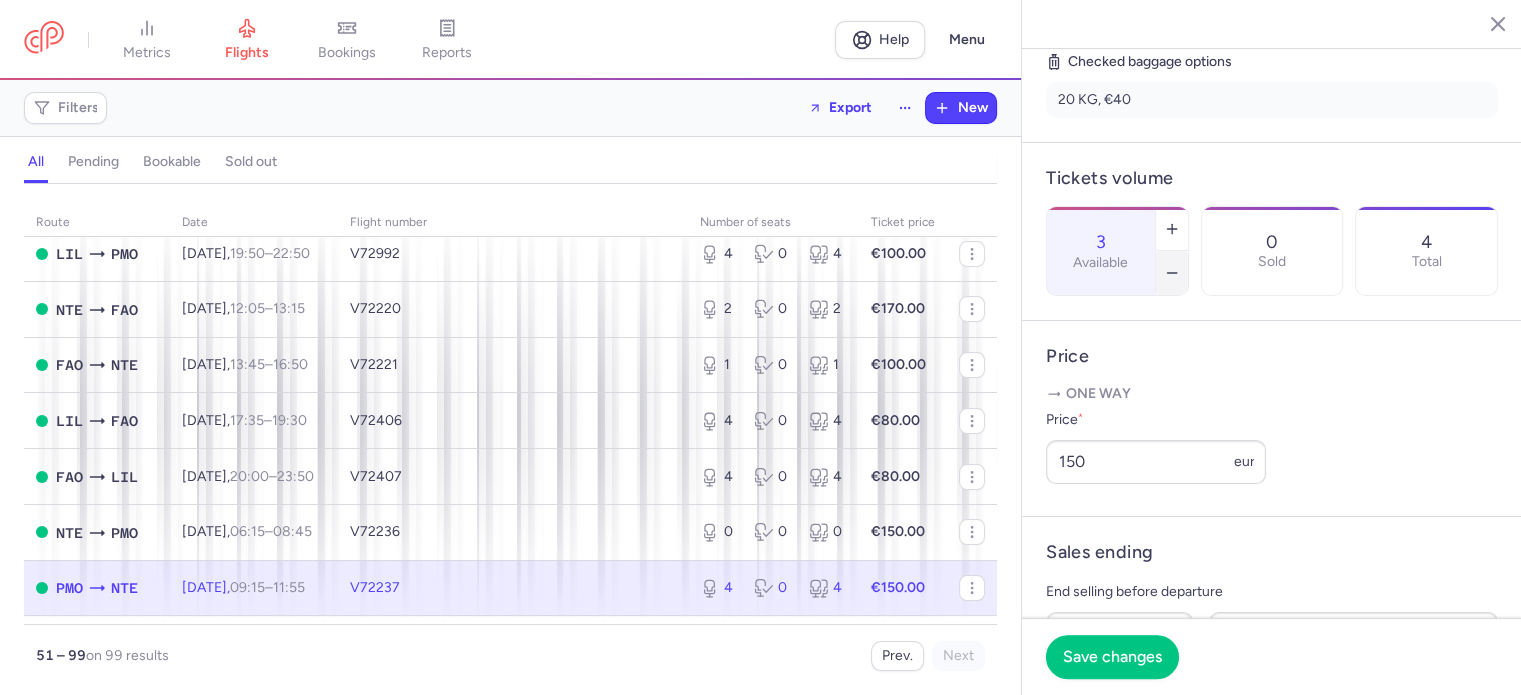 click 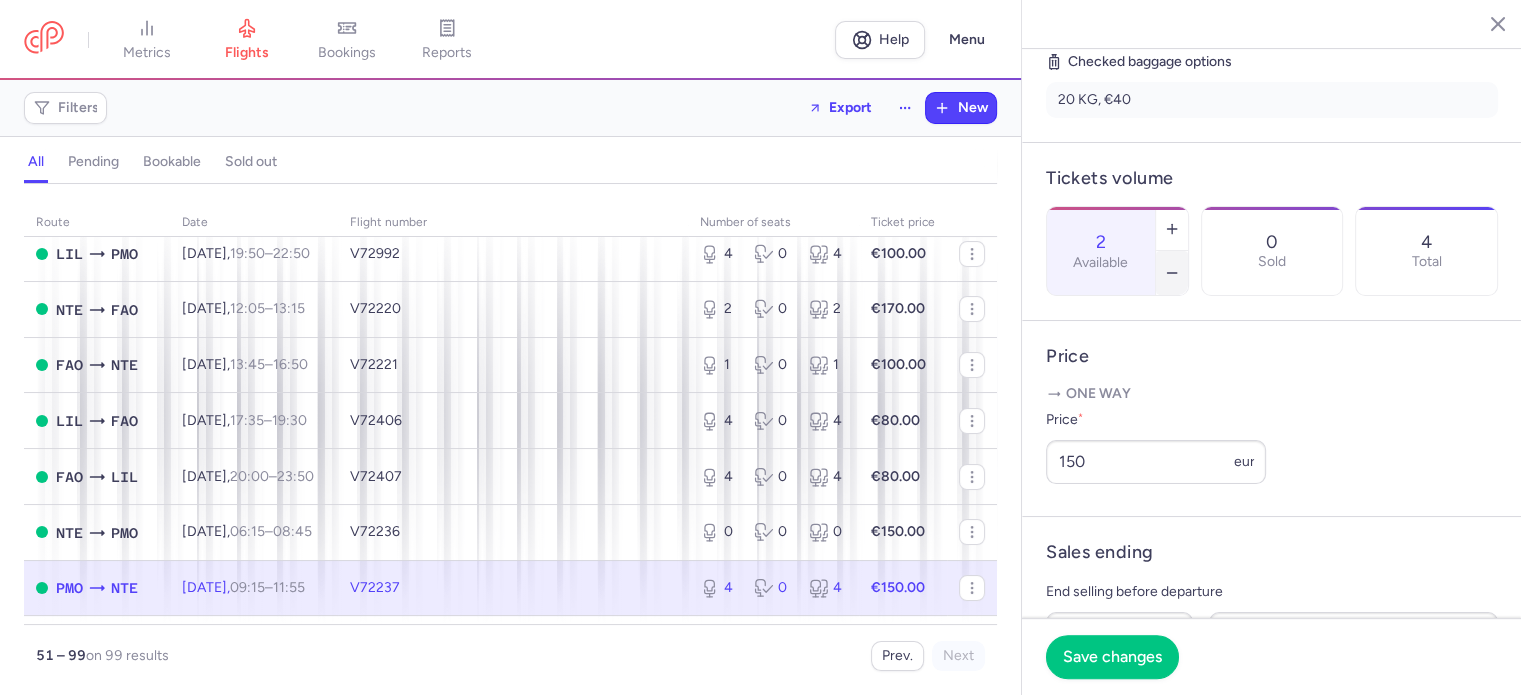 click 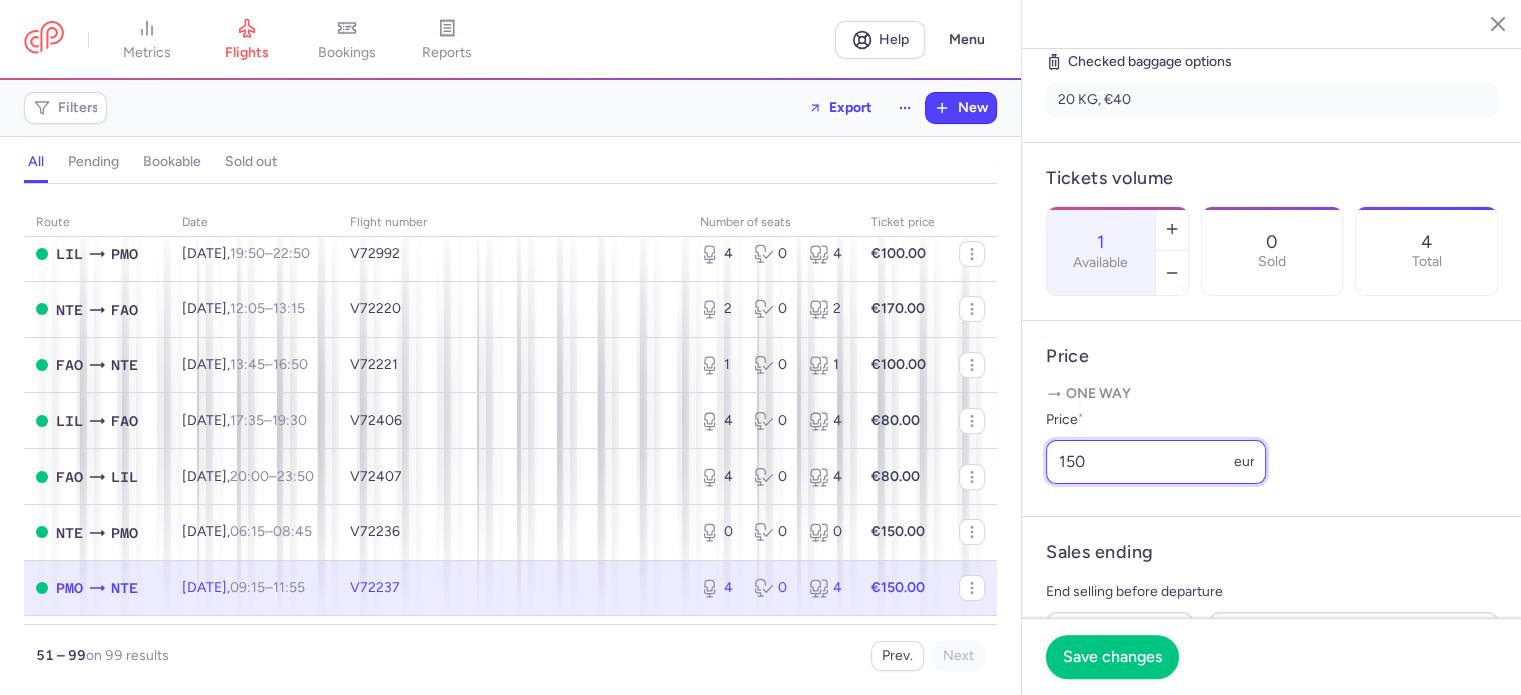 drag, startPoint x: 1099, startPoint y: 486, endPoint x: 999, endPoint y: 481, distance: 100.12492 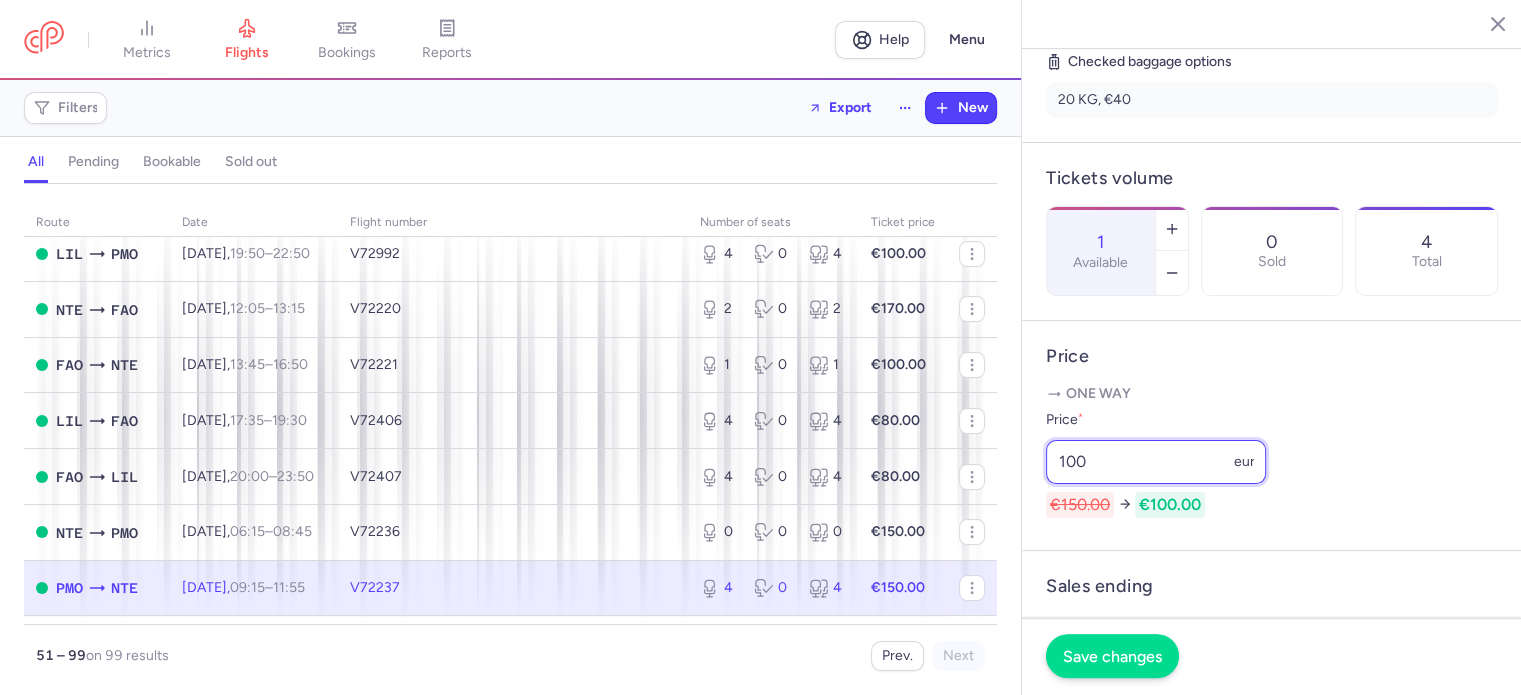 type on "100" 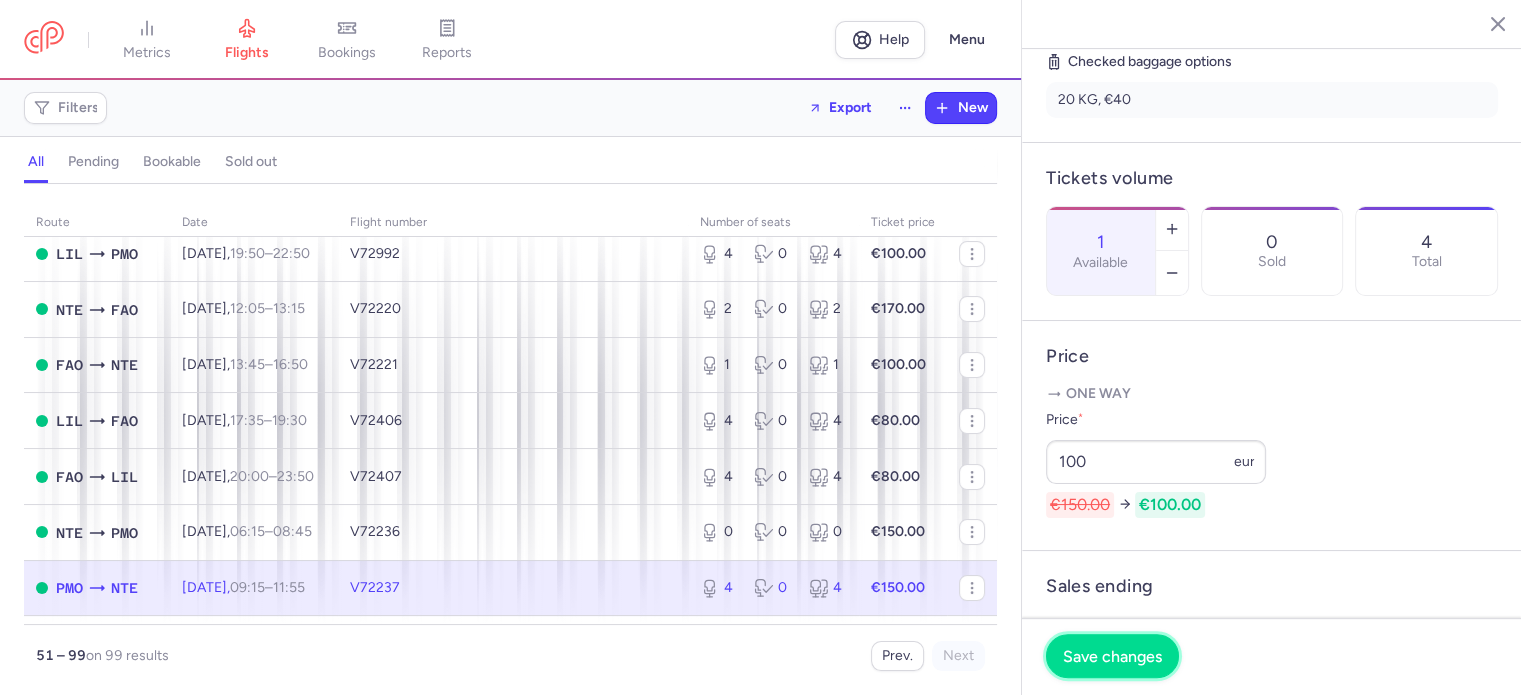 click on "Save changes" at bounding box center [1112, 656] 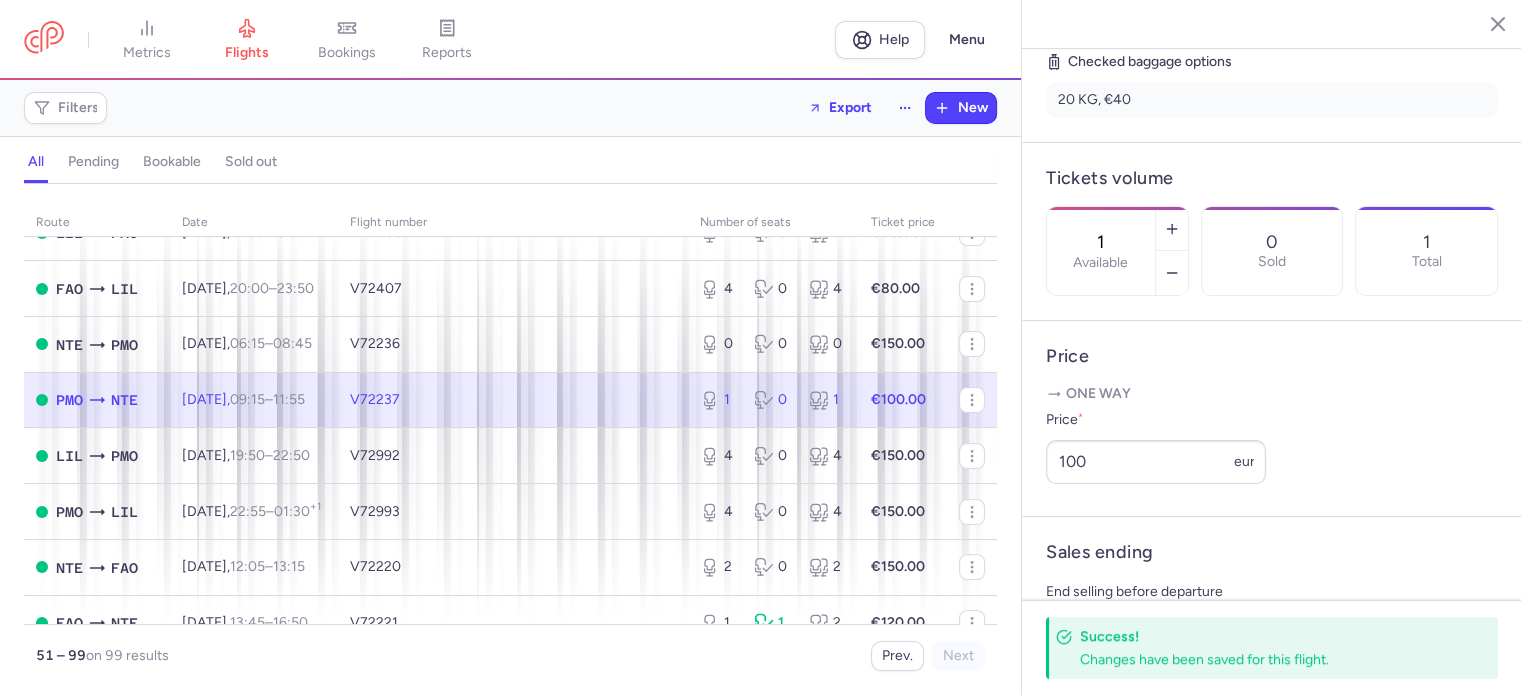 scroll, scrollTop: 300, scrollLeft: 0, axis: vertical 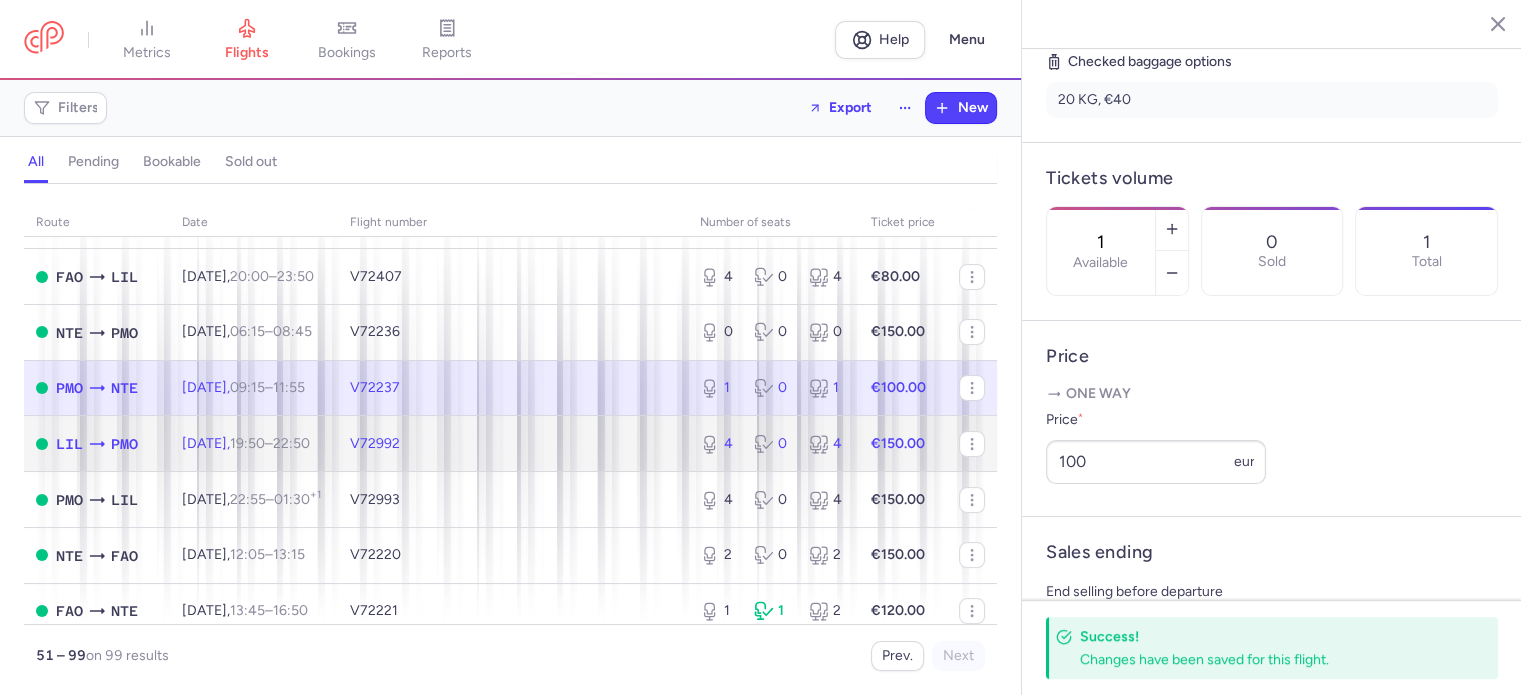 click on "4 0 4" at bounding box center (773, 444) 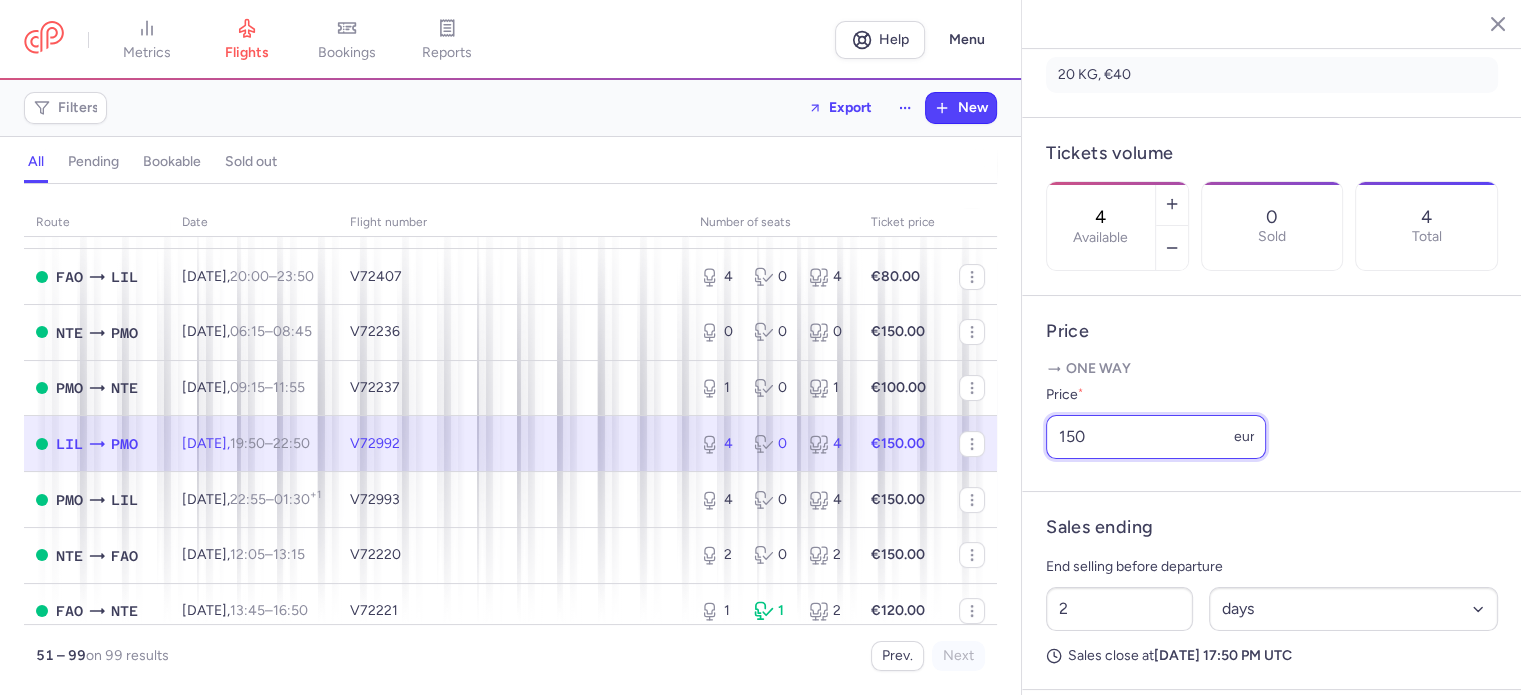 drag, startPoint x: 1100, startPoint y: 493, endPoint x: 1033, endPoint y: 493, distance: 67 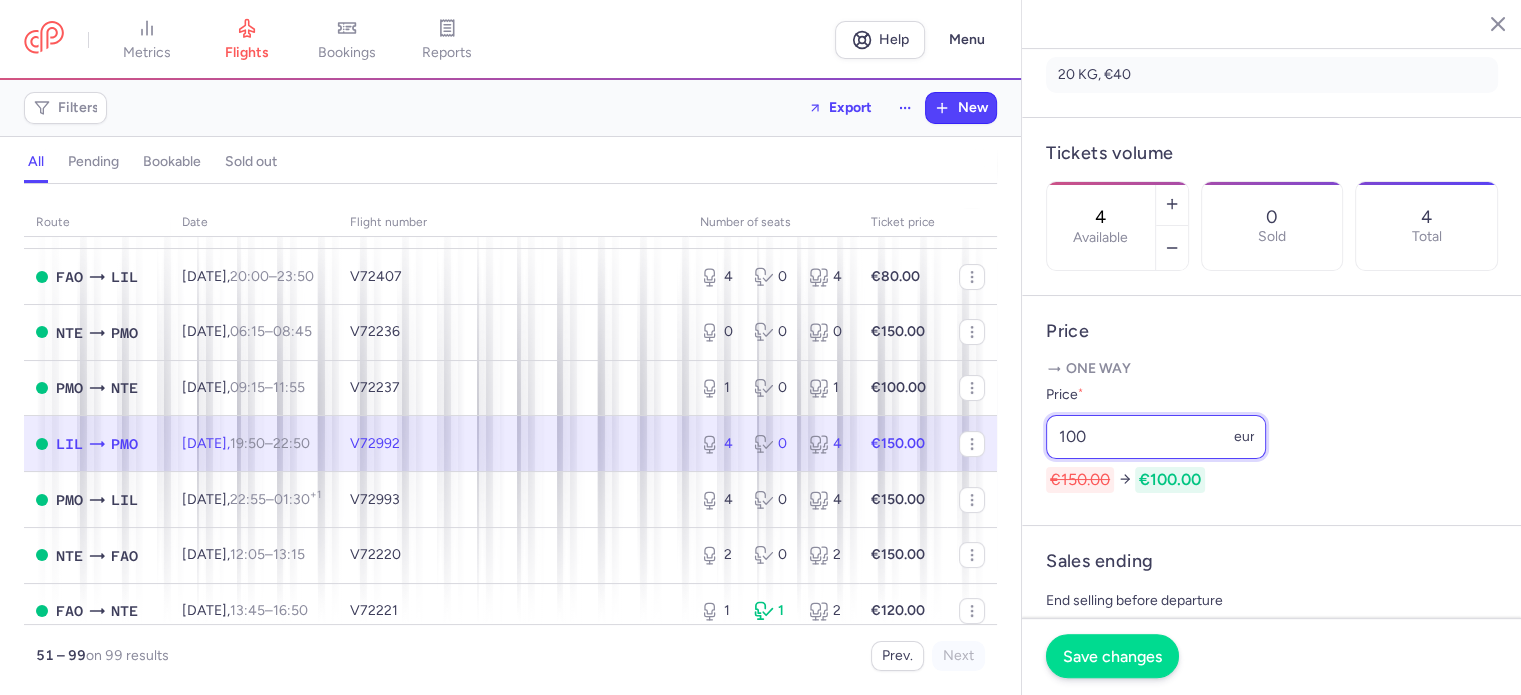 type on "100" 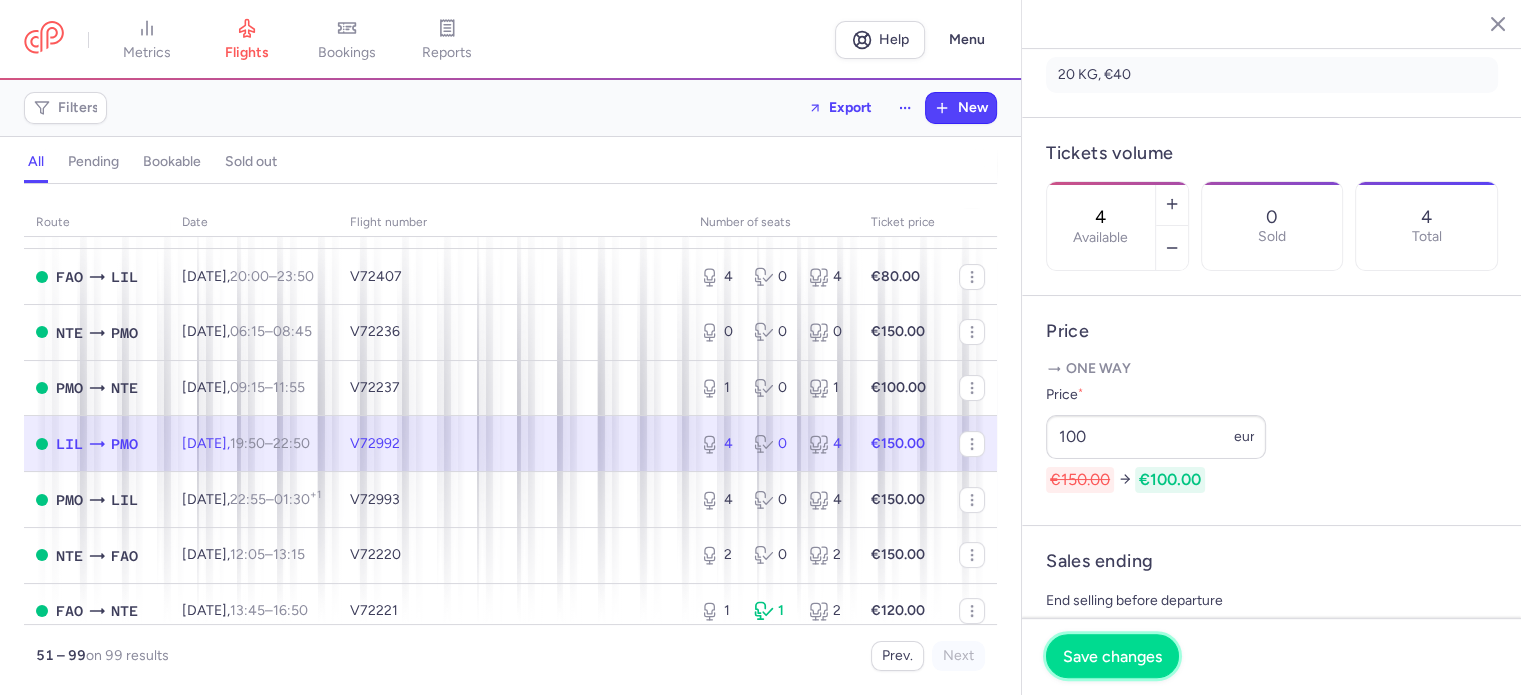 click on "Save changes" at bounding box center [1112, 656] 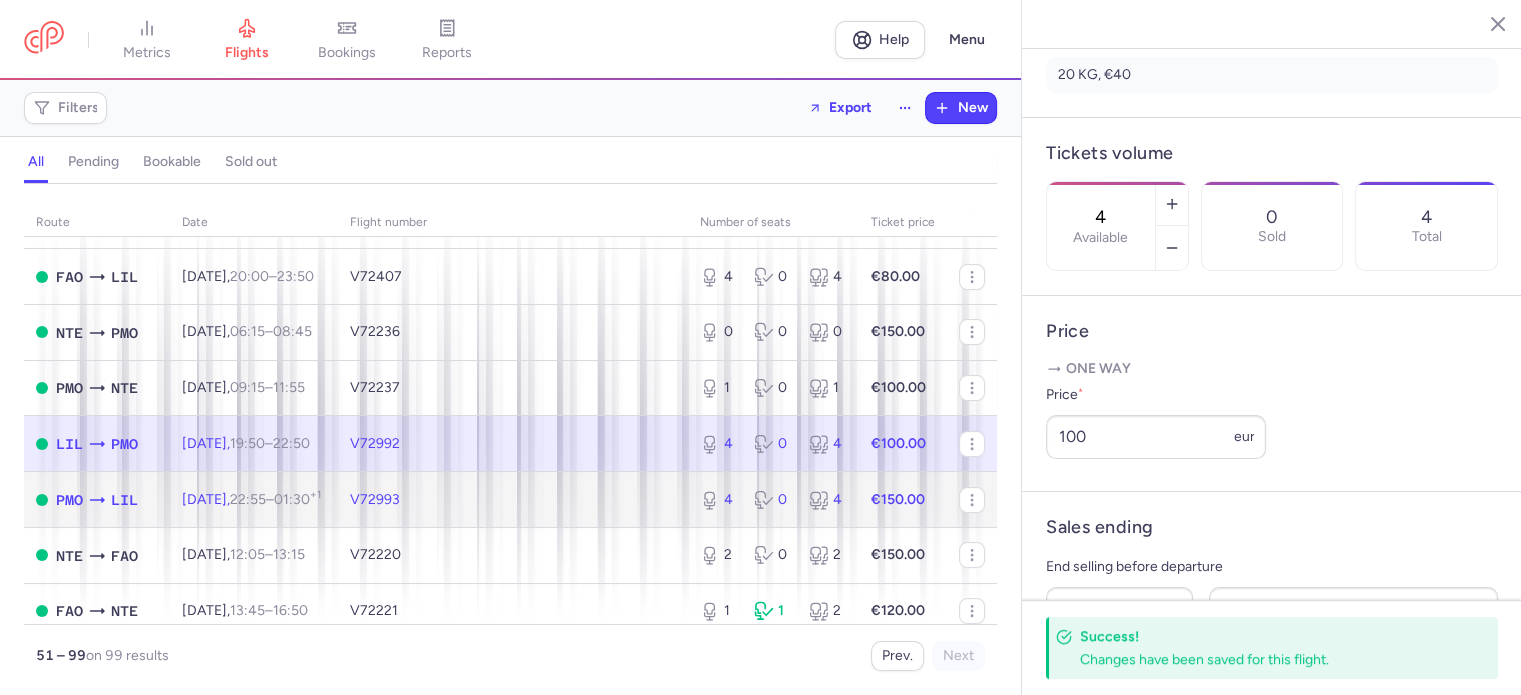 click on "4 0 4" at bounding box center [773, 500] 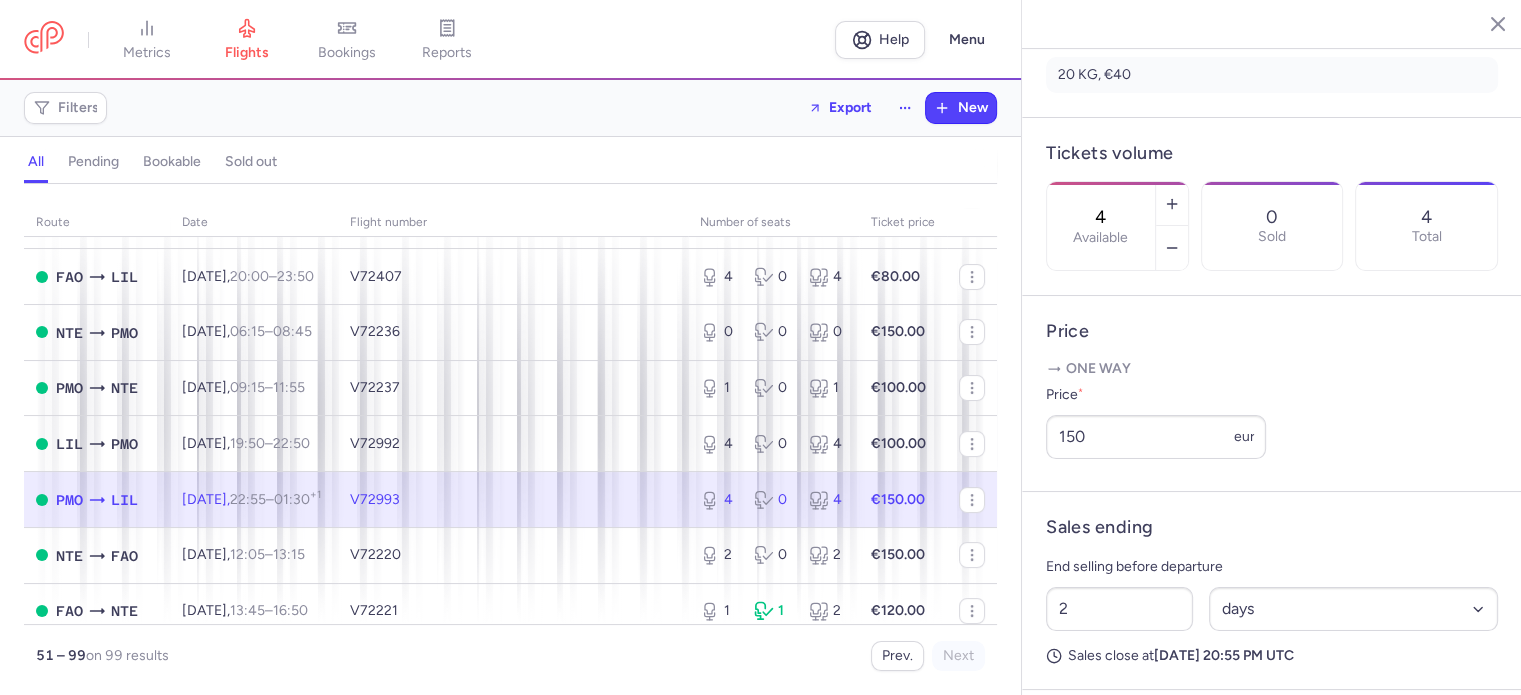 click on "€150.00" at bounding box center [898, 499] 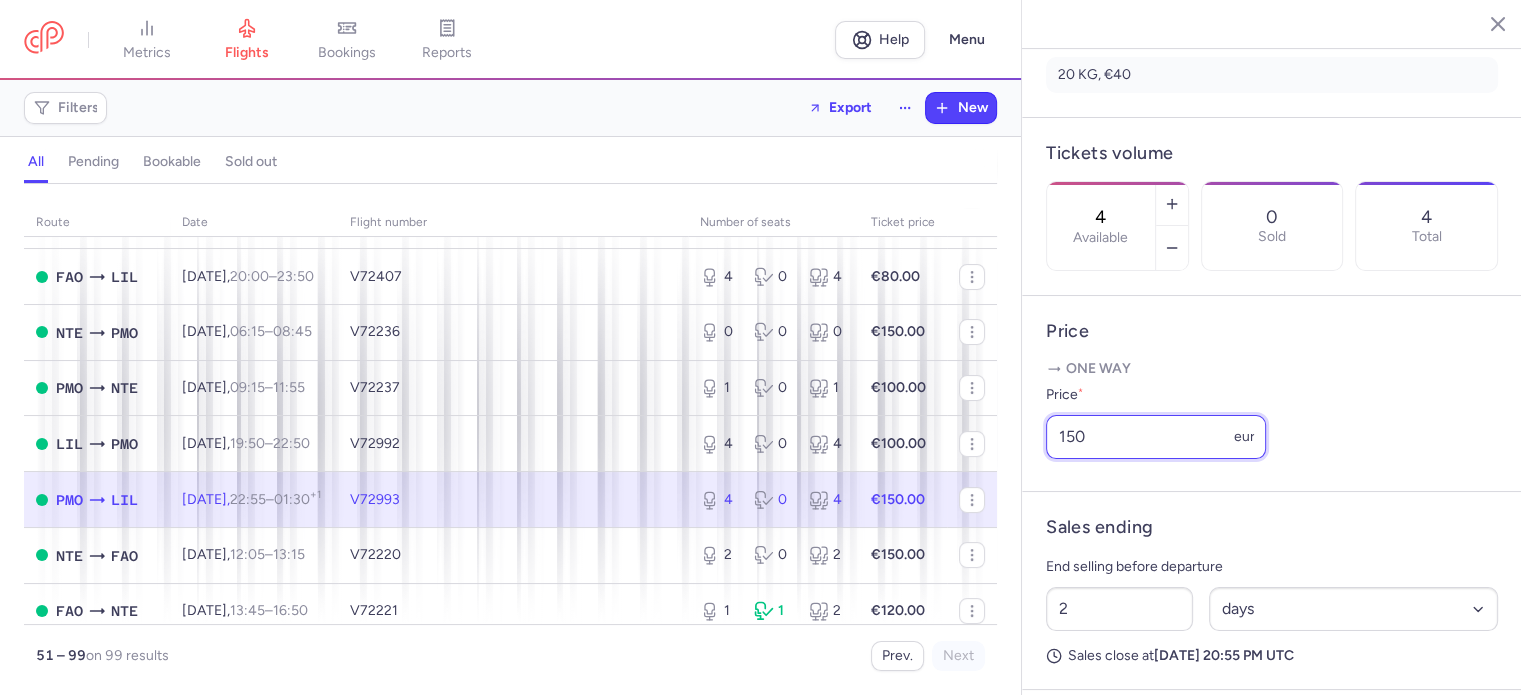 drag, startPoint x: 1130, startPoint y: 488, endPoint x: 1013, endPoint y: 485, distance: 117.03845 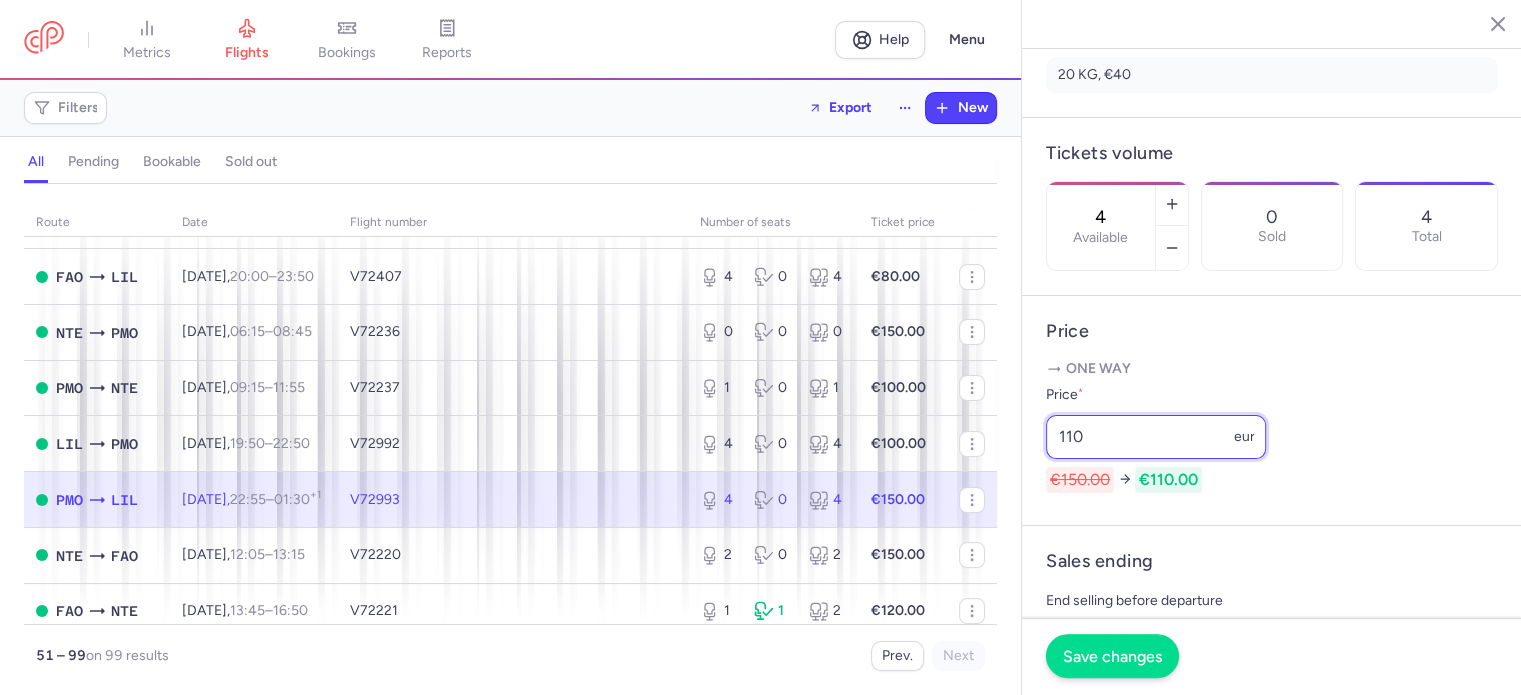 type on "110" 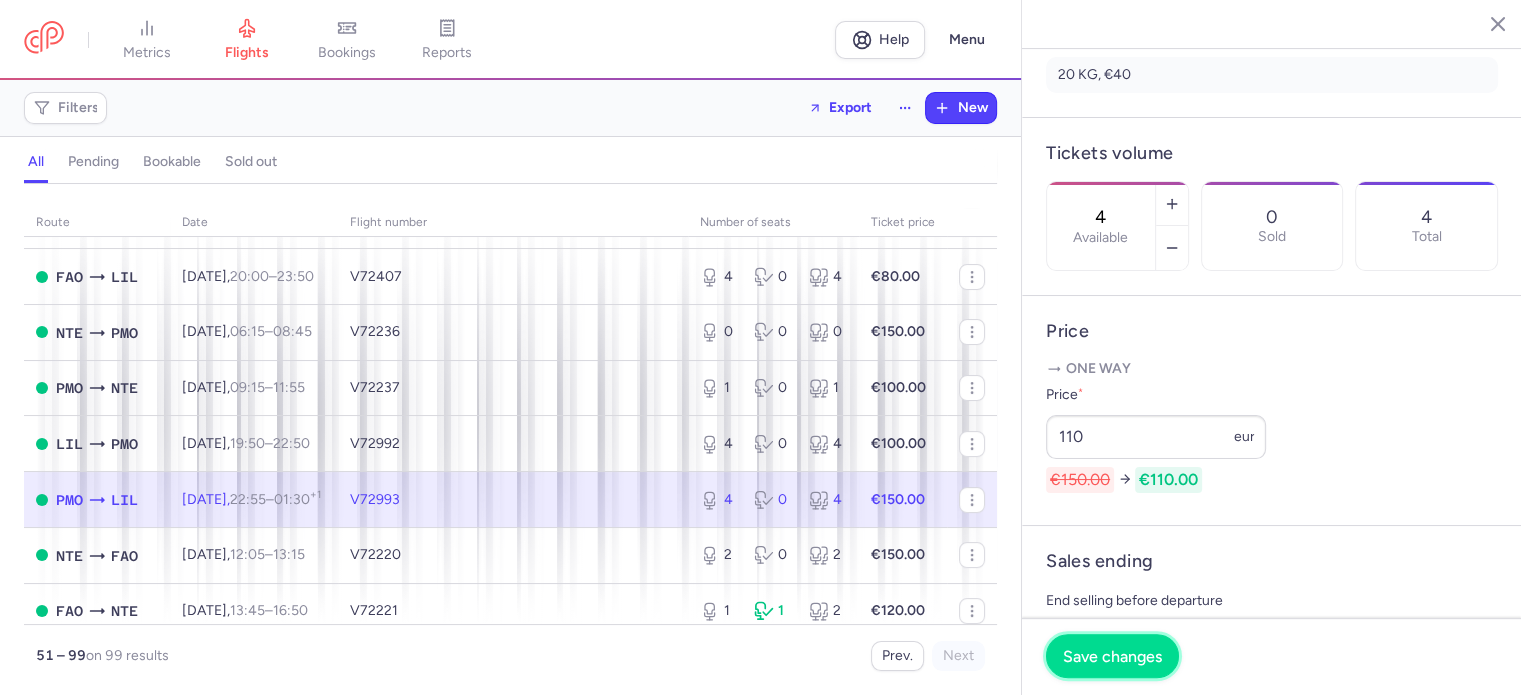 click on "Save changes" at bounding box center [1112, 656] 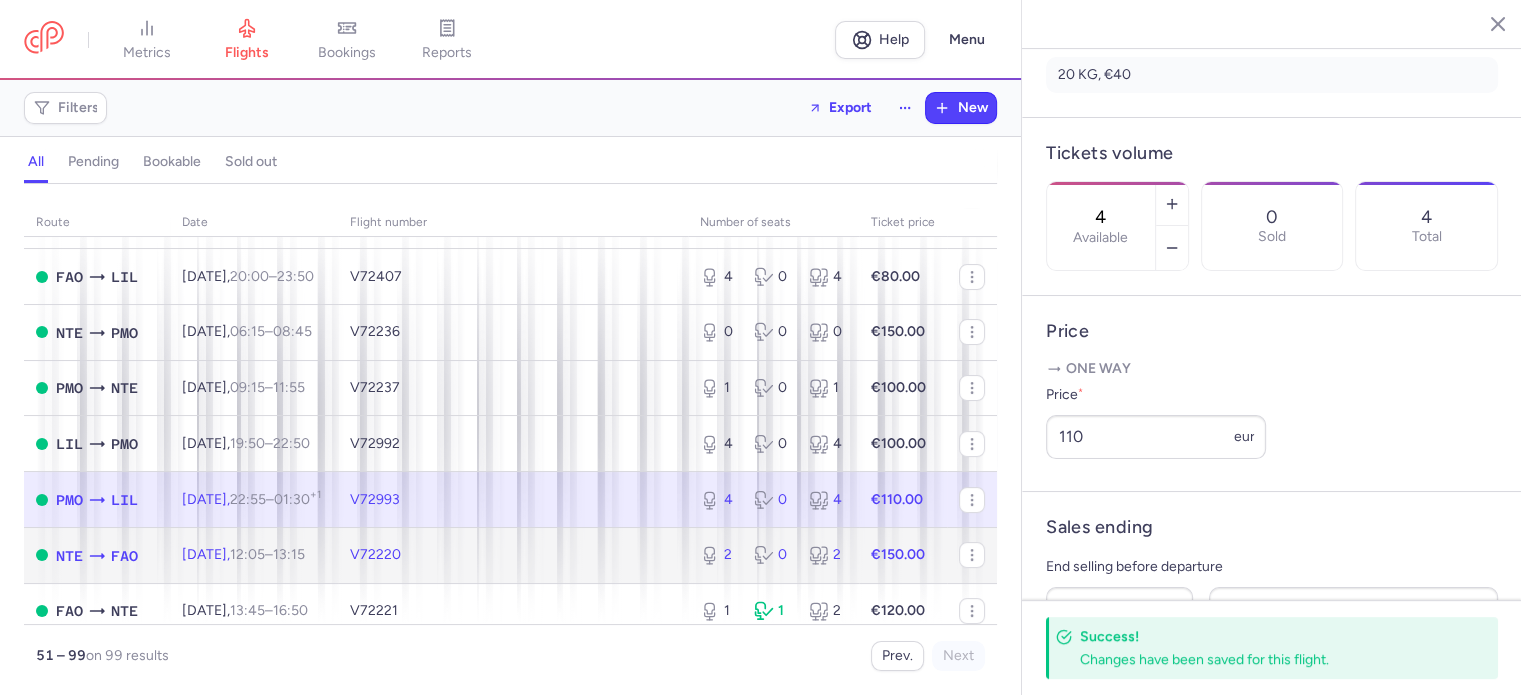 click on "€150.00" at bounding box center (903, 555) 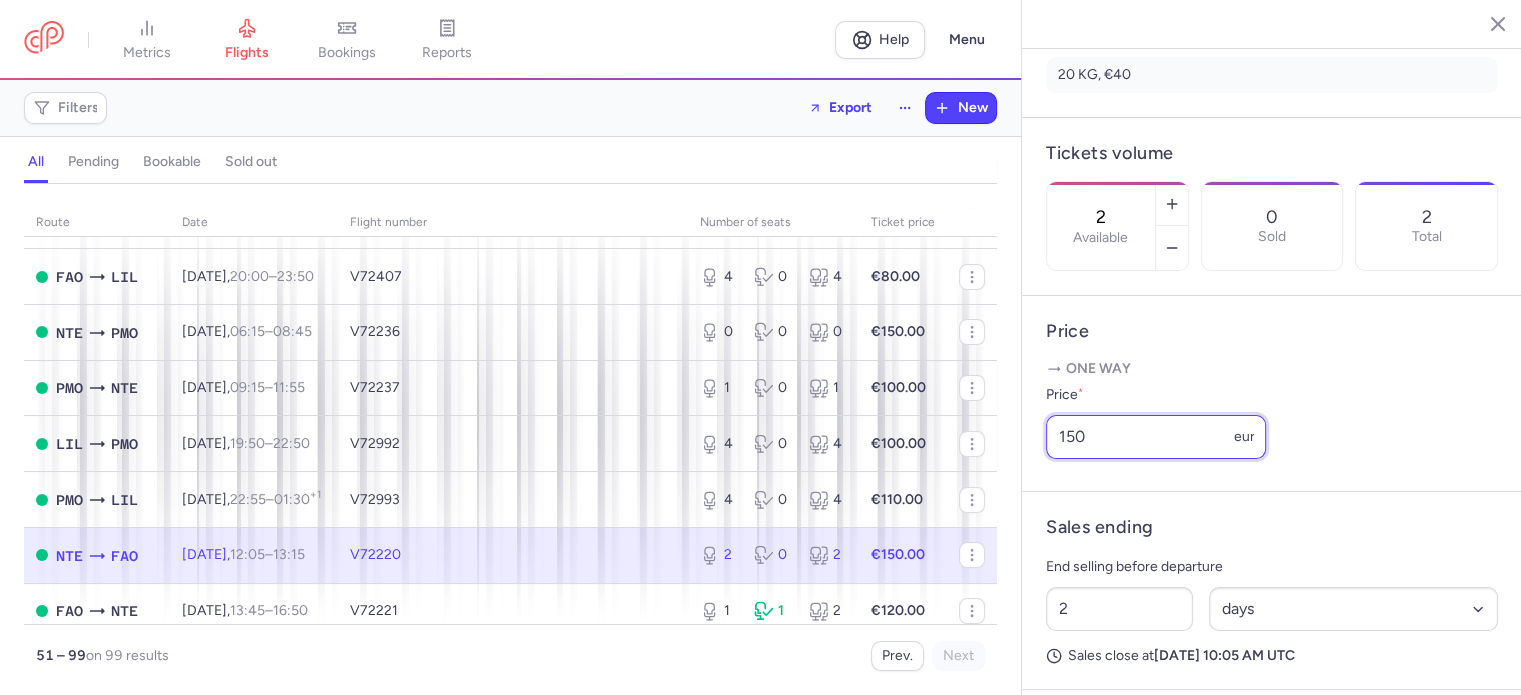drag, startPoint x: 1110, startPoint y: 486, endPoint x: 1026, endPoint y: 483, distance: 84.05355 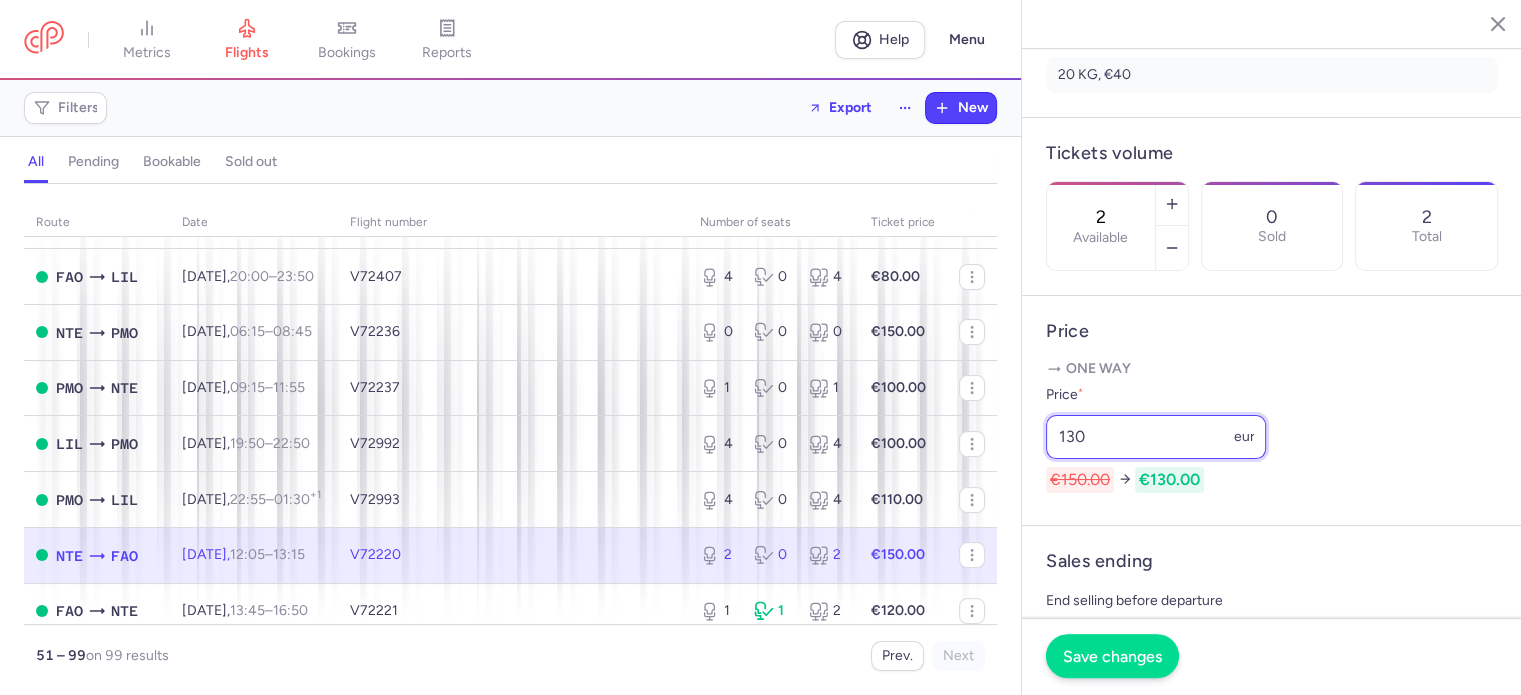 type on "130" 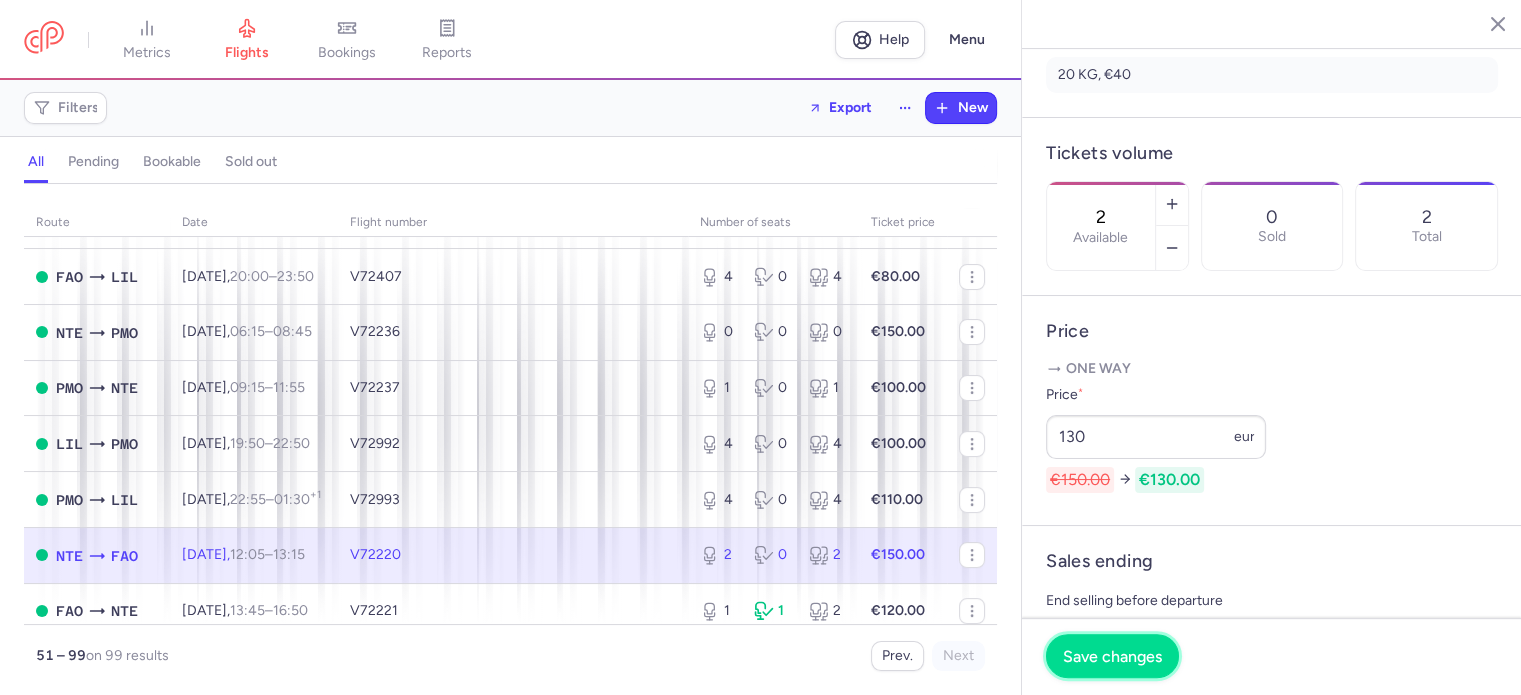 click on "Save changes" at bounding box center (1112, 656) 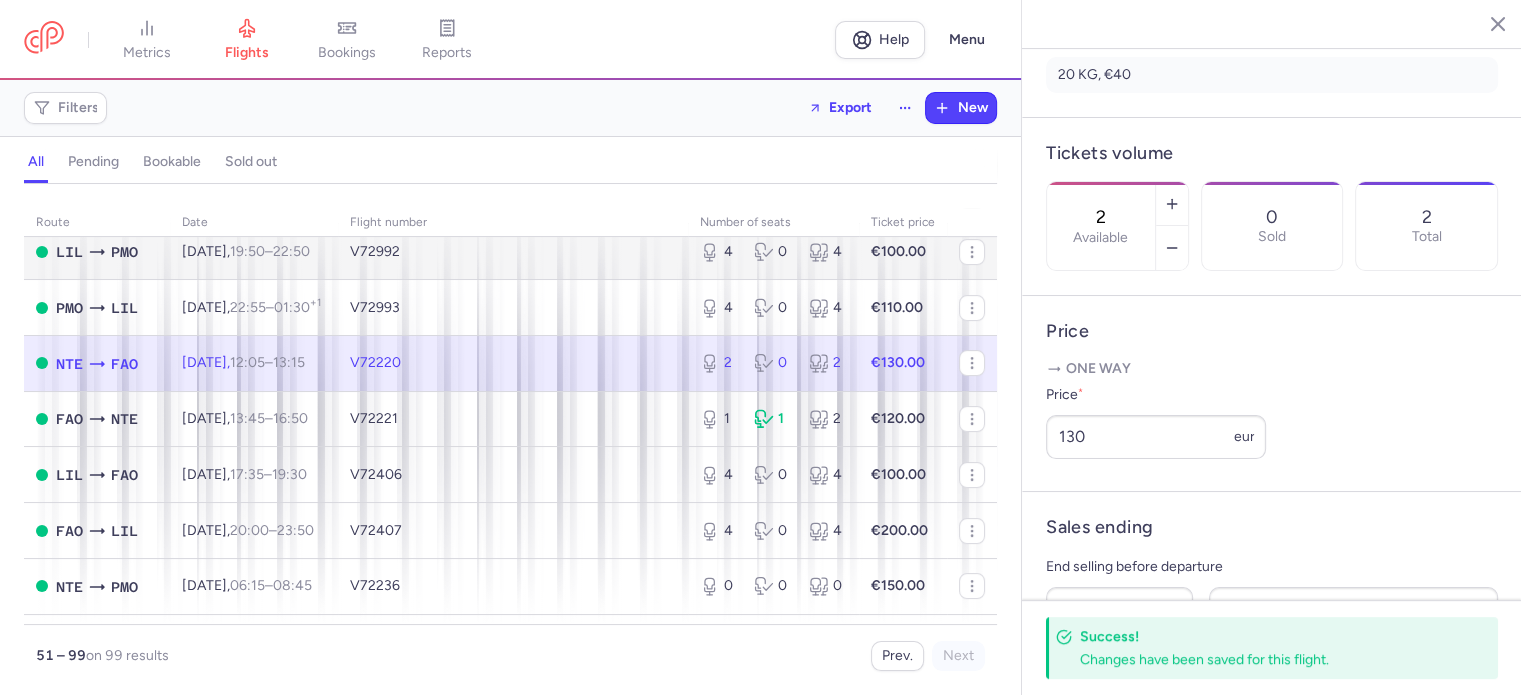 scroll, scrollTop: 500, scrollLeft: 0, axis: vertical 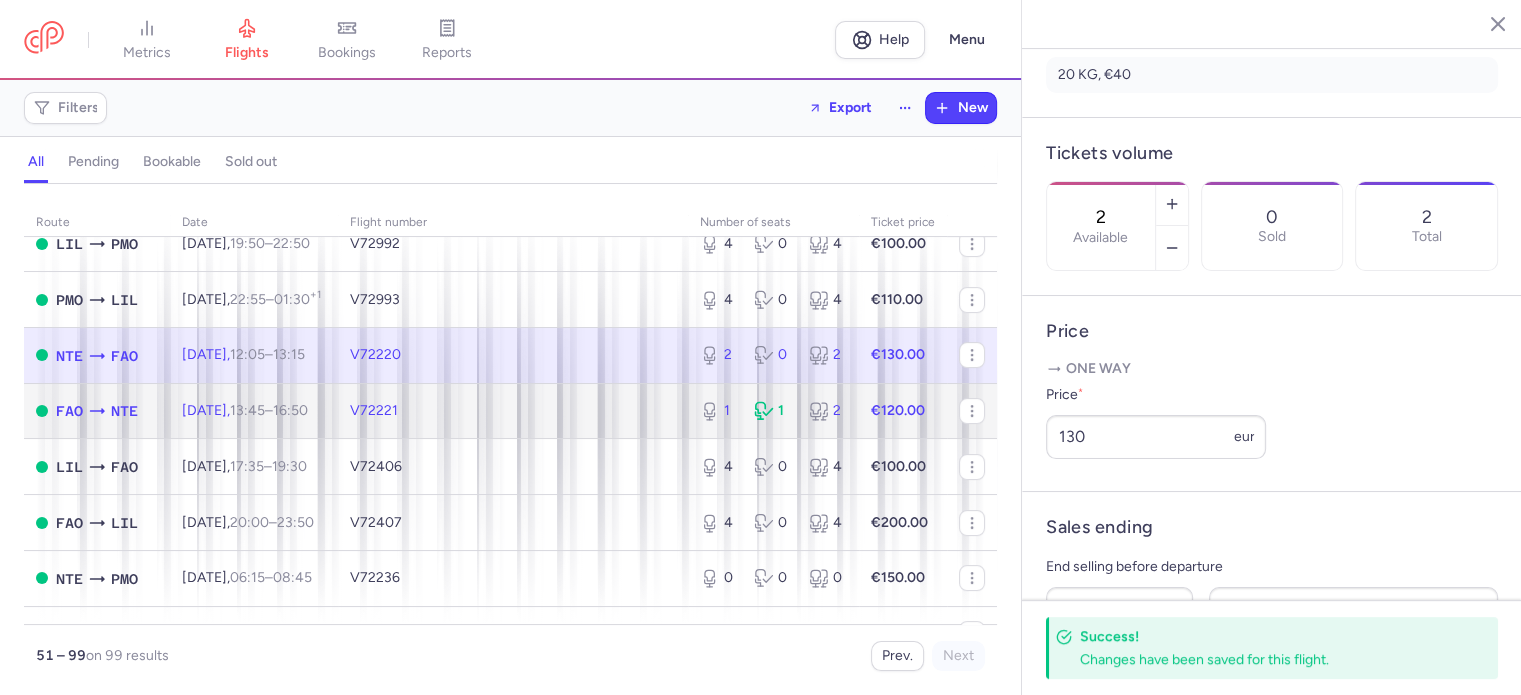 click on "1 1 2" at bounding box center (773, 411) 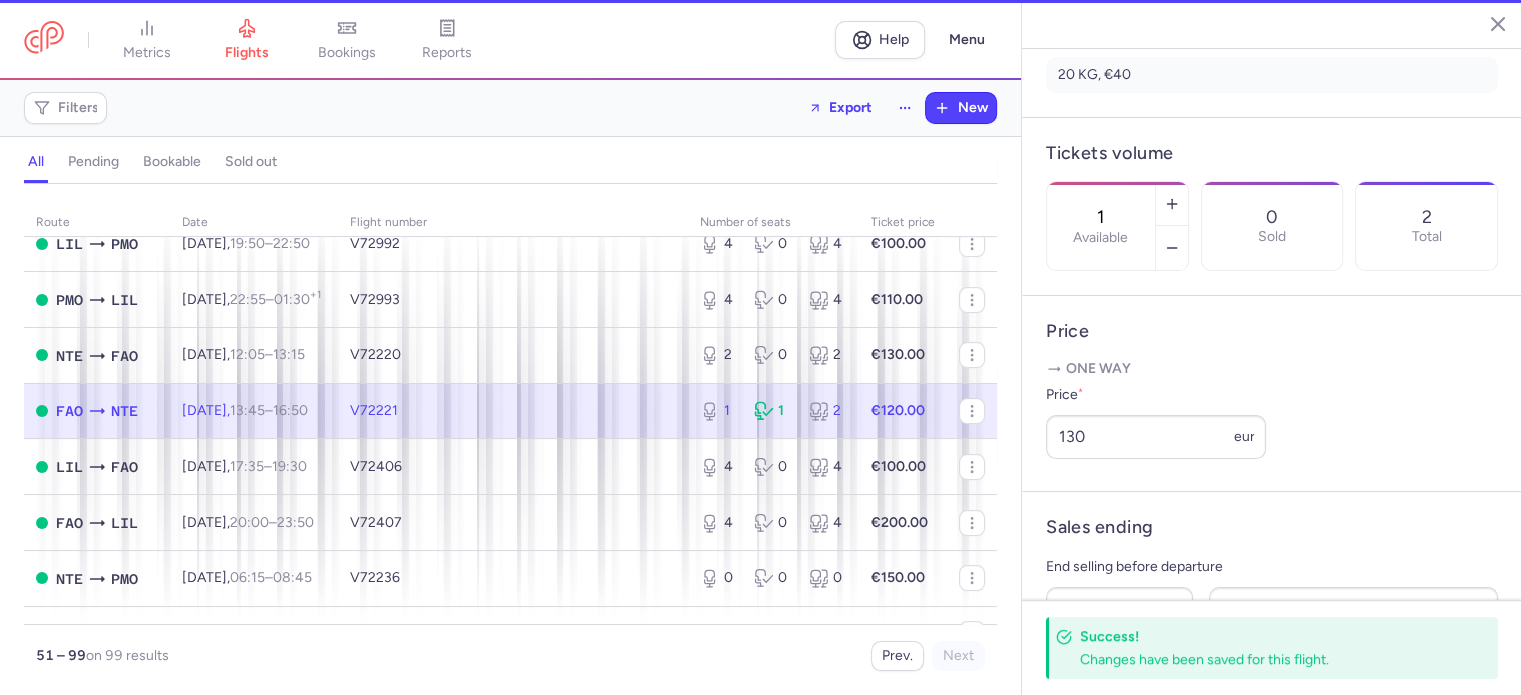 scroll, scrollTop: 516, scrollLeft: 0, axis: vertical 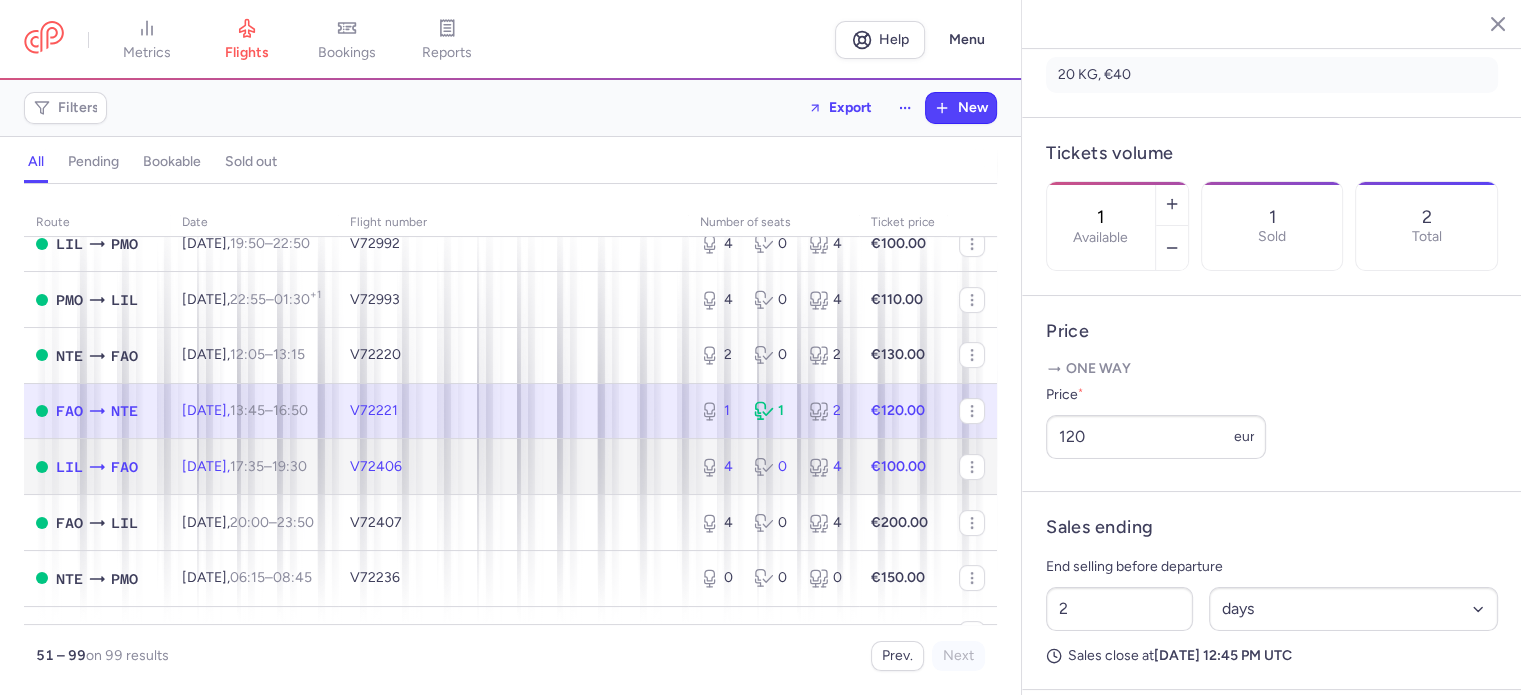 click on "€100.00" at bounding box center (903, 467) 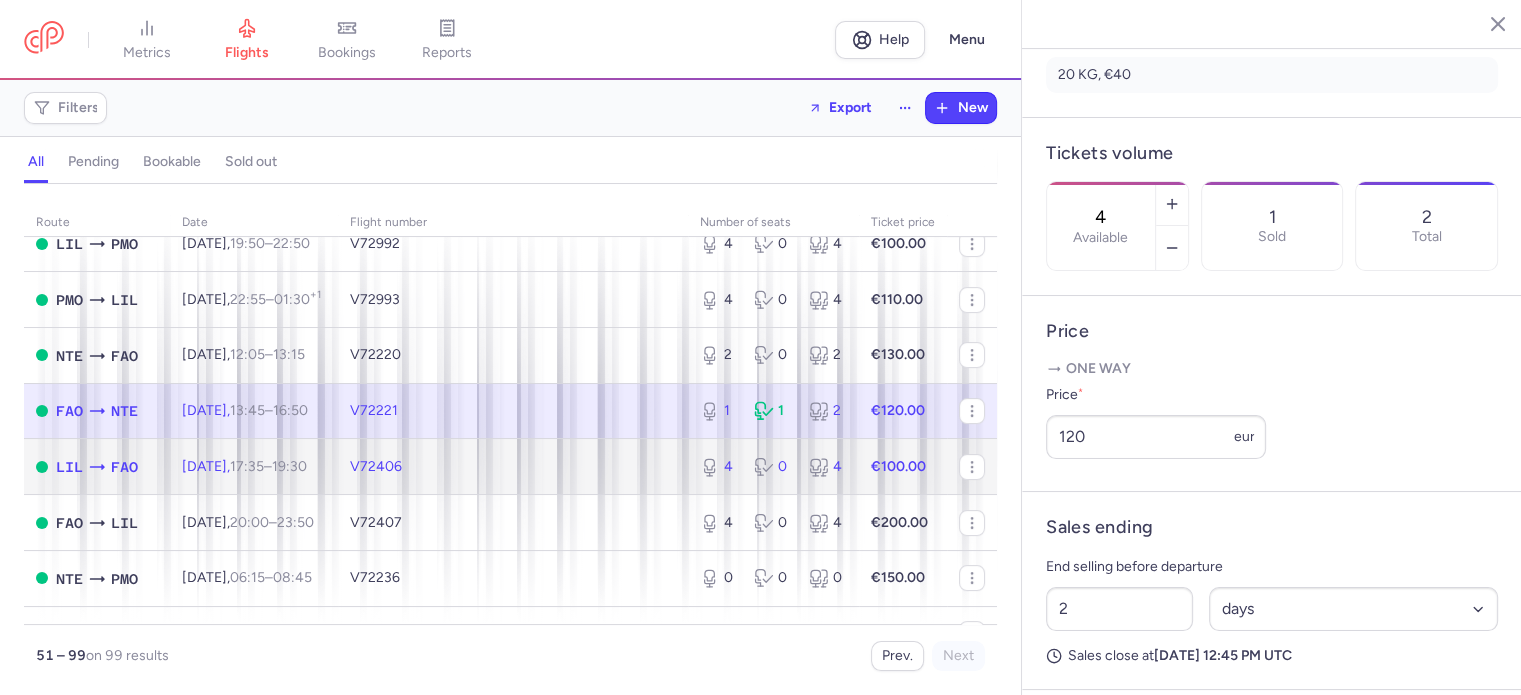 scroll, scrollTop: 500, scrollLeft: 0, axis: vertical 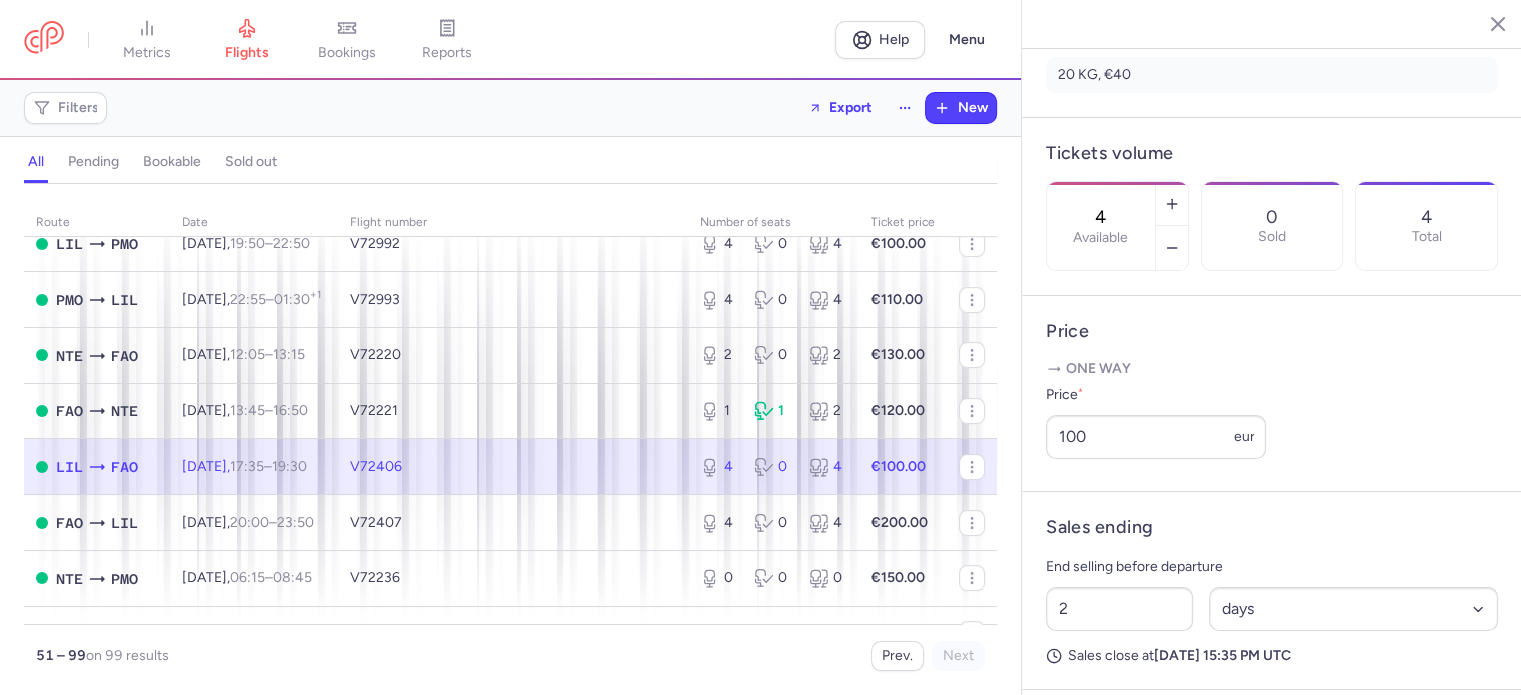 click on "€100.00" at bounding box center (903, 467) 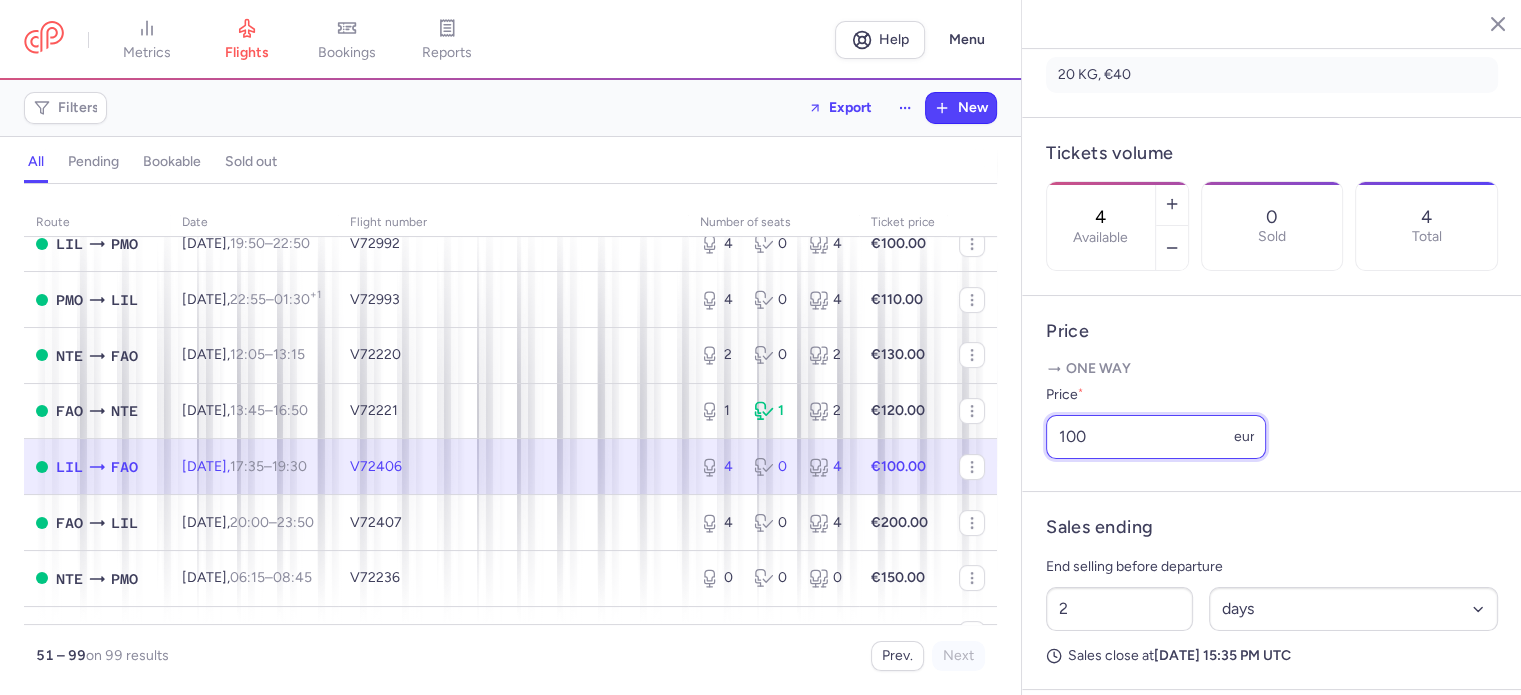 drag, startPoint x: 1096, startPoint y: 486, endPoint x: 1029, endPoint y: 479, distance: 67.36468 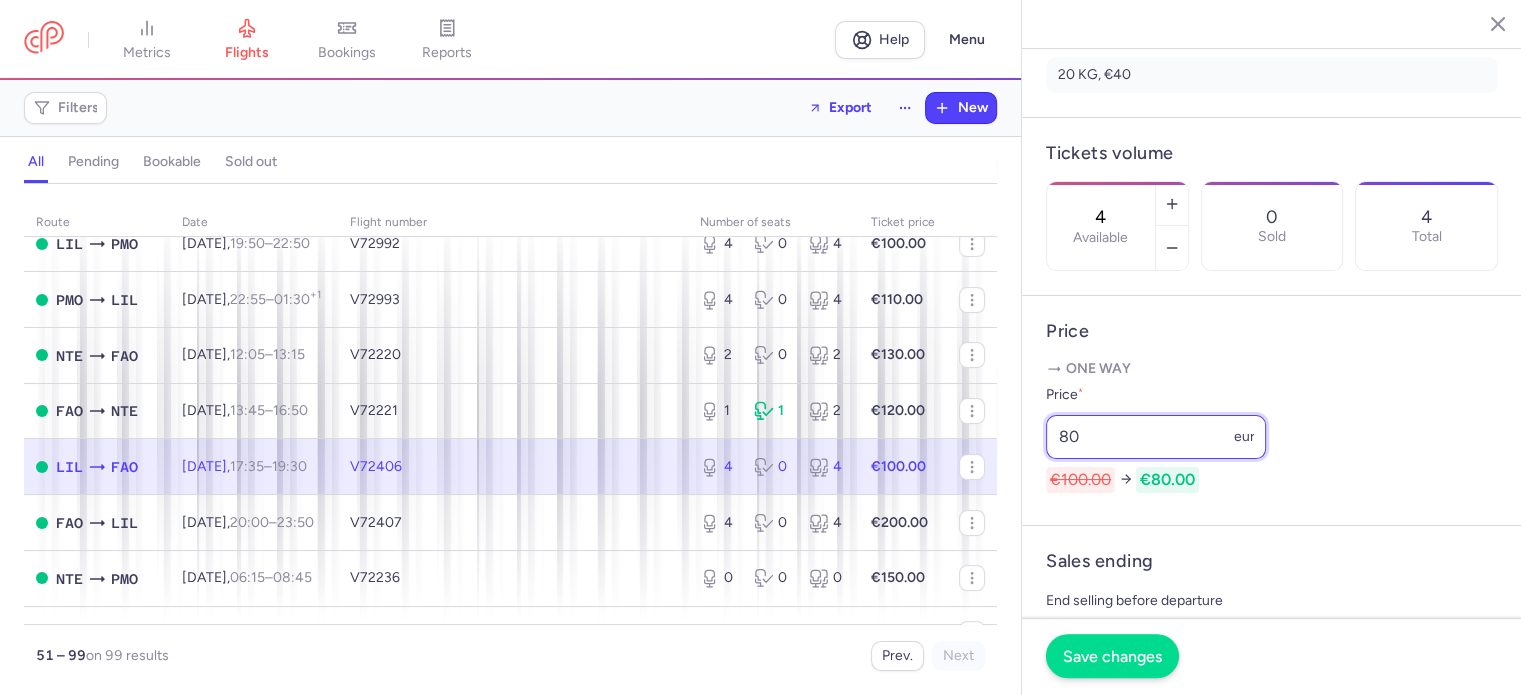 type on "80" 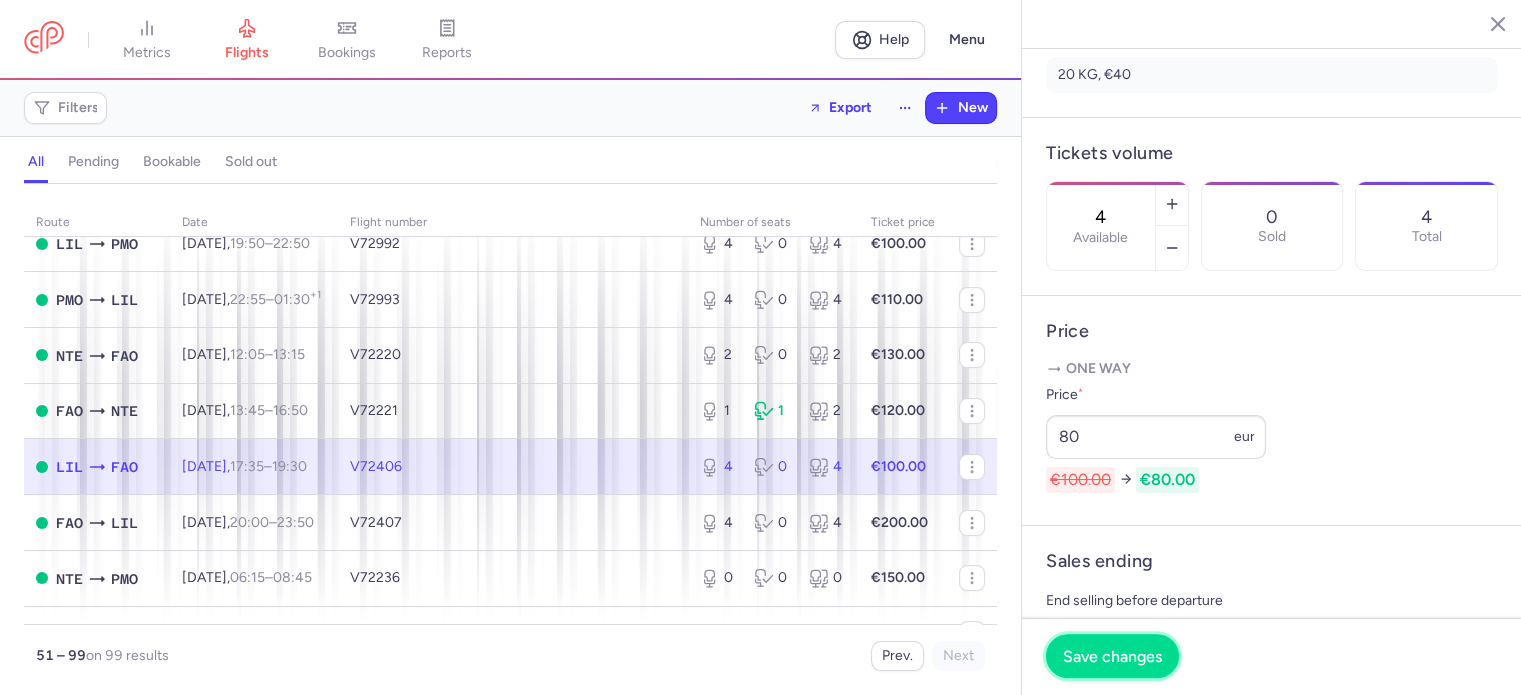 click on "Save changes" at bounding box center (1112, 656) 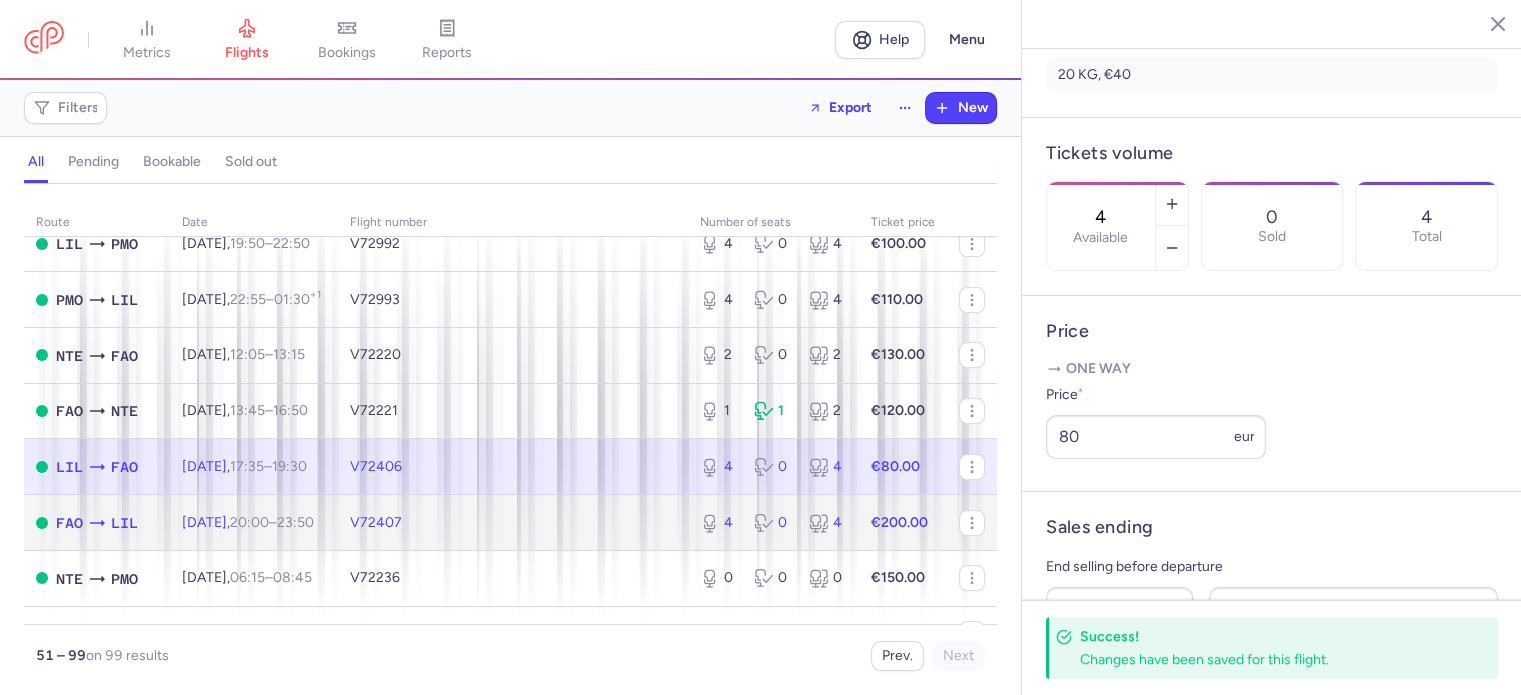 click on "€200.00" at bounding box center [899, 522] 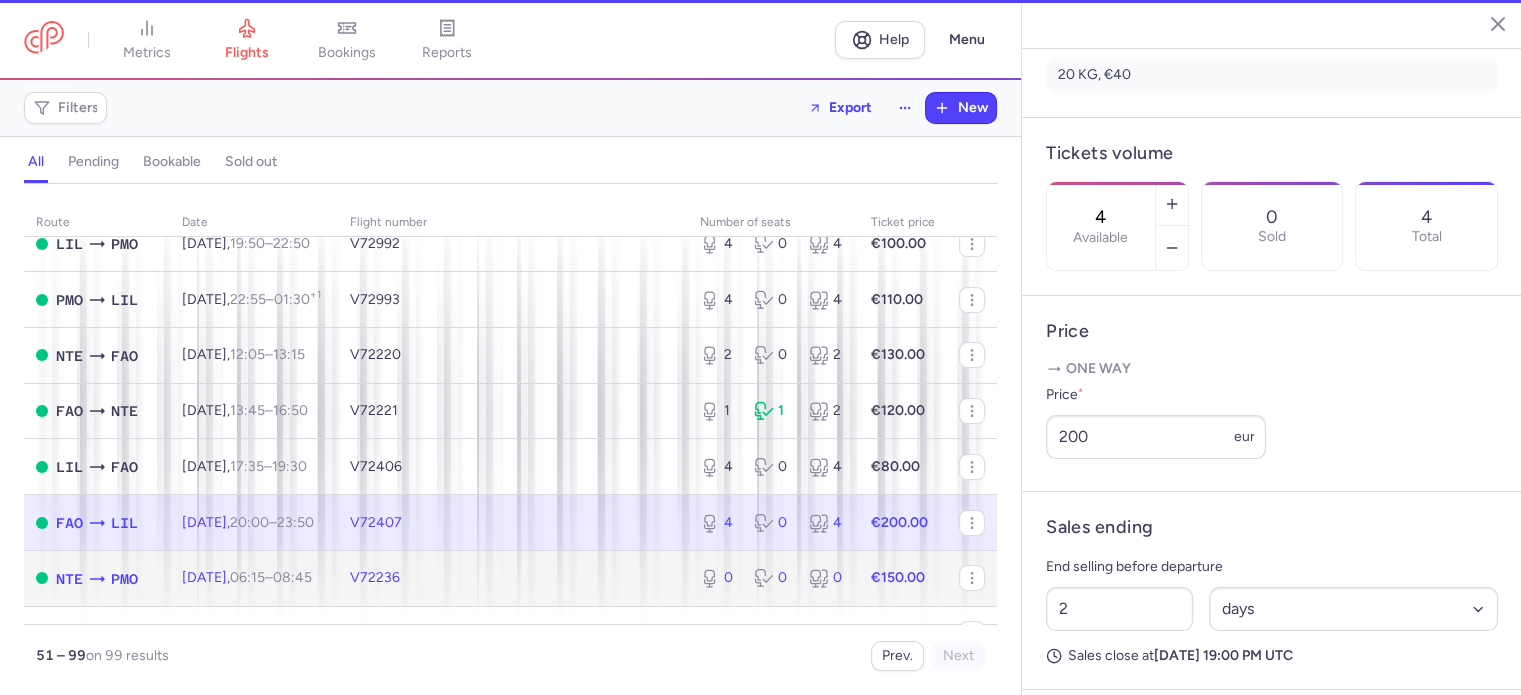 click on "0 0 0" at bounding box center [773, 578] 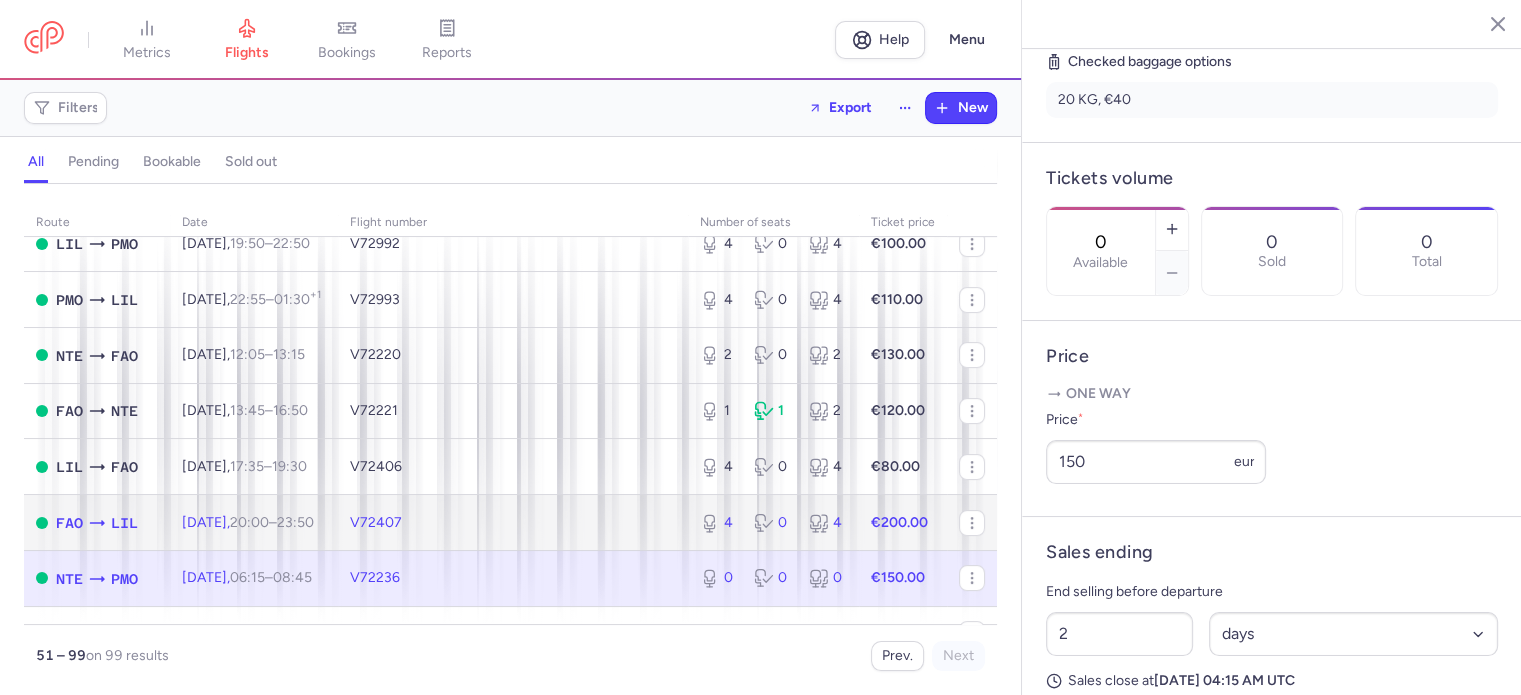 click 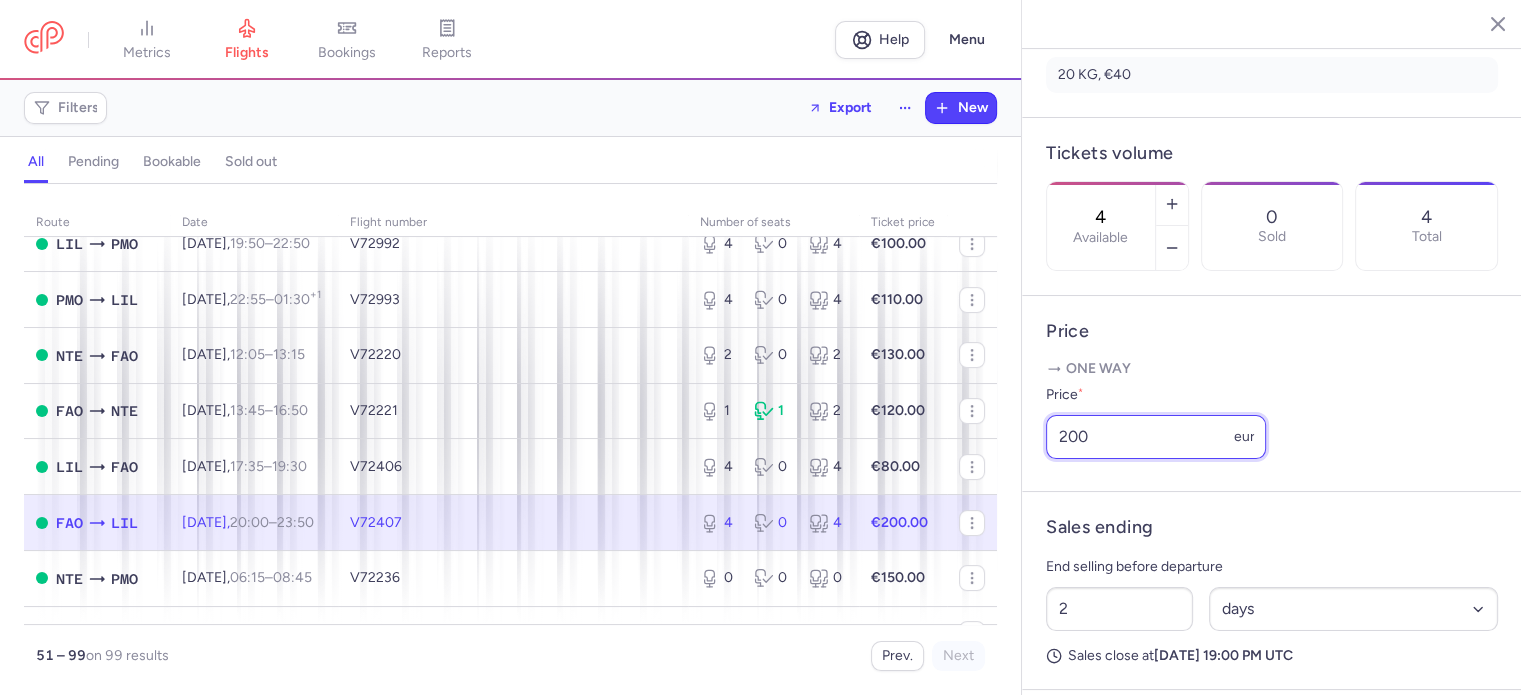 drag, startPoint x: 1104, startPoint y: 494, endPoint x: 1024, endPoint y: 490, distance: 80.09994 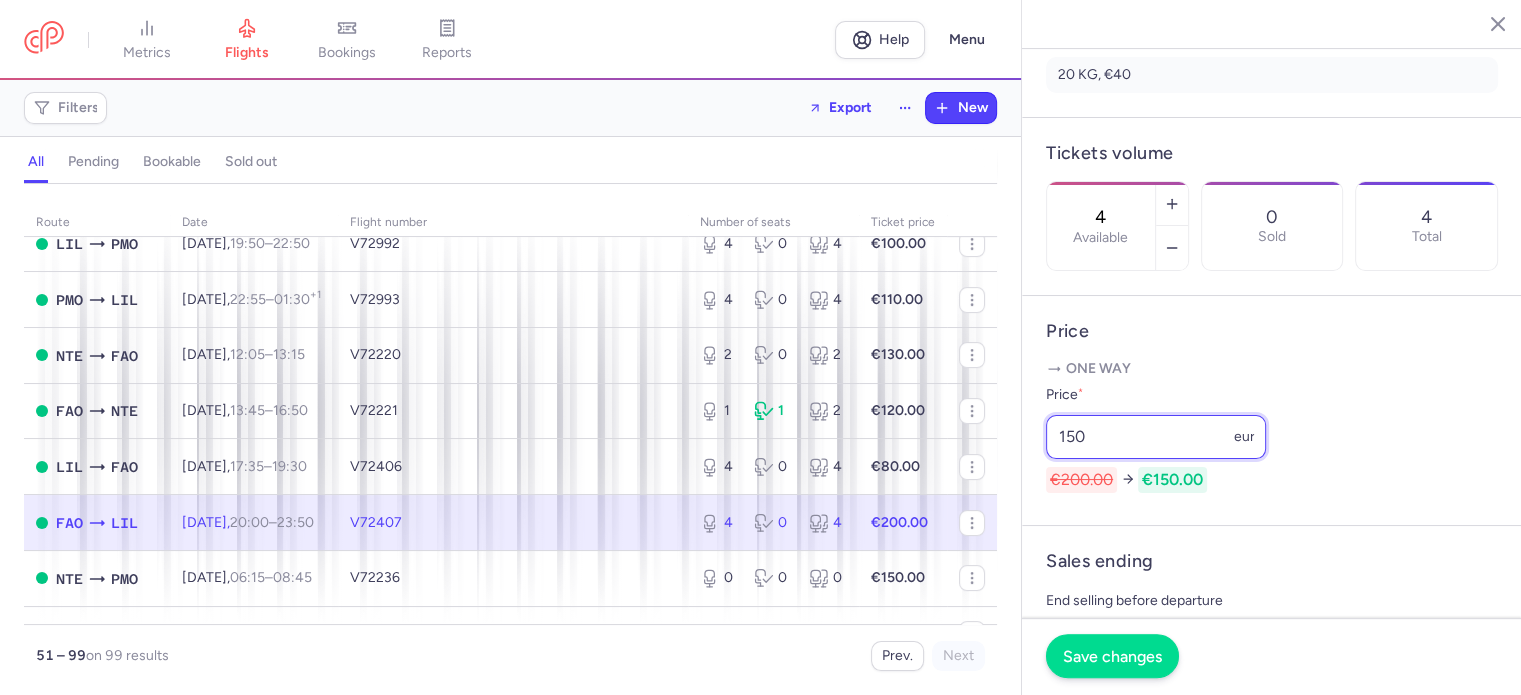 type on "150" 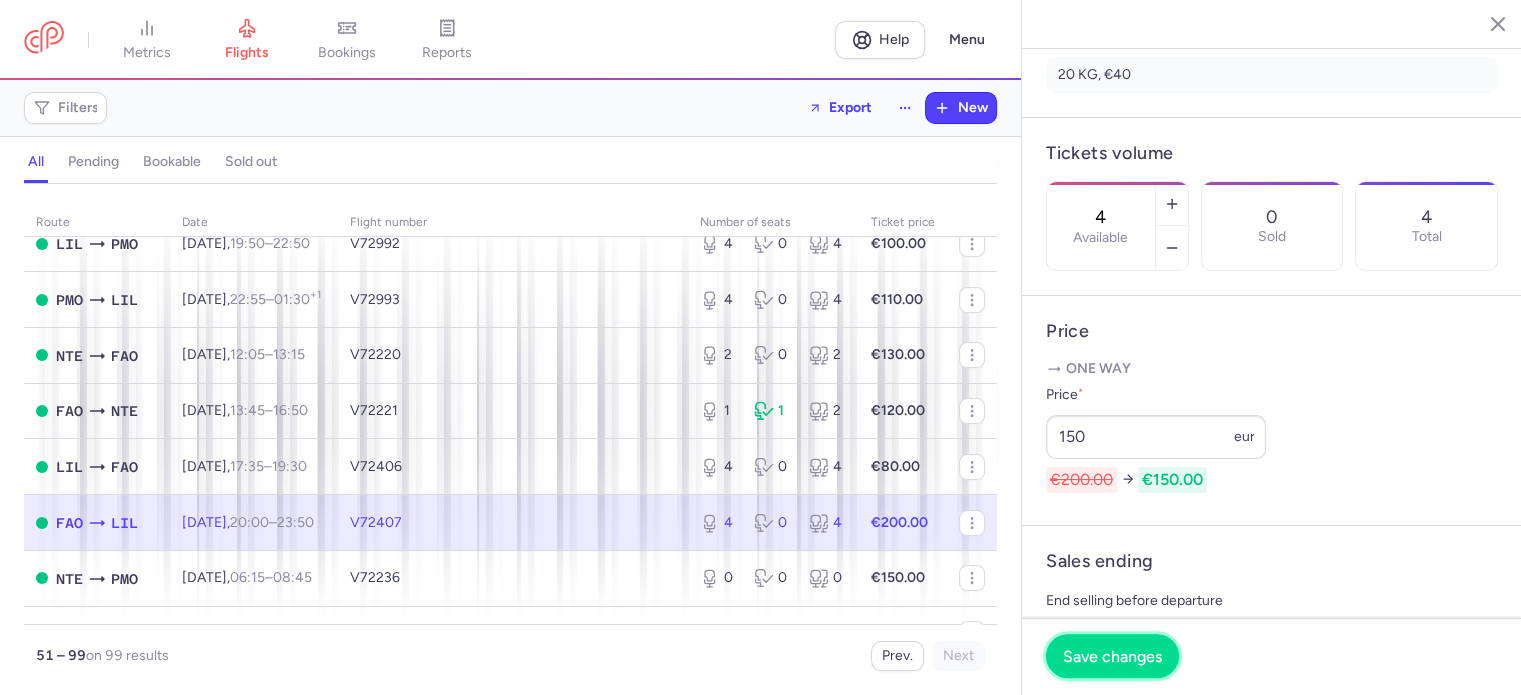 click on "Save changes" at bounding box center [1112, 656] 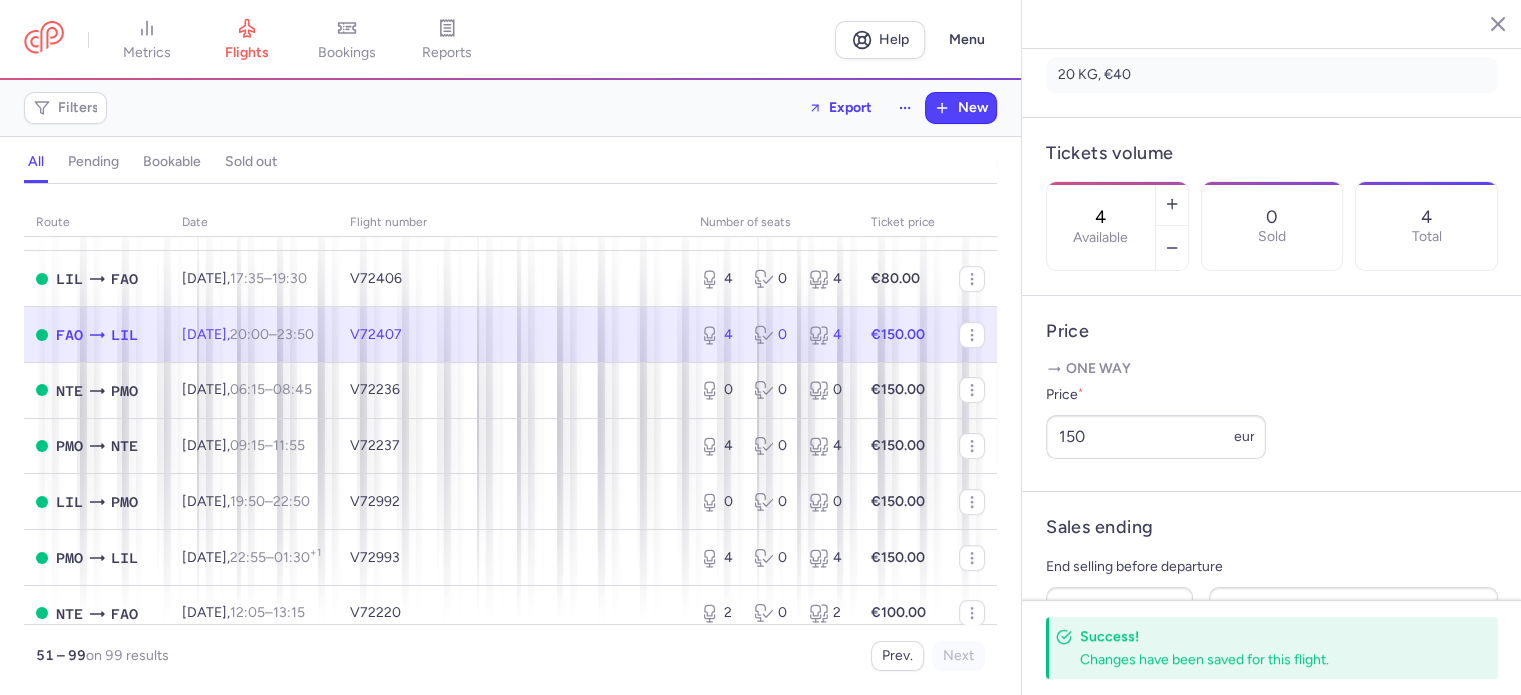 scroll, scrollTop: 700, scrollLeft: 0, axis: vertical 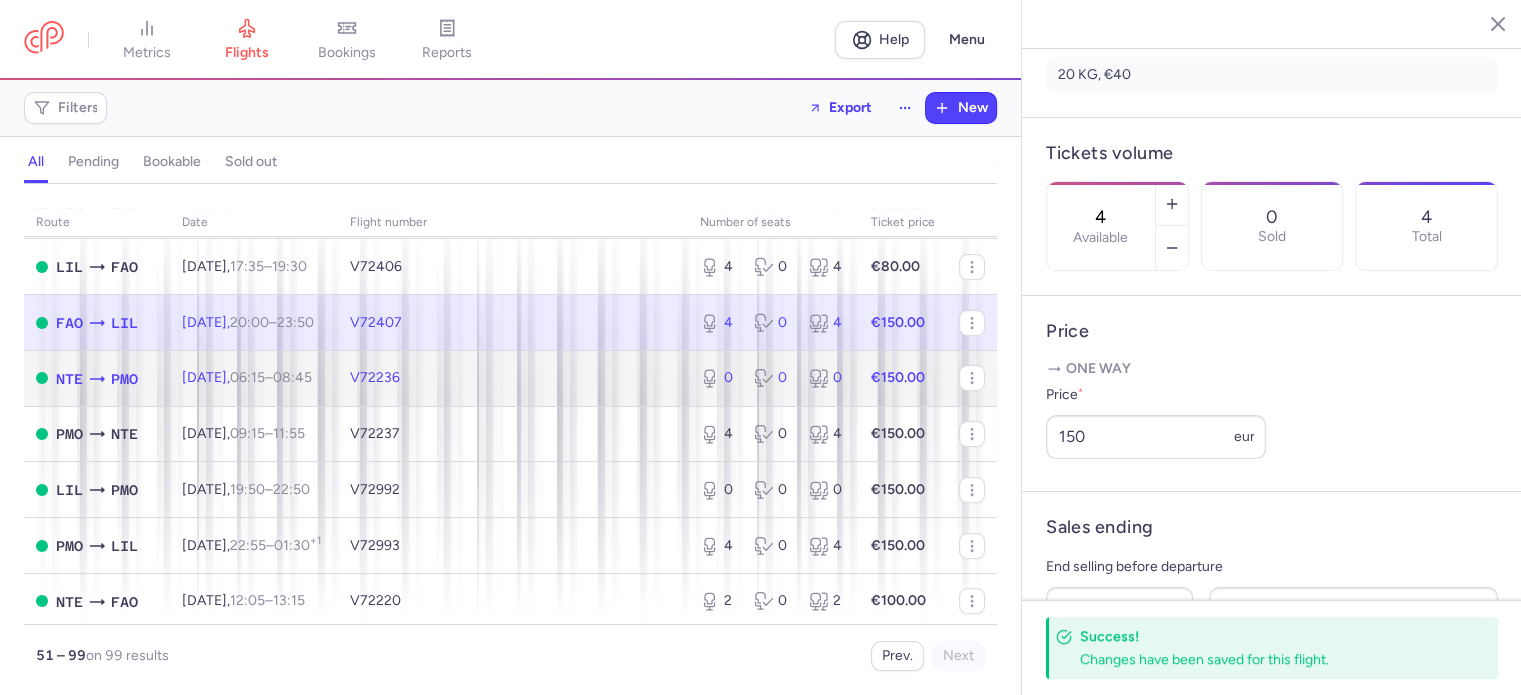 click on "0 0 0" at bounding box center [773, 378] 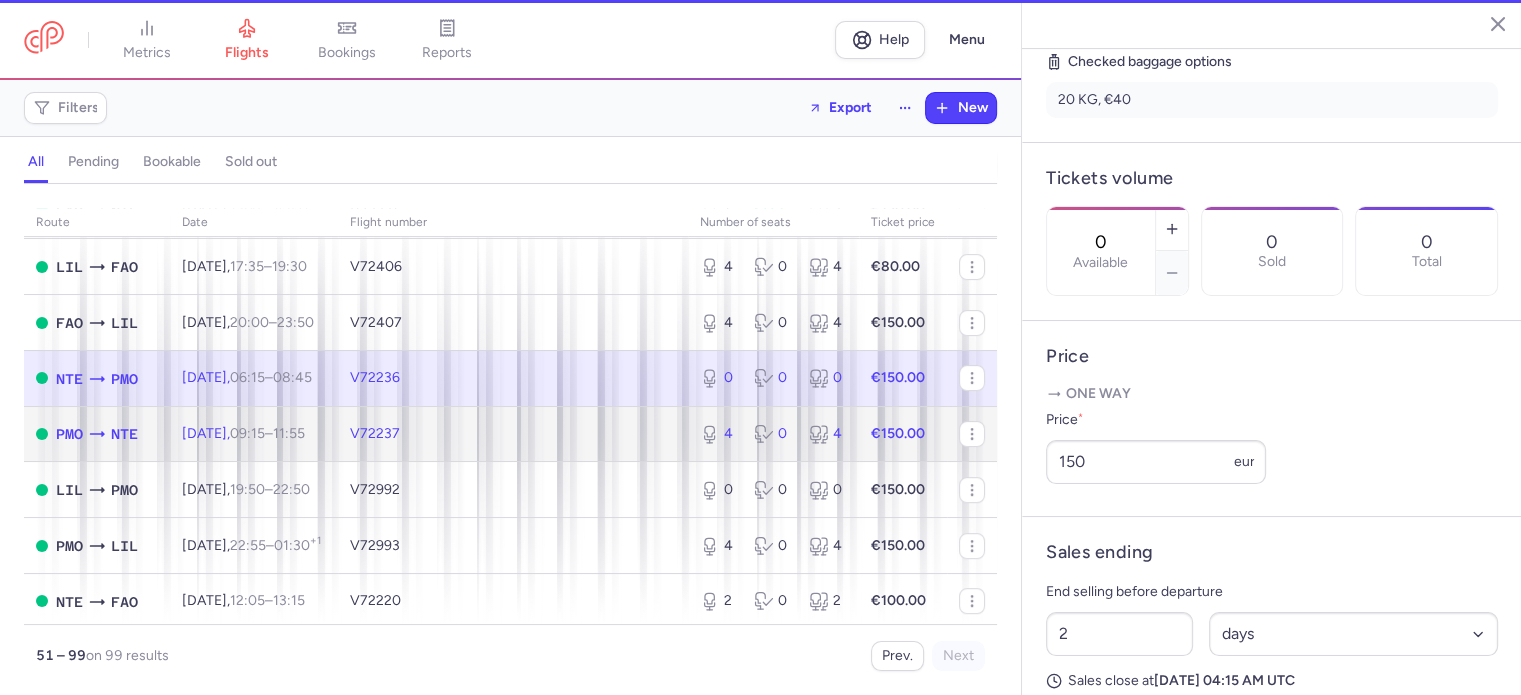 click 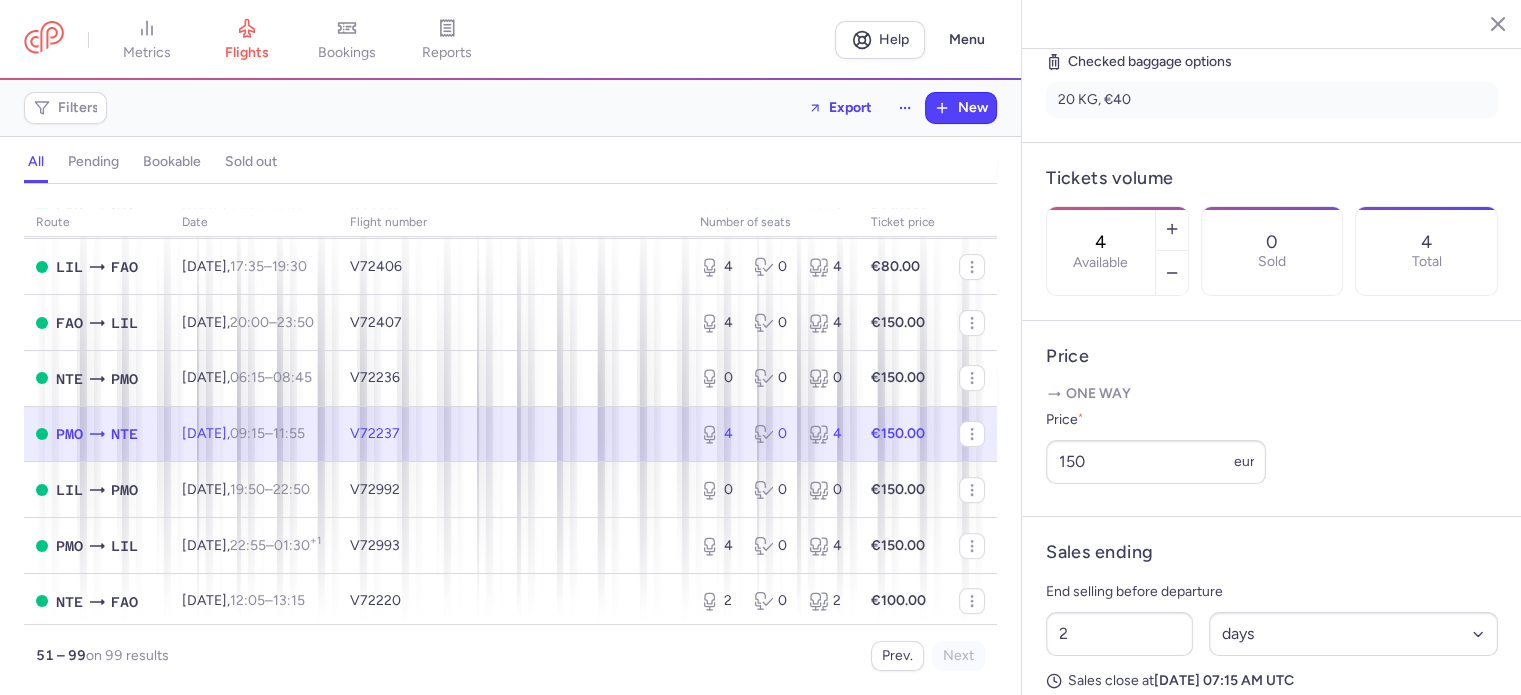 click on "€150.00" at bounding box center (898, 433) 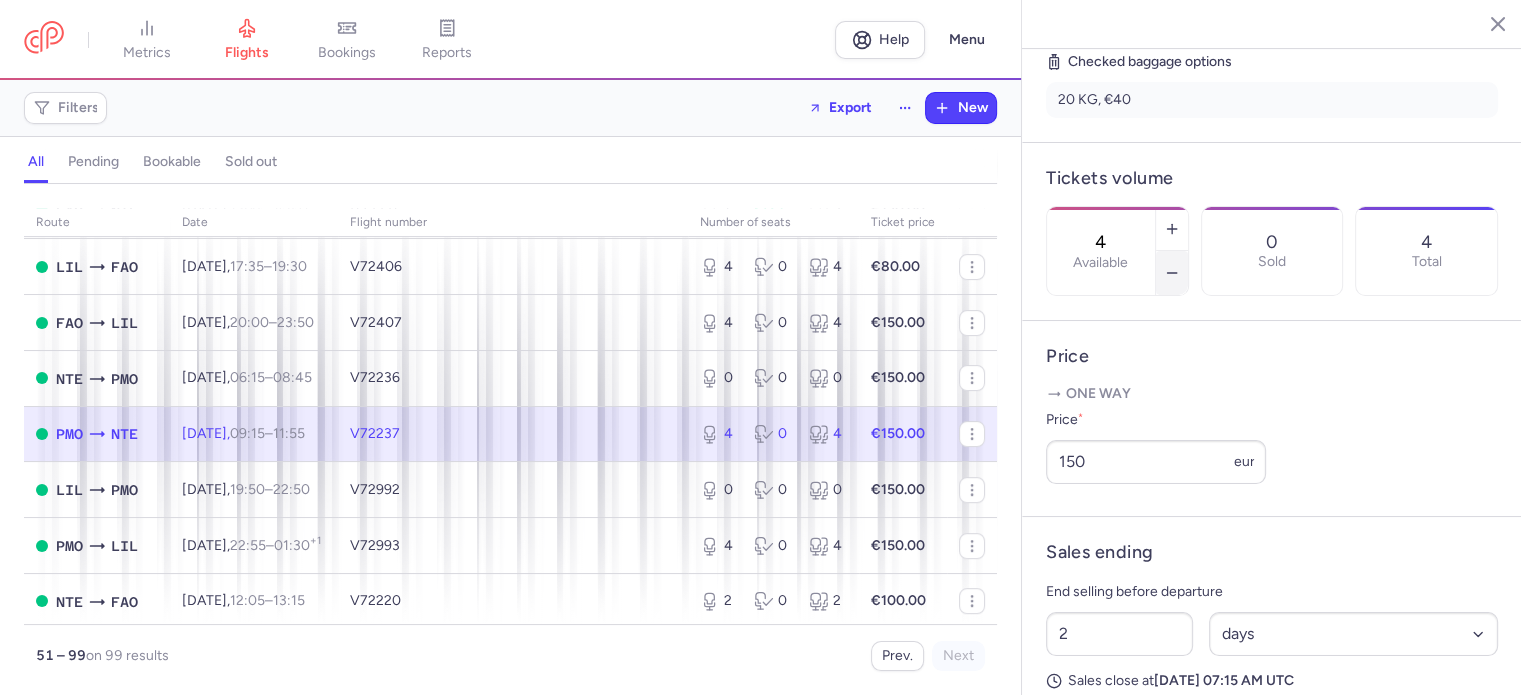click at bounding box center (1172, 273) 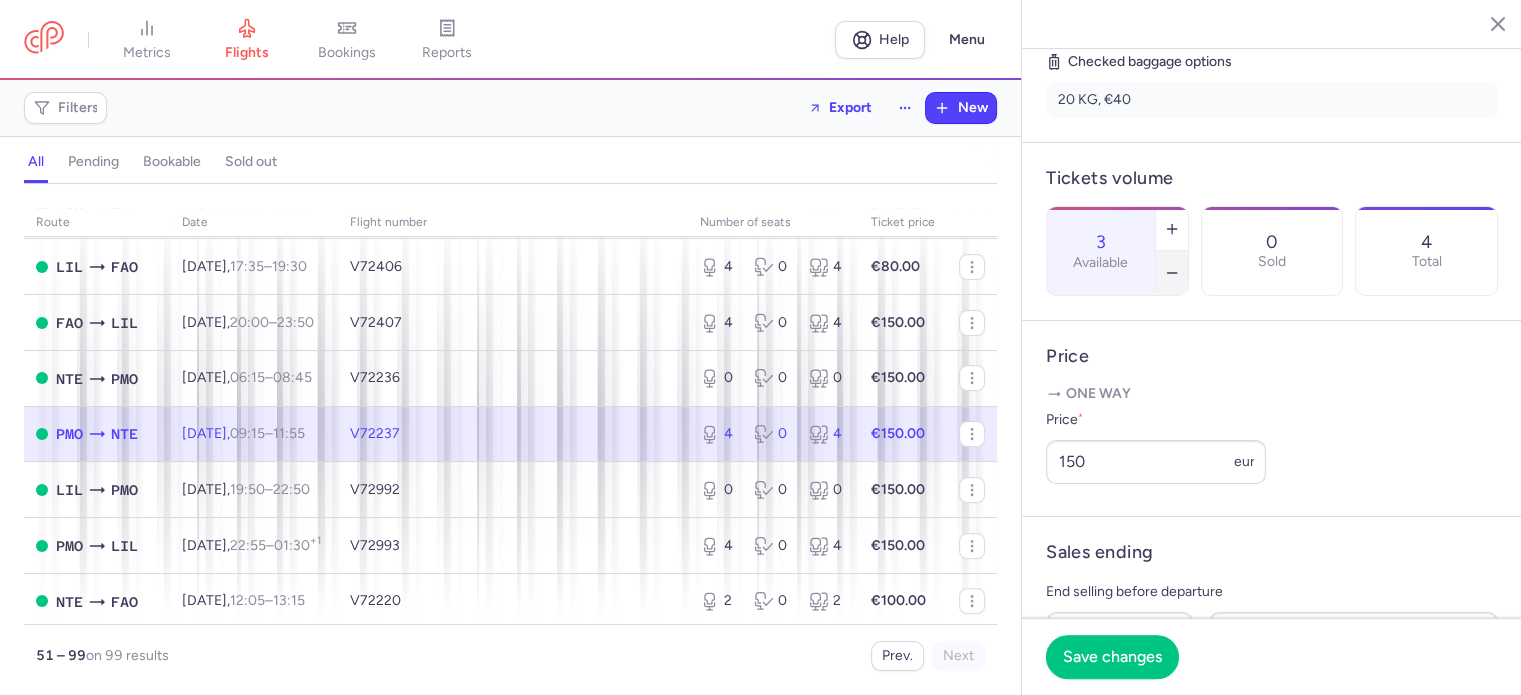 click at bounding box center (1172, 273) 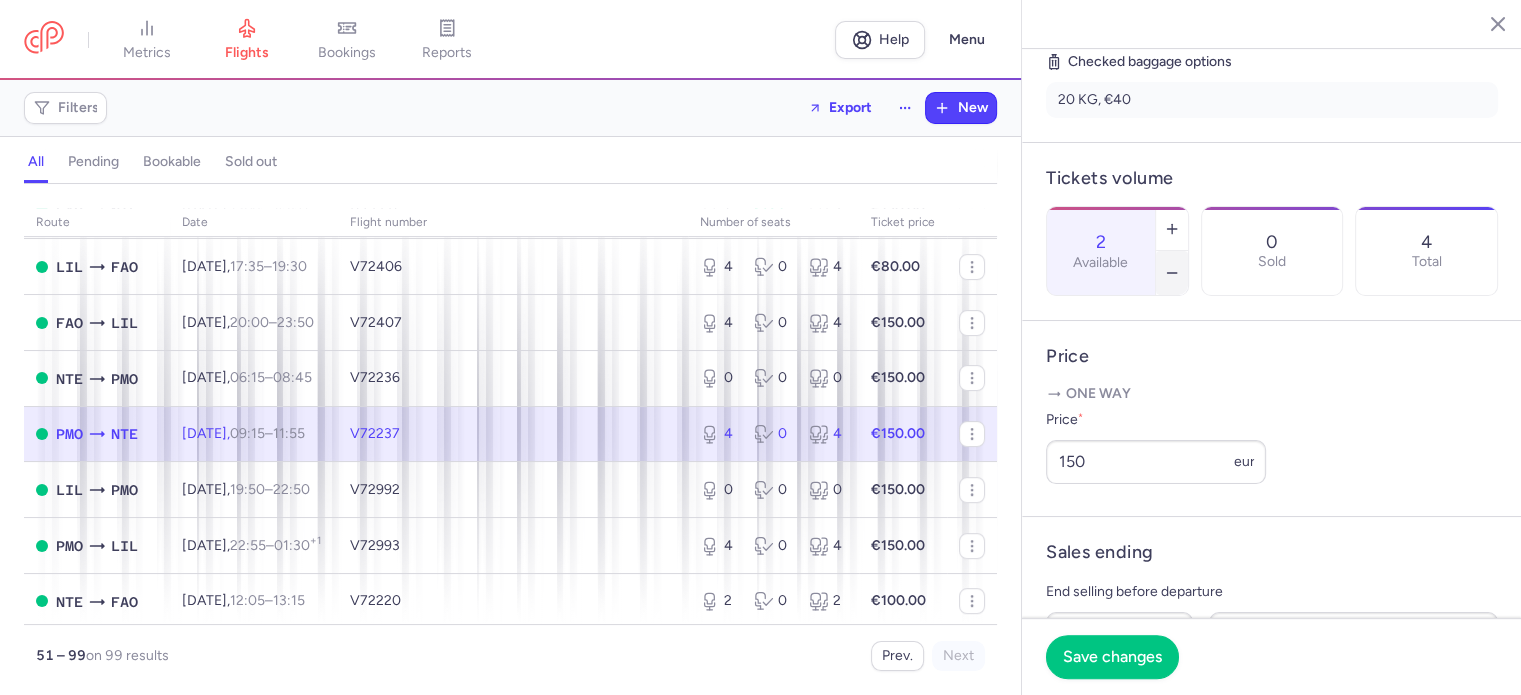 click at bounding box center [1172, 273] 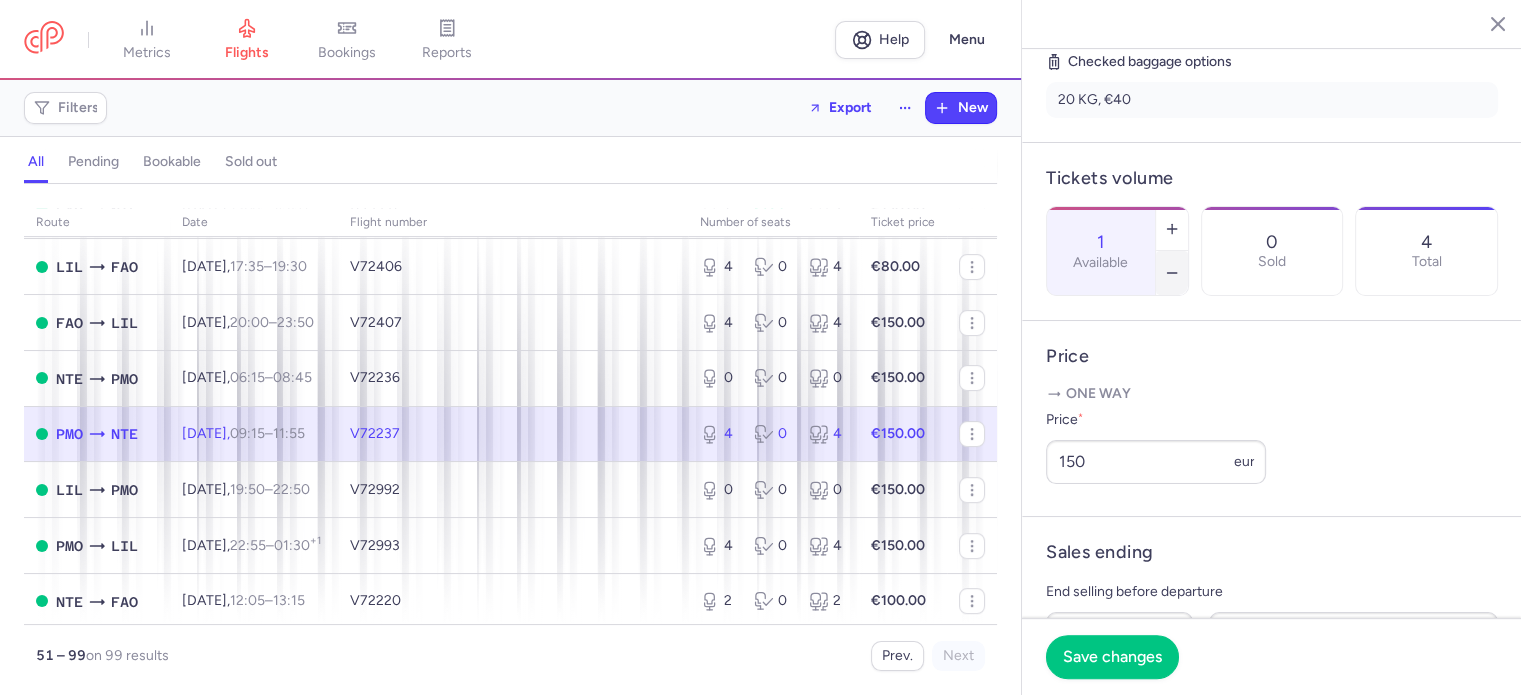 click at bounding box center (1172, 273) 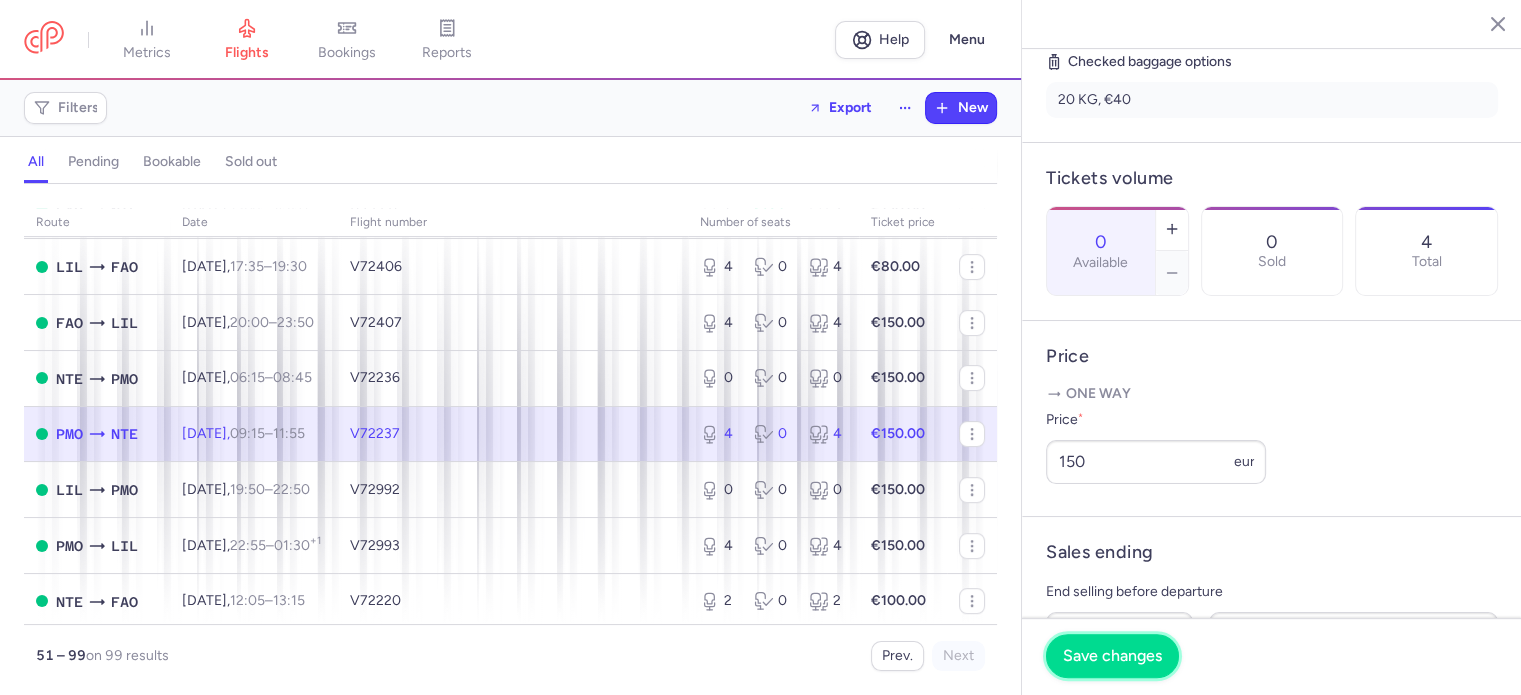 click on "Save changes" at bounding box center (1112, 656) 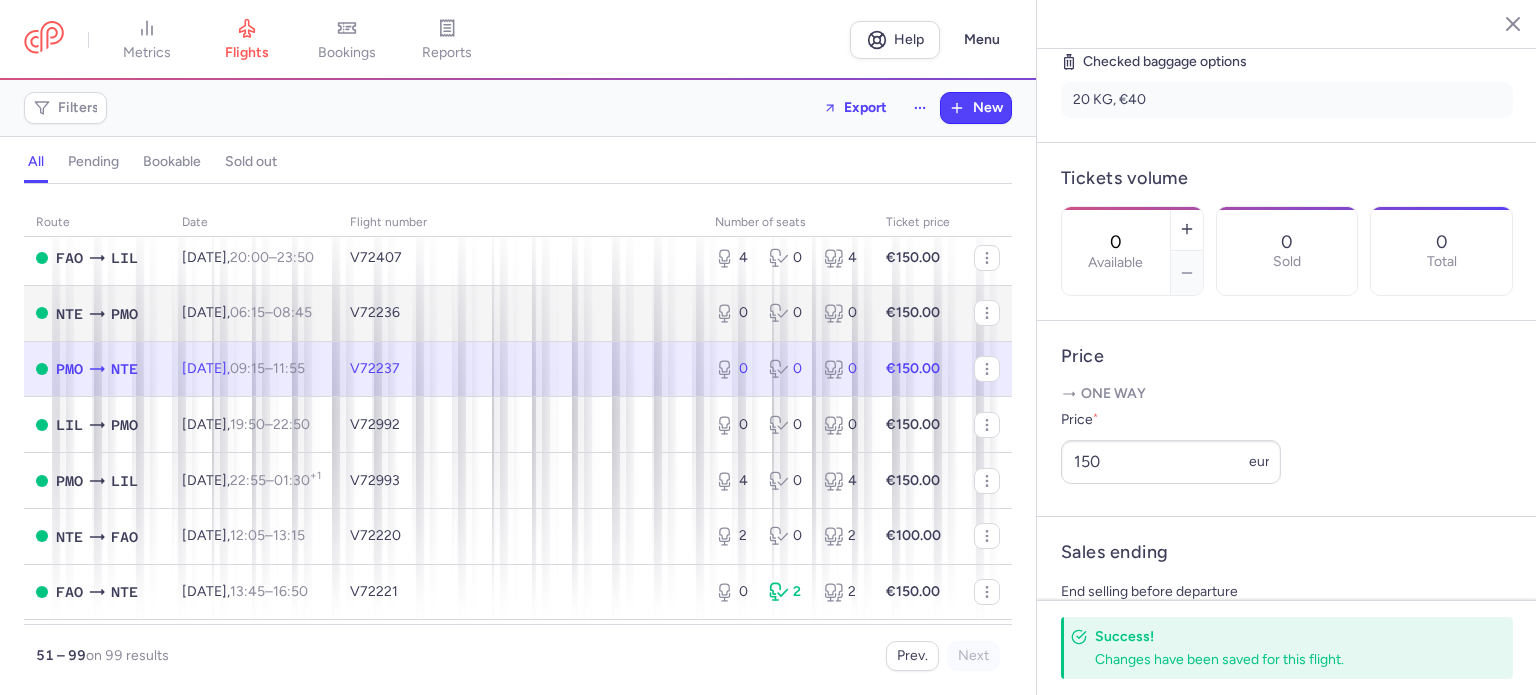 scroll, scrollTop: 800, scrollLeft: 0, axis: vertical 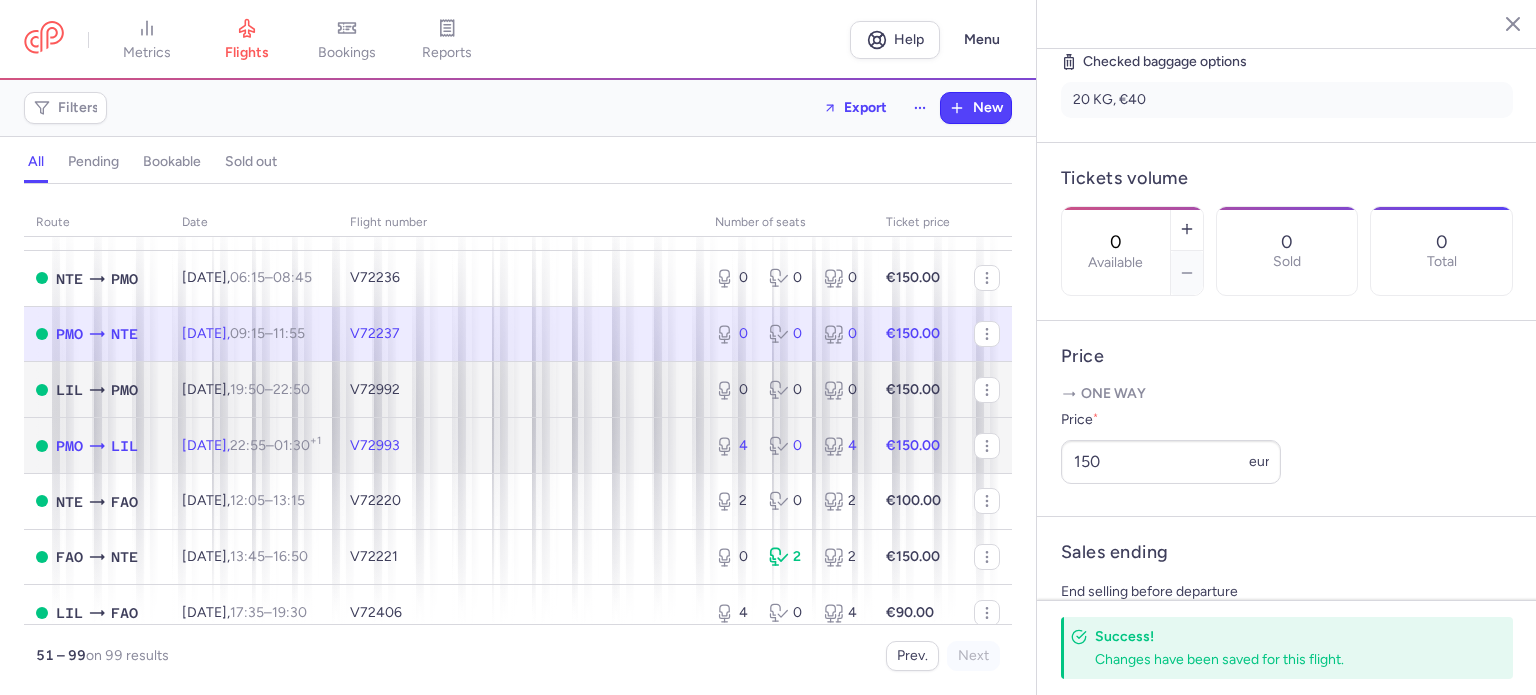 drag, startPoint x: 540, startPoint y: 463, endPoint x: 564, endPoint y: 414, distance: 54.56189 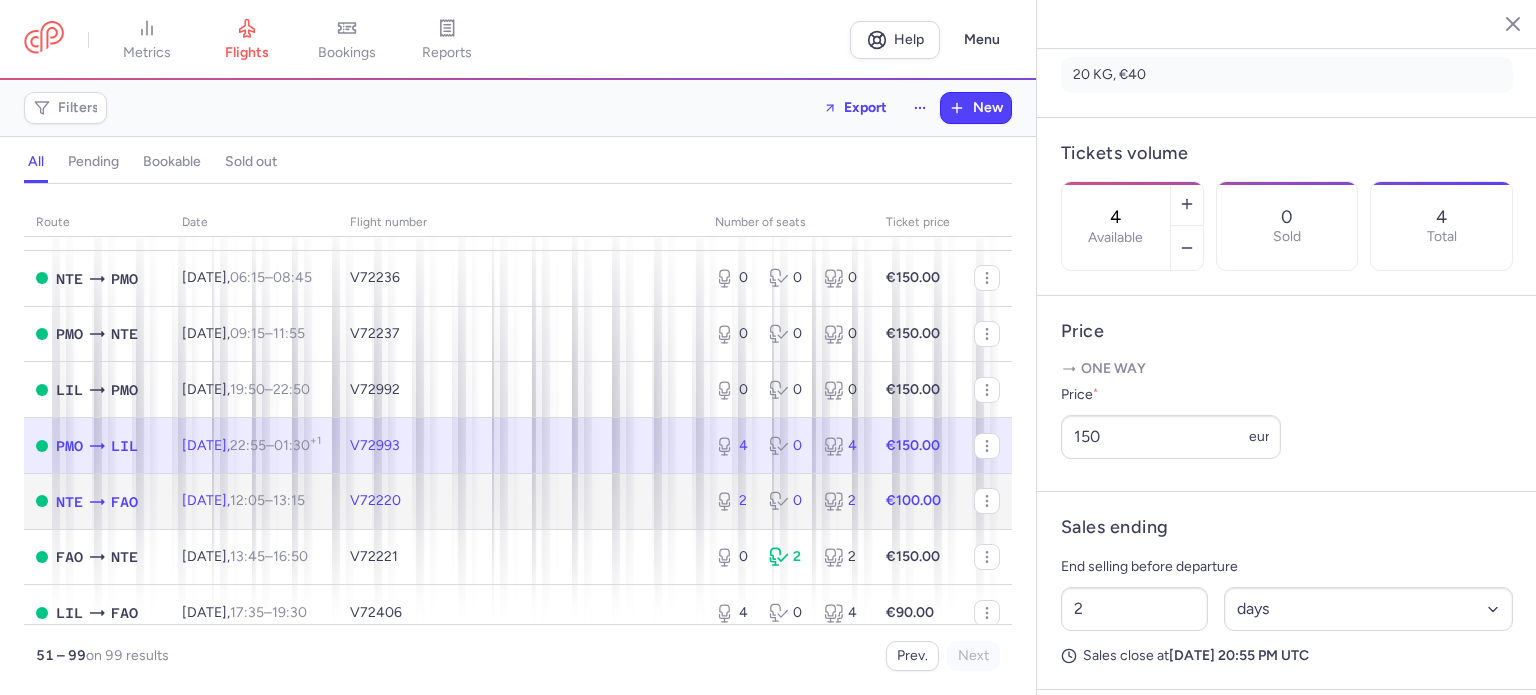 click on "2 0 2" at bounding box center (788, 501) 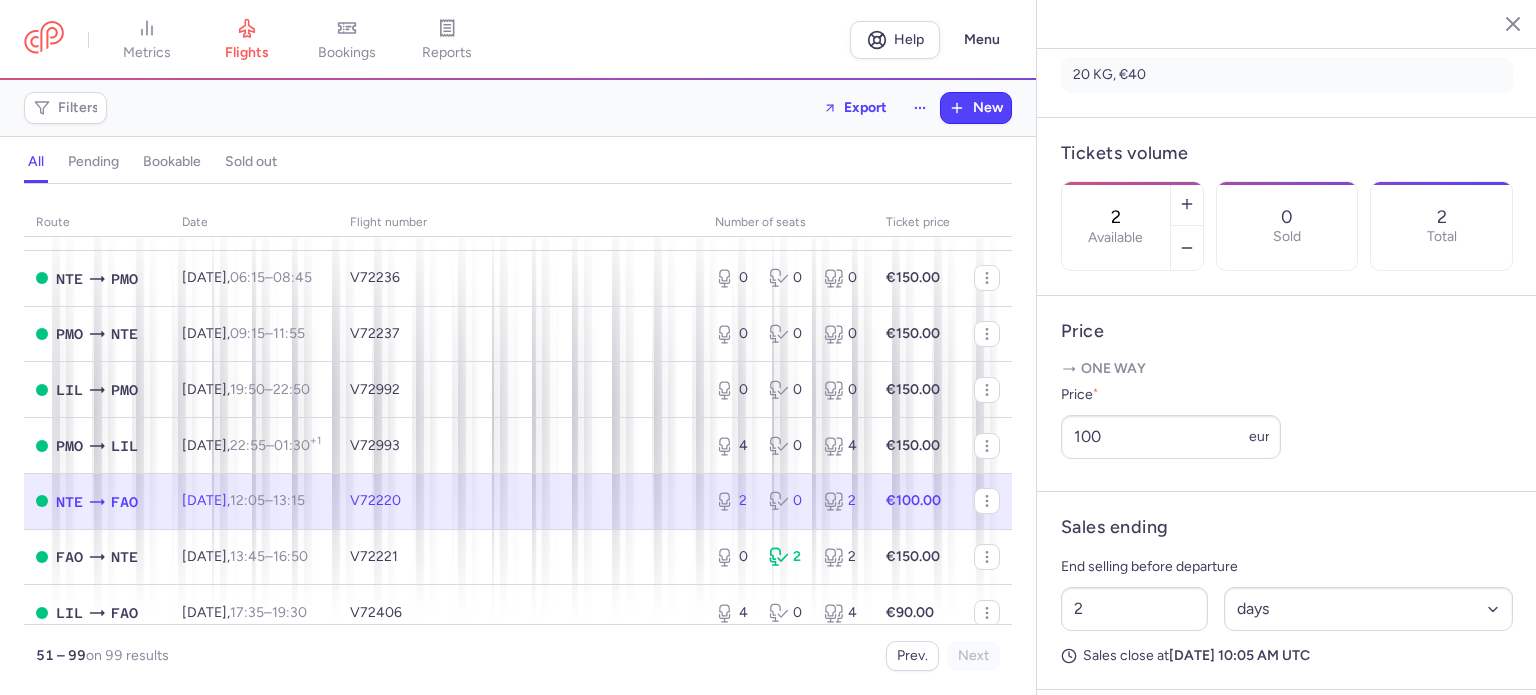 scroll, scrollTop: 1000, scrollLeft: 0, axis: vertical 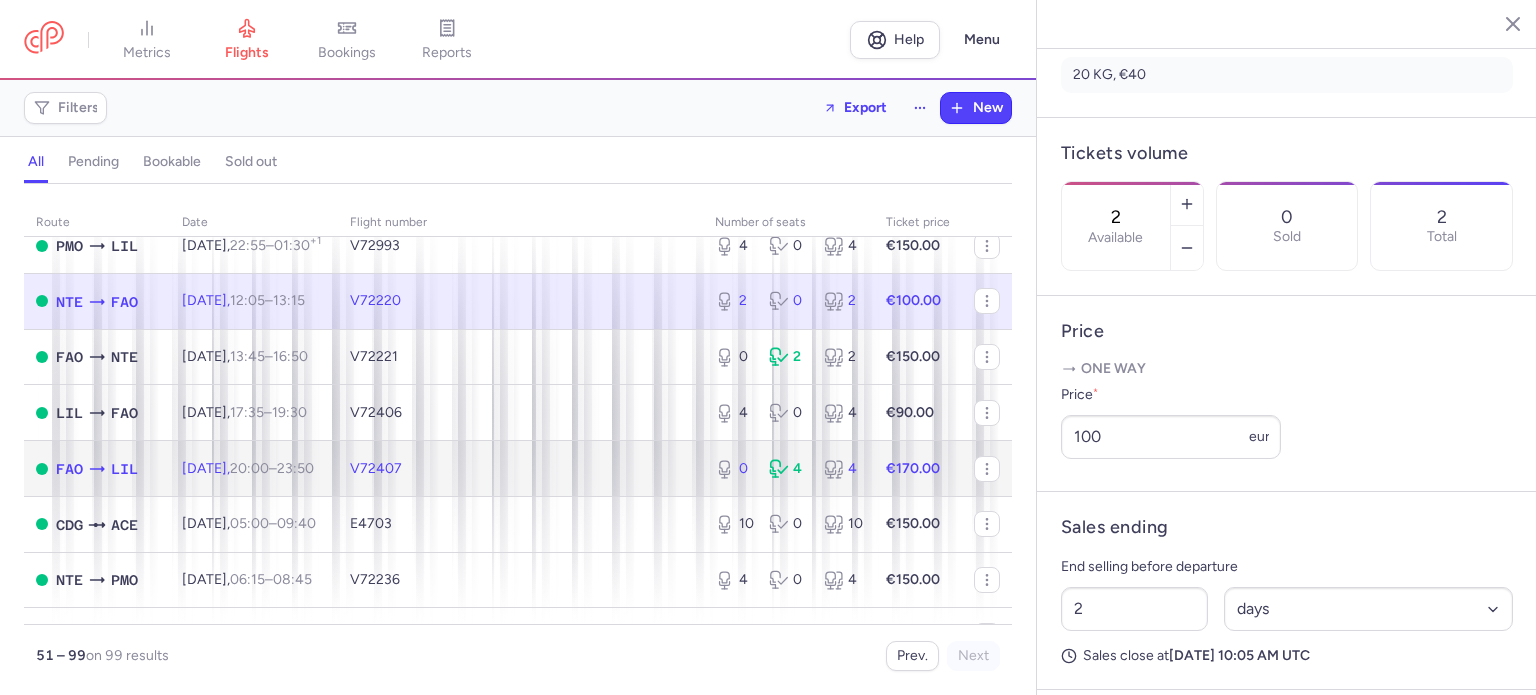 click on "V72407" at bounding box center (520, 469) 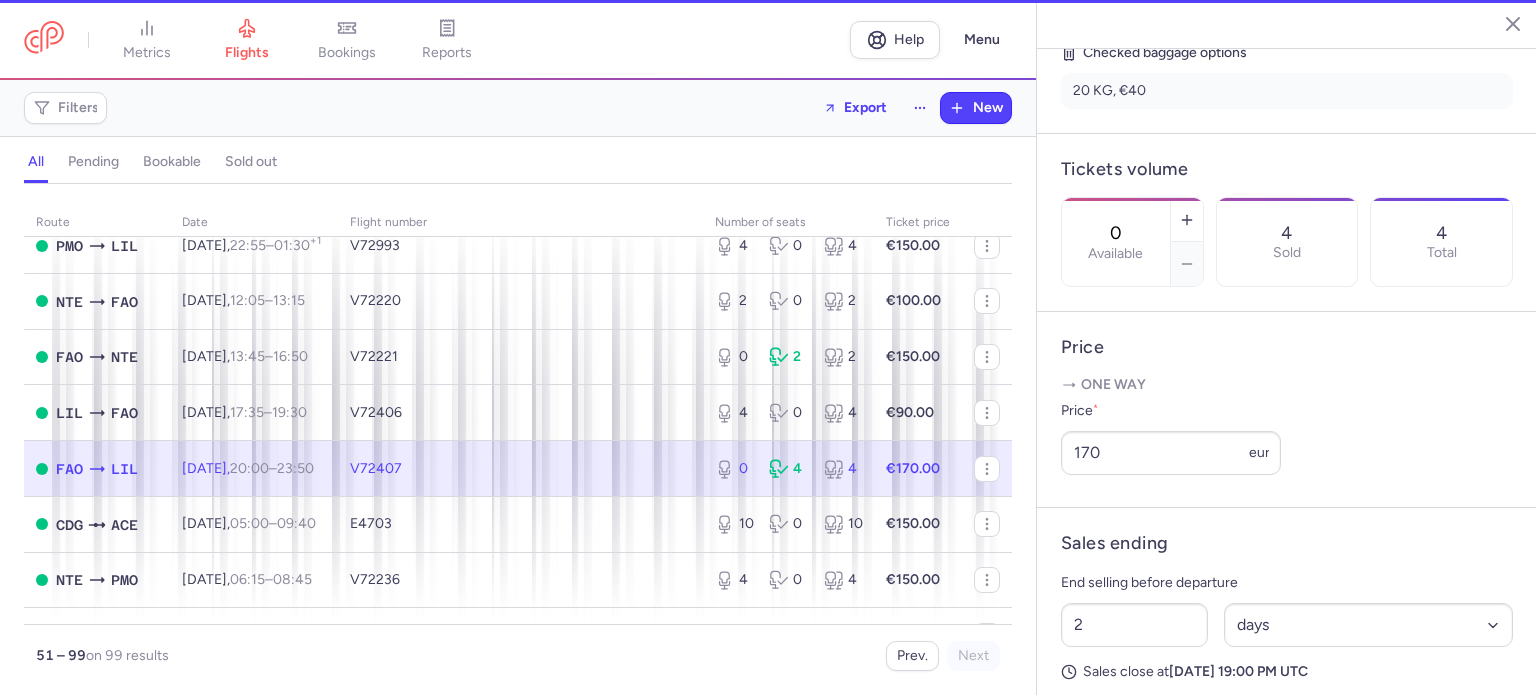 scroll, scrollTop: 516, scrollLeft: 0, axis: vertical 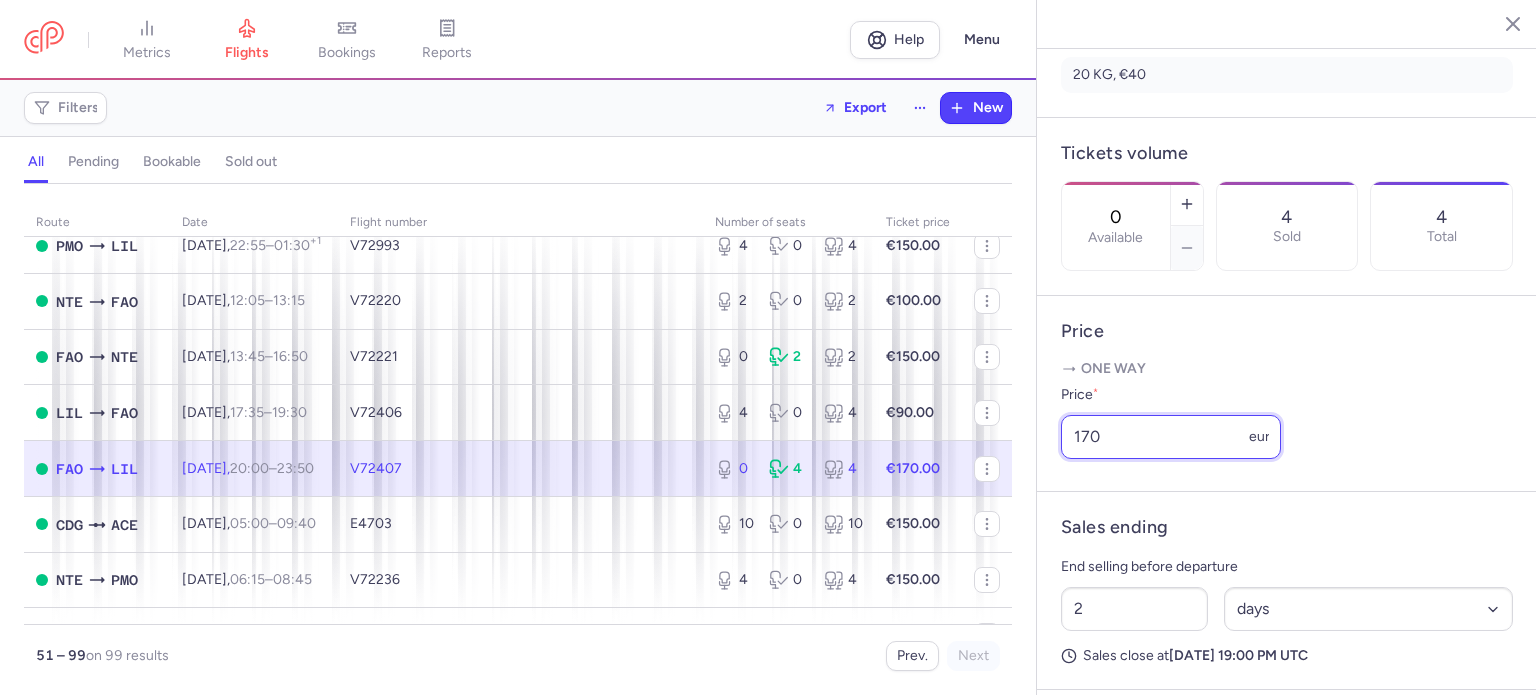 drag, startPoint x: 1104, startPoint y: 495, endPoint x: 1027, endPoint y: 482, distance: 78.08969 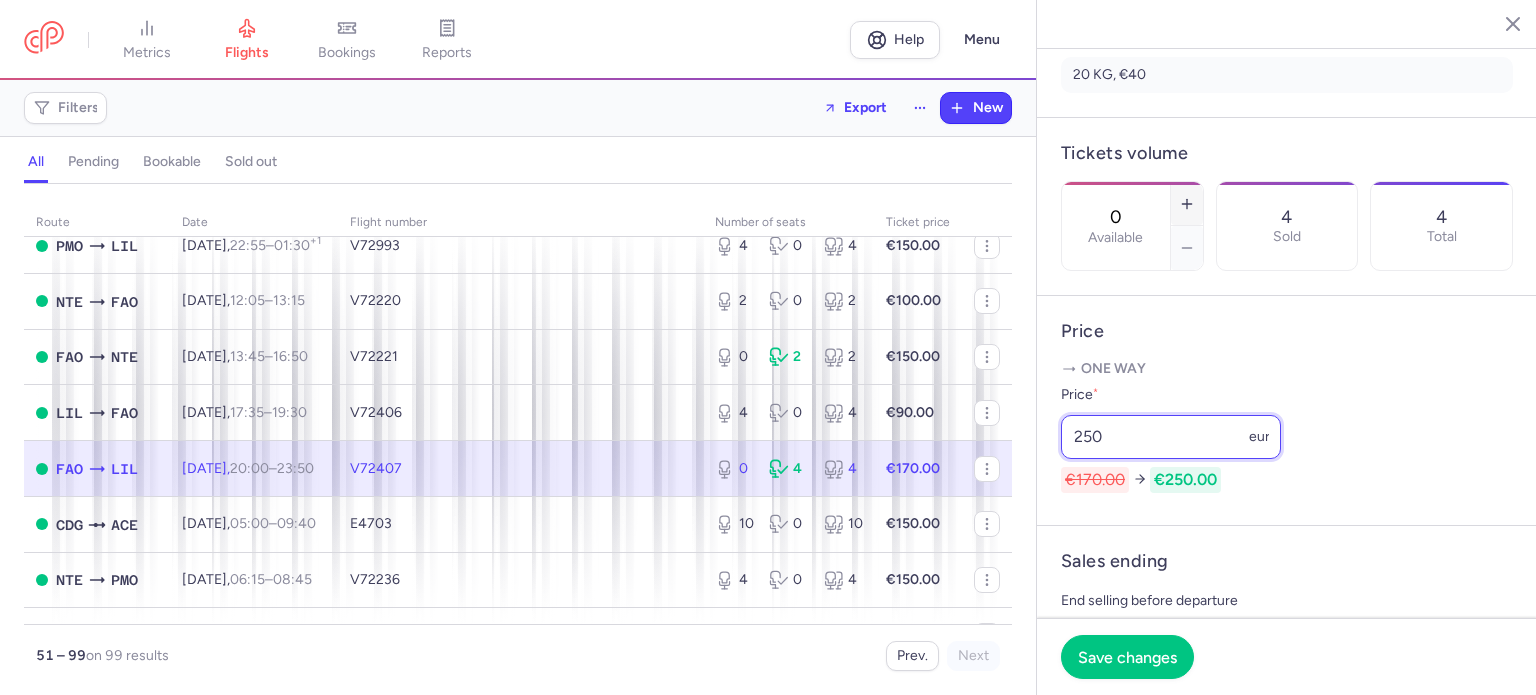 type on "250" 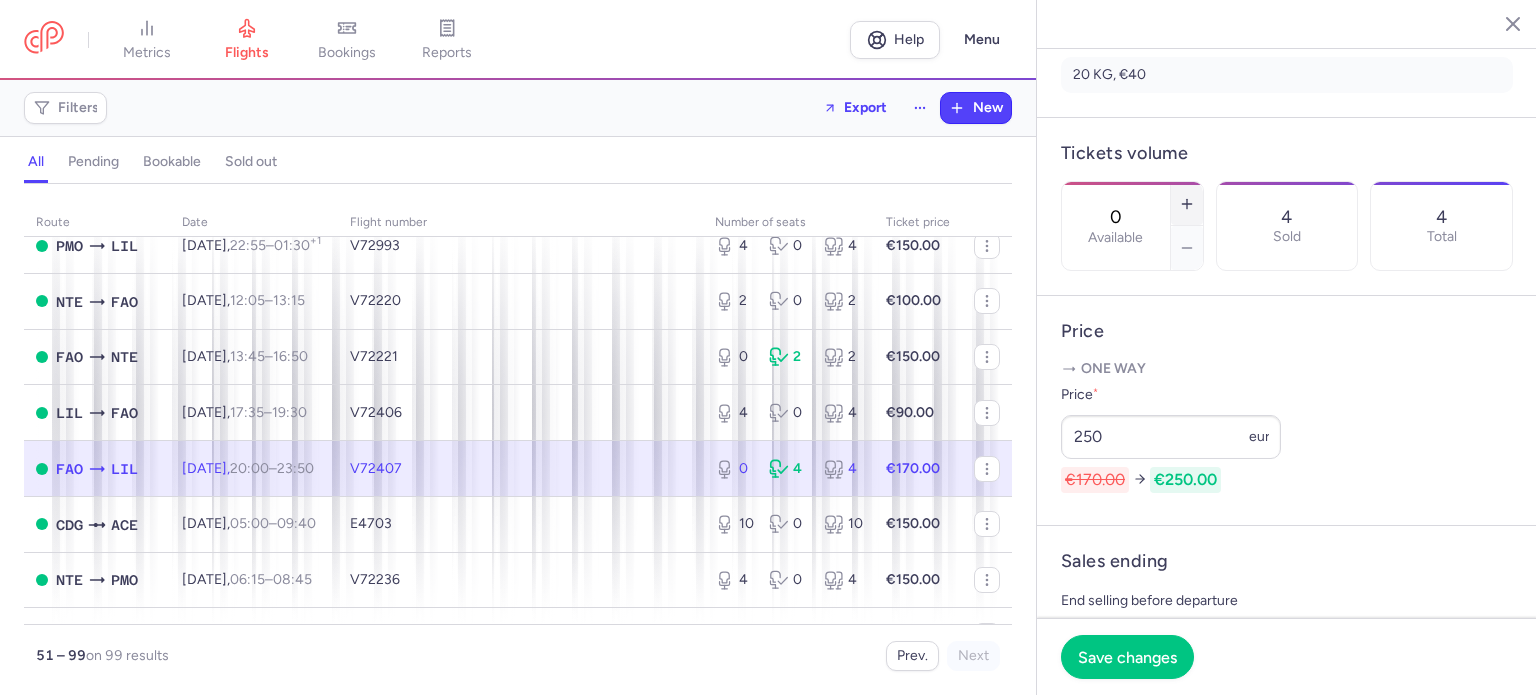 click 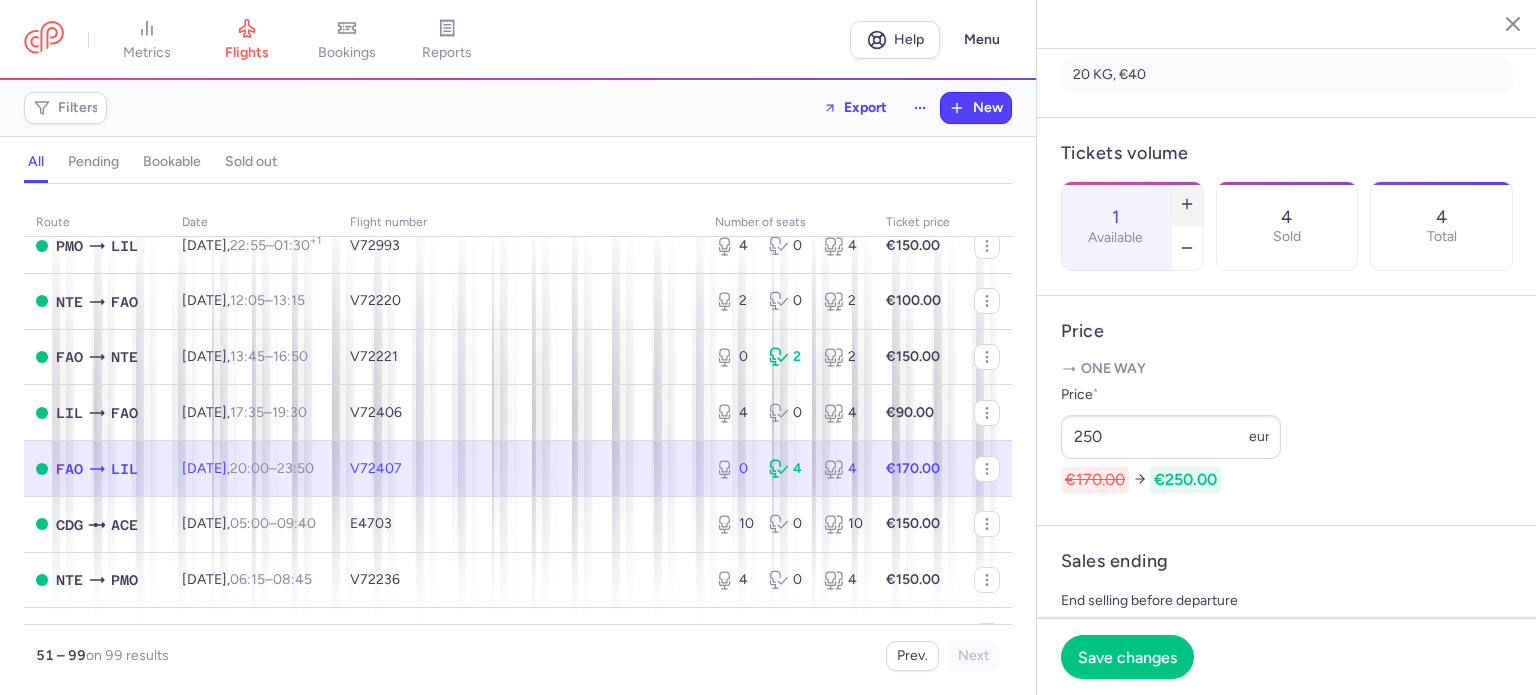 click 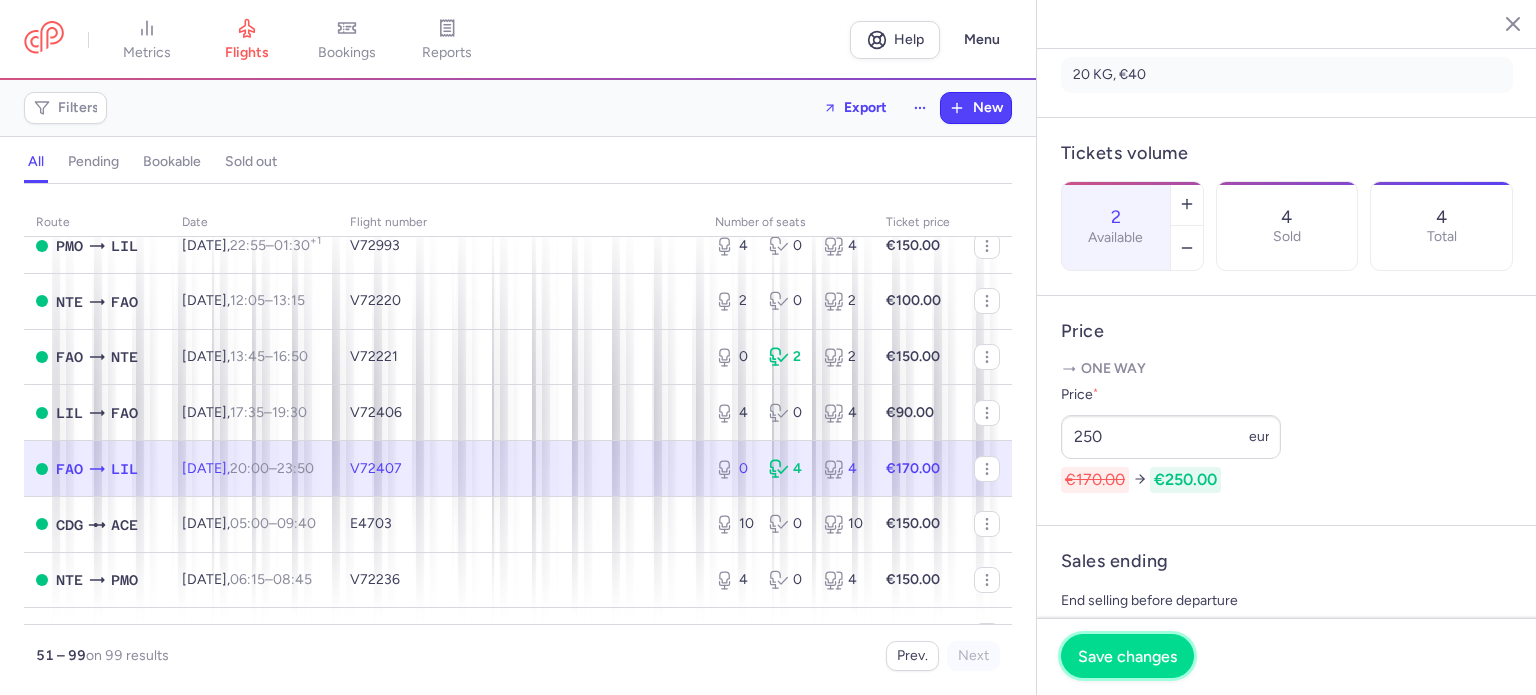 click on "Save changes" at bounding box center [1127, 656] 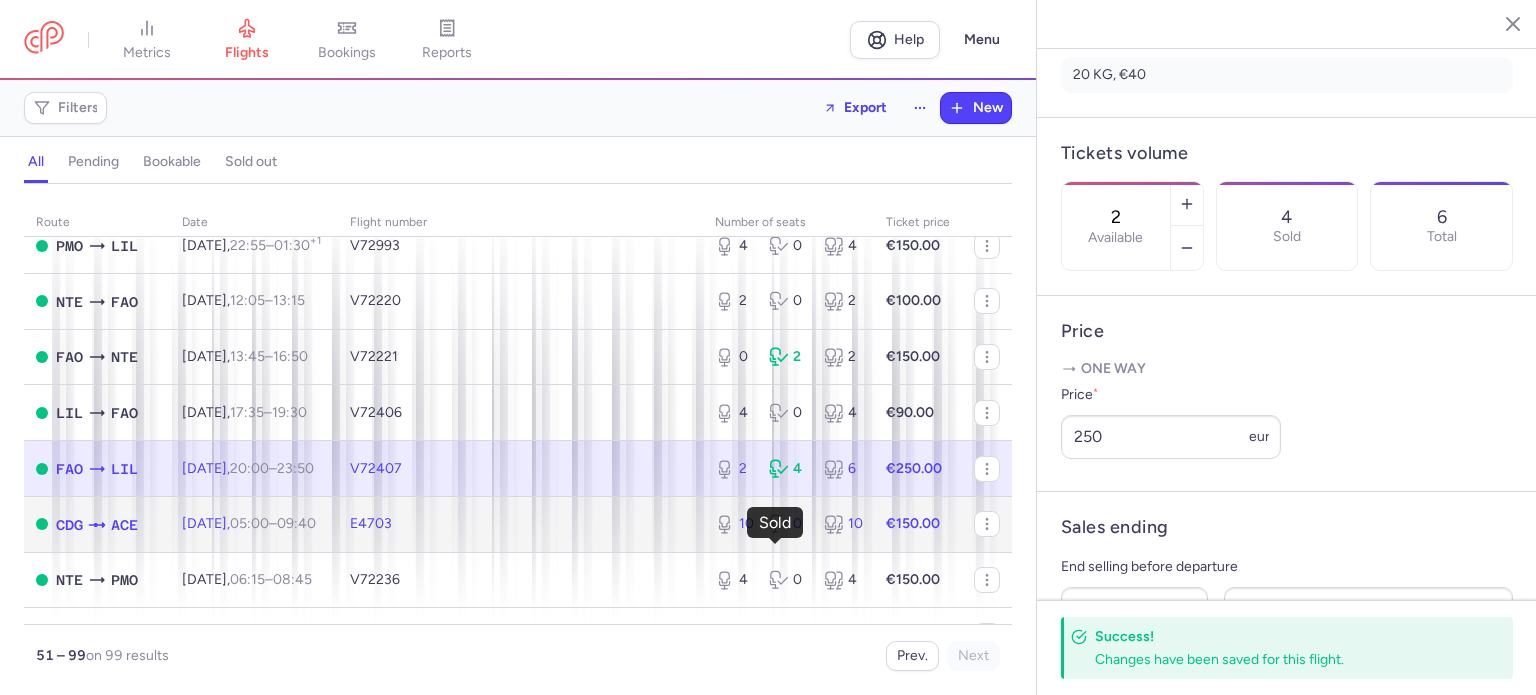 click on "0" at bounding box center (788, 524) 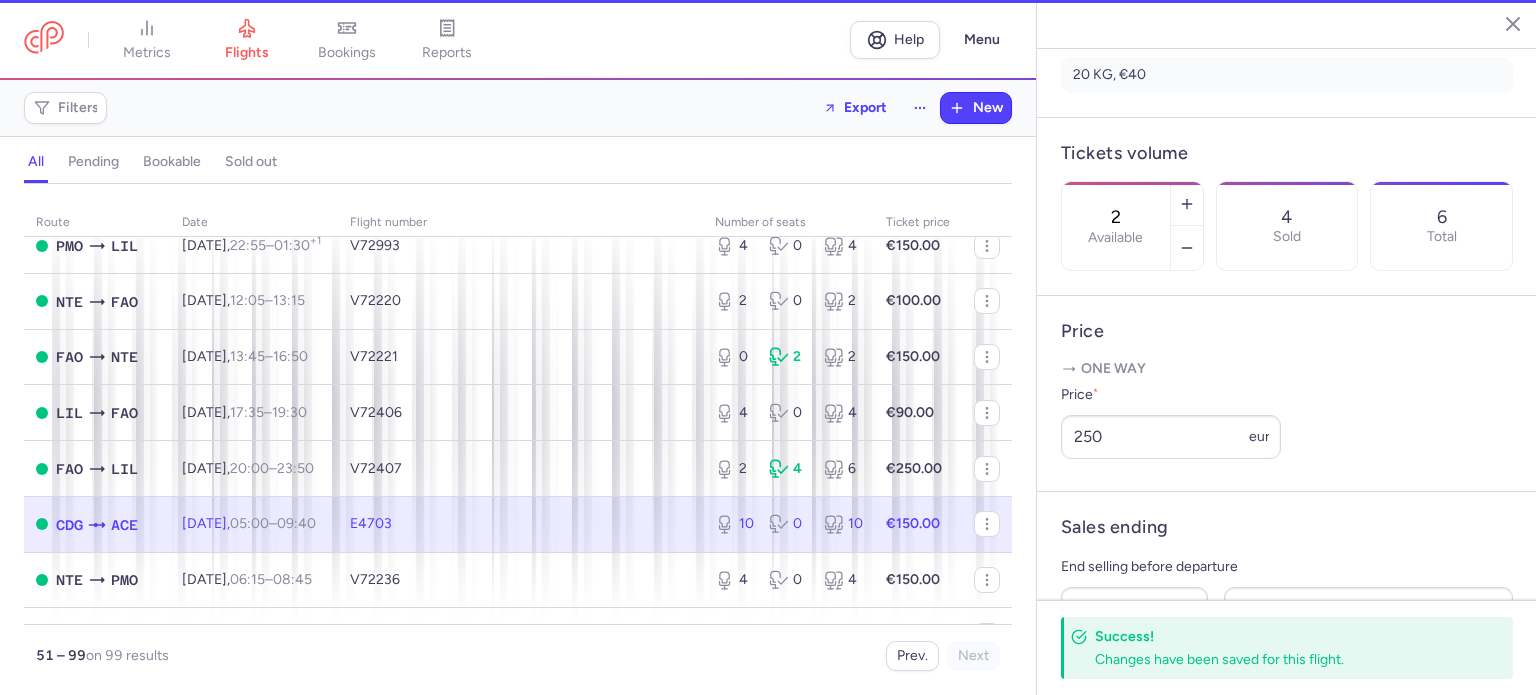 type on "10" 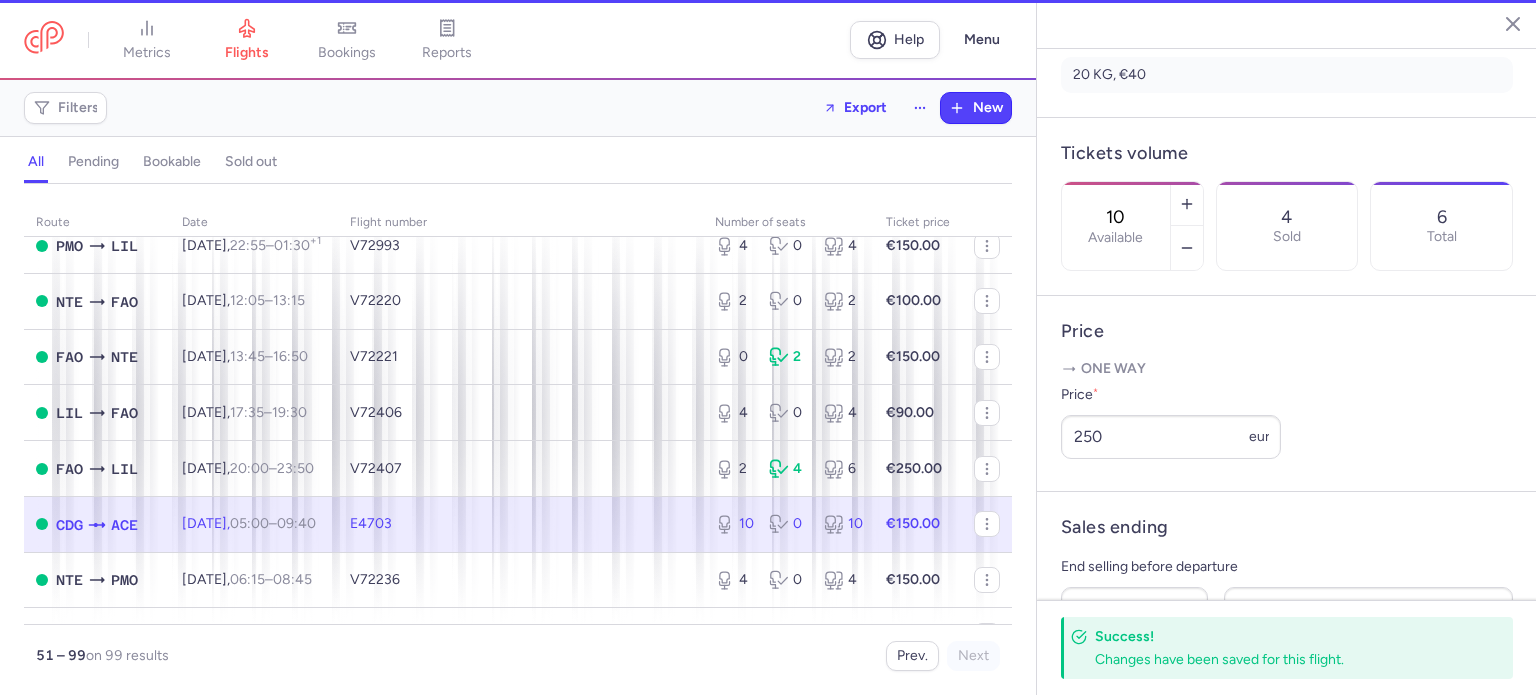 scroll, scrollTop: 500, scrollLeft: 0, axis: vertical 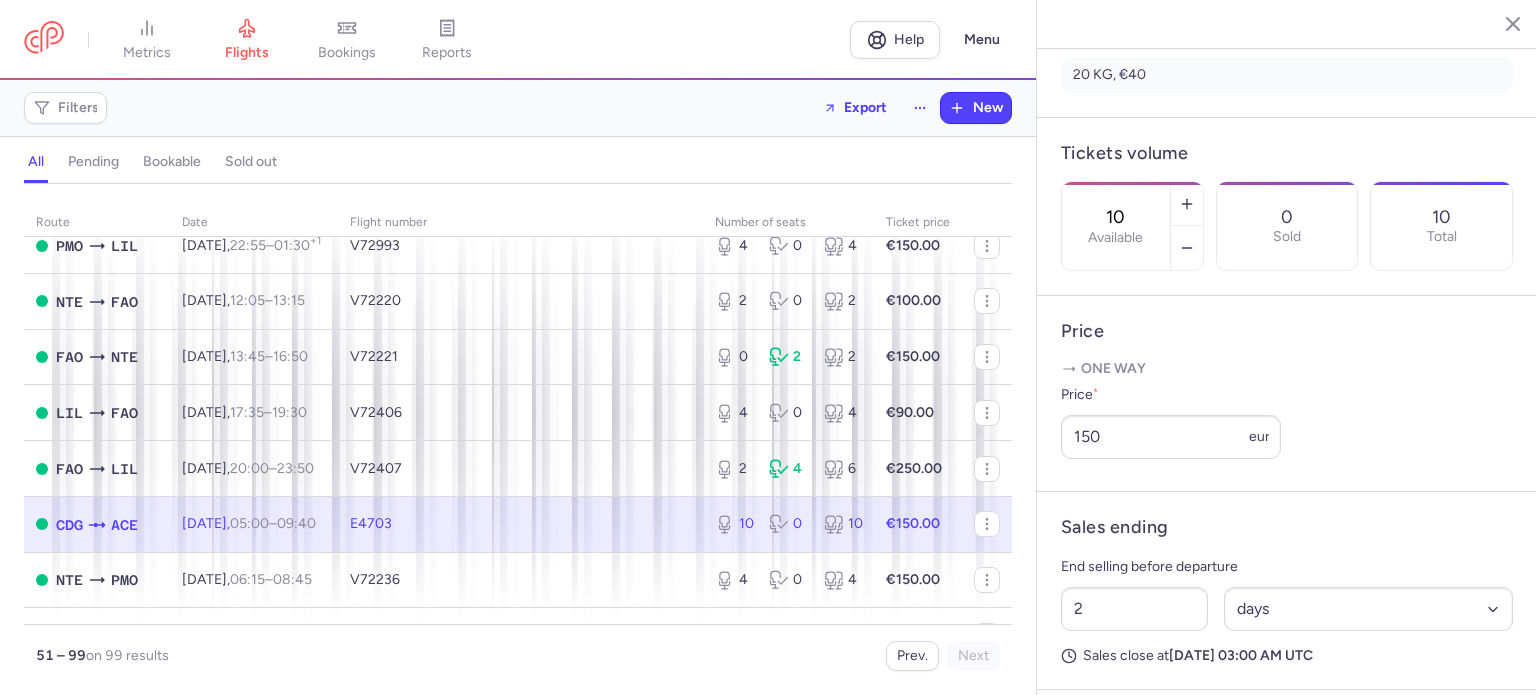 click on "€150.00" at bounding box center (918, 524) 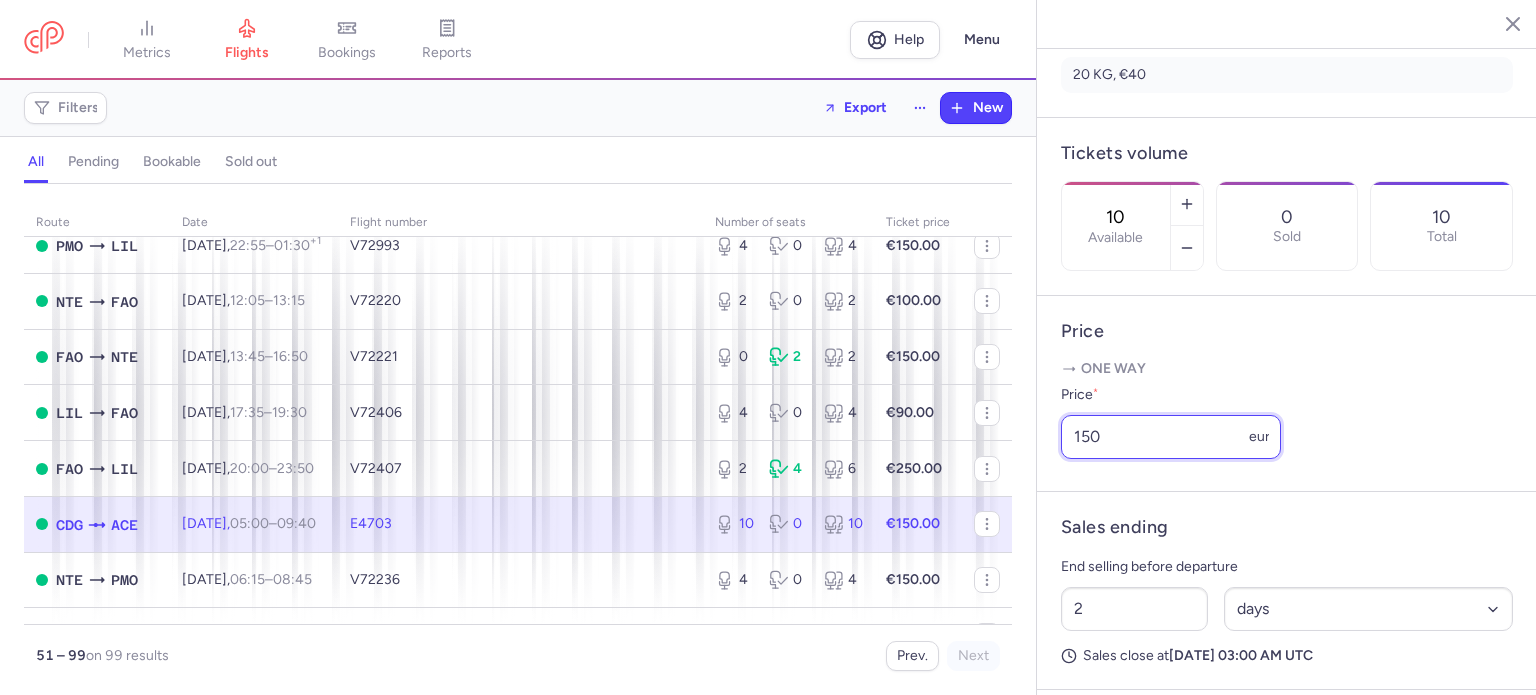 drag, startPoint x: 1123, startPoint y: 493, endPoint x: 1000, endPoint y: 482, distance: 123.49089 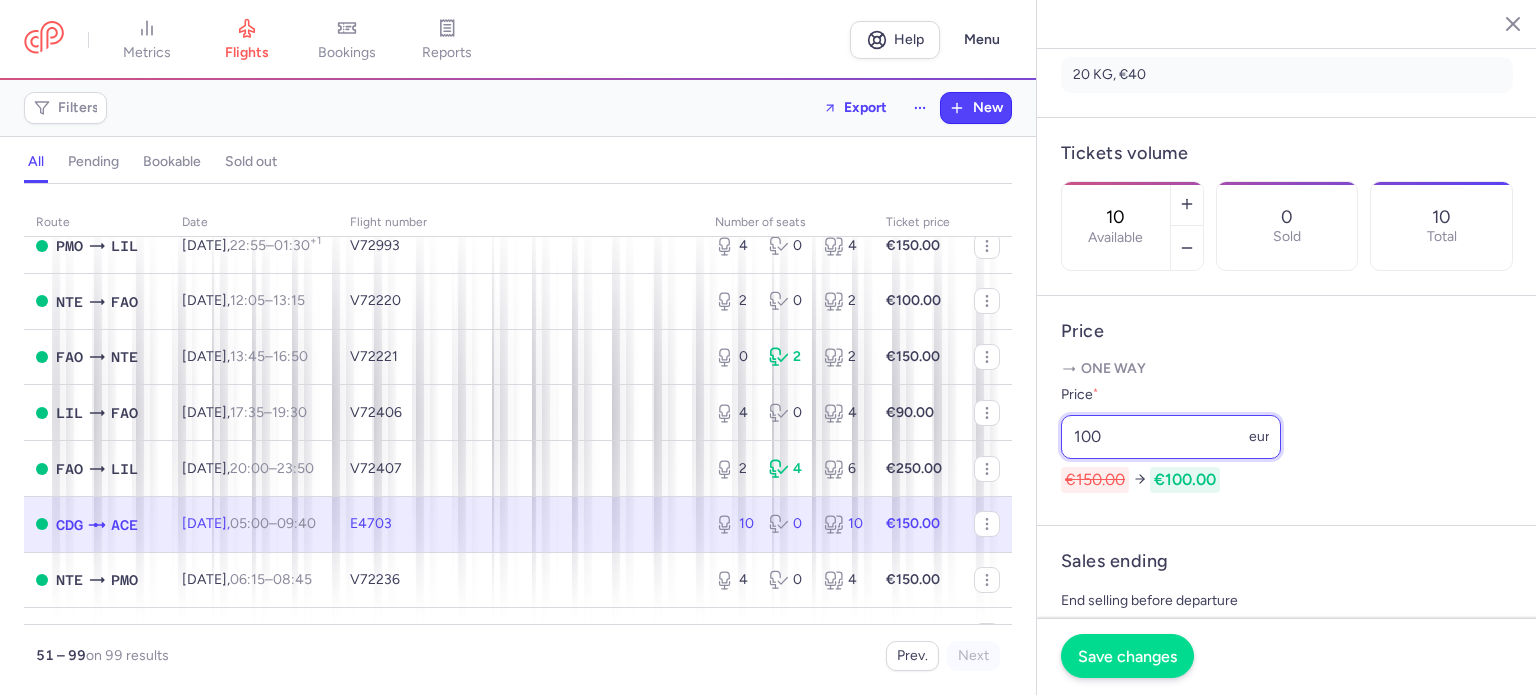 type on "100" 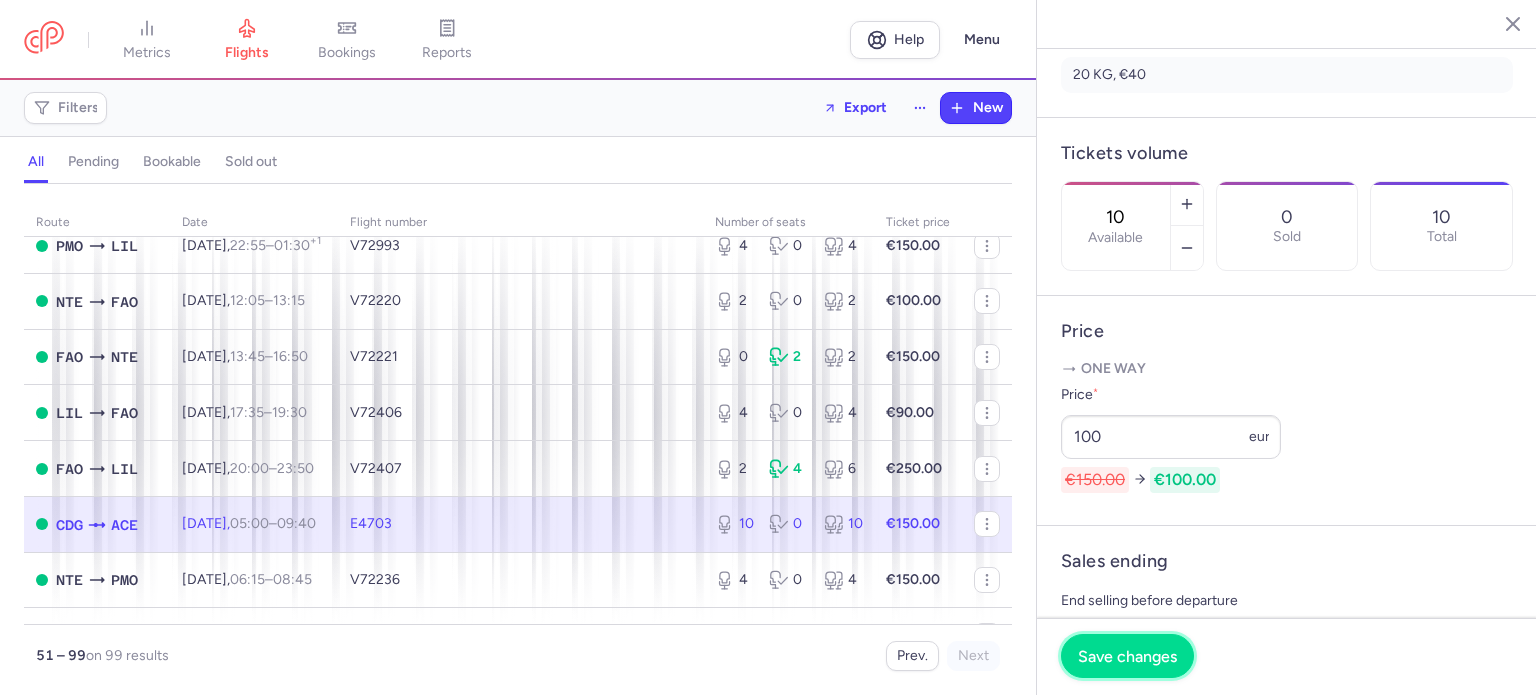 click on "Save changes" at bounding box center [1127, 656] 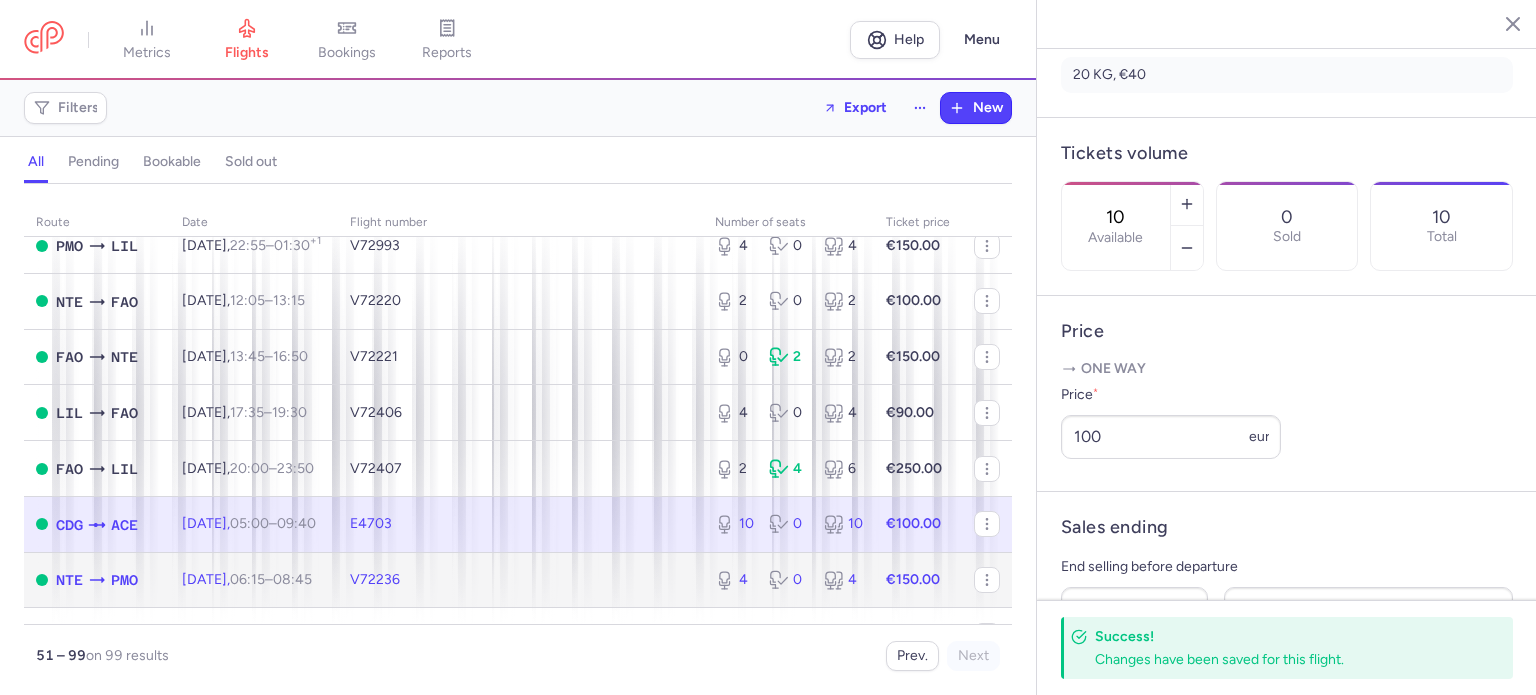 click on "€150.00" at bounding box center (918, 580) 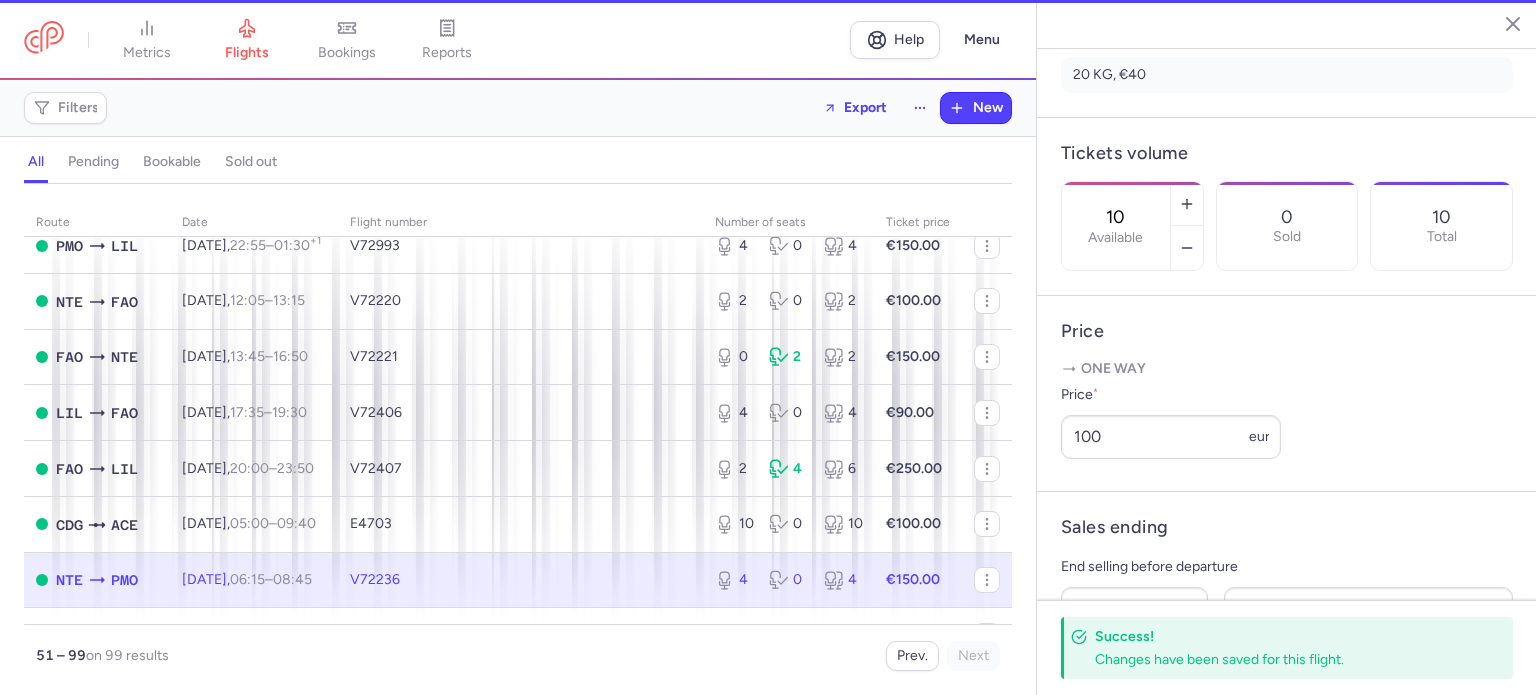 type on "4" 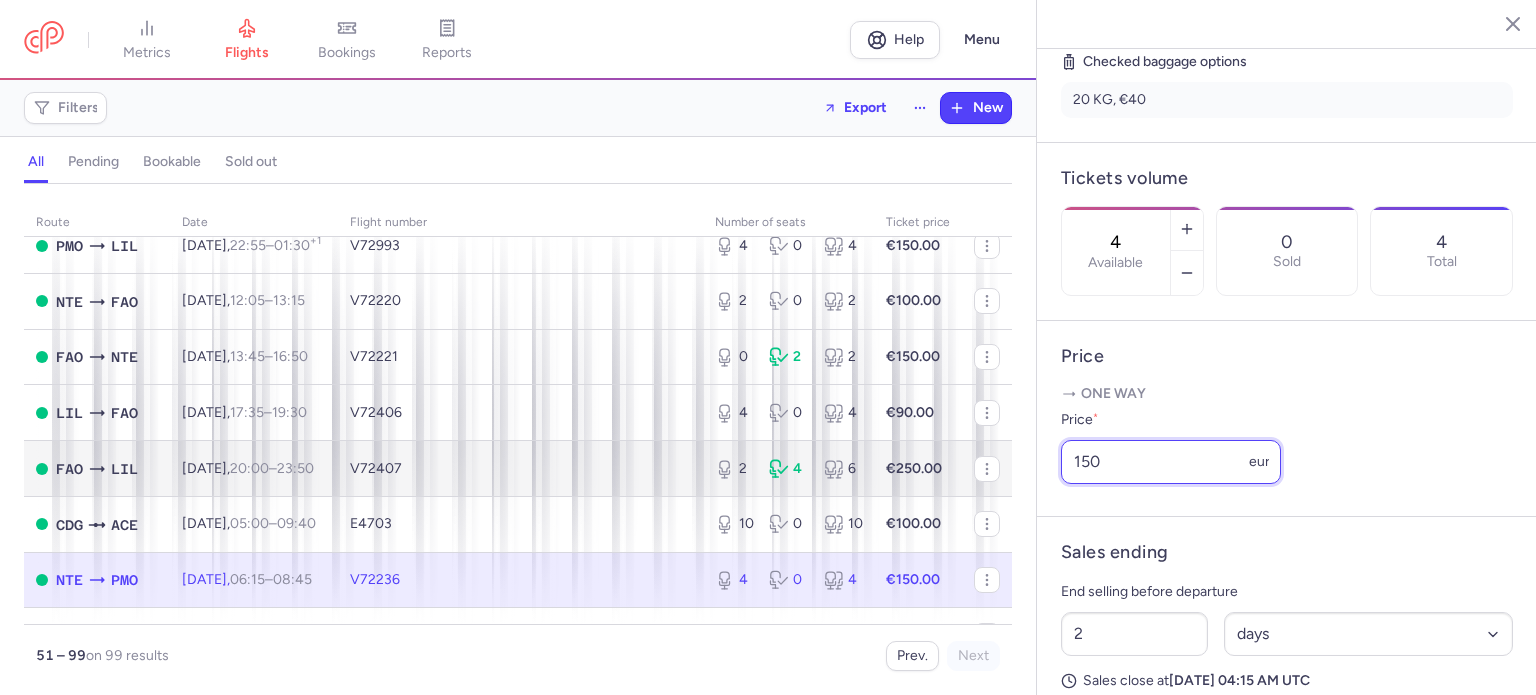 drag, startPoint x: 1104, startPoint y: 490, endPoint x: 982, endPoint y: 480, distance: 122.40915 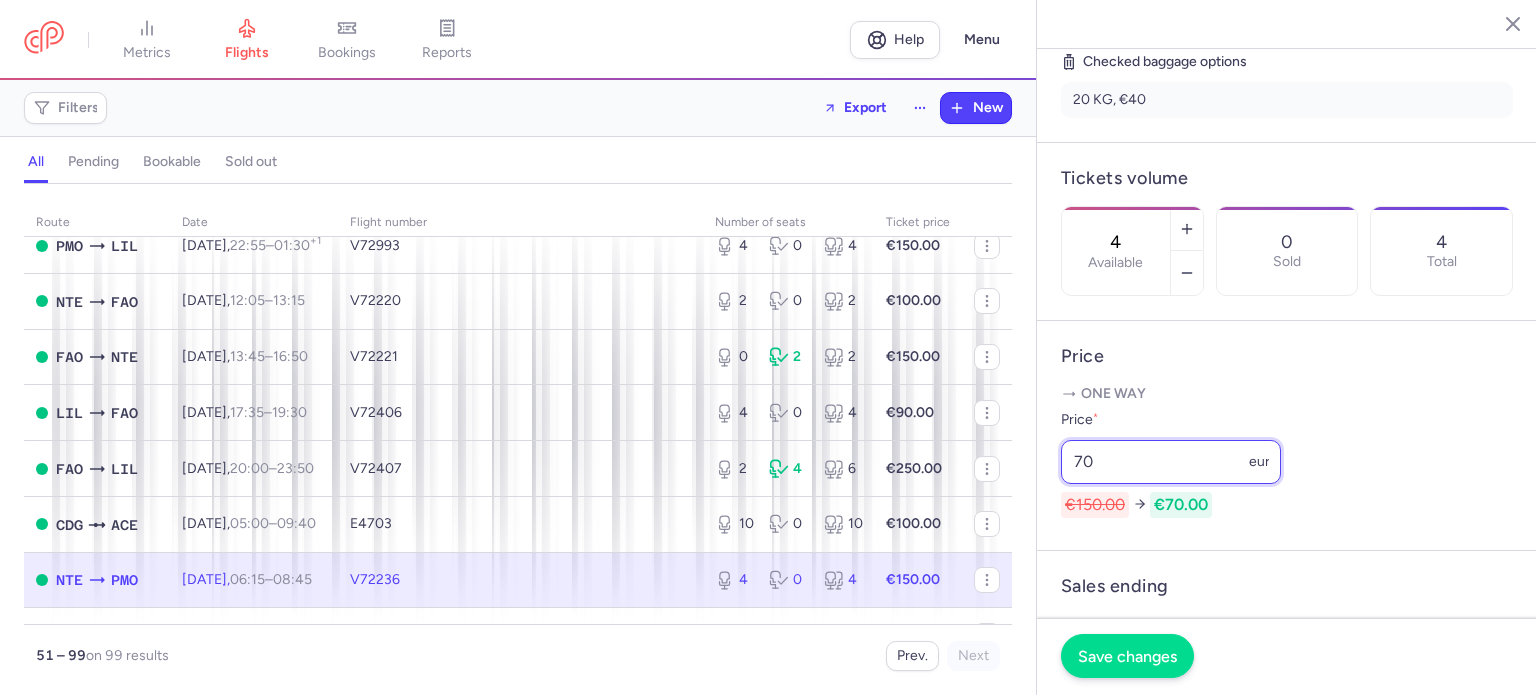 type on "70" 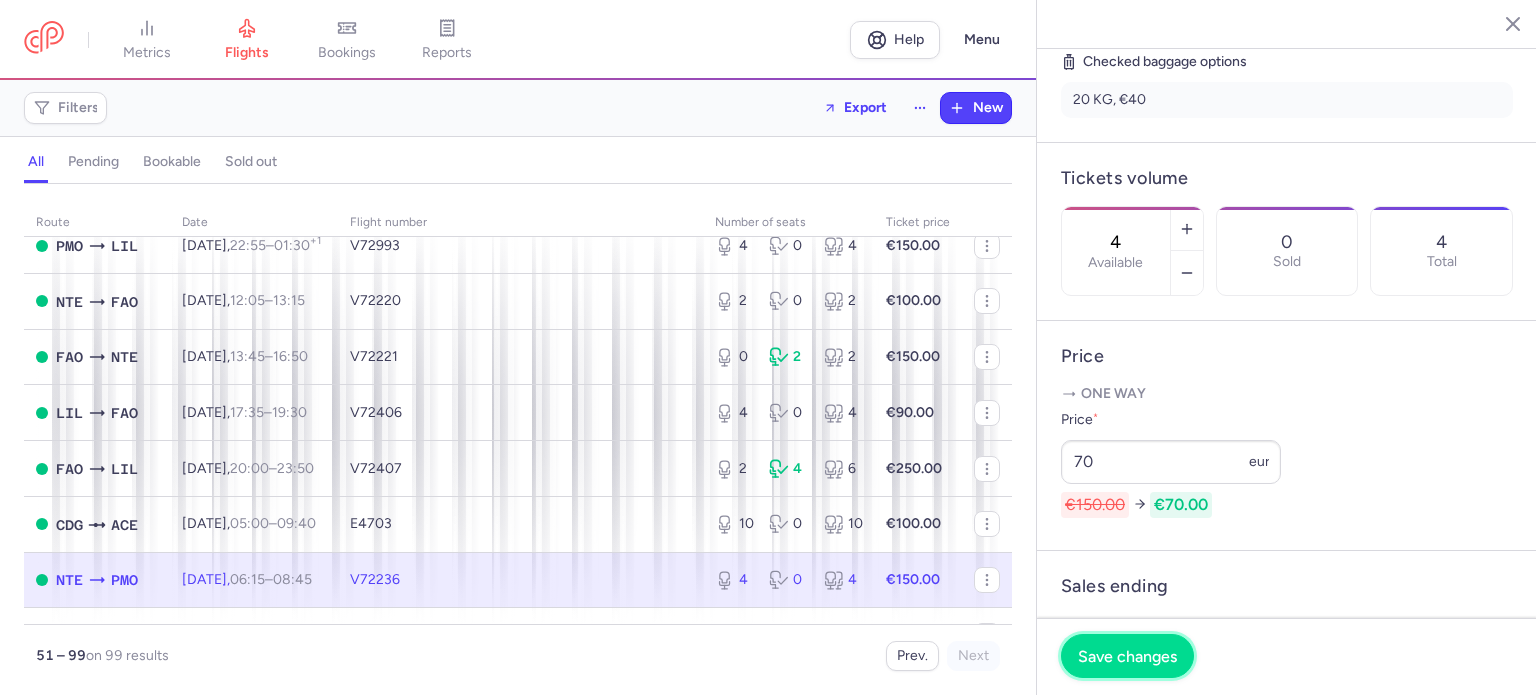 click on "Save changes" at bounding box center [1127, 656] 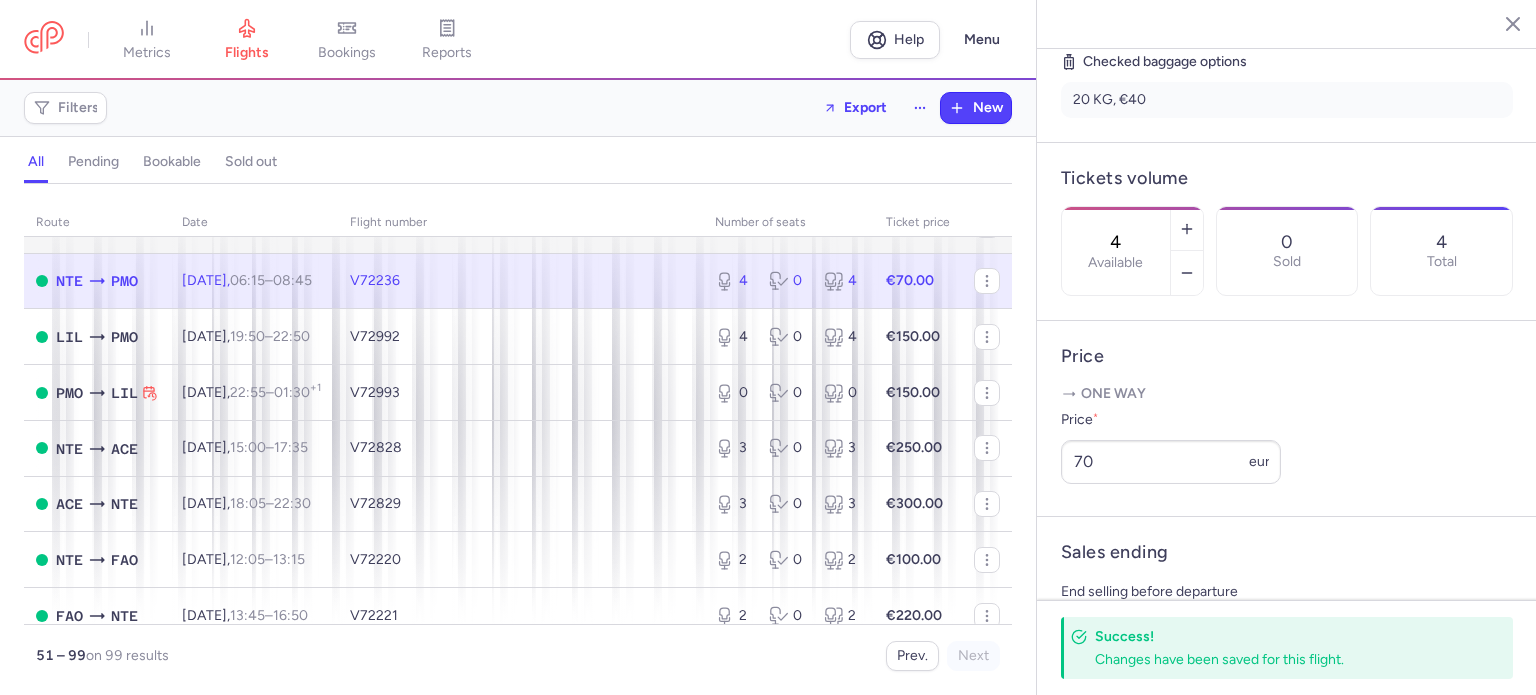 scroll, scrollTop: 1300, scrollLeft: 0, axis: vertical 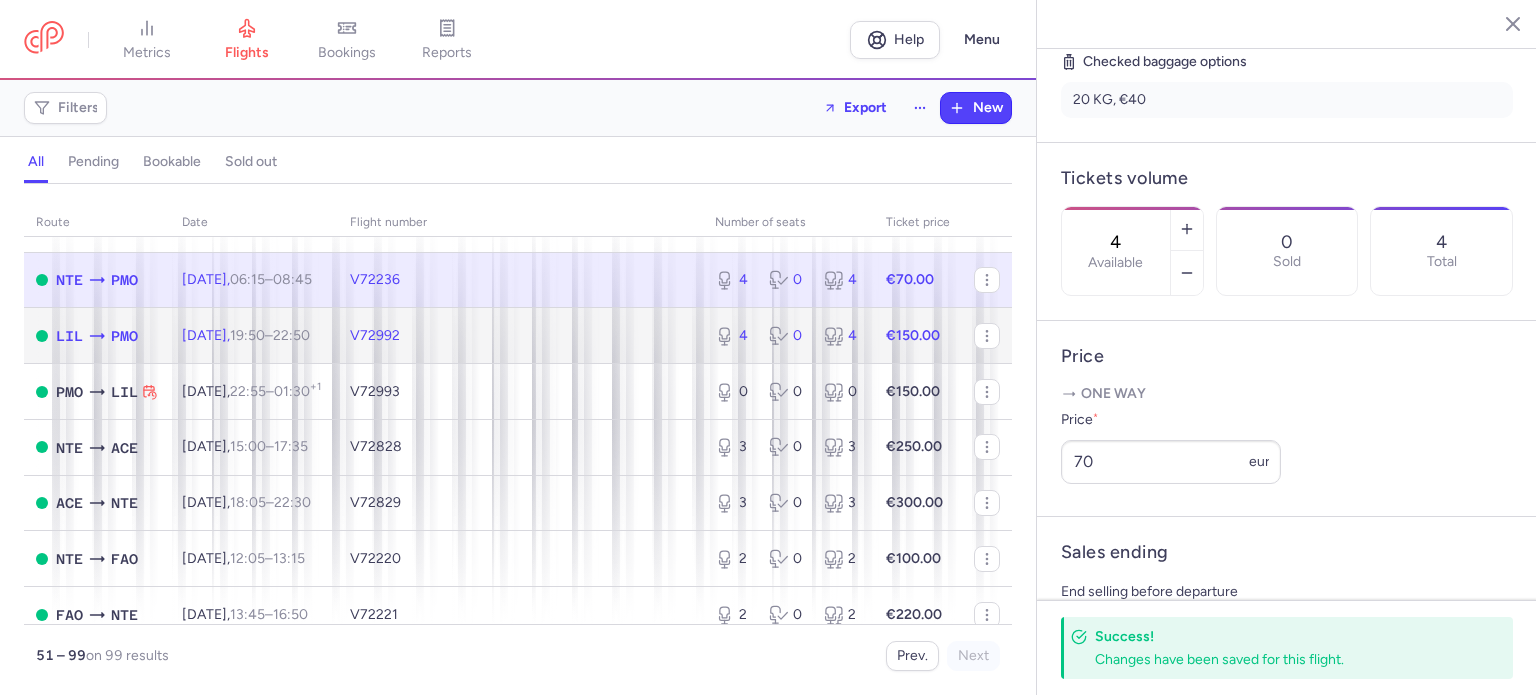 click on "€150.00" at bounding box center [913, 335] 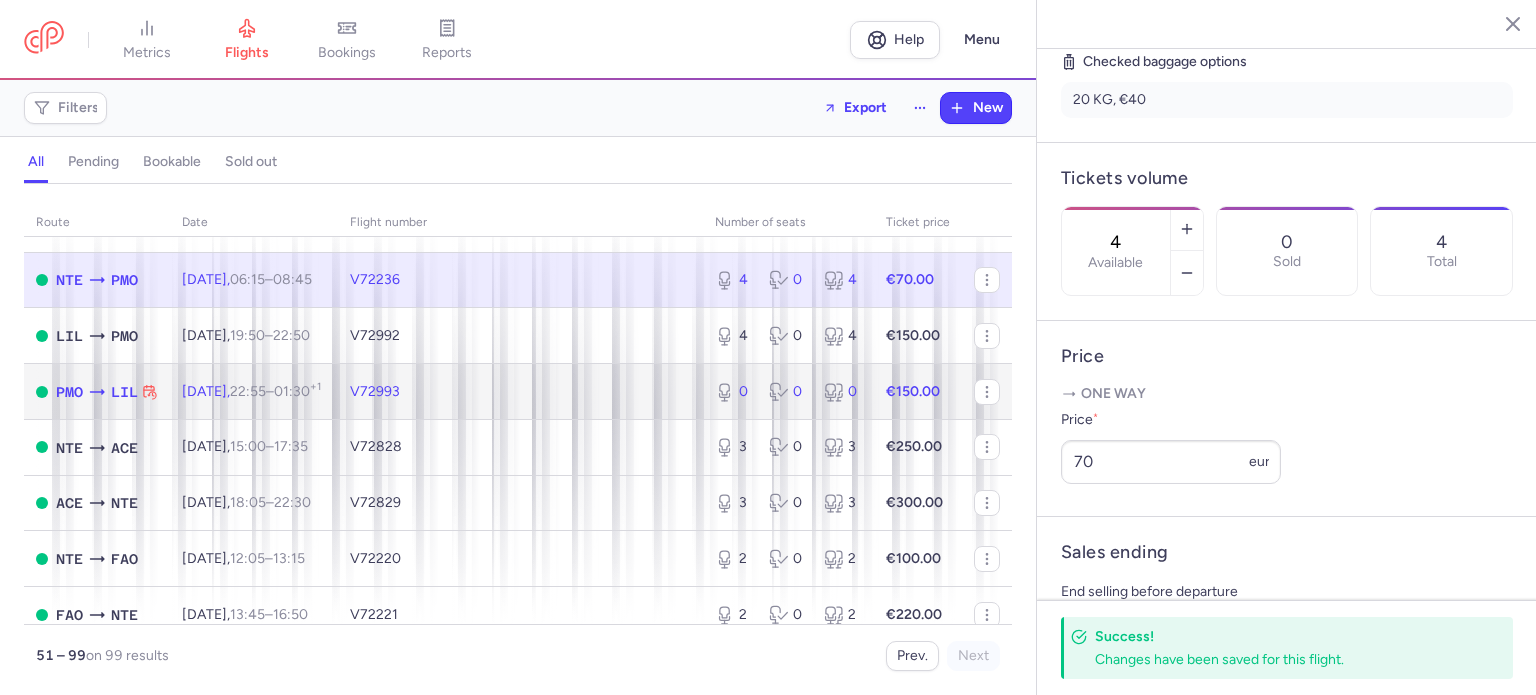 click on "22:55  –  01:30  +1" at bounding box center [275, 391] 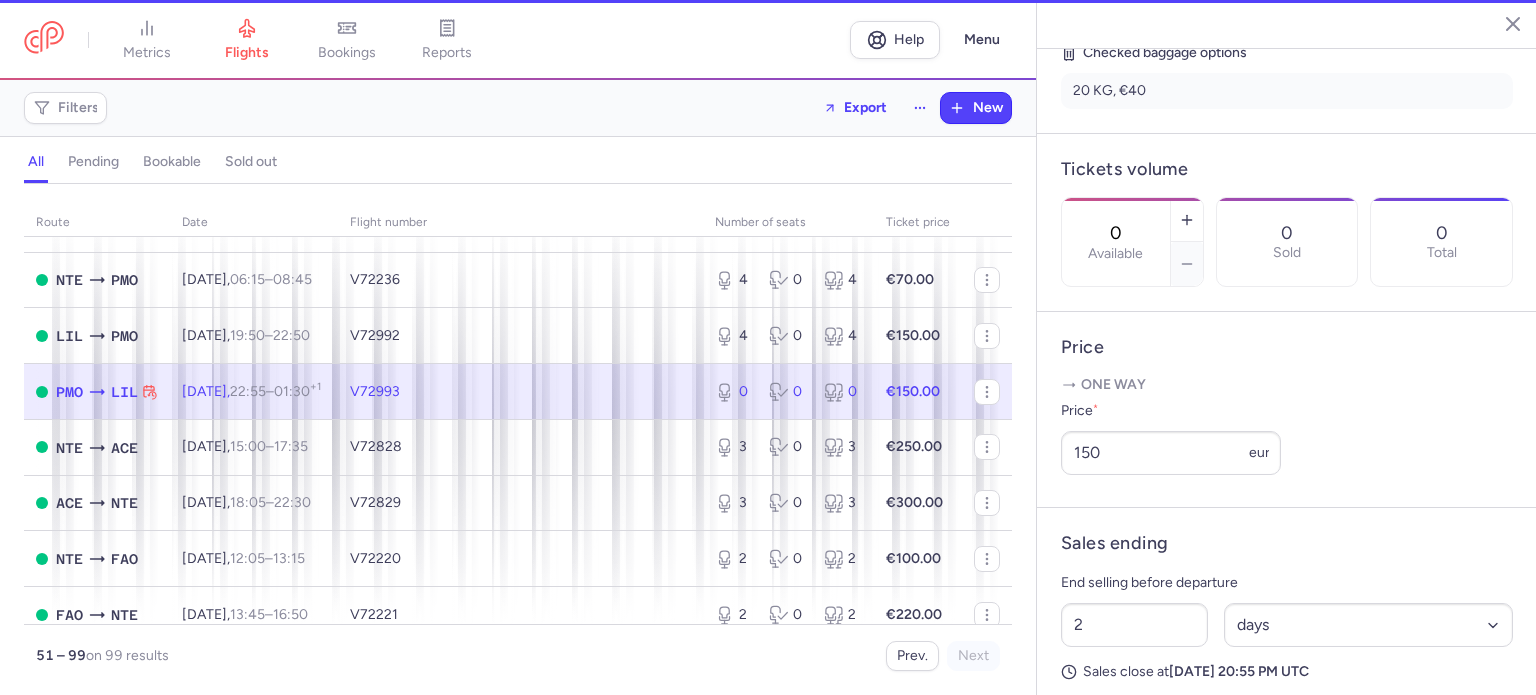scroll, scrollTop: 516, scrollLeft: 0, axis: vertical 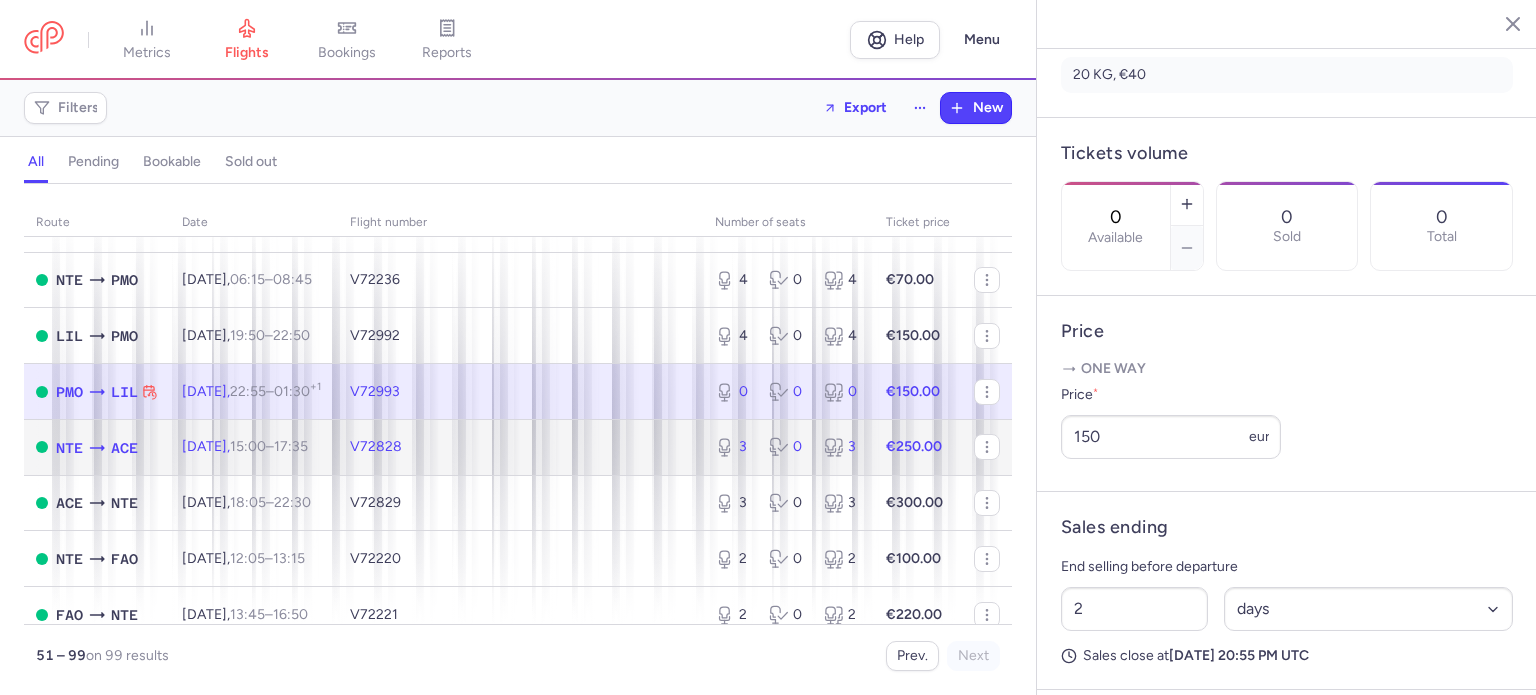 click on "15:00  –  17:35  +0" at bounding box center (269, 446) 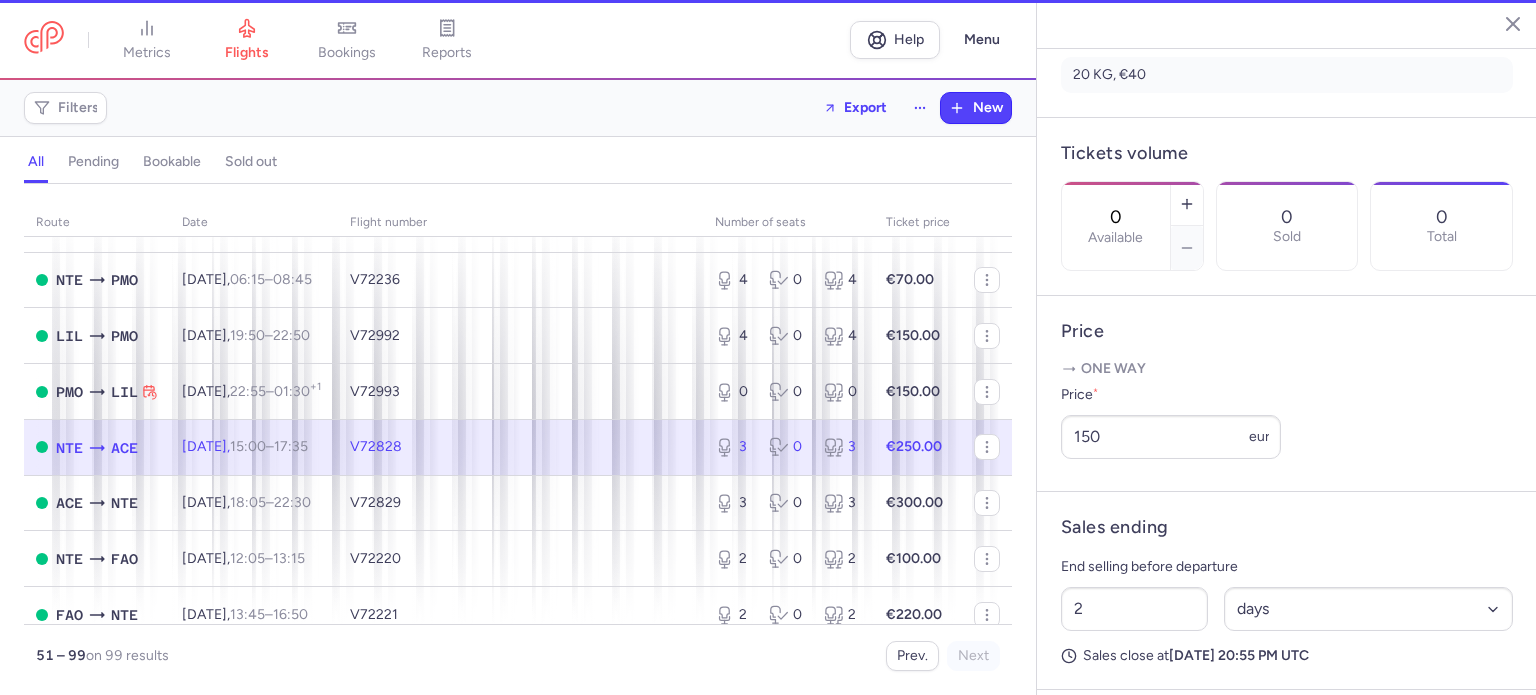 type on "3" 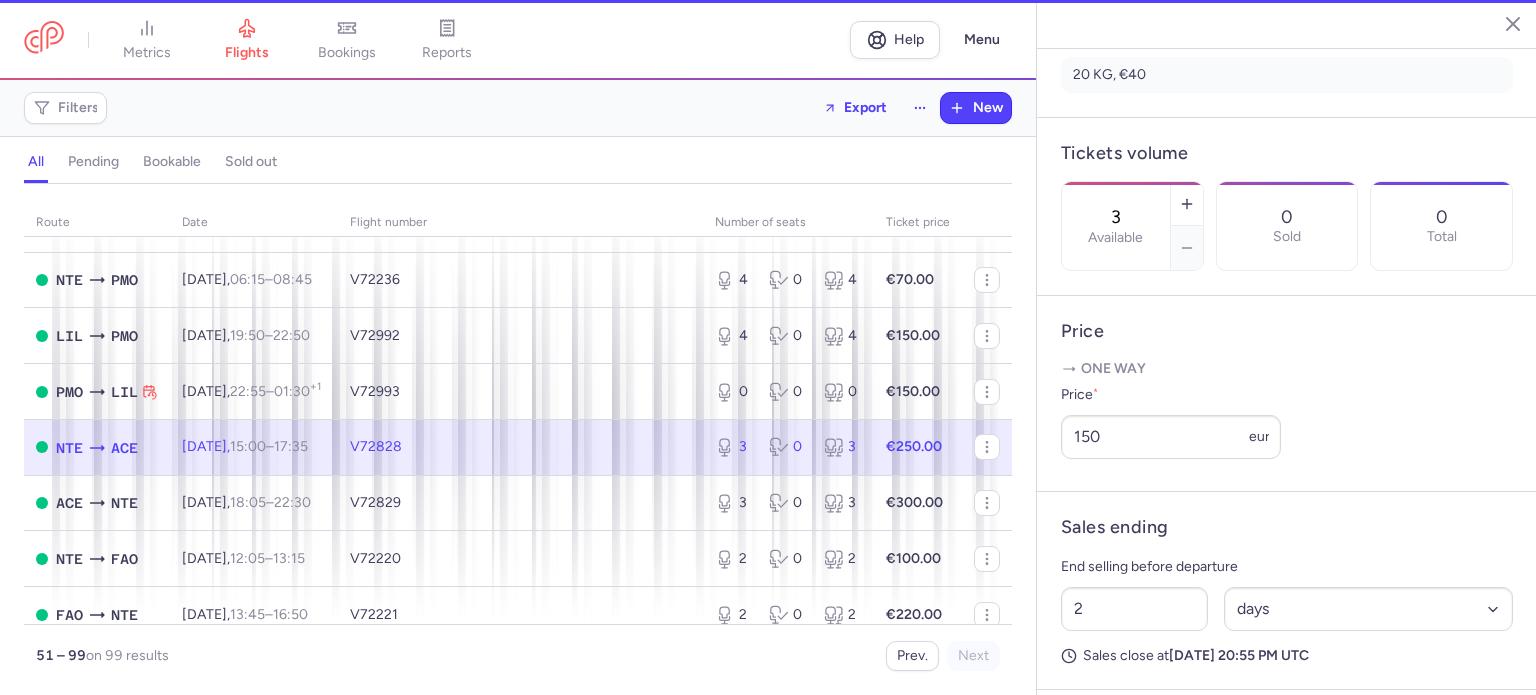 scroll, scrollTop: 500, scrollLeft: 0, axis: vertical 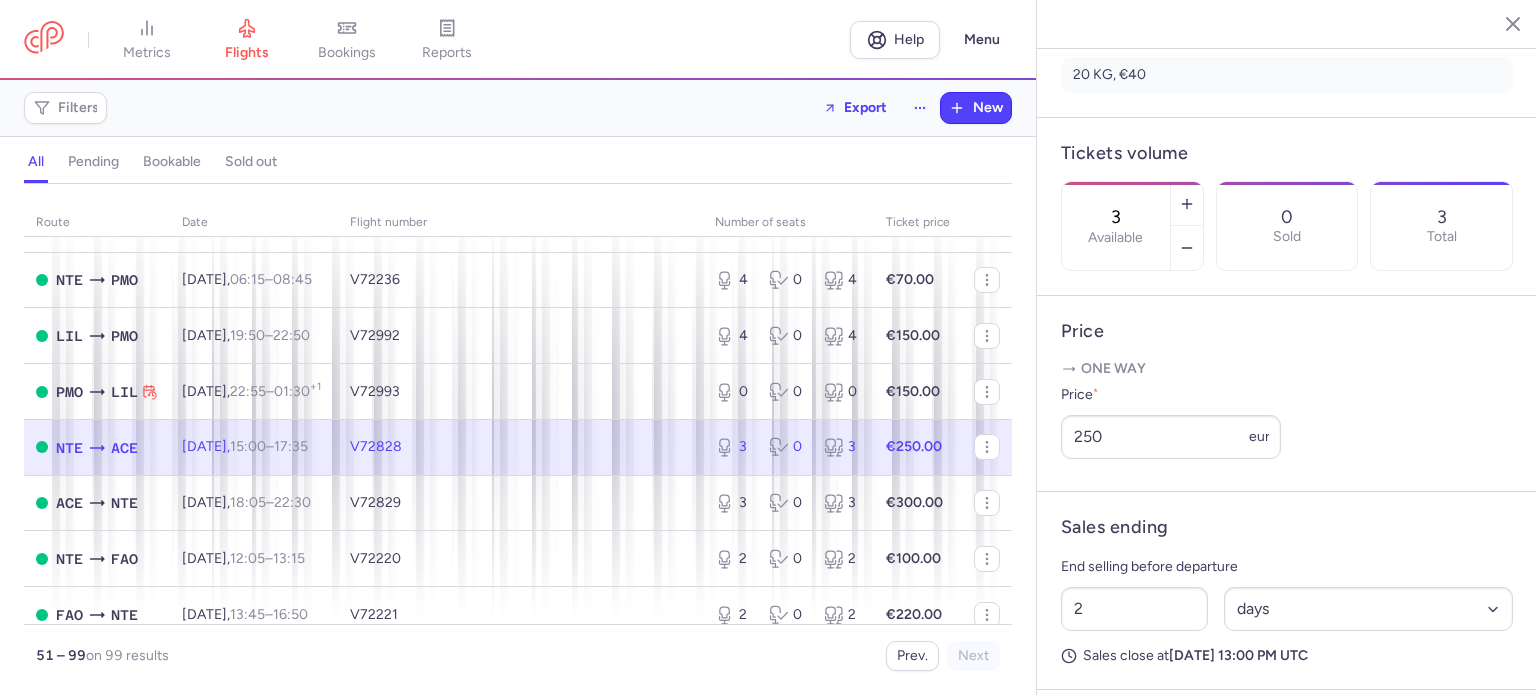 click on "15:00  –  17:35  +0" at bounding box center [269, 446] 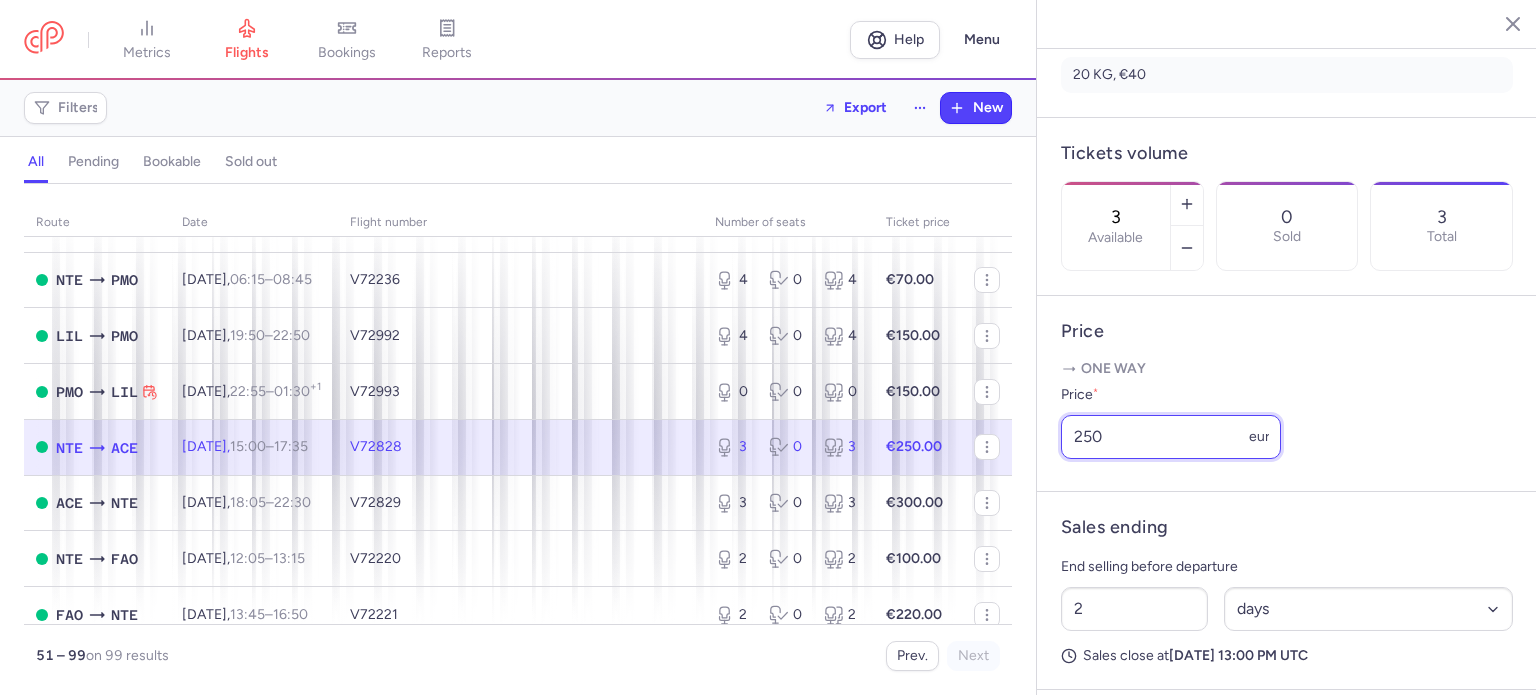 drag, startPoint x: 1115, startPoint y: 491, endPoint x: 984, endPoint y: 481, distance: 131.38112 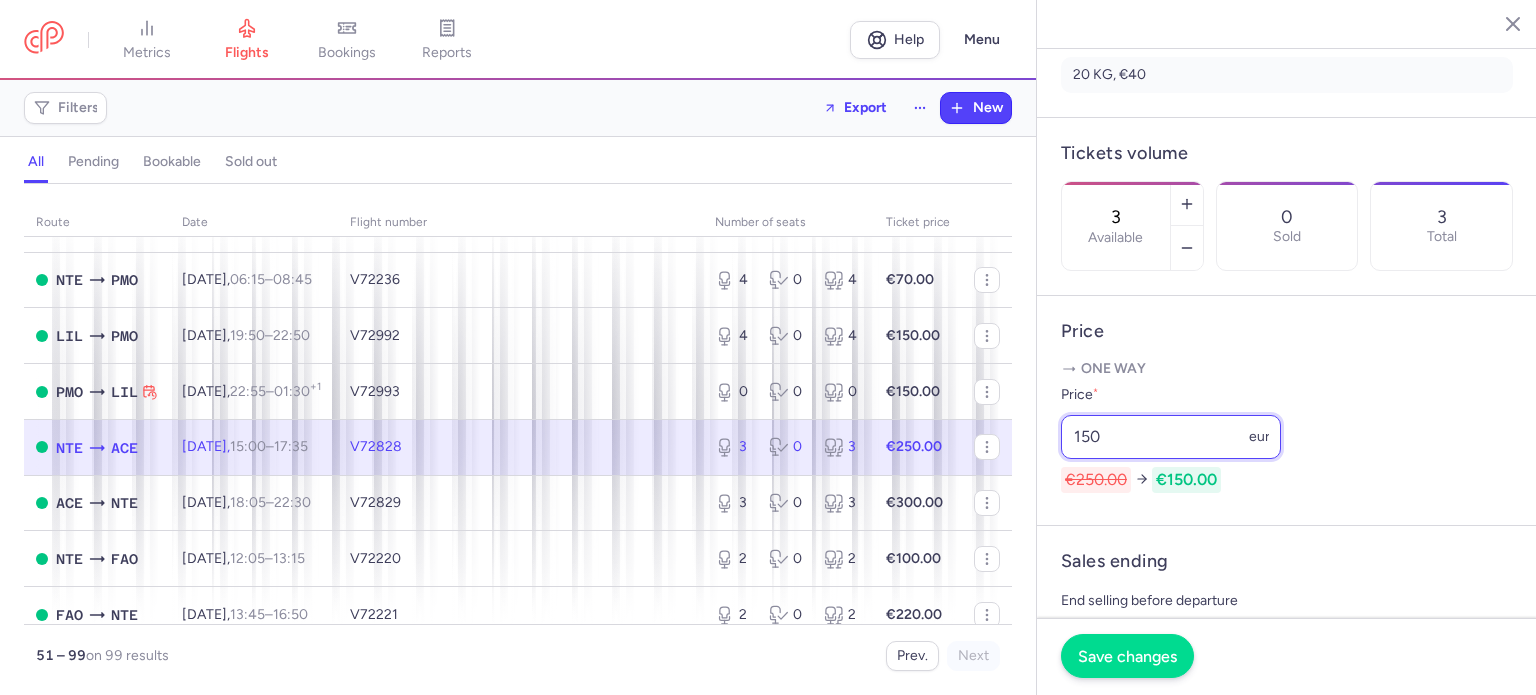 type on "150" 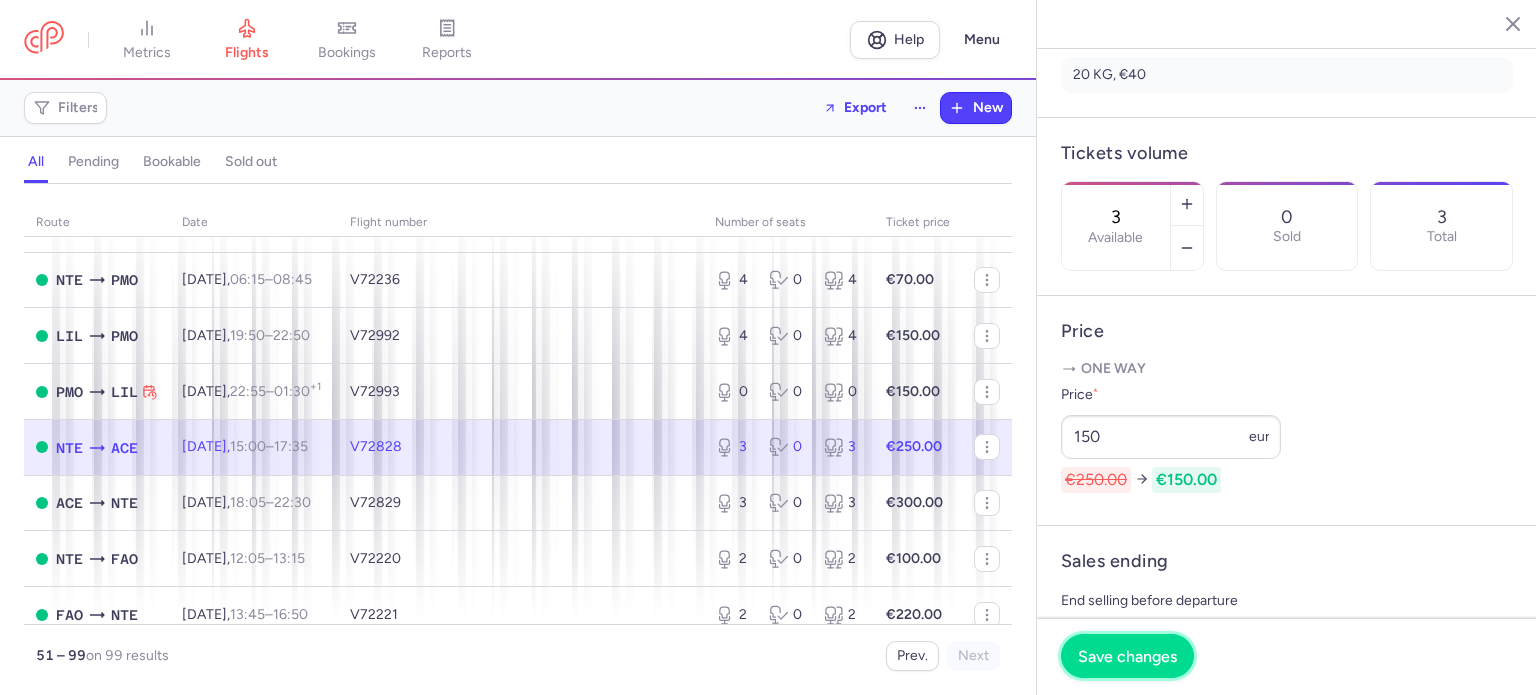 click on "Save changes" at bounding box center [1127, 656] 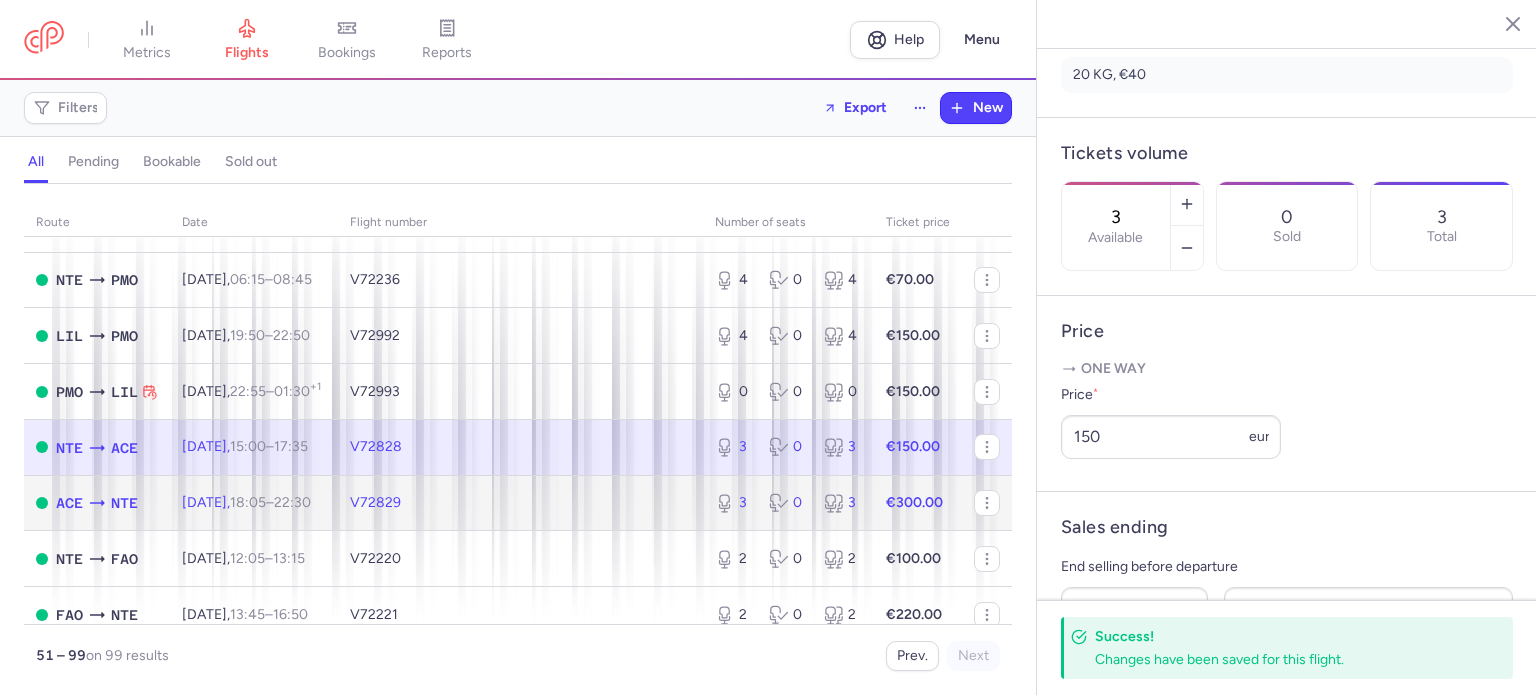 click on "3 0 3" at bounding box center [788, 503] 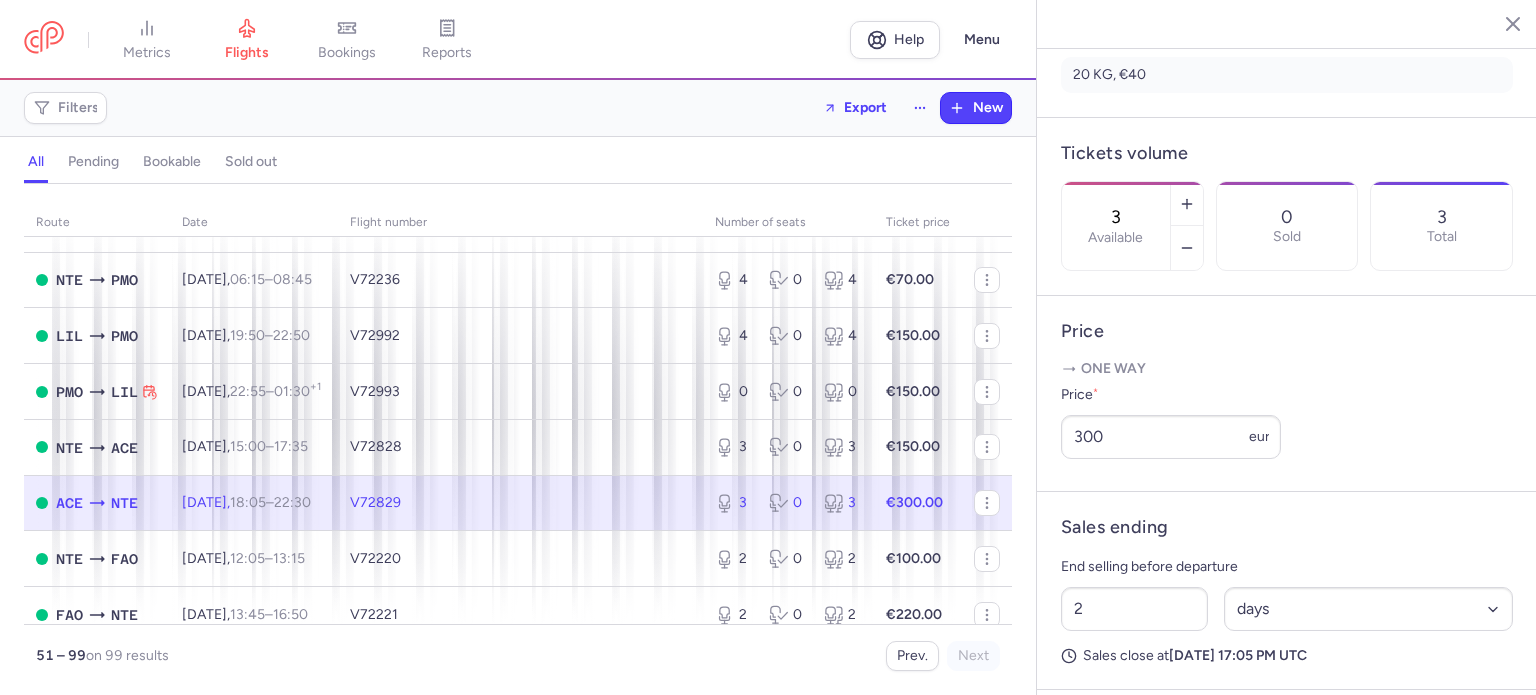click on "3 0 3" at bounding box center (788, 503) 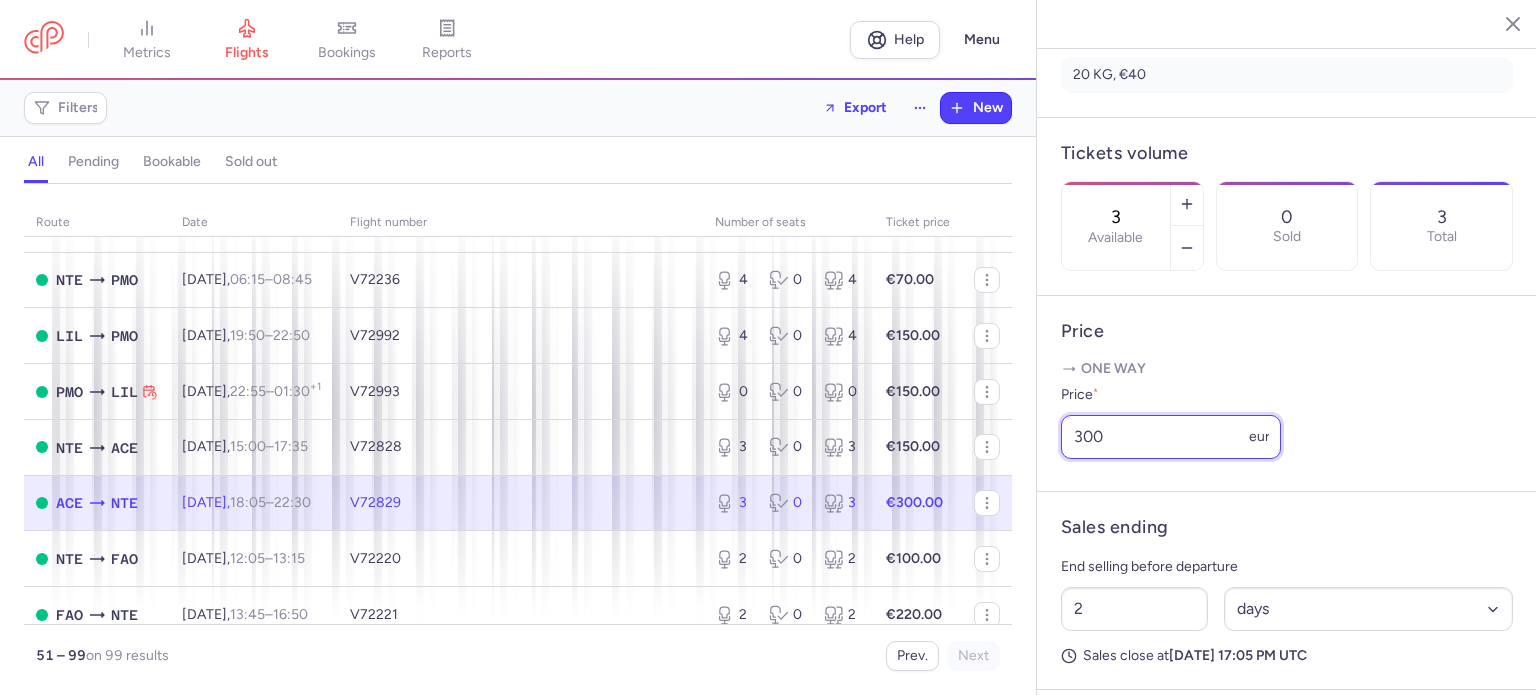 drag, startPoint x: 1106, startPoint y: 498, endPoint x: 1015, endPoint y: 489, distance: 91.44397 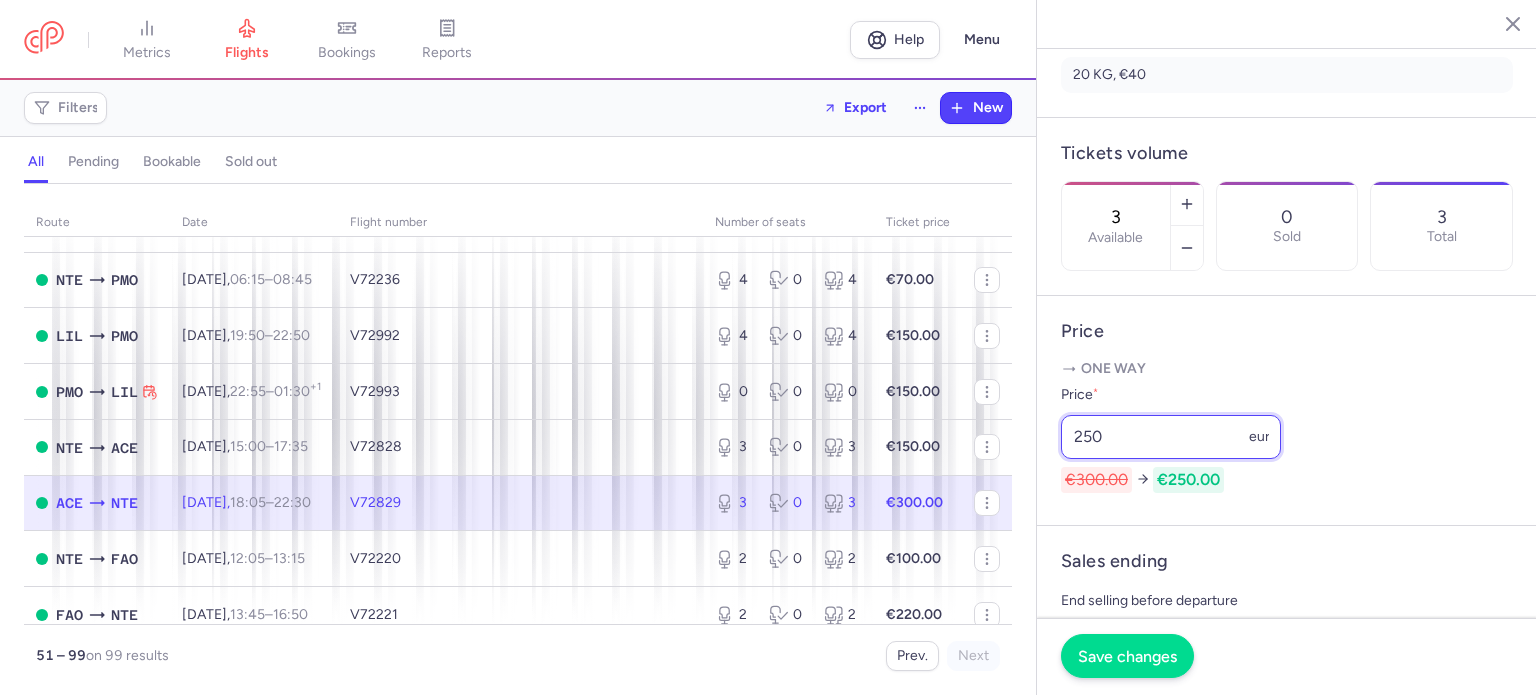 type on "250" 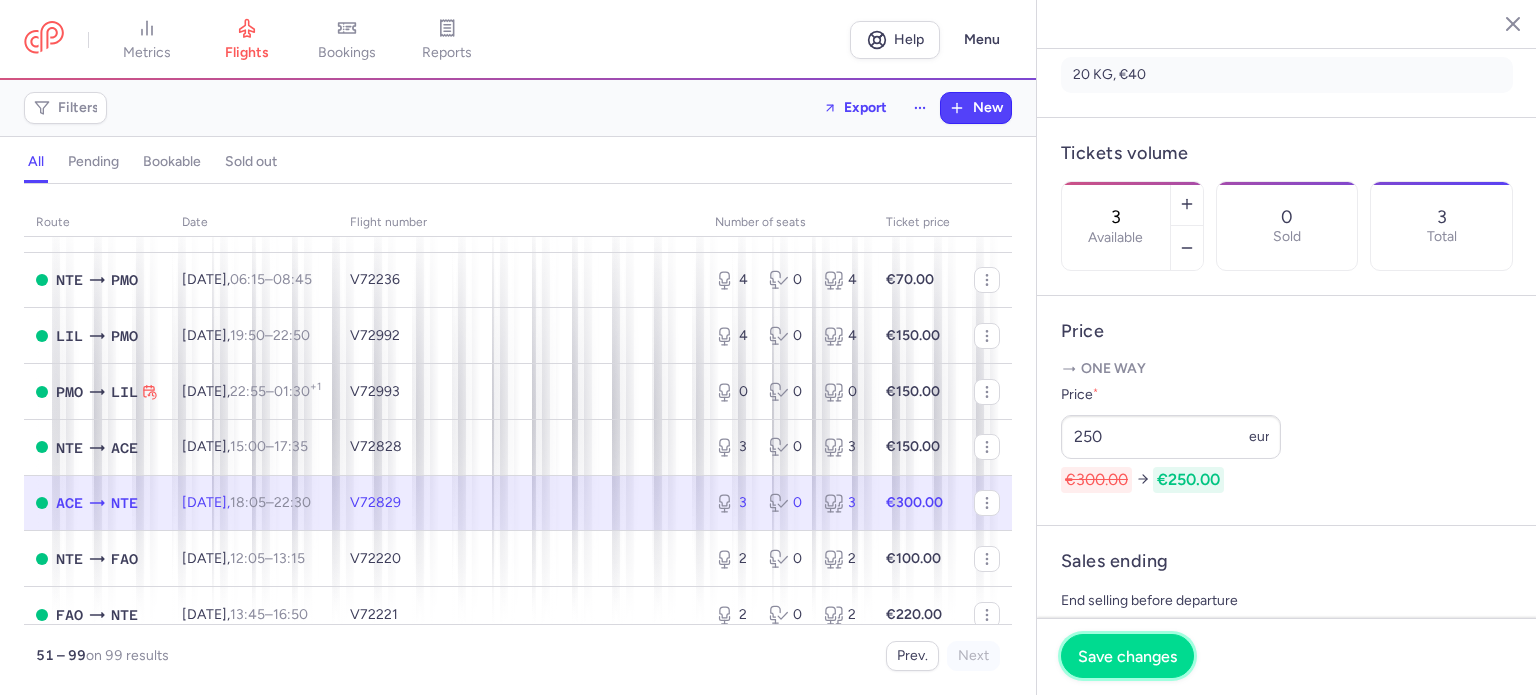 click on "Save changes" at bounding box center (1127, 656) 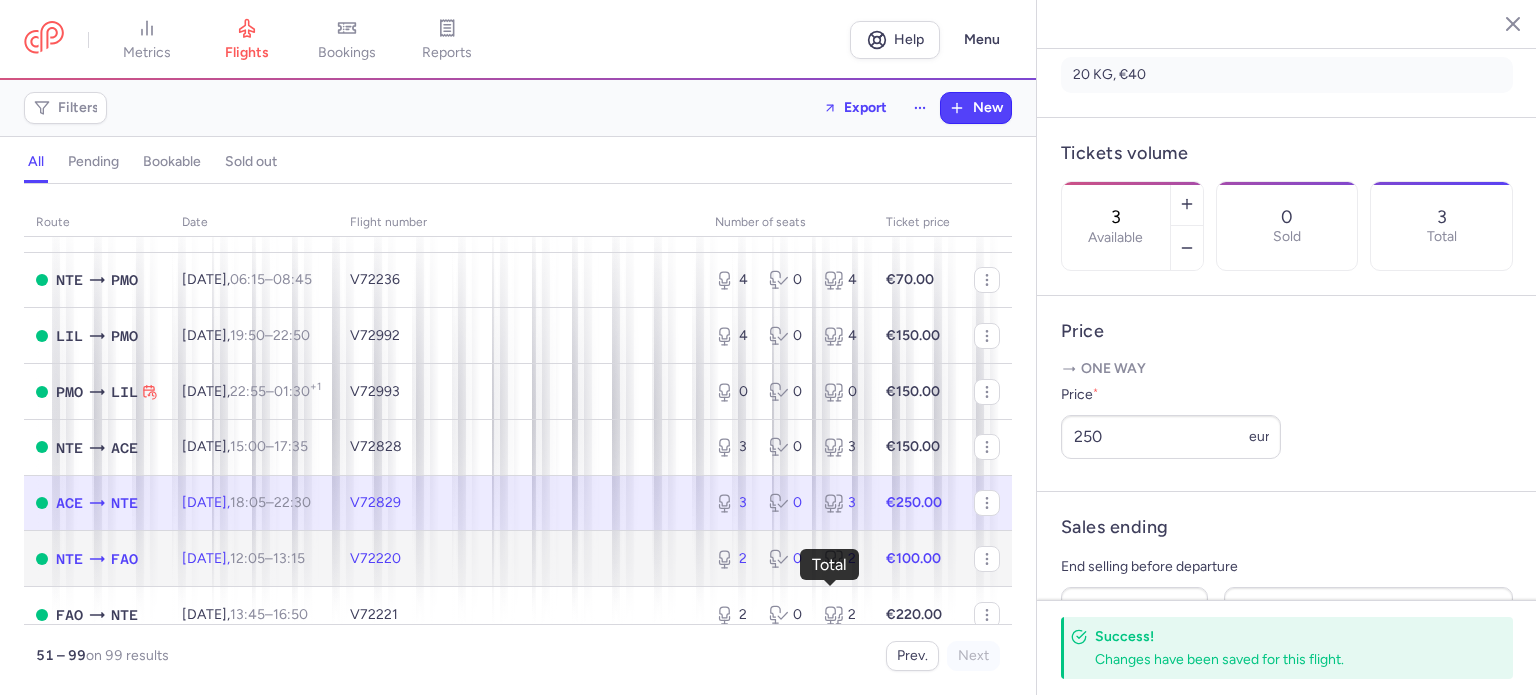 click on "2" at bounding box center [843, 559] 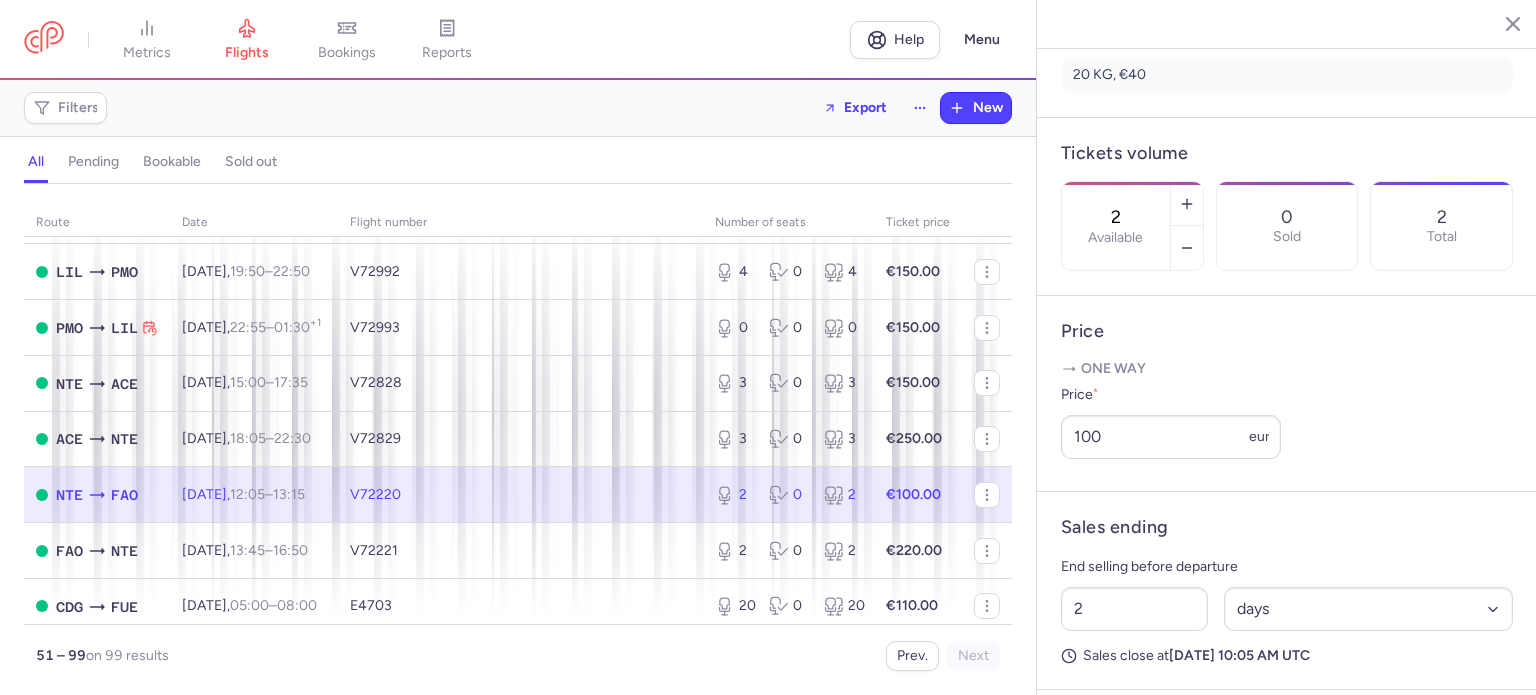 scroll, scrollTop: 1400, scrollLeft: 0, axis: vertical 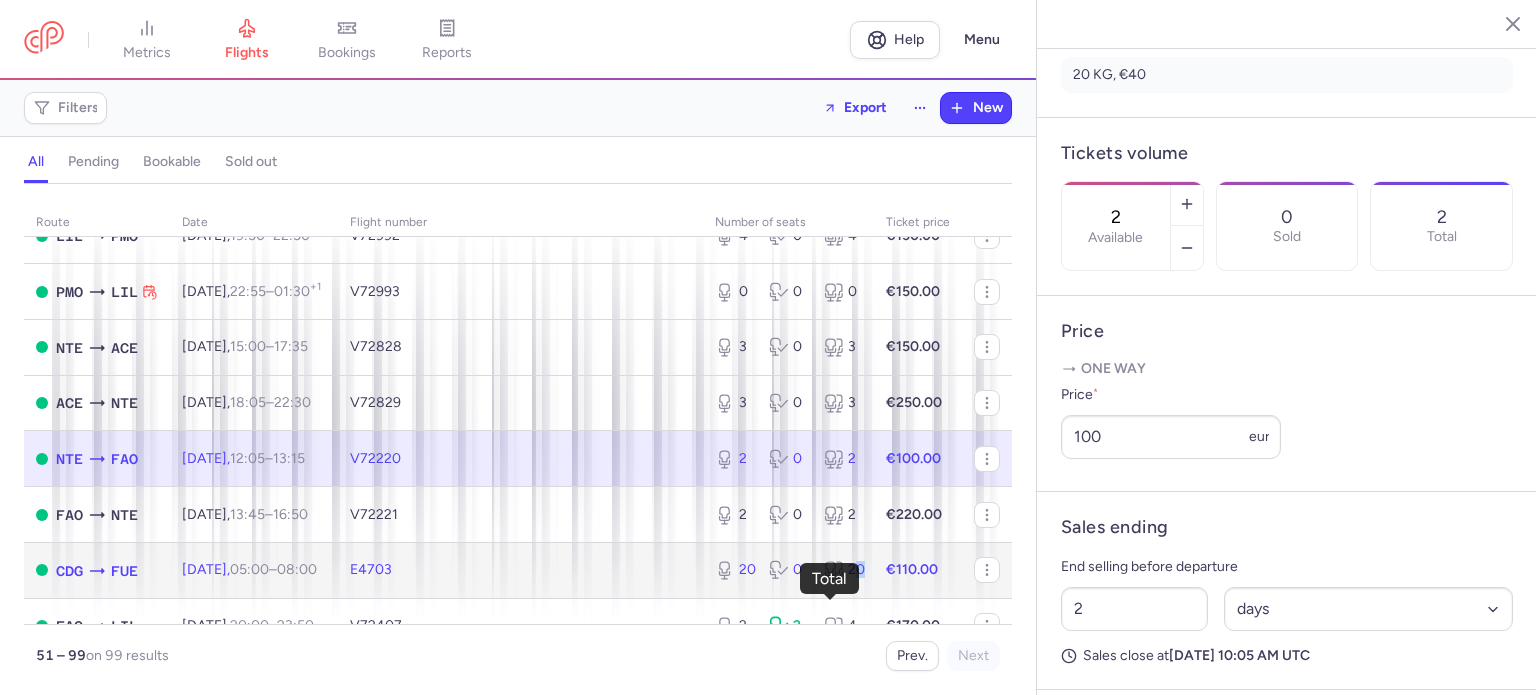 click on "20" at bounding box center (843, 570) 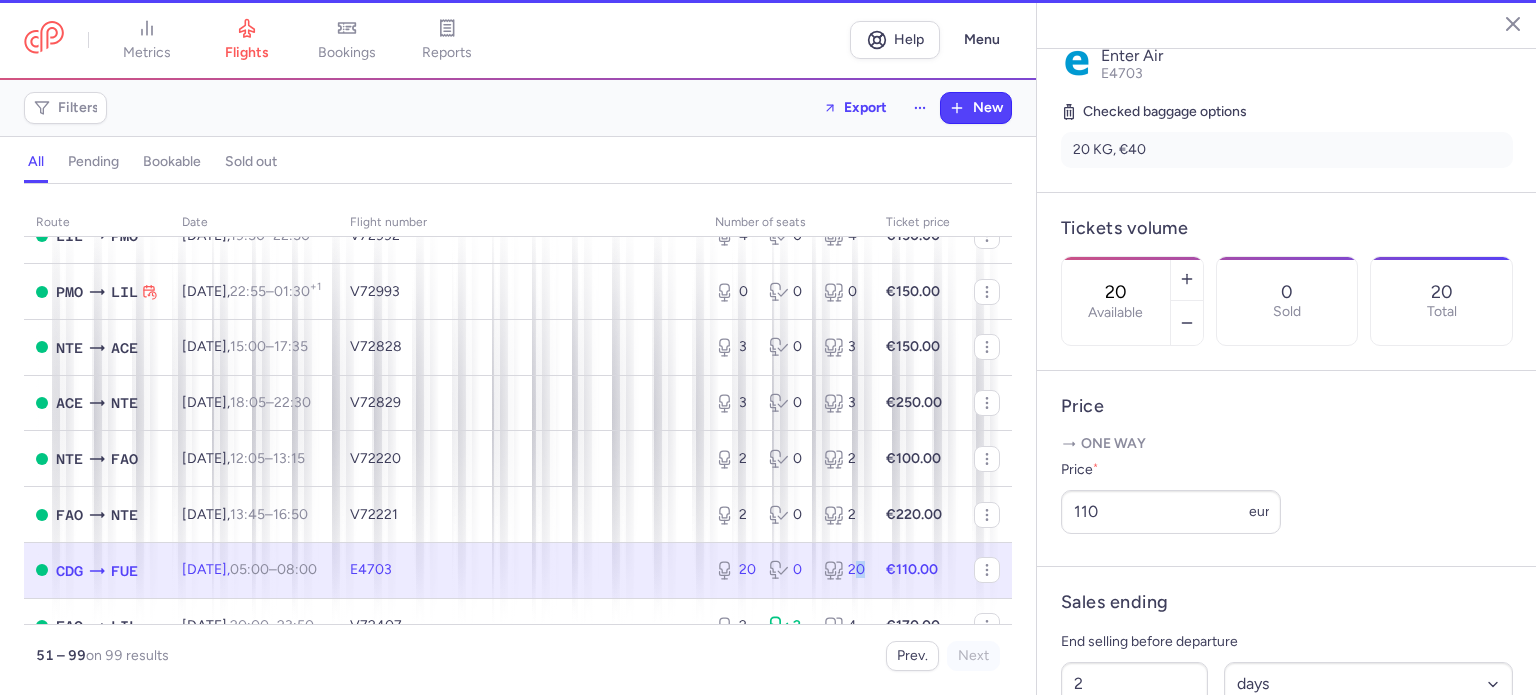 scroll, scrollTop: 524, scrollLeft: 0, axis: vertical 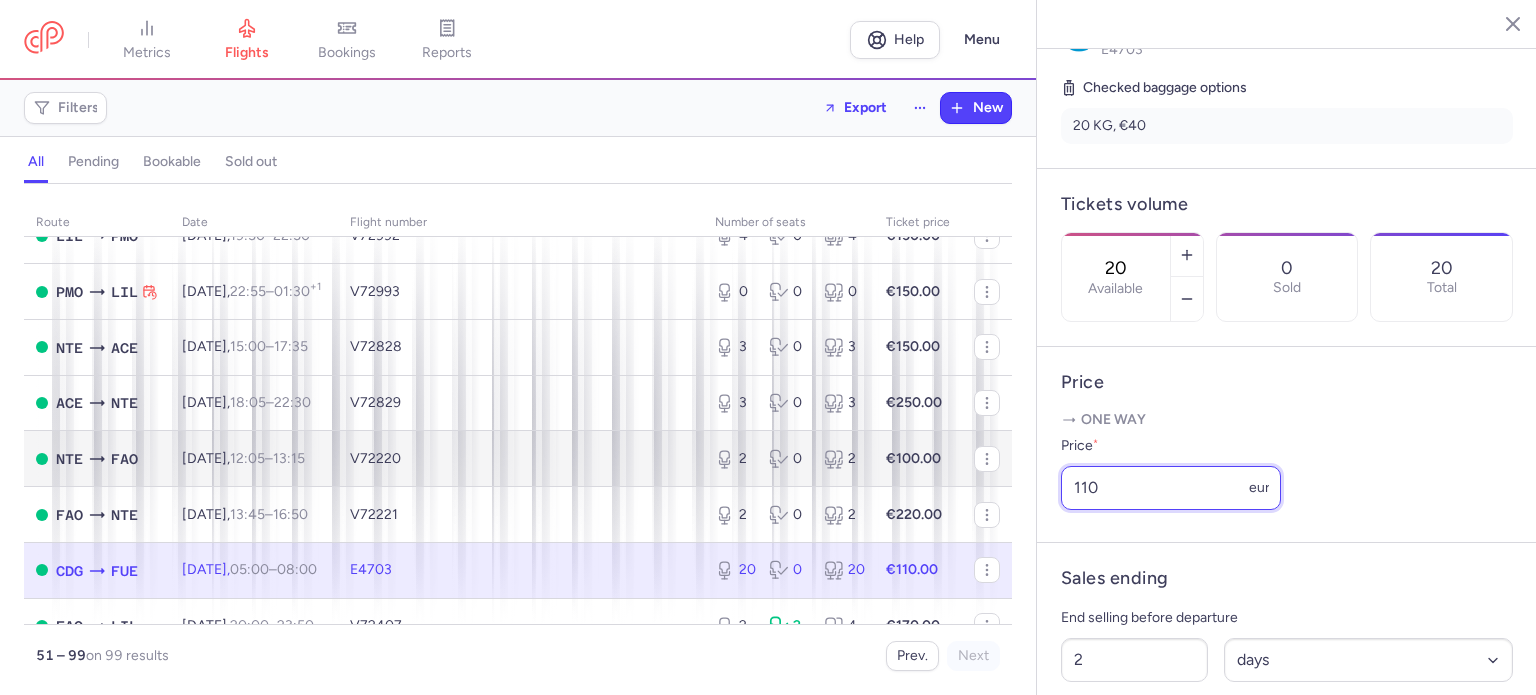drag, startPoint x: 1129, startPoint y: 499, endPoint x: 996, endPoint y: 478, distance: 134.64769 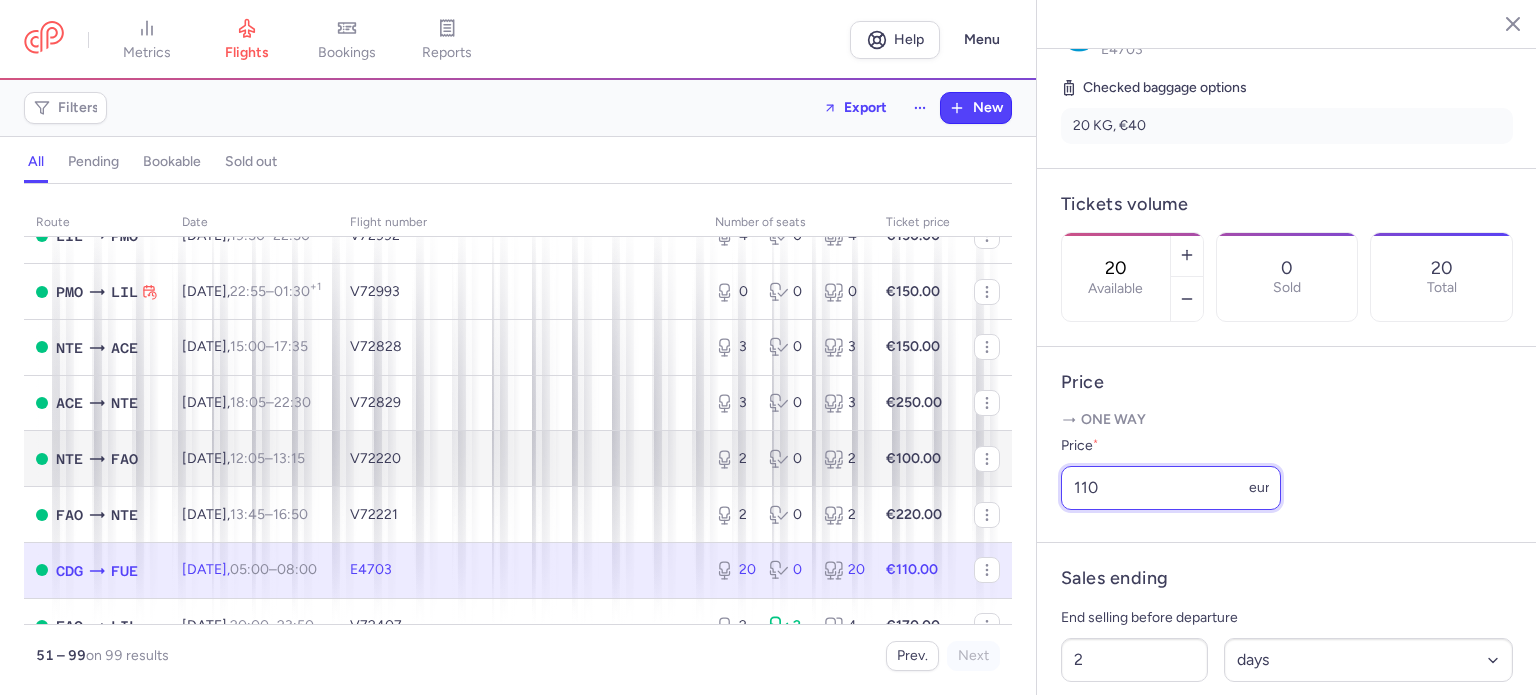 click on "metrics flights bookings reports  Help  Menu Filters  Export  New all pending bookable sold out route date Flight number number of seats Ticket price [DATE]  PMO  NTE [DATE]  09:15  –  11:55  +0  V72237  0 0 0 €150.00  LIL  PMO [DATE]  19:50  –  22:50  +0  V72992  4 0 4 €100.00  NTE  FAO [DATE]  12:05  –  13:15  +0  V72220  2 0 2 €170.00  FAO  NTE [DATE]  13:45  –  16:50  +0  V72221  1 0 1 €100.00  LIL  FAO [DATE]  17:35  –  19:30  +0  V72406  4 0 4 €80.00  FAO  LIL [DATE]  20:00  –  23:50  +0  V72407  4 0 4 €80.00  NTE  PMO [DATE]  06:15  –  08:45  +0  V72236  0 0 0 €150.00  PMO  NTE [DATE]  09:15  –  11:55  +0  V72237  1 0 1 €100.00  LIL  PMO [DATE]  19:50  –  22:50  +0  V72992  4 0 4 €100.00  PMO  LIL [DATE]  22:55  –  01:30  +1  V72993  4 0 4 €110.00  NTE  FAO [DATE]  12:05  –  13:15  +0  V72220  2 0 2 €130.00  FAO  NTE [DATE]  13:45  –  16:50  +0  V72221  1 1 2 €120.00  LIL  FAO [DATE]," 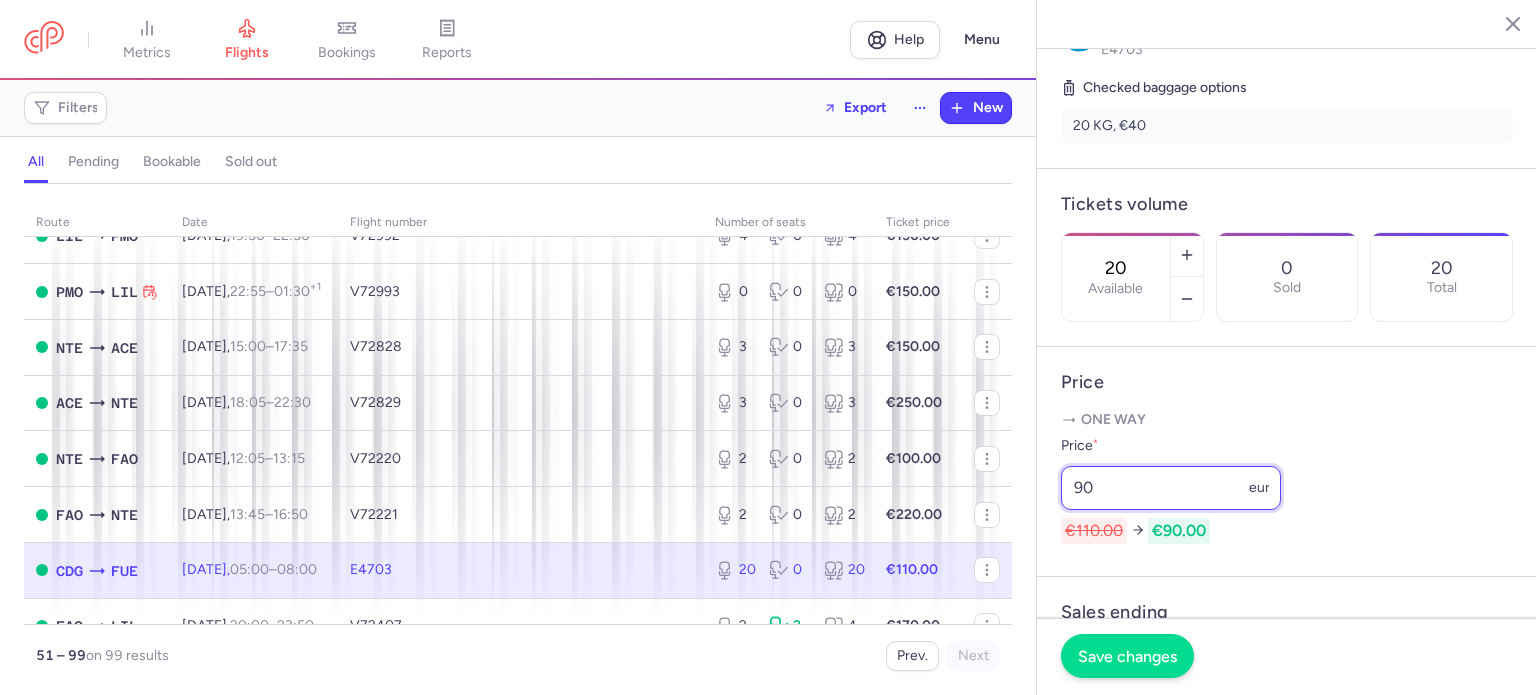 type on "90" 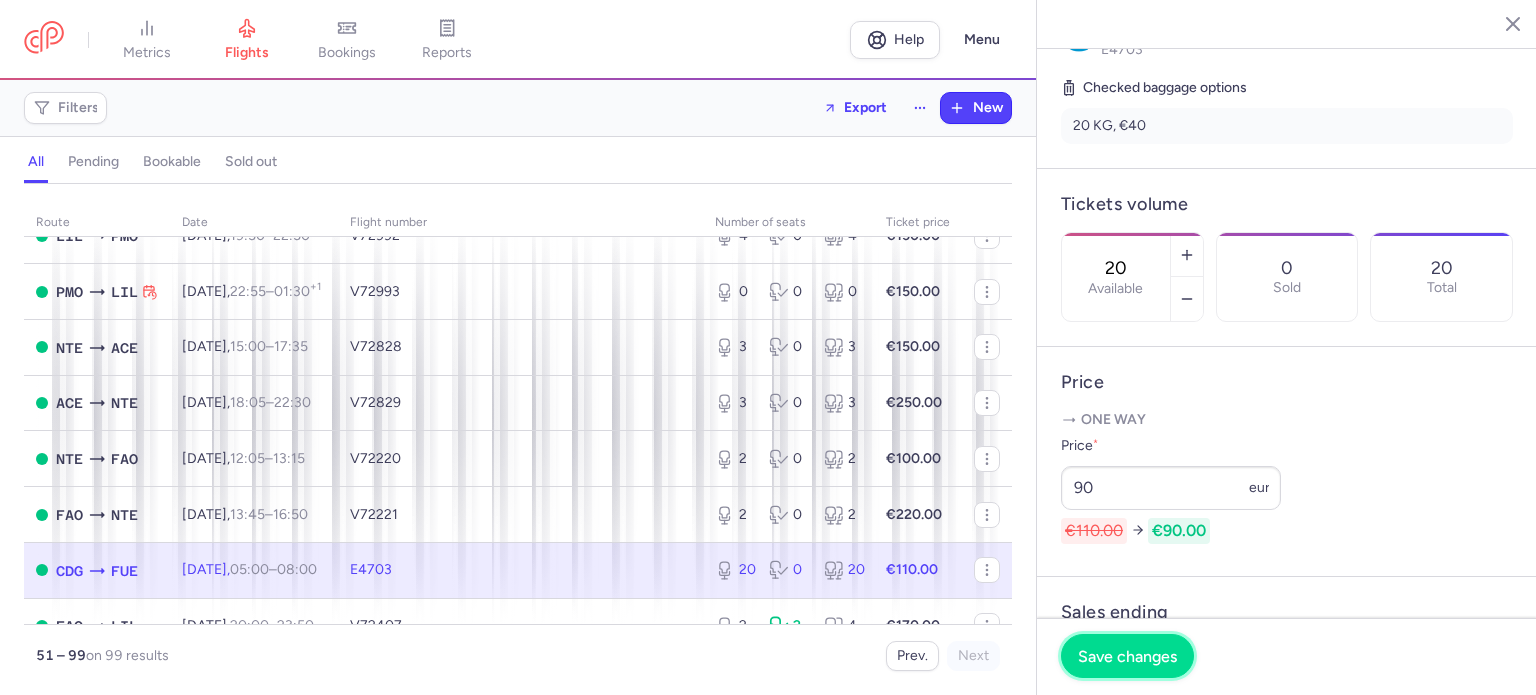 click on "Save changes" at bounding box center (1127, 656) 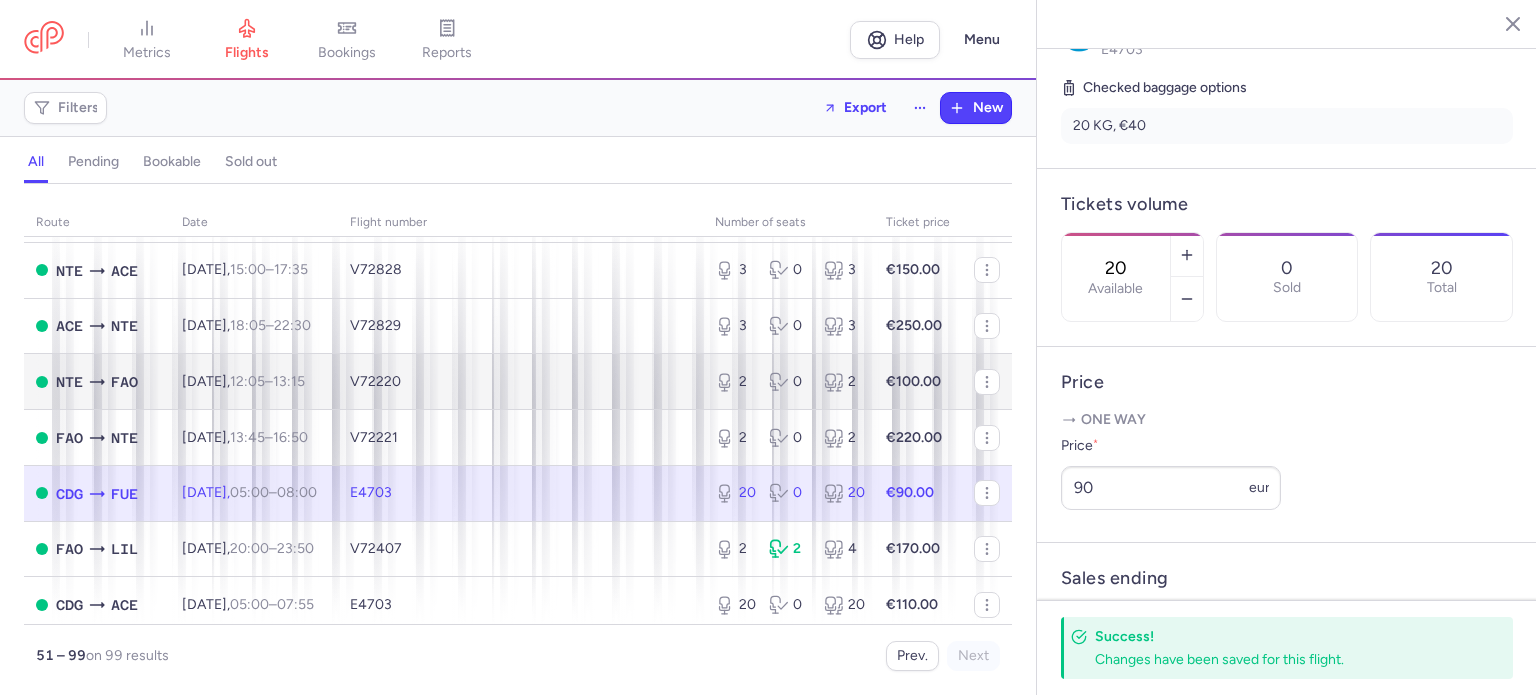scroll, scrollTop: 1600, scrollLeft: 0, axis: vertical 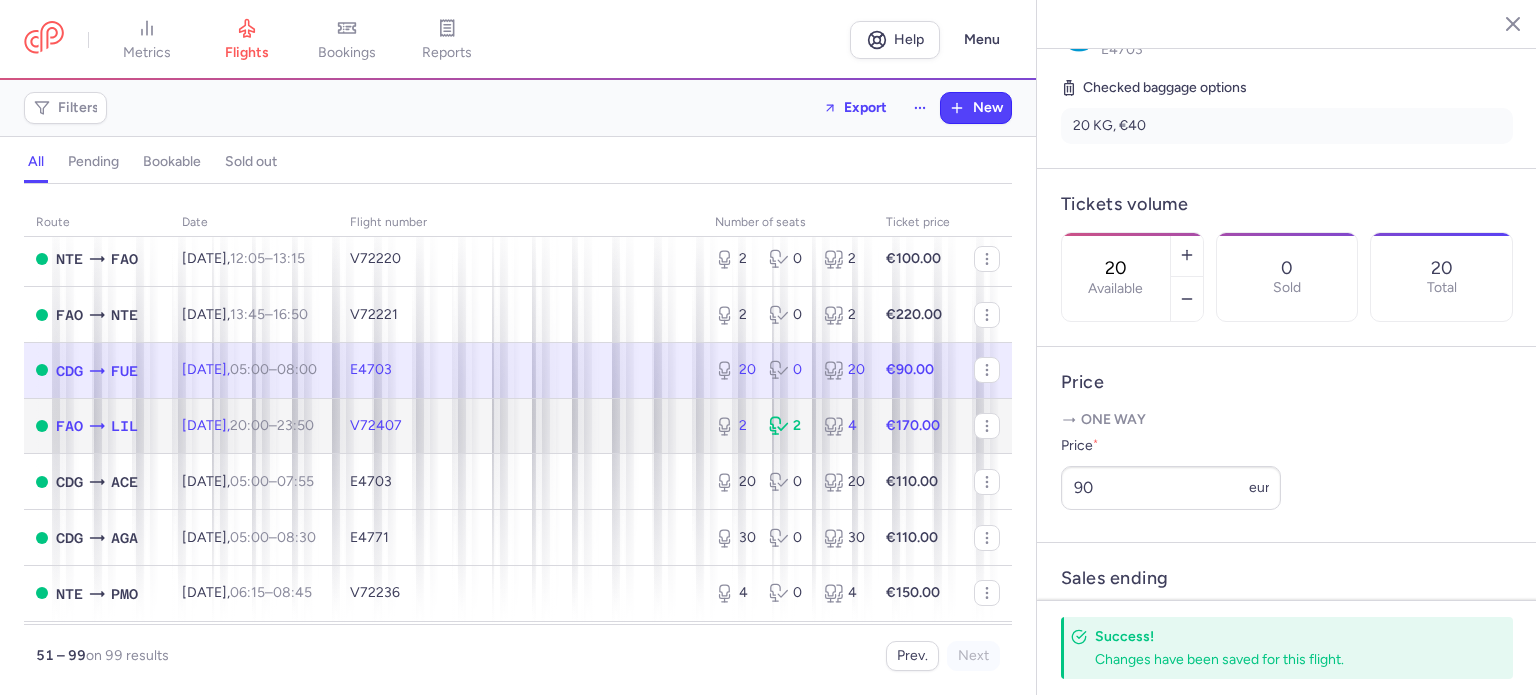 click on "€170.00" at bounding box center [918, 426] 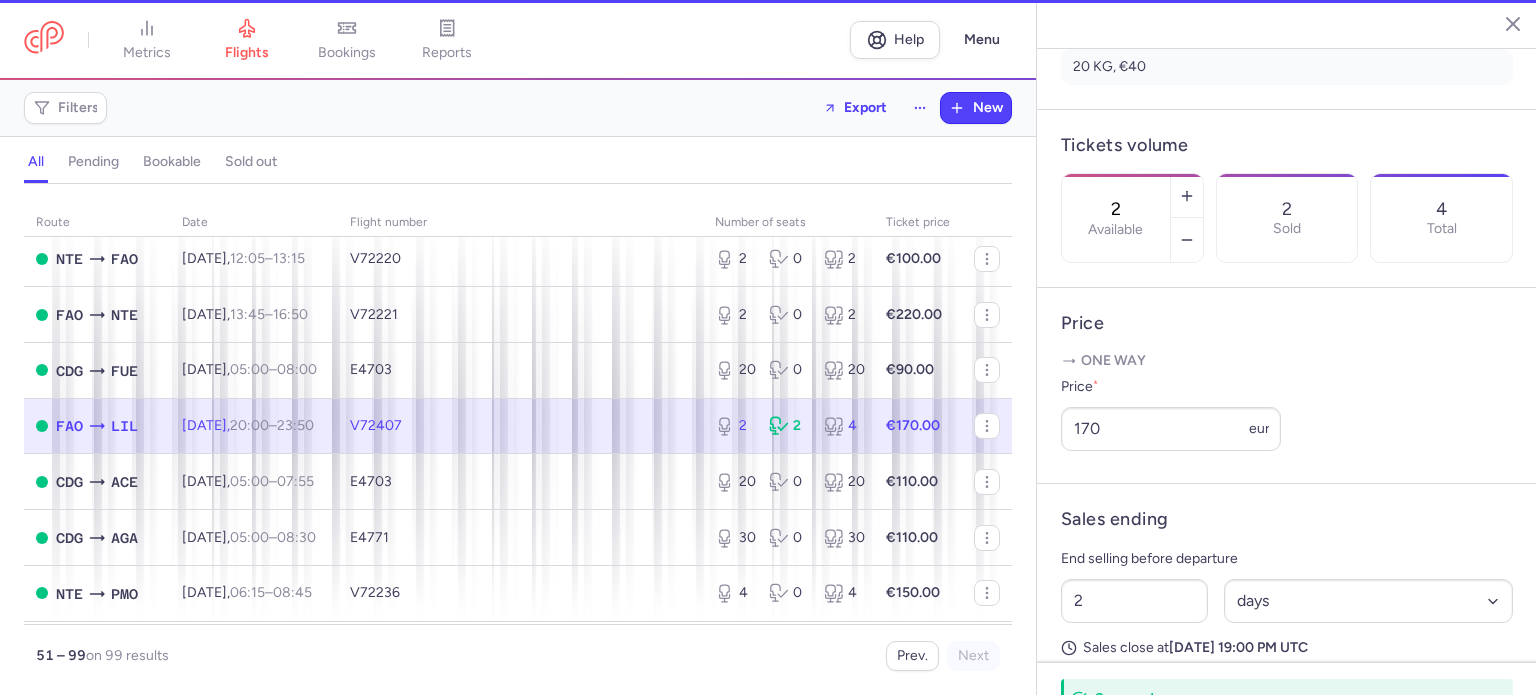 scroll, scrollTop: 516, scrollLeft: 0, axis: vertical 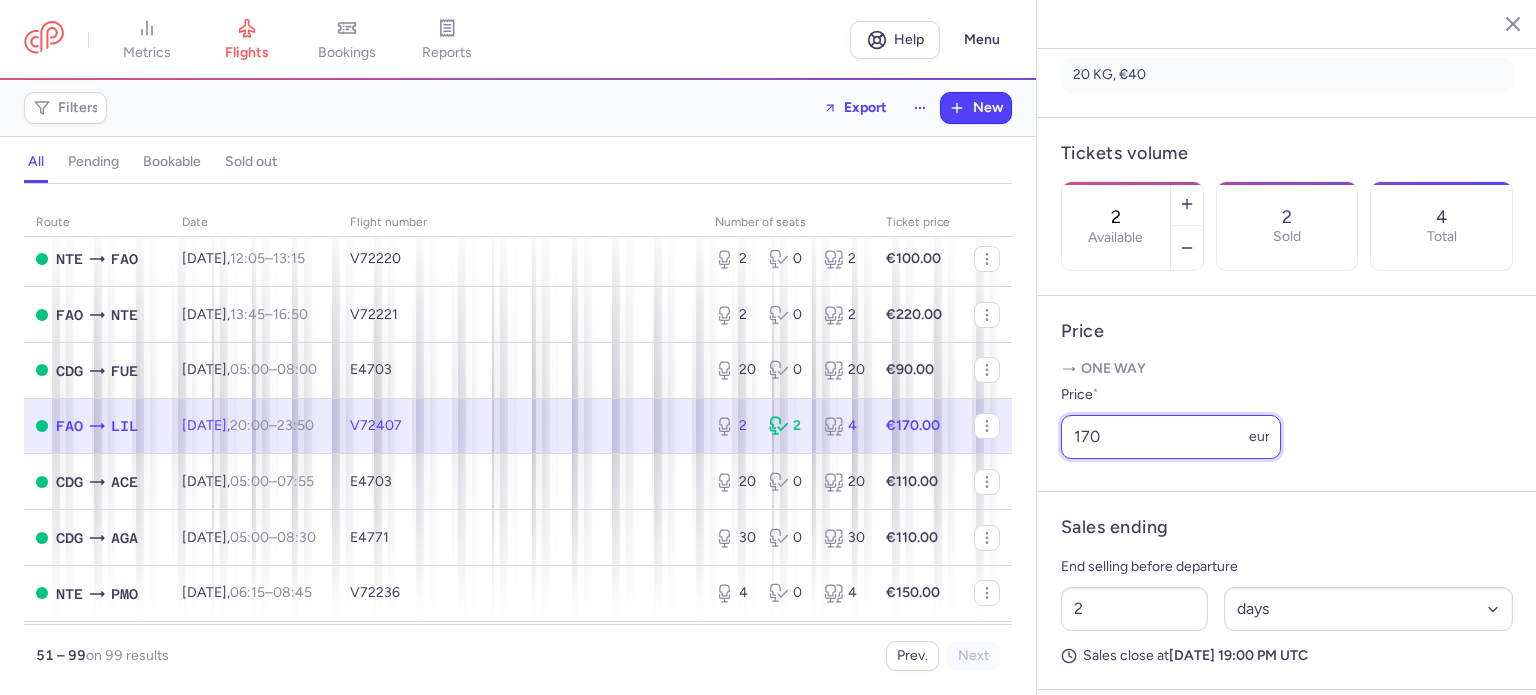 drag, startPoint x: 1111, startPoint y: 487, endPoint x: 1024, endPoint y: 479, distance: 87.36704 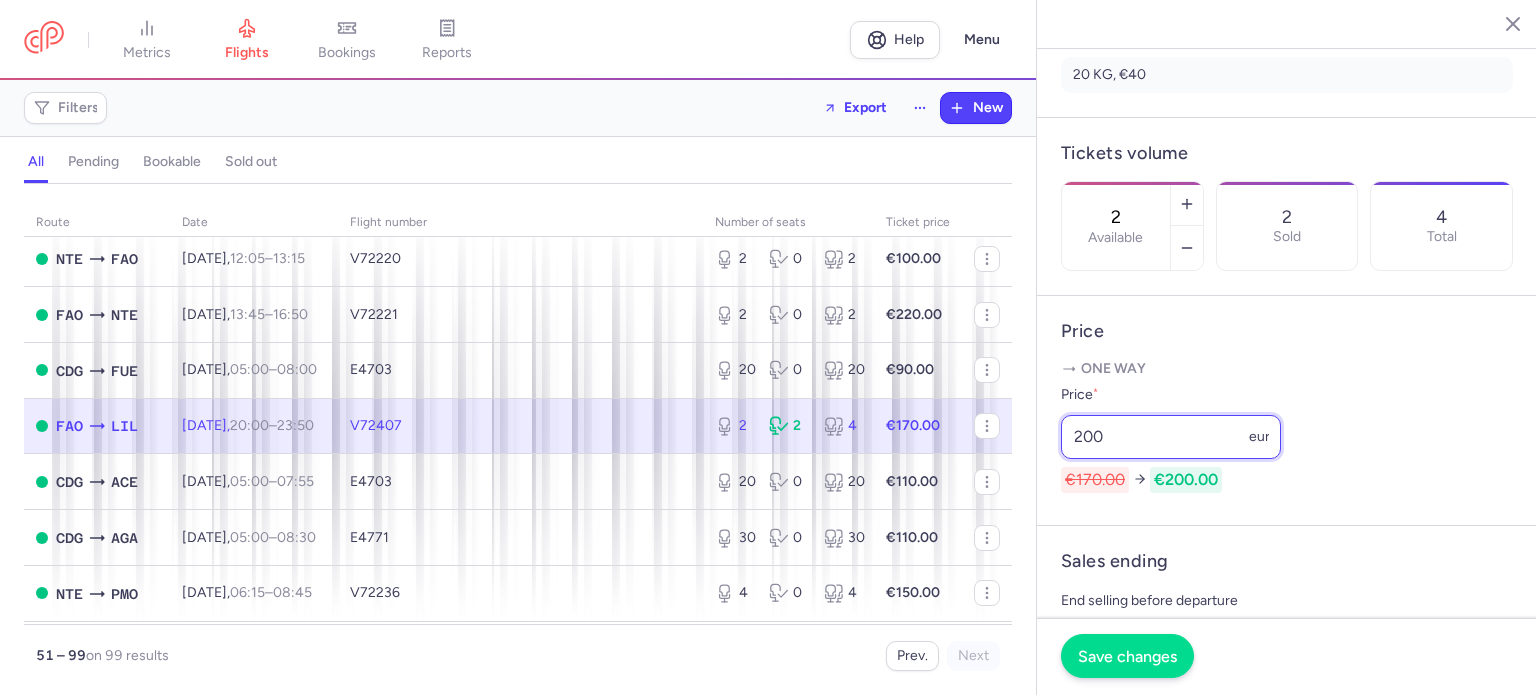 type on "200" 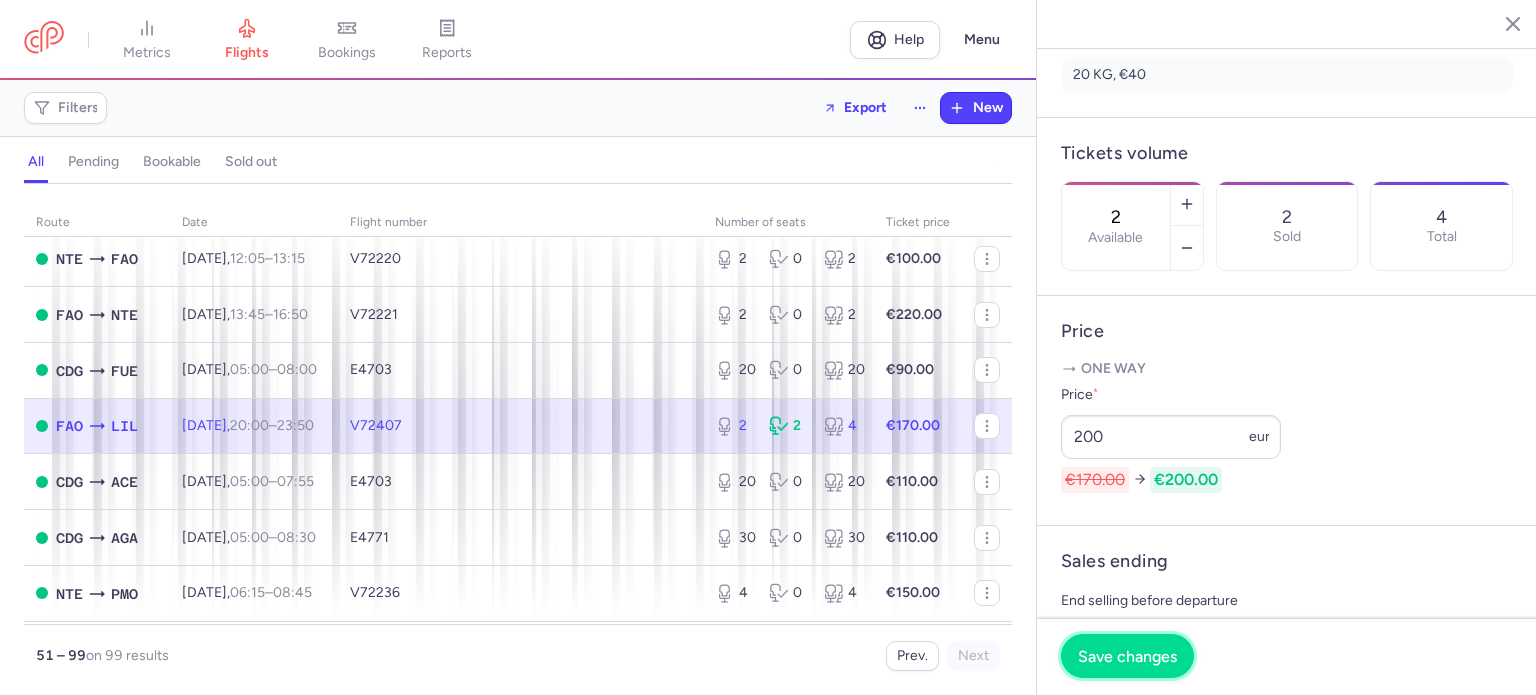 click on "Save changes" at bounding box center [1127, 656] 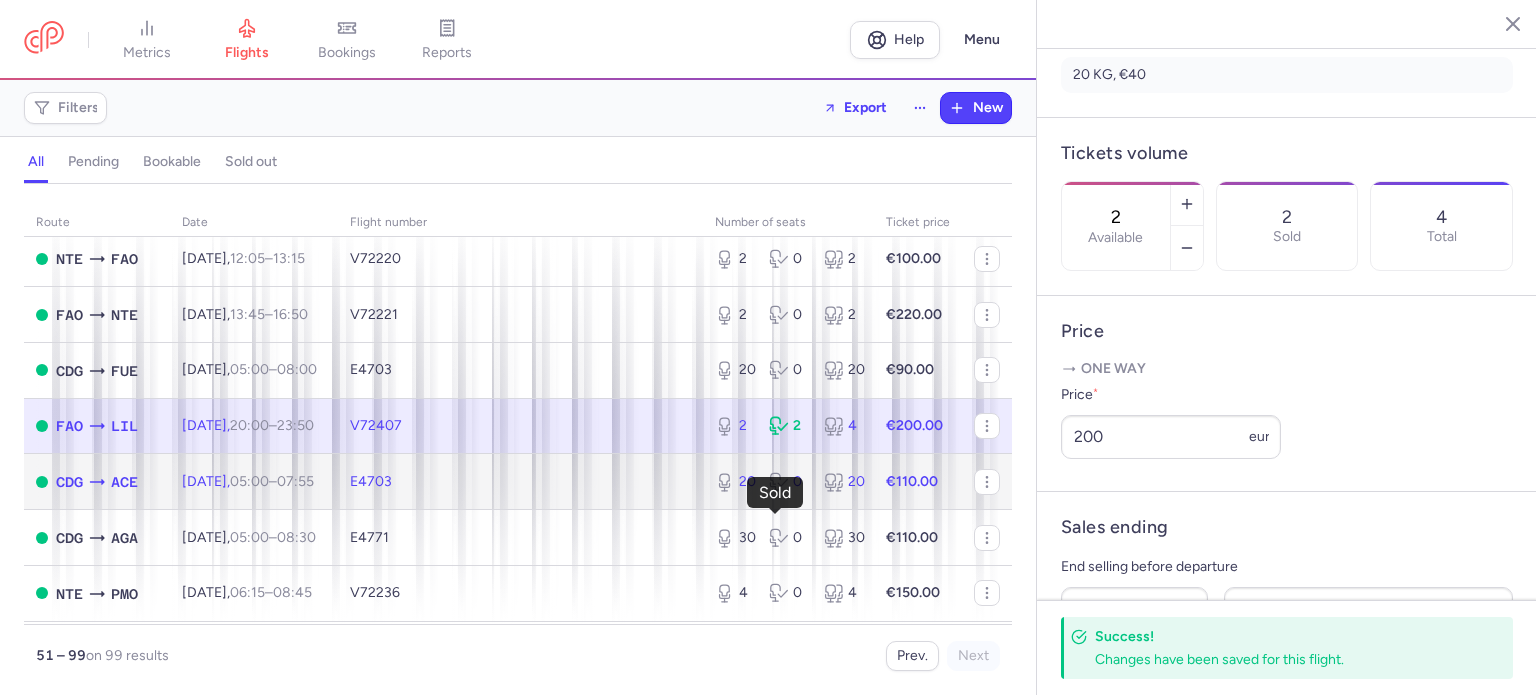 click 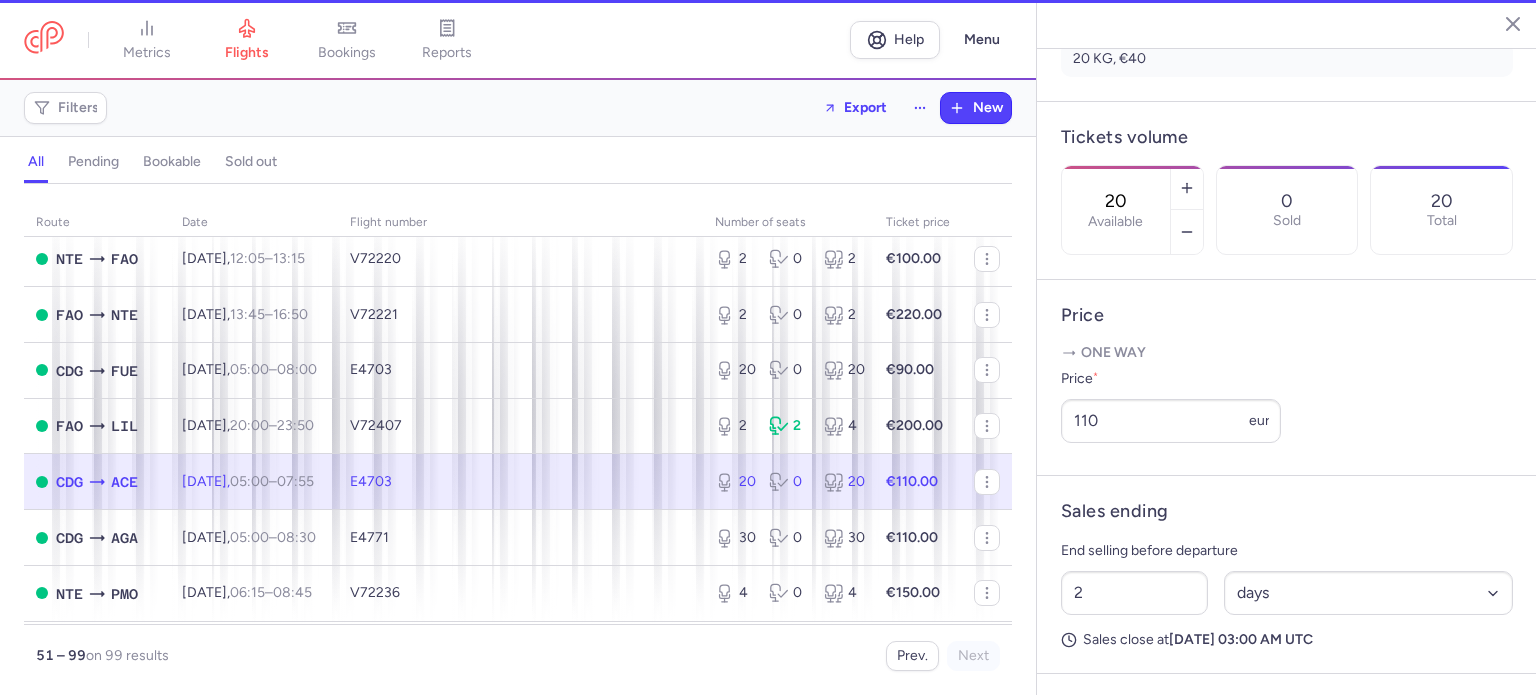scroll, scrollTop: 500, scrollLeft: 0, axis: vertical 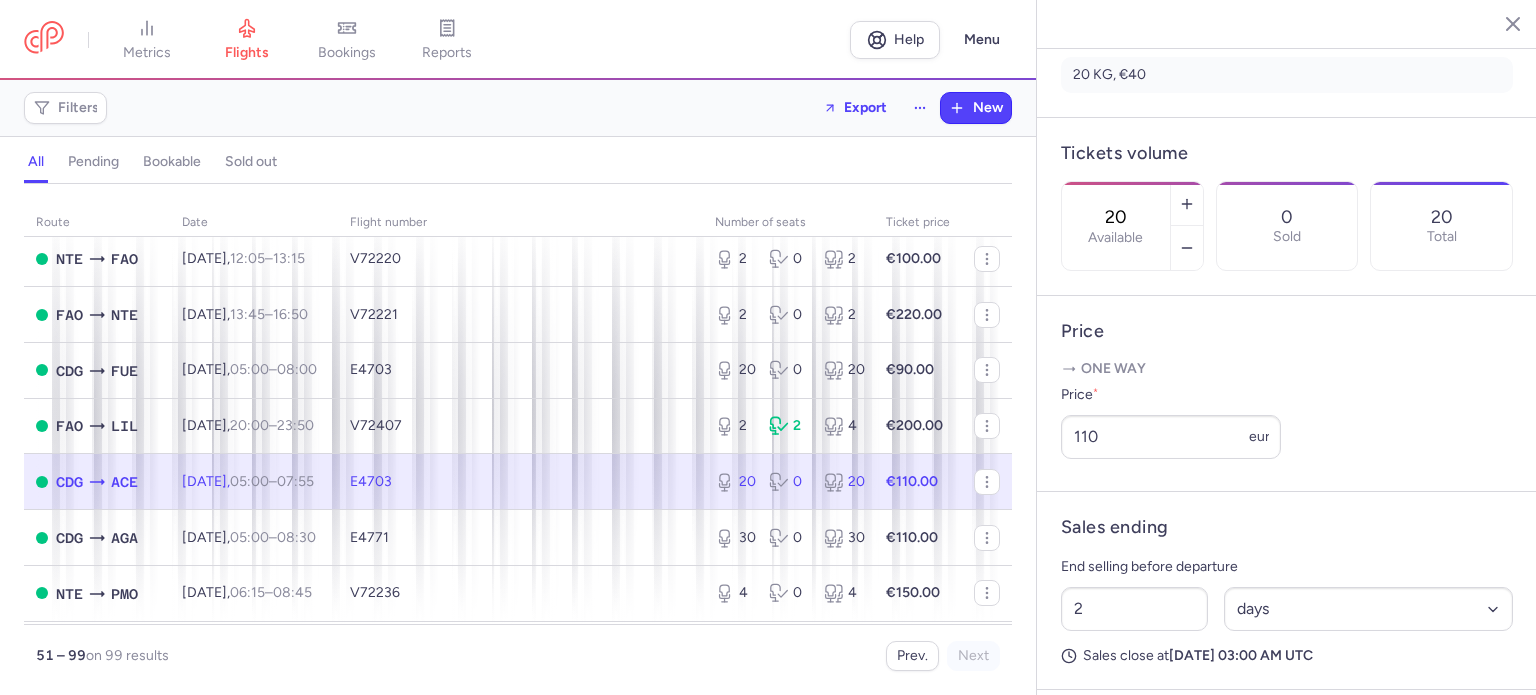click on "20 0 20" at bounding box center (788, 482) 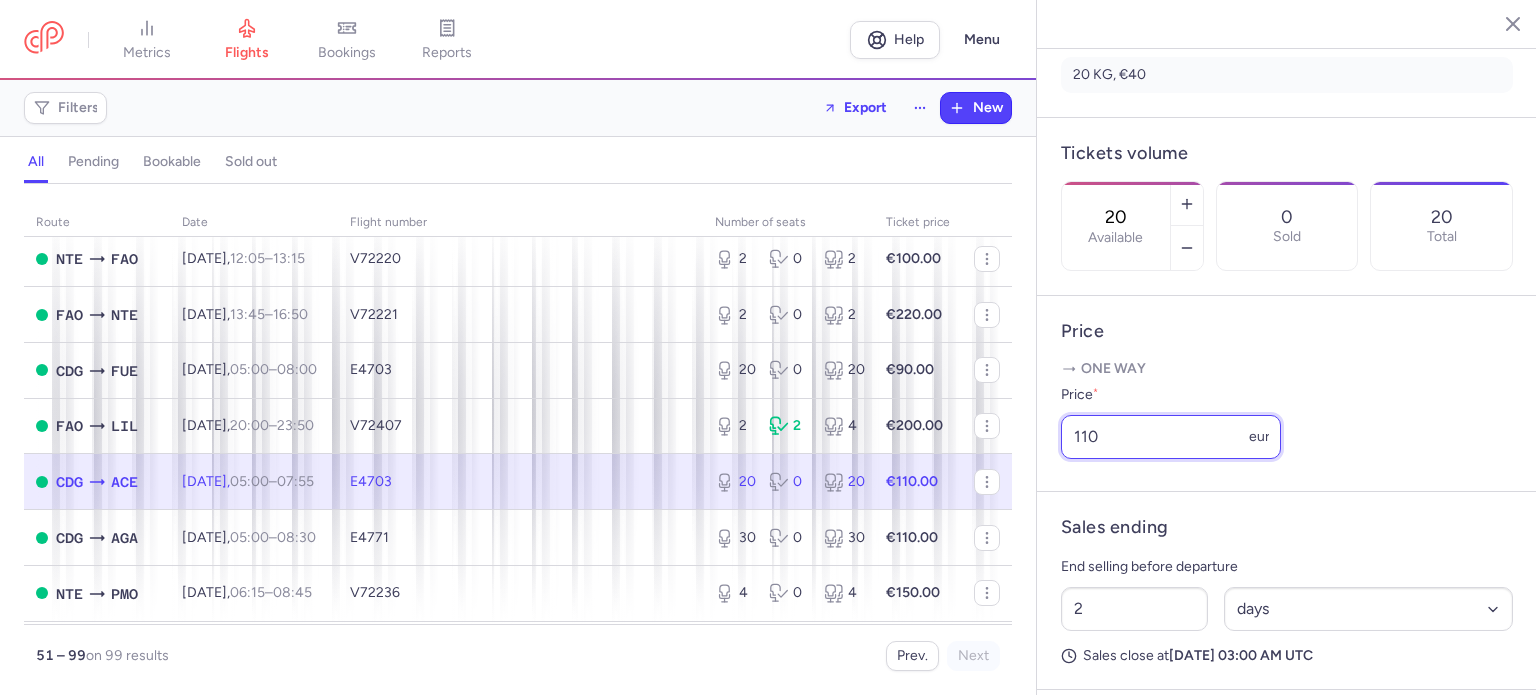 drag, startPoint x: 1120, startPoint y: 491, endPoint x: 1024, endPoint y: 481, distance: 96.519424 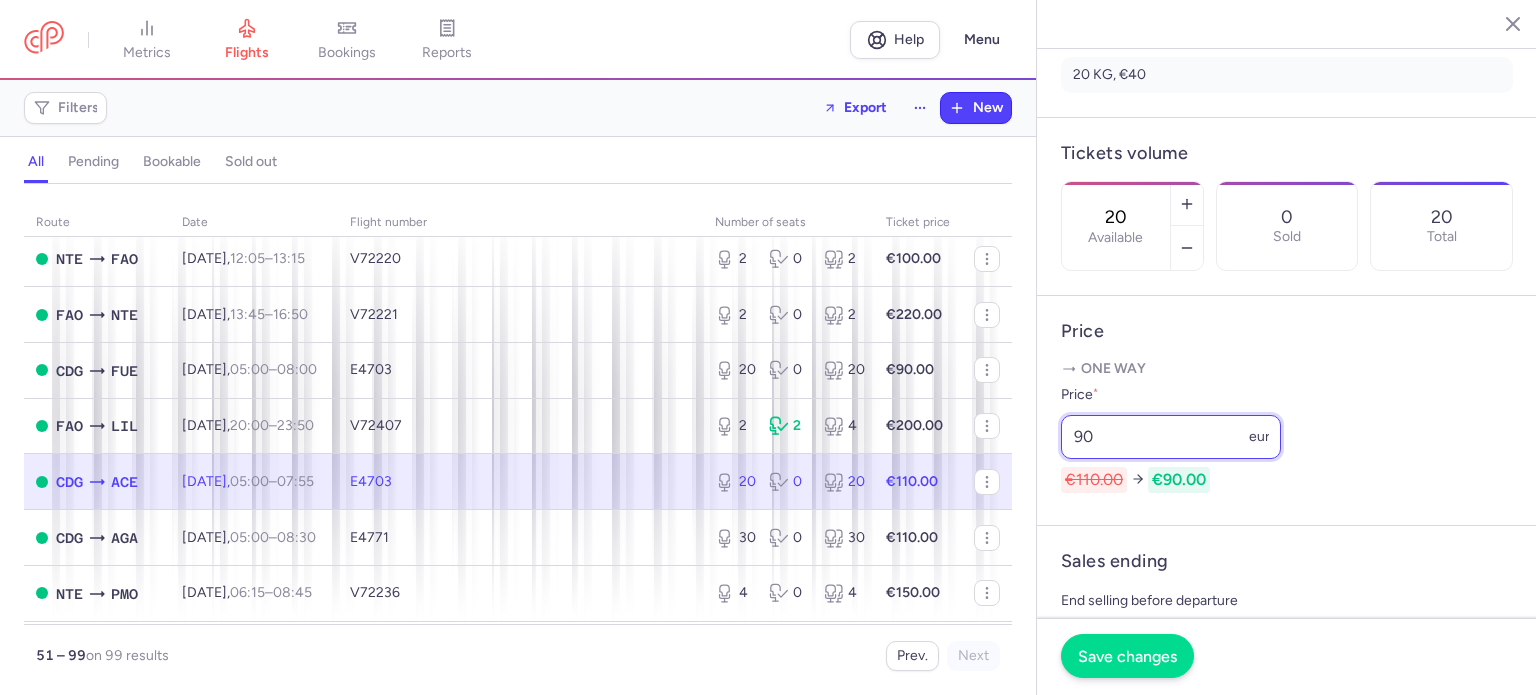type on "90" 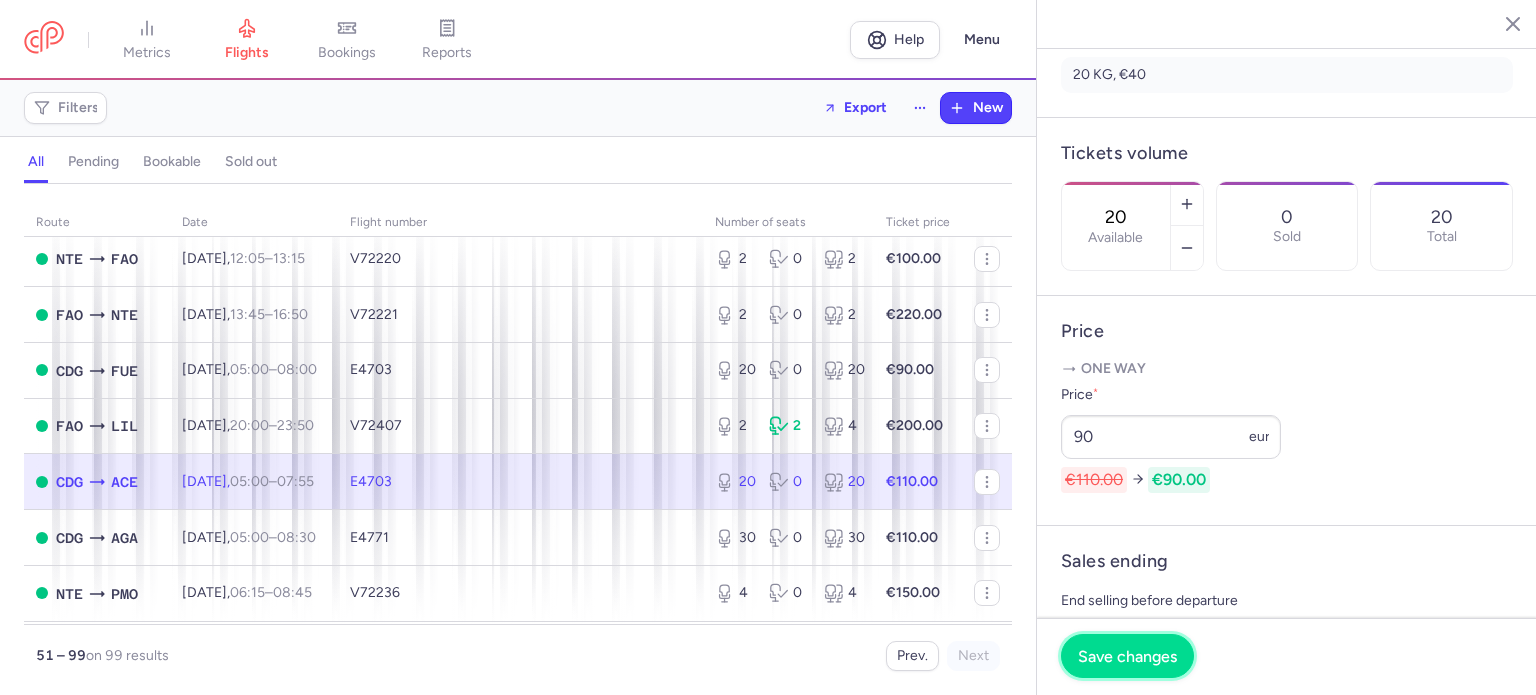 click on "Save changes" at bounding box center (1127, 656) 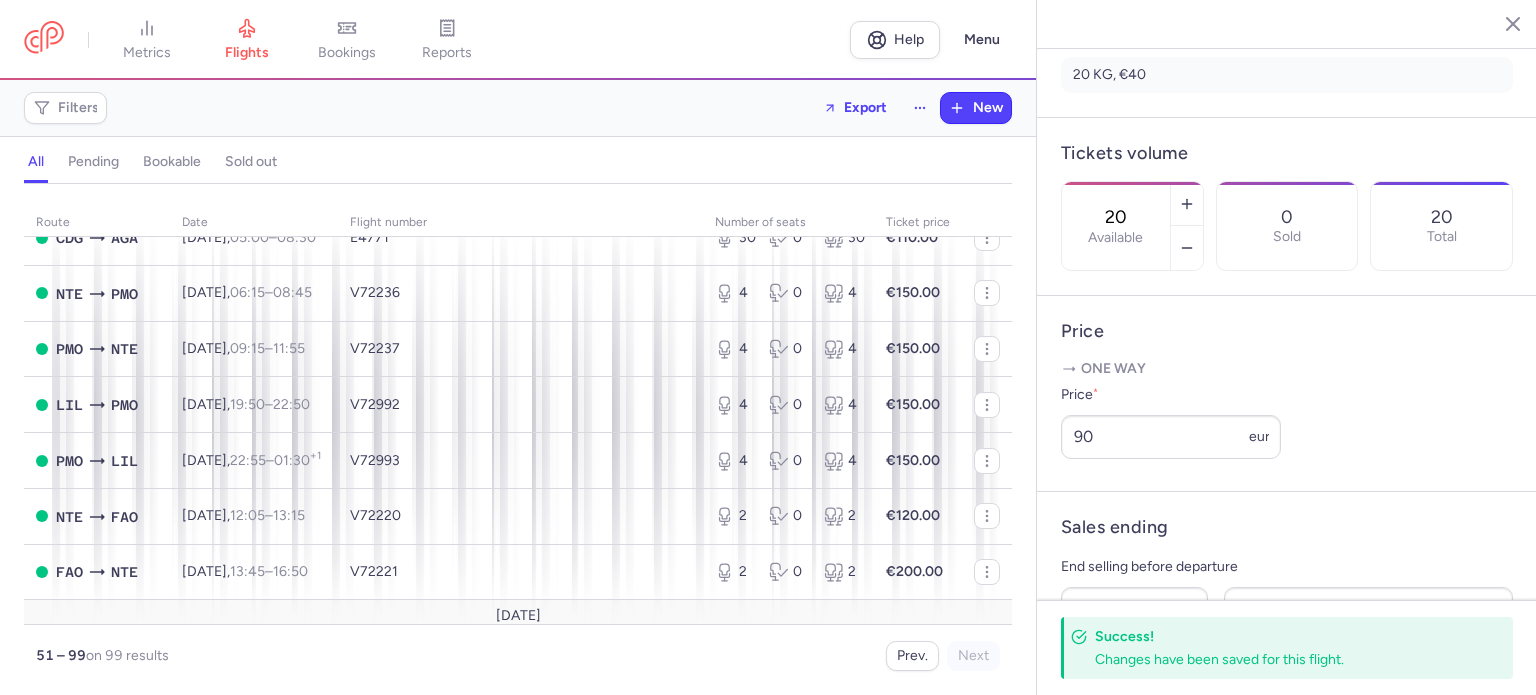scroll, scrollTop: 1800, scrollLeft: 0, axis: vertical 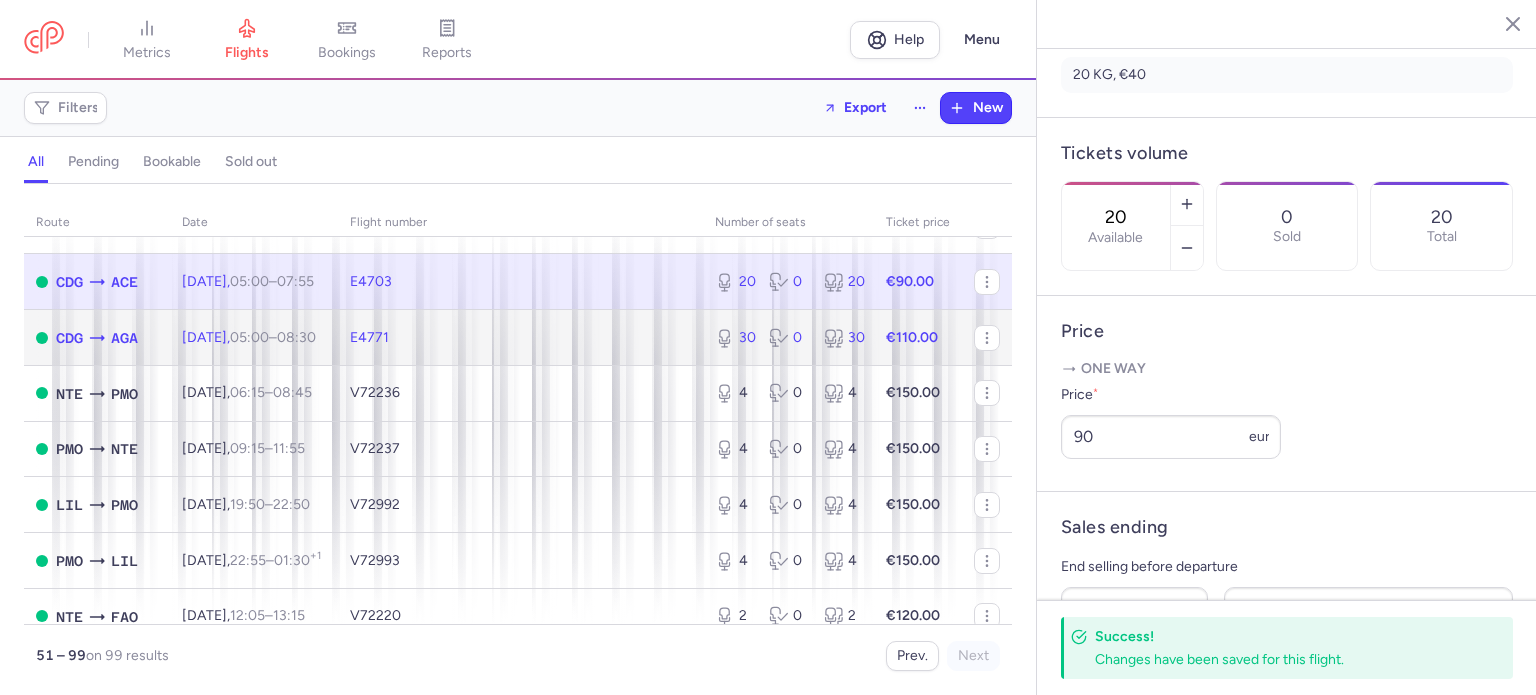 click on "0" at bounding box center (788, 338) 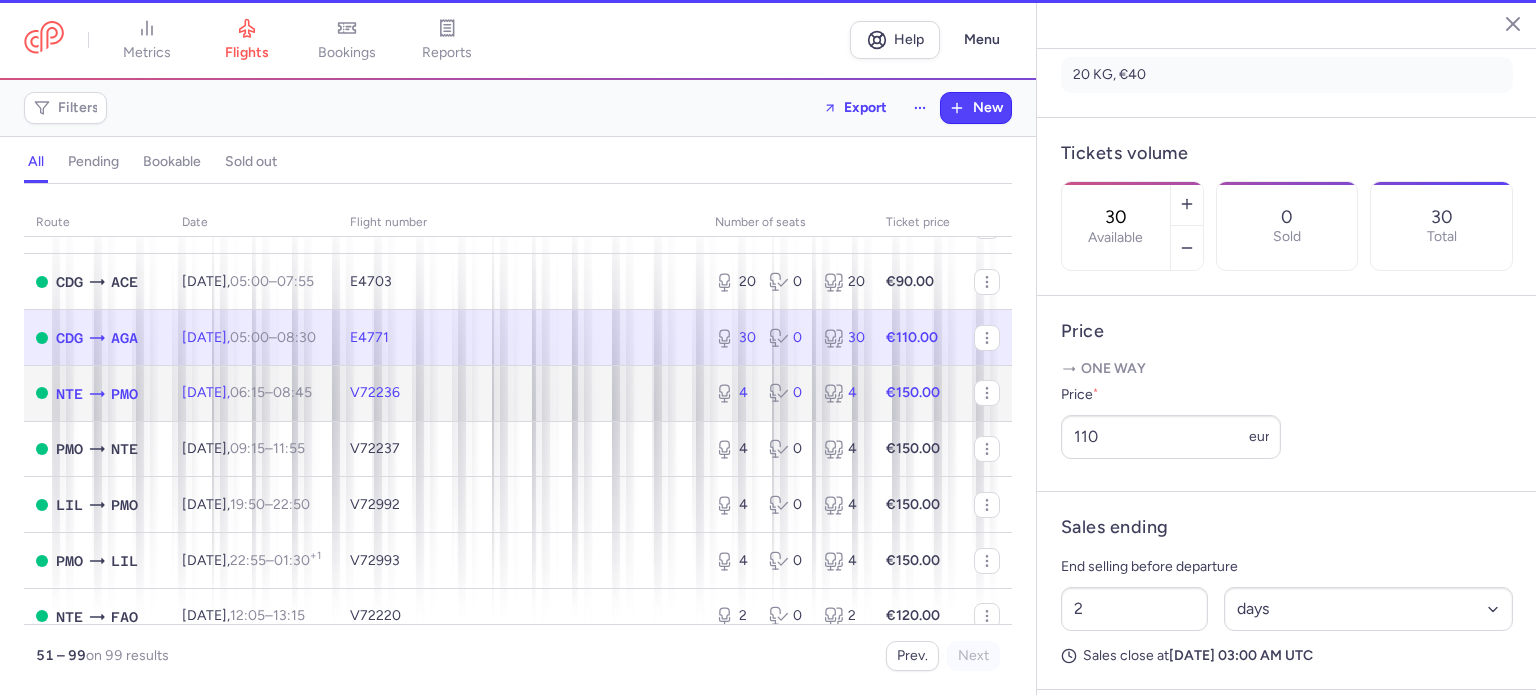 click on "0" at bounding box center (788, 393) 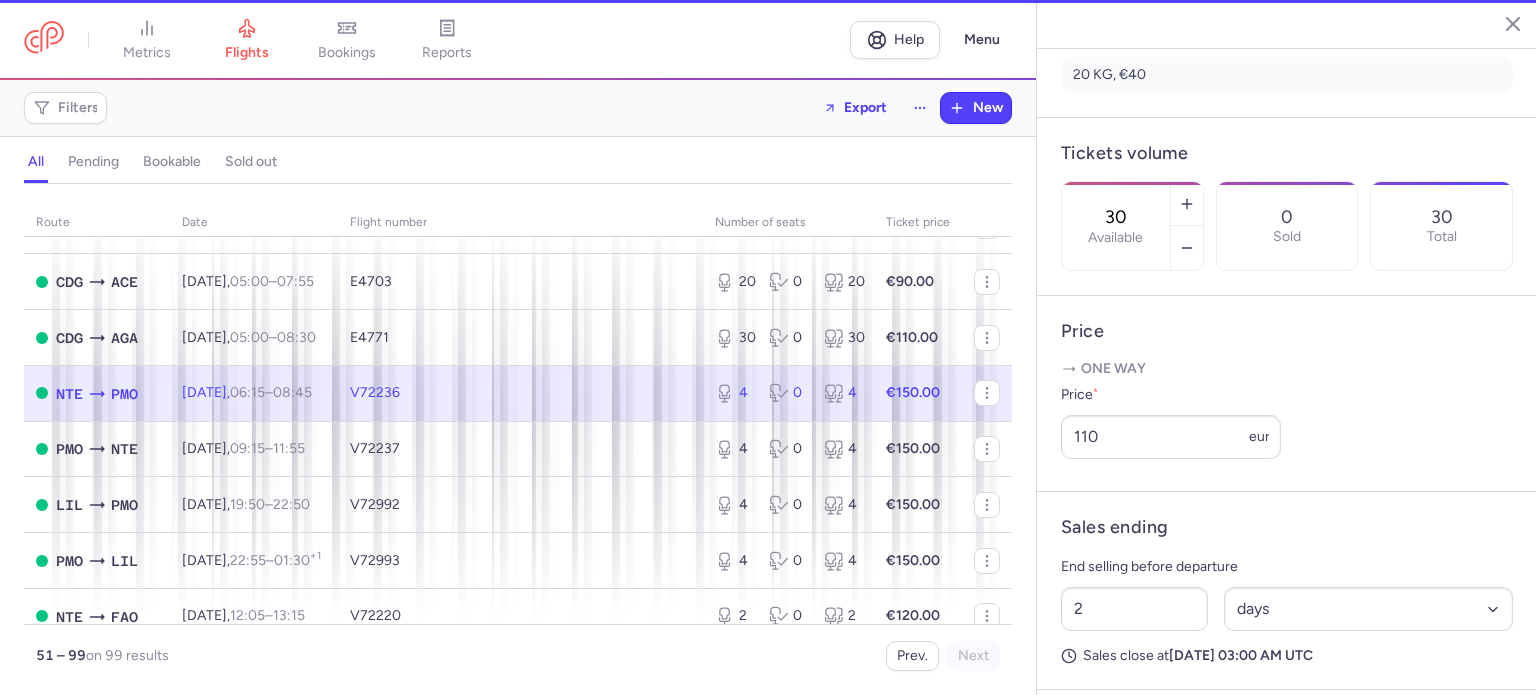type on "4" 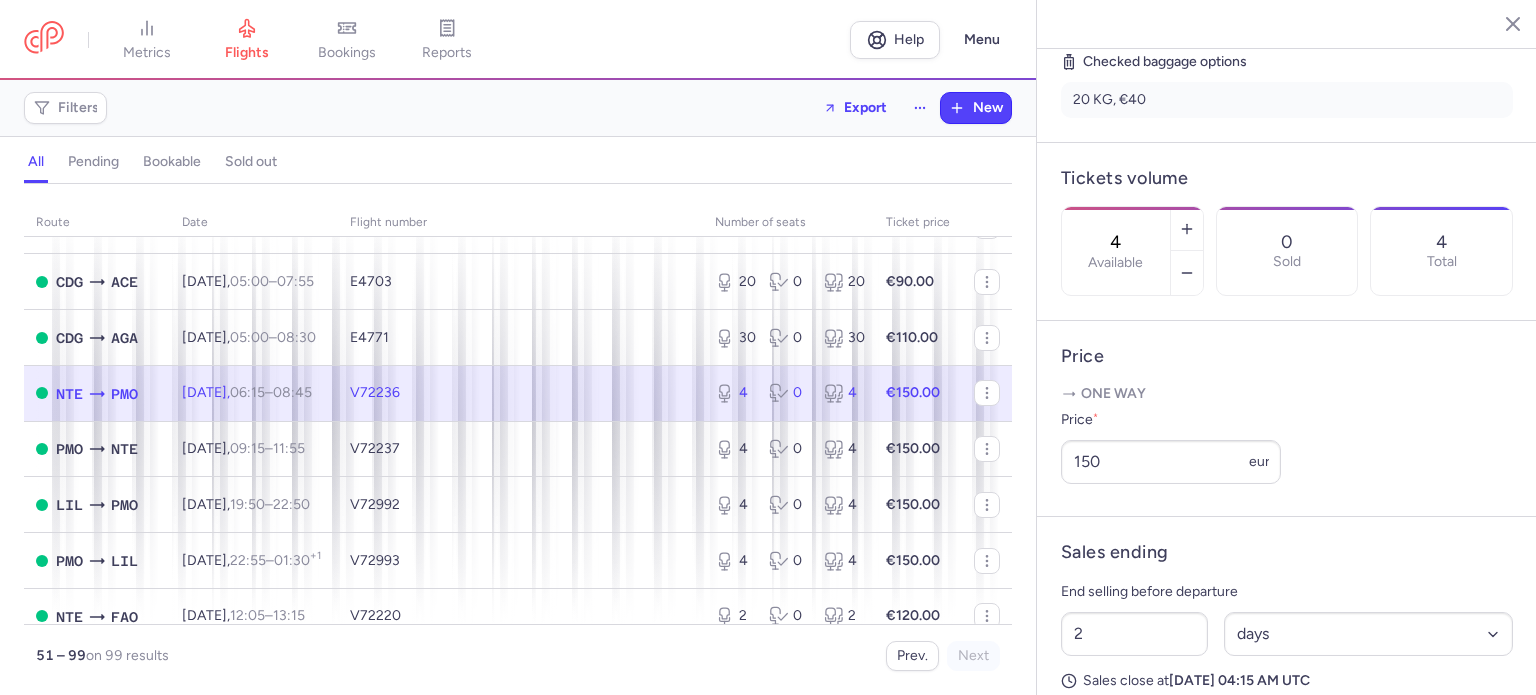 click on "€150.00" at bounding box center (913, 392) 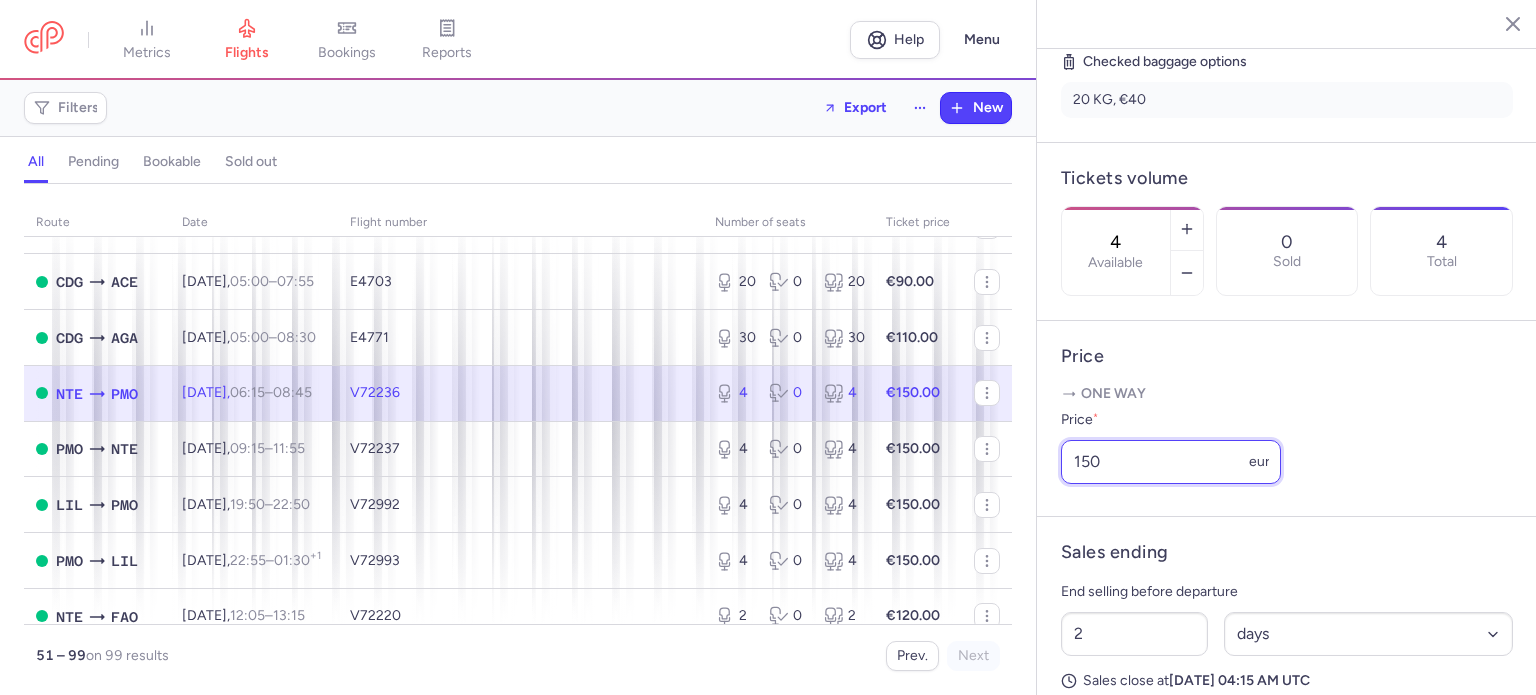 drag, startPoint x: 1134, startPoint y: 503, endPoint x: 1046, endPoint y: 483, distance: 90.24411 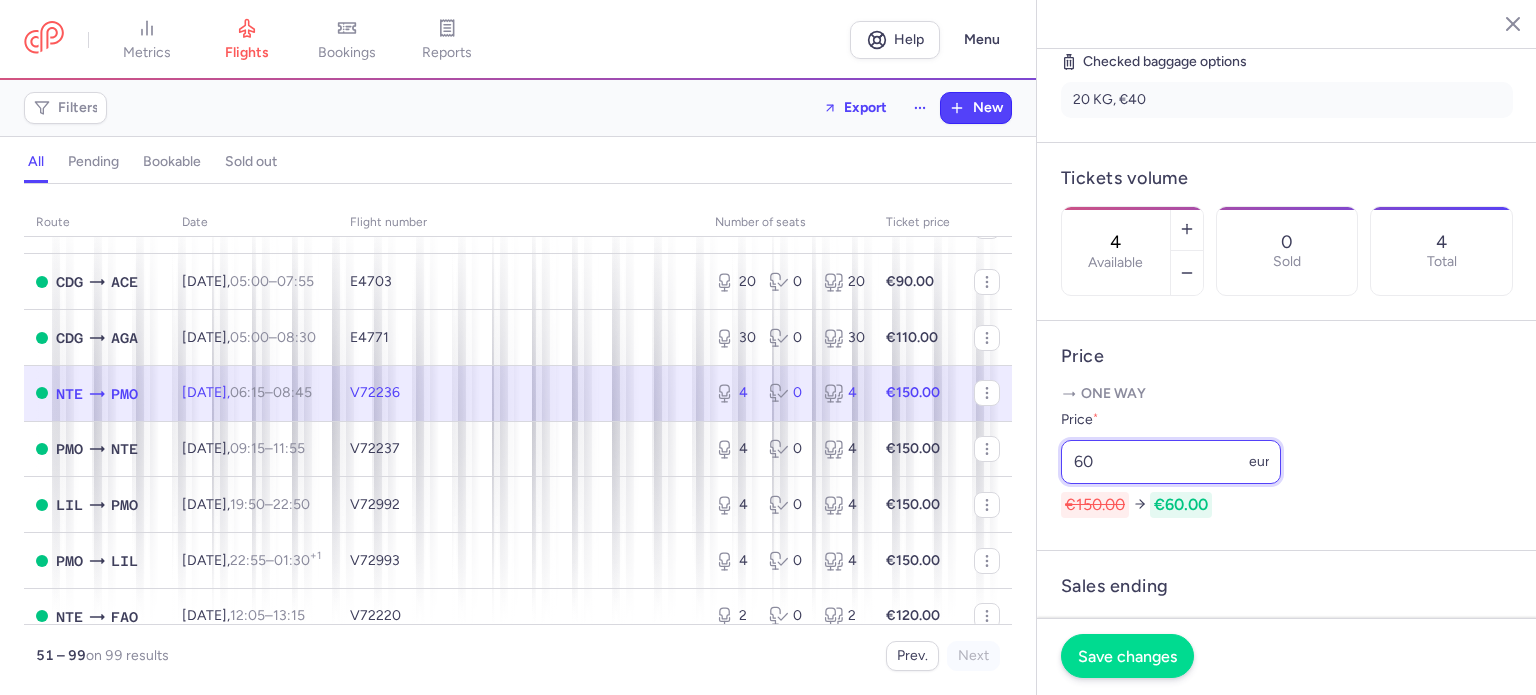 type on "60" 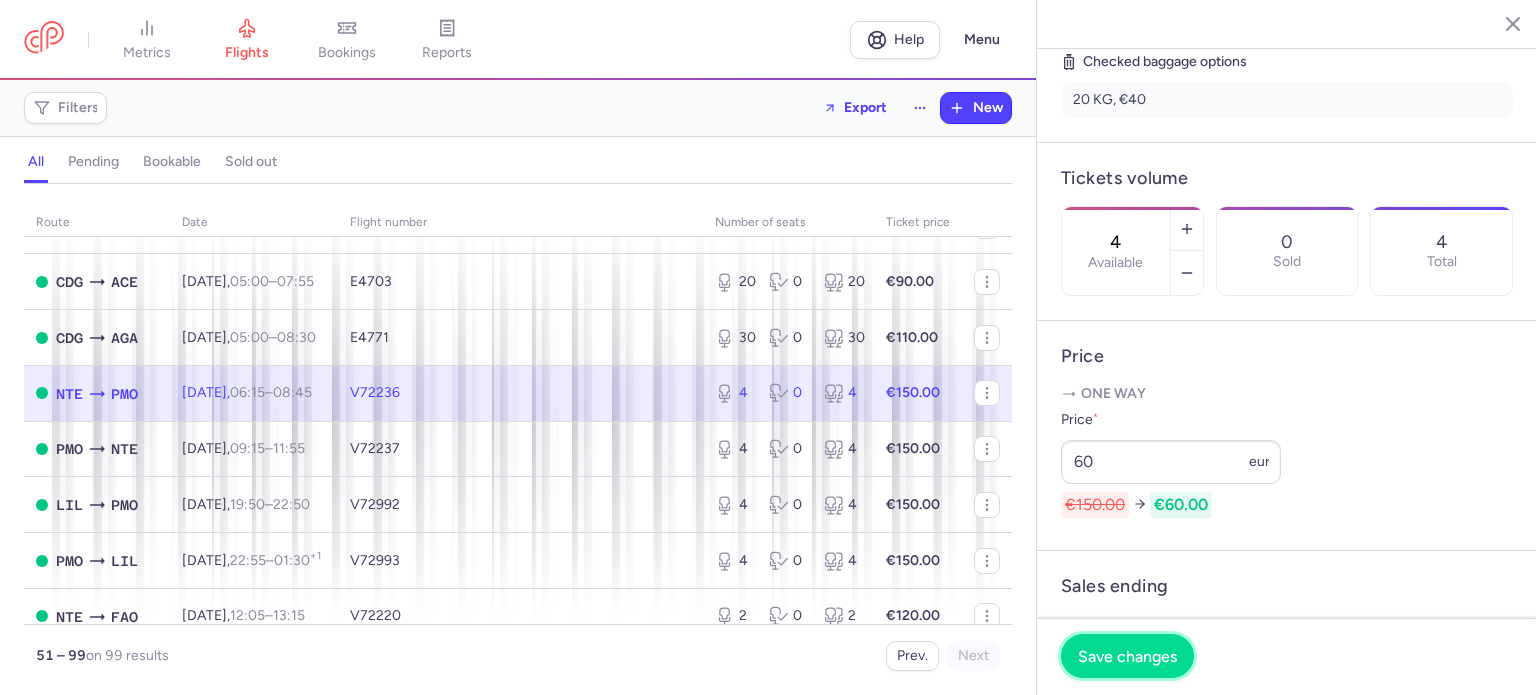 click on "Save changes" at bounding box center (1127, 656) 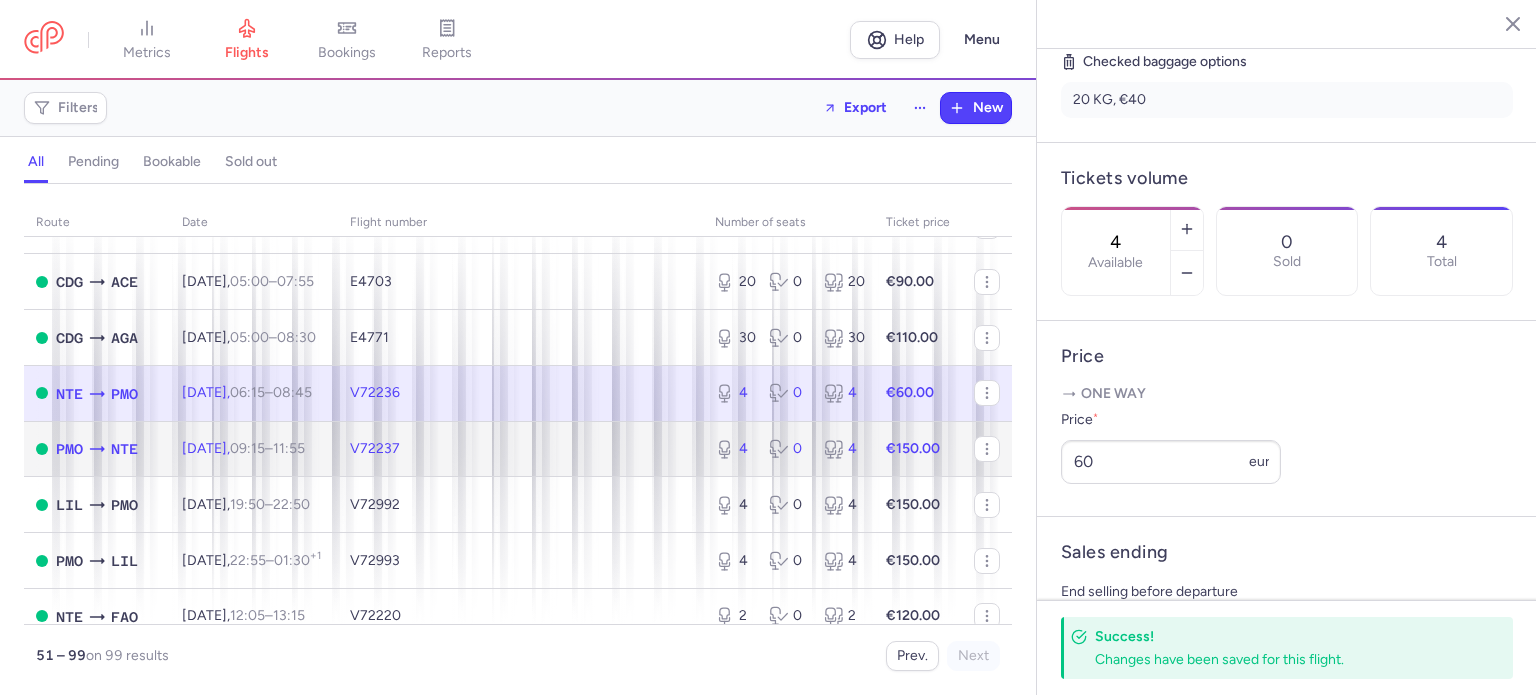 click on "€150.00" at bounding box center (913, 448) 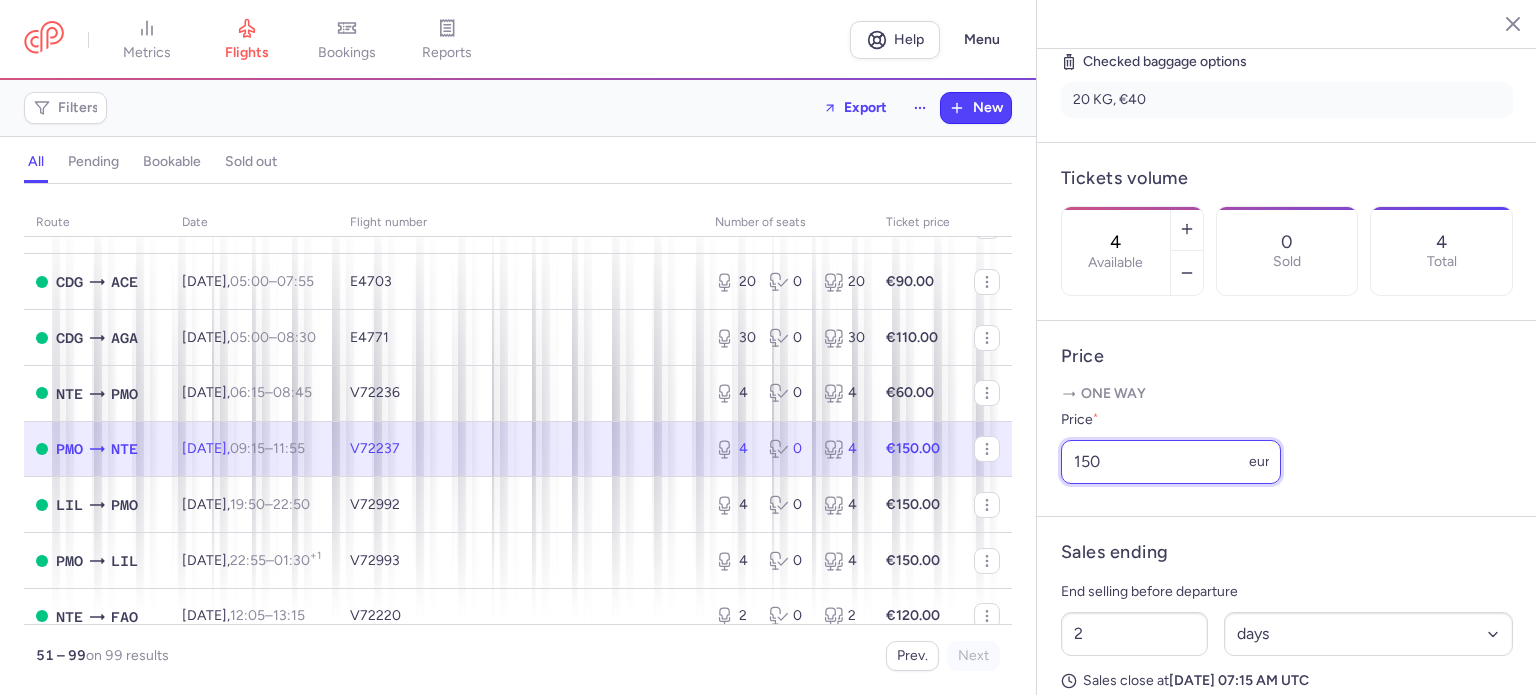 drag, startPoint x: 1139, startPoint y: 499, endPoint x: 1036, endPoint y: 483, distance: 104.23531 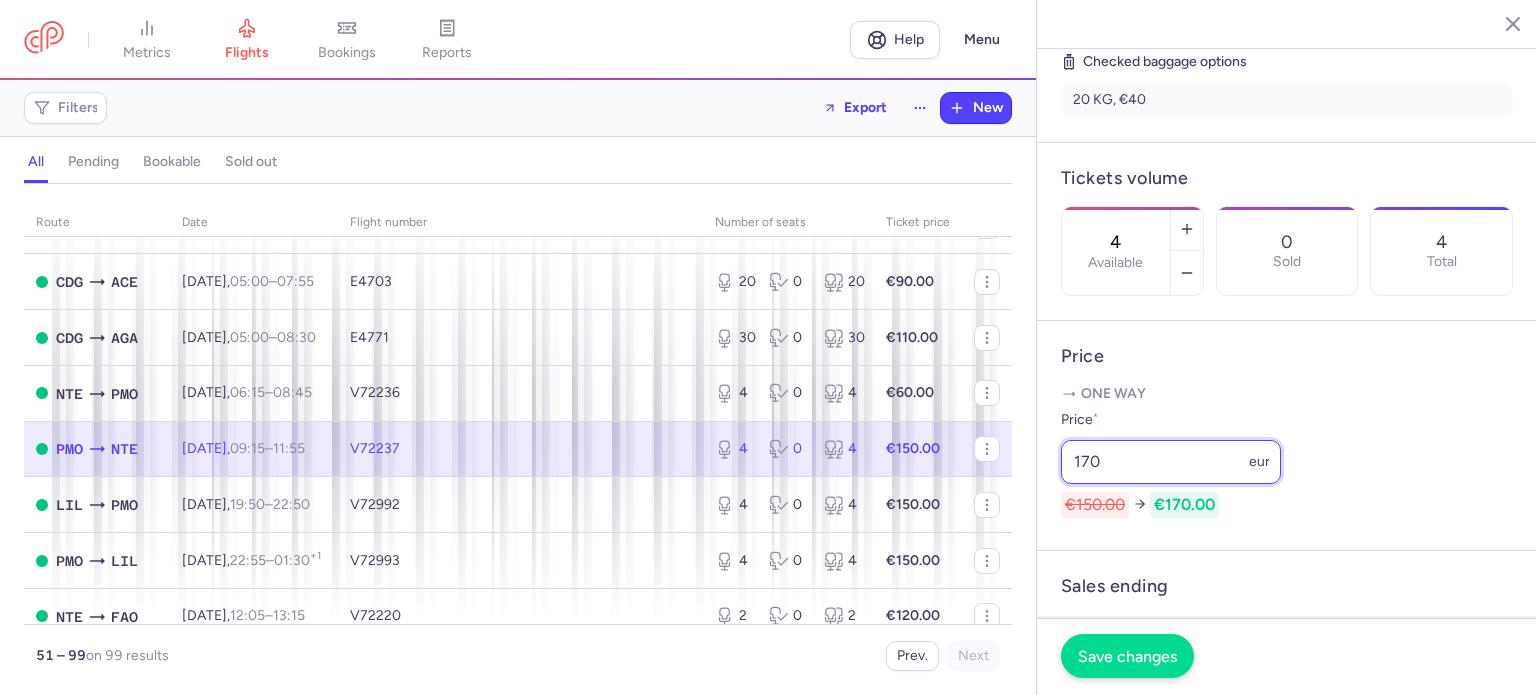 type on "170" 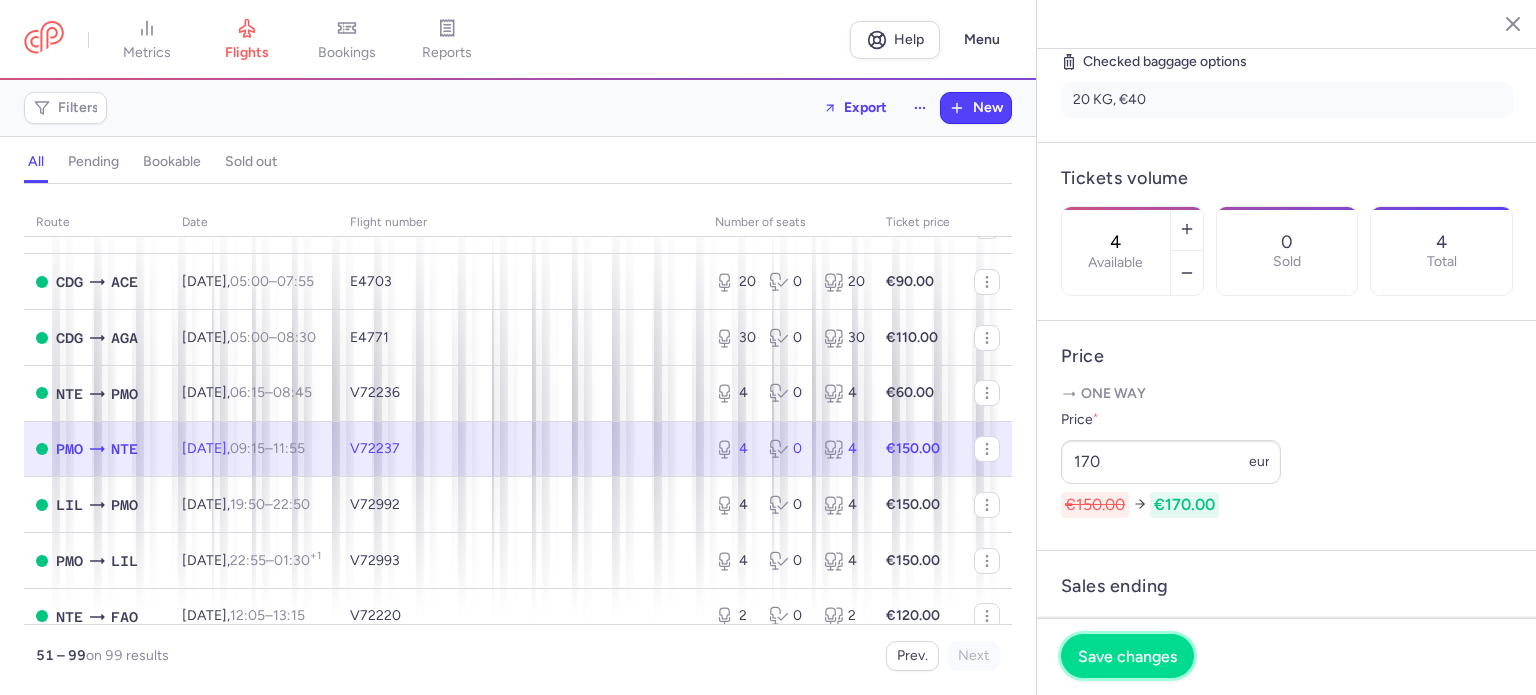 click on "Save changes" at bounding box center (1127, 656) 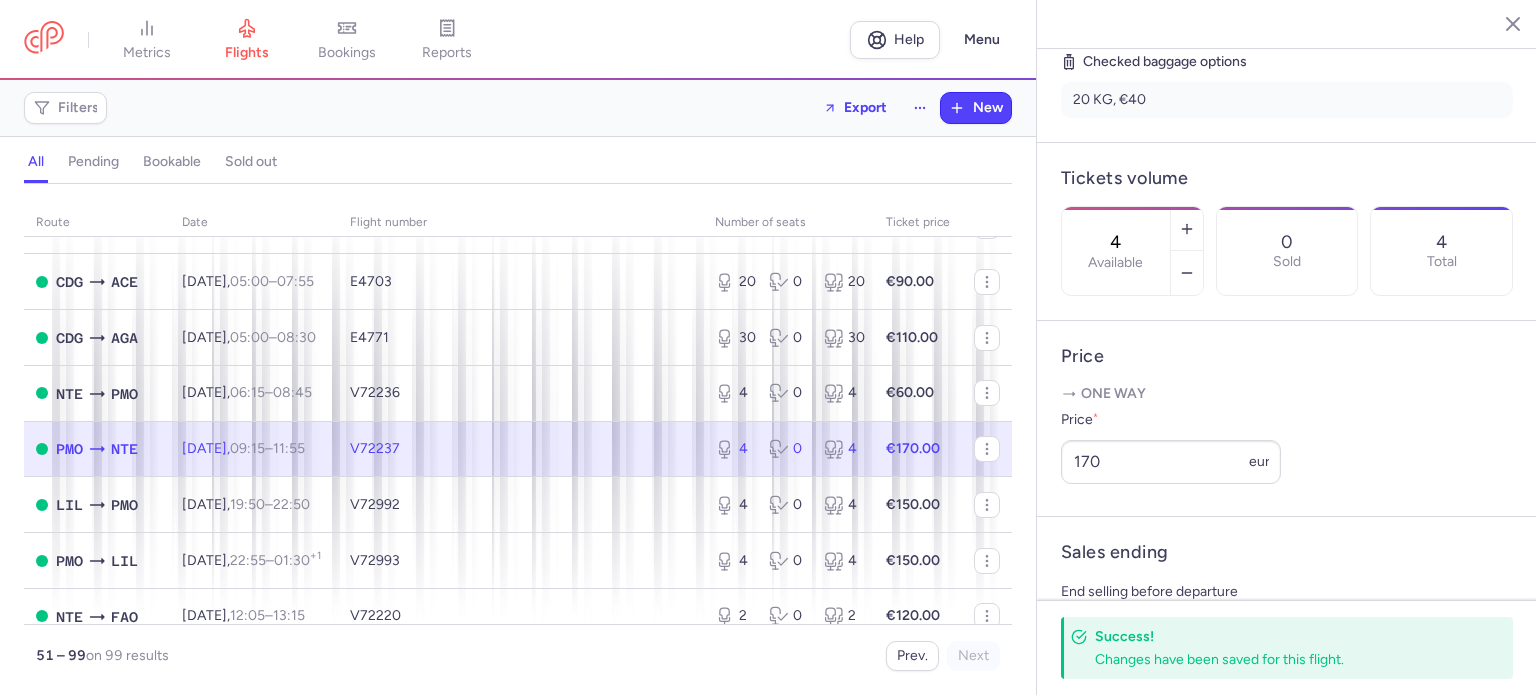 click on "€170.00" at bounding box center [918, 449] 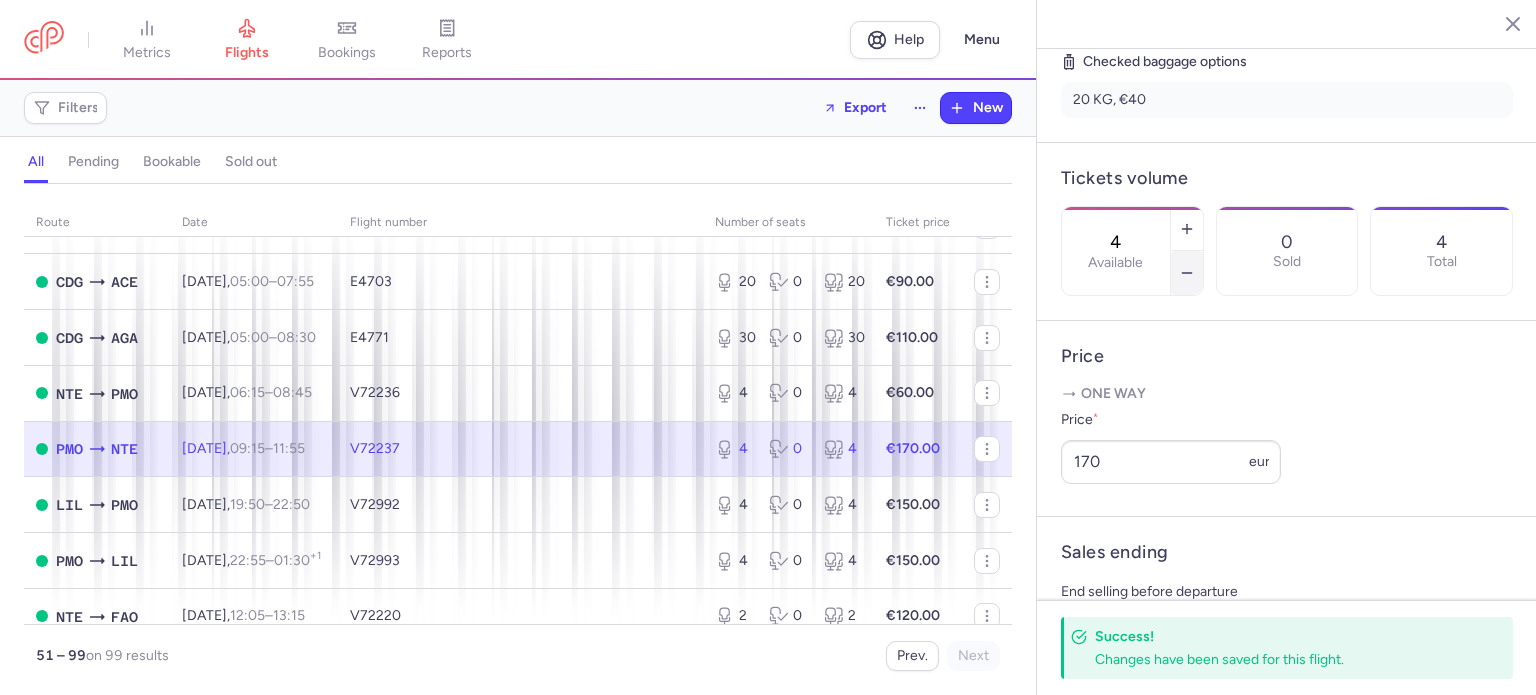click 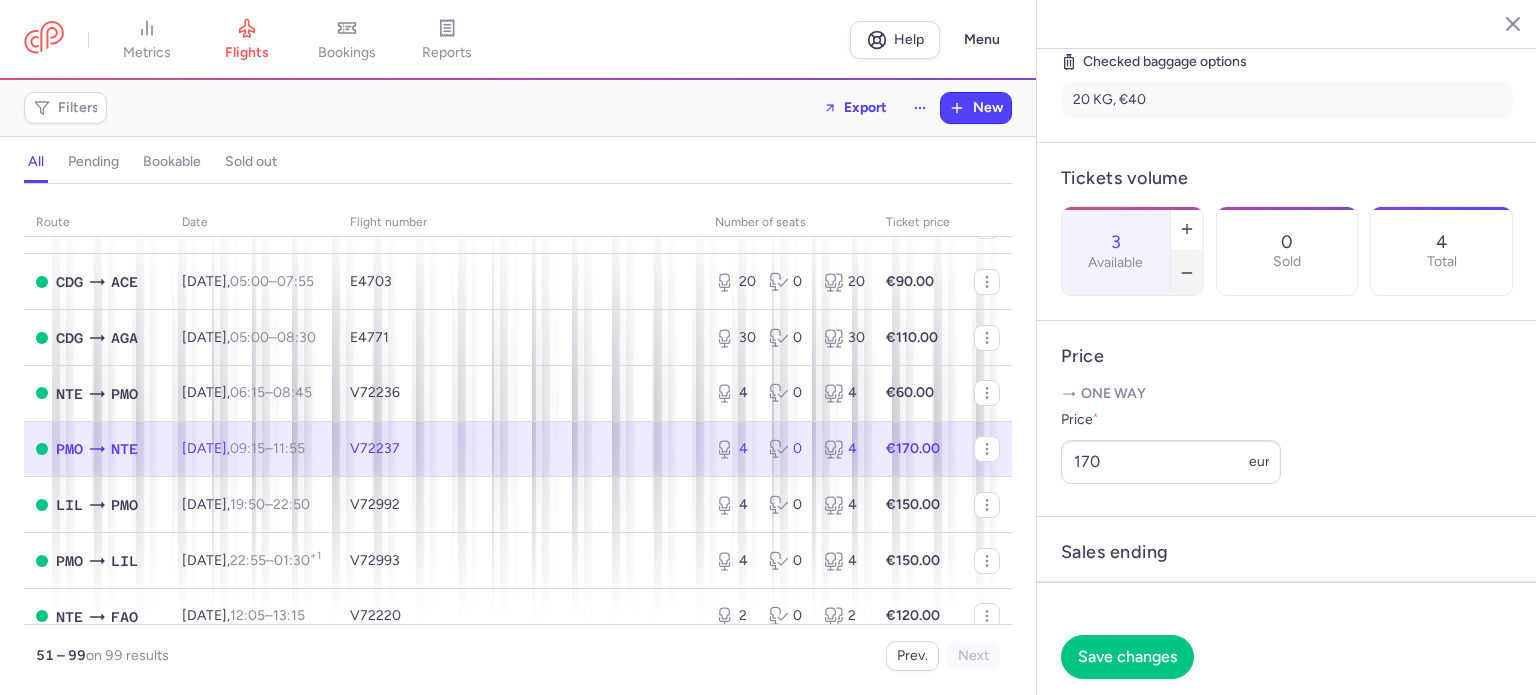 click 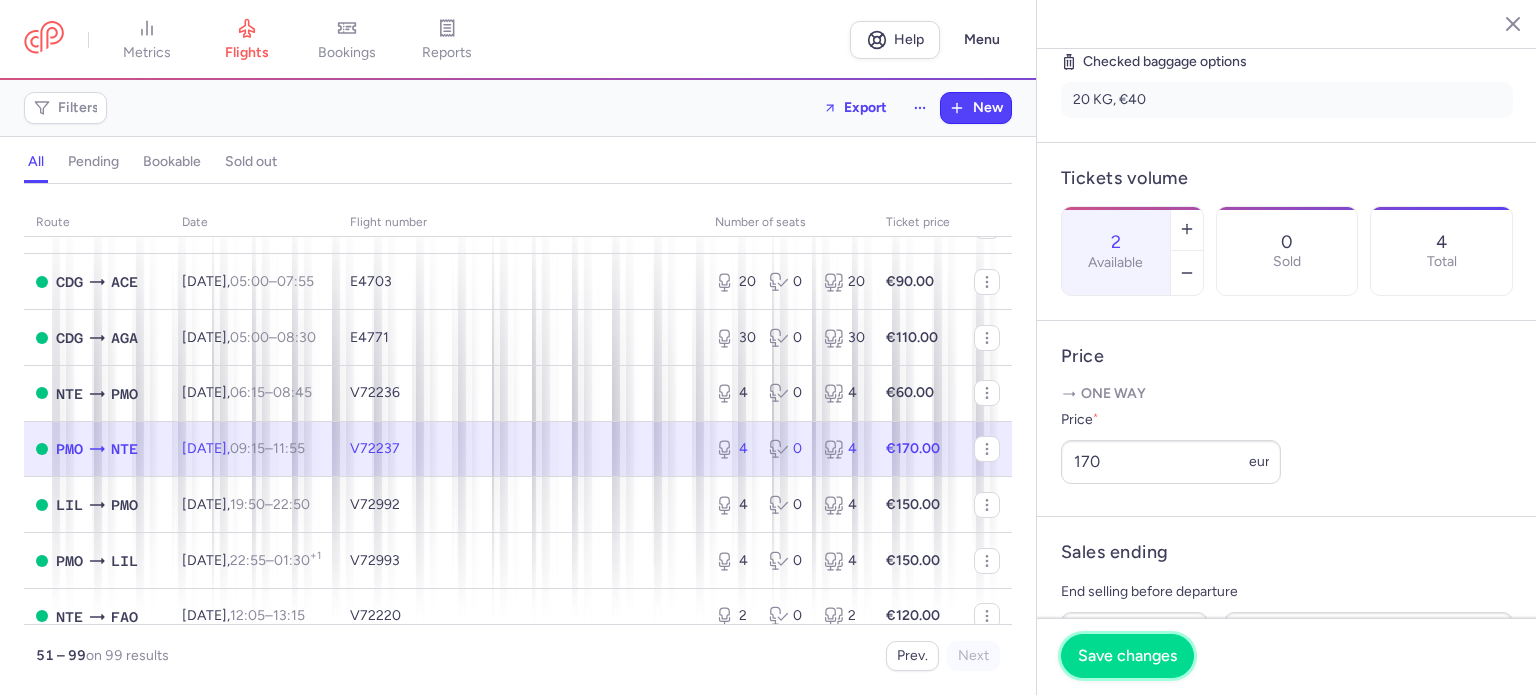click on "Save changes" at bounding box center [1127, 656] 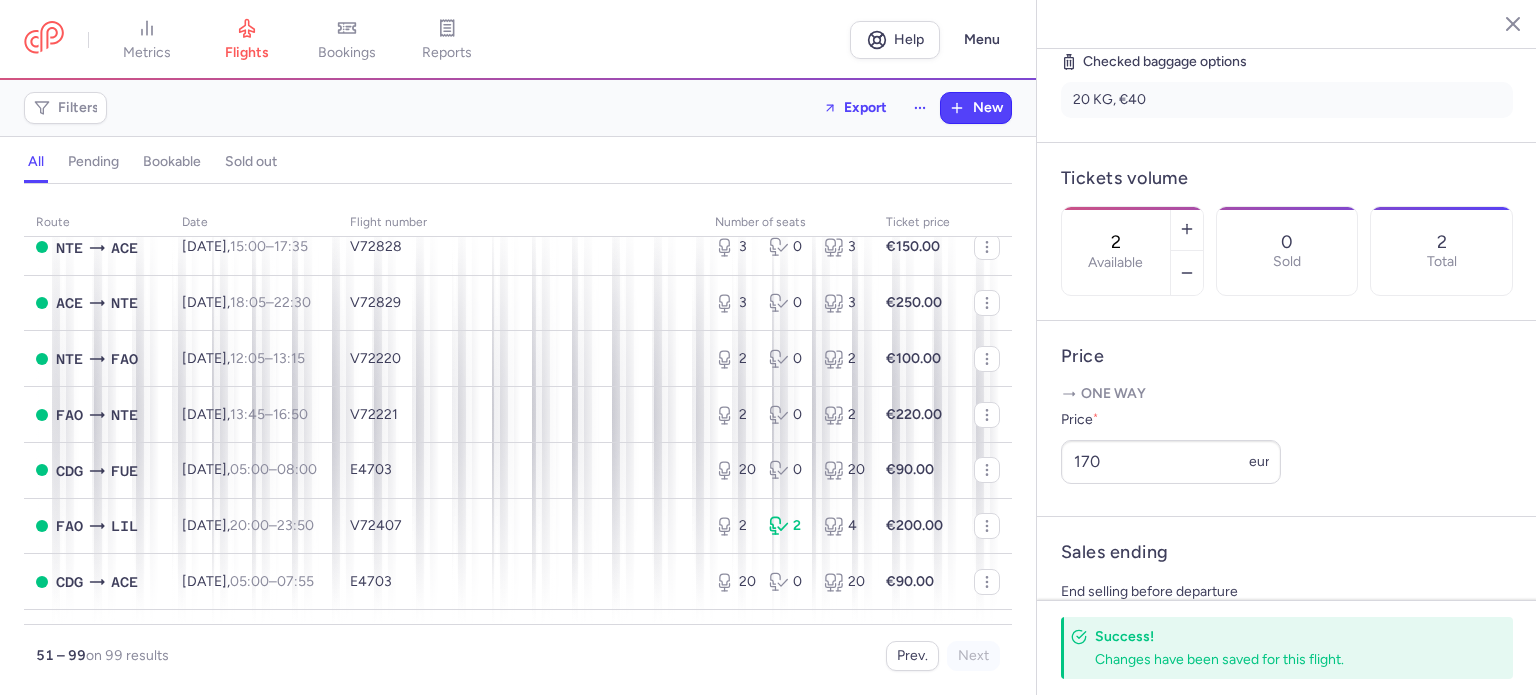 scroll, scrollTop: 1200, scrollLeft: 0, axis: vertical 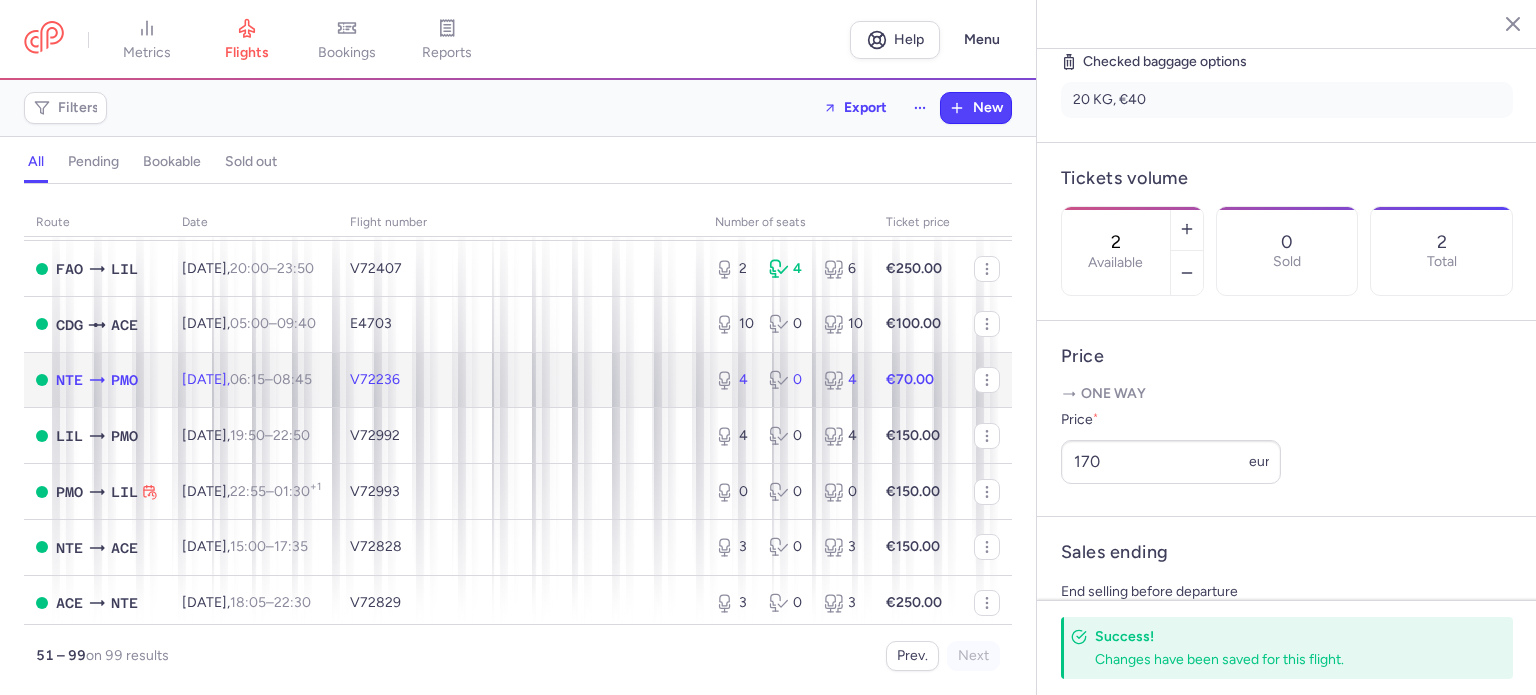 click 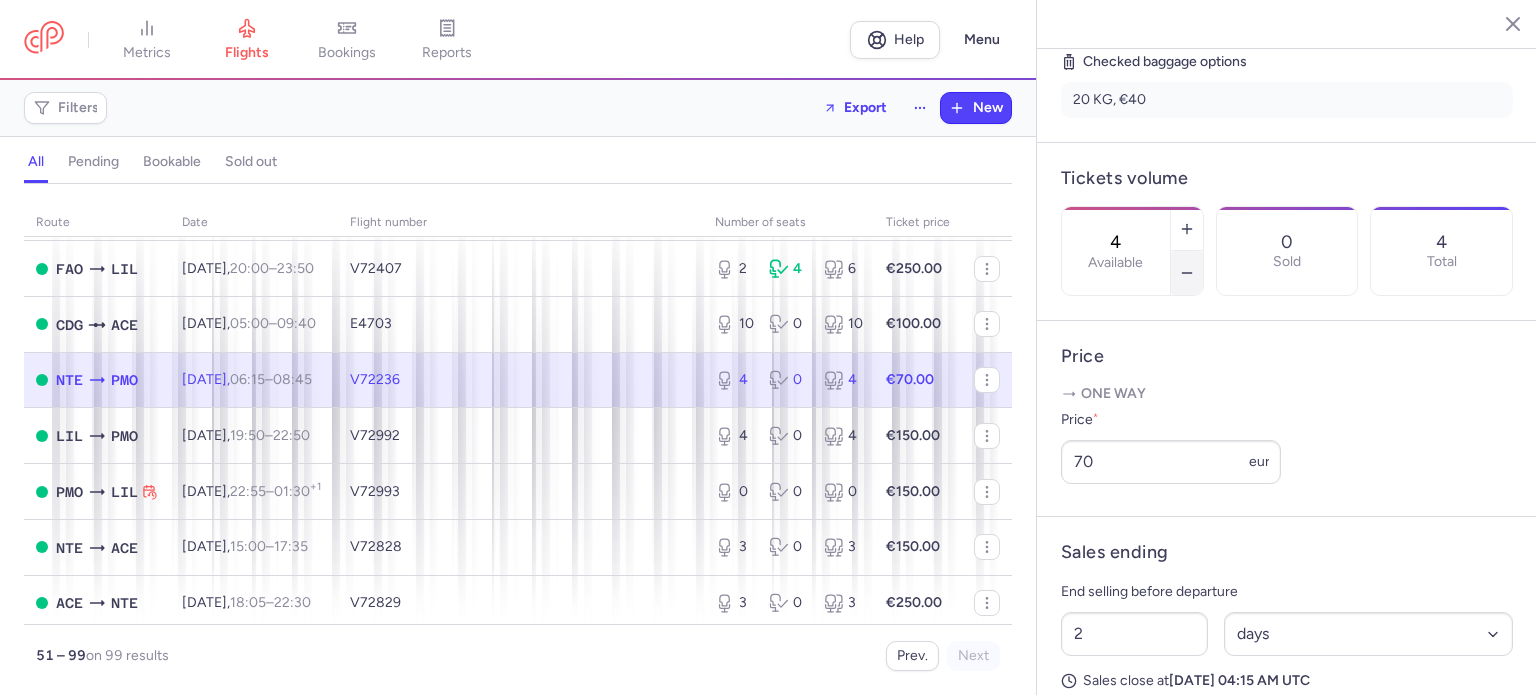 click 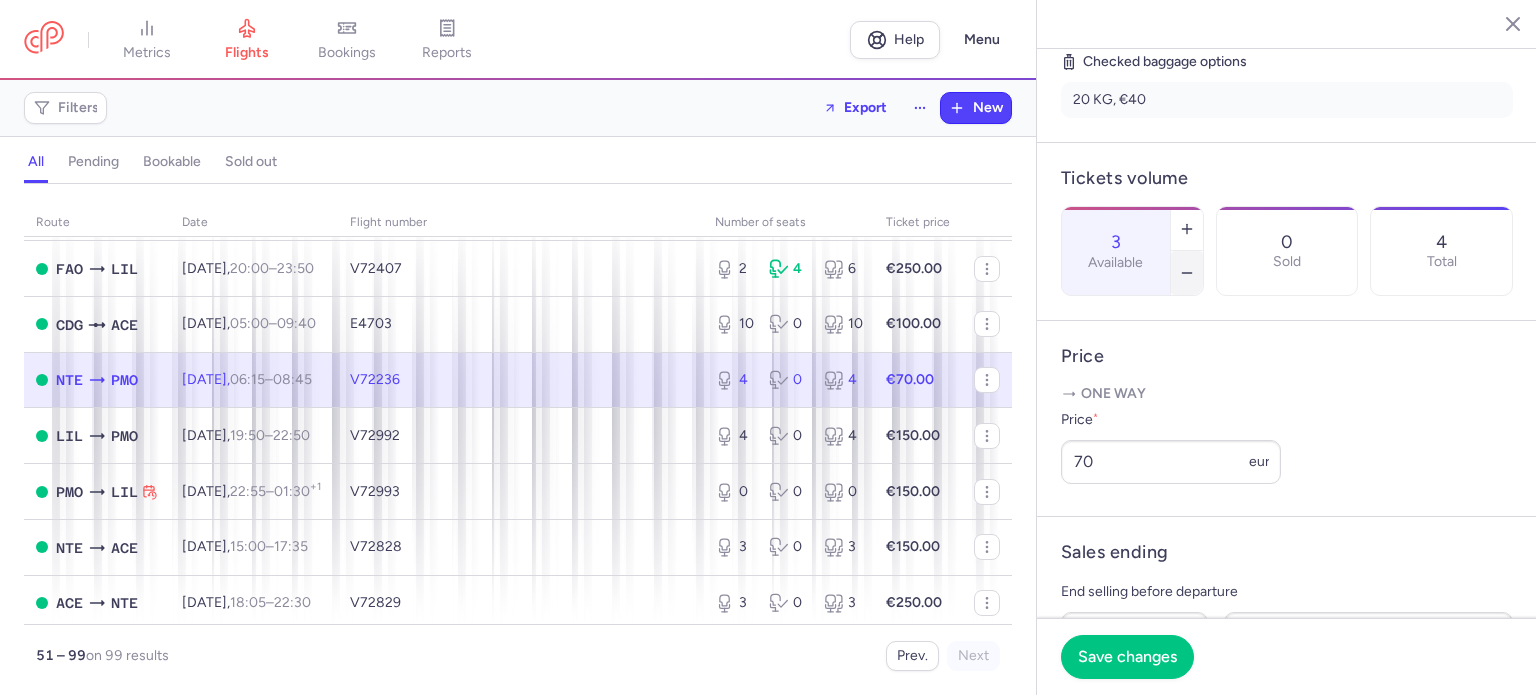 click 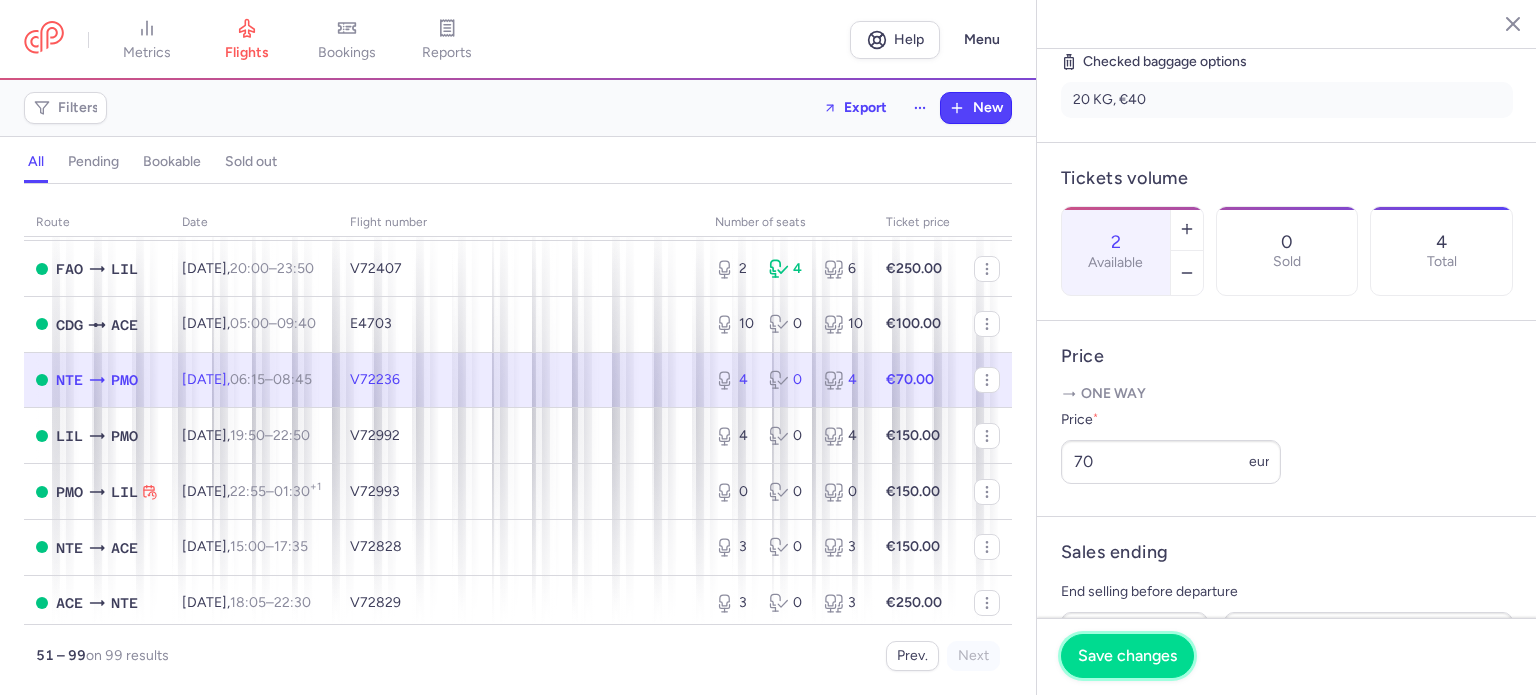 click on "Save changes" at bounding box center (1127, 656) 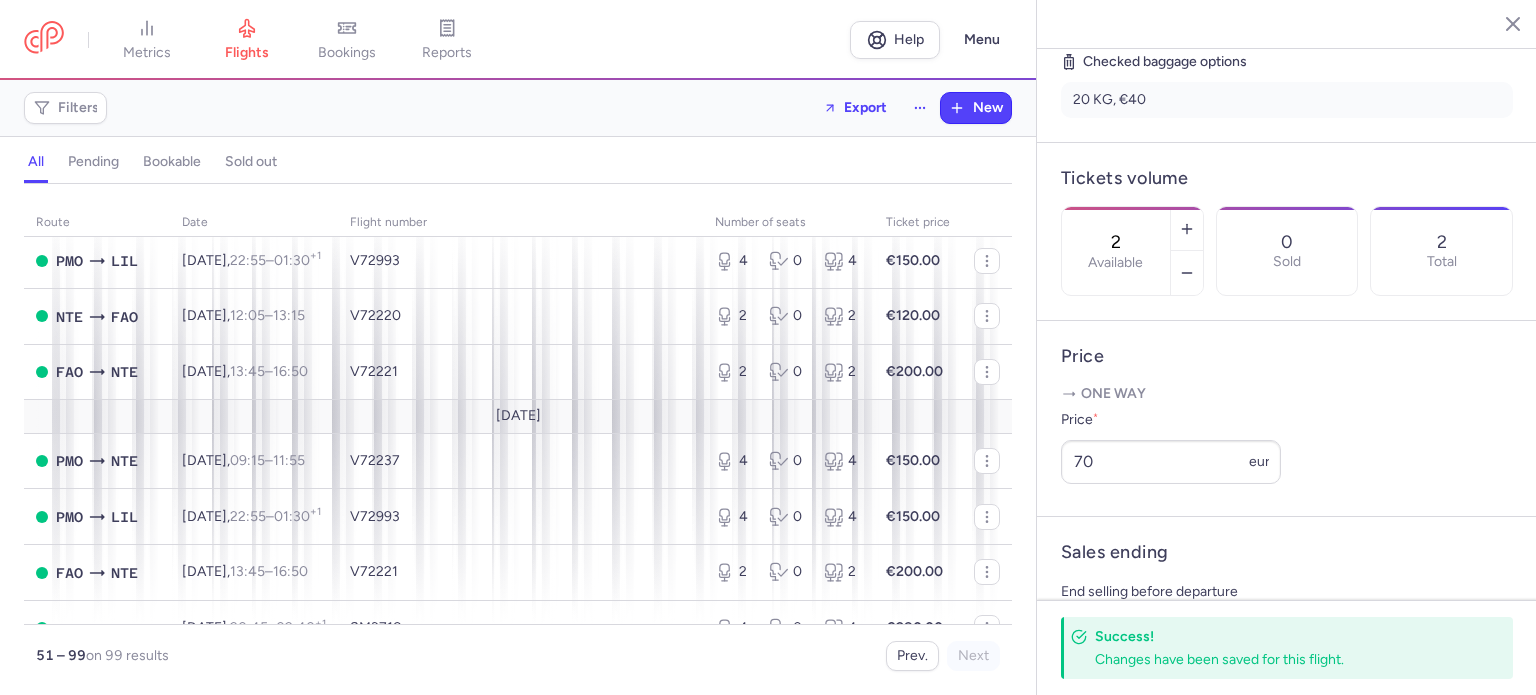 scroll, scrollTop: 2200, scrollLeft: 0, axis: vertical 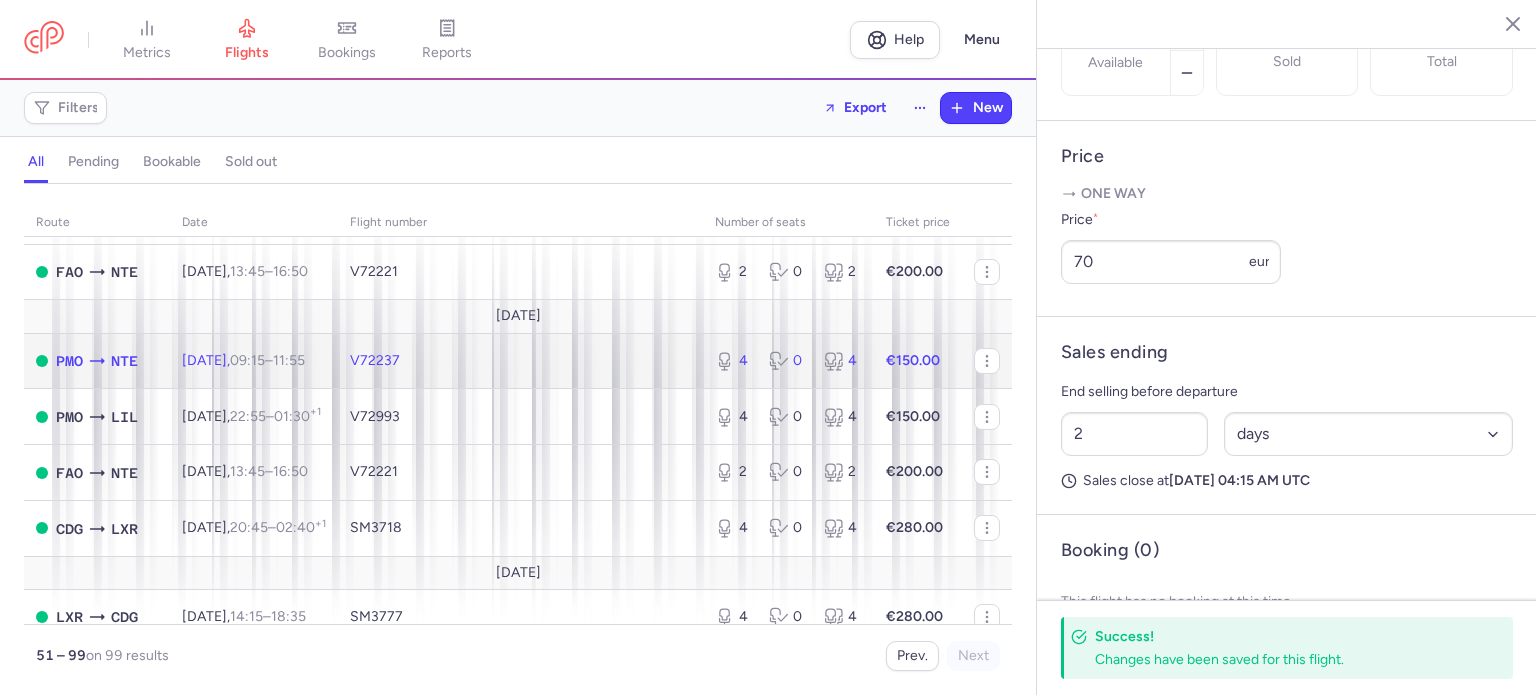 click on "€150.00" at bounding box center (918, 361) 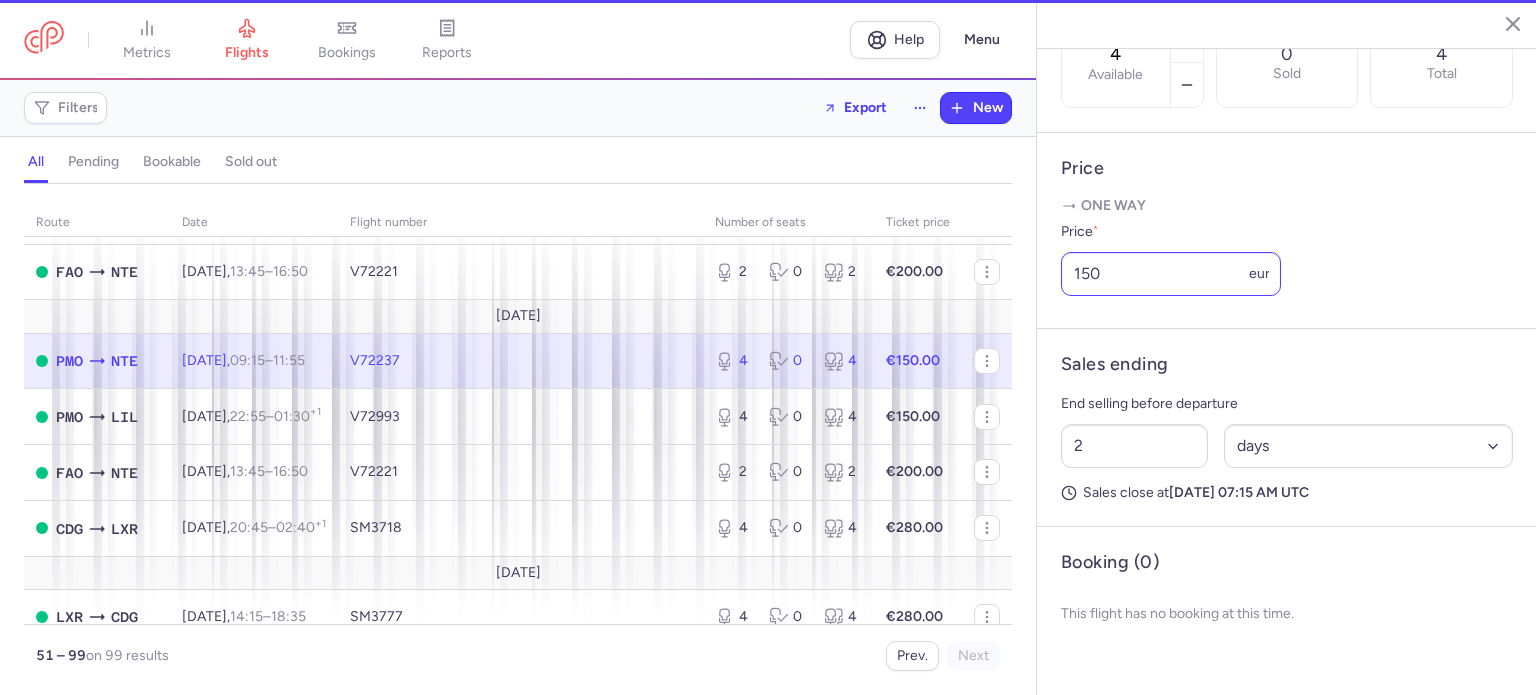 scroll, scrollTop: 683, scrollLeft: 0, axis: vertical 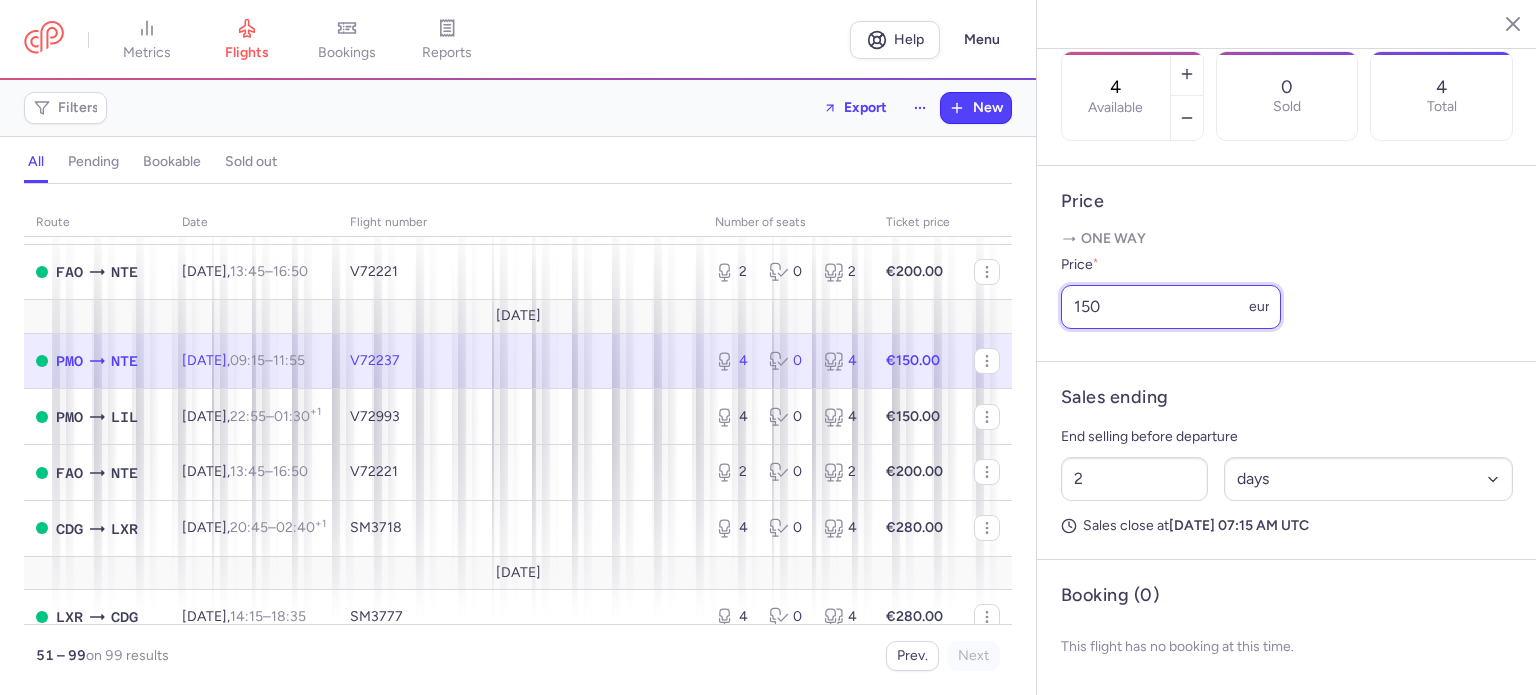 drag, startPoint x: 1125, startPoint y: 315, endPoint x: 1045, endPoint y: 301, distance: 81.21576 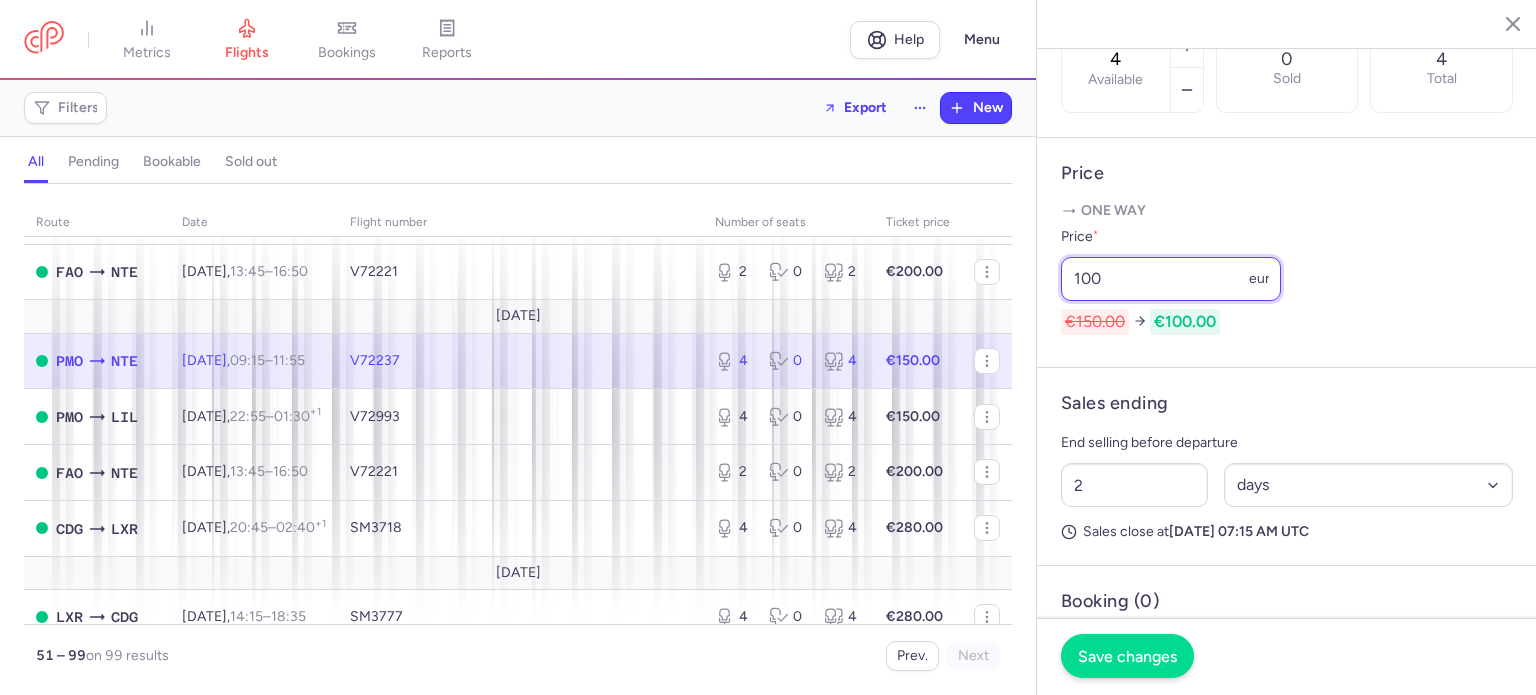 type on "100" 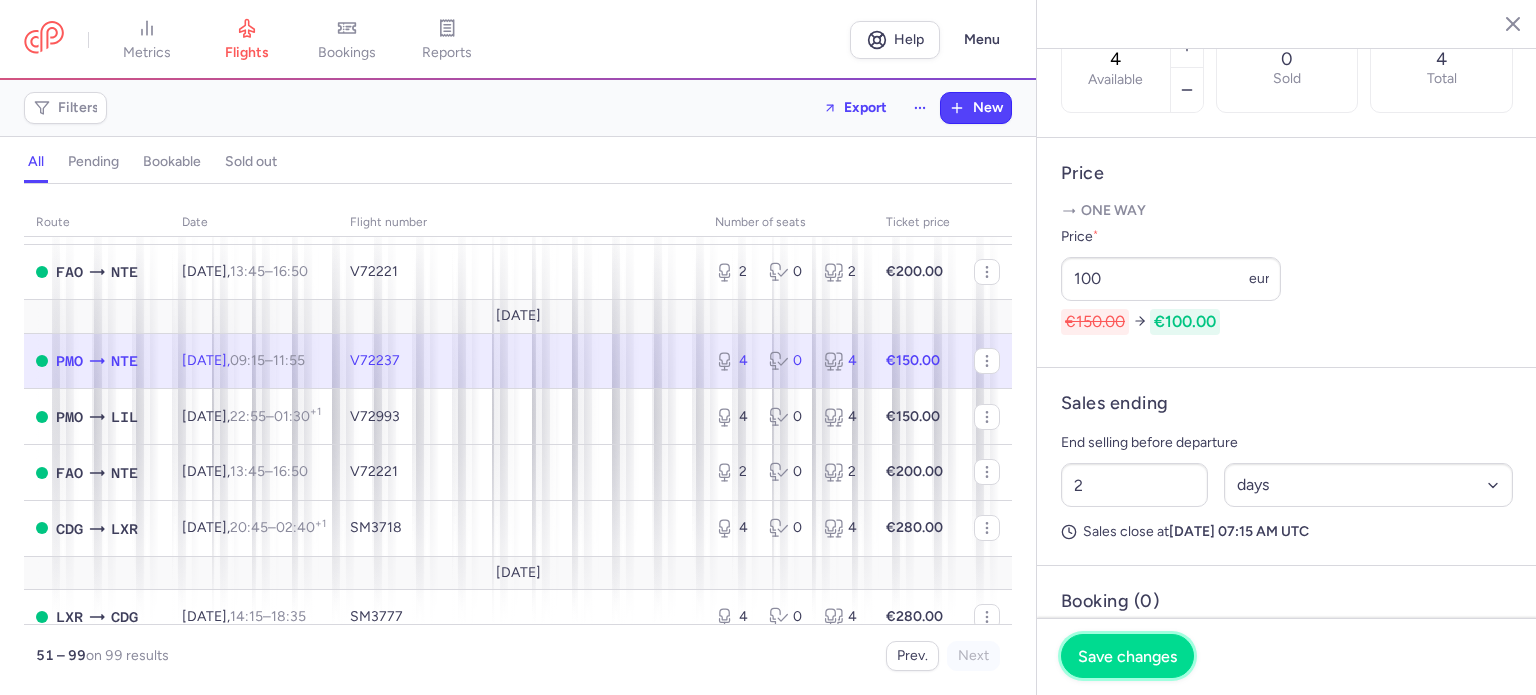 click on "Save changes" at bounding box center [1127, 656] 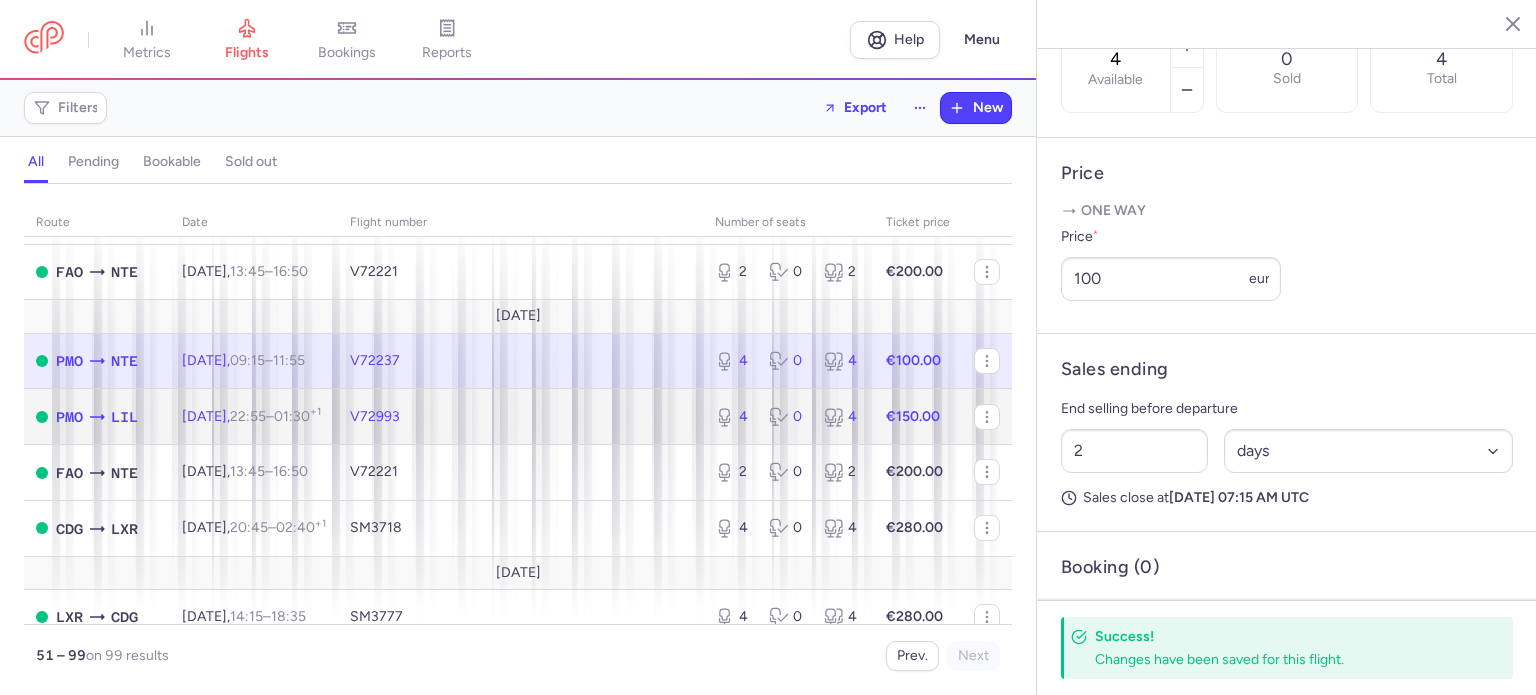 click on "€150.00" at bounding box center [913, 416] 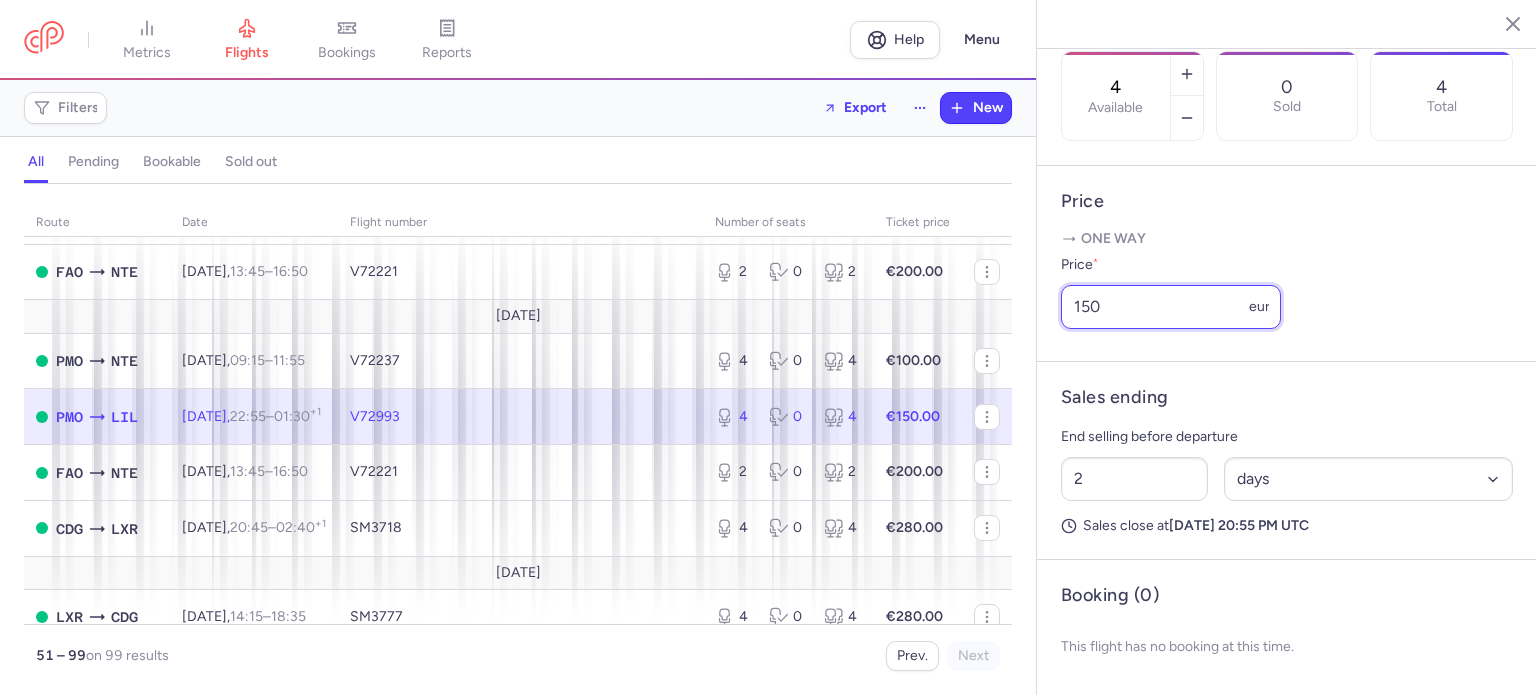 drag, startPoint x: 1128, startPoint y: 307, endPoint x: 1026, endPoint y: 300, distance: 102.239914 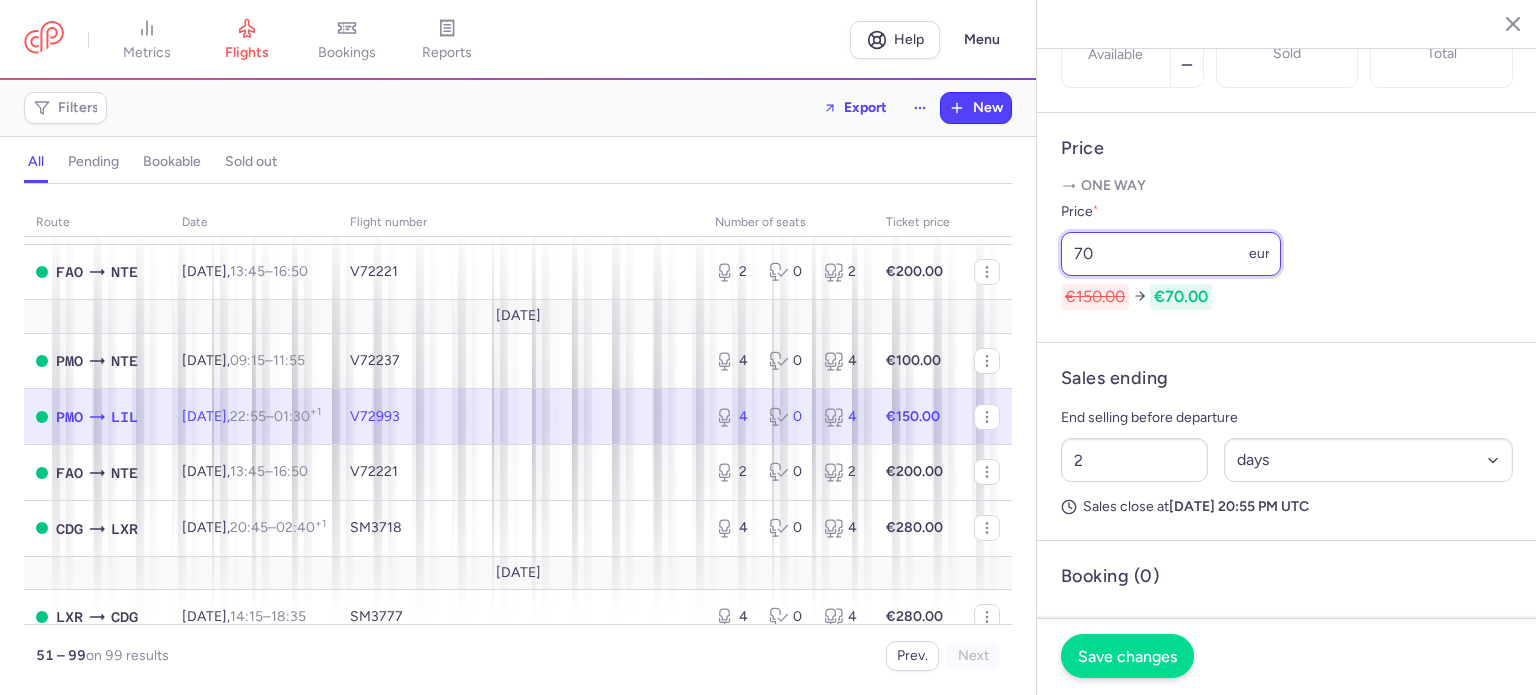 type on "70" 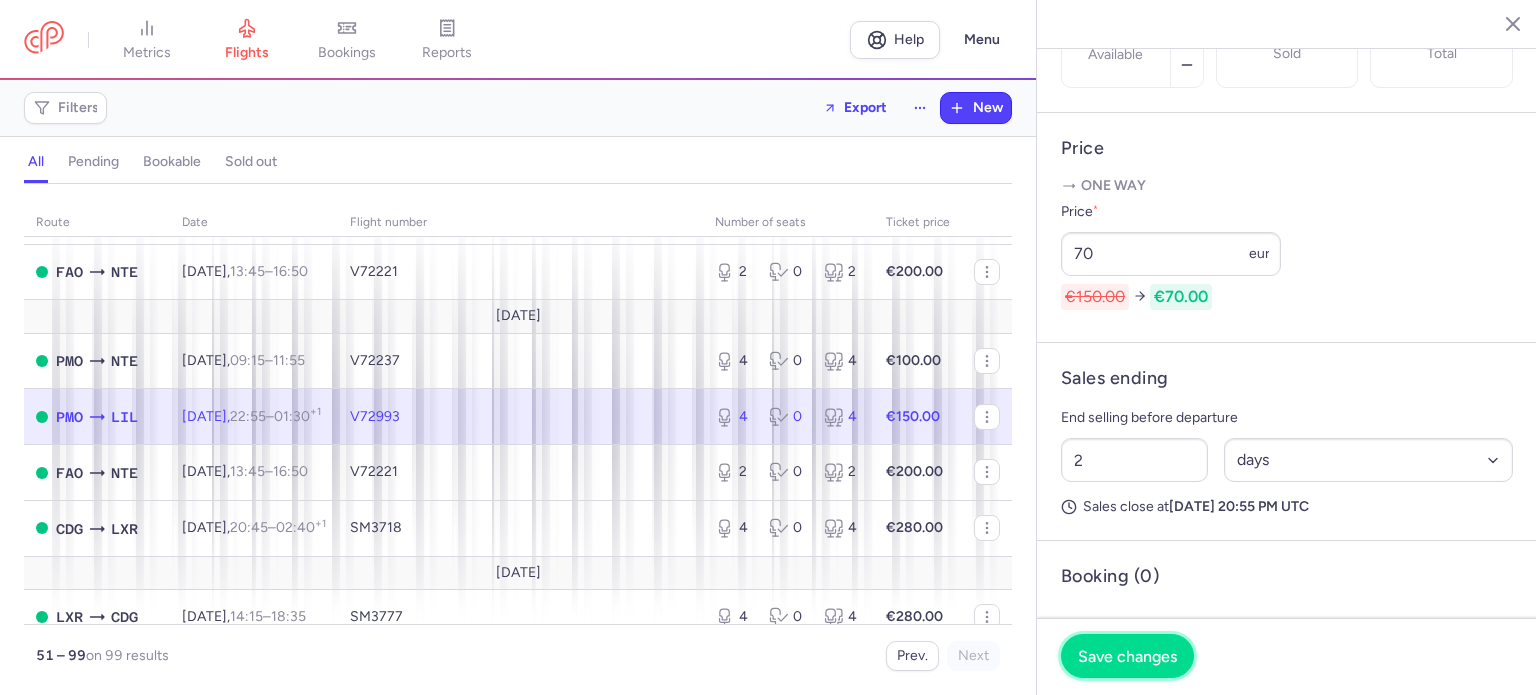 click on "Save changes" at bounding box center [1127, 656] 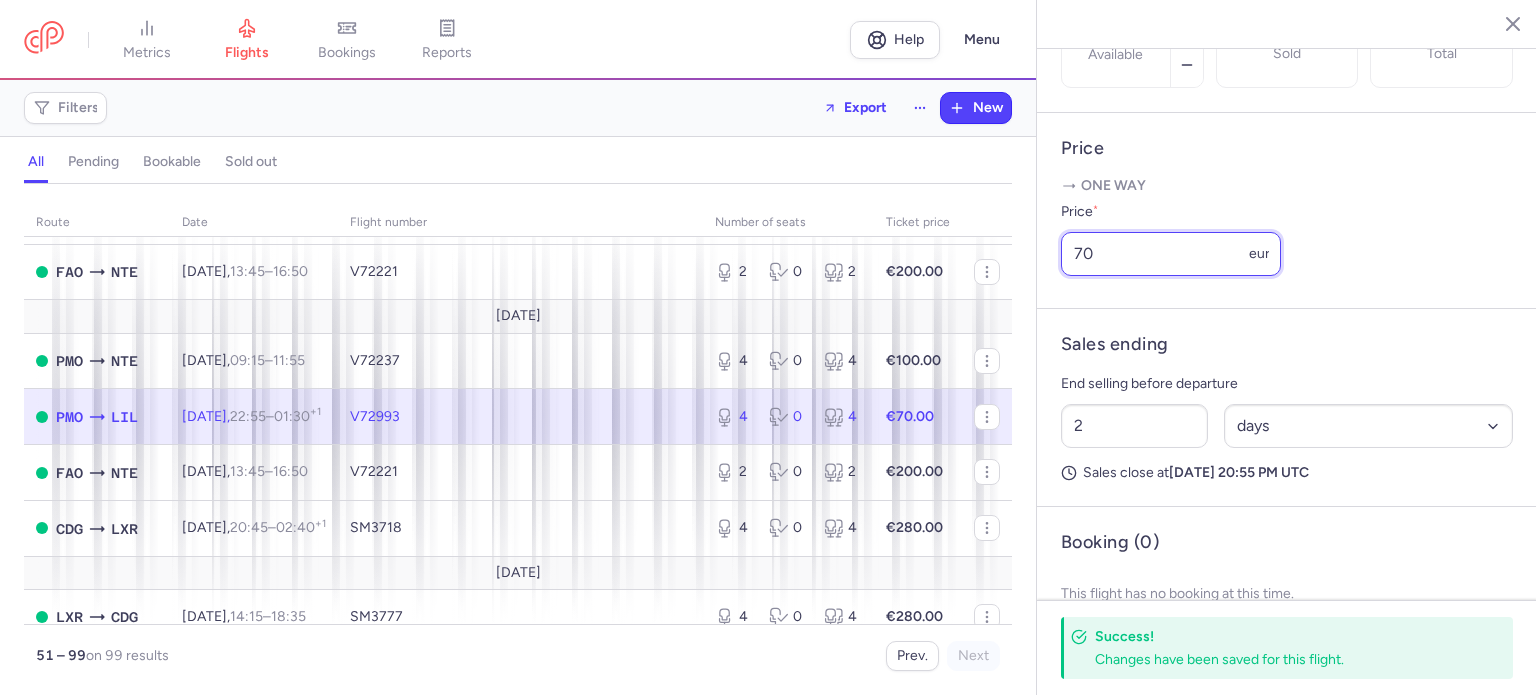 drag, startPoint x: 1153, startPoint y: 316, endPoint x: 1053, endPoint y: 310, distance: 100.17984 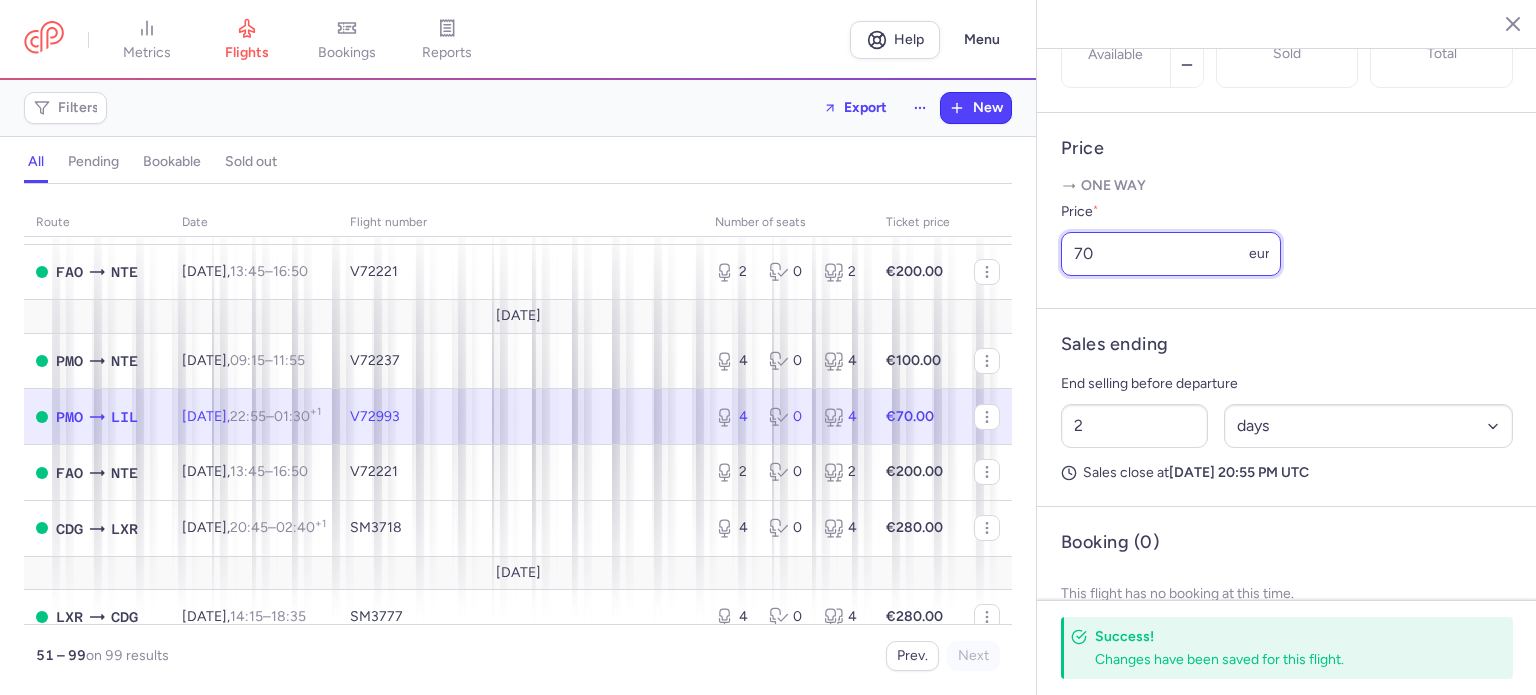 click on "Price  One way  Price  * 70 eur" at bounding box center (1287, 211) 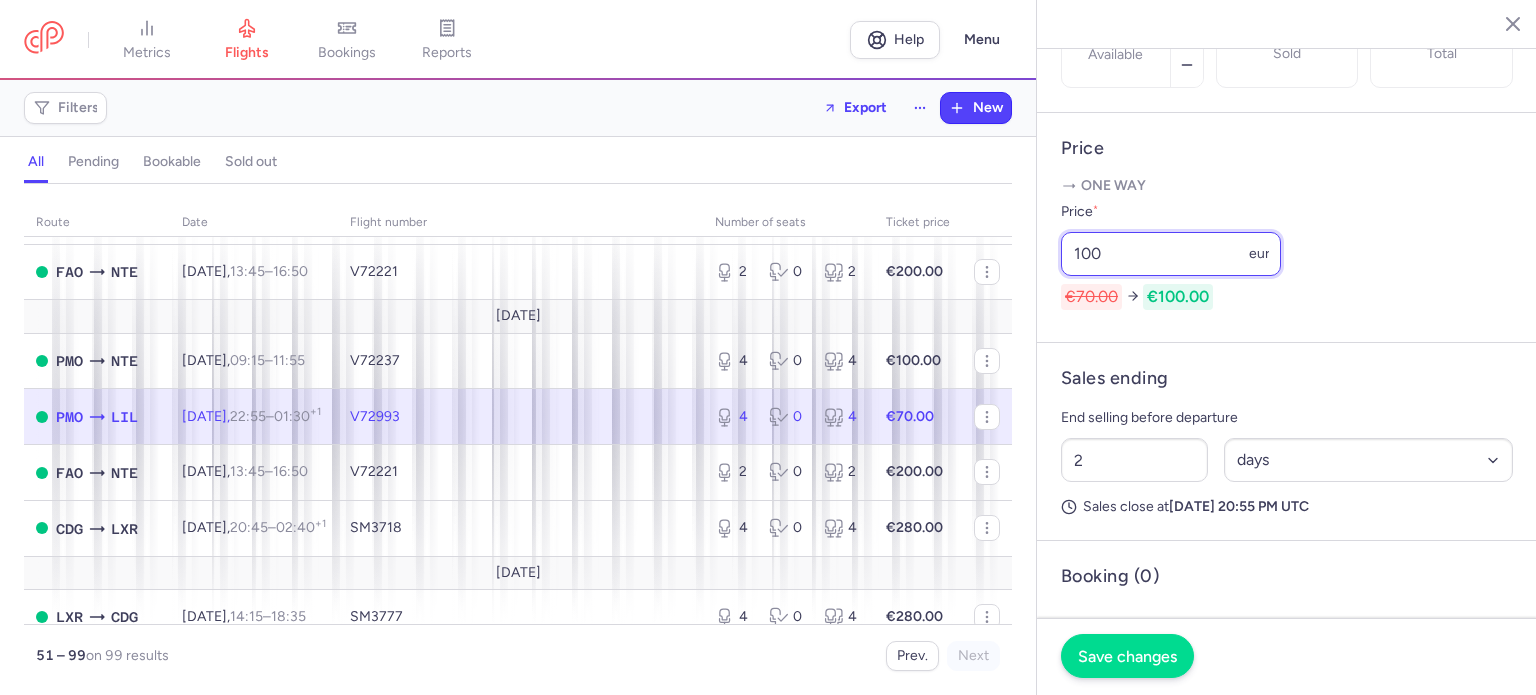 type on "100" 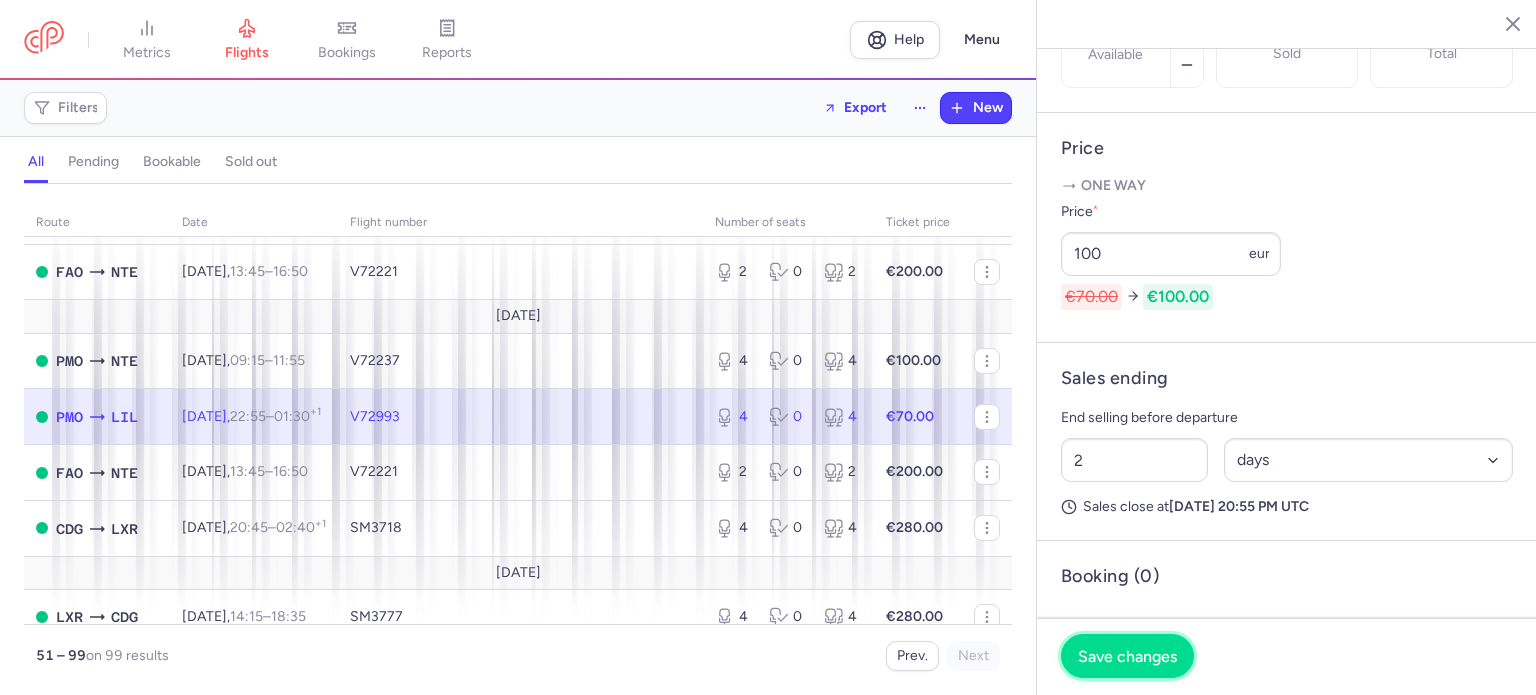 click on "Save changes" at bounding box center (1127, 656) 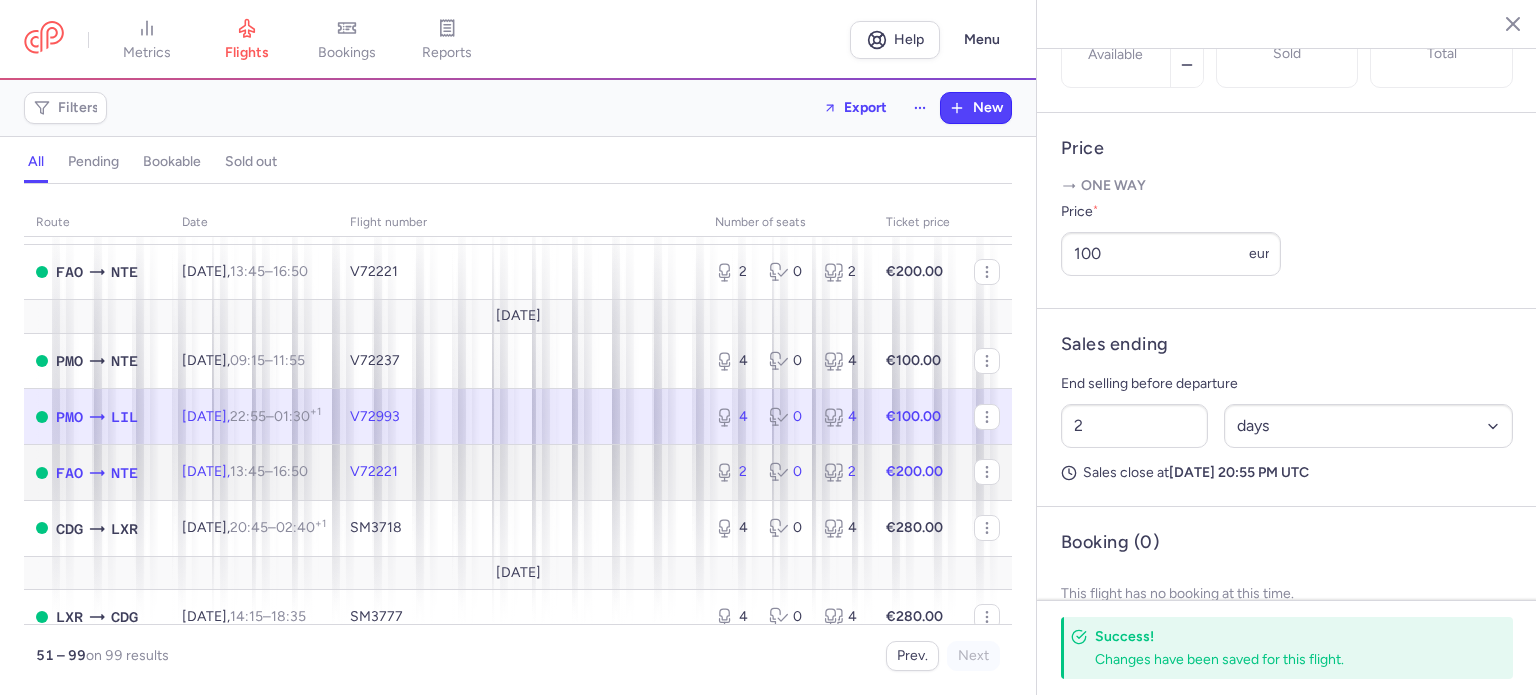 click on "€200.00" at bounding box center [918, 473] 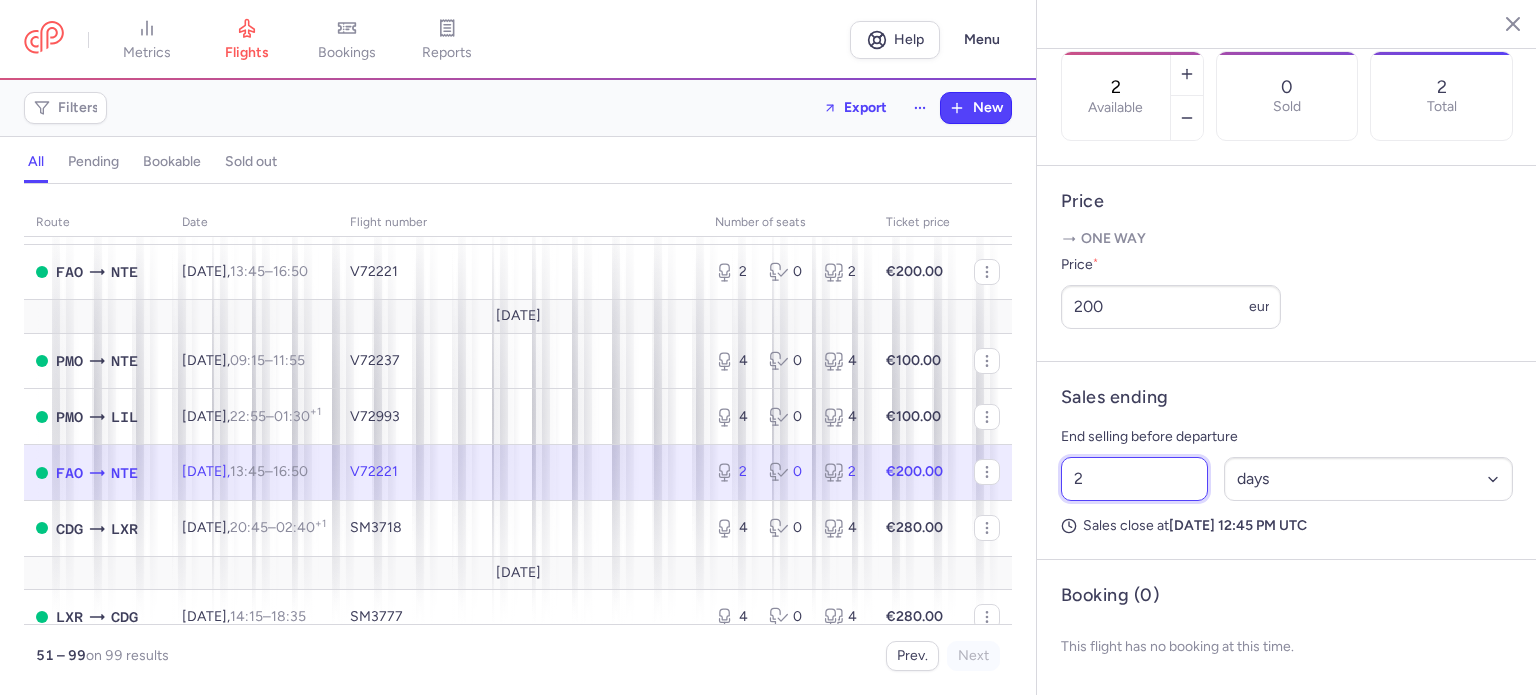 drag, startPoint x: 1102, startPoint y: 487, endPoint x: 1088, endPoint y: 487, distance: 14 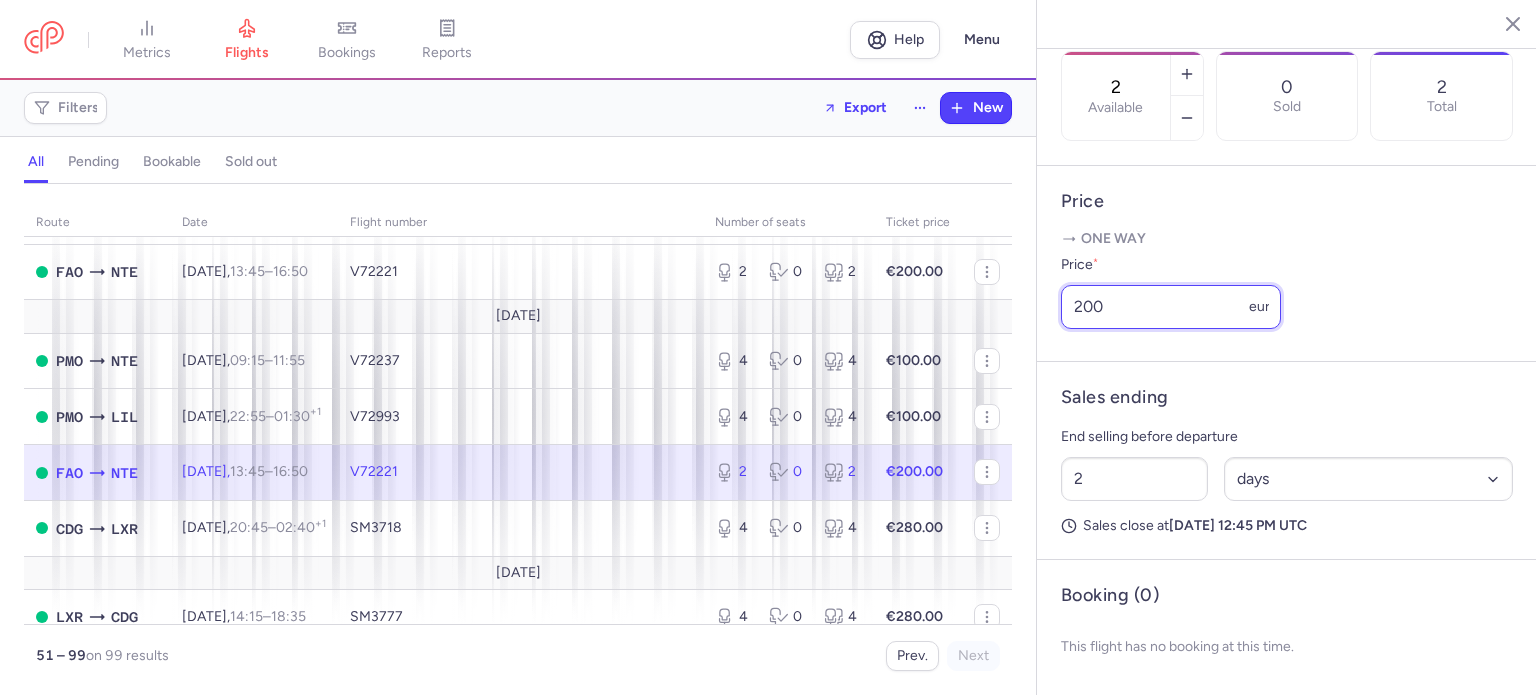 drag, startPoint x: 1145, startPoint y: 312, endPoint x: 1013, endPoint y: 294, distance: 133.22162 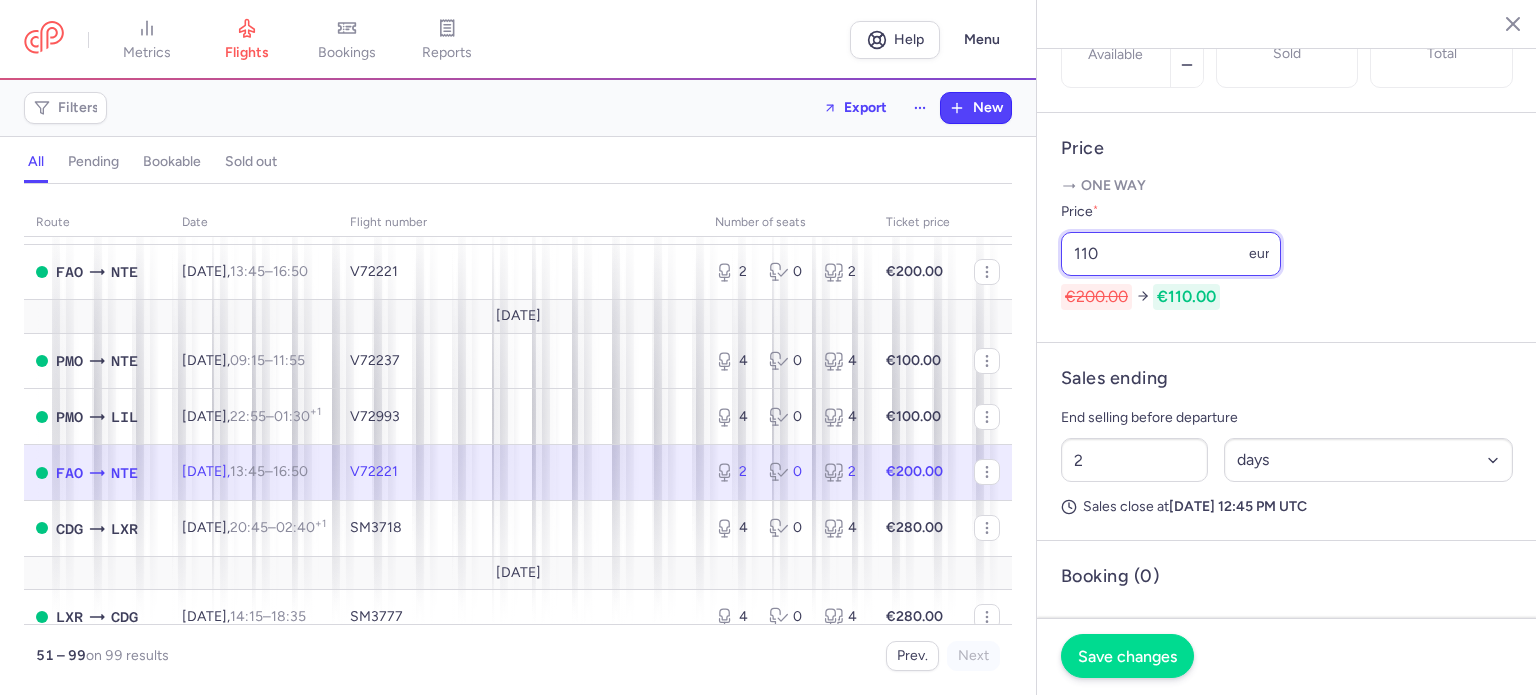 type on "110" 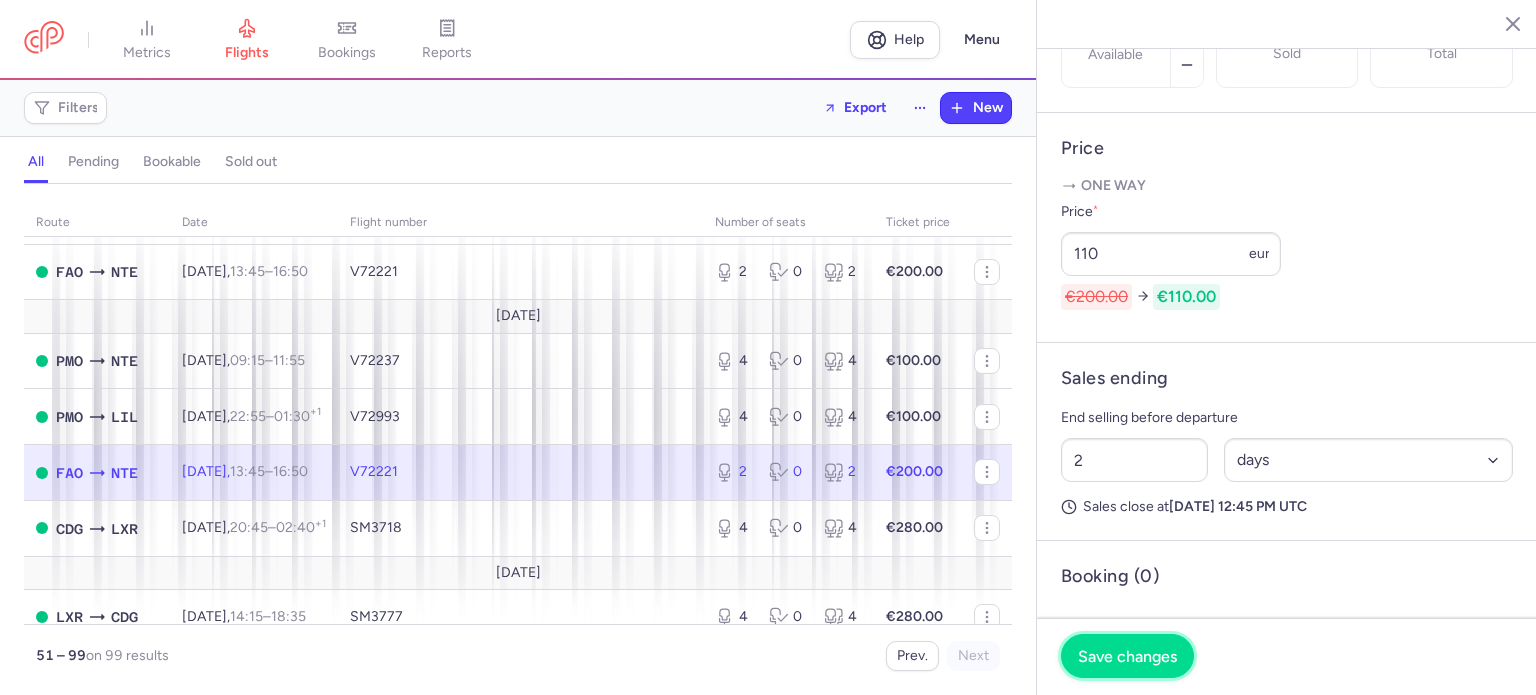 click on "Save changes" at bounding box center [1127, 656] 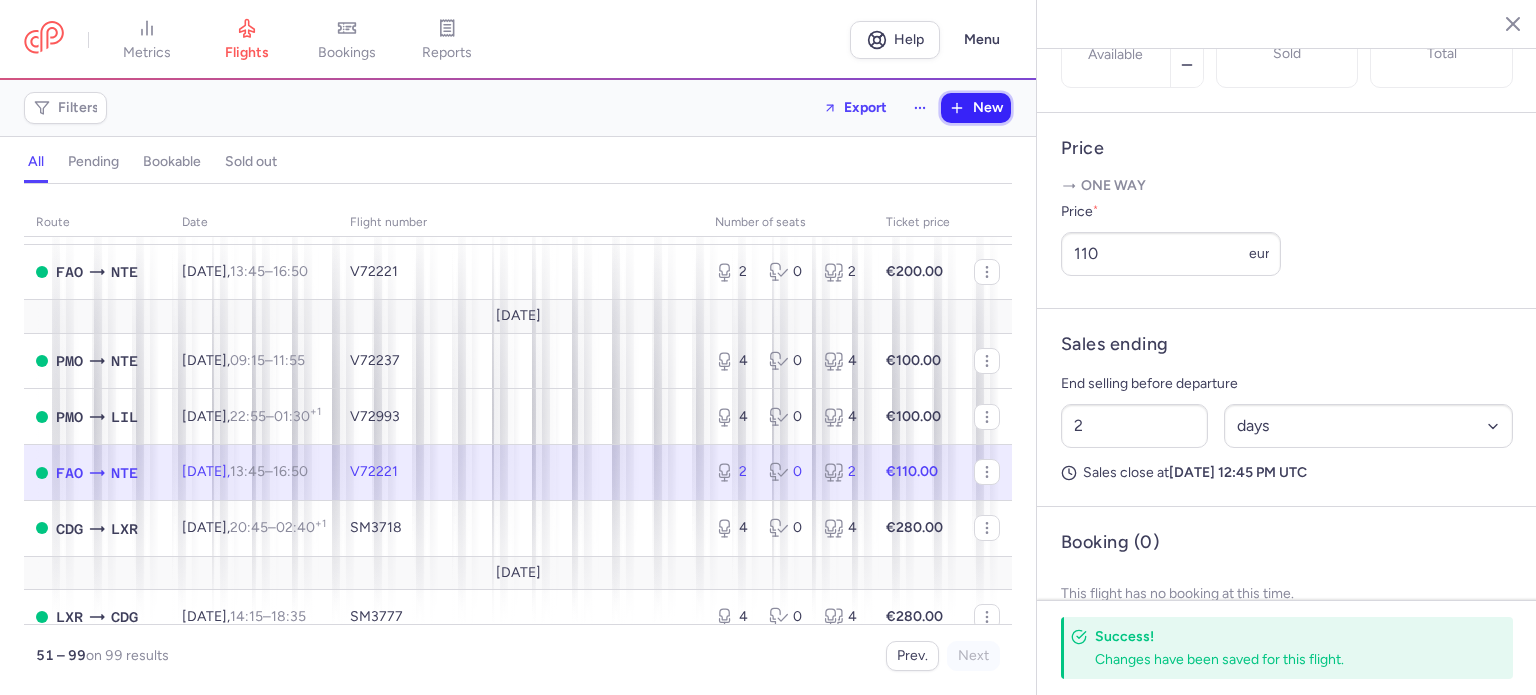 click on "New" at bounding box center [988, 108] 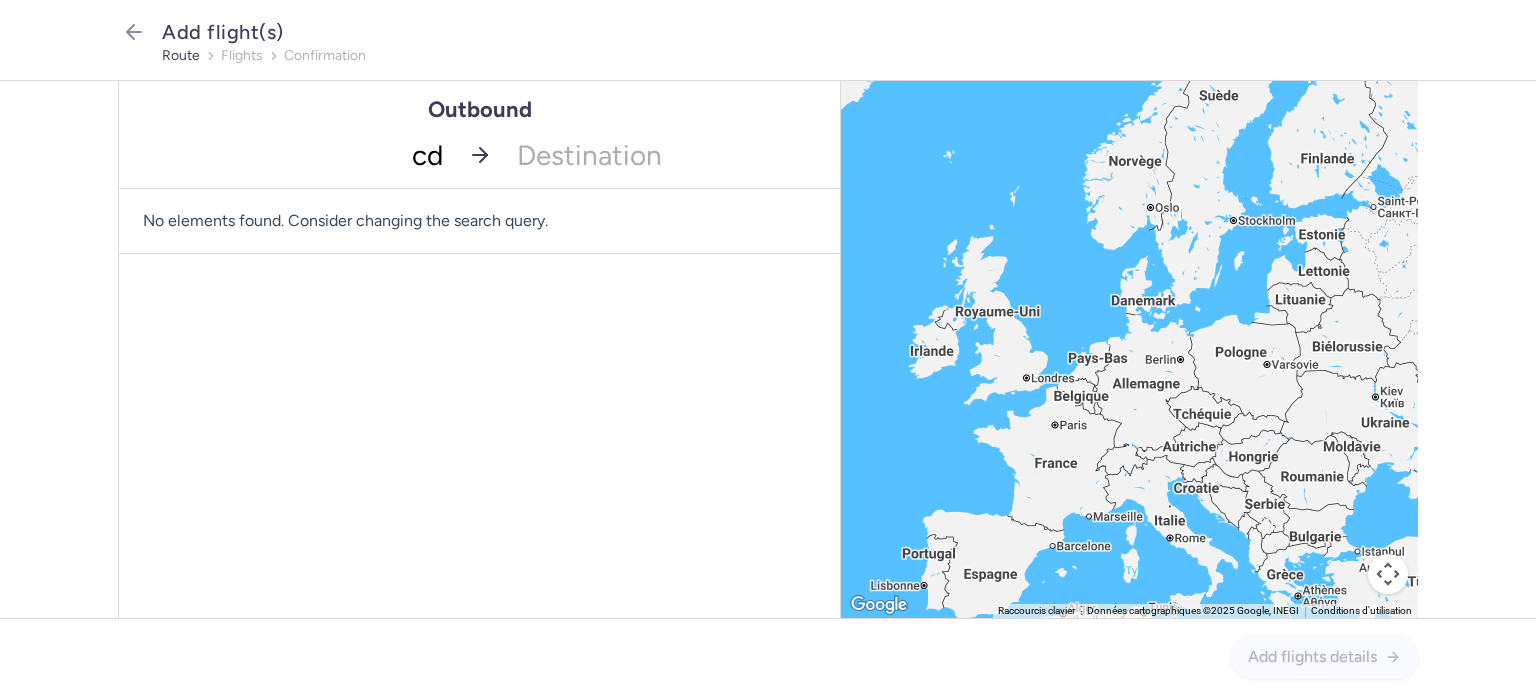 type on "cdg" 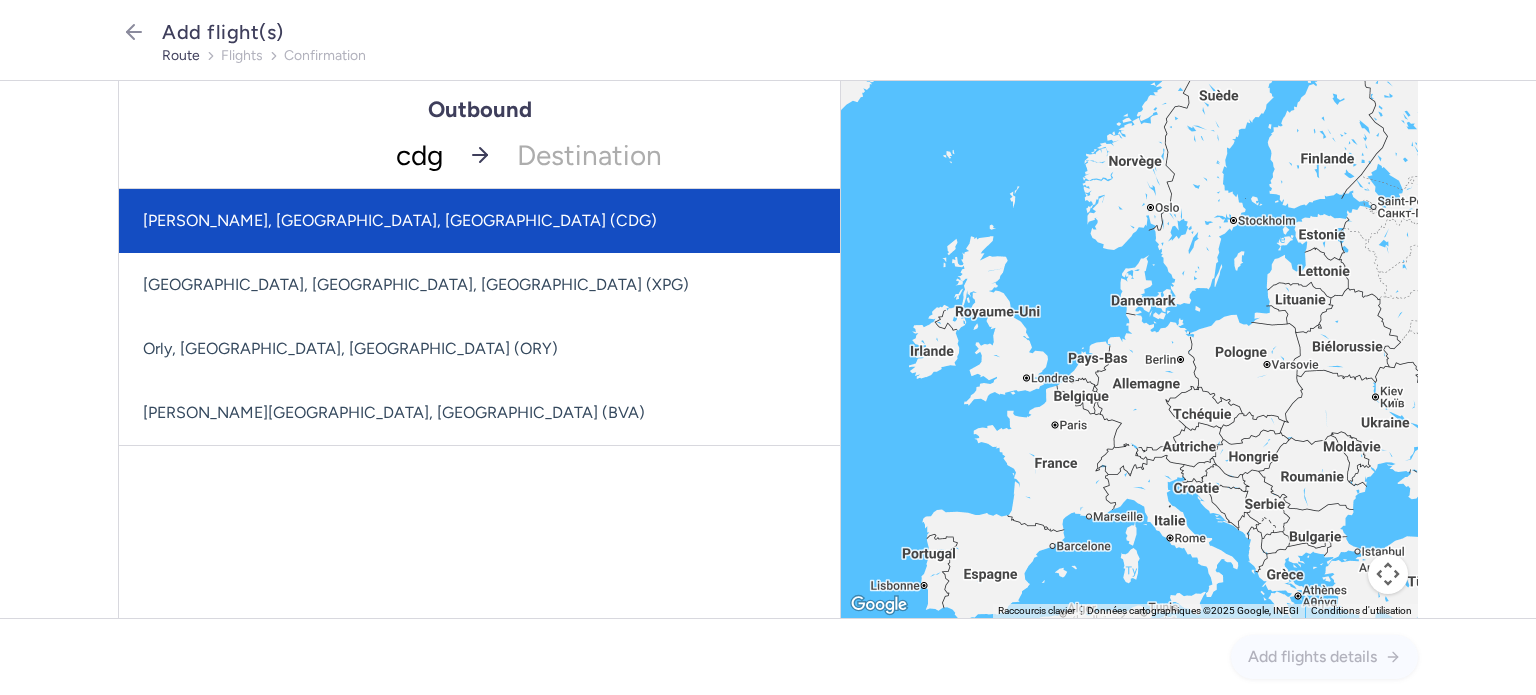click on "[PERSON_NAME], [GEOGRAPHIC_DATA], [GEOGRAPHIC_DATA] (CDG)" at bounding box center [479, 221] 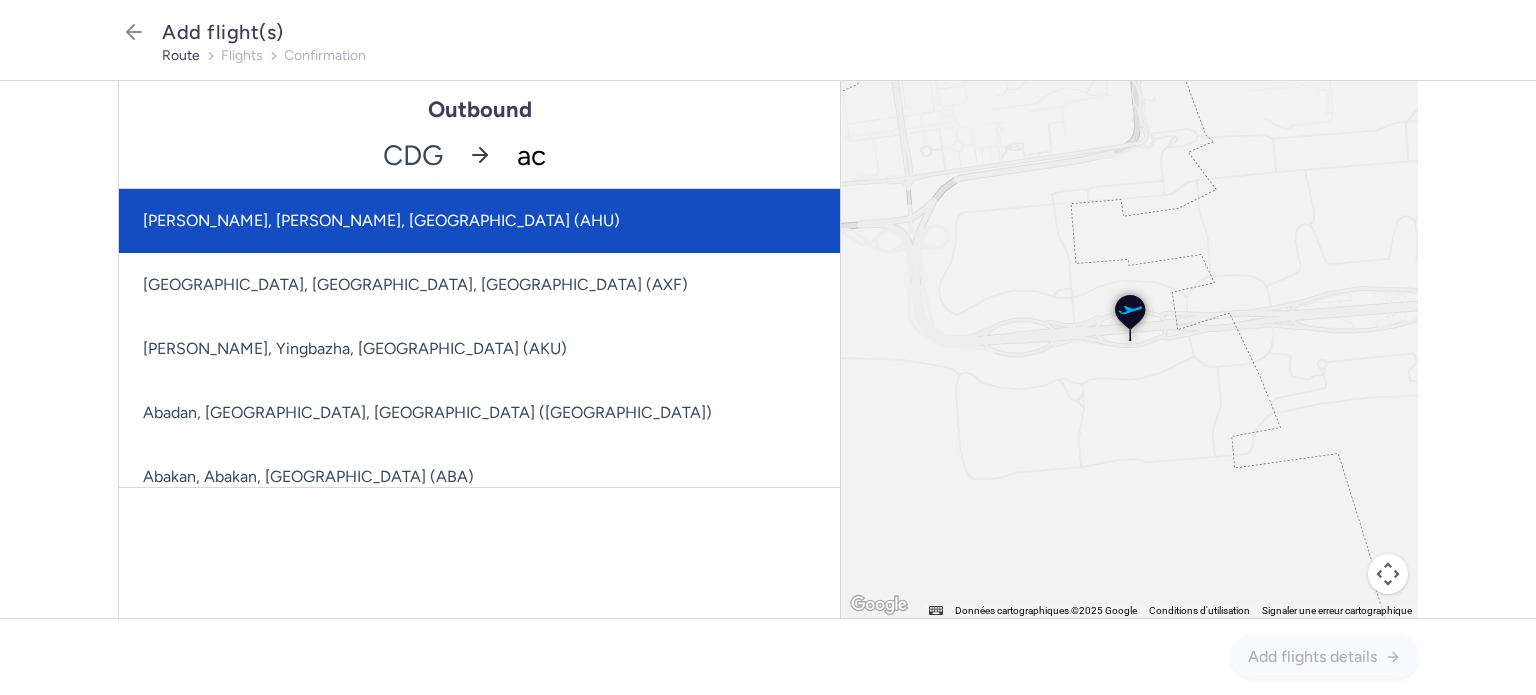 type on "ace" 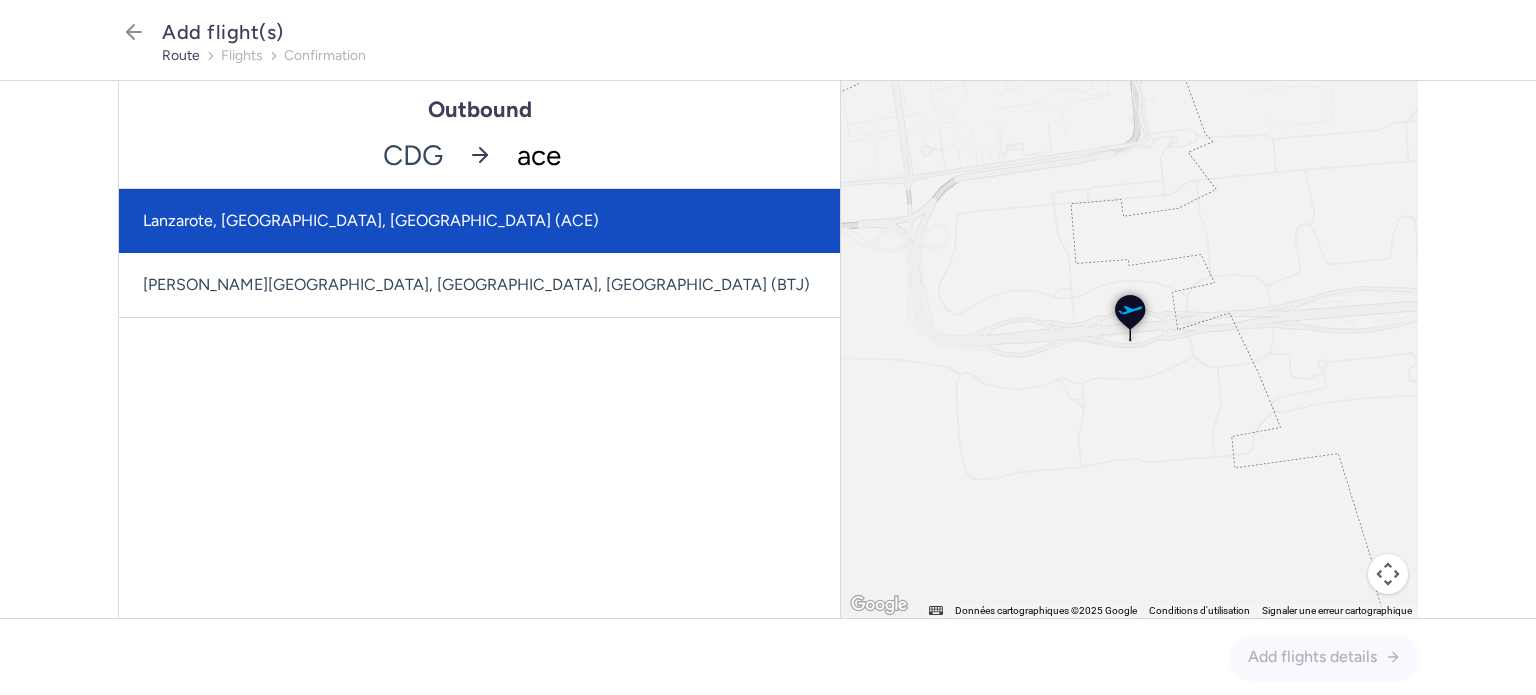 click on "Lanzarote, [GEOGRAPHIC_DATA], [GEOGRAPHIC_DATA] (ACE)" at bounding box center [479, 221] 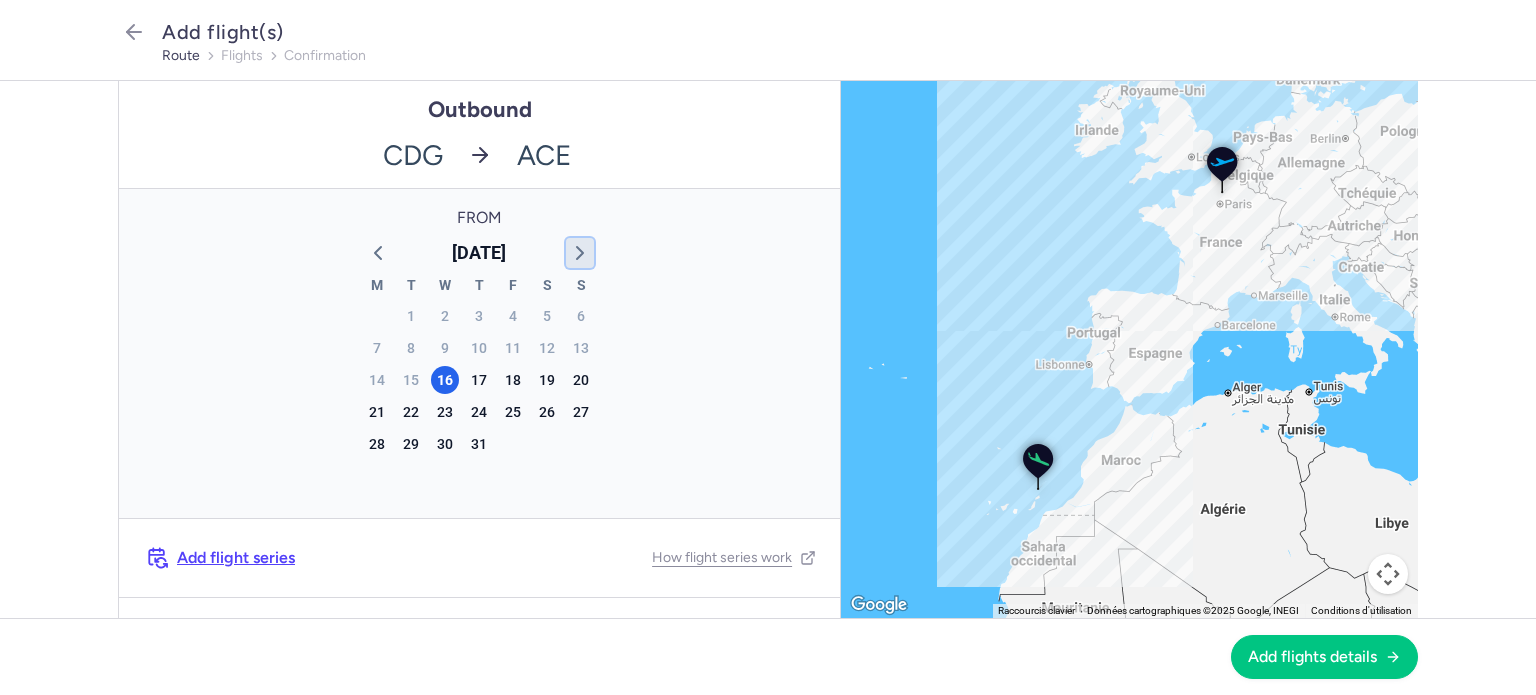 click 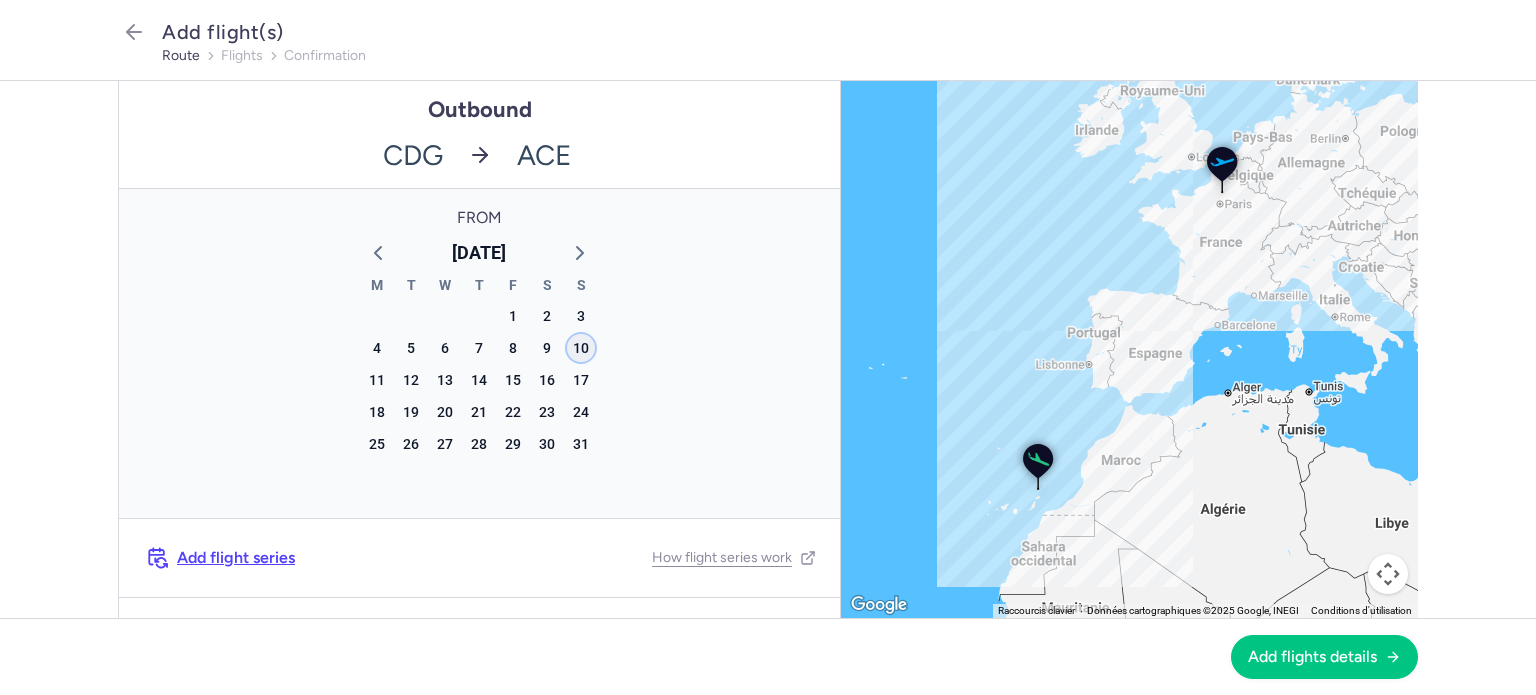 click on "10" 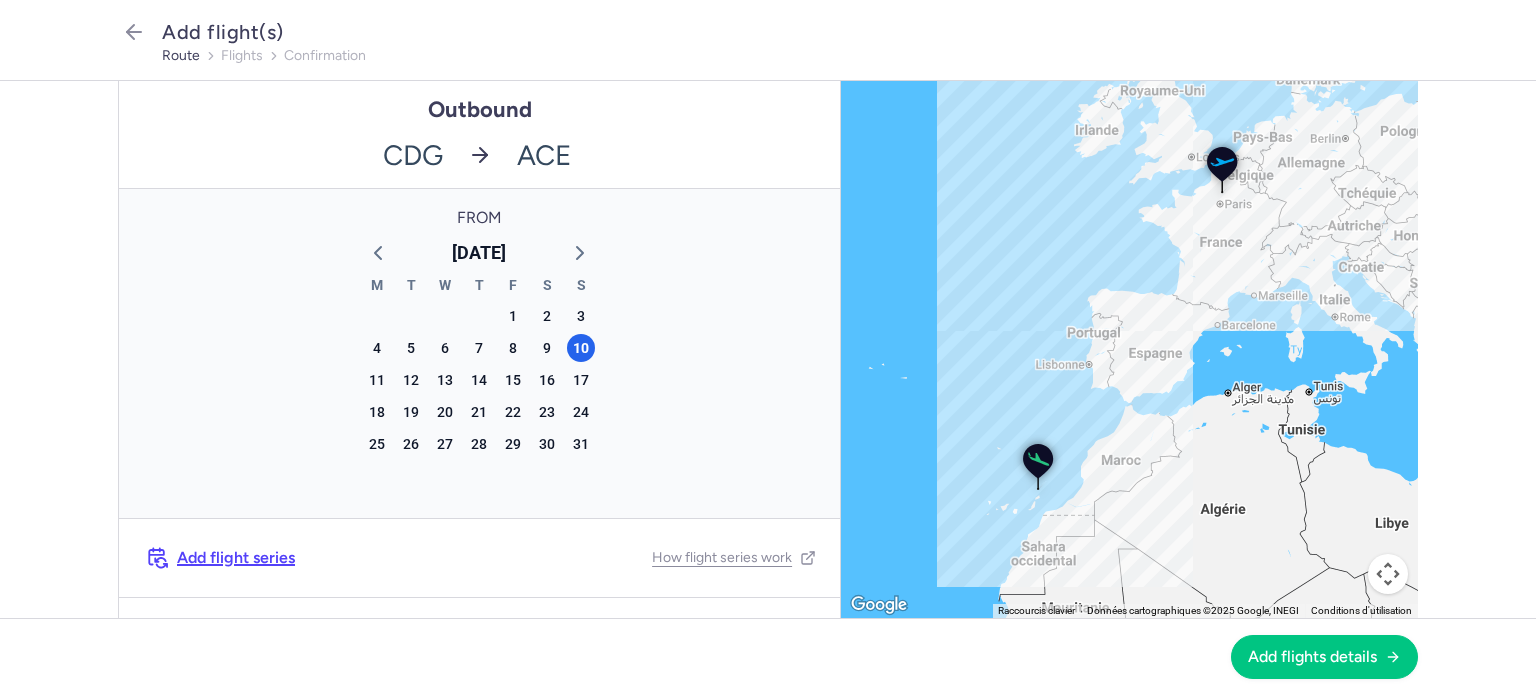 click on "Add flight series" at bounding box center (236, 558) 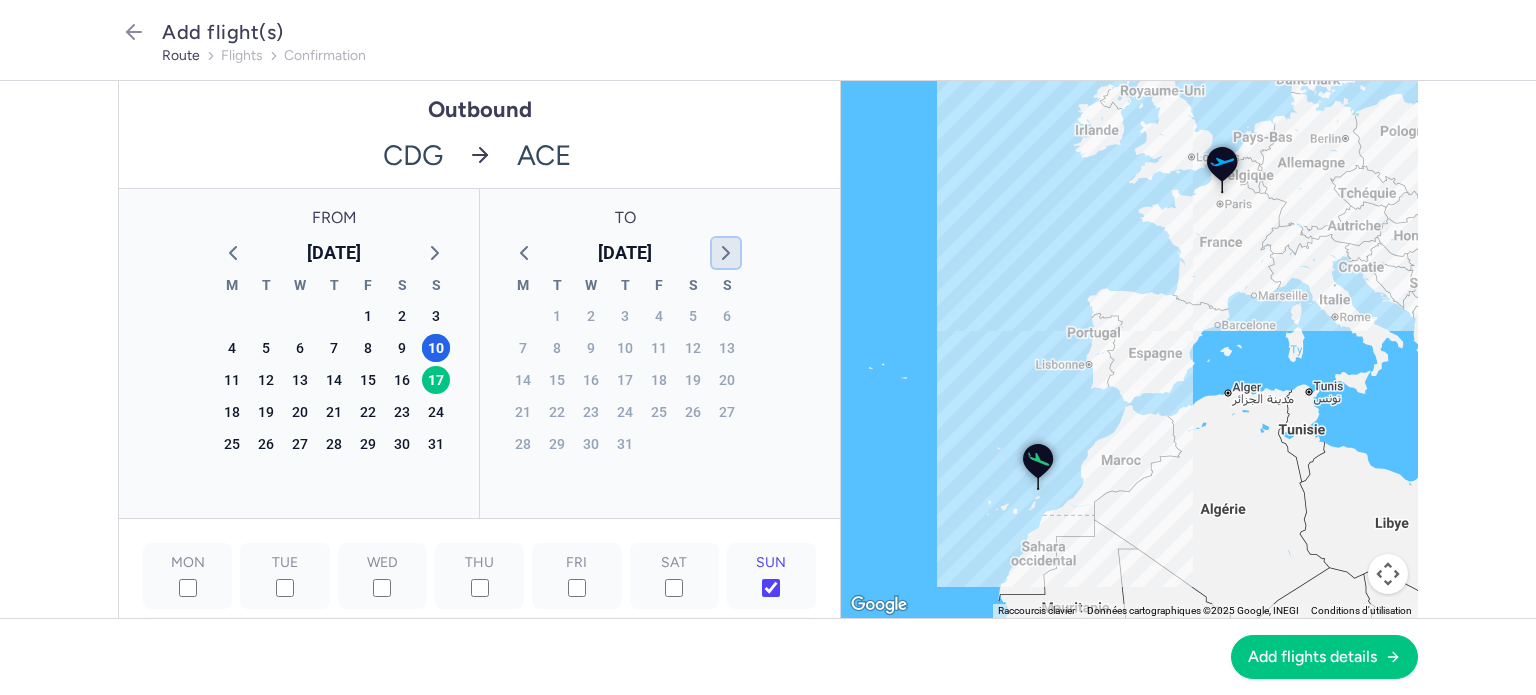 click 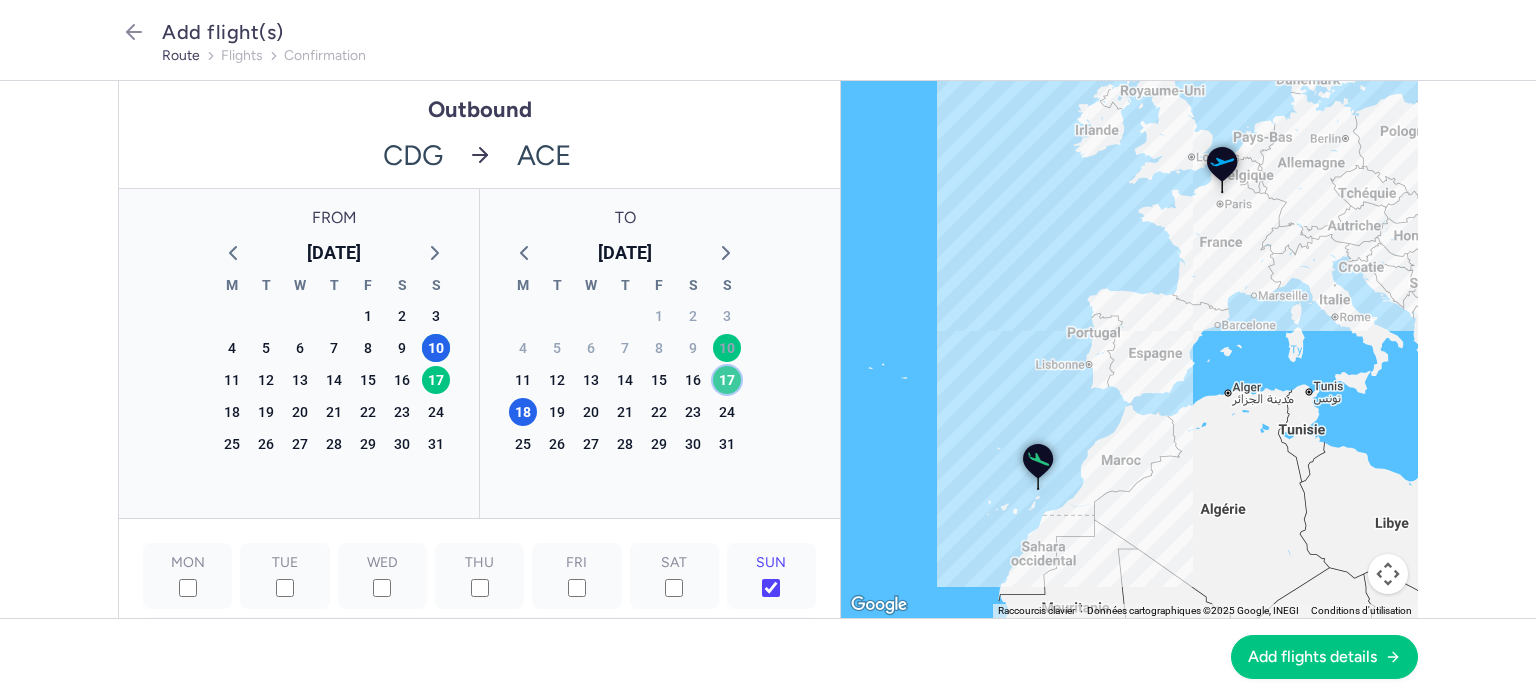 click on "17" 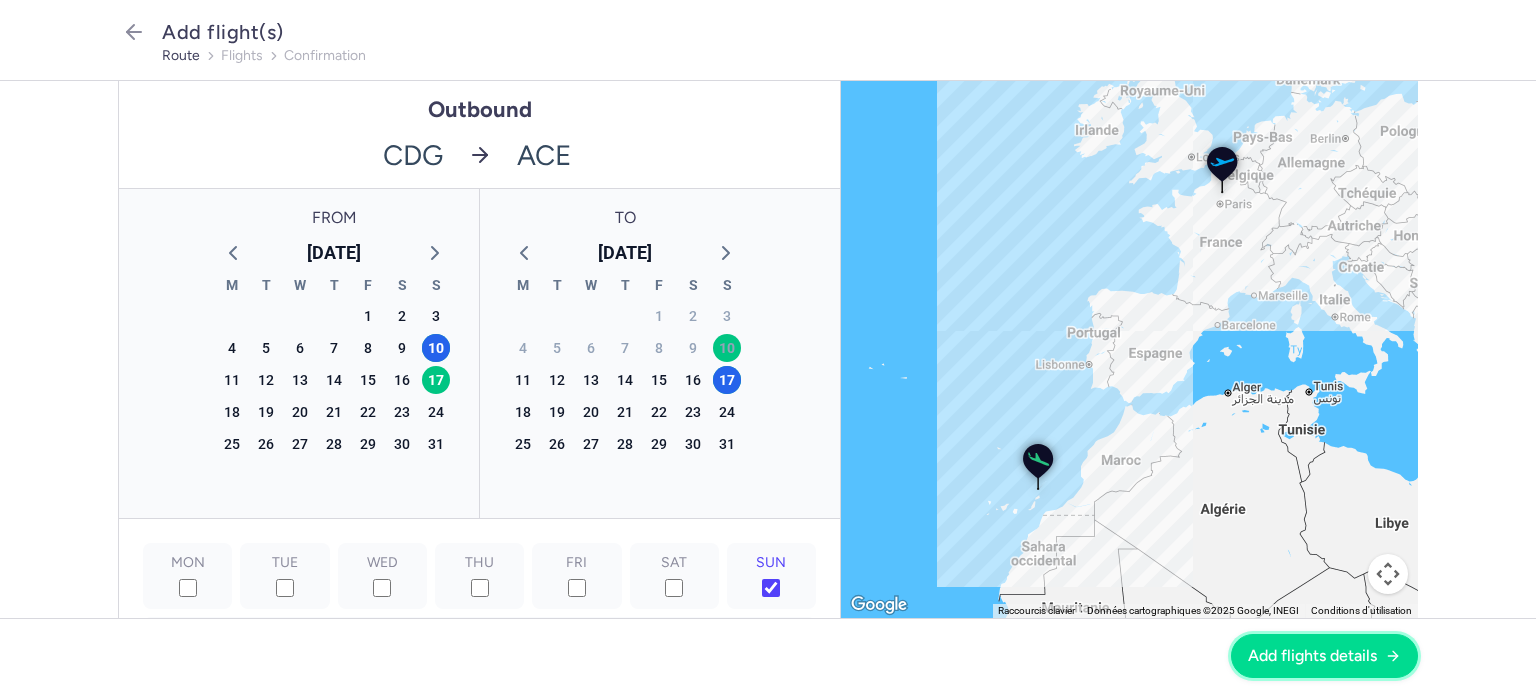click on "Add flights details" at bounding box center (1312, 656) 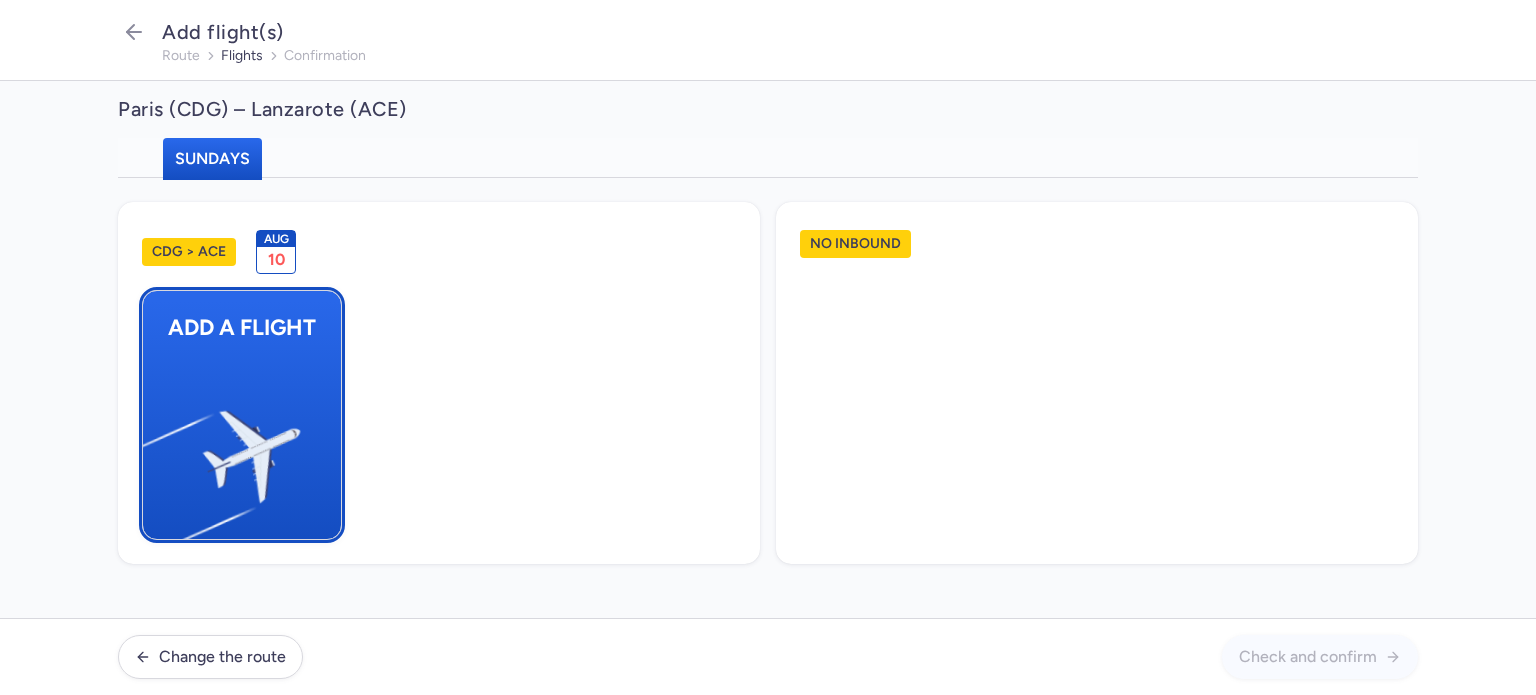 click at bounding box center (153, 448) 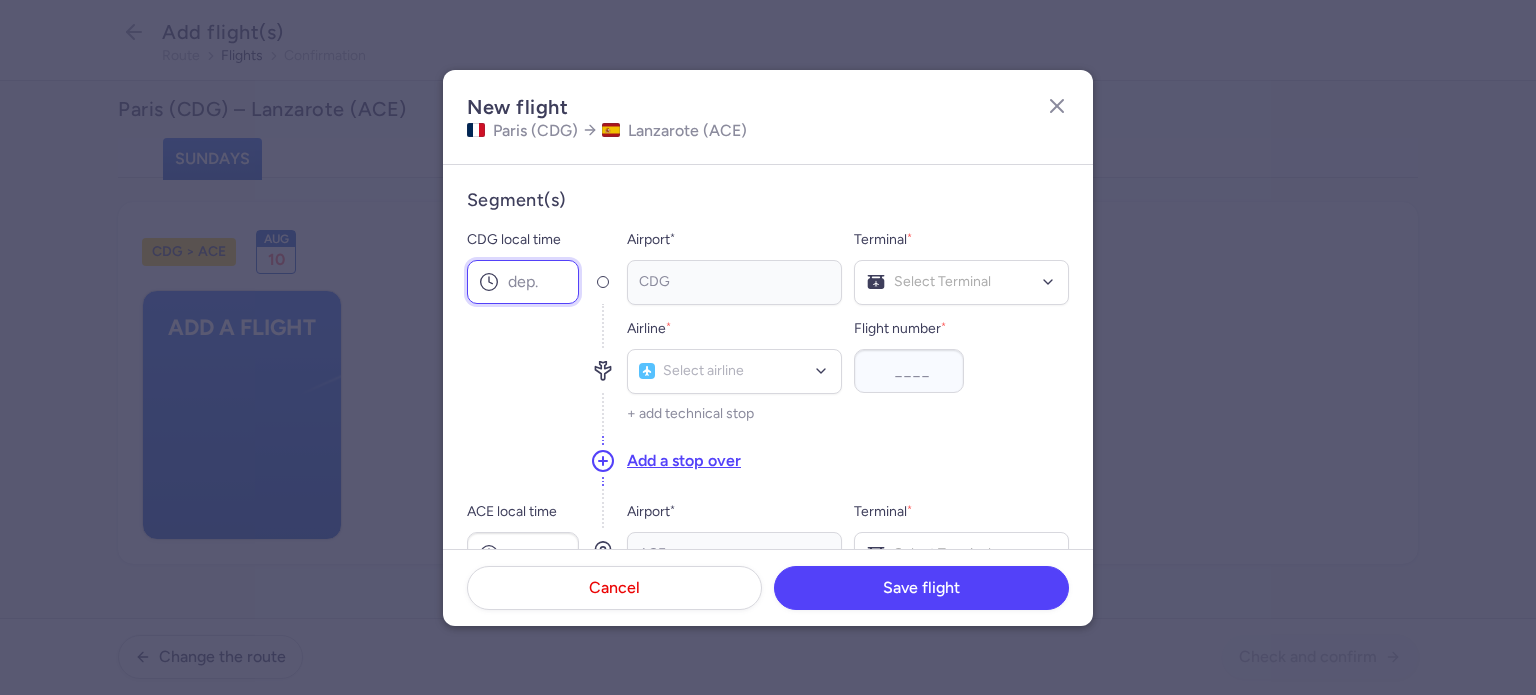 click on "CDG local time" at bounding box center [523, 282] 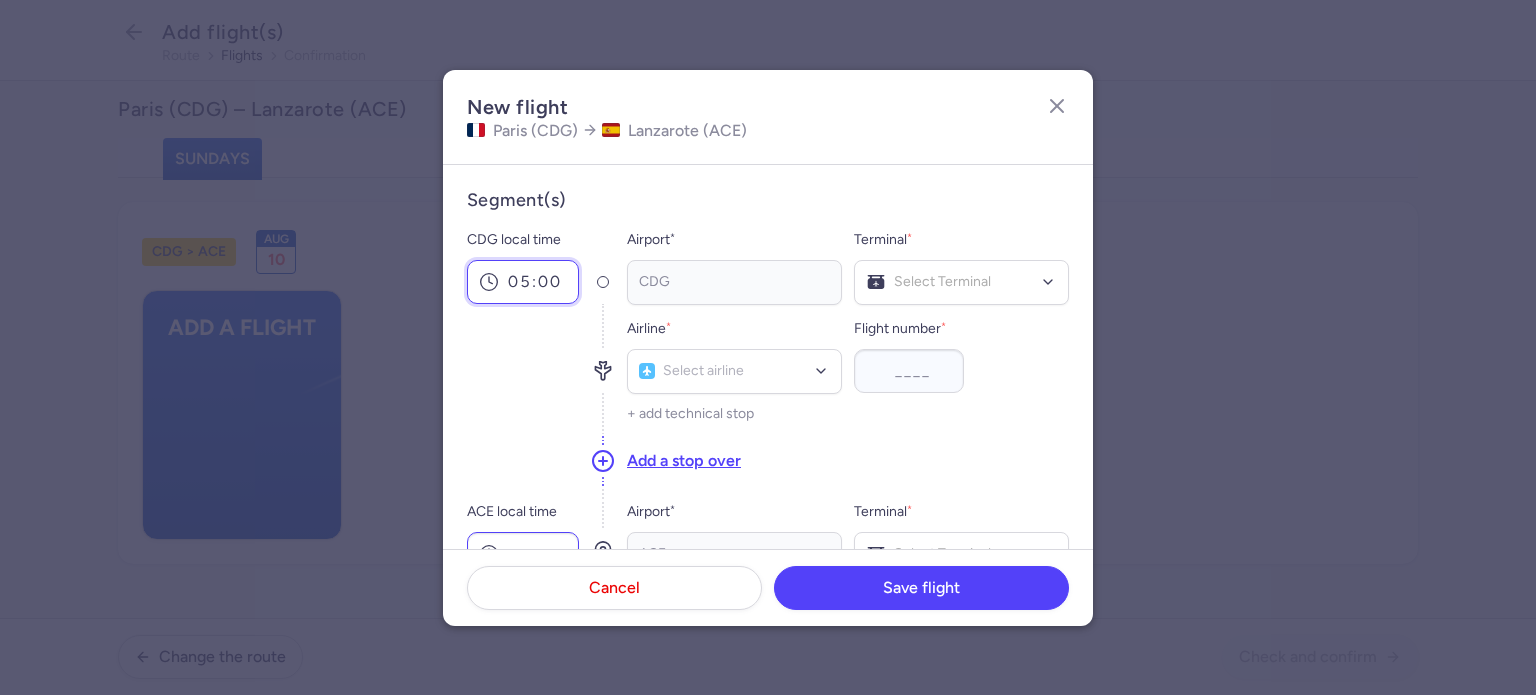 type on "05:00" 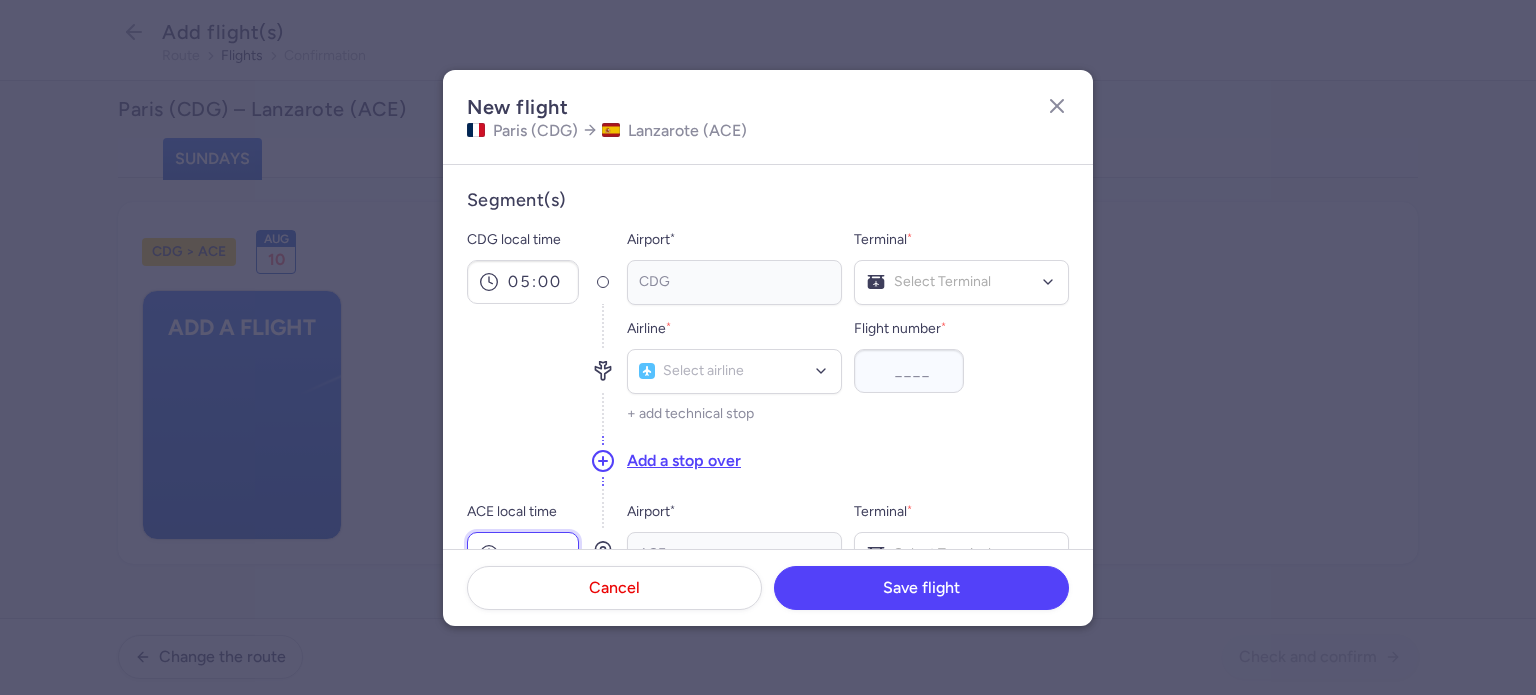 click on "ACE local time" at bounding box center (523, 554) 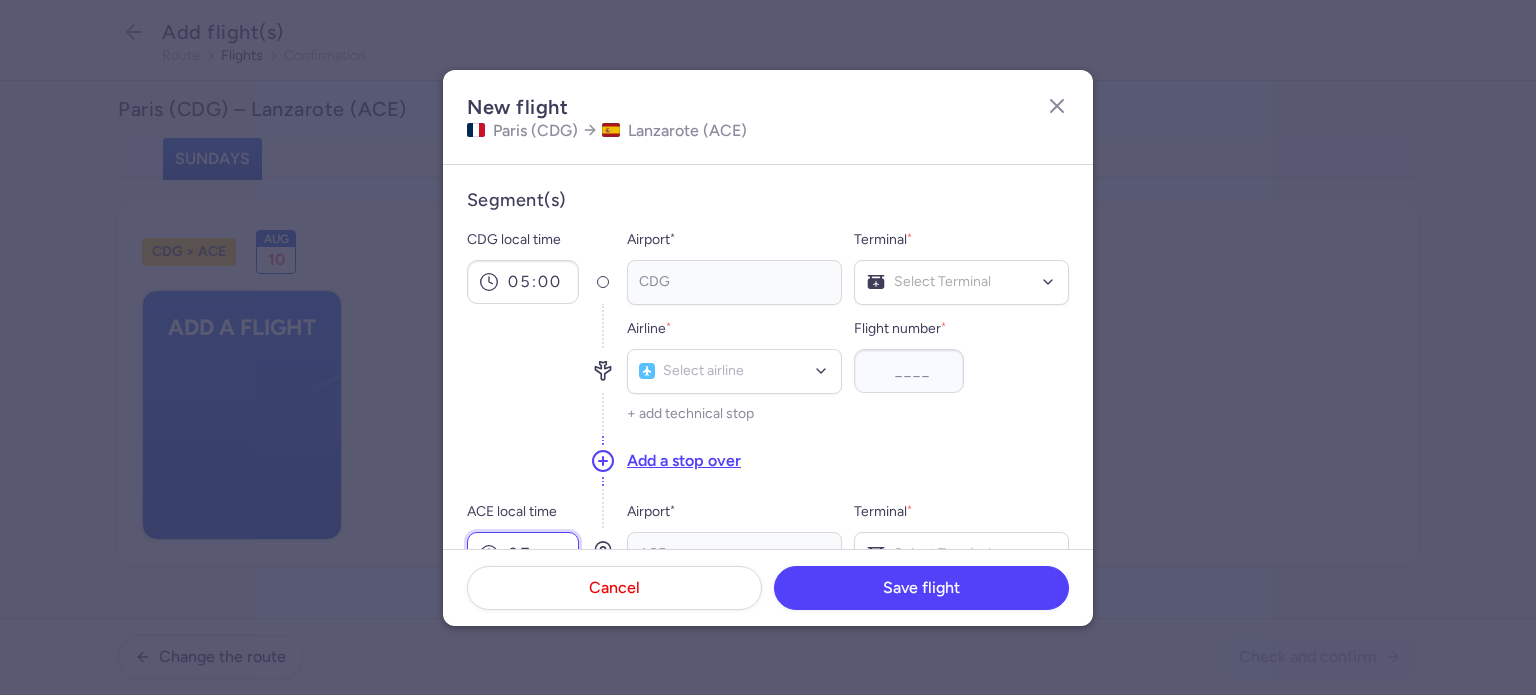 scroll, scrollTop: 13, scrollLeft: 0, axis: vertical 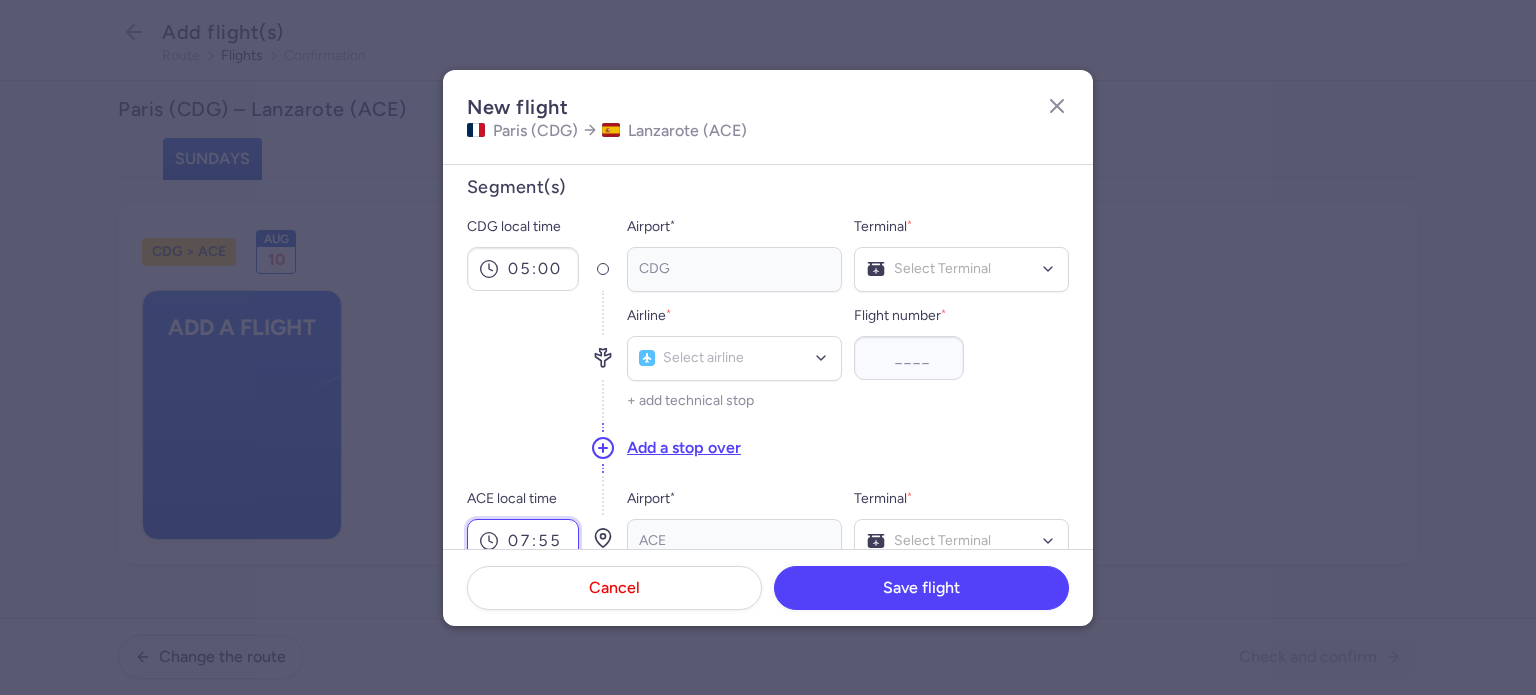 type on "07:55" 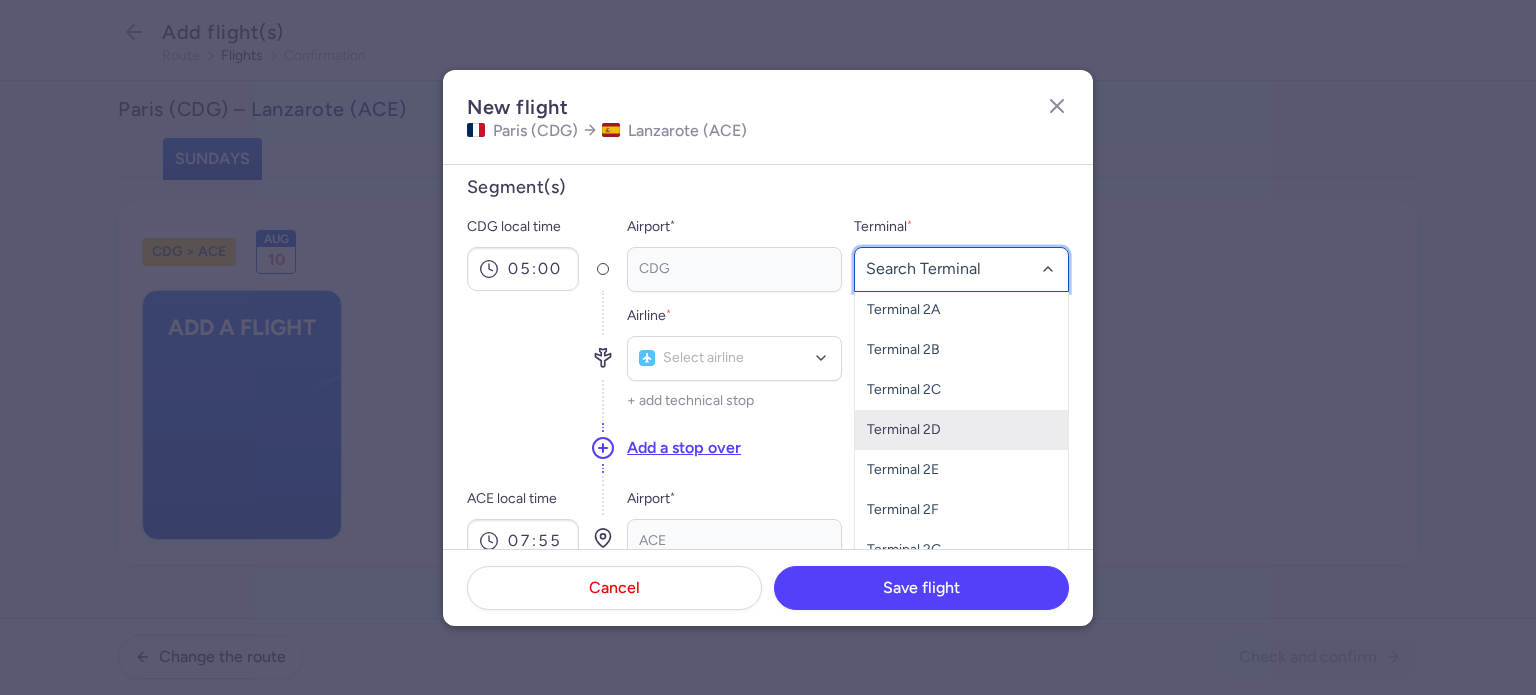scroll, scrollTop: 60, scrollLeft: 0, axis: vertical 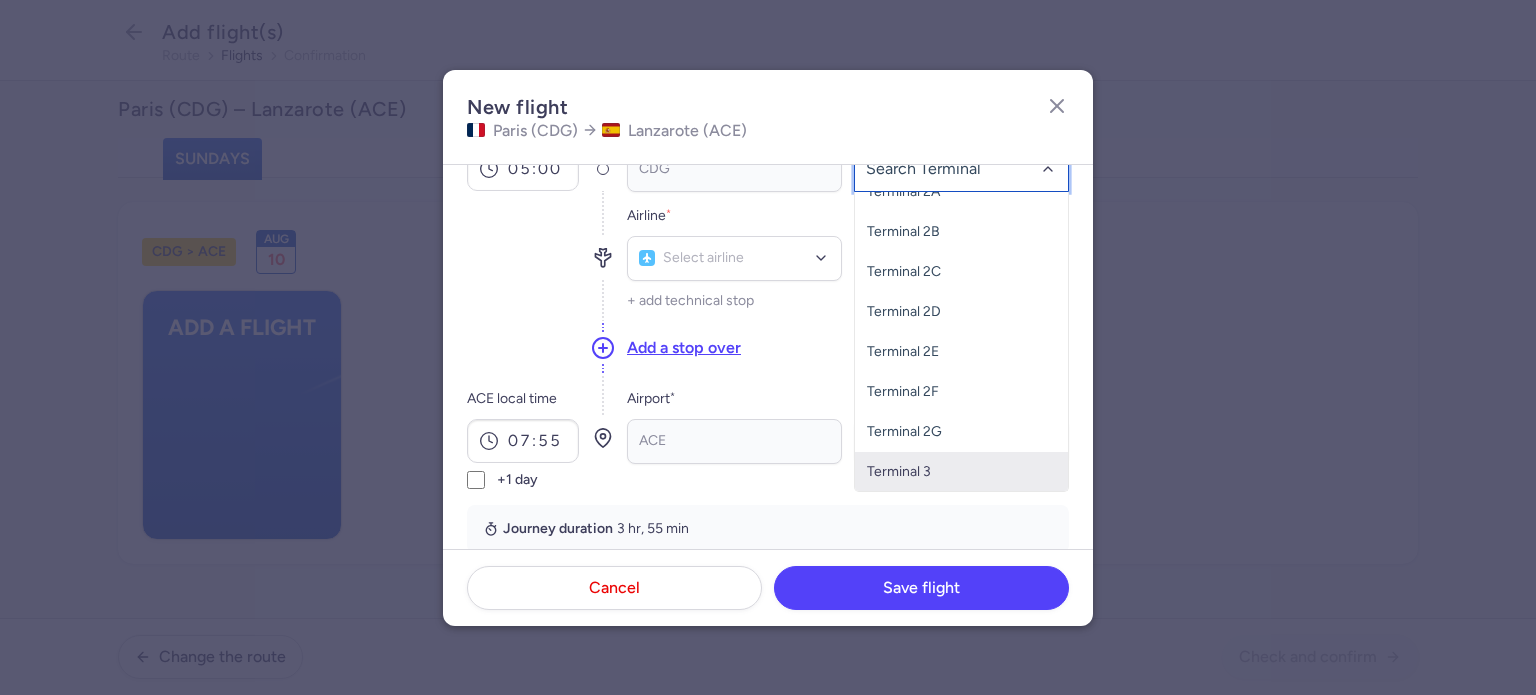 click on "Terminal 3" at bounding box center [961, 472] 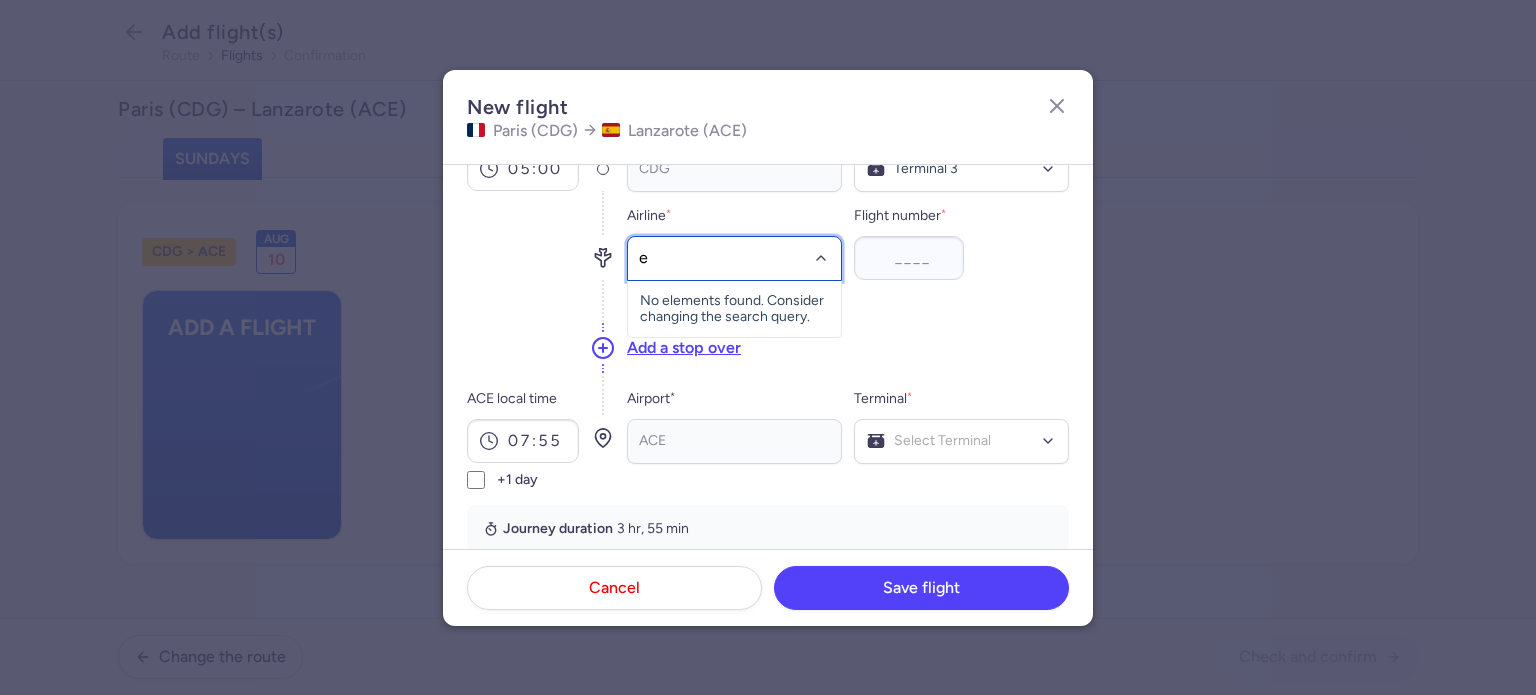 type on "e4" 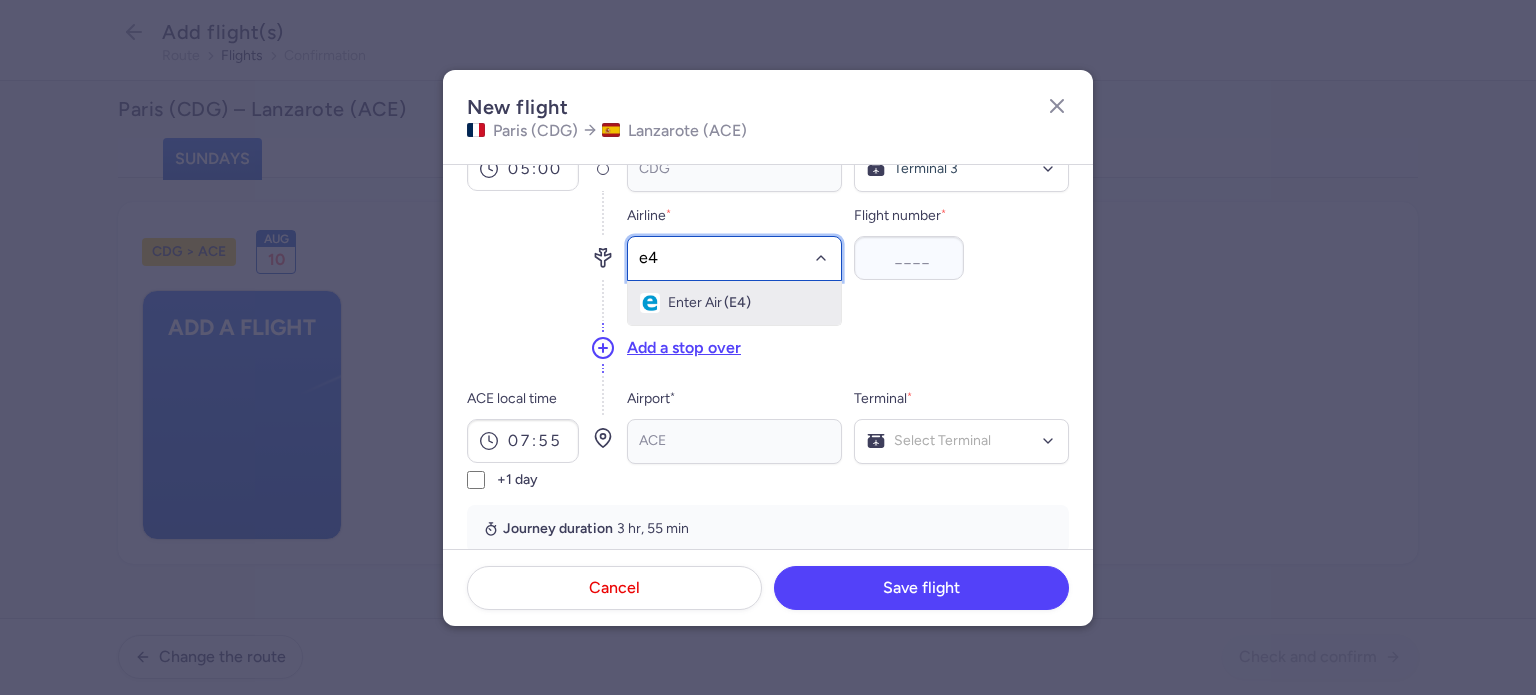 click on "Enter Air (E4)" 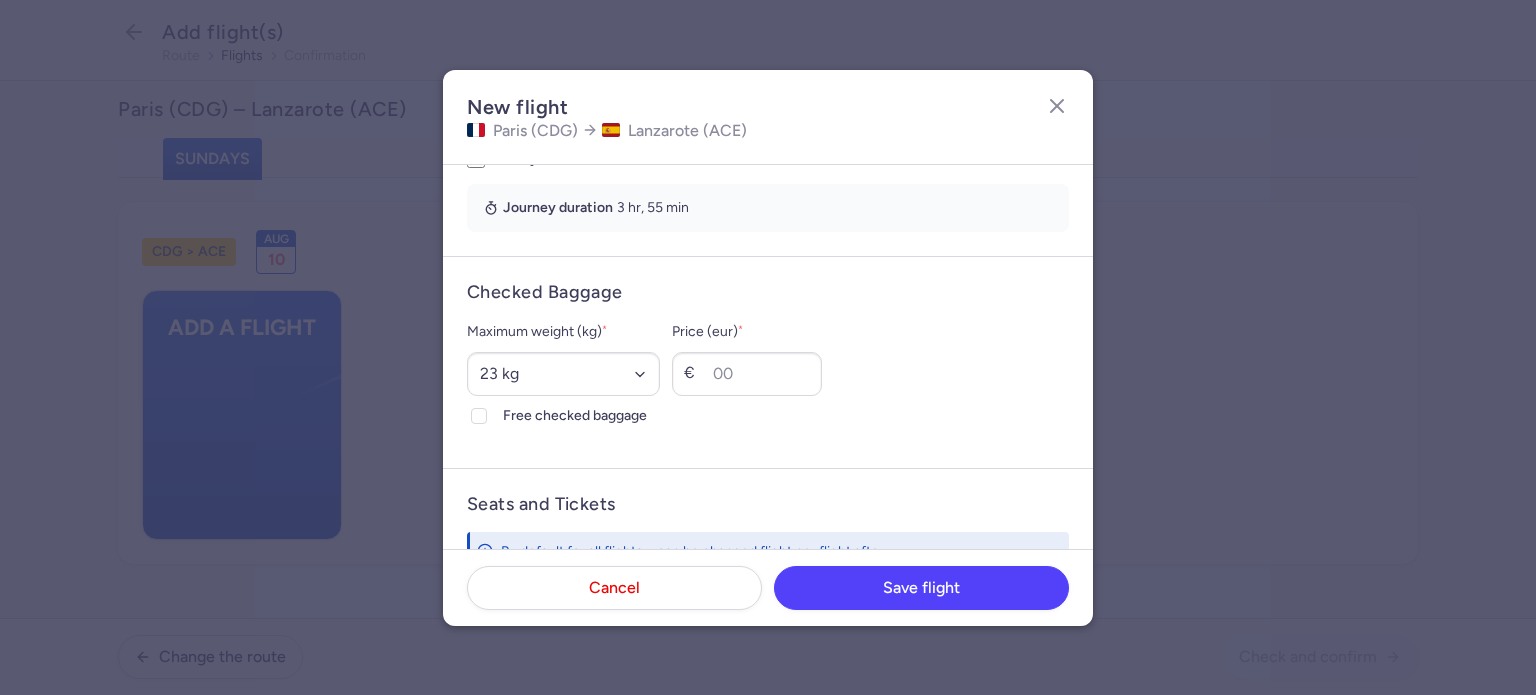 scroll, scrollTop: 513, scrollLeft: 0, axis: vertical 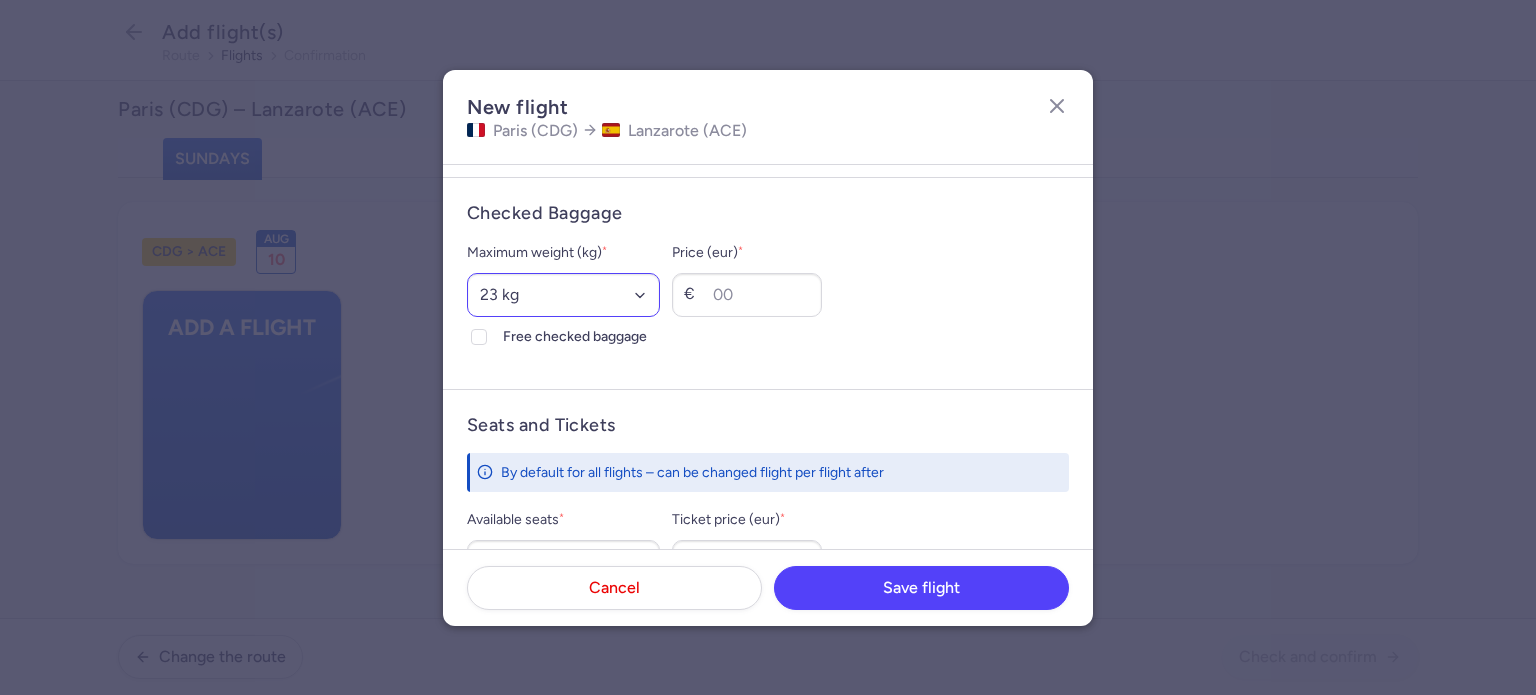 type on "721" 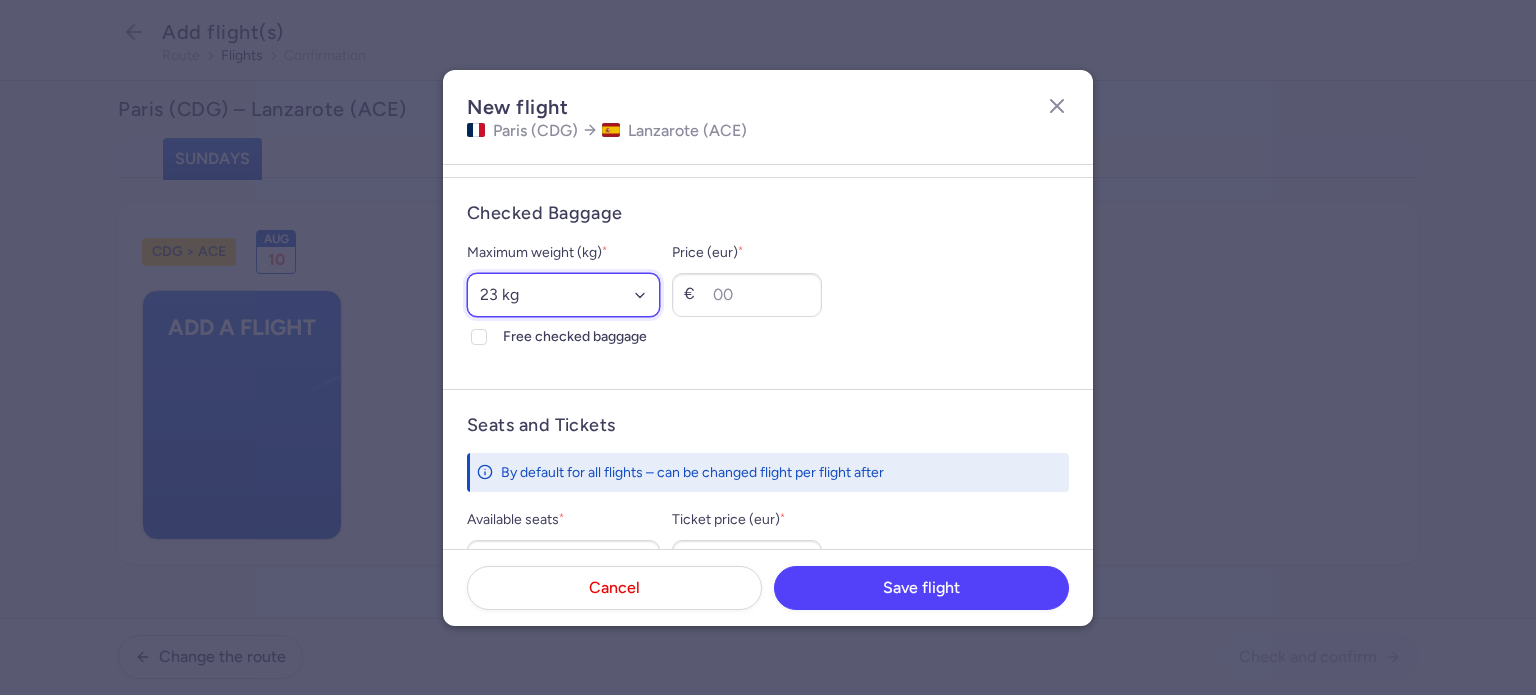 click on "Select an option 15 kg 16 kg 17 kg 18 kg 19 kg 20 kg 21 kg 22 kg 23 kg 24 kg 25 kg 26 kg 27 kg 28 kg 29 kg 30 kg 31 kg 32 kg 33 kg 34 kg 35 kg" at bounding box center (563, 295) 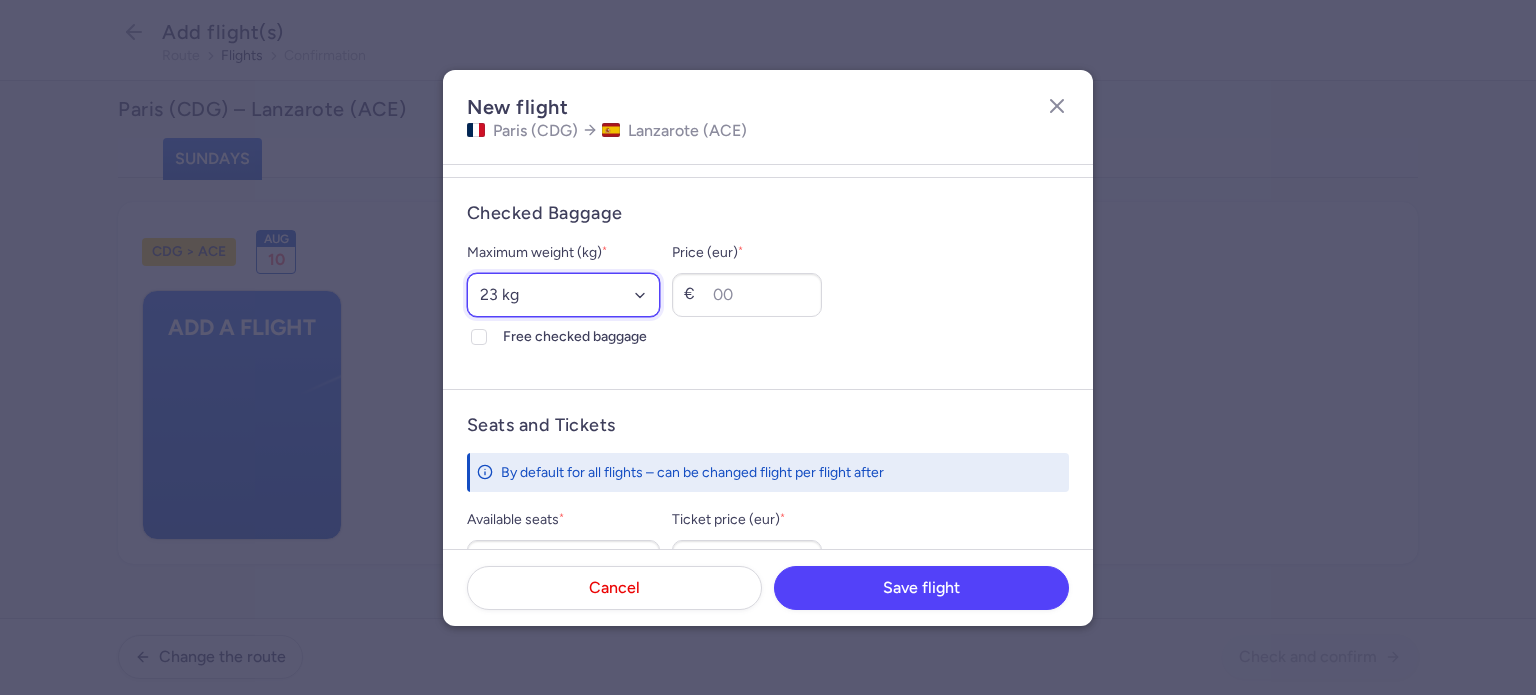 select on "20" 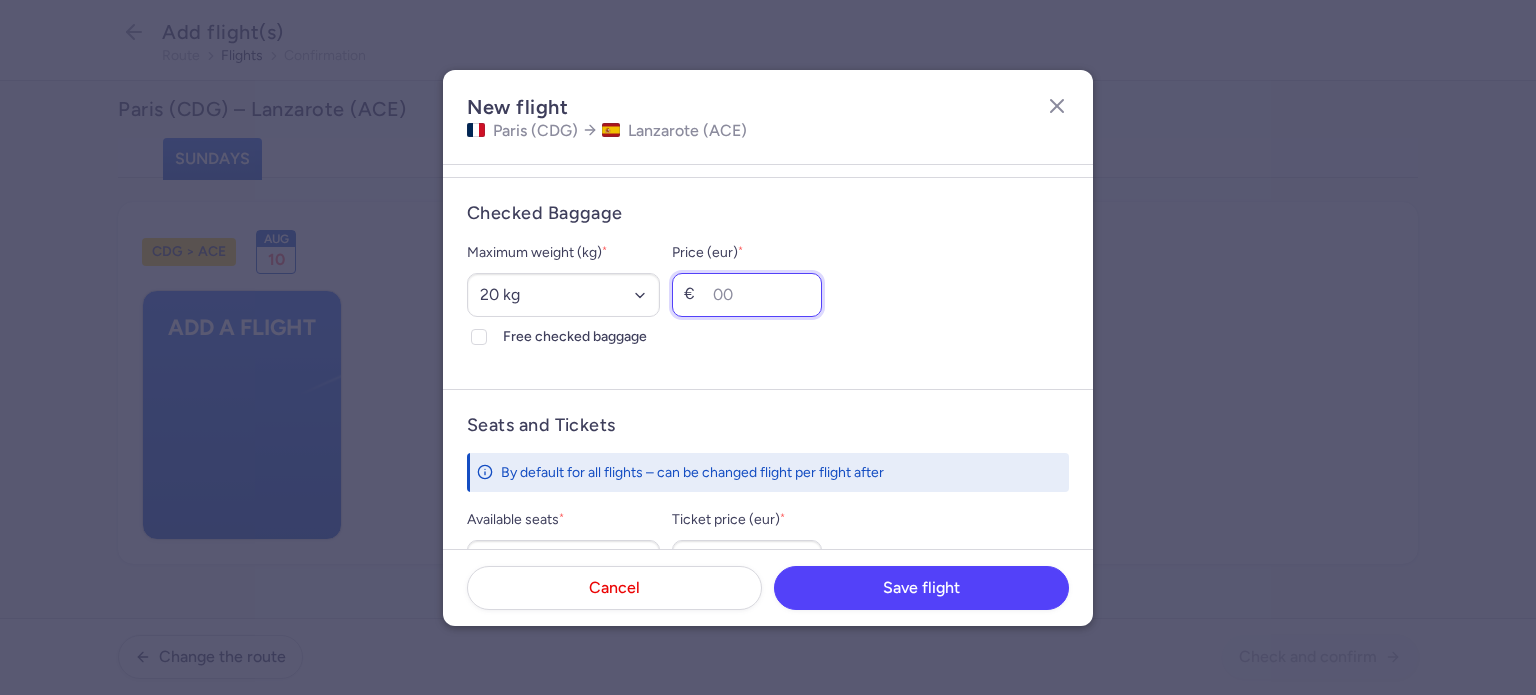 click on "Price (eur)  *" at bounding box center (747, 295) 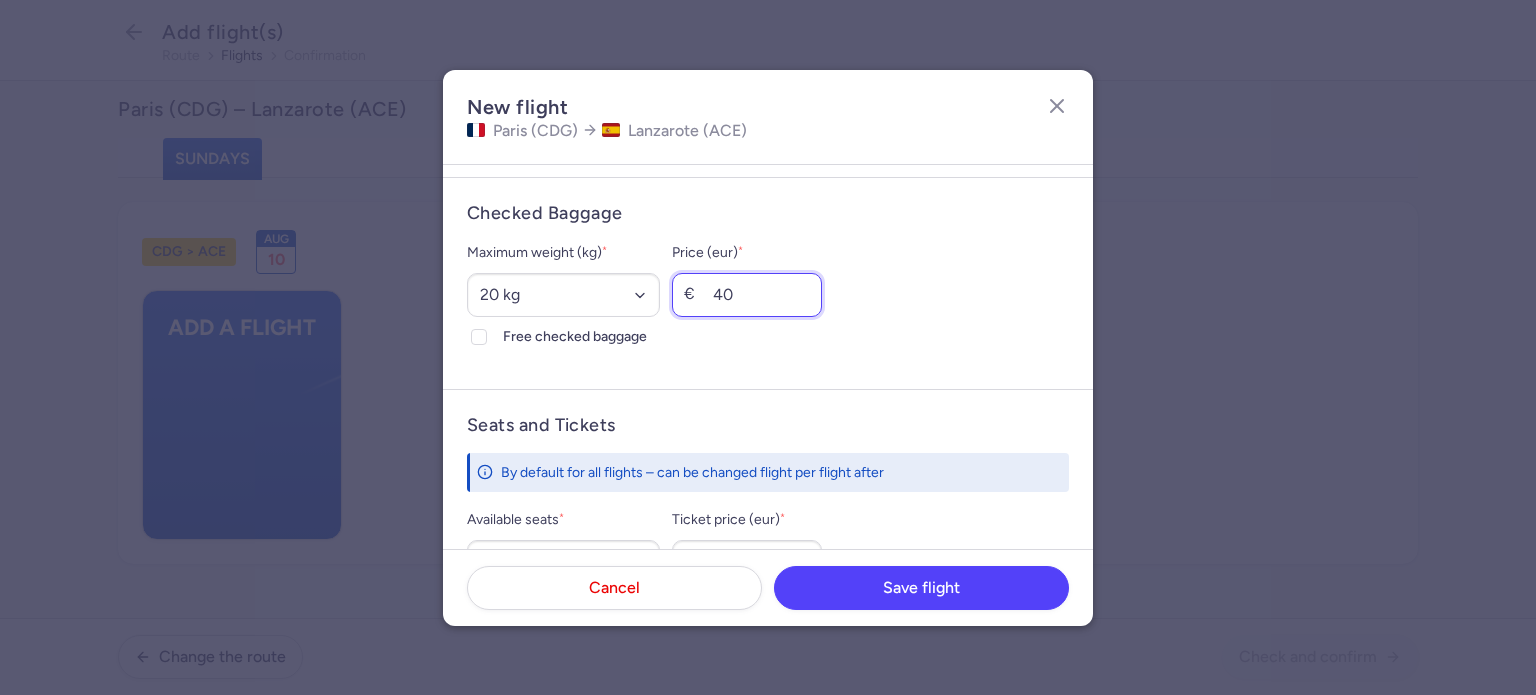 scroll, scrollTop: 713, scrollLeft: 0, axis: vertical 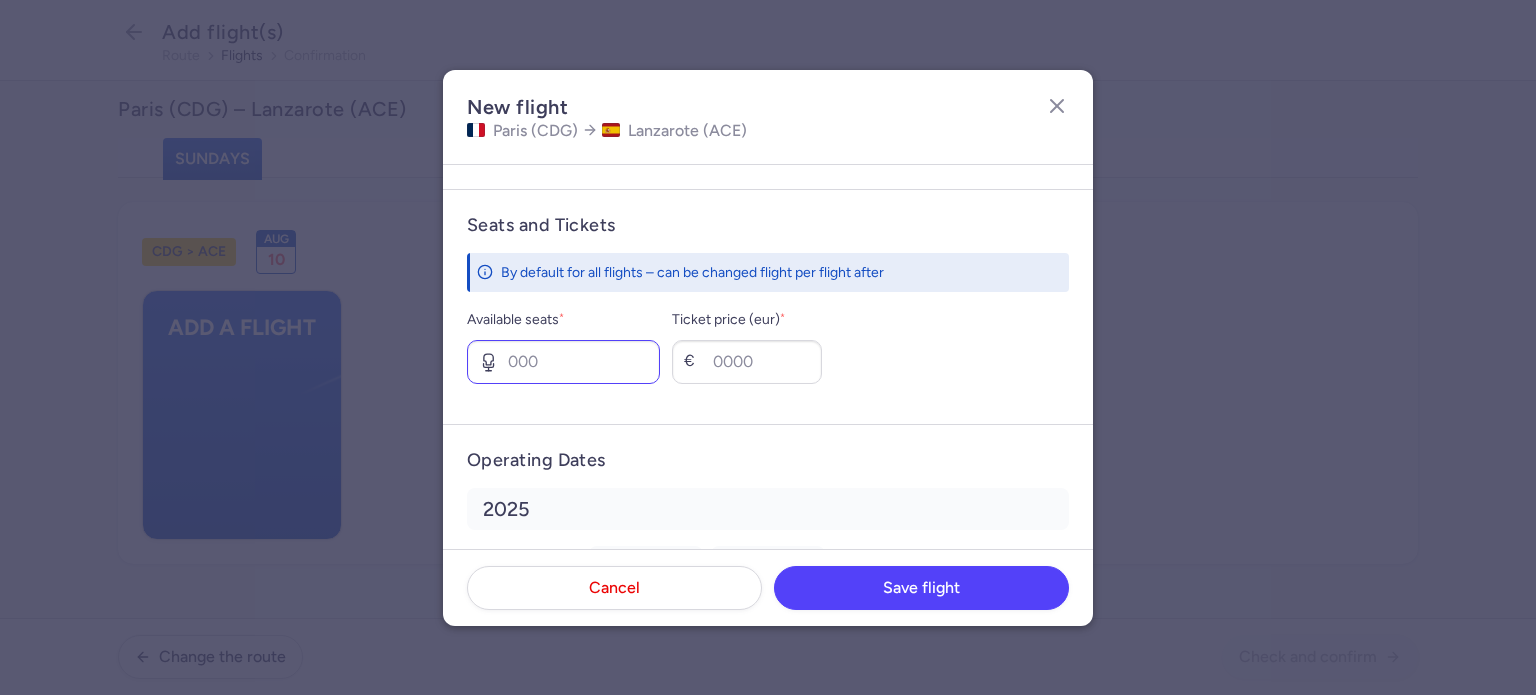 type on "40" 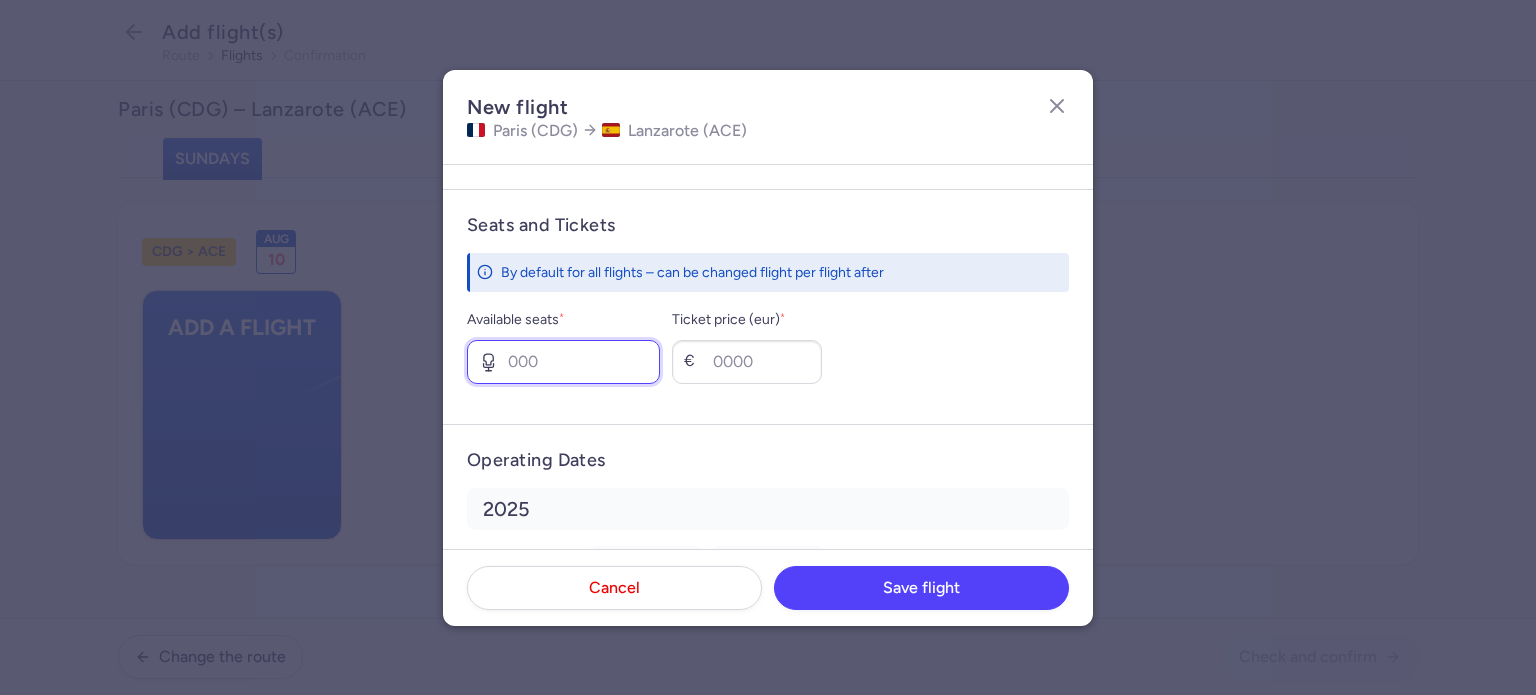 click on "Available seats  *" at bounding box center (563, 362) 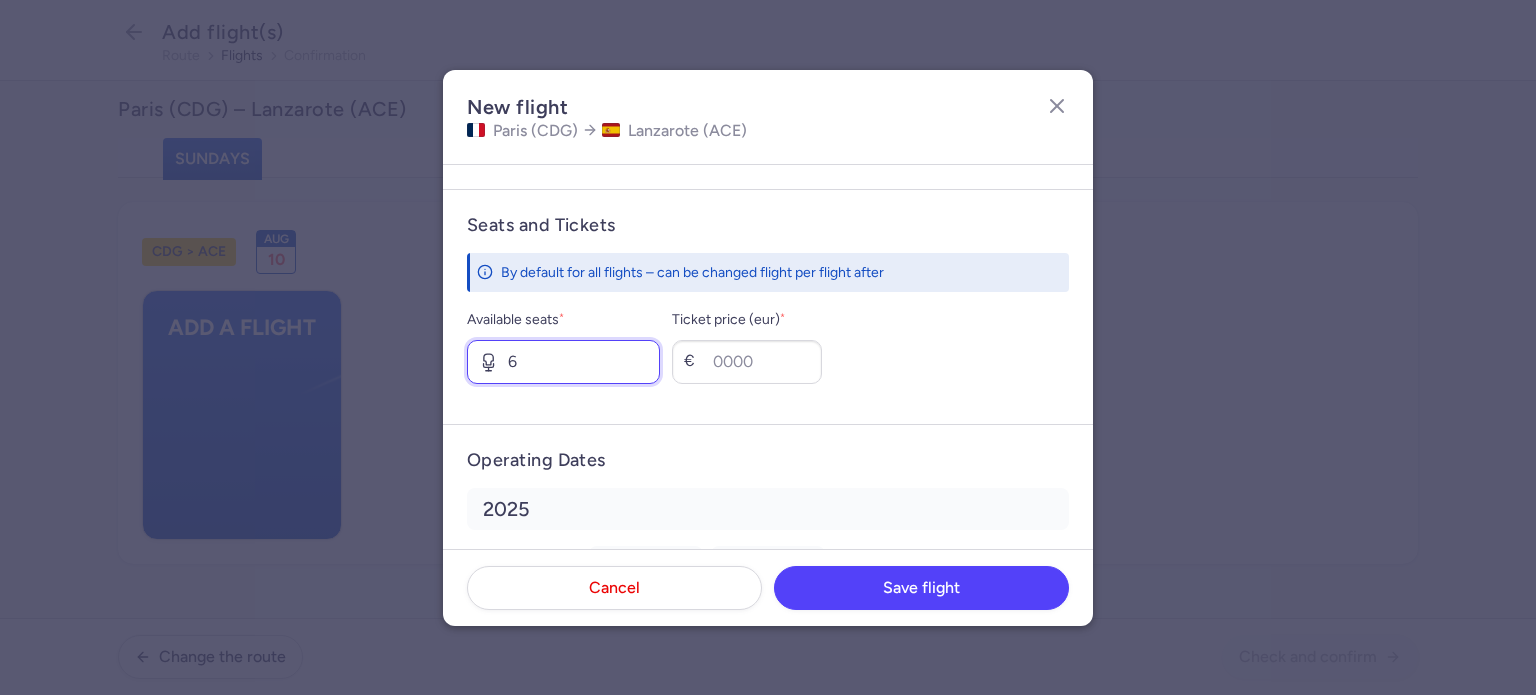 type on "6" 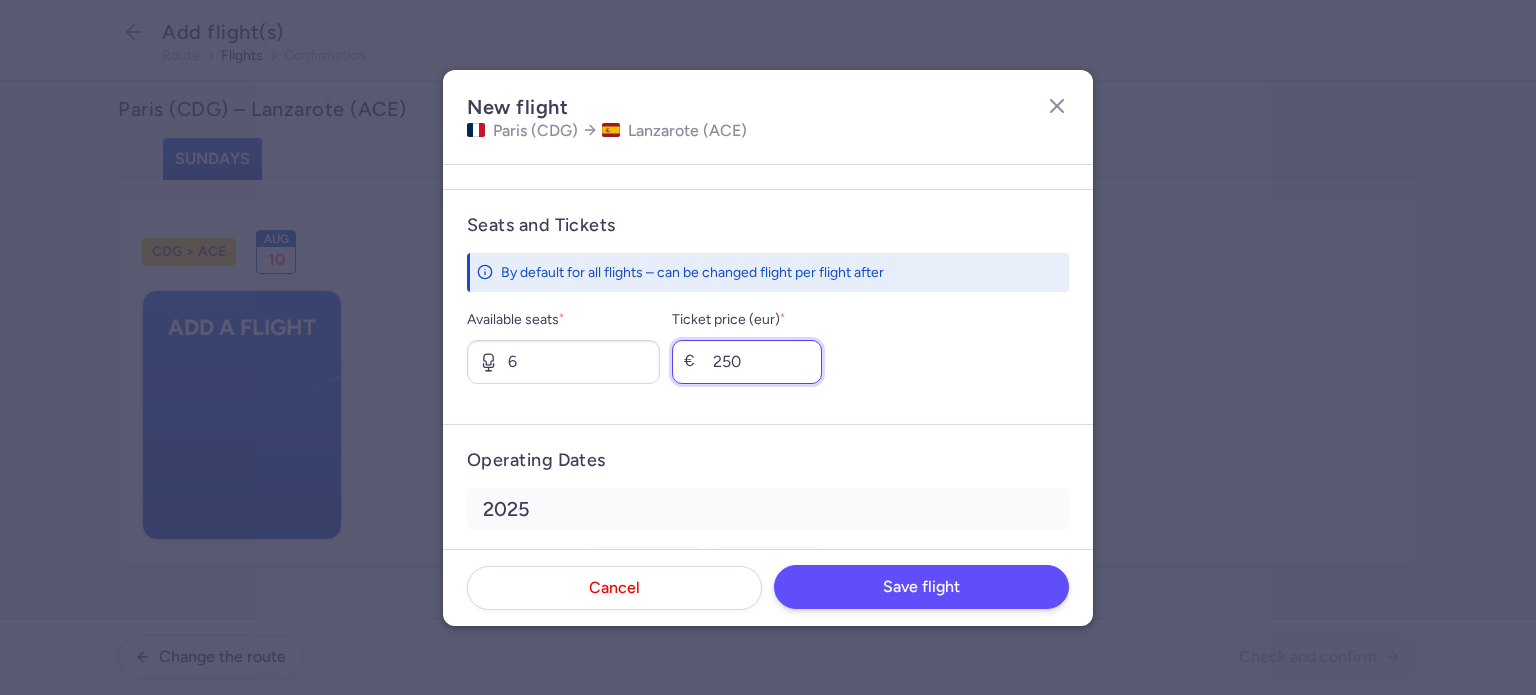 type on "250" 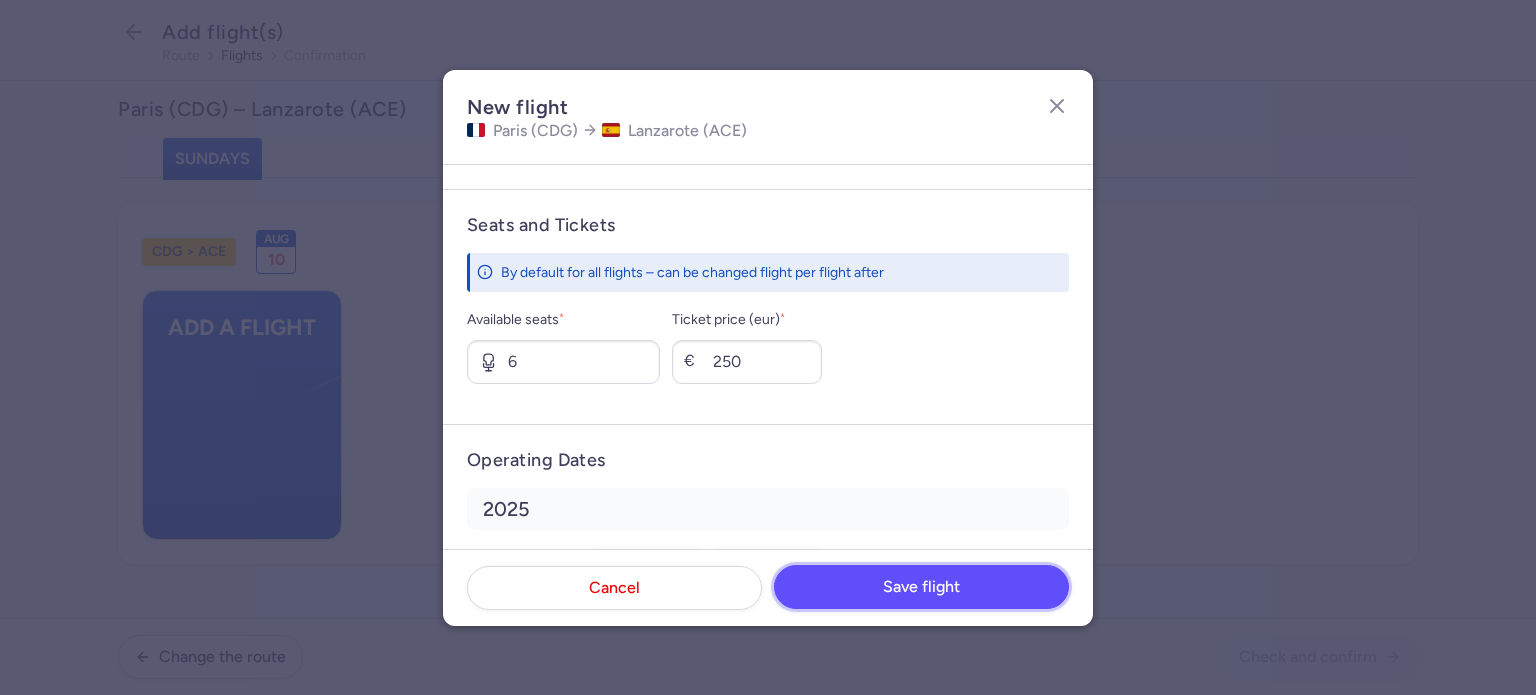 click on "Save flight" at bounding box center (921, 587) 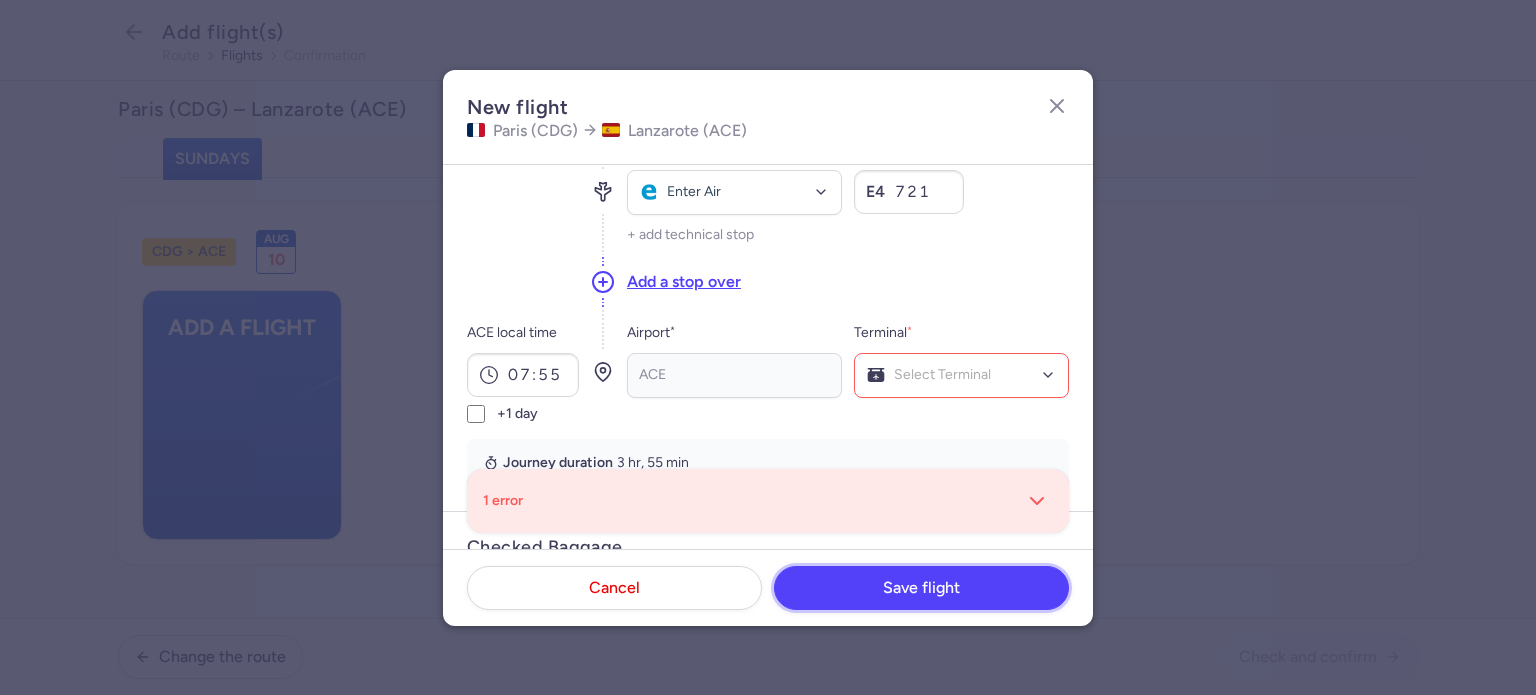 scroll, scrollTop: 300, scrollLeft: 0, axis: vertical 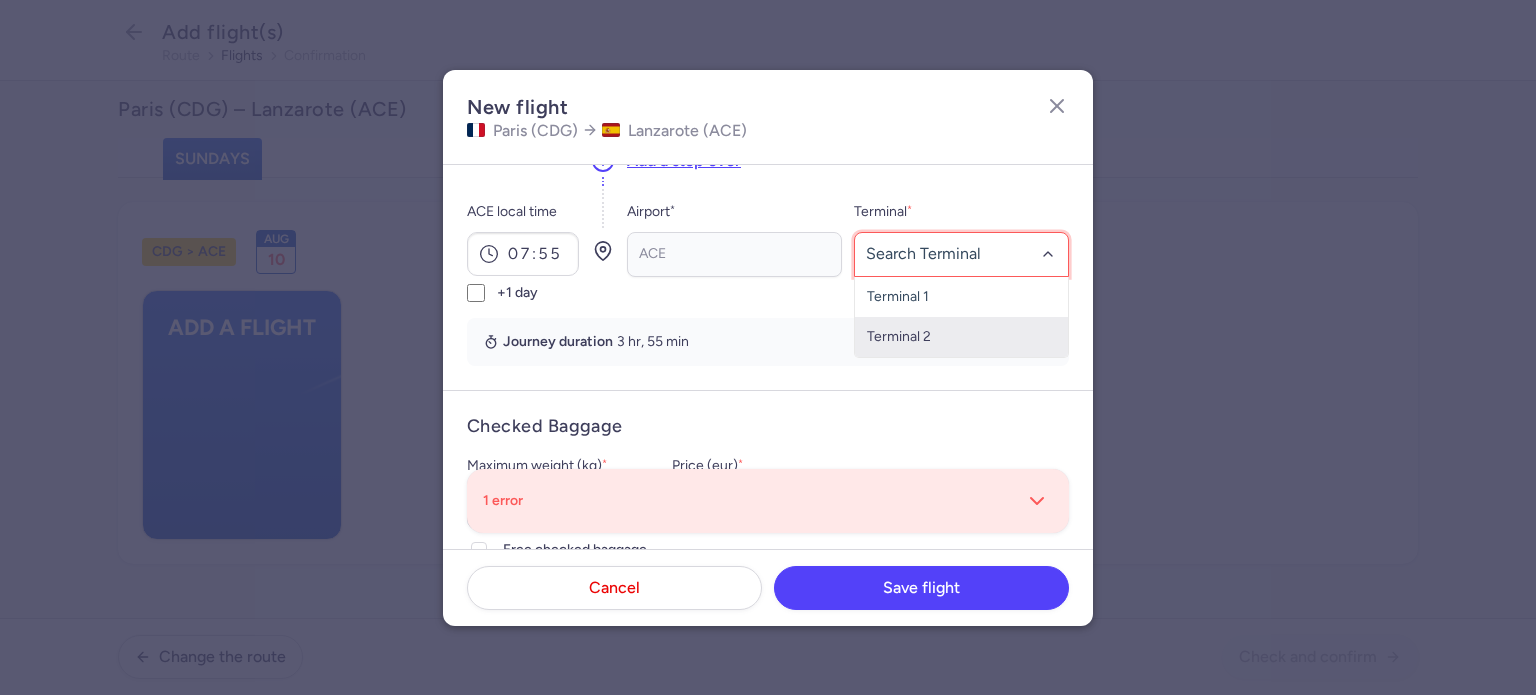 click on "Terminal 2" at bounding box center [961, 337] 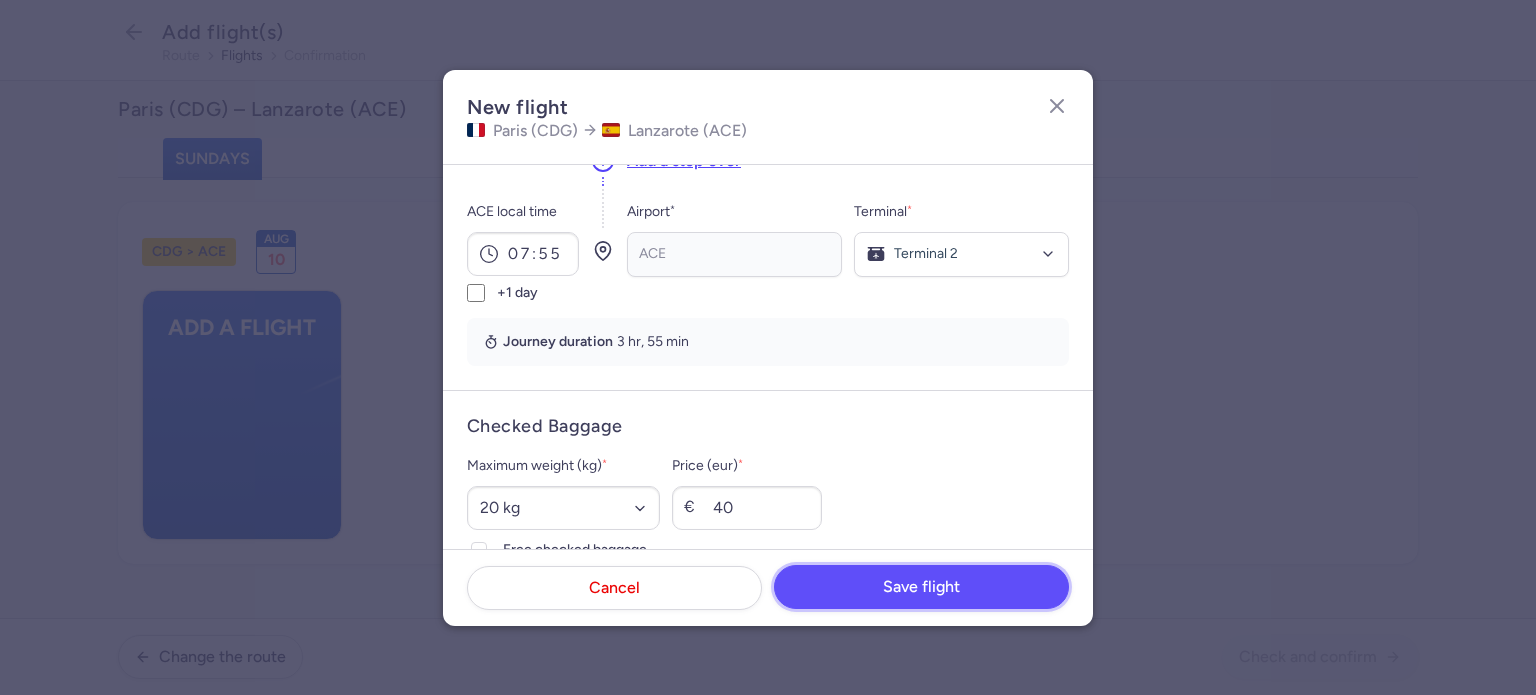 click on "Save flight" at bounding box center [921, 587] 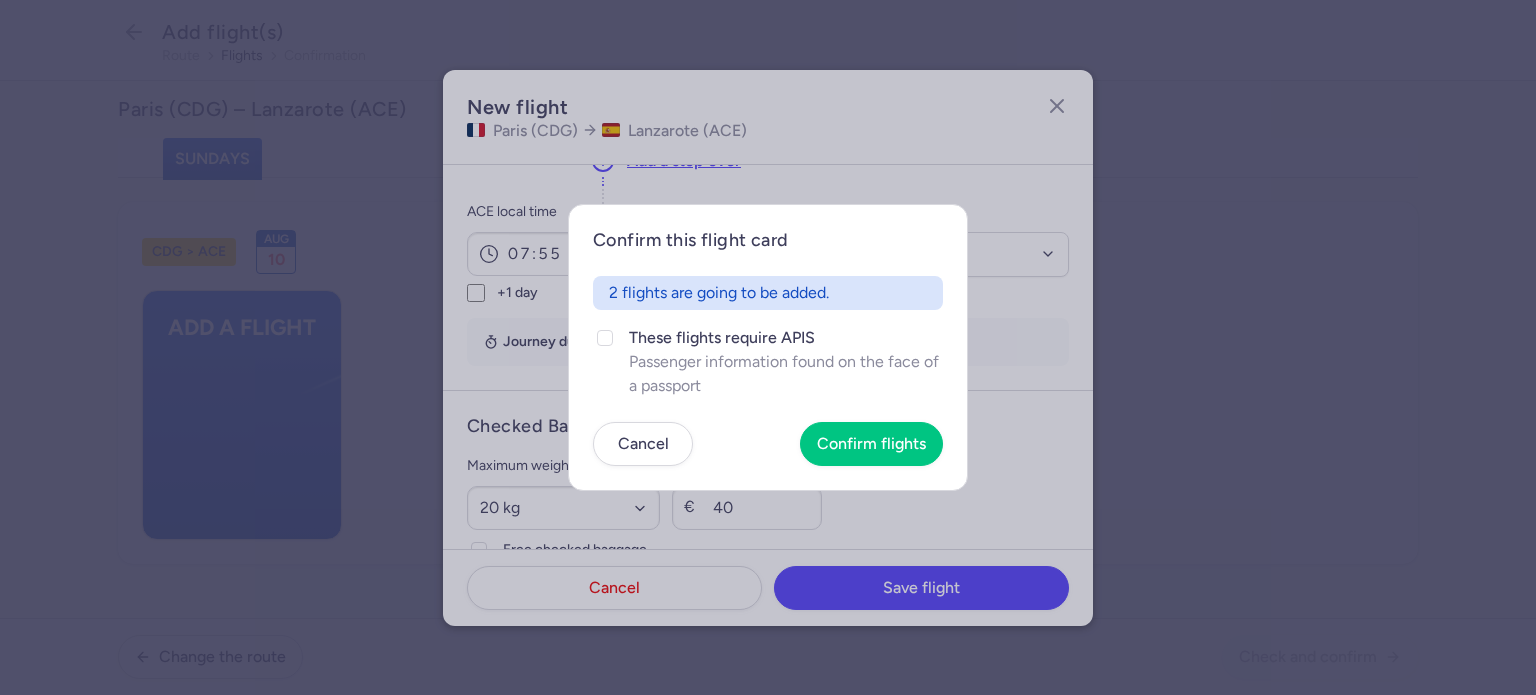 click on "Confirm this flight card 2 flights are going to be added. These flights require APIS Passenger information found on the face of a passport Cancel Confirm flights" at bounding box center [768, 347] 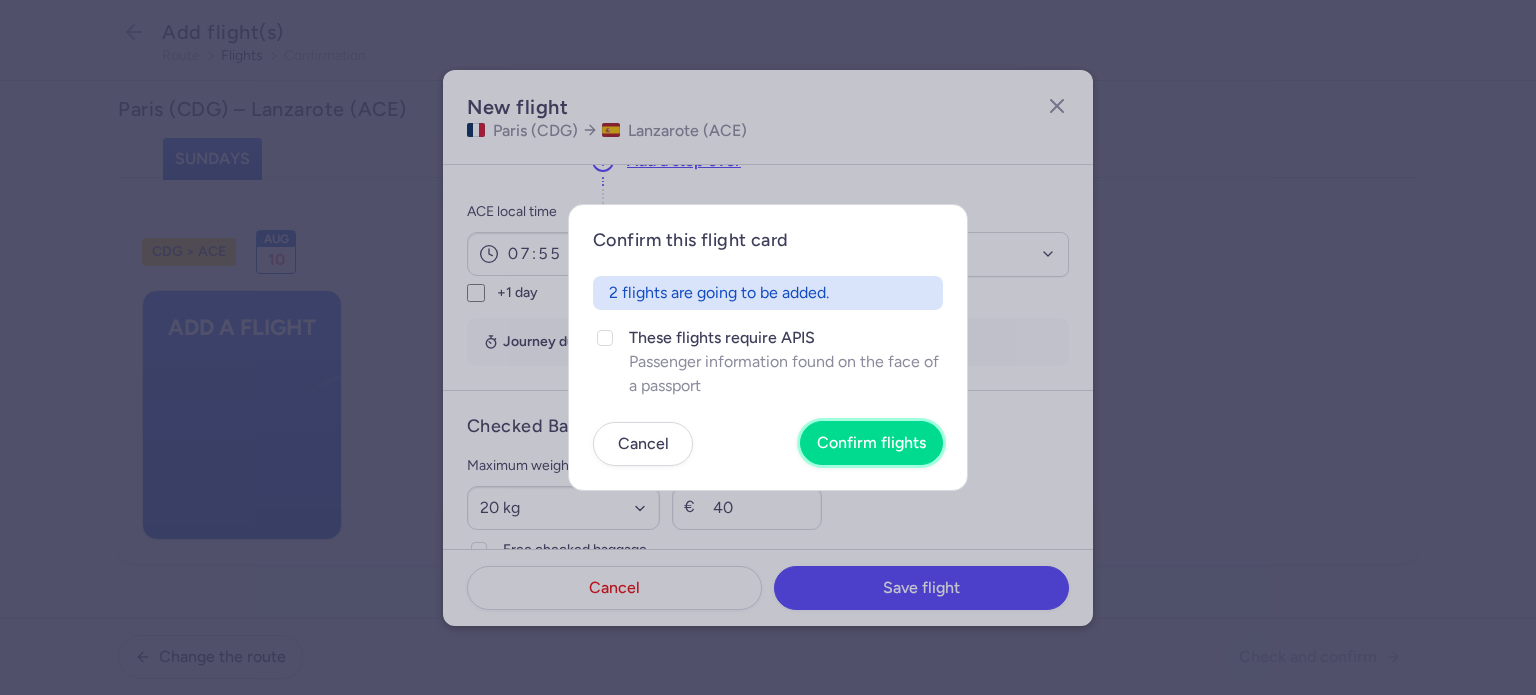 click on "Confirm flights" at bounding box center (871, 443) 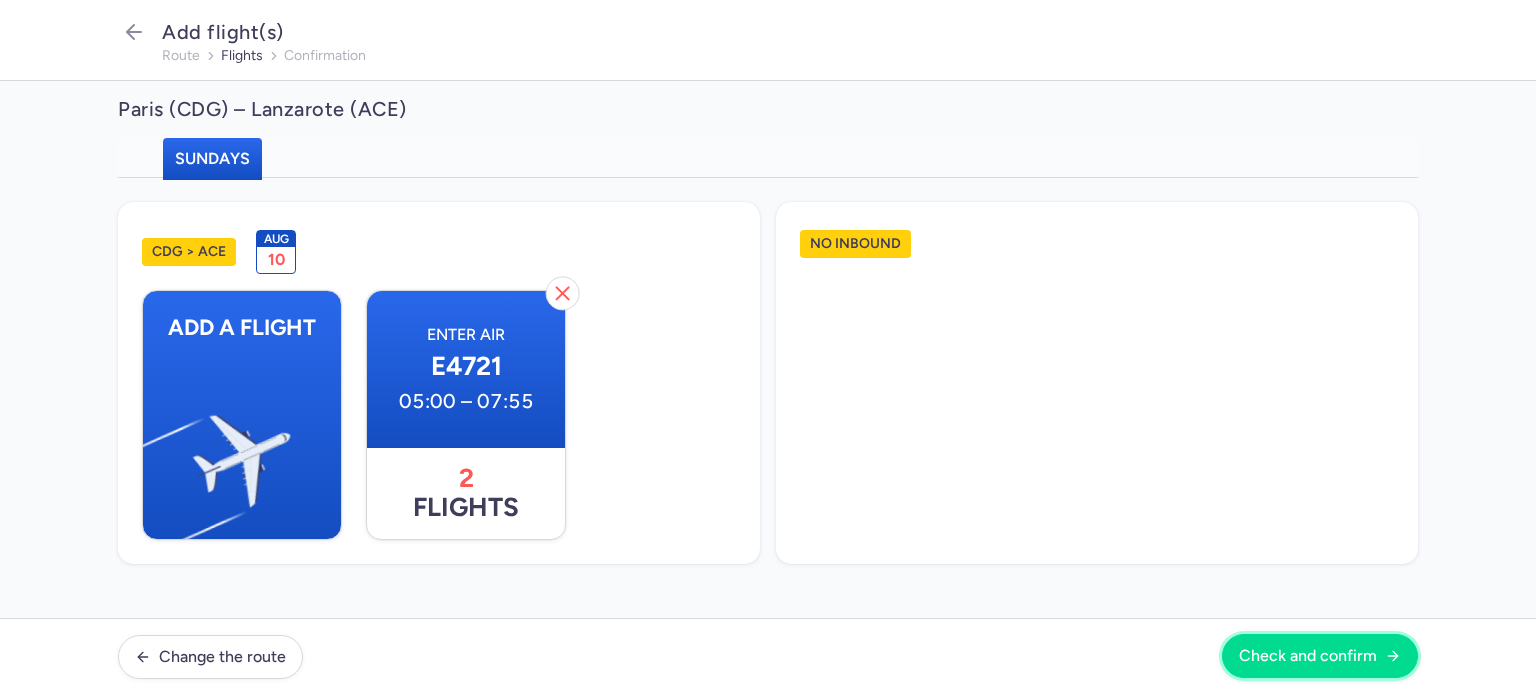 click on "Check and confirm" at bounding box center [1320, 656] 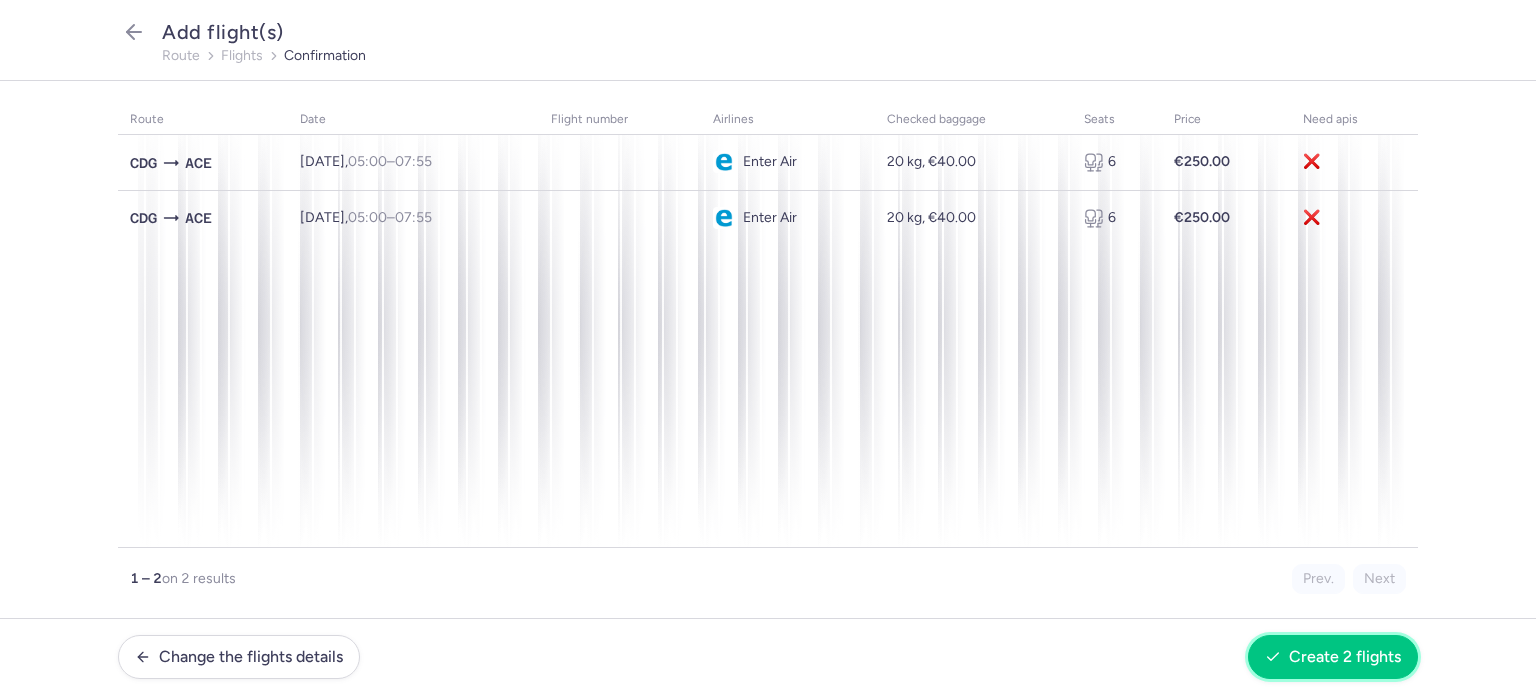 click on "Create 2 flights" at bounding box center [1333, 657] 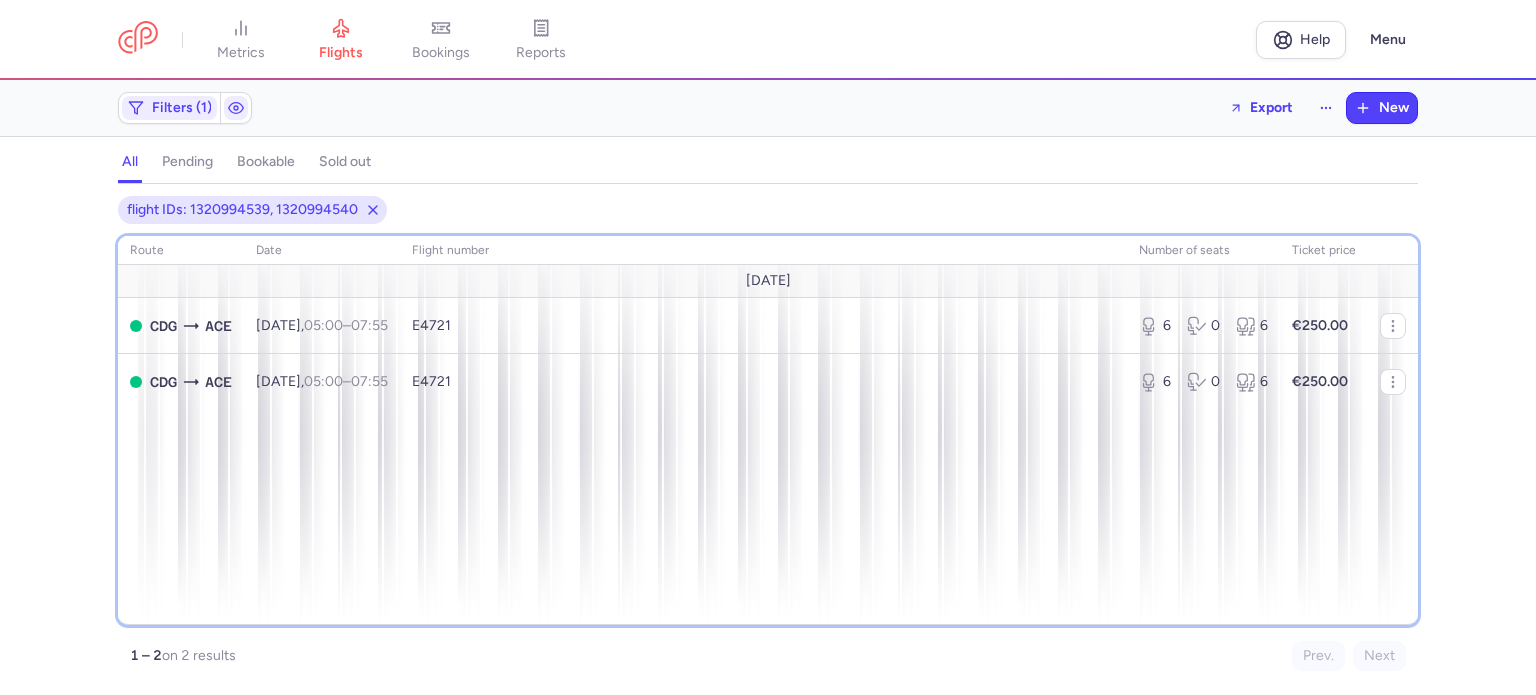 click on "route date Flight number number of seats Ticket price [DATE]  CDG  ACE [DATE]  05:00  –  07:55  +0  E4721  6 0 6 €250.00  CDG  ACE [DATE]  05:00  –  07:55  +0  E4721  6 0 6 €250.00" at bounding box center (768, 430) 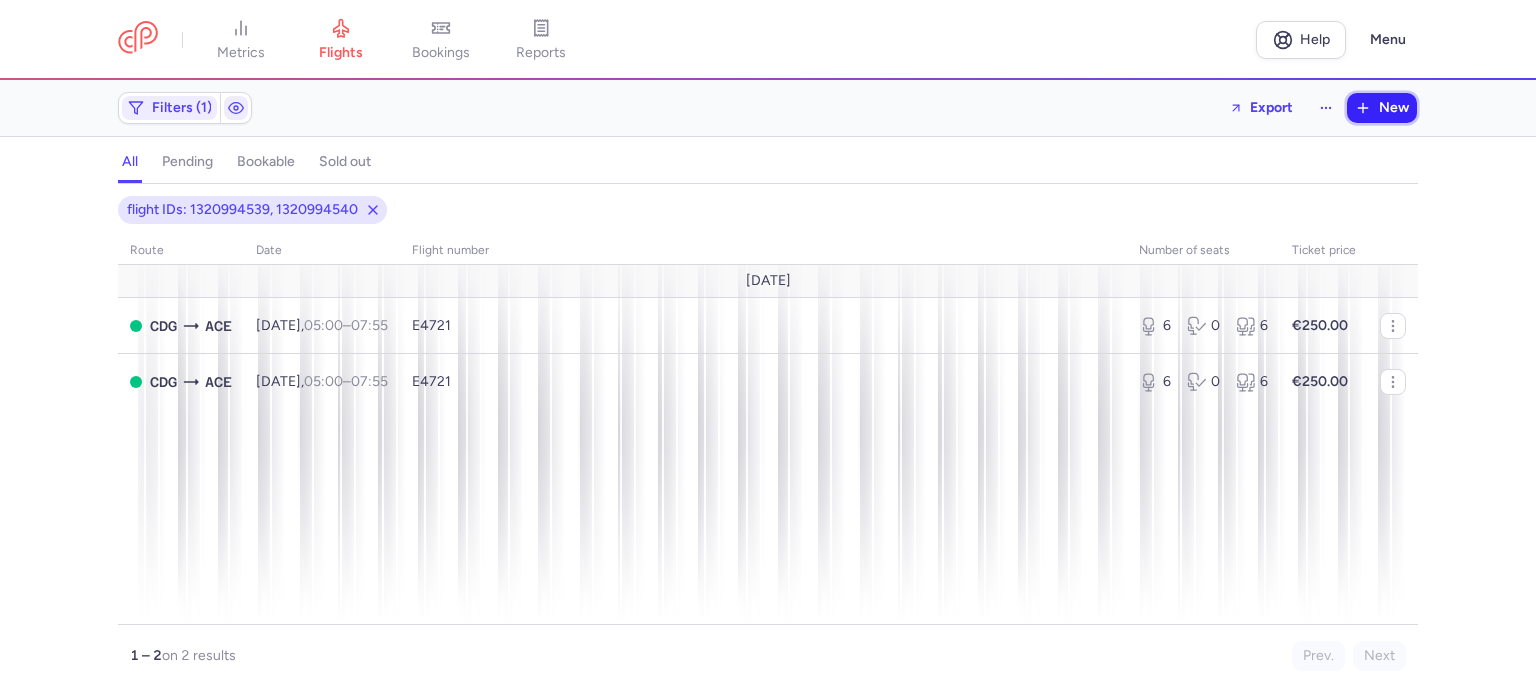 click on "New" at bounding box center (1382, 108) 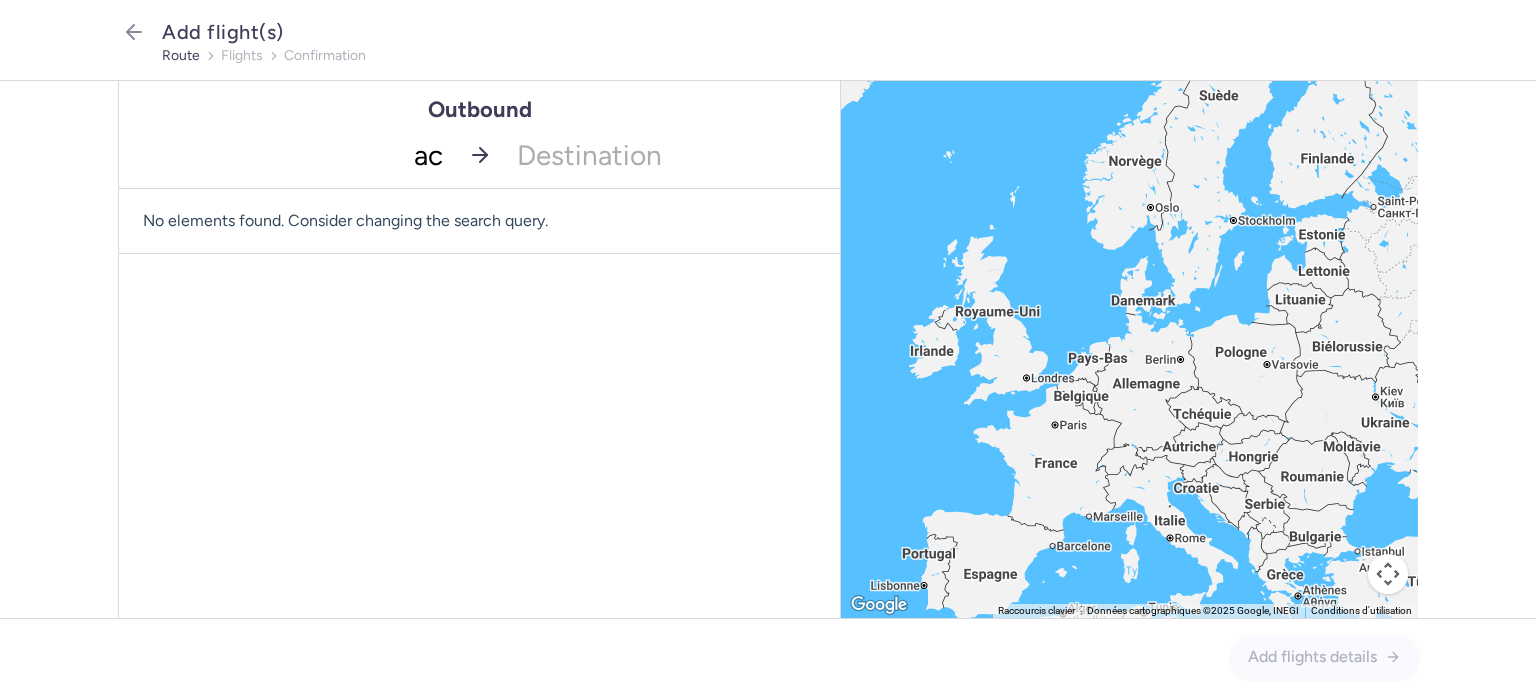 type on "ace" 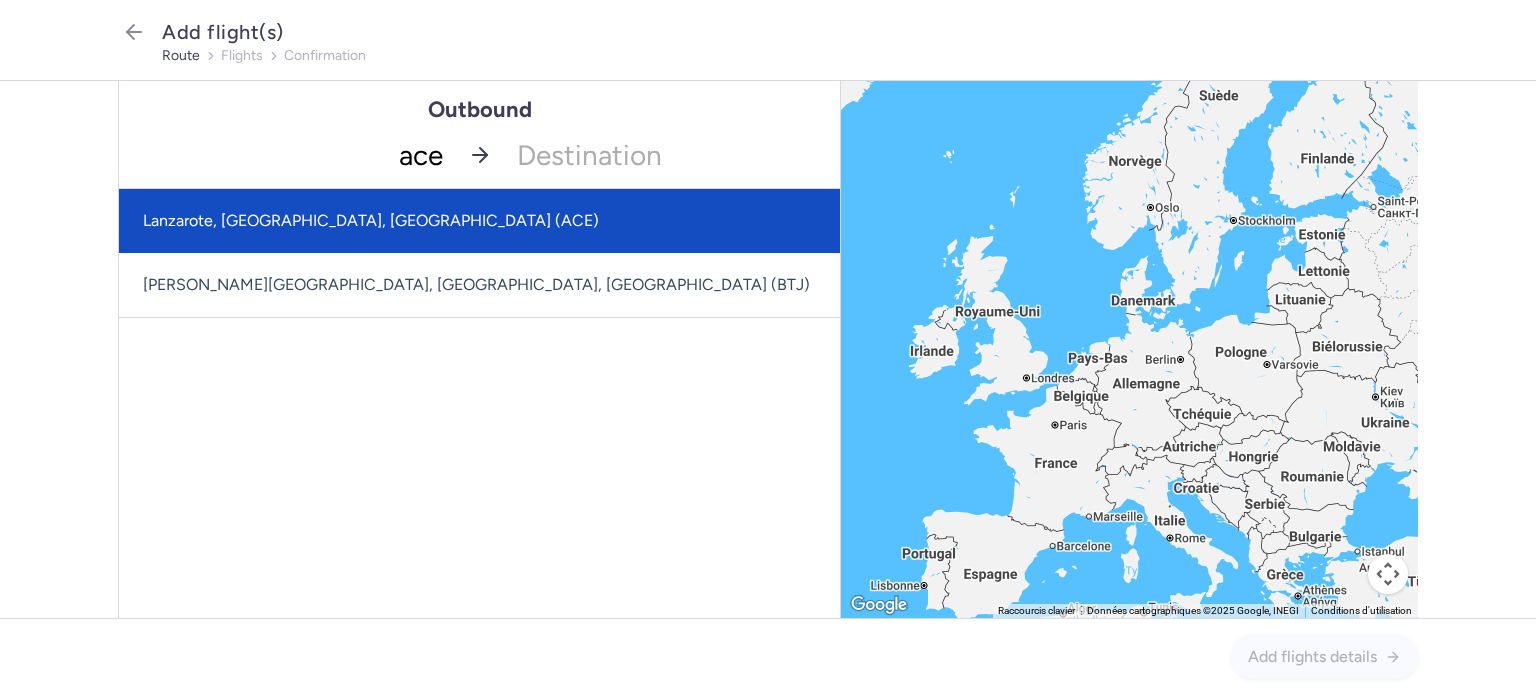 click on "Lanzarote, [GEOGRAPHIC_DATA], [GEOGRAPHIC_DATA] (ACE)" at bounding box center (479, 221) 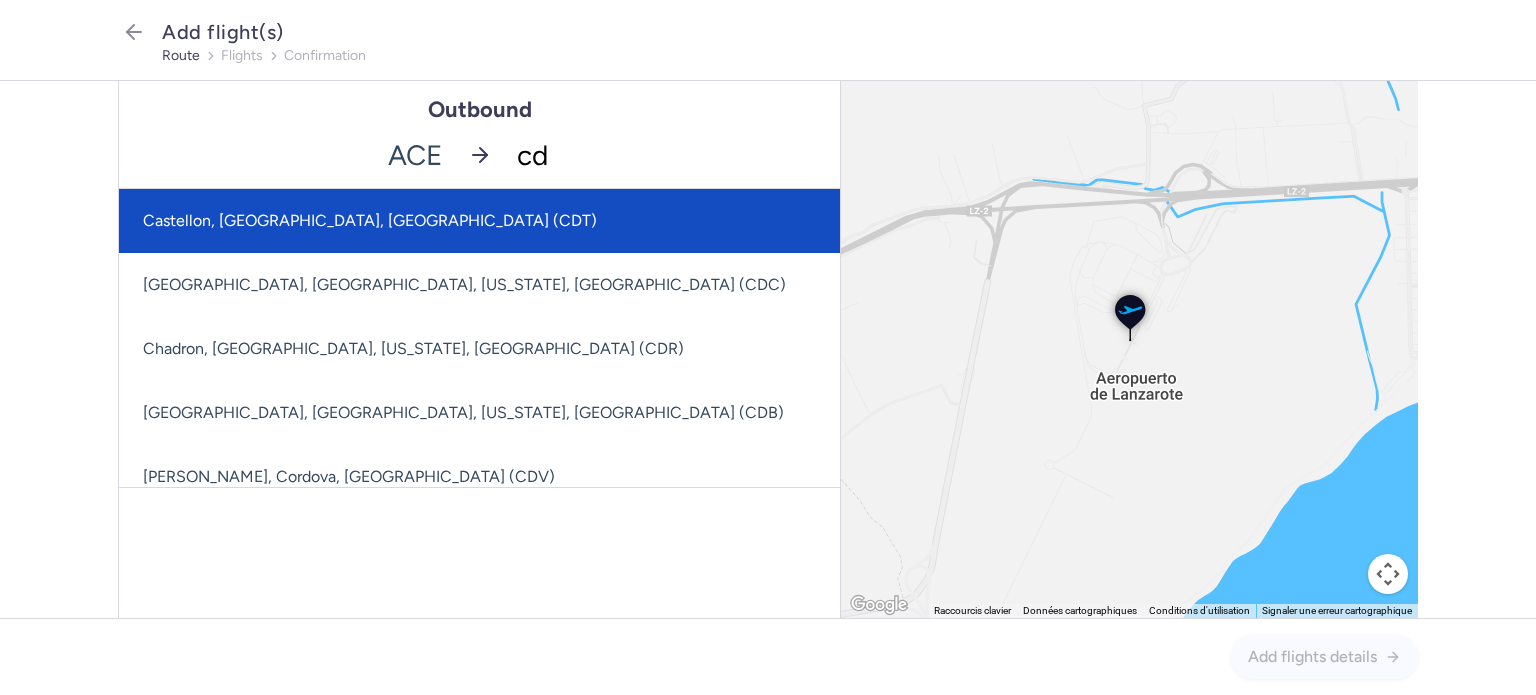 type on "cdg" 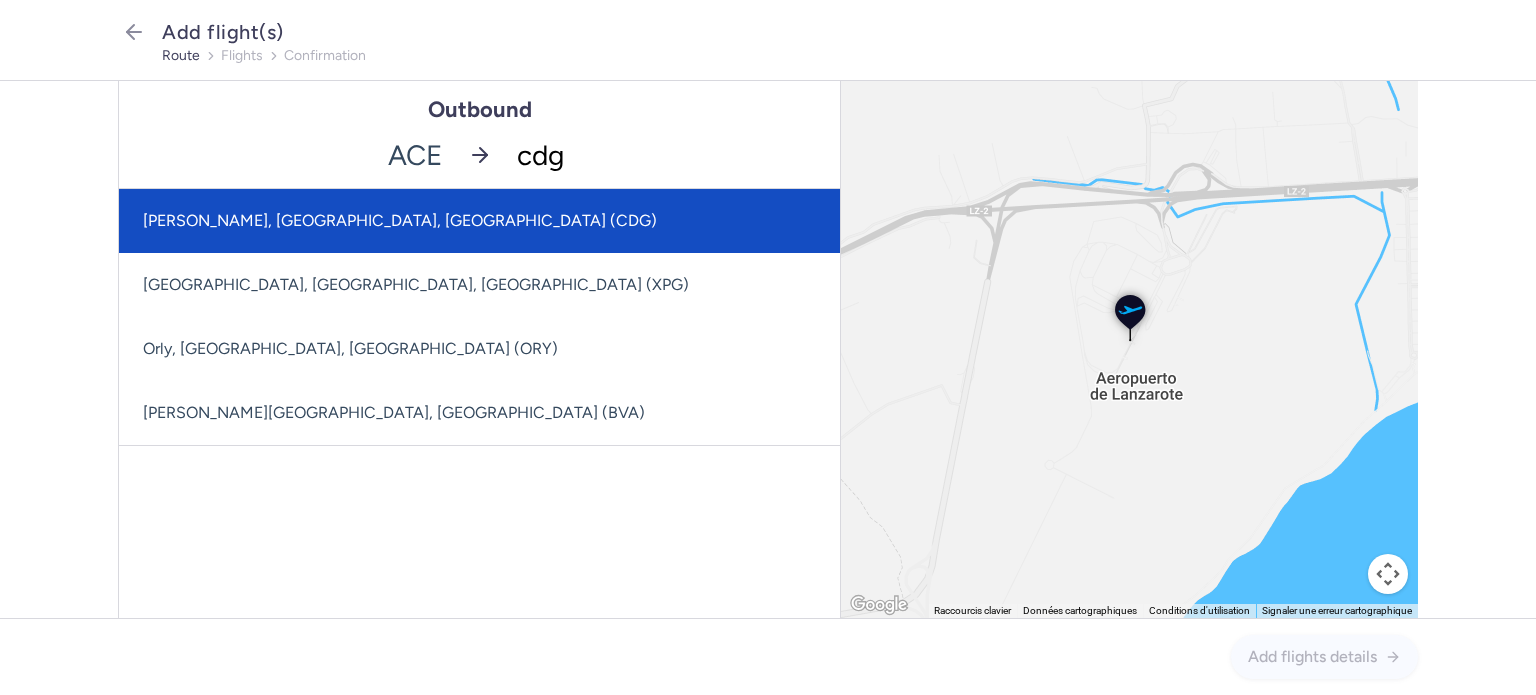 click on "[PERSON_NAME], [GEOGRAPHIC_DATA], [GEOGRAPHIC_DATA] (CDG)" at bounding box center (479, 221) 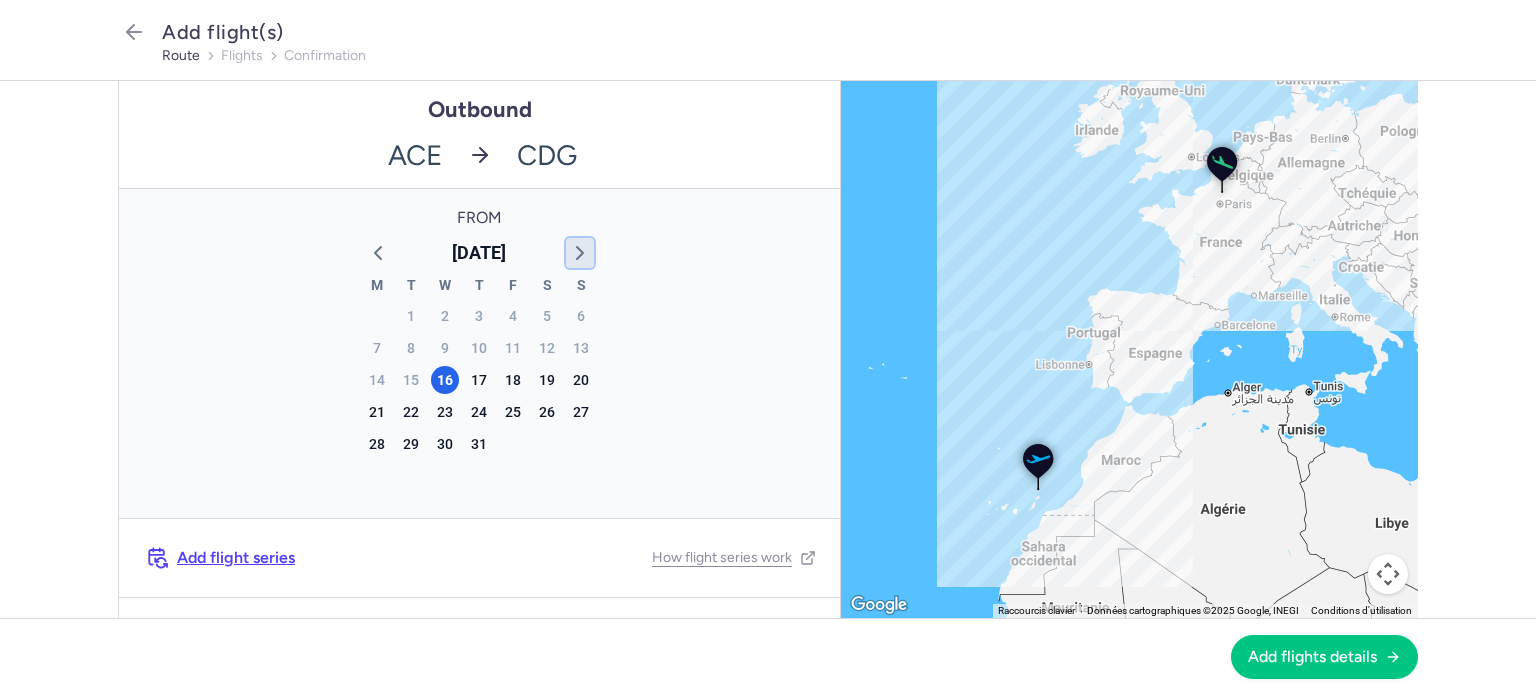 click 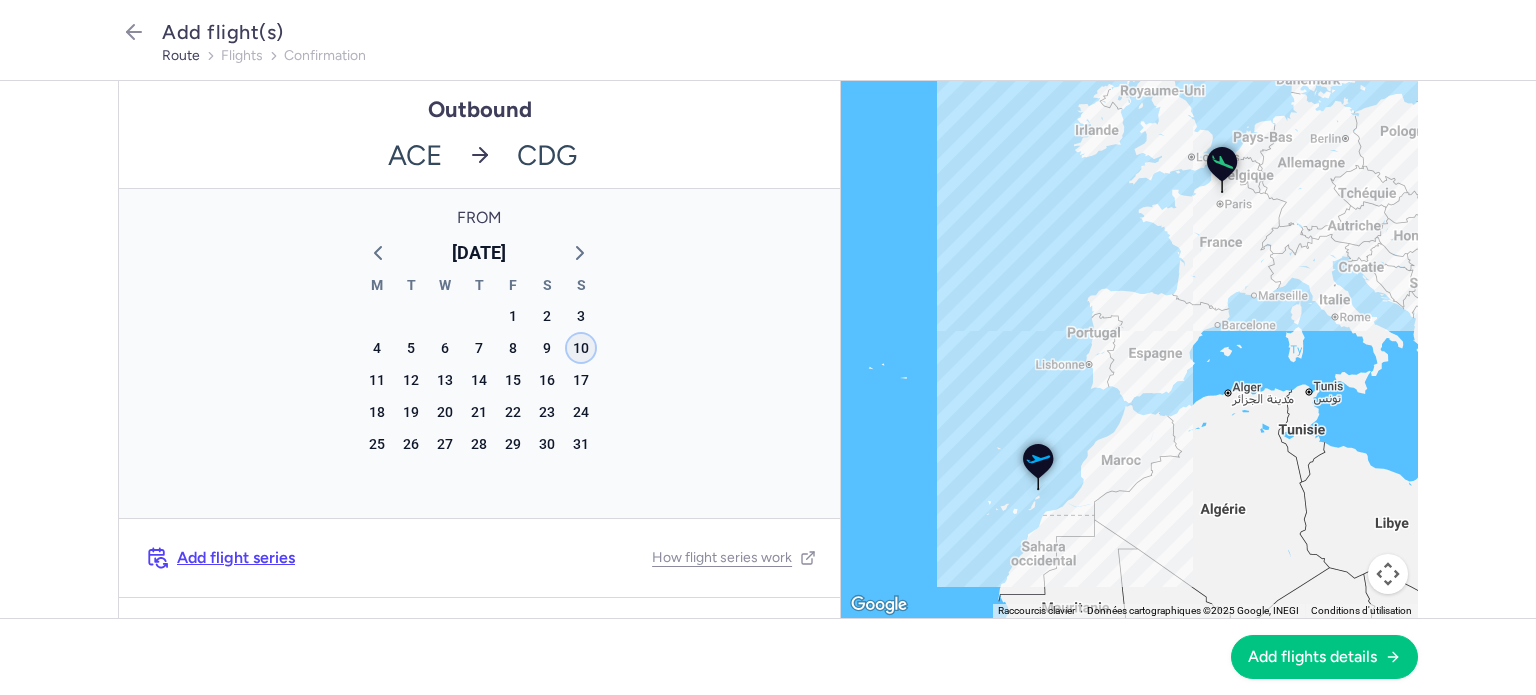 click on "10" 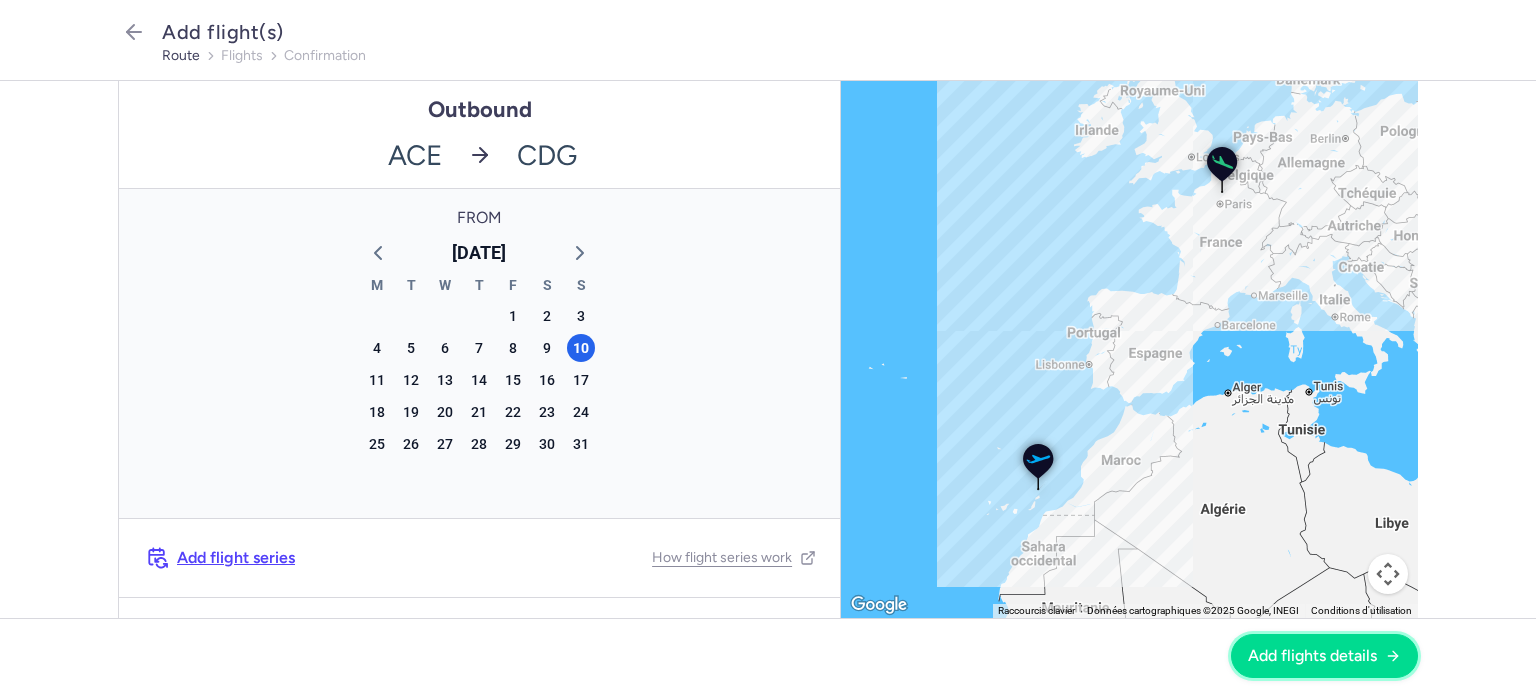 click on "Add flights details" at bounding box center (1312, 656) 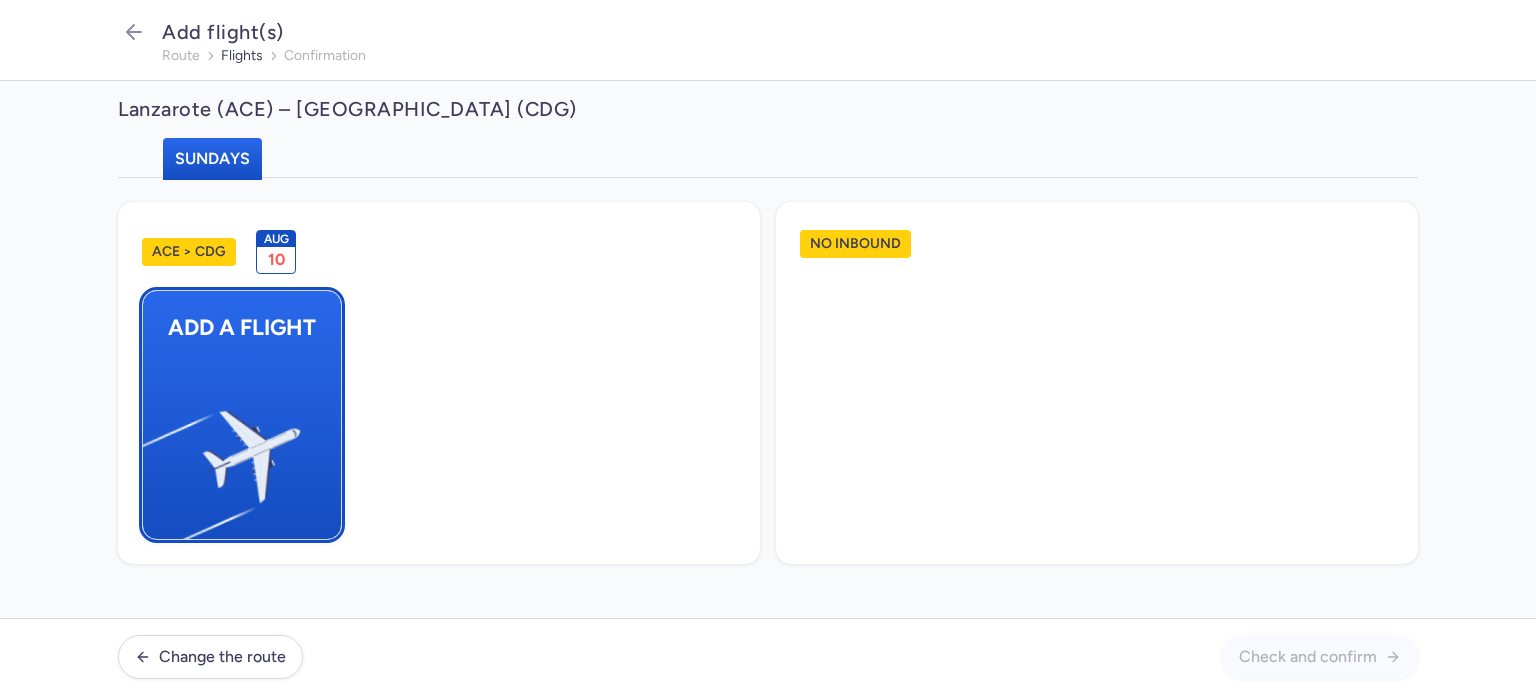 click on "Add a flight" at bounding box center [242, 415] 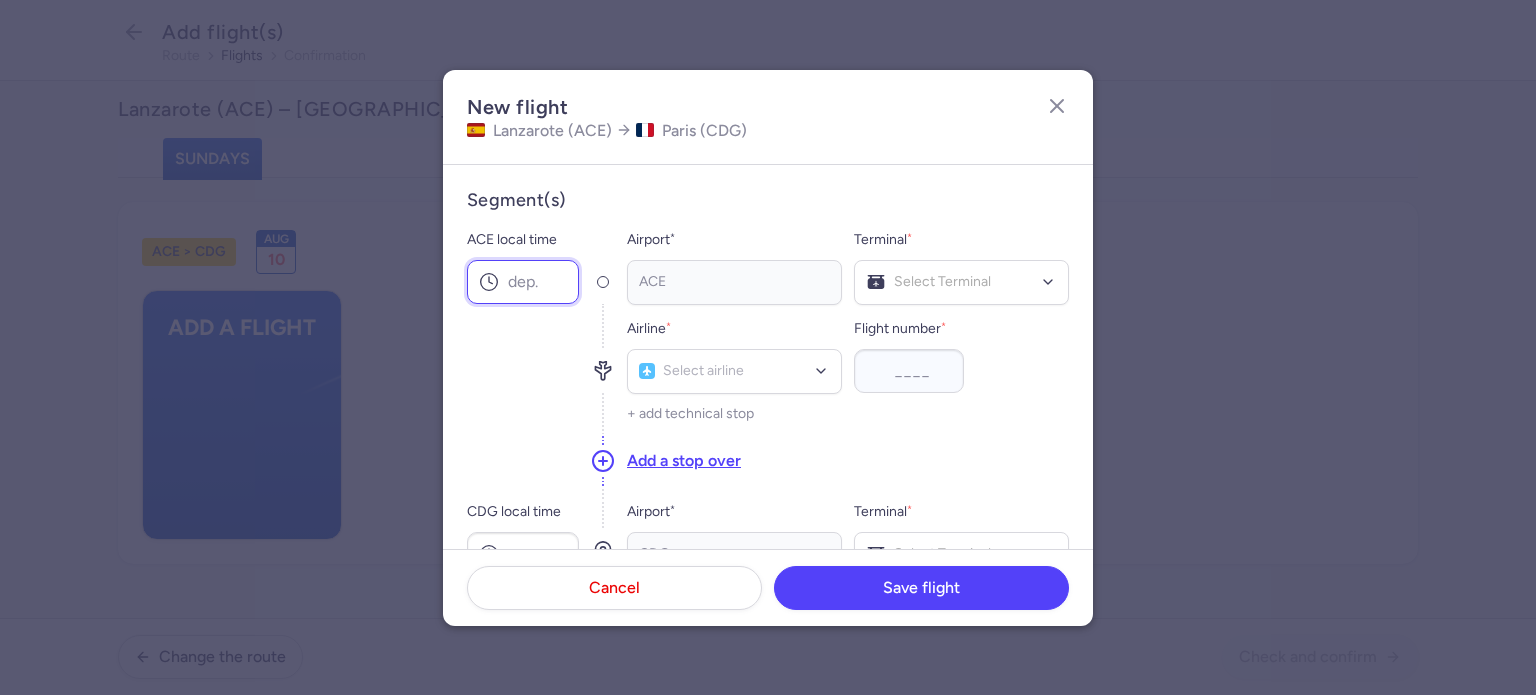 click on "ACE local time" at bounding box center (523, 282) 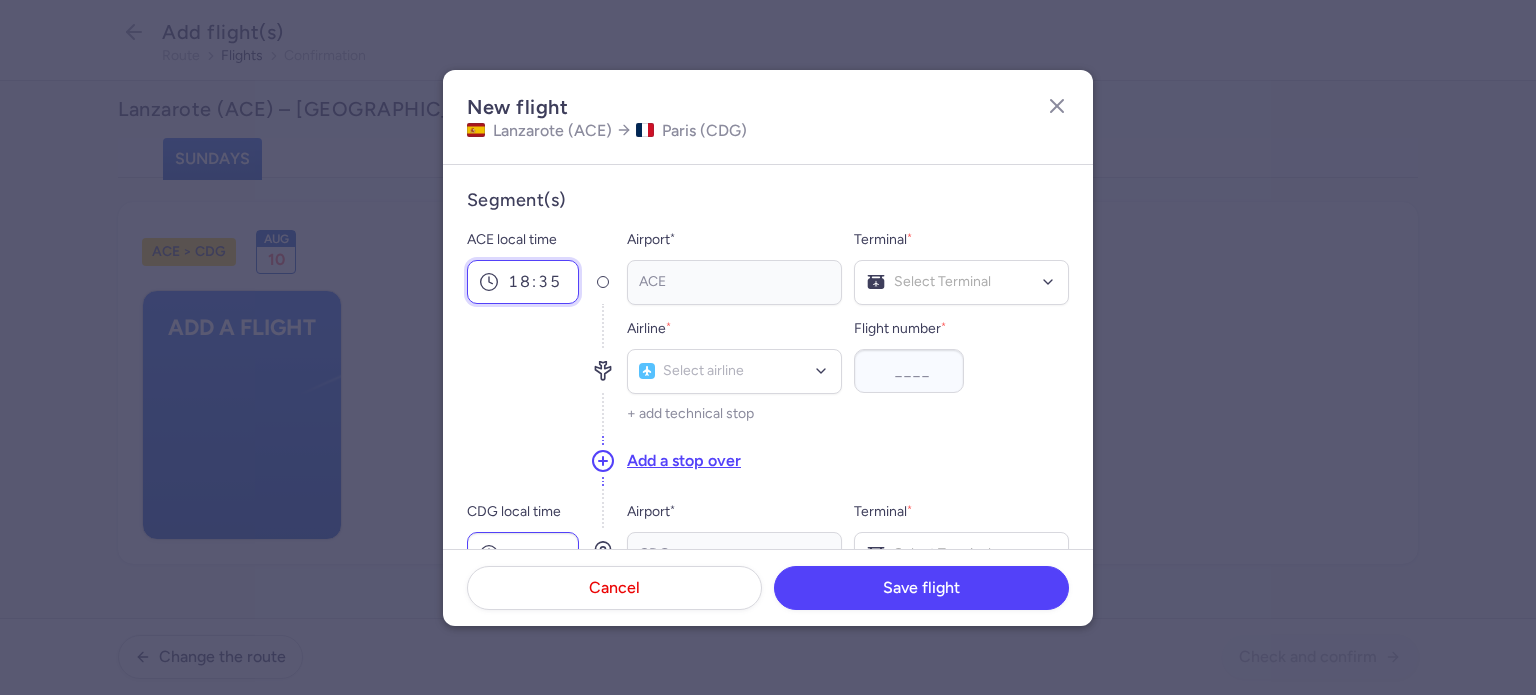 type on "18:35" 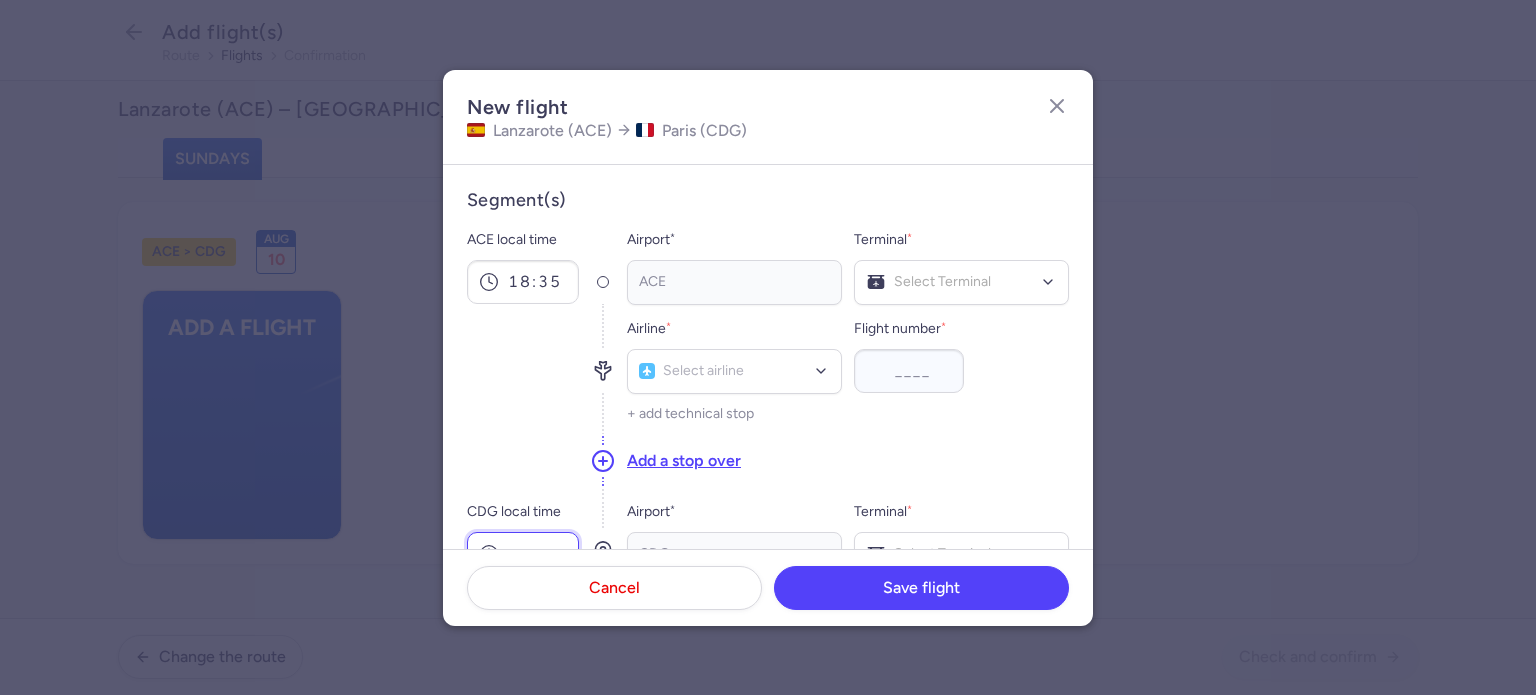 click on "CDG local time" at bounding box center (523, 554) 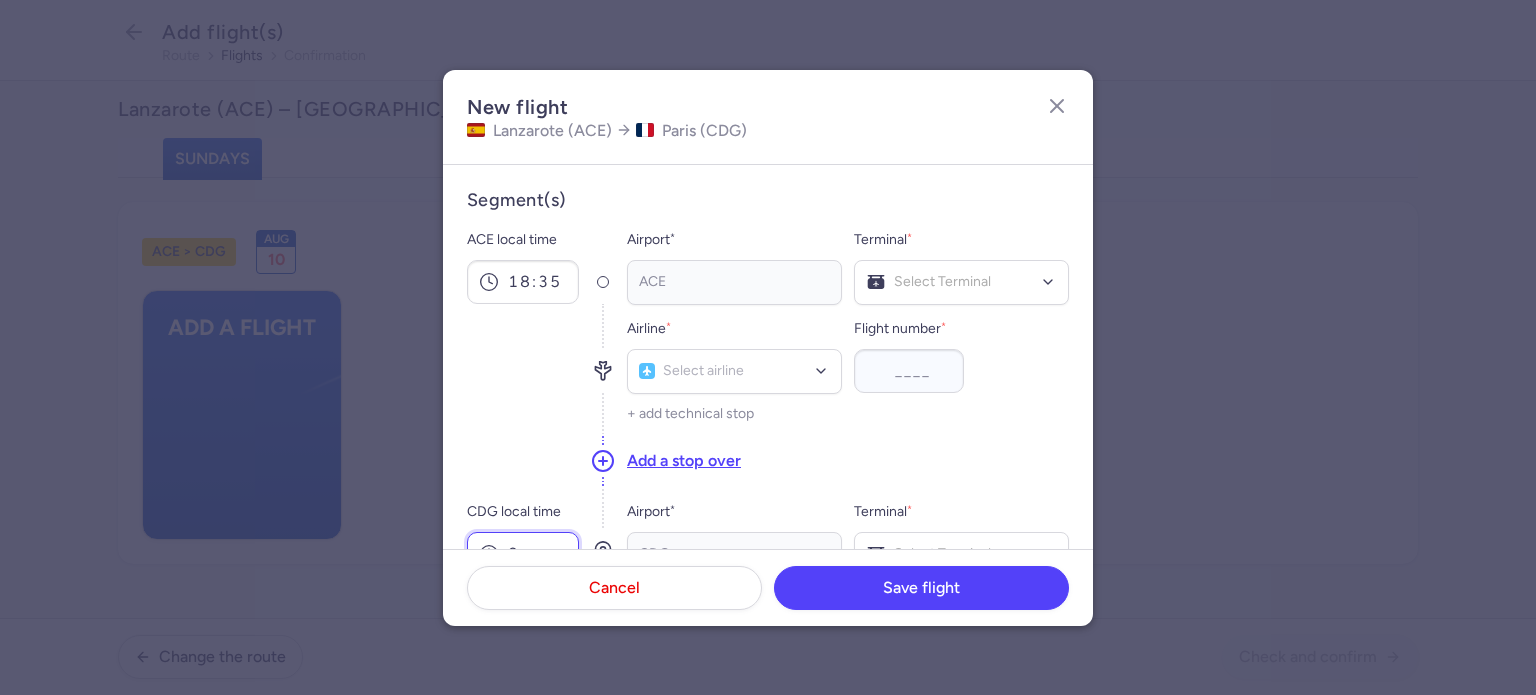 scroll, scrollTop: 13, scrollLeft: 0, axis: vertical 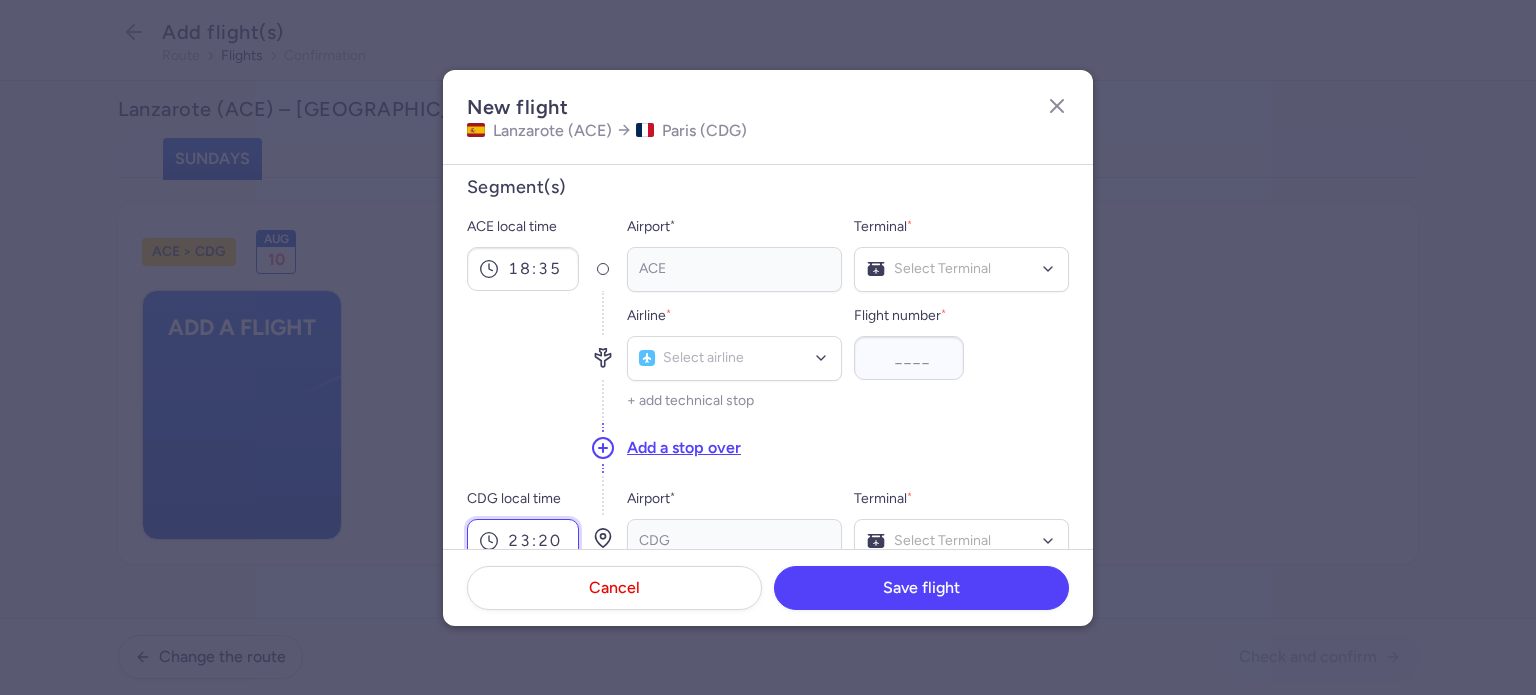 type on "23:20" 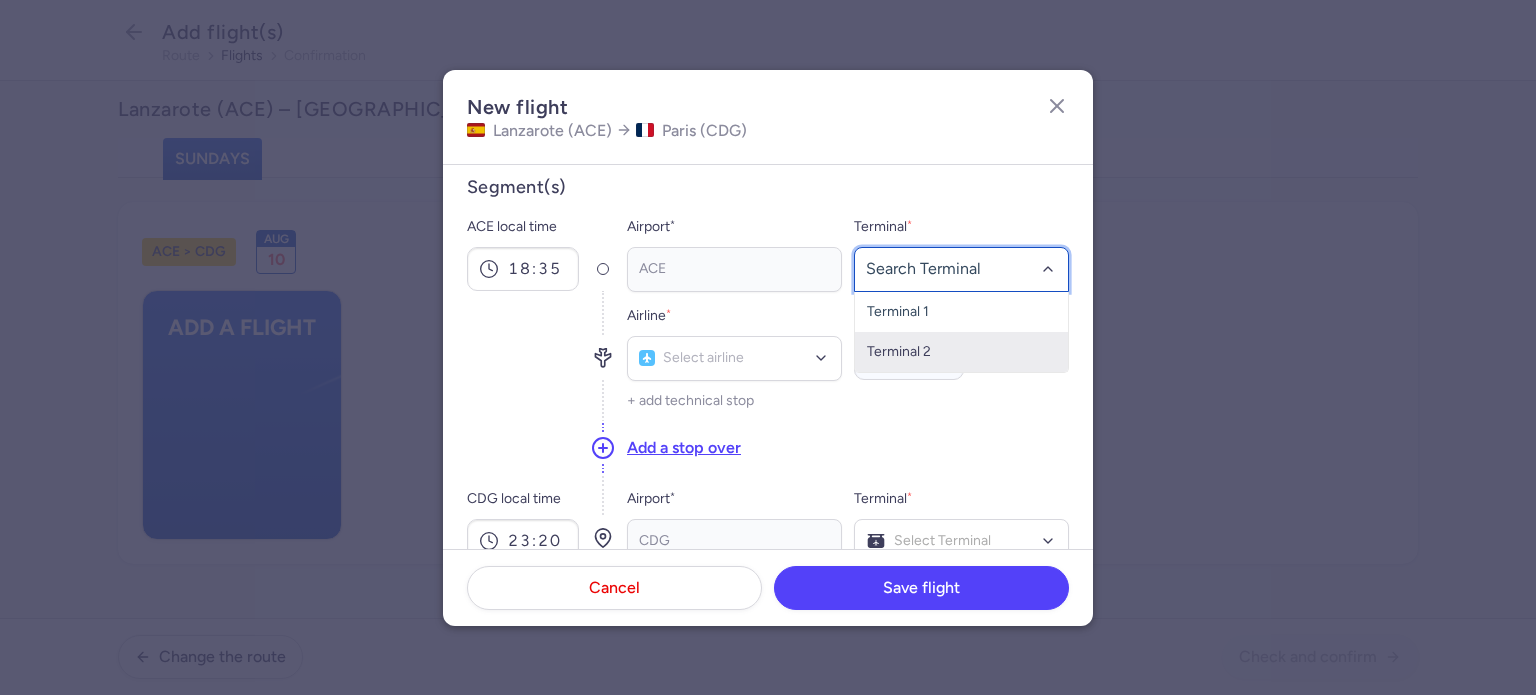click on "Terminal 2" at bounding box center [961, 352] 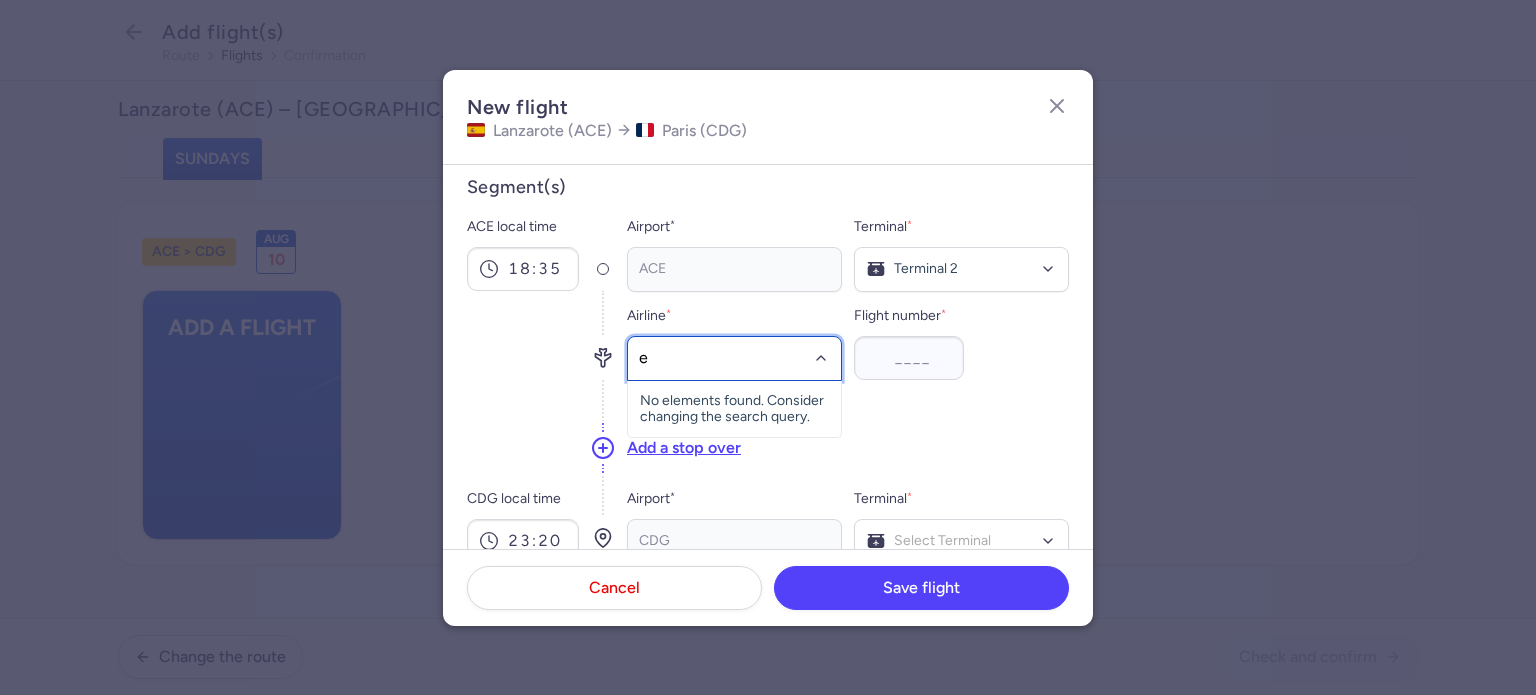 type on "e4" 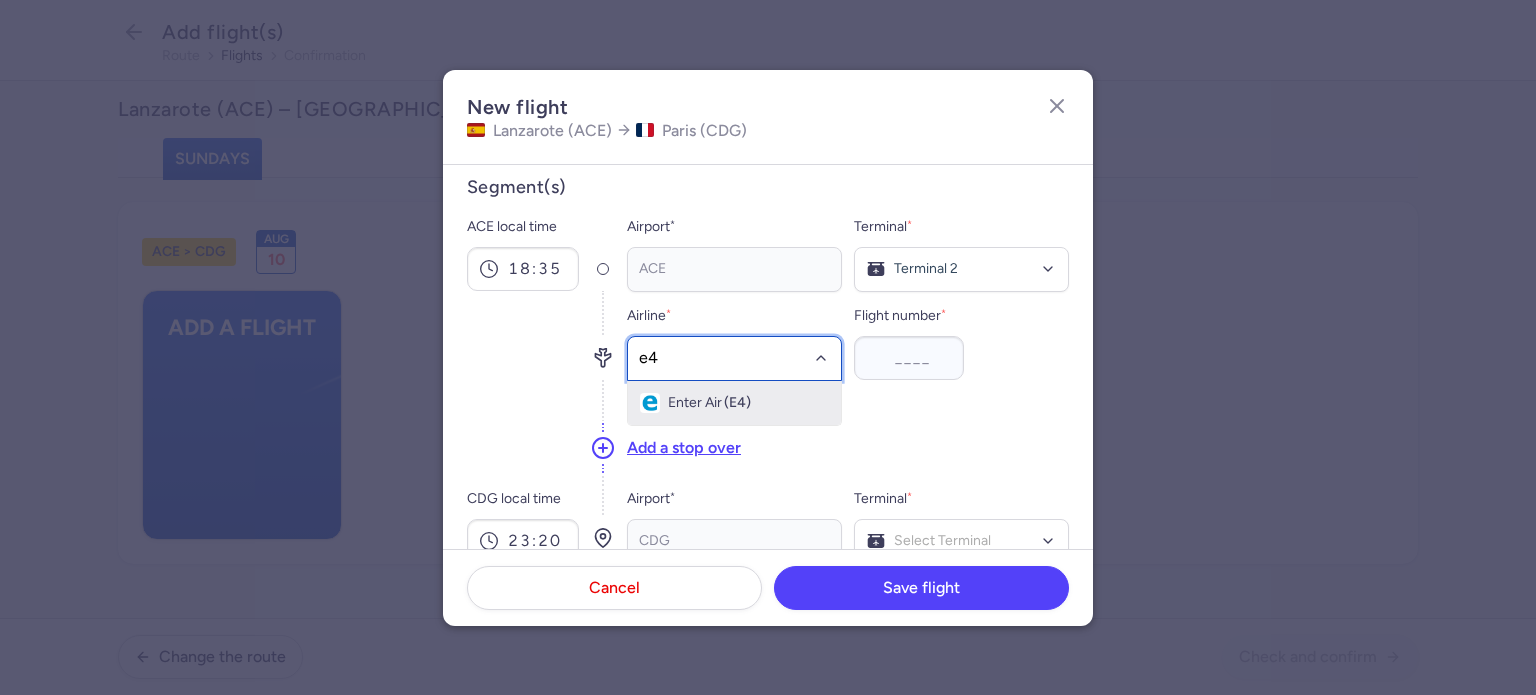 click on "Enter Air" at bounding box center (695, 403) 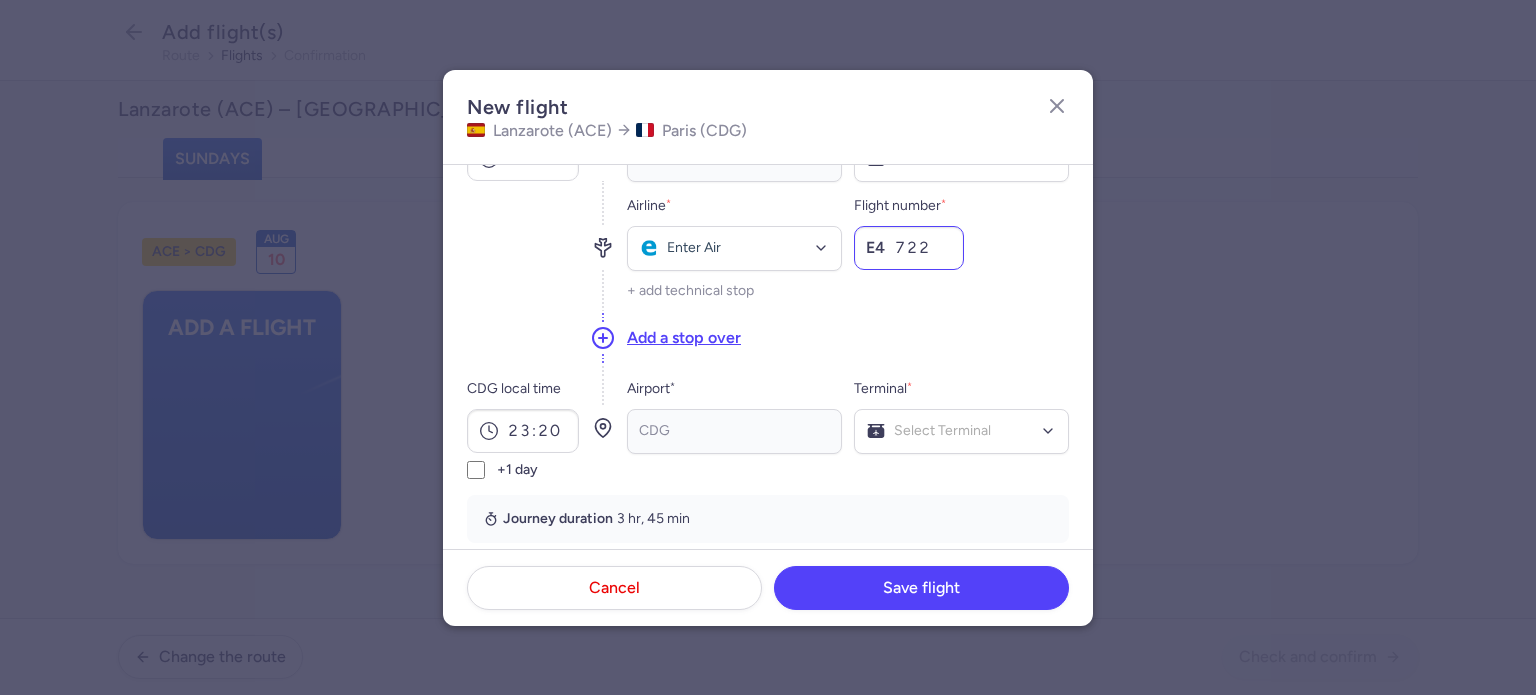 scroll, scrollTop: 200, scrollLeft: 0, axis: vertical 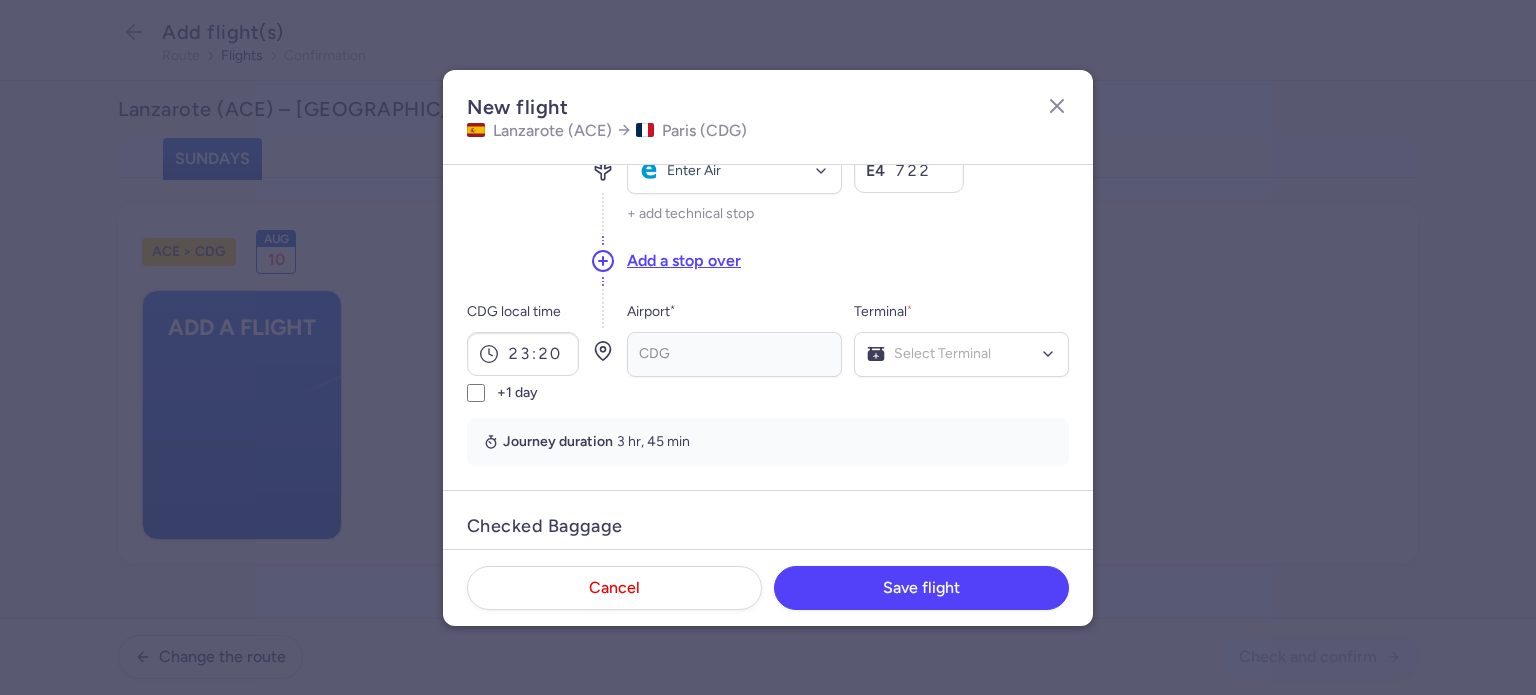 type on "722" 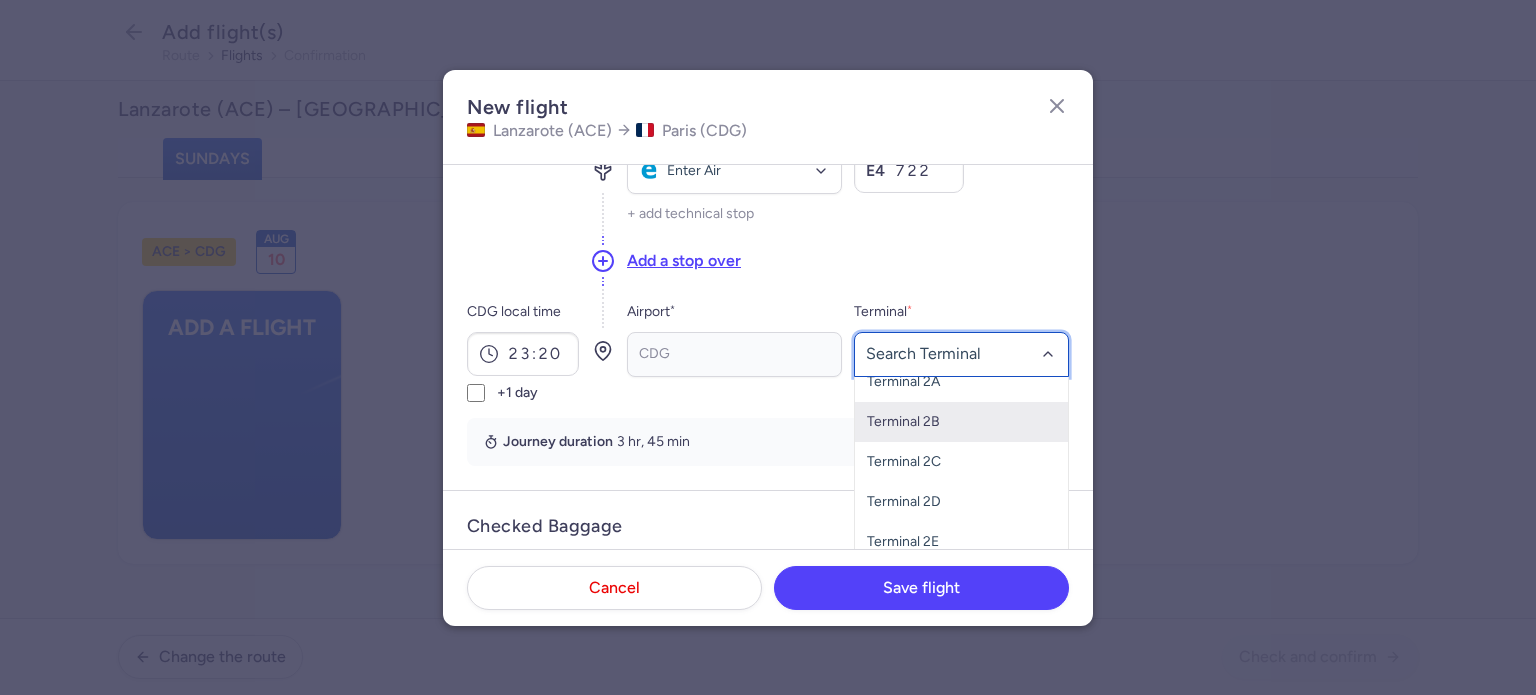 scroll, scrollTop: 80, scrollLeft: 0, axis: vertical 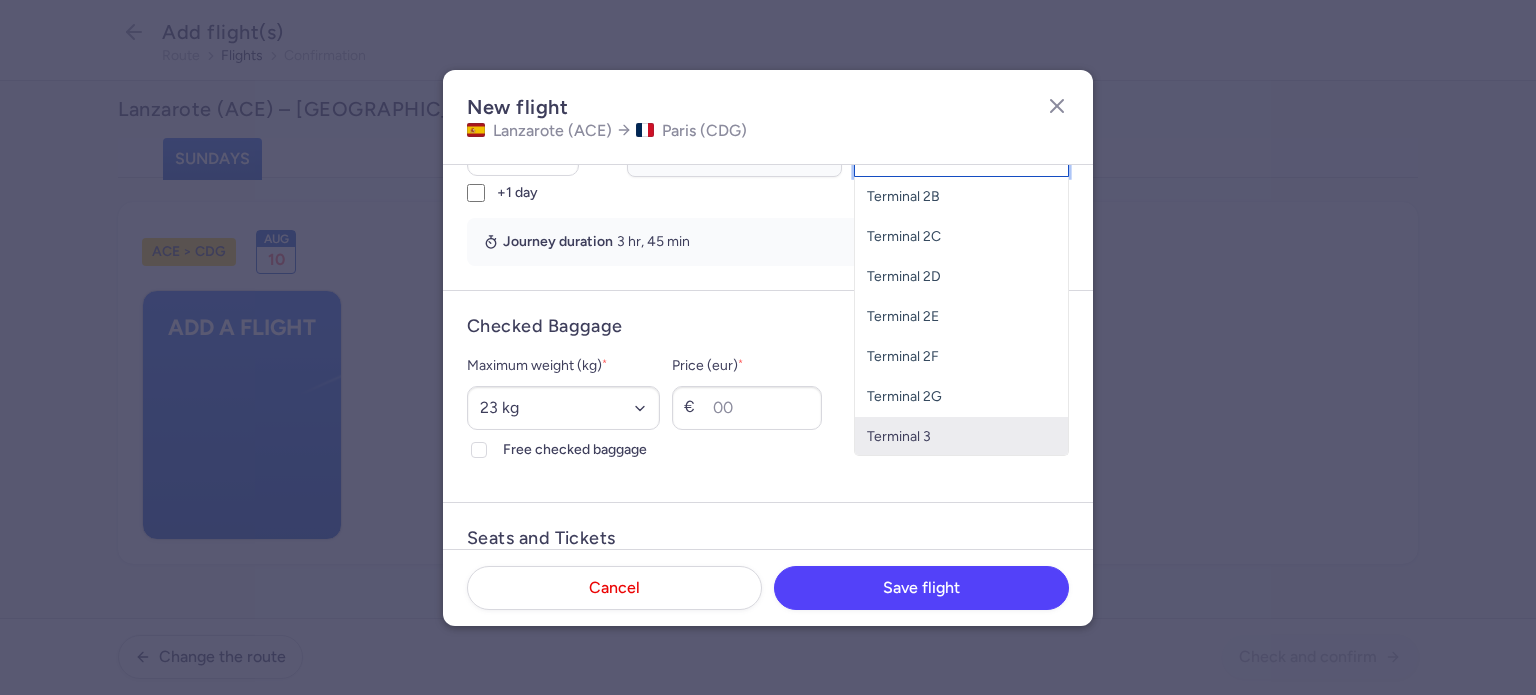 click on "Terminal 3" at bounding box center [961, 437] 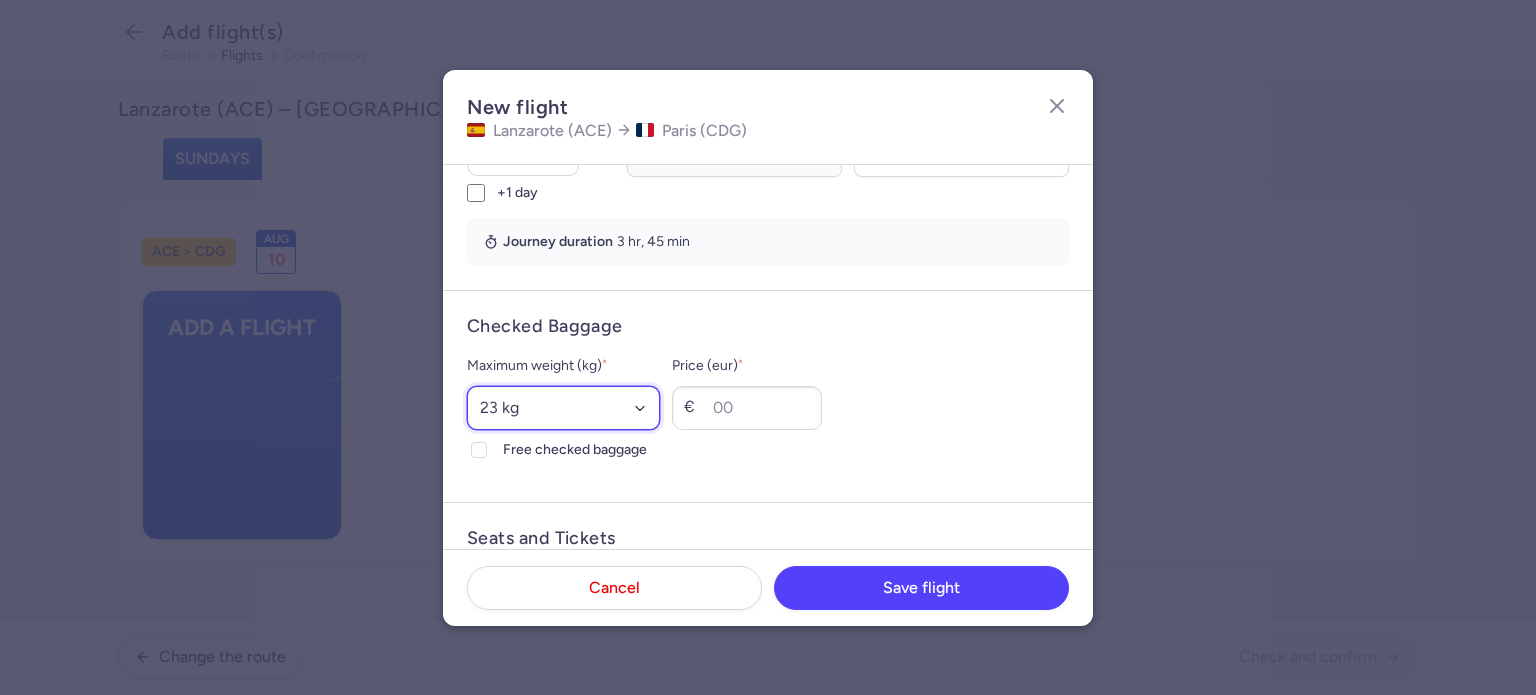 click on "Select an option 15 kg 16 kg 17 kg 18 kg 19 kg 20 kg 21 kg 22 kg 23 kg 24 kg 25 kg 26 kg 27 kg 28 kg 29 kg 30 kg 31 kg 32 kg 33 kg 34 kg 35 kg" at bounding box center [563, 408] 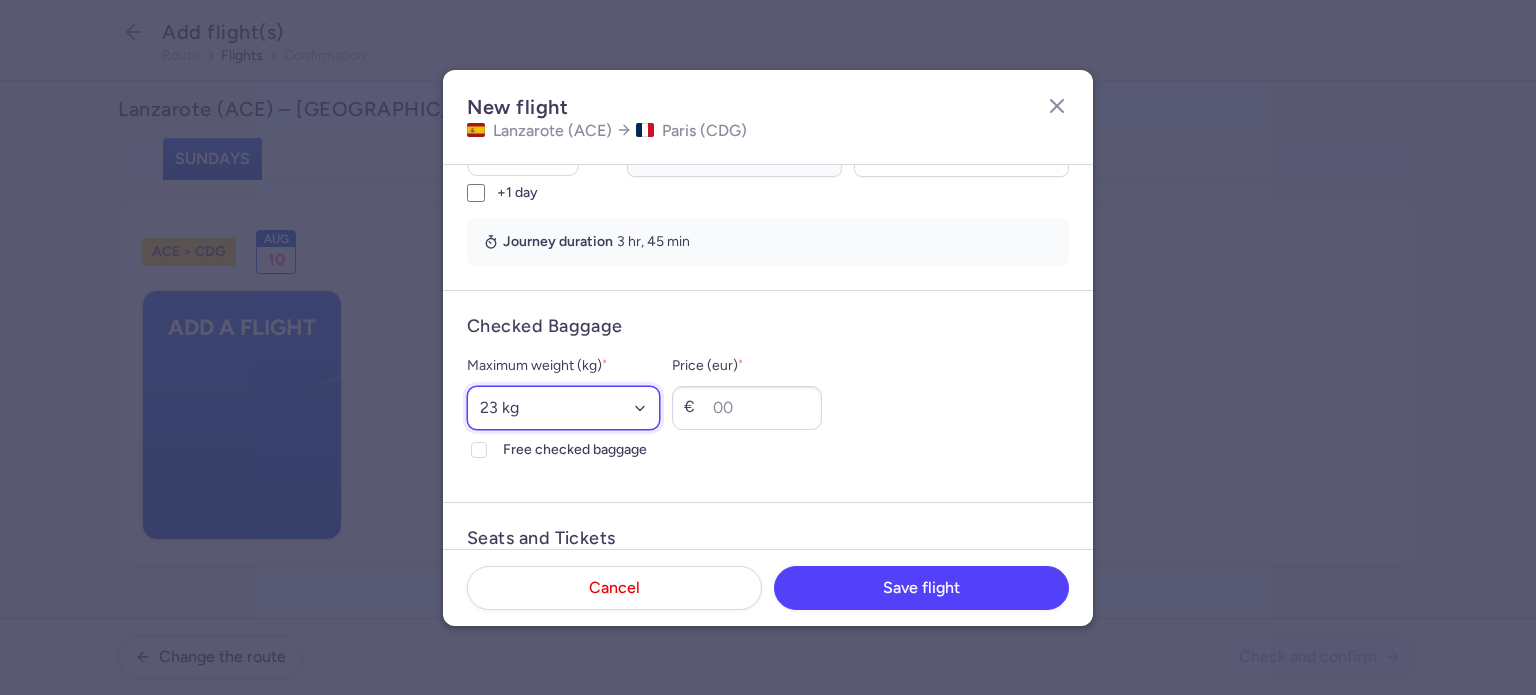 select on "20" 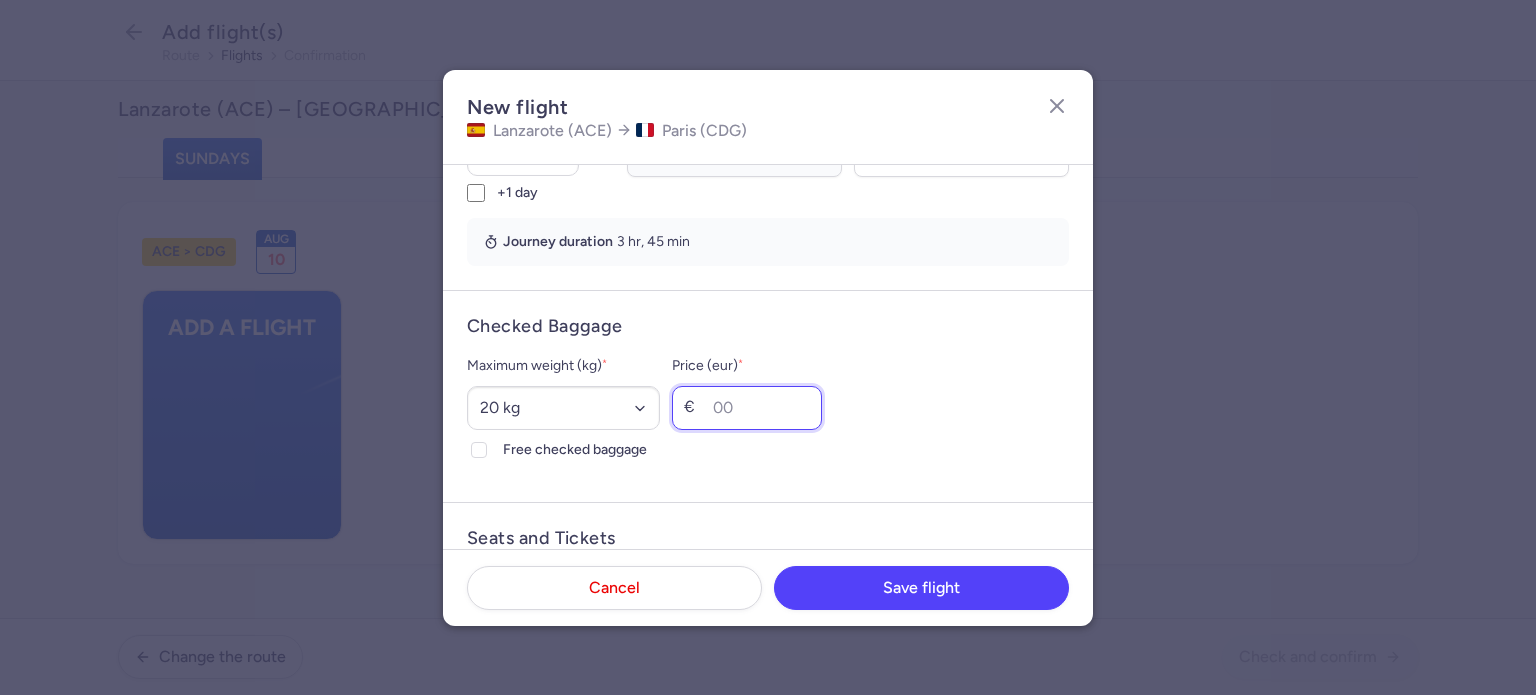 click on "Price (eur)  *" at bounding box center [747, 408] 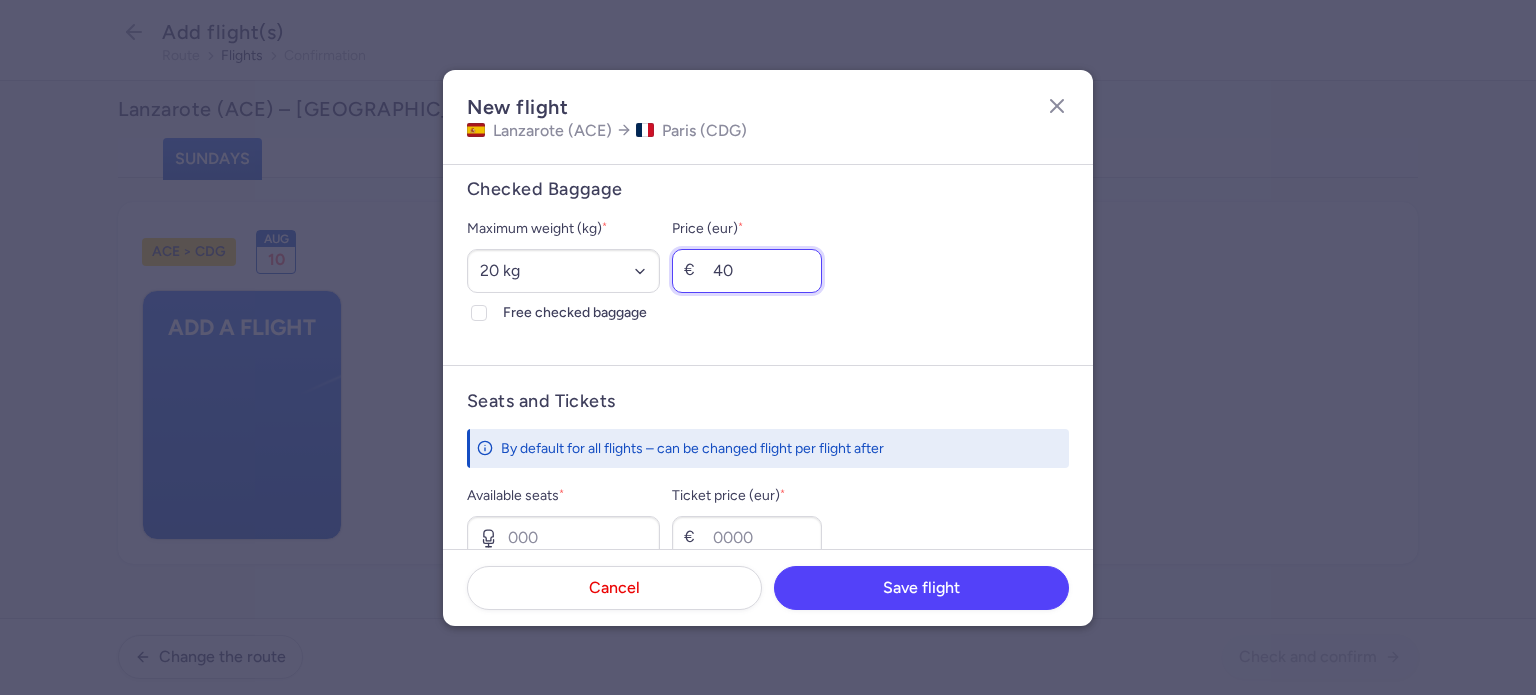 scroll, scrollTop: 700, scrollLeft: 0, axis: vertical 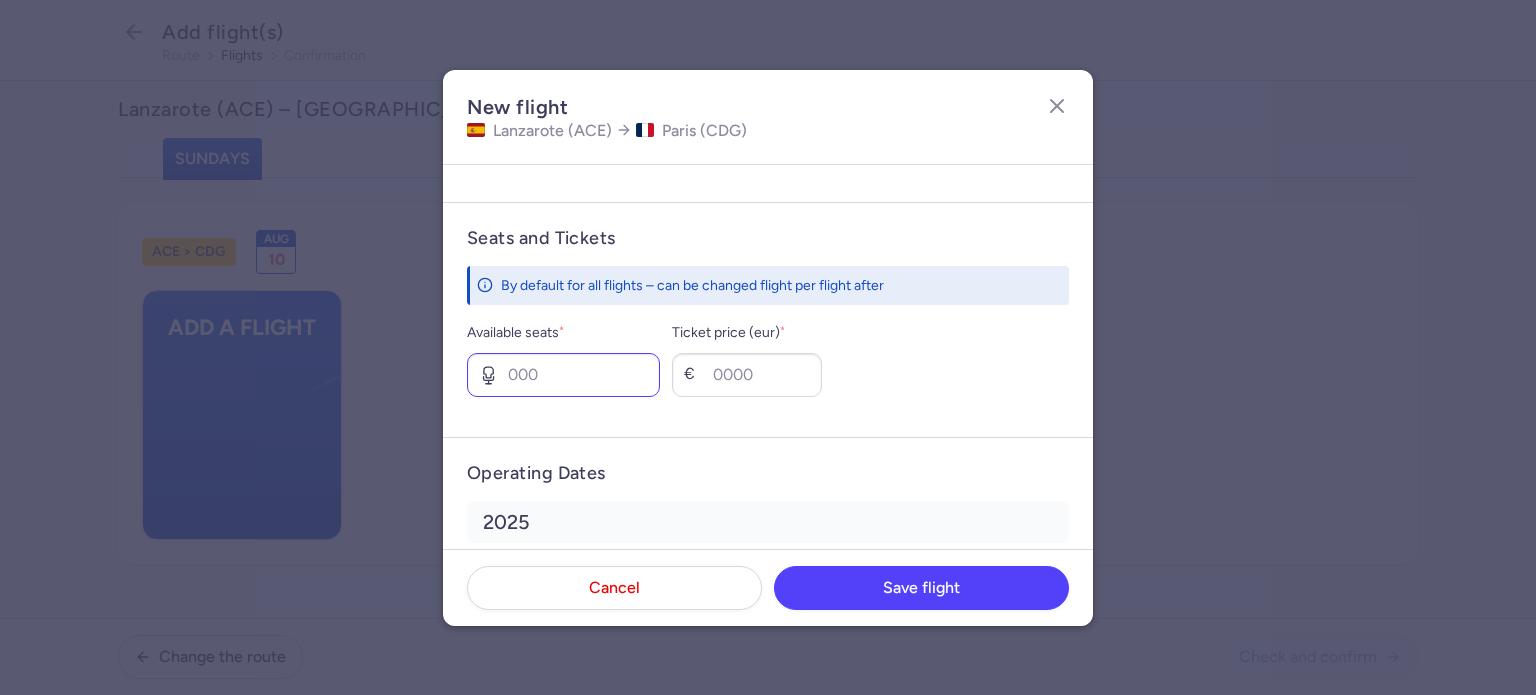 type on "40" 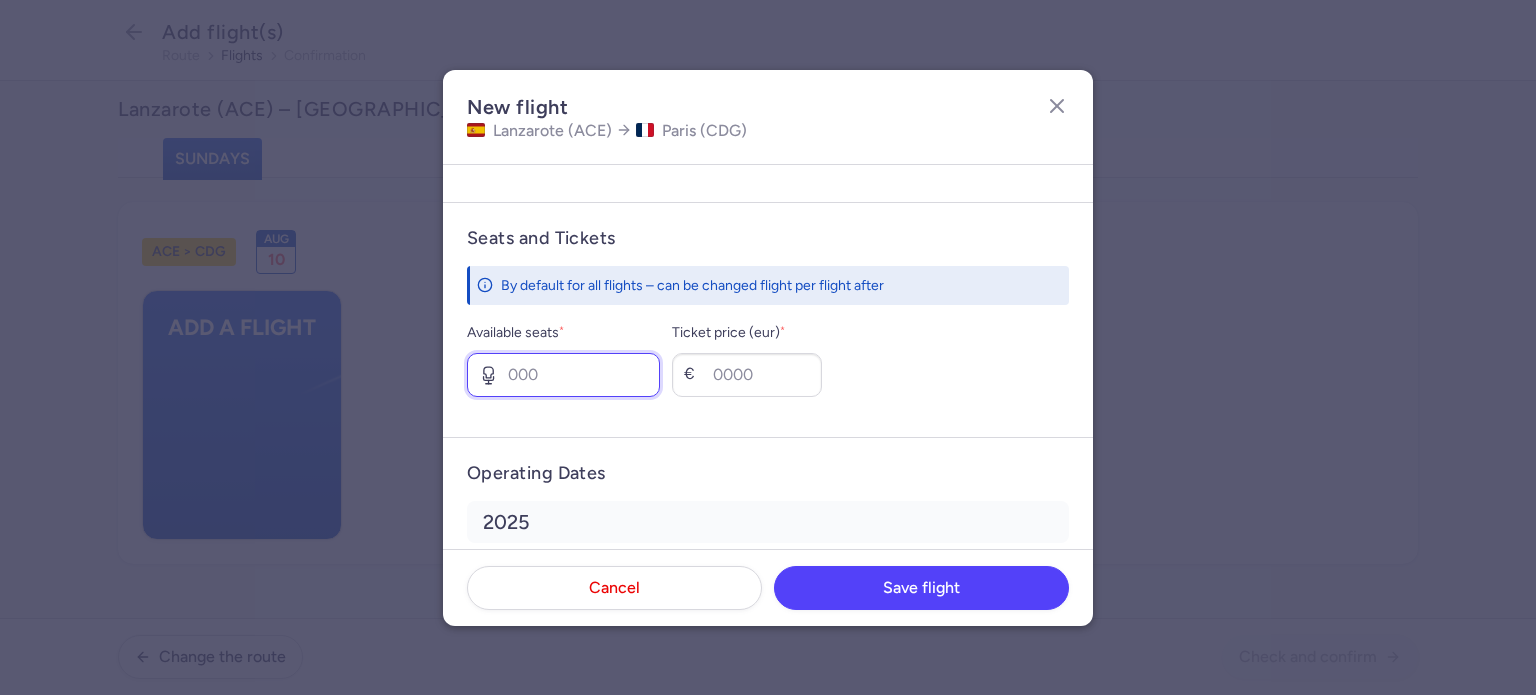 click on "Available seats  *" at bounding box center [563, 375] 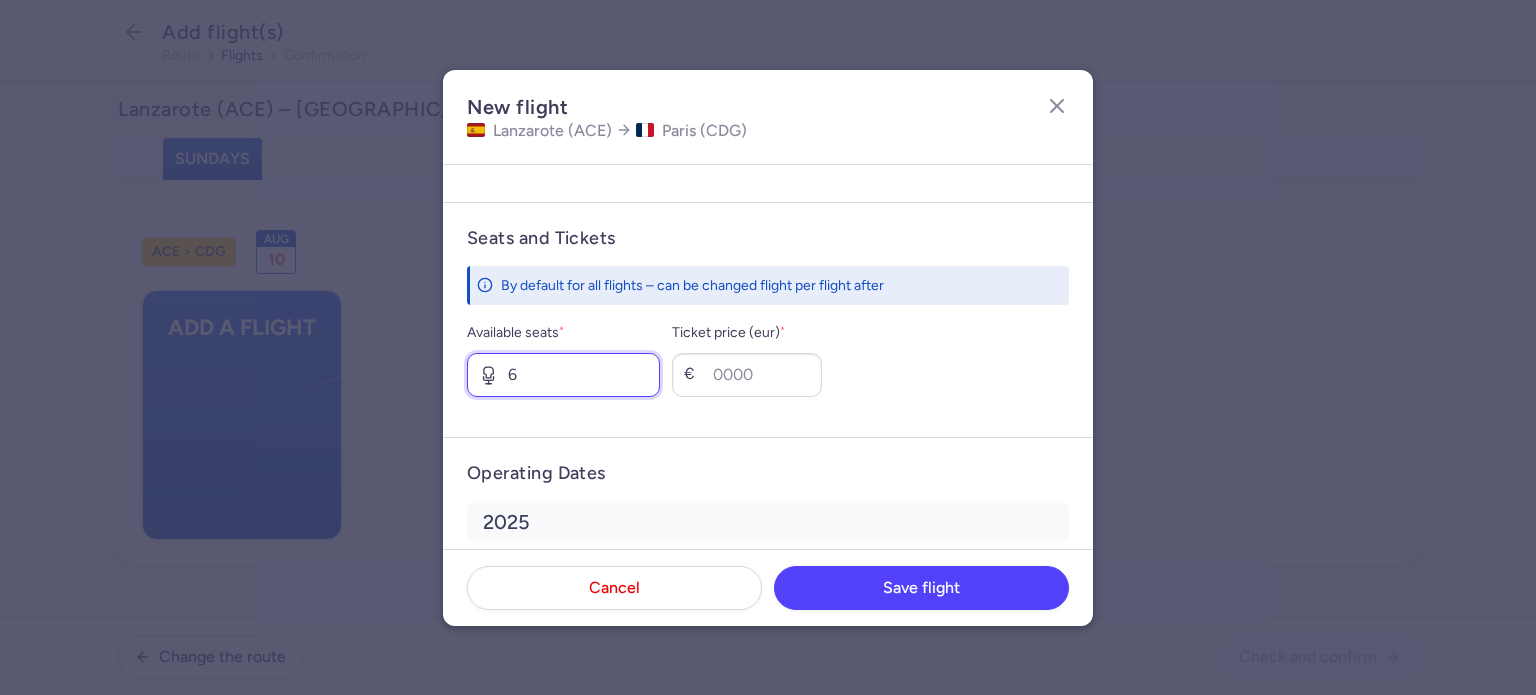 type on "6" 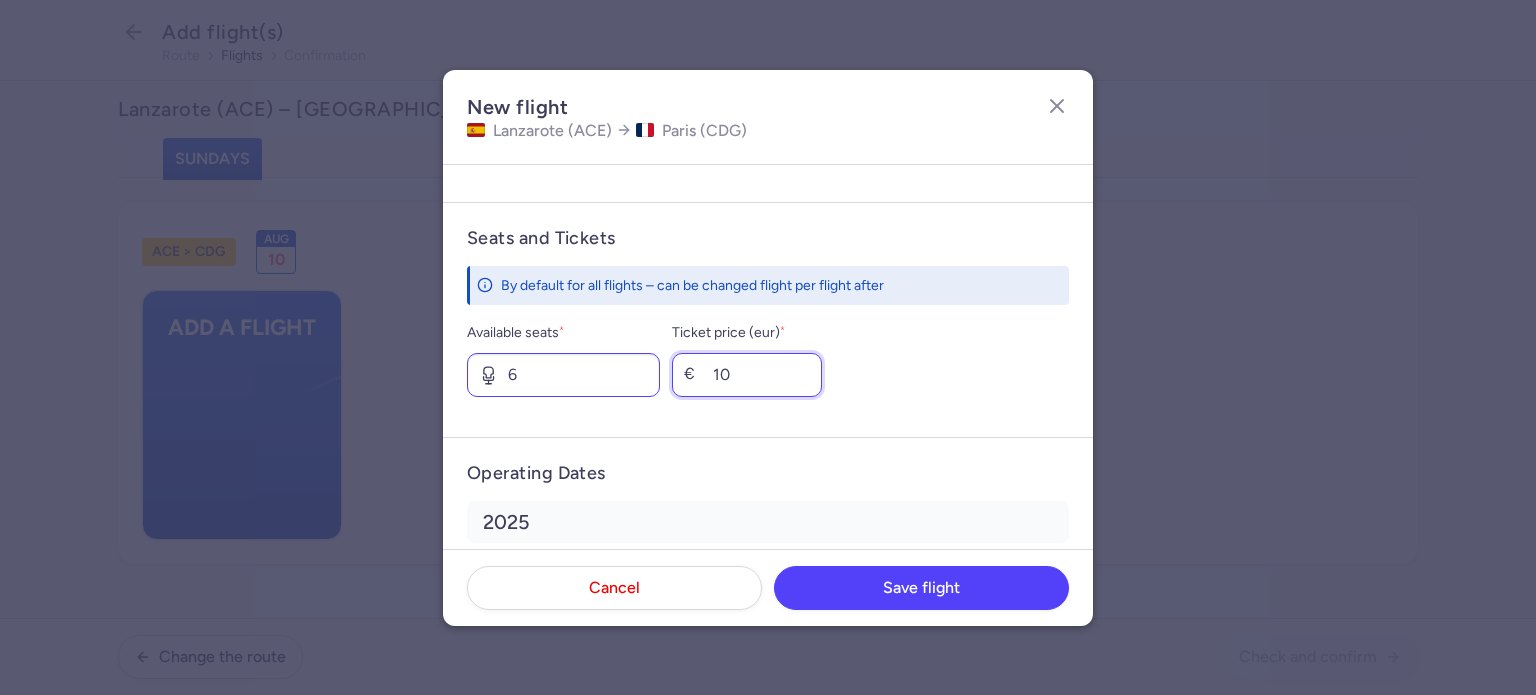 type on "1" 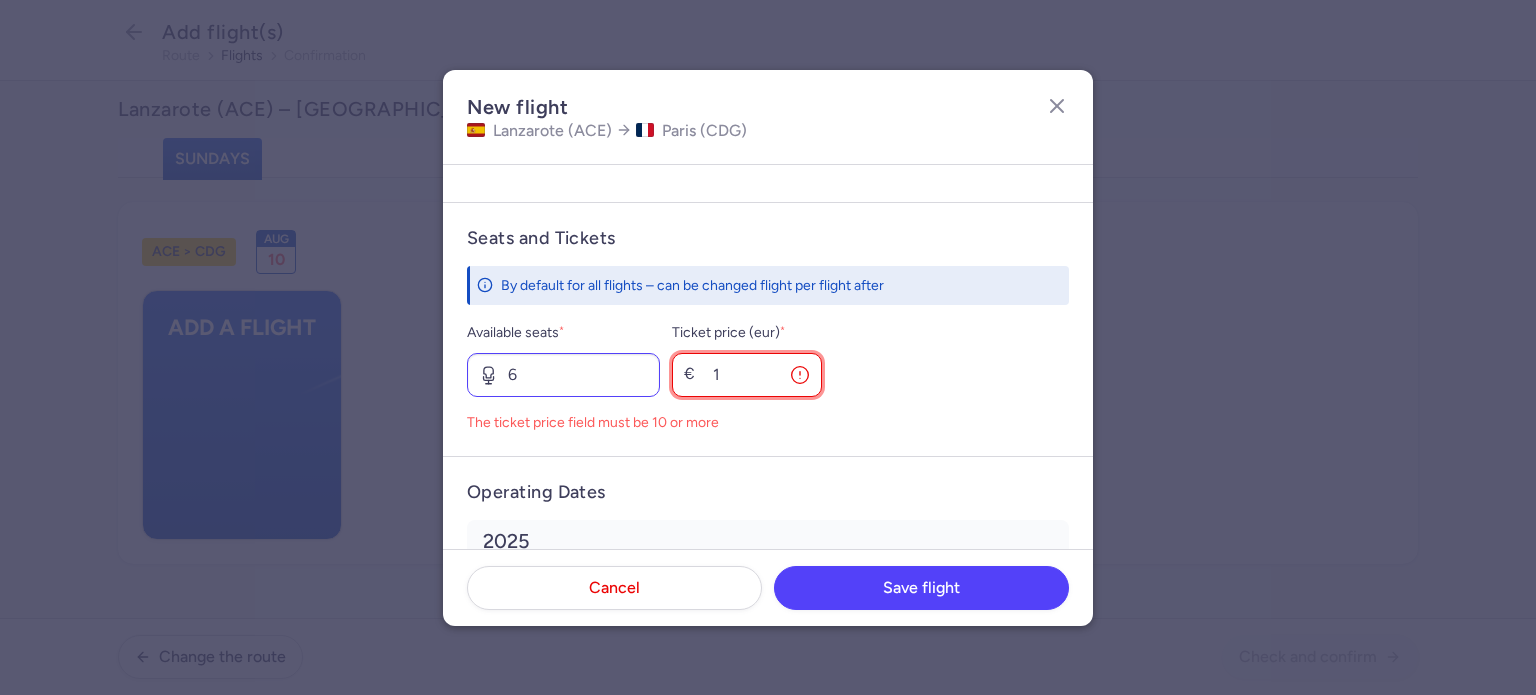 type 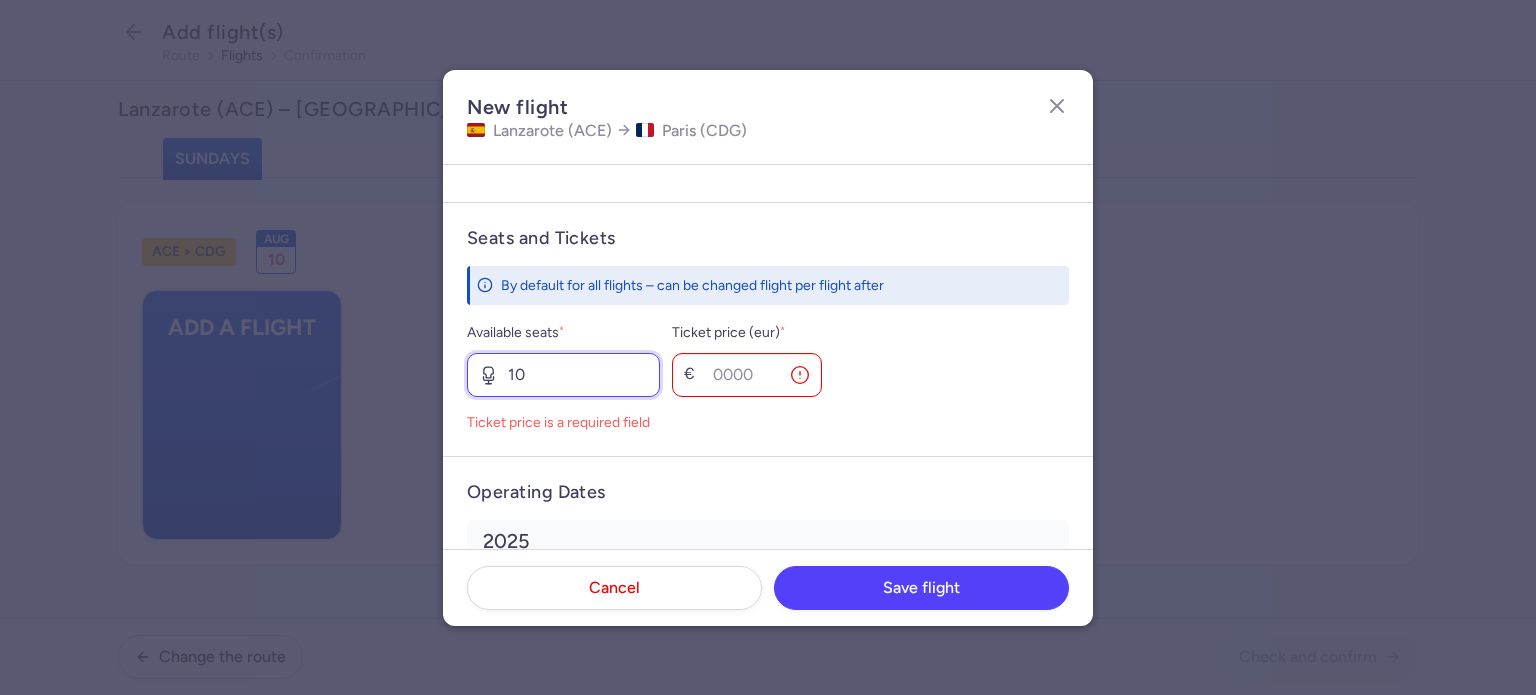 type on "10" 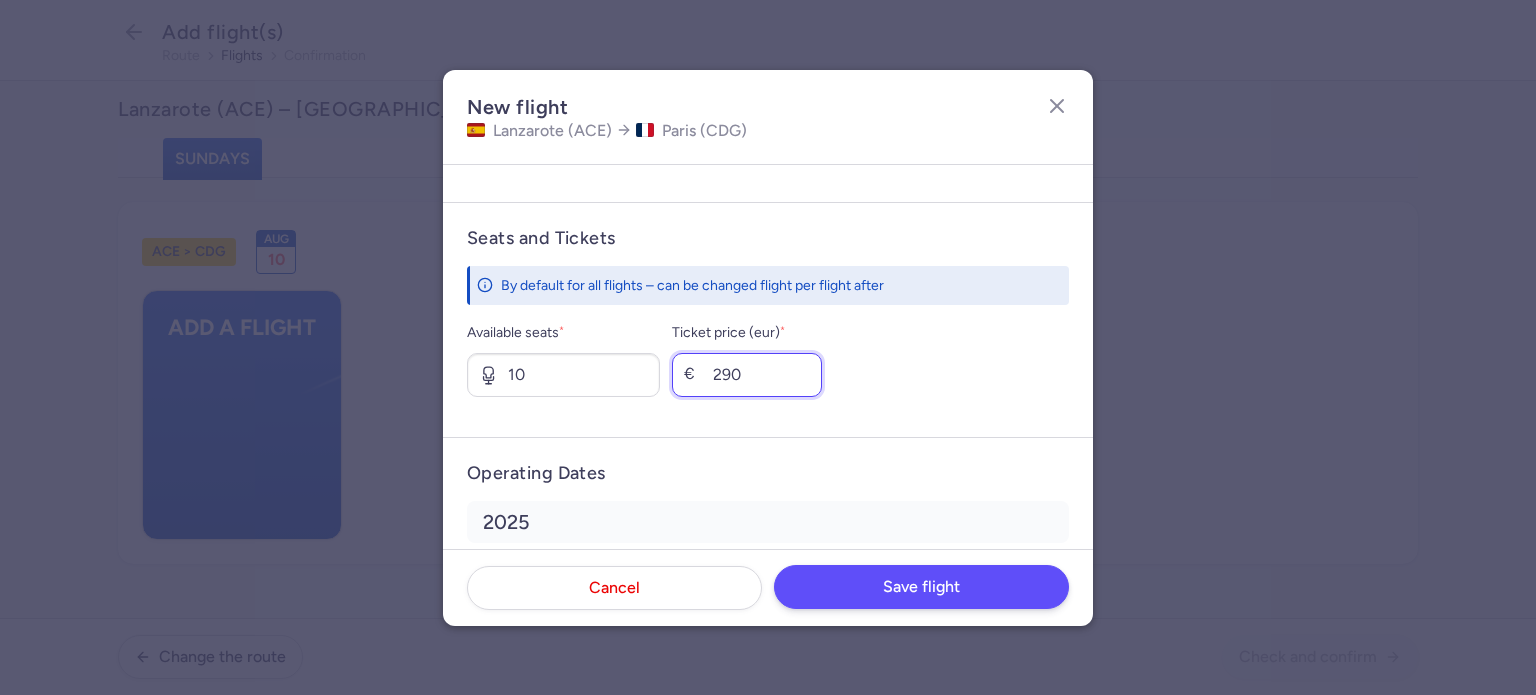 type on "290" 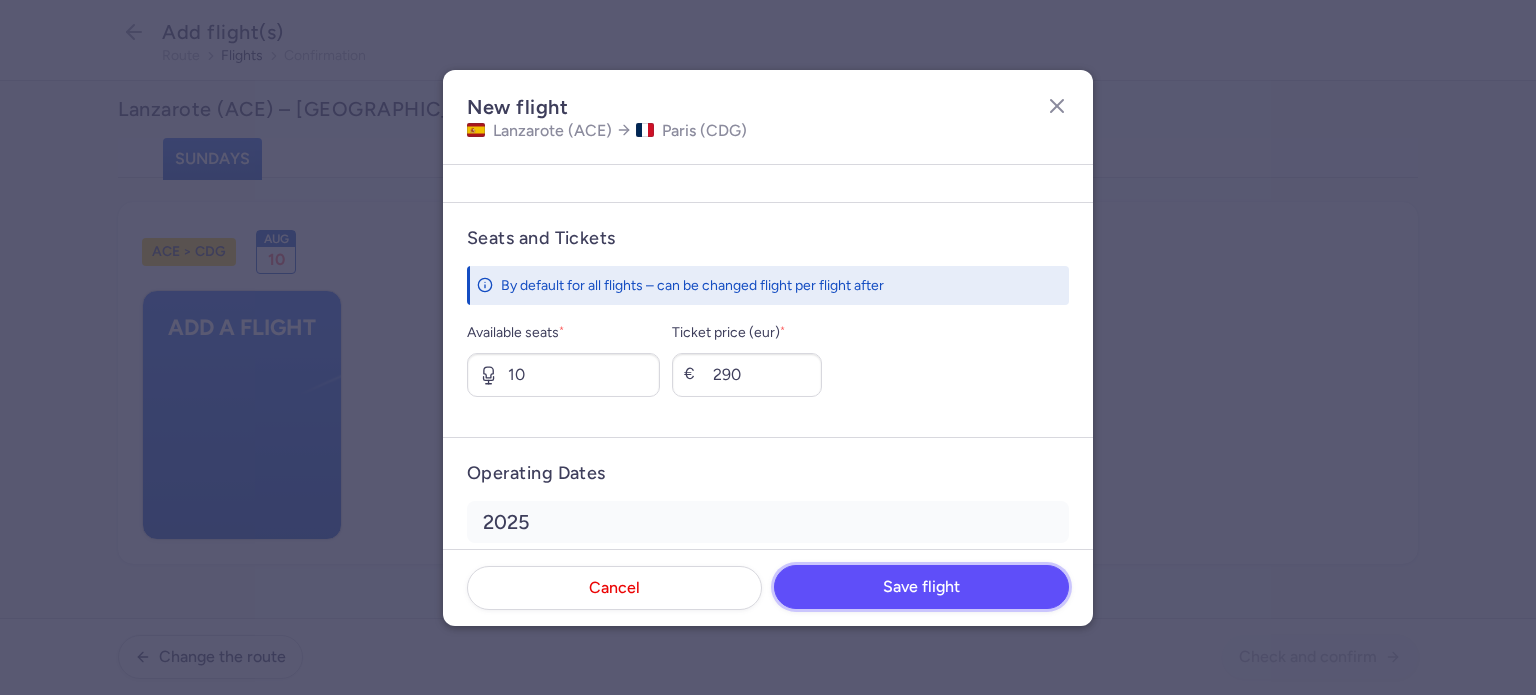 click on "Save flight" at bounding box center (921, 587) 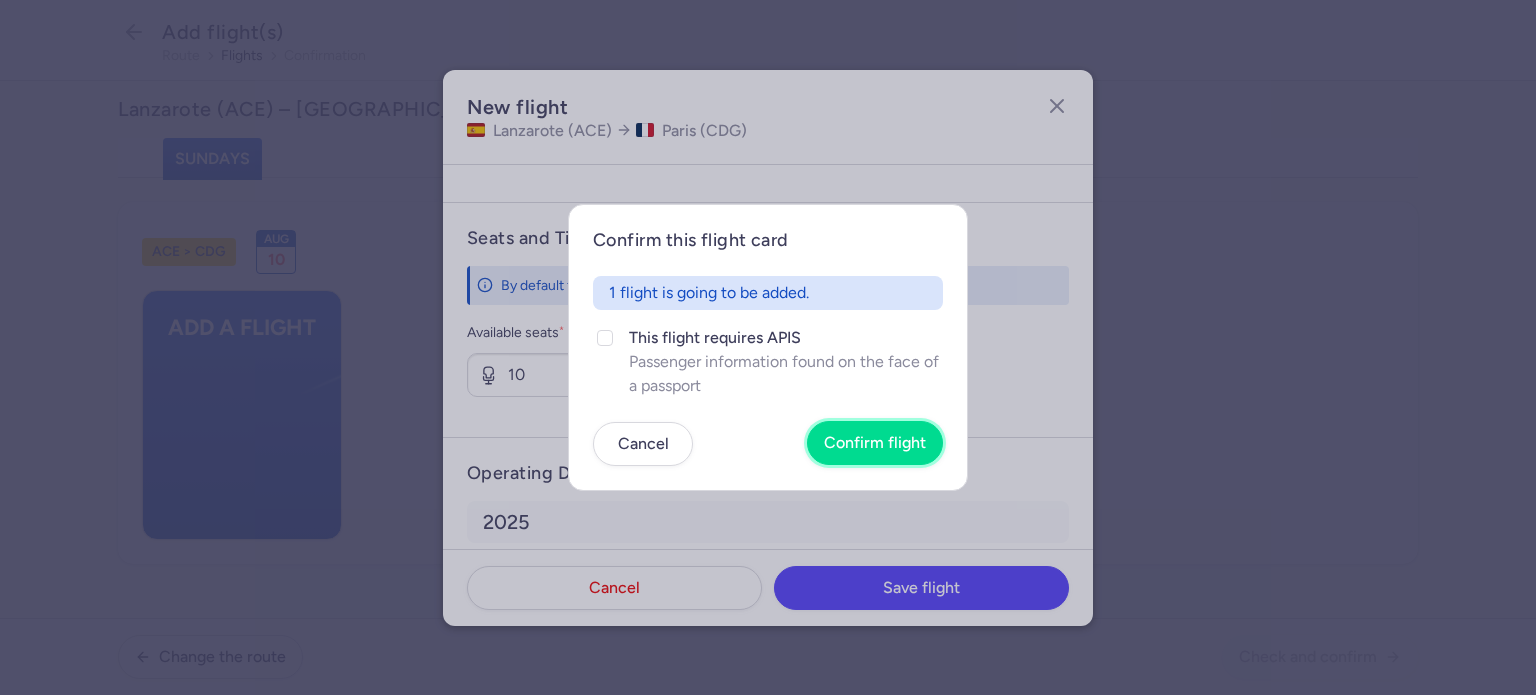 click on "Confirm flight" at bounding box center [875, 443] 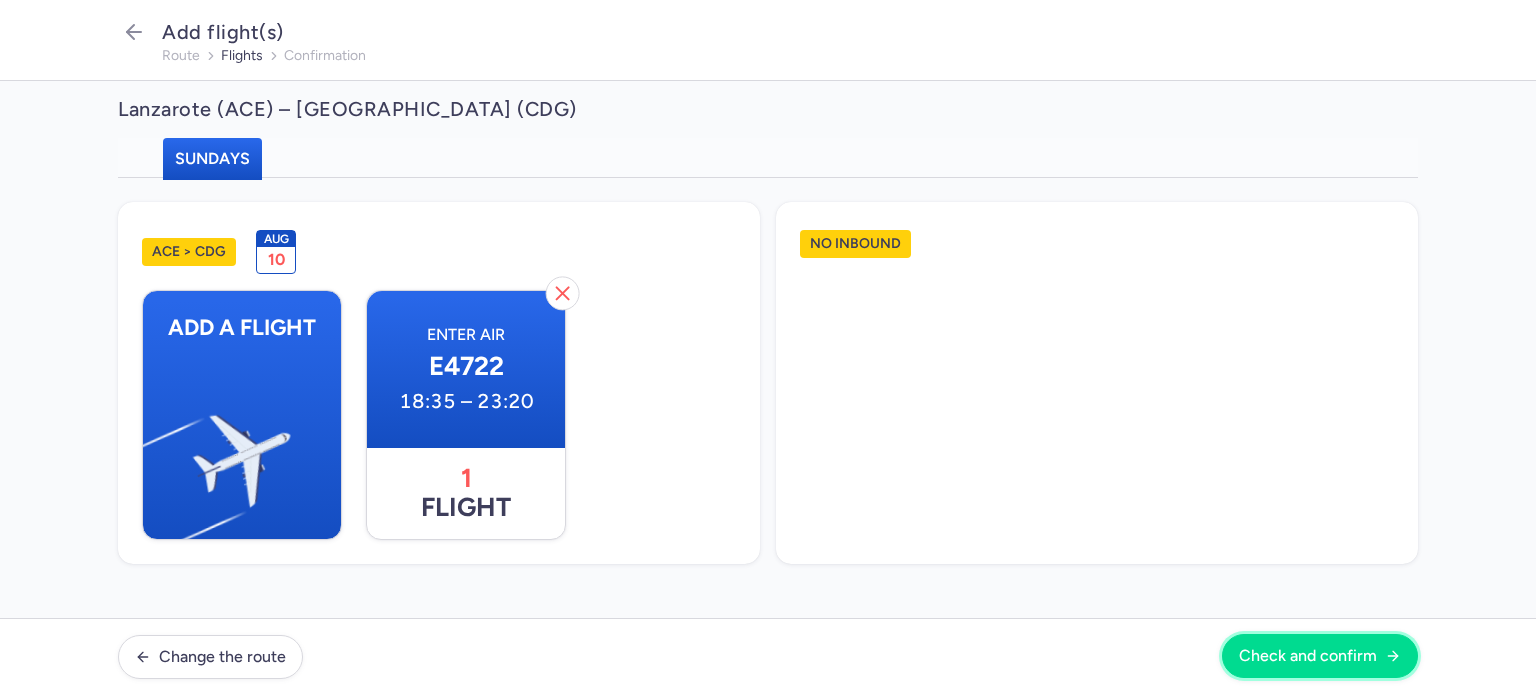 click on "Check and confirm" at bounding box center [1308, 656] 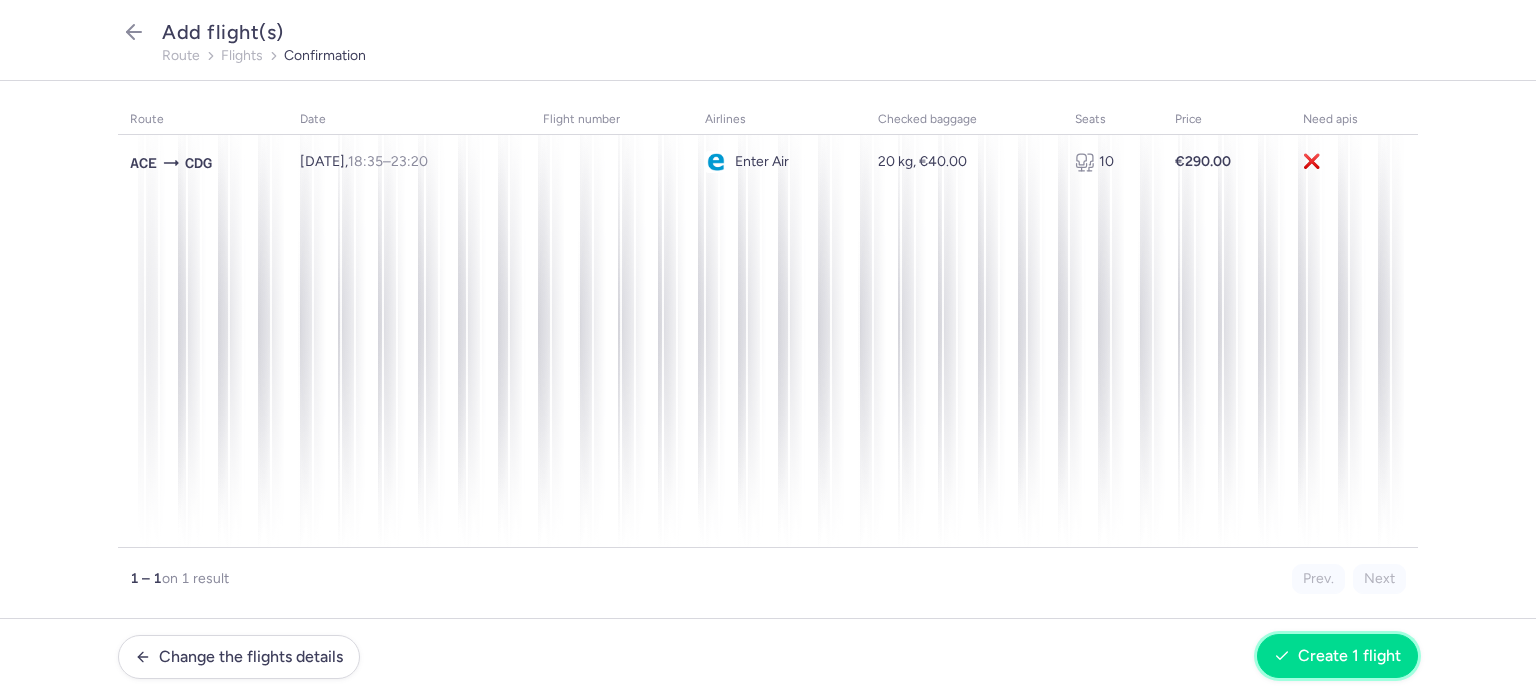 click on "Create 1 flight" at bounding box center [1337, 656] 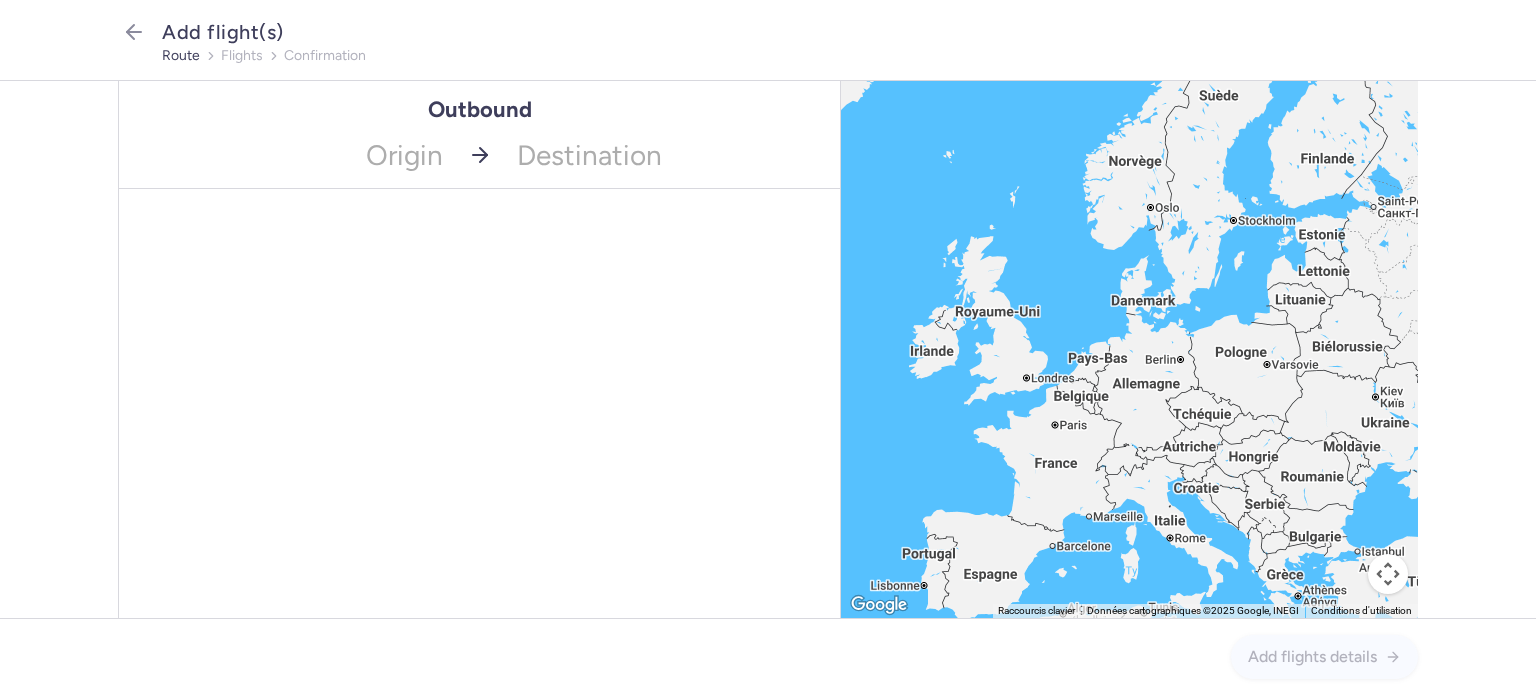 click on "Add flight(s)" at bounding box center (790, 32) 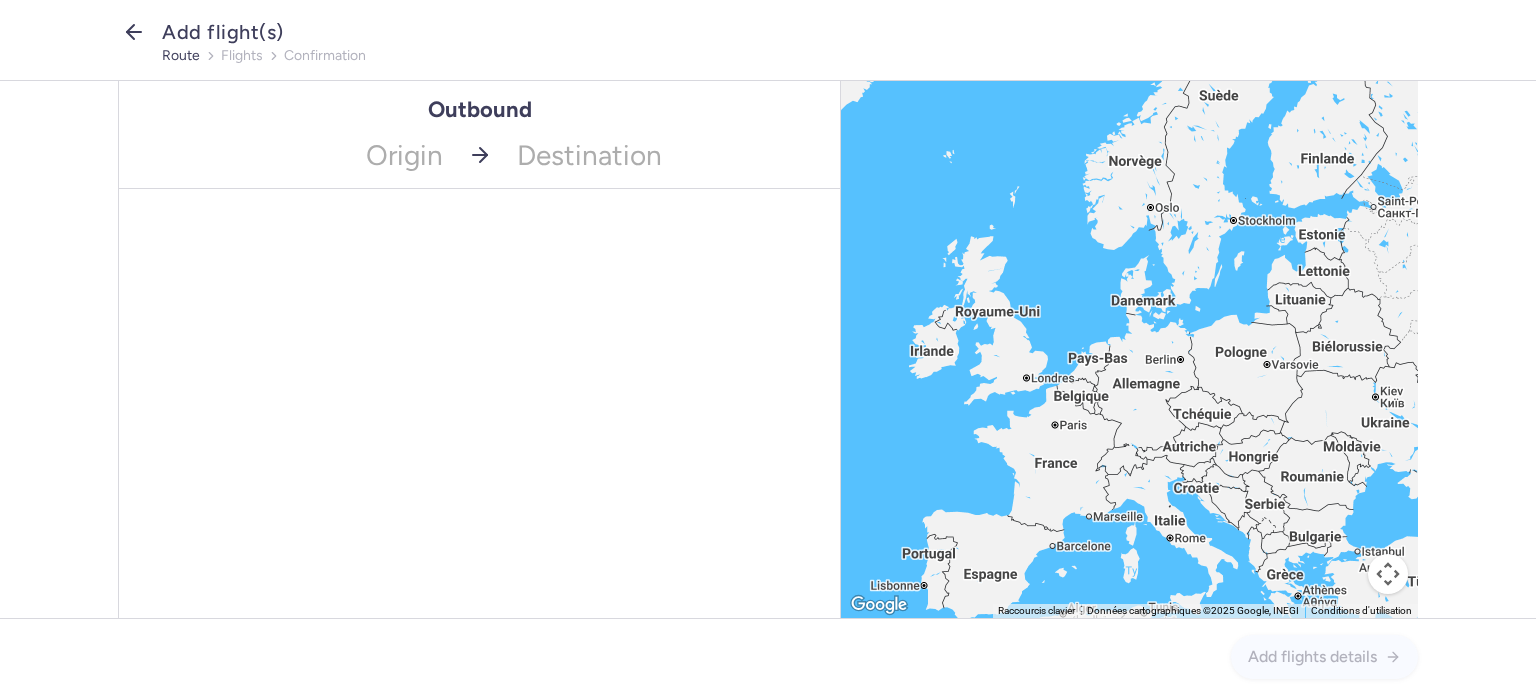 click 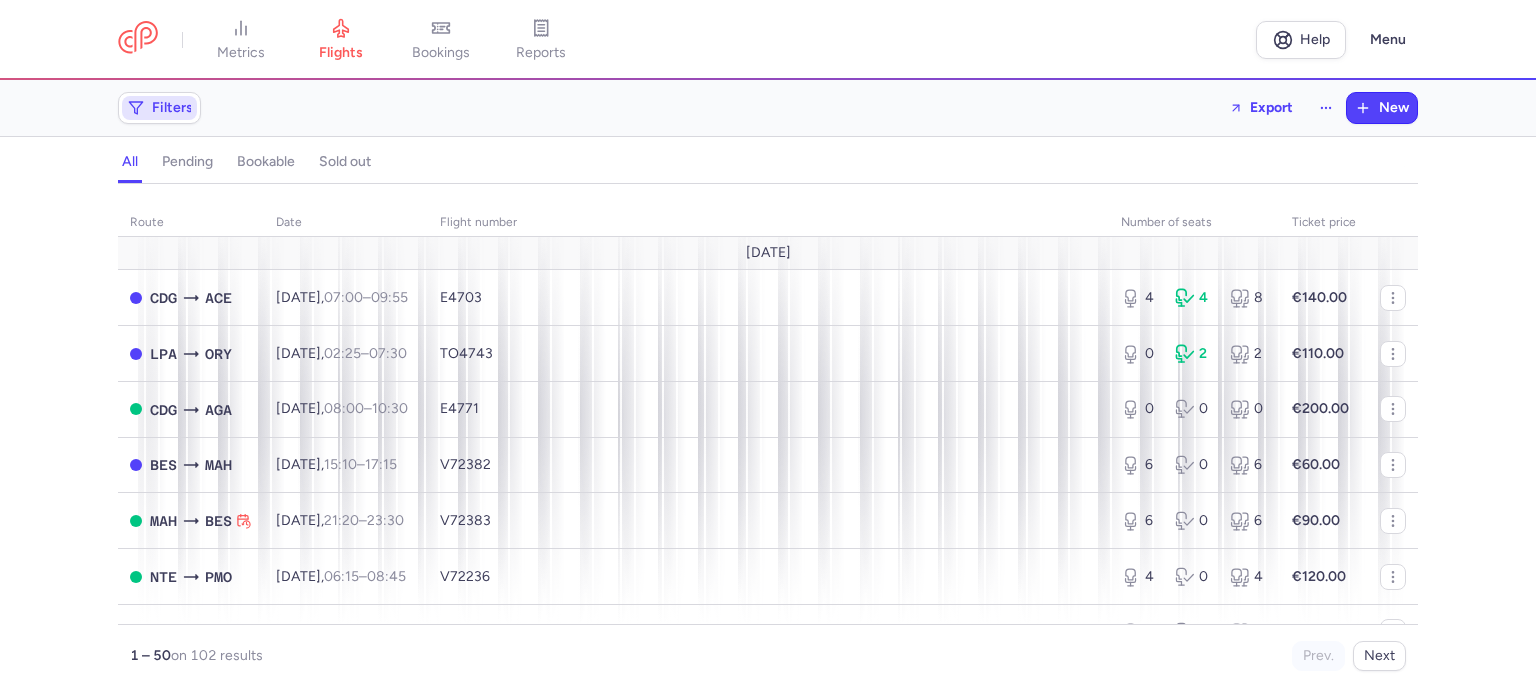 drag, startPoint x: 173, startPoint y: 106, endPoint x: 207, endPoint y: 108, distance: 34.058773 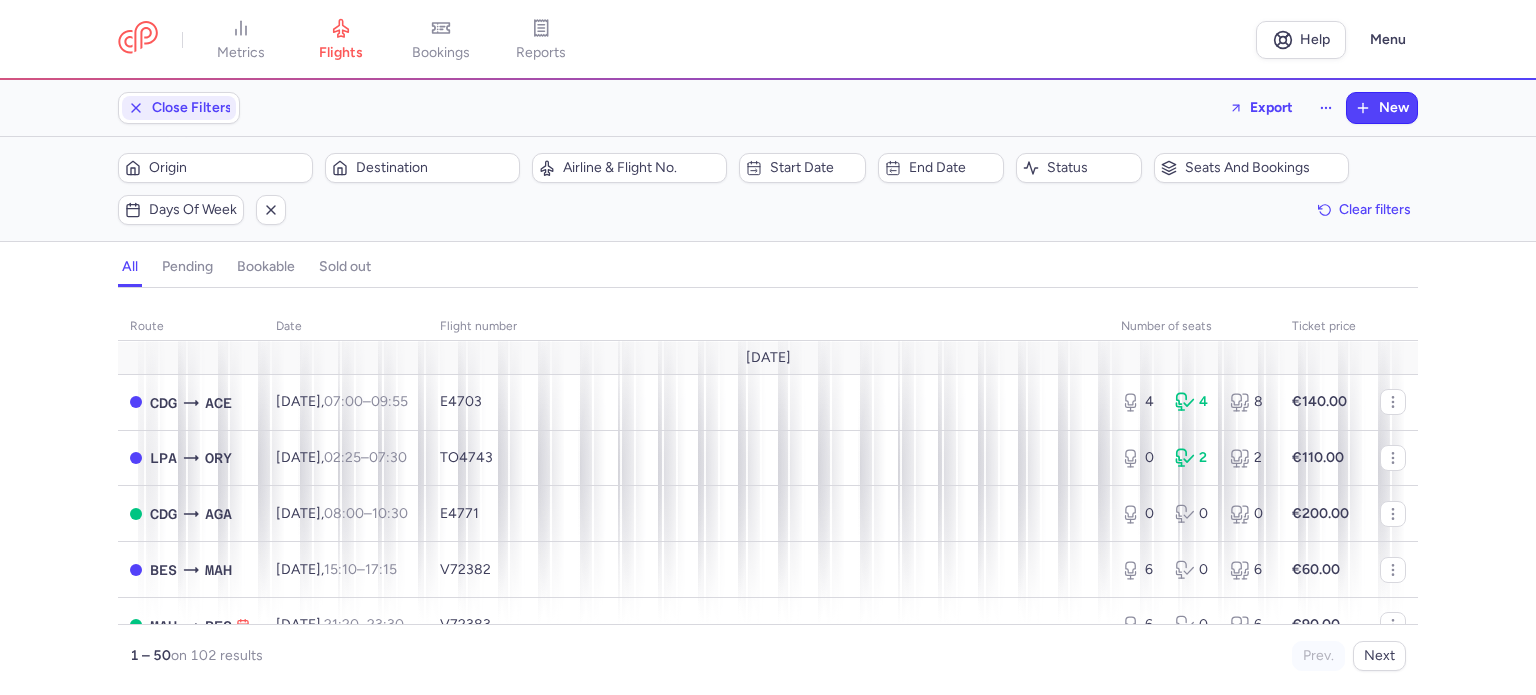 scroll, scrollTop: 0, scrollLeft: 0, axis: both 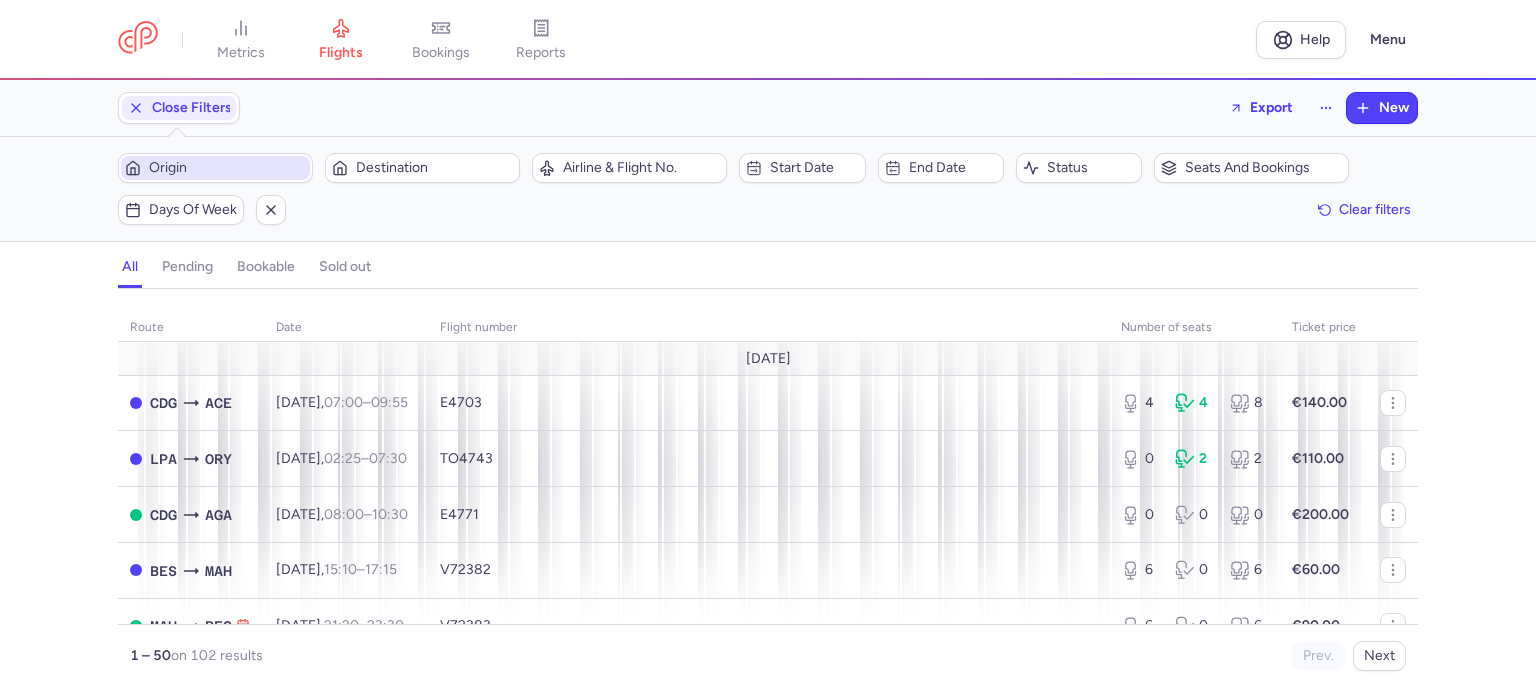 click on "Origin" at bounding box center (215, 168) 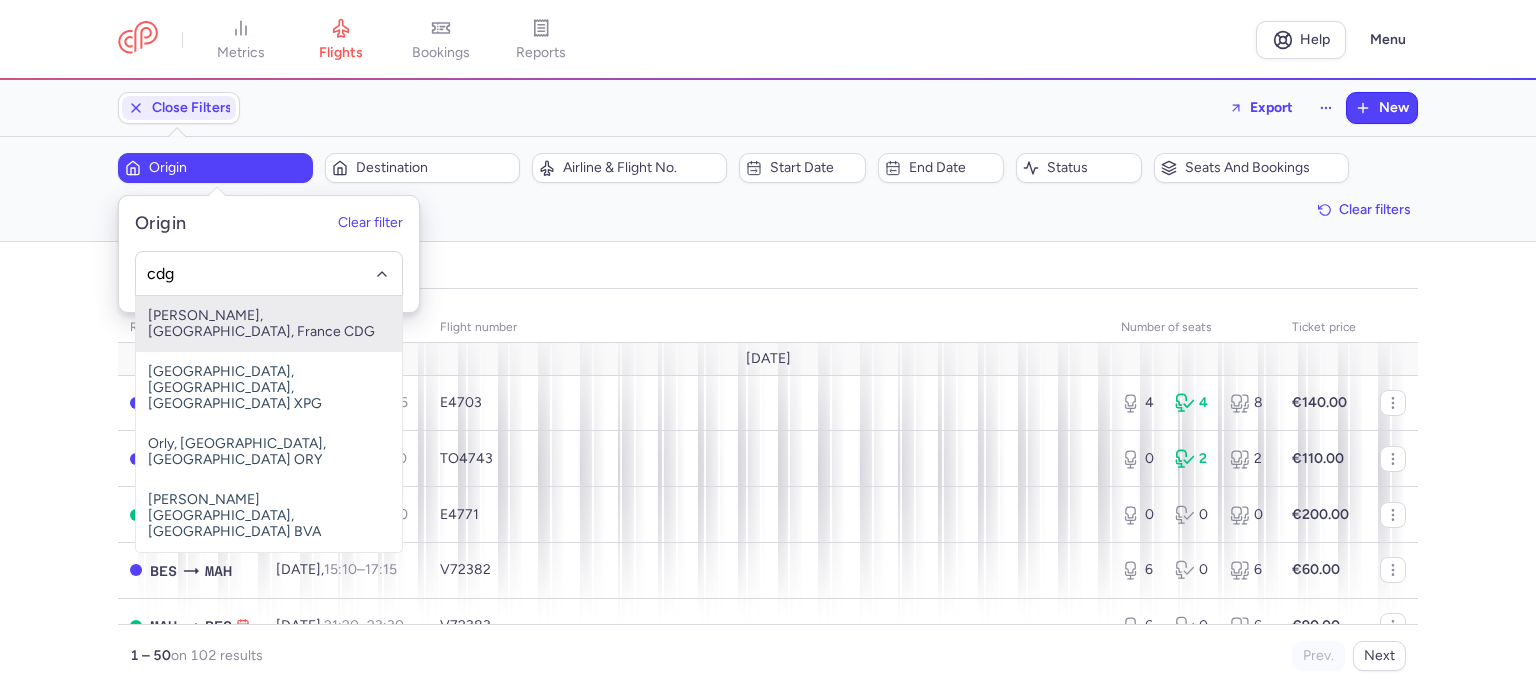 click on "[PERSON_NAME], [GEOGRAPHIC_DATA], France CDG" at bounding box center [269, 324] 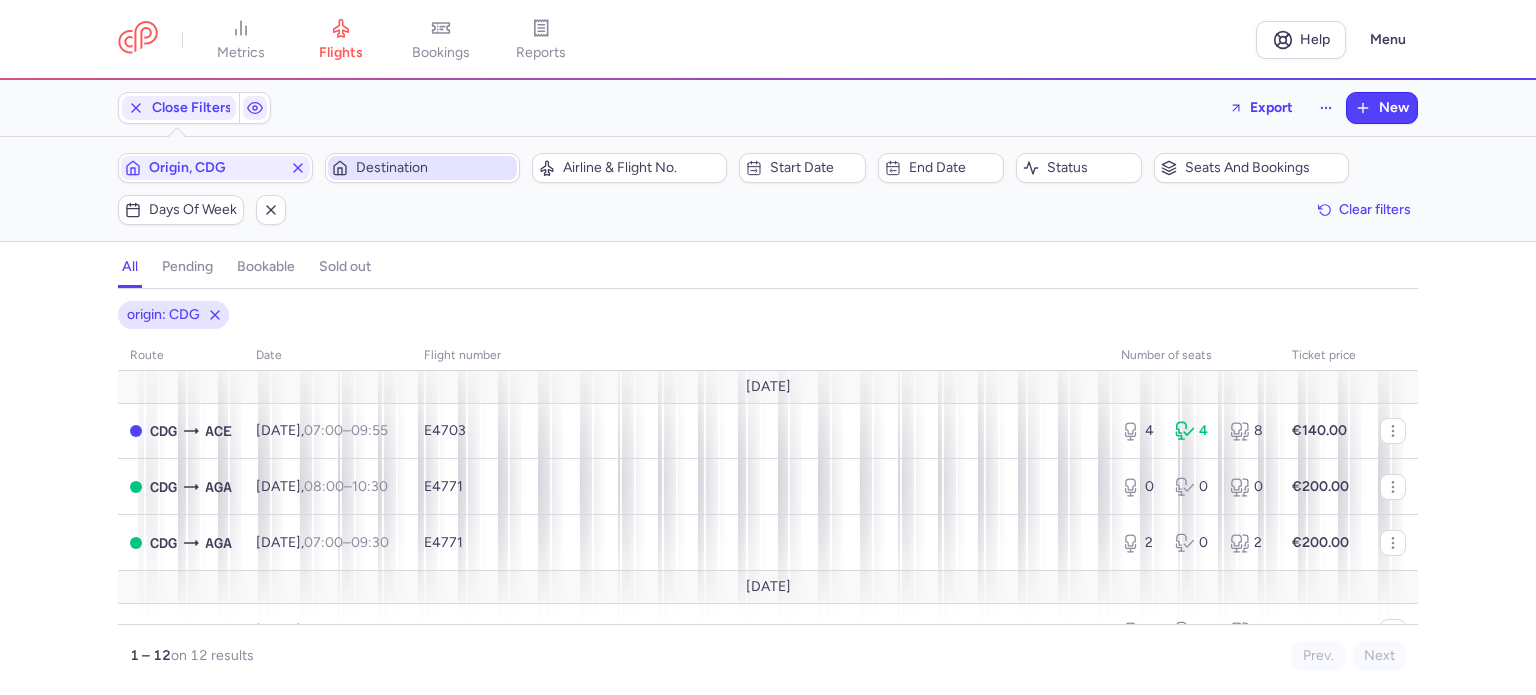 click on "Destination" at bounding box center [434, 168] 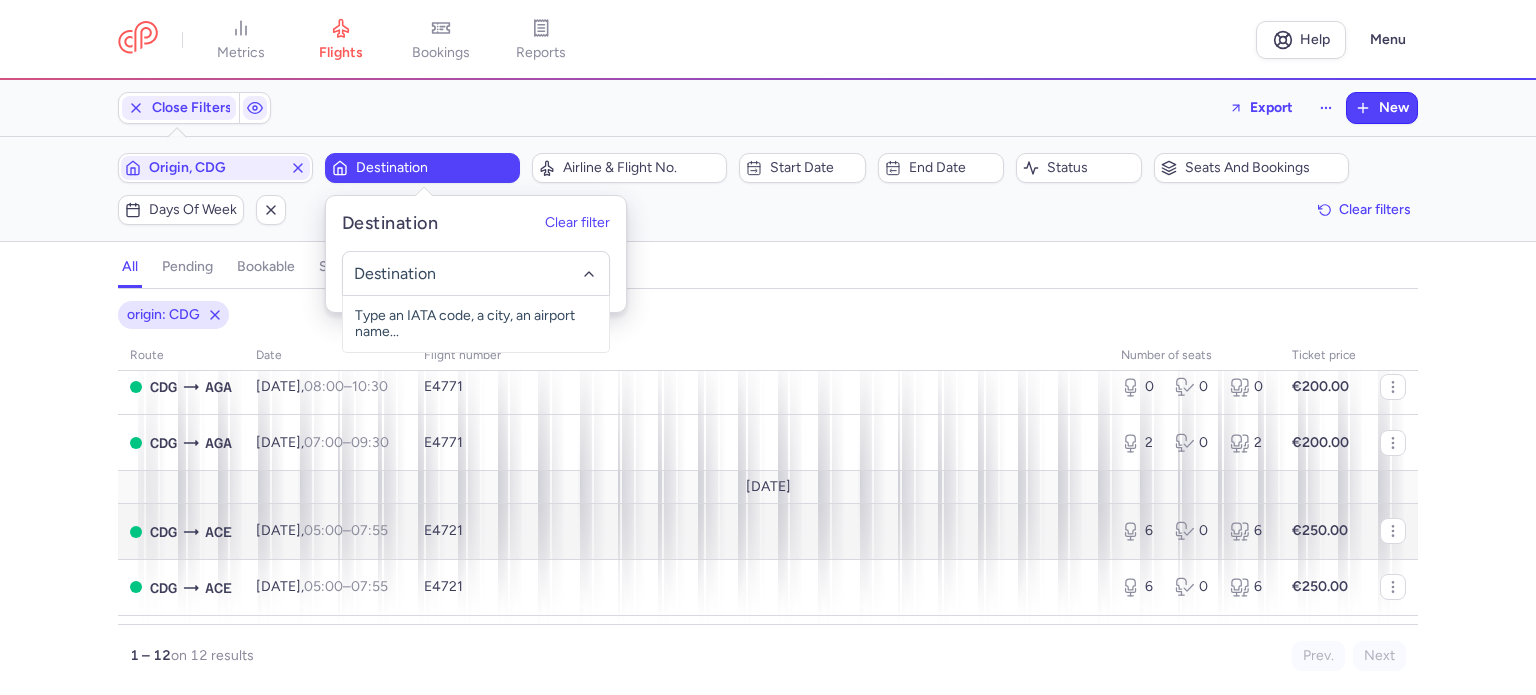 scroll, scrollTop: 0, scrollLeft: 0, axis: both 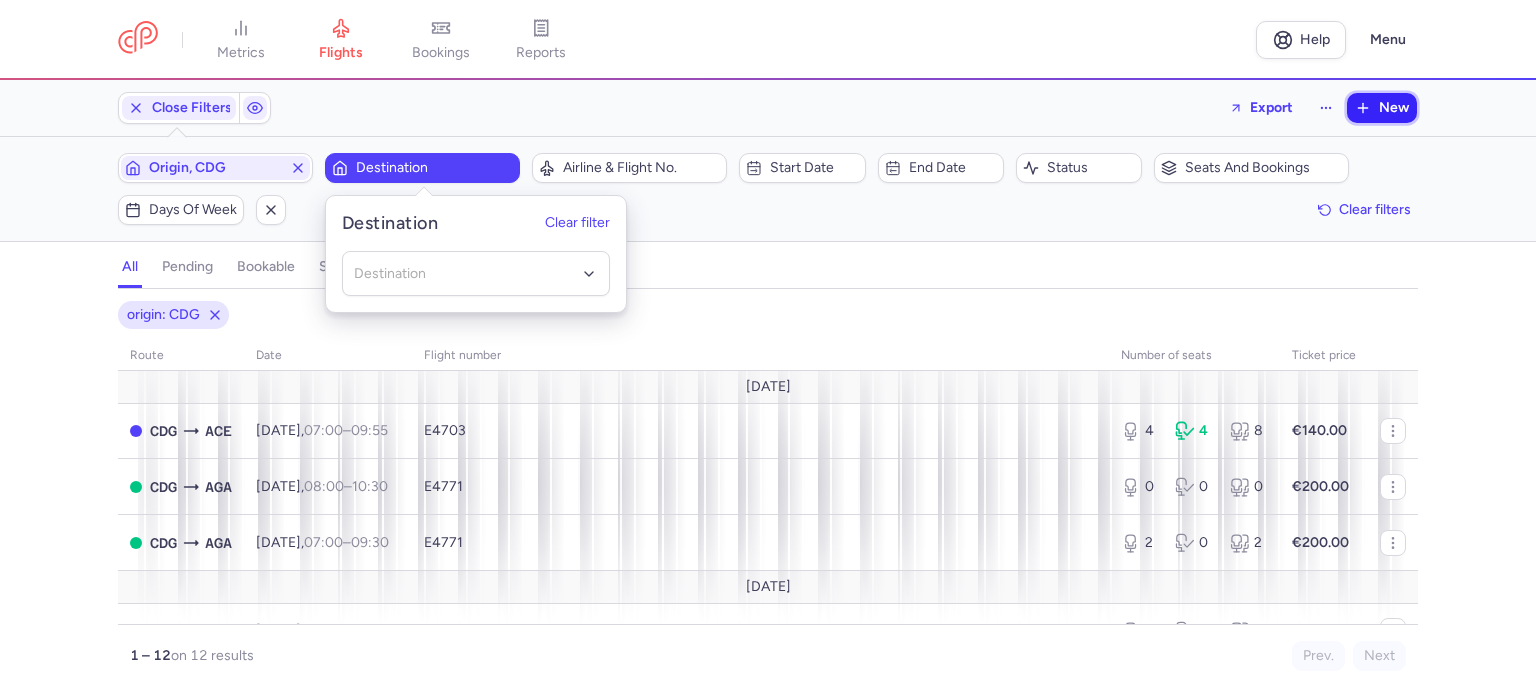 click on "New" at bounding box center (1382, 108) 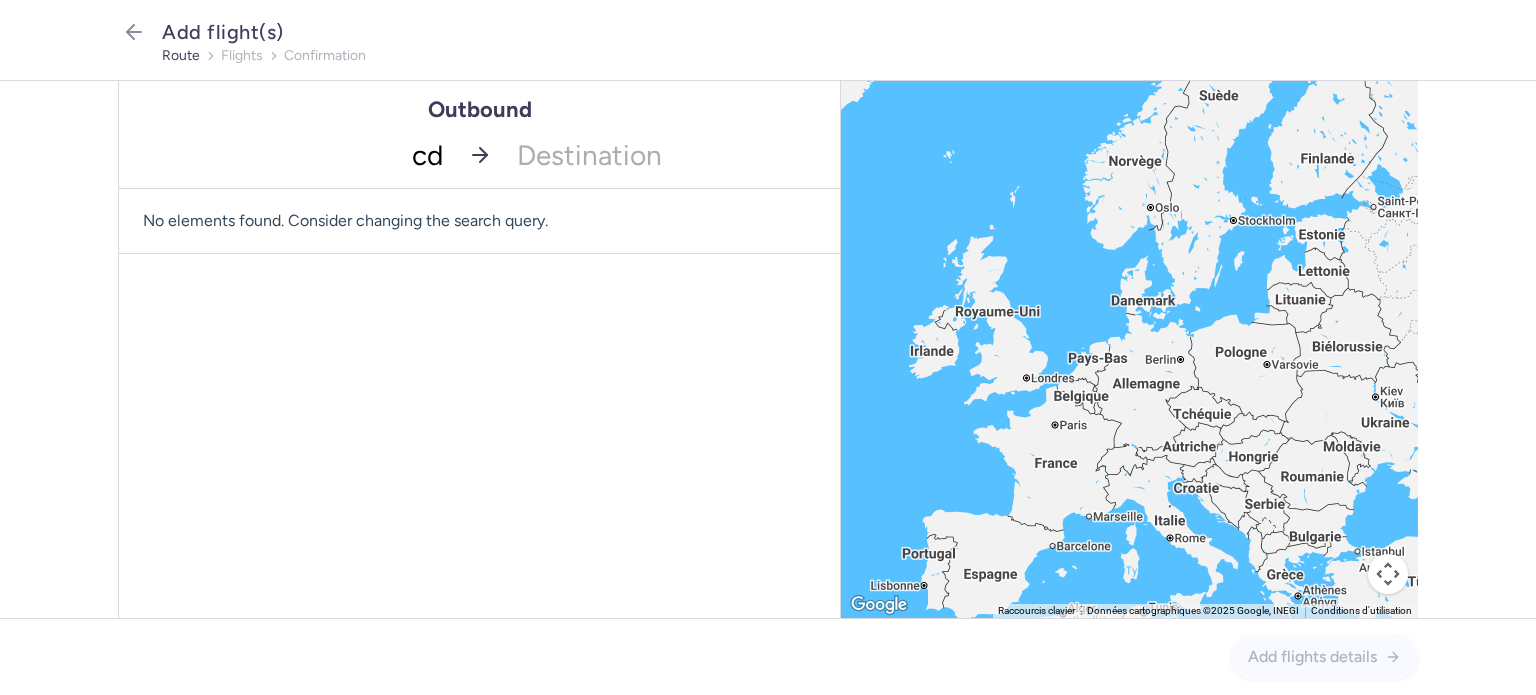 type on "cdg" 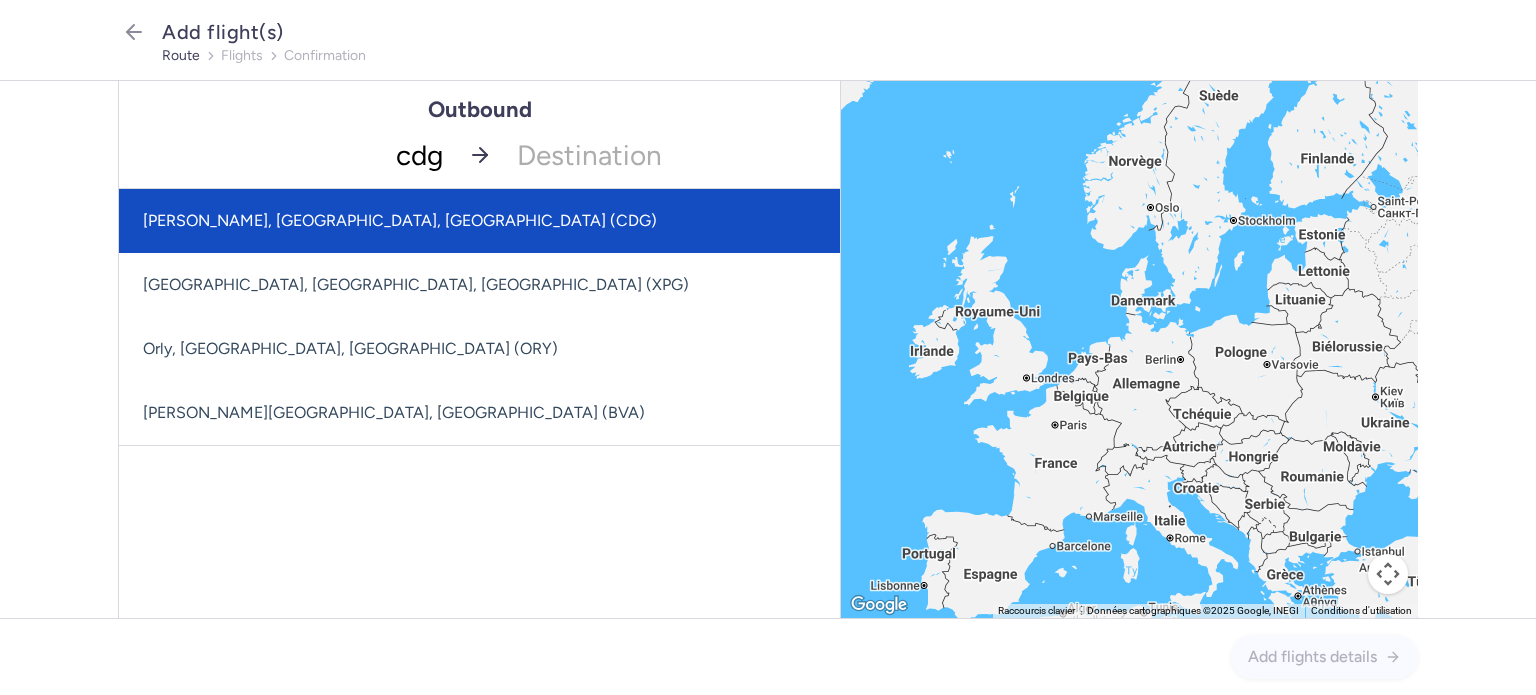 click on "[PERSON_NAME], [GEOGRAPHIC_DATA], [GEOGRAPHIC_DATA] (CDG)" 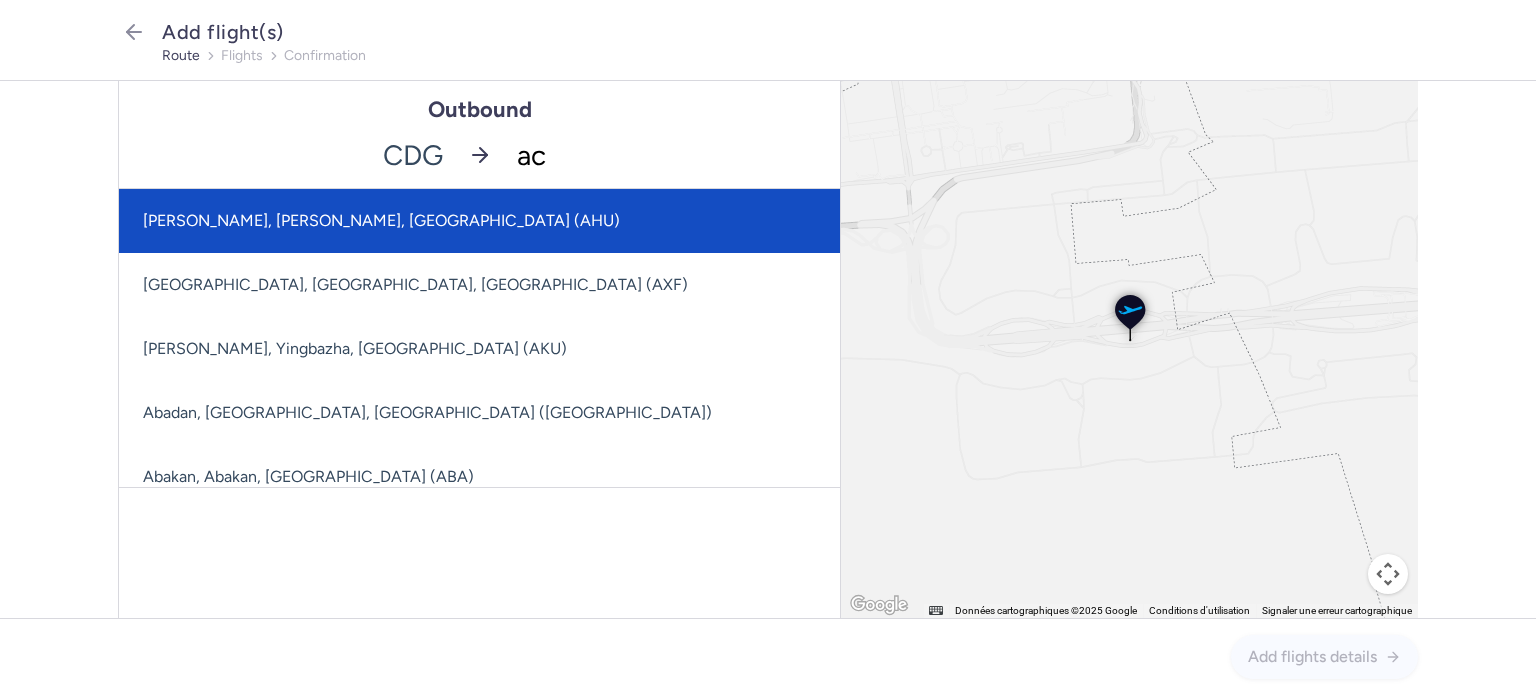 type on "ace" 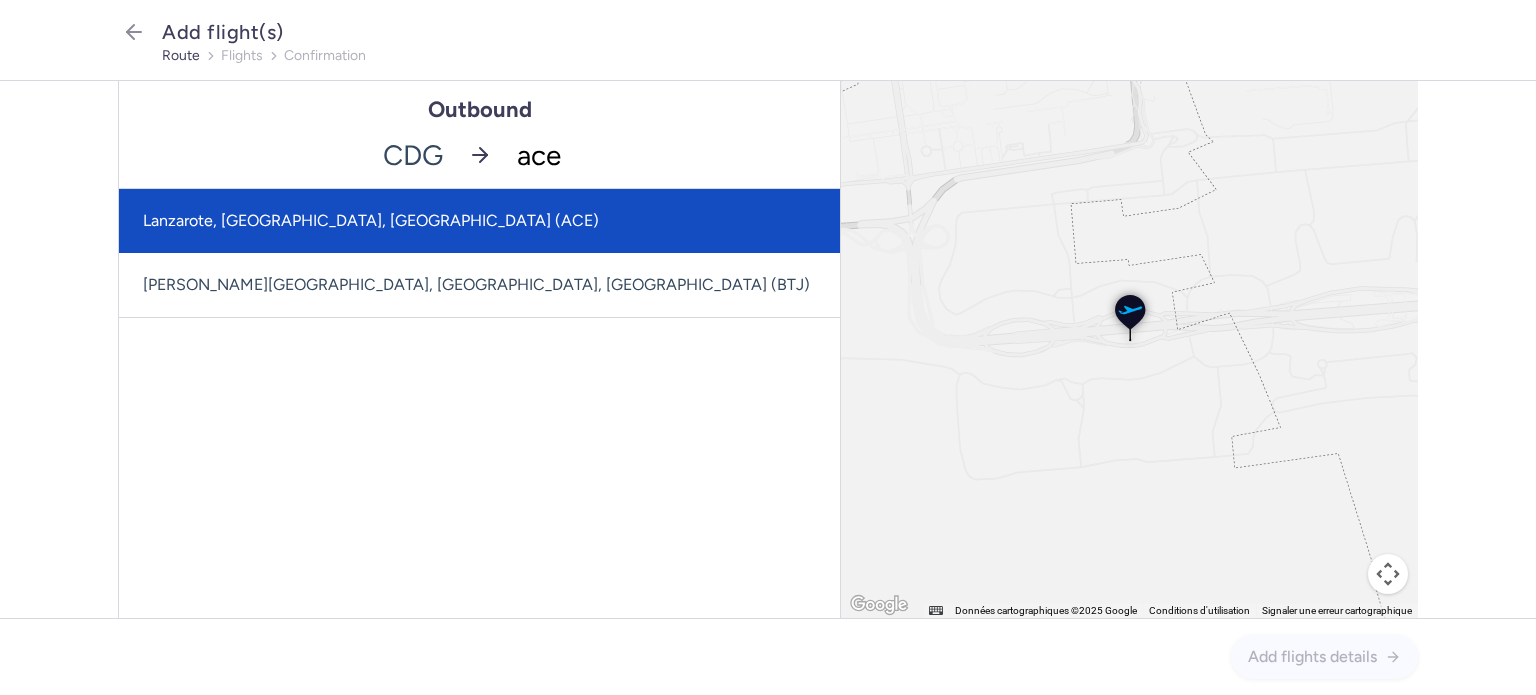 click on "Lanzarote, [GEOGRAPHIC_DATA], [GEOGRAPHIC_DATA] (ACE)" at bounding box center [479, 221] 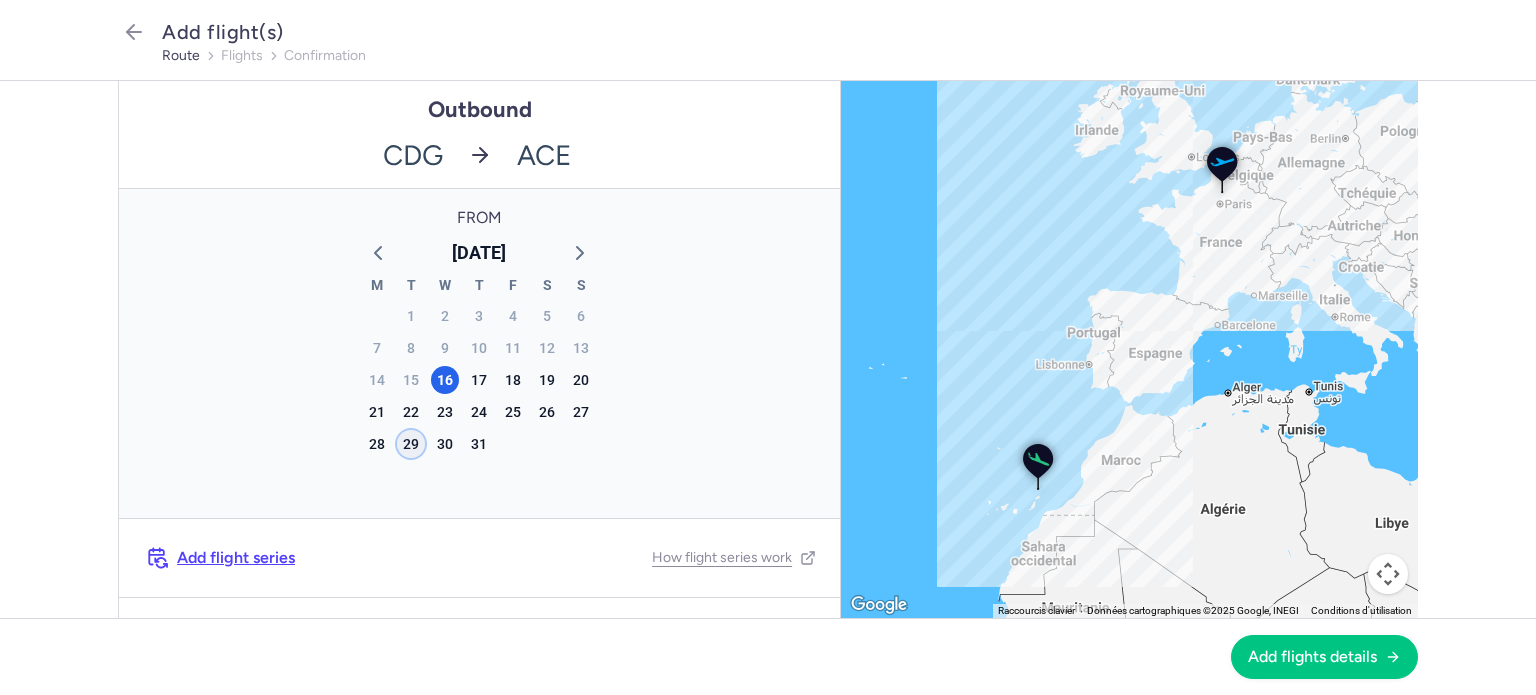 click on "29" 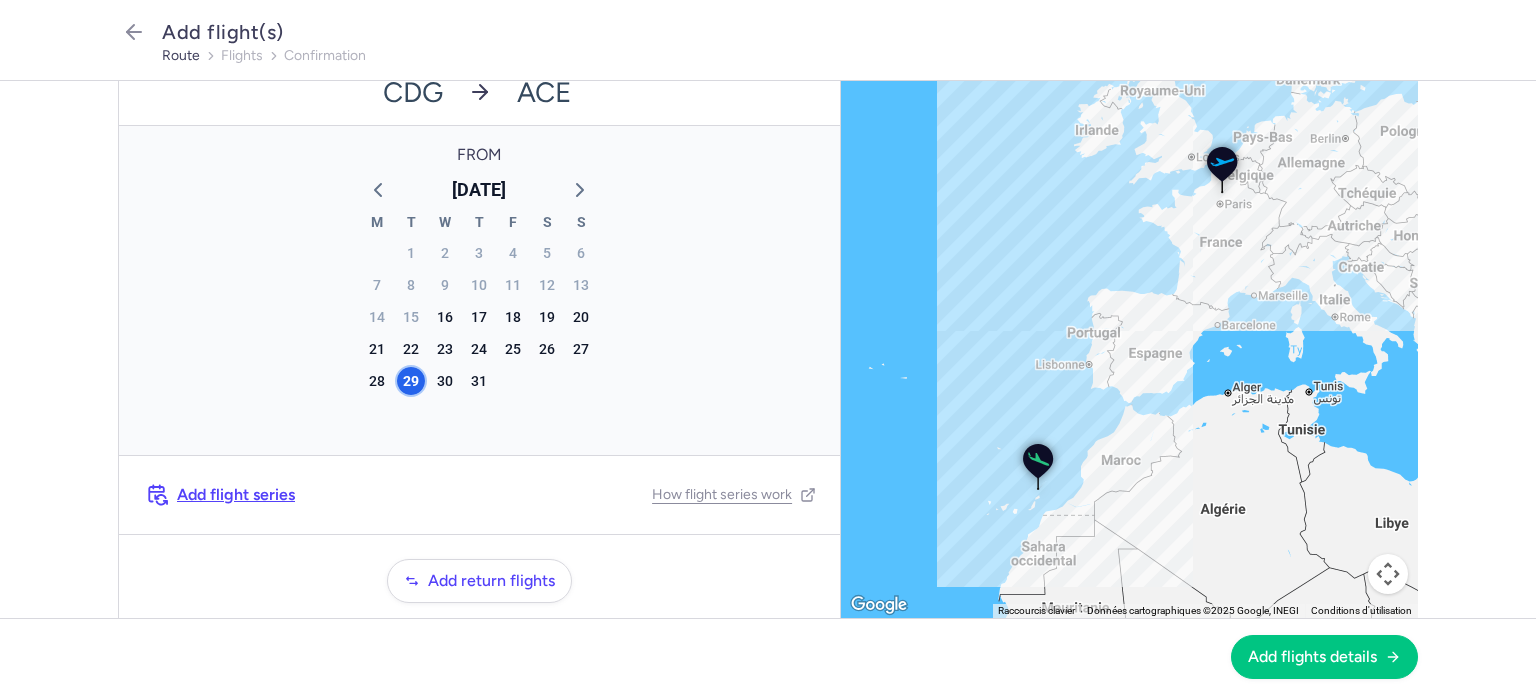 scroll, scrollTop: 126, scrollLeft: 0, axis: vertical 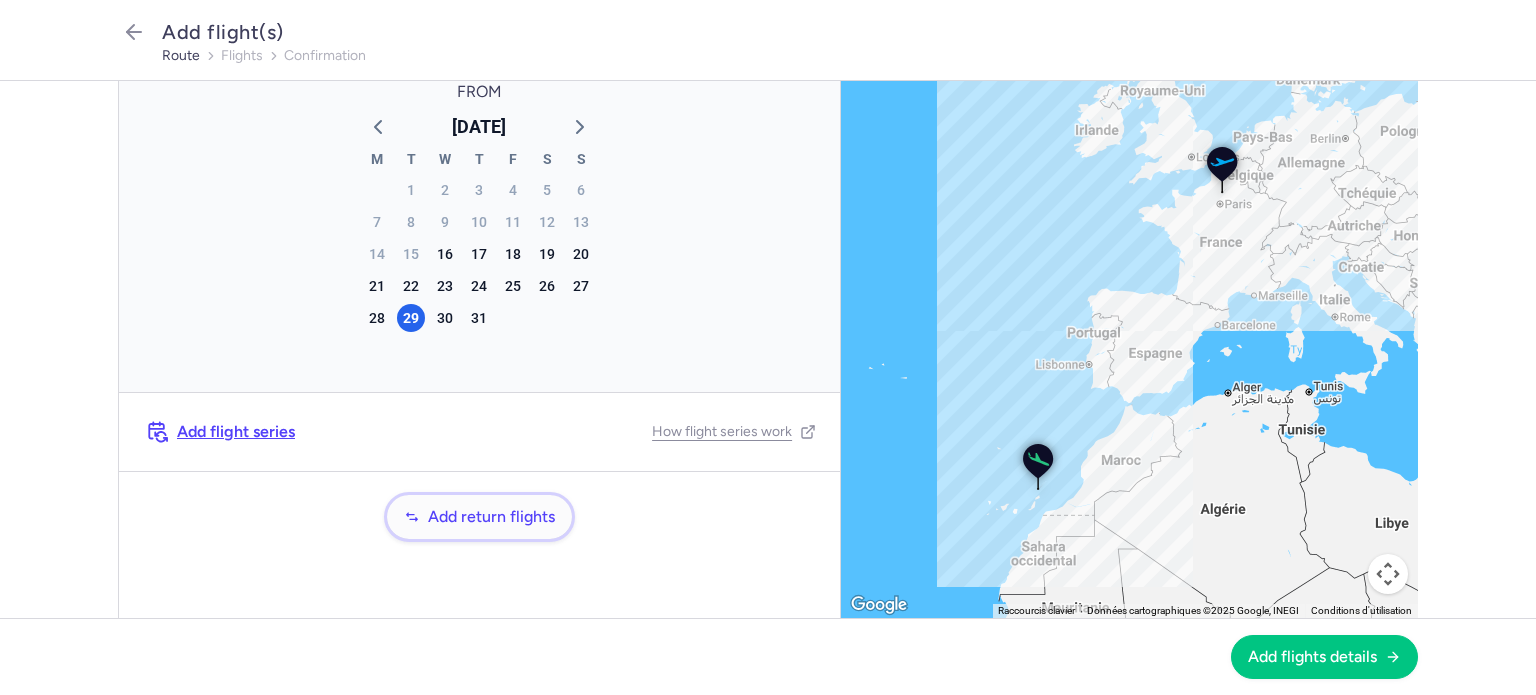 click on "Add return flights" at bounding box center (491, 517) 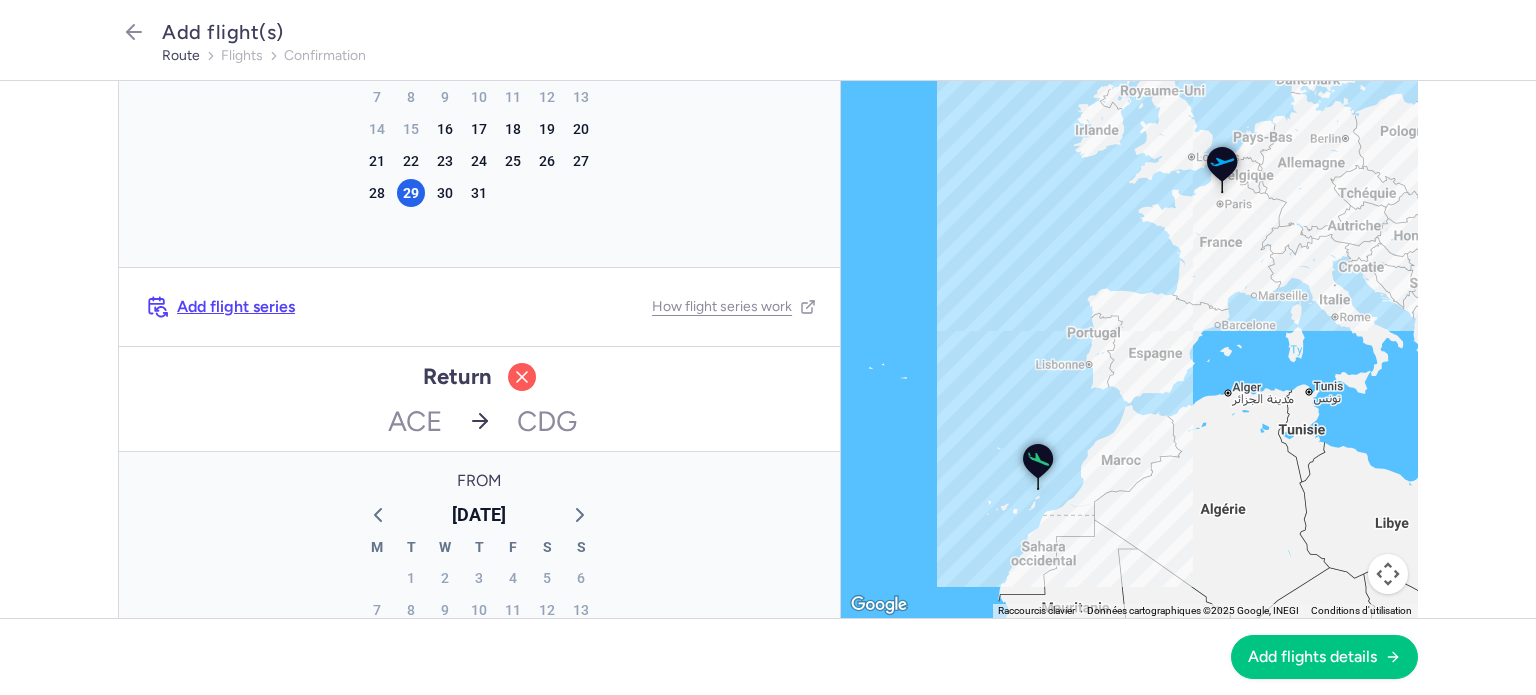 scroll, scrollTop: 526, scrollLeft: 0, axis: vertical 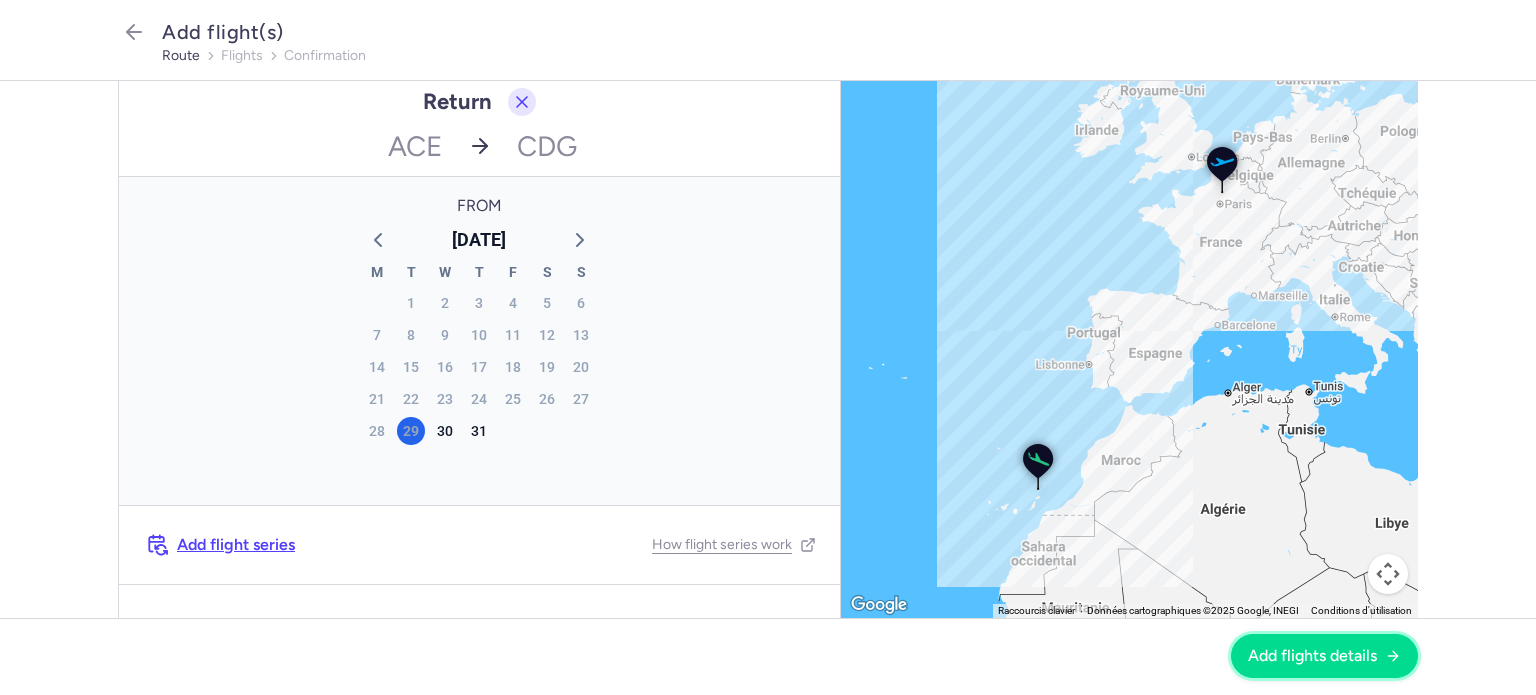 click on "Add flights details" at bounding box center (1312, 656) 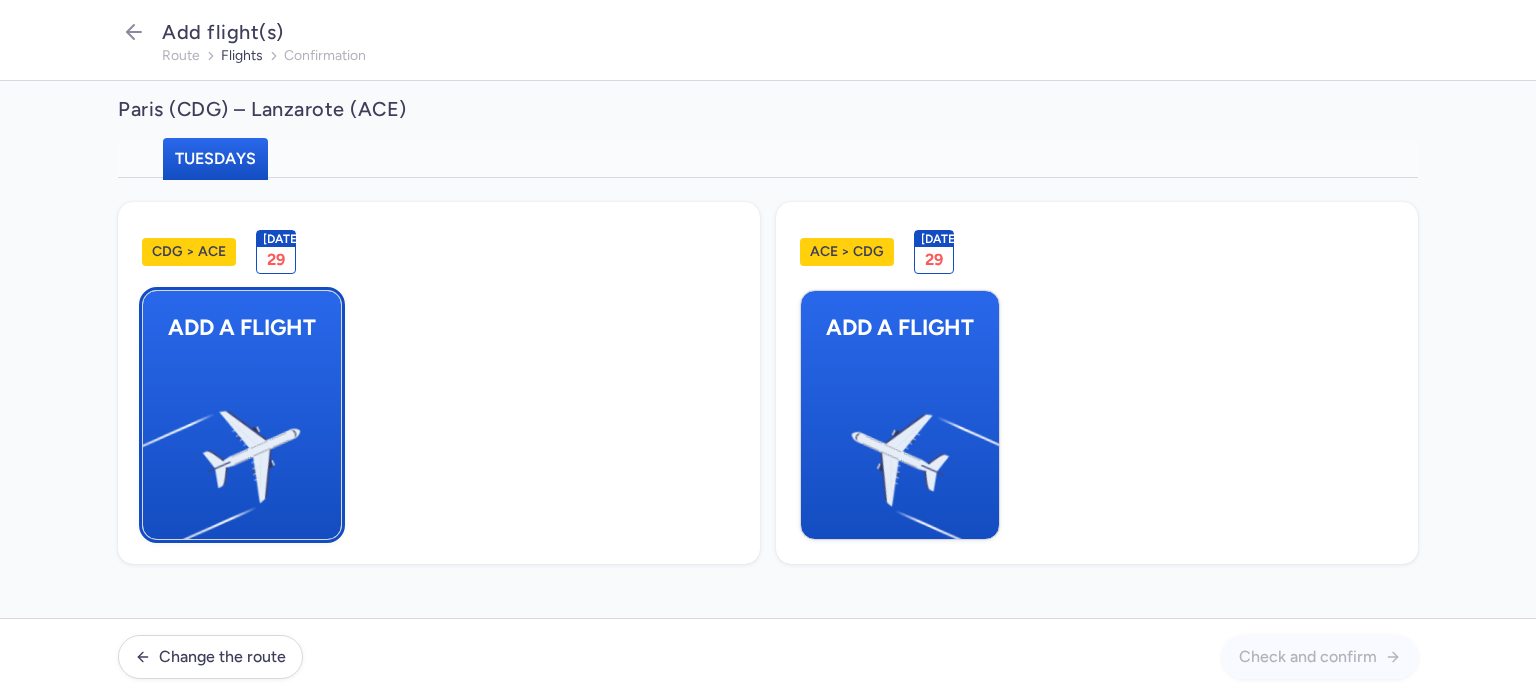 click on "Add a flight" at bounding box center [242, 327] 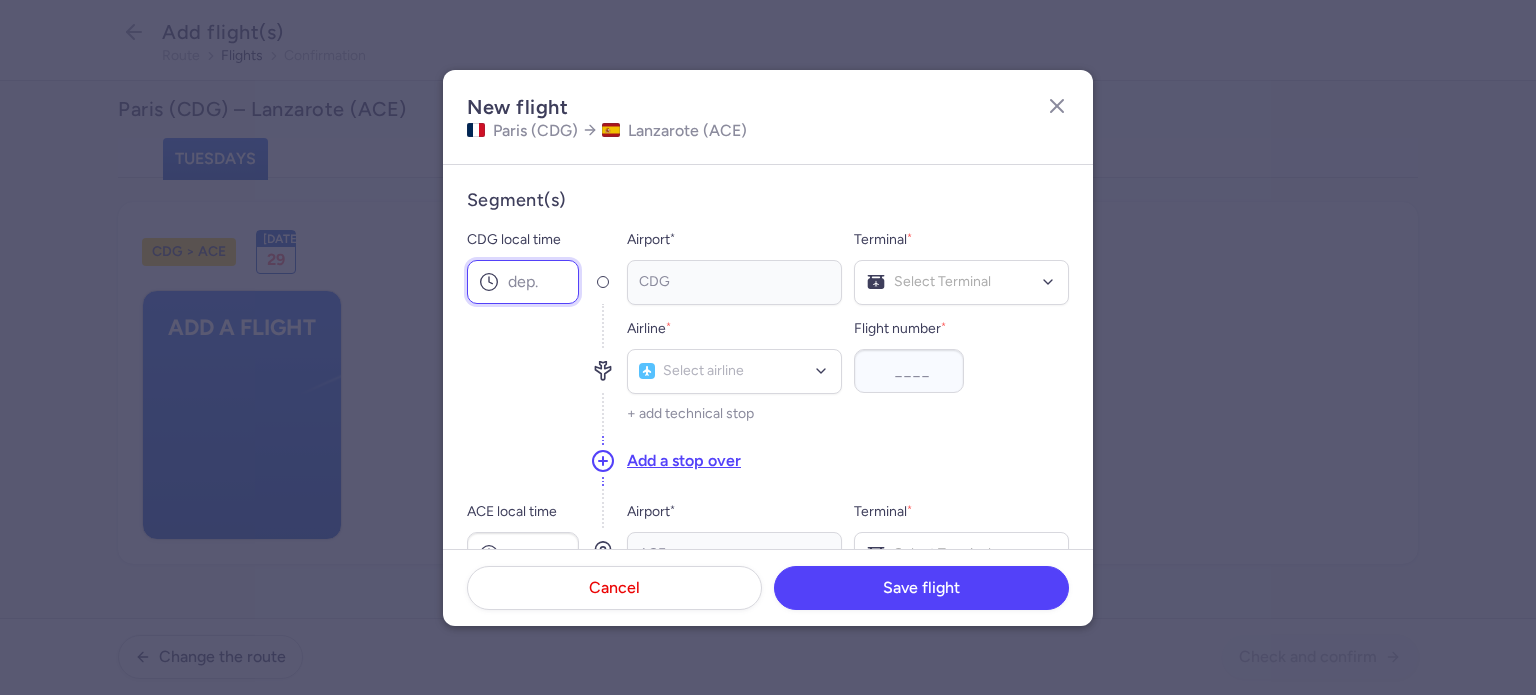 click on "CDG local time" at bounding box center [523, 282] 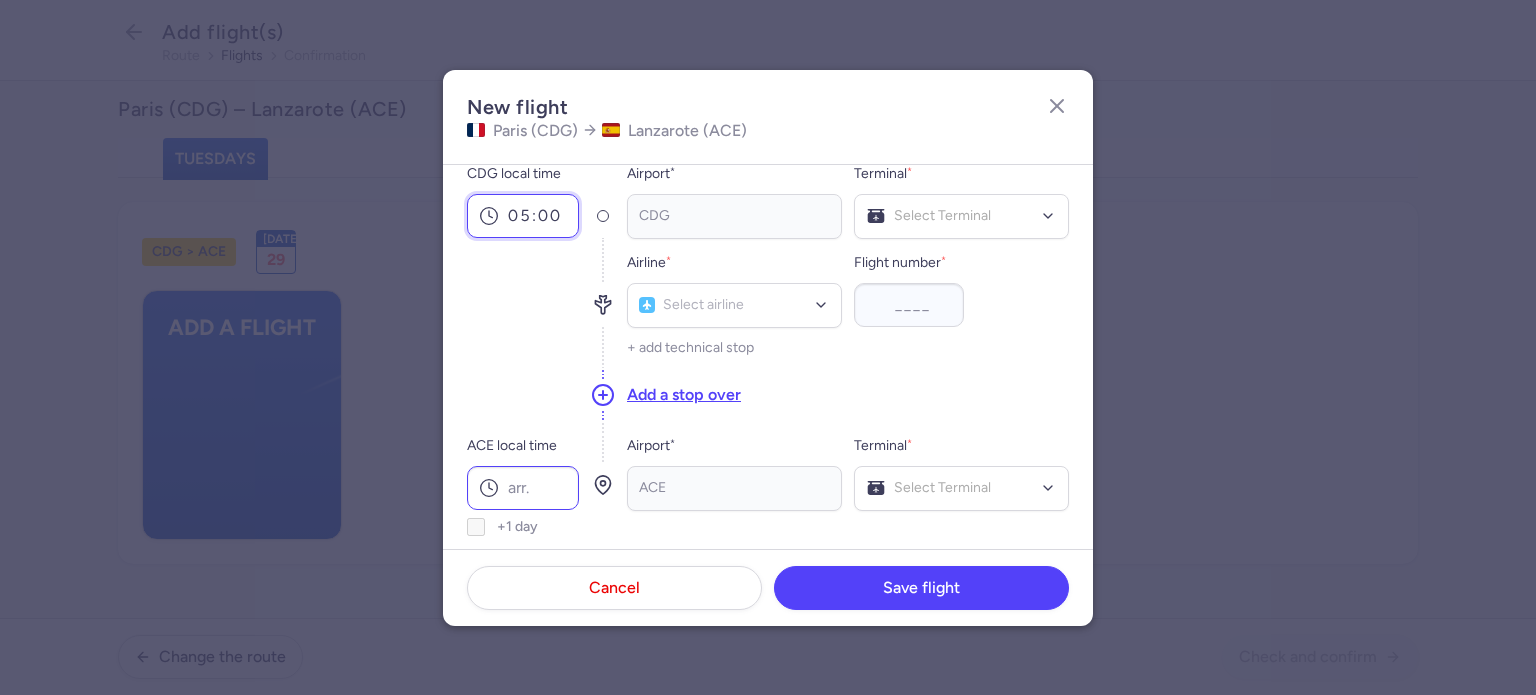 scroll, scrollTop: 100, scrollLeft: 0, axis: vertical 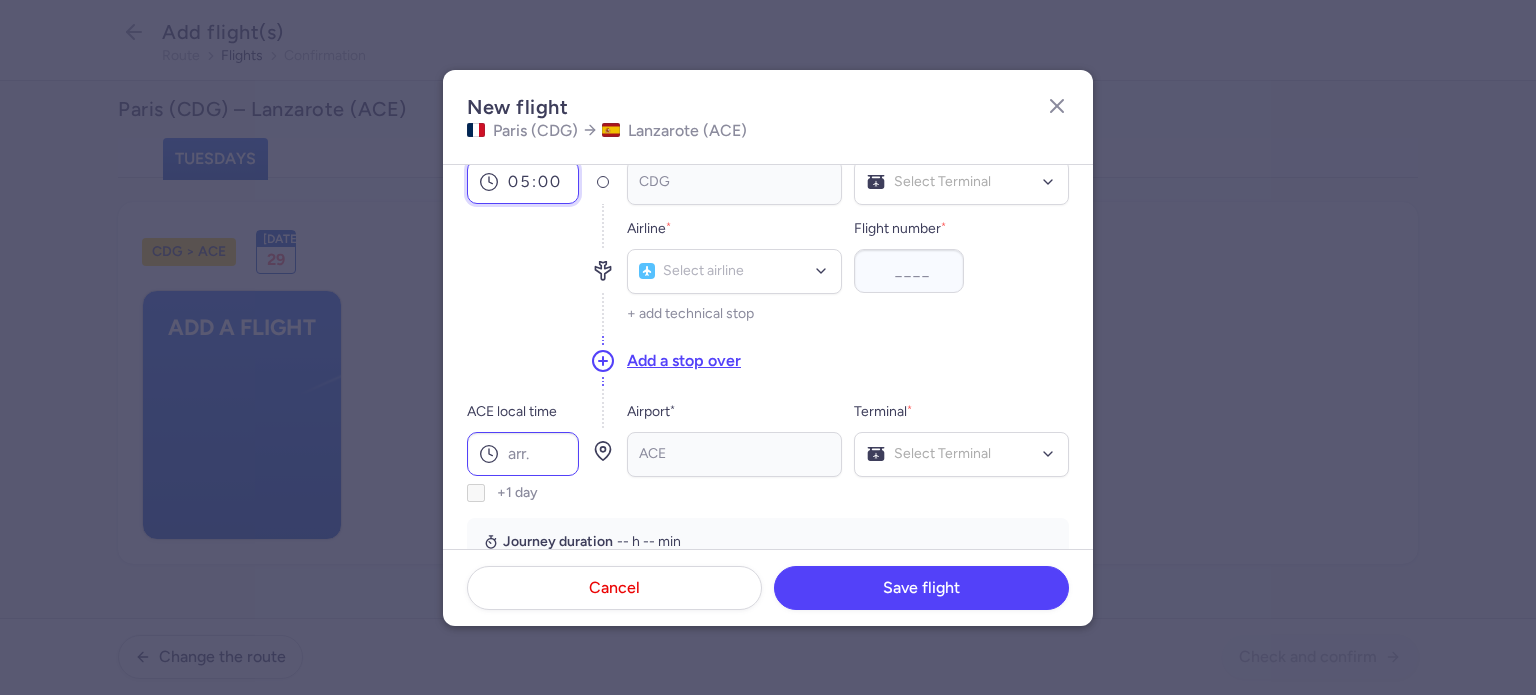 type on "05:00" 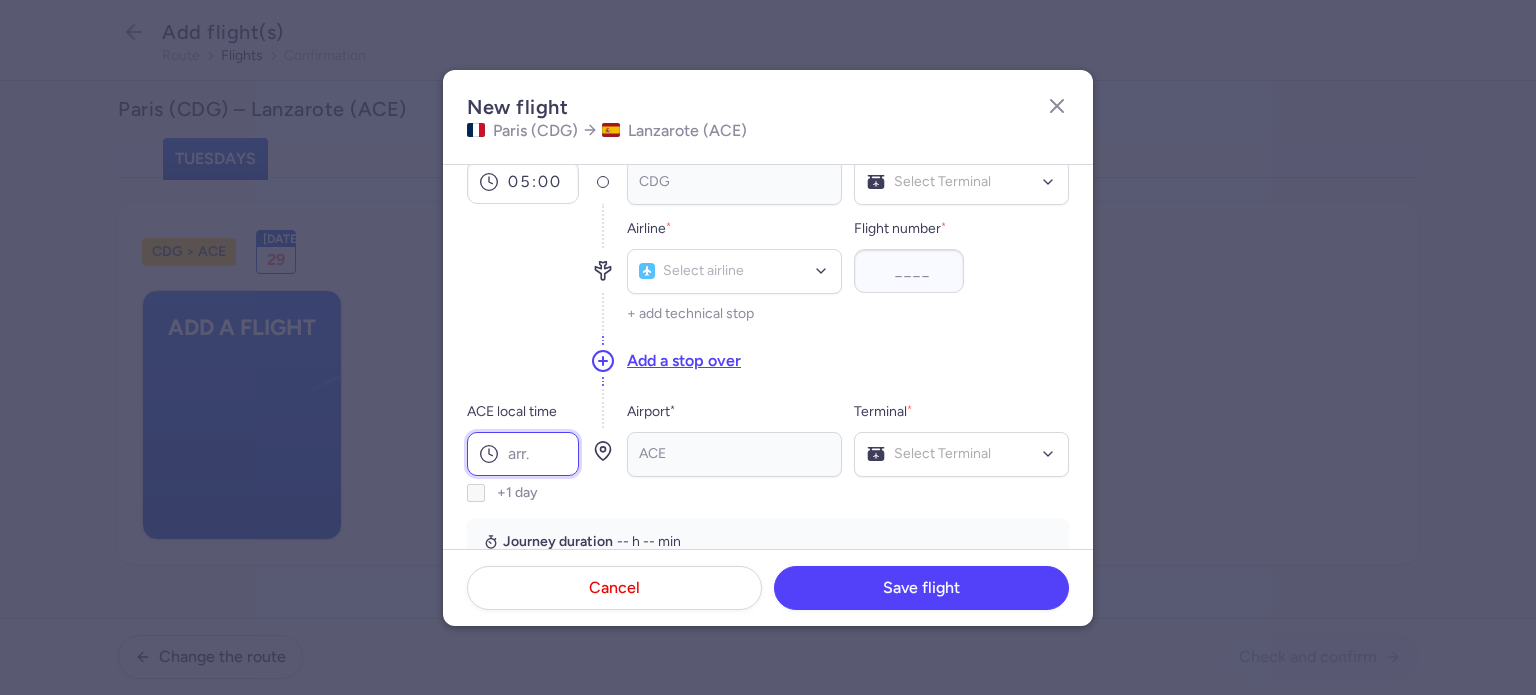 click on "ACE local time" at bounding box center (523, 454) 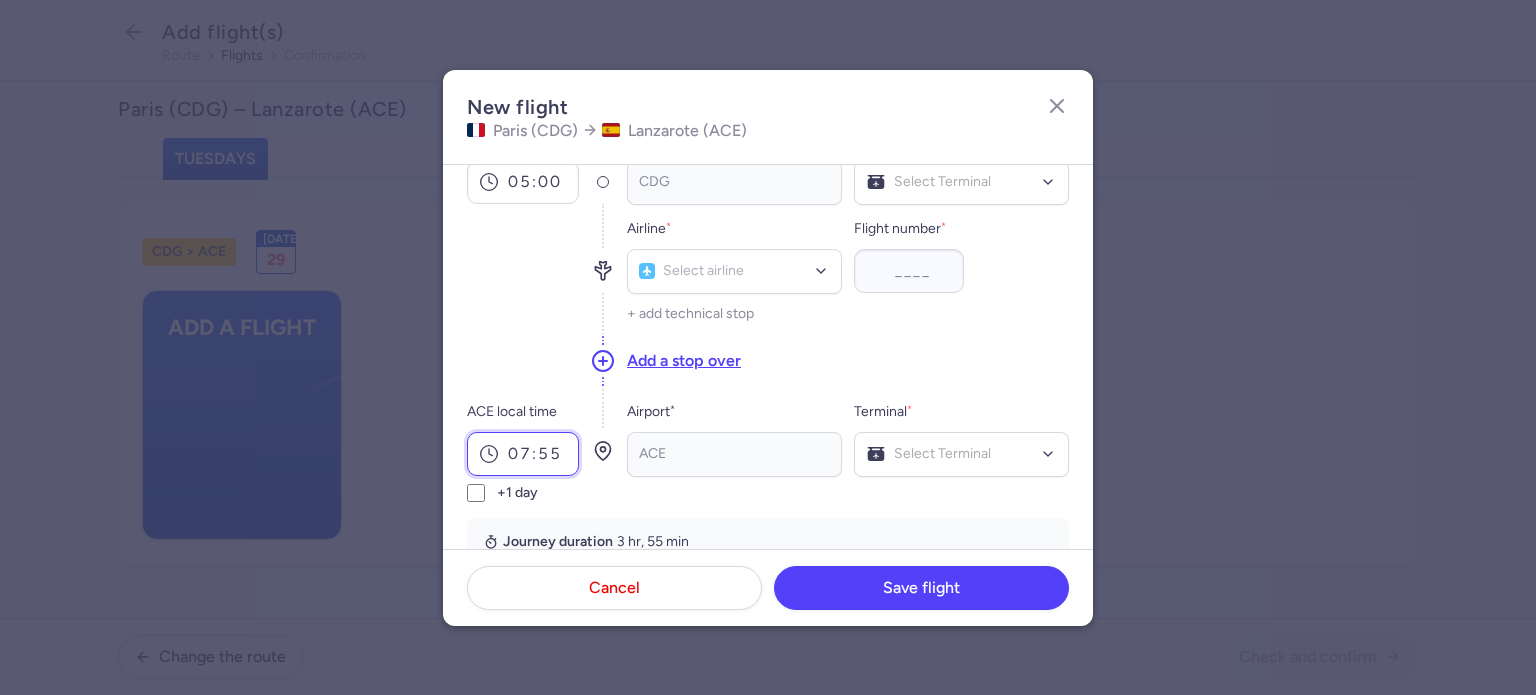 type on "07:55" 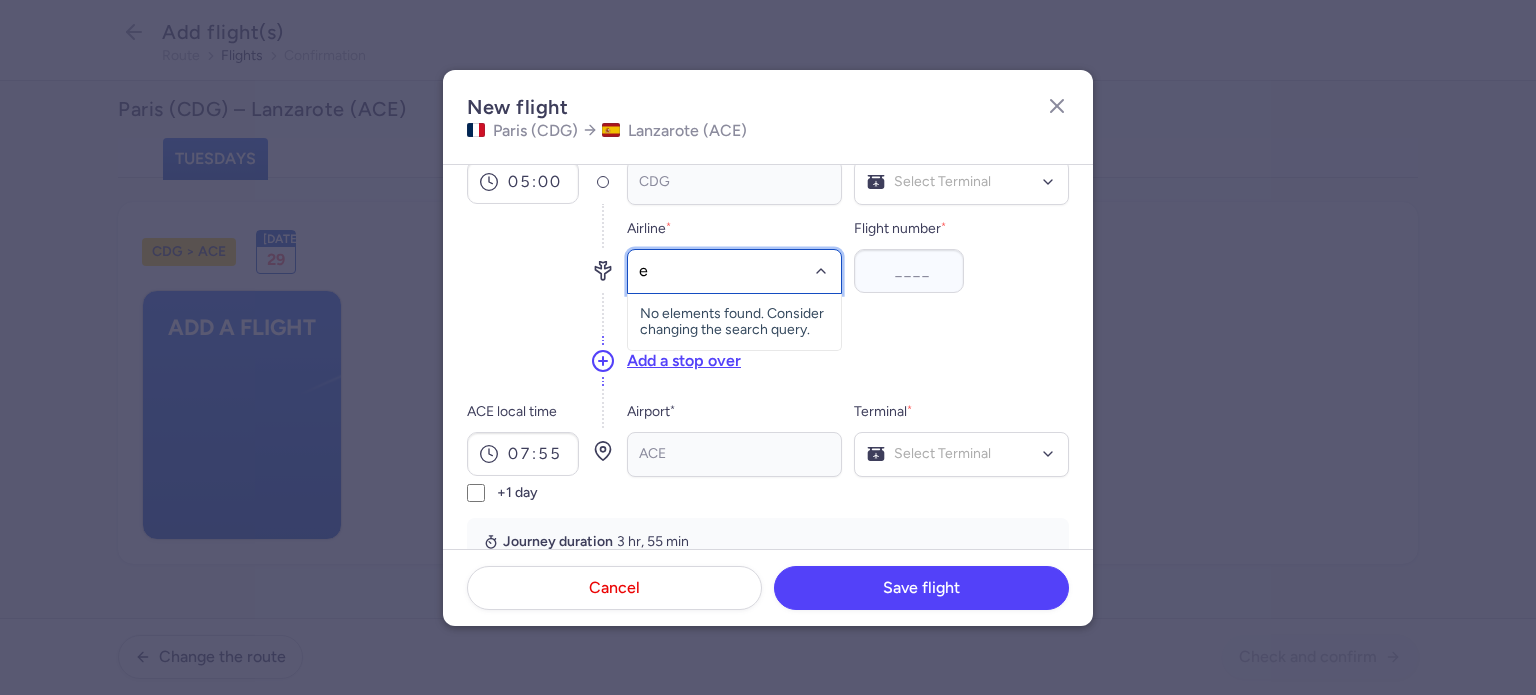 type on "e4" 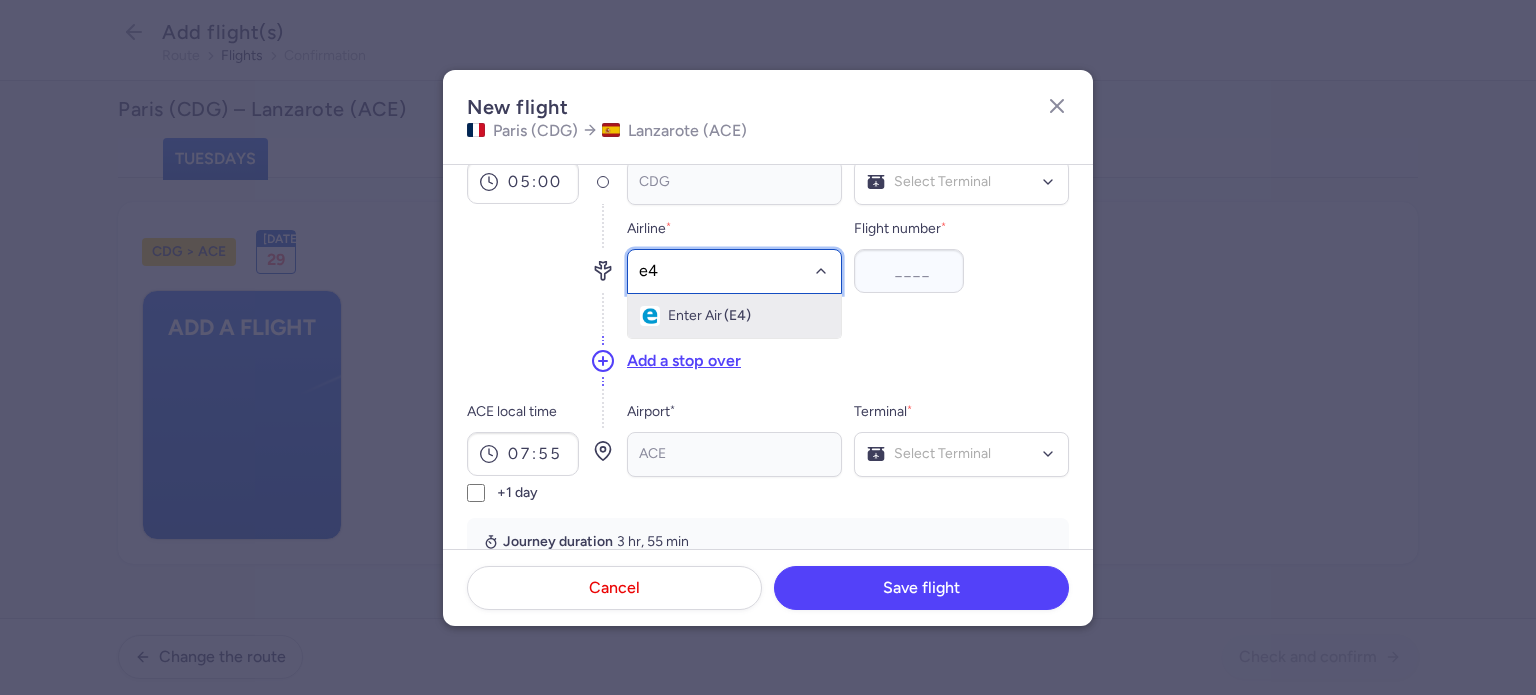 click on "(E4)" at bounding box center [737, 316] 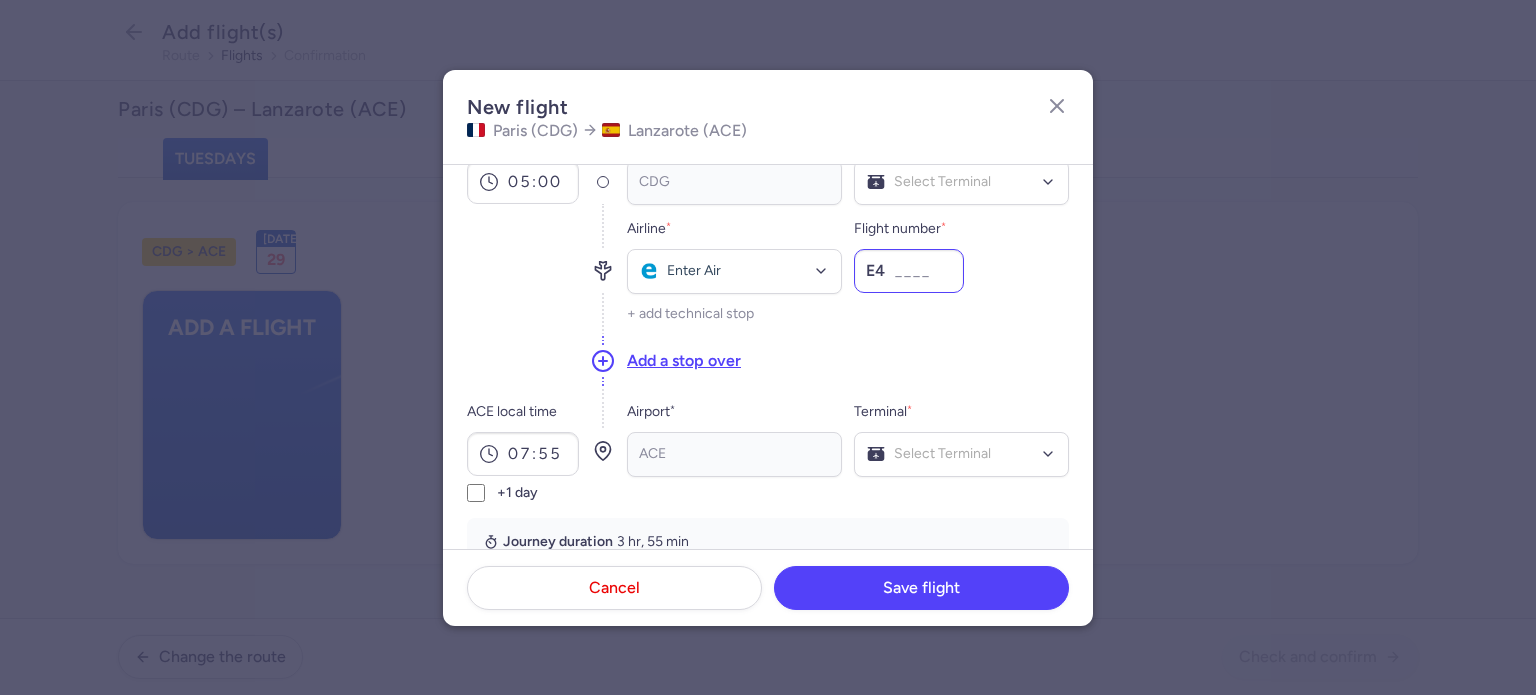 click on "Flight number  *" at bounding box center (909, 271) 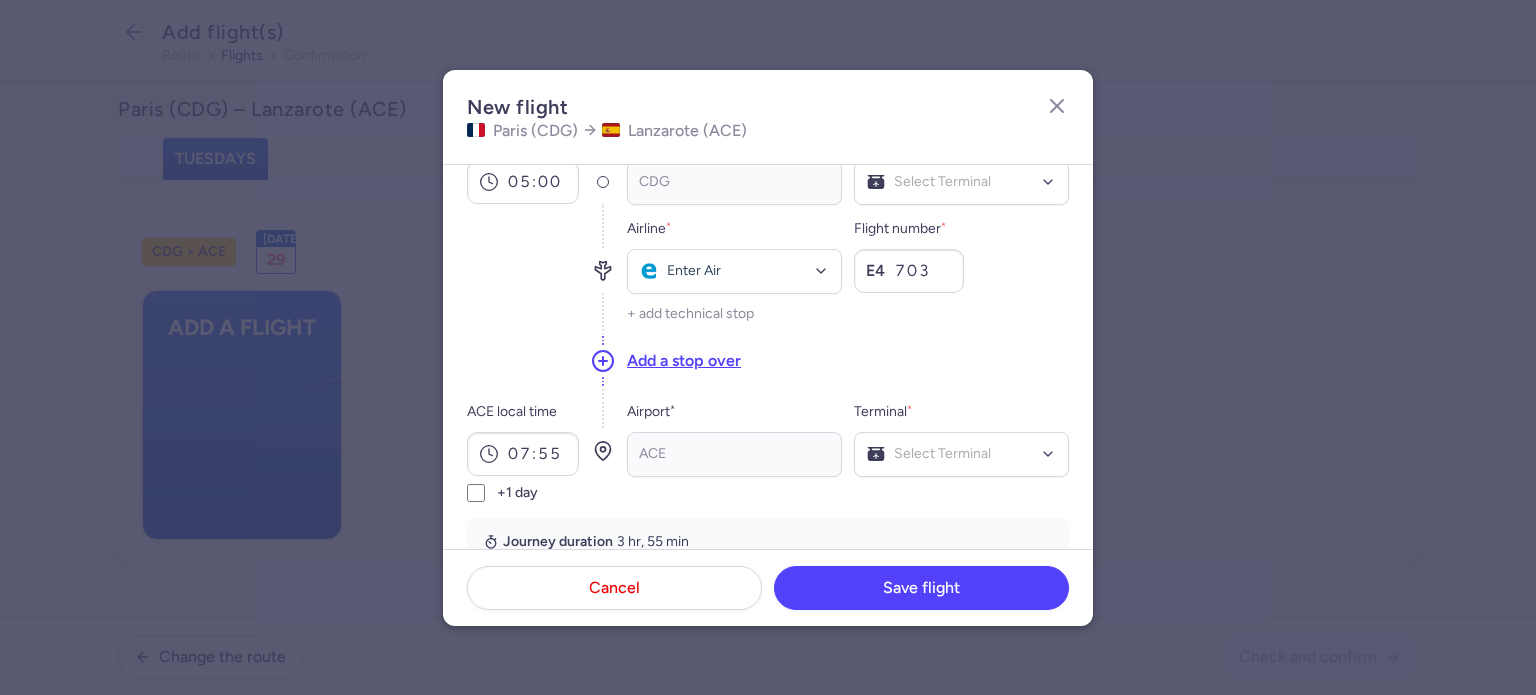 scroll, scrollTop: 0, scrollLeft: 0, axis: both 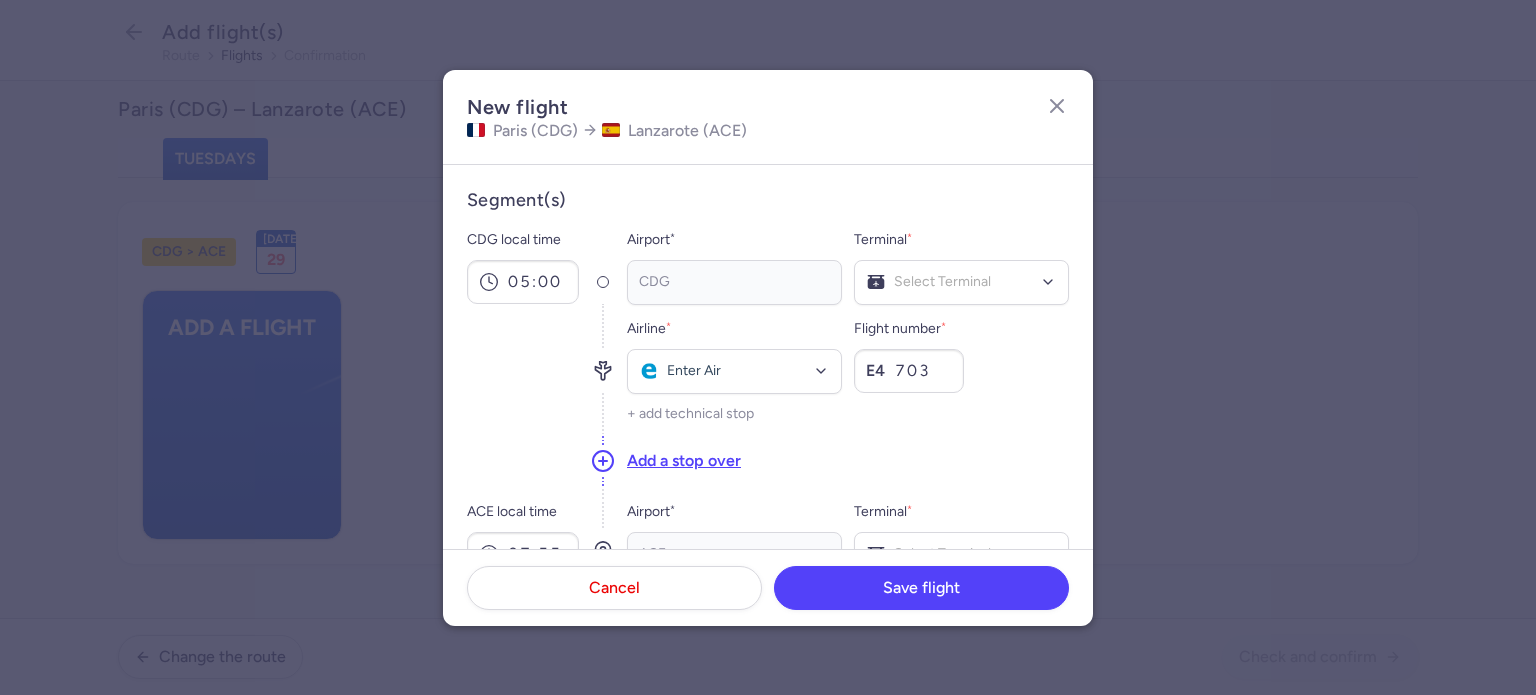 type on "703" 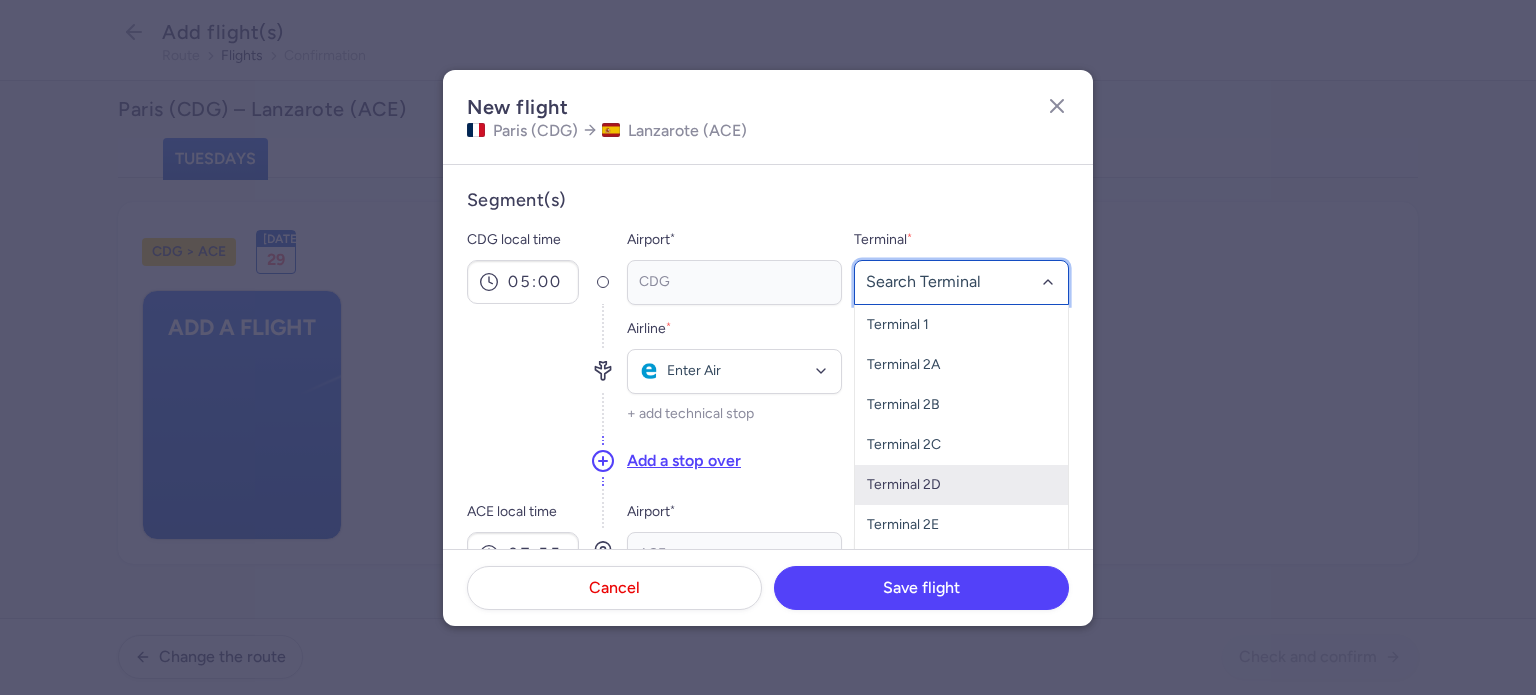 scroll, scrollTop: 60, scrollLeft: 0, axis: vertical 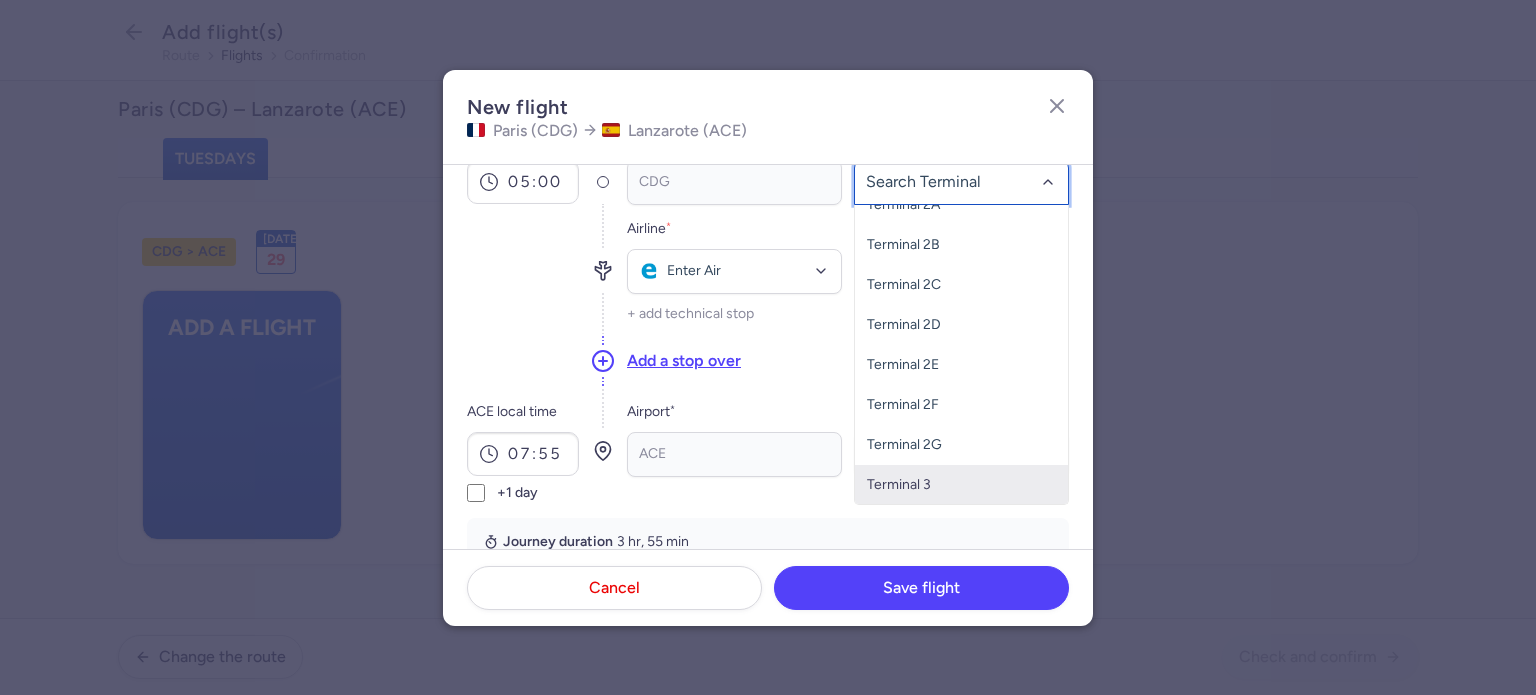 click on "Terminal 3" at bounding box center (961, 485) 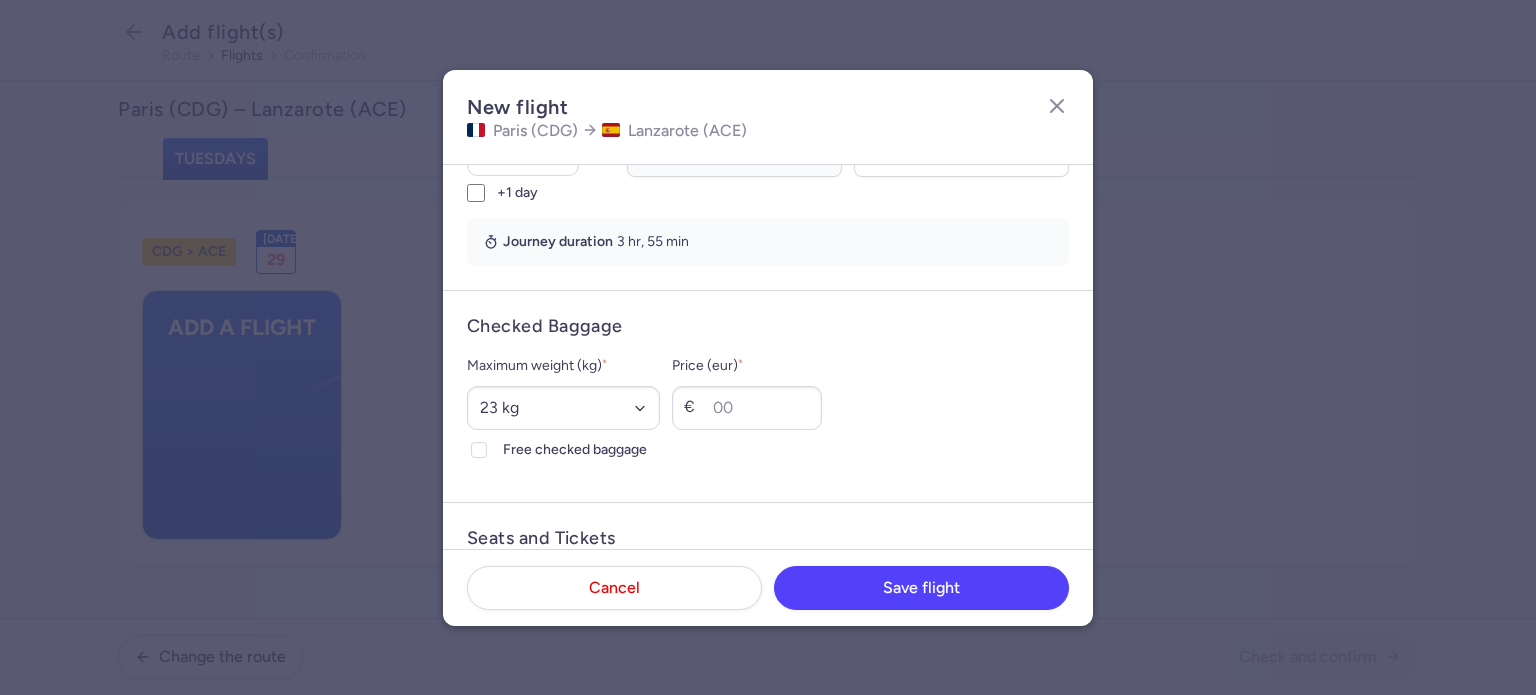 scroll, scrollTop: 300, scrollLeft: 0, axis: vertical 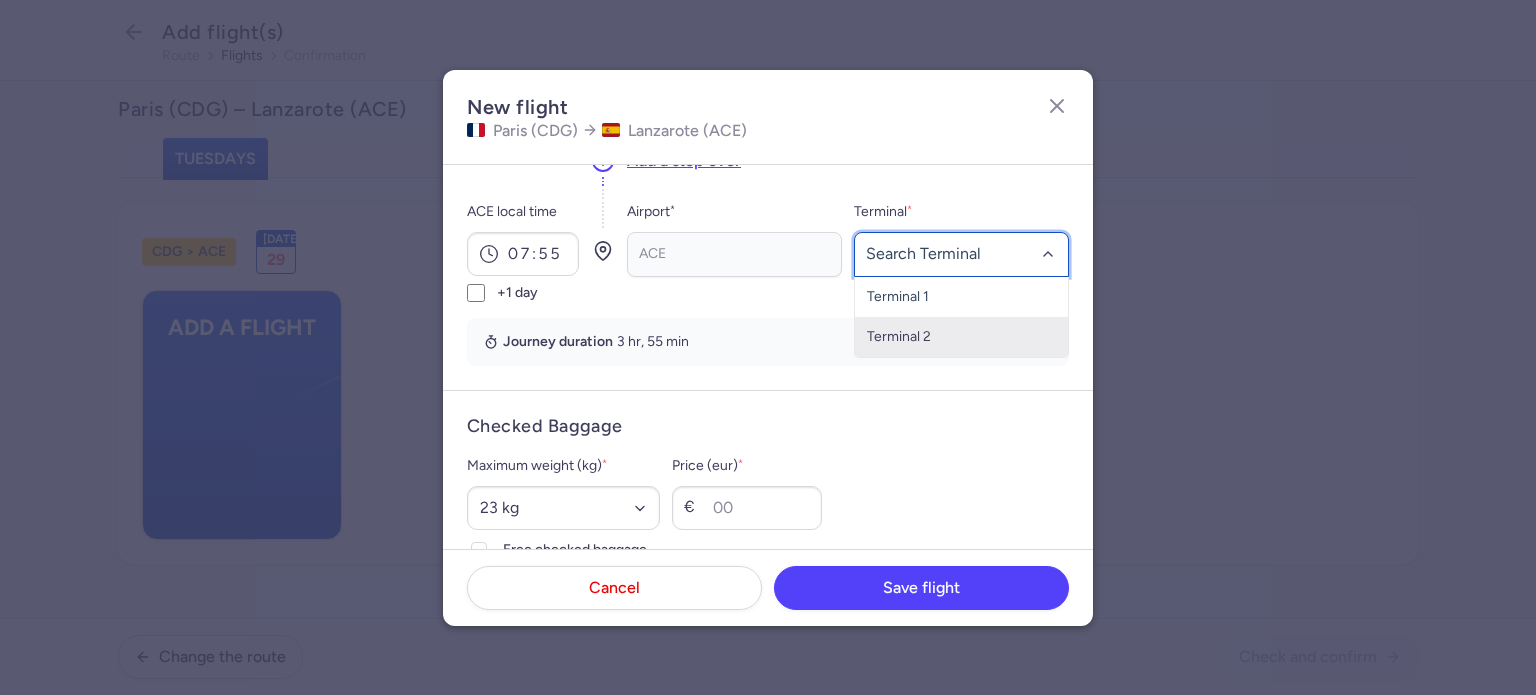 click on "Terminal 2" at bounding box center [961, 337] 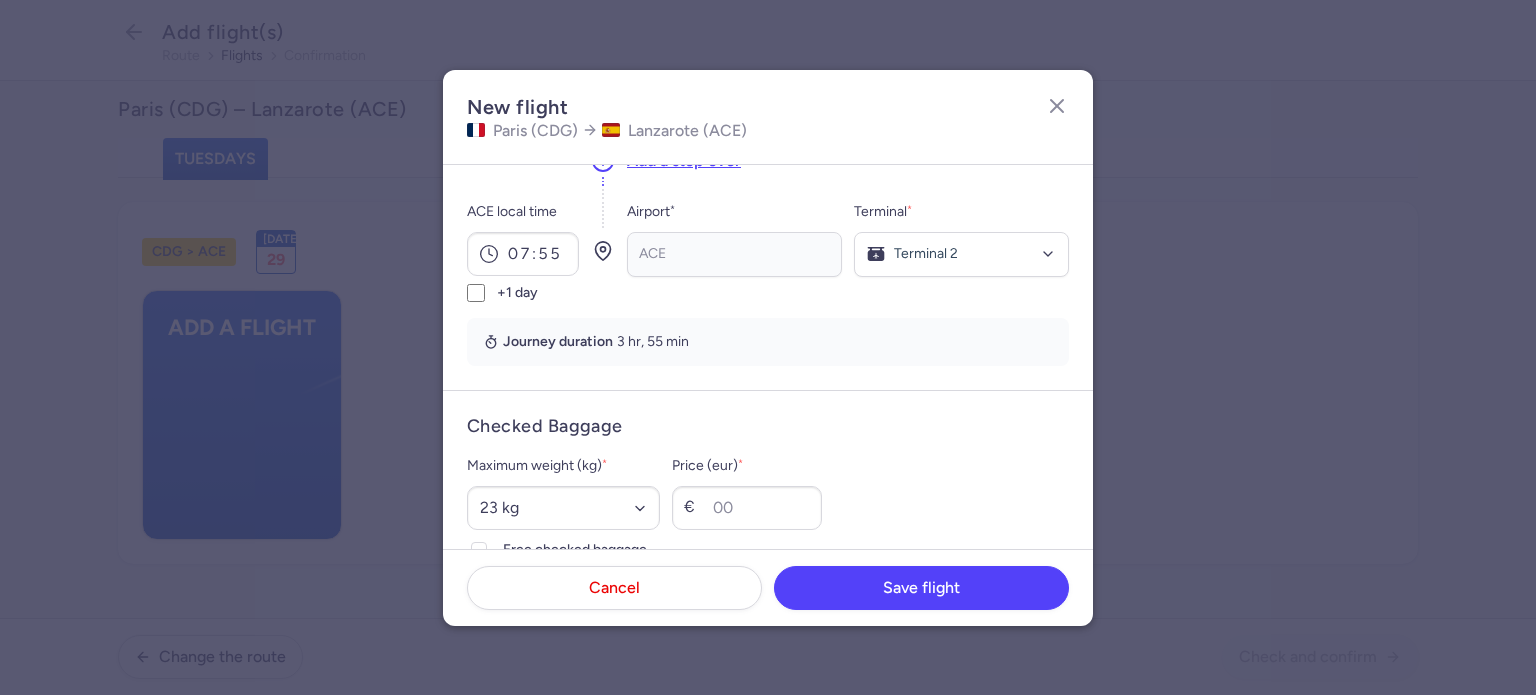 scroll, scrollTop: 500, scrollLeft: 0, axis: vertical 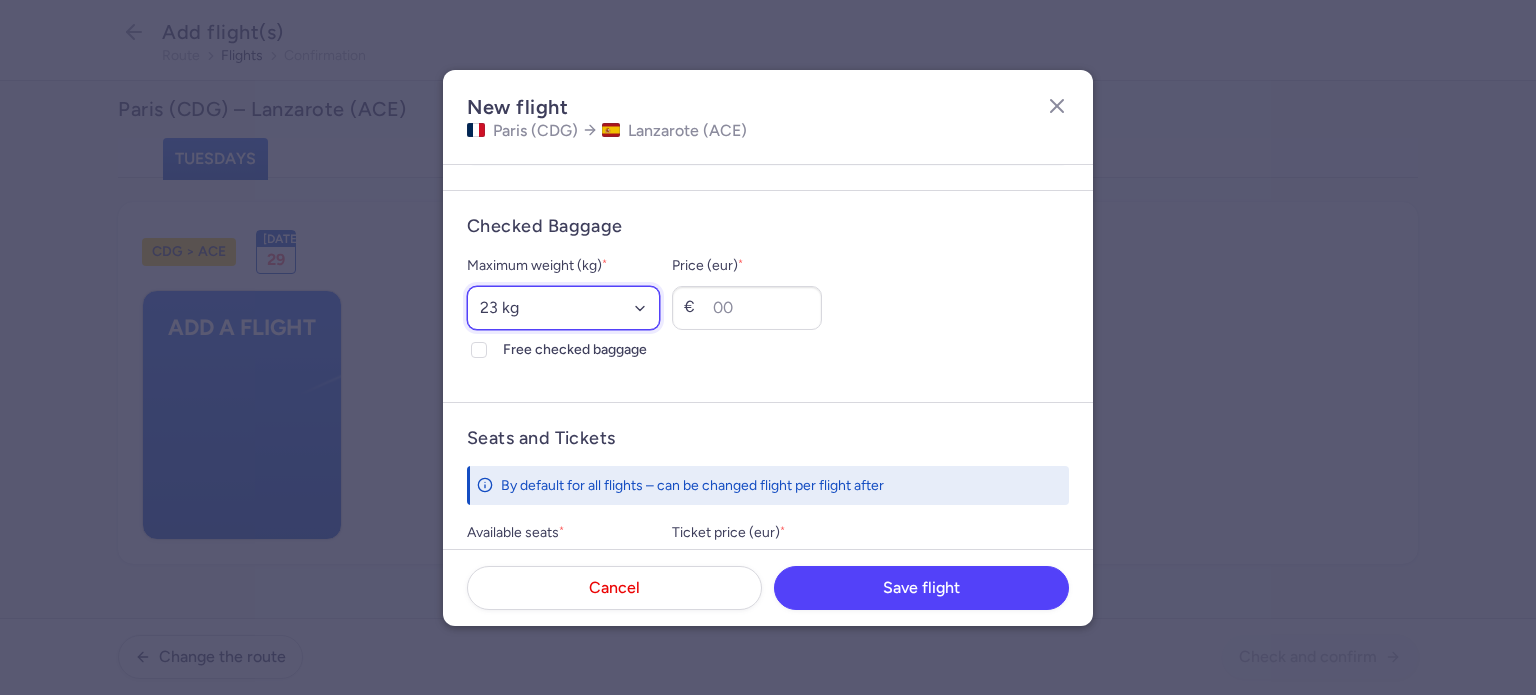 click on "Select an option 15 kg 16 kg 17 kg 18 kg 19 kg 20 kg 21 kg 22 kg 23 kg 24 kg 25 kg 26 kg 27 kg 28 kg 29 kg 30 kg 31 kg 32 kg 33 kg 34 kg 35 kg" at bounding box center [563, 308] 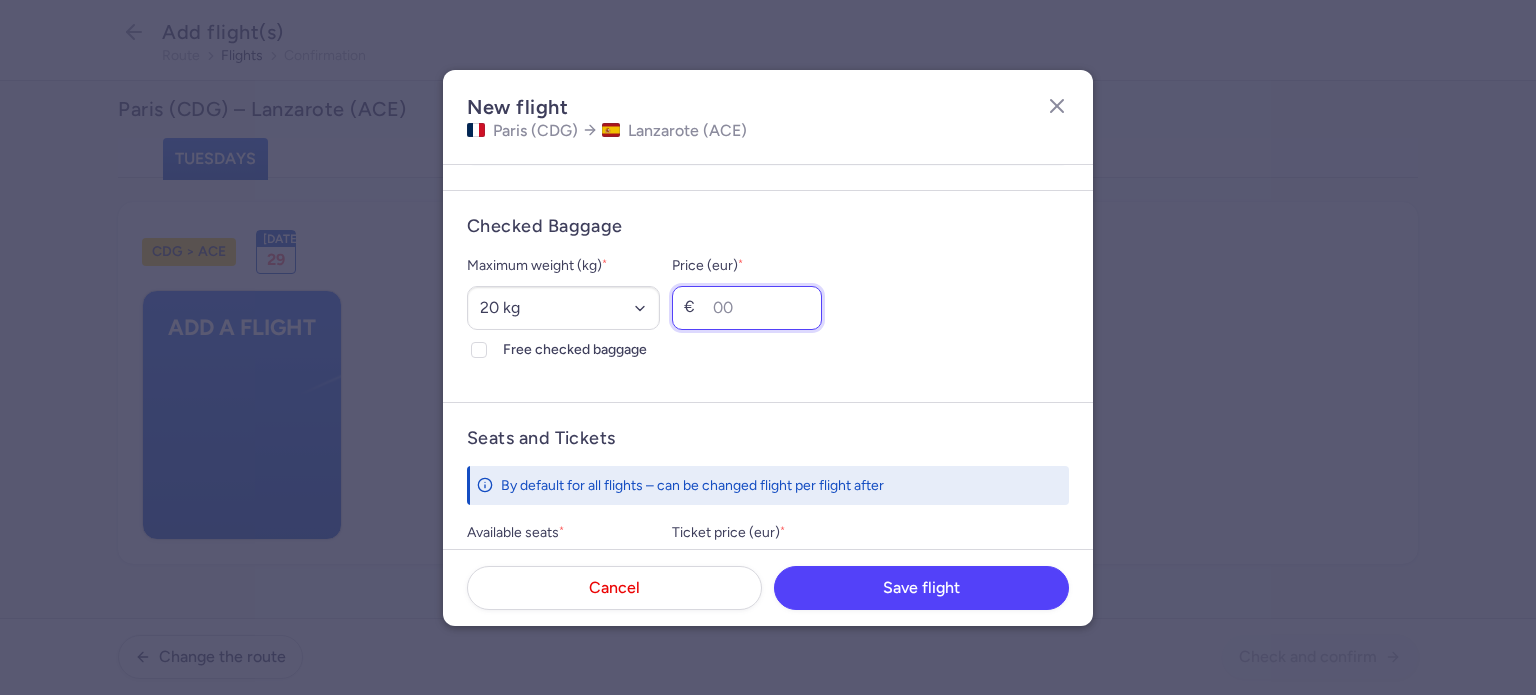 click on "Price (eur)  *" at bounding box center [747, 308] 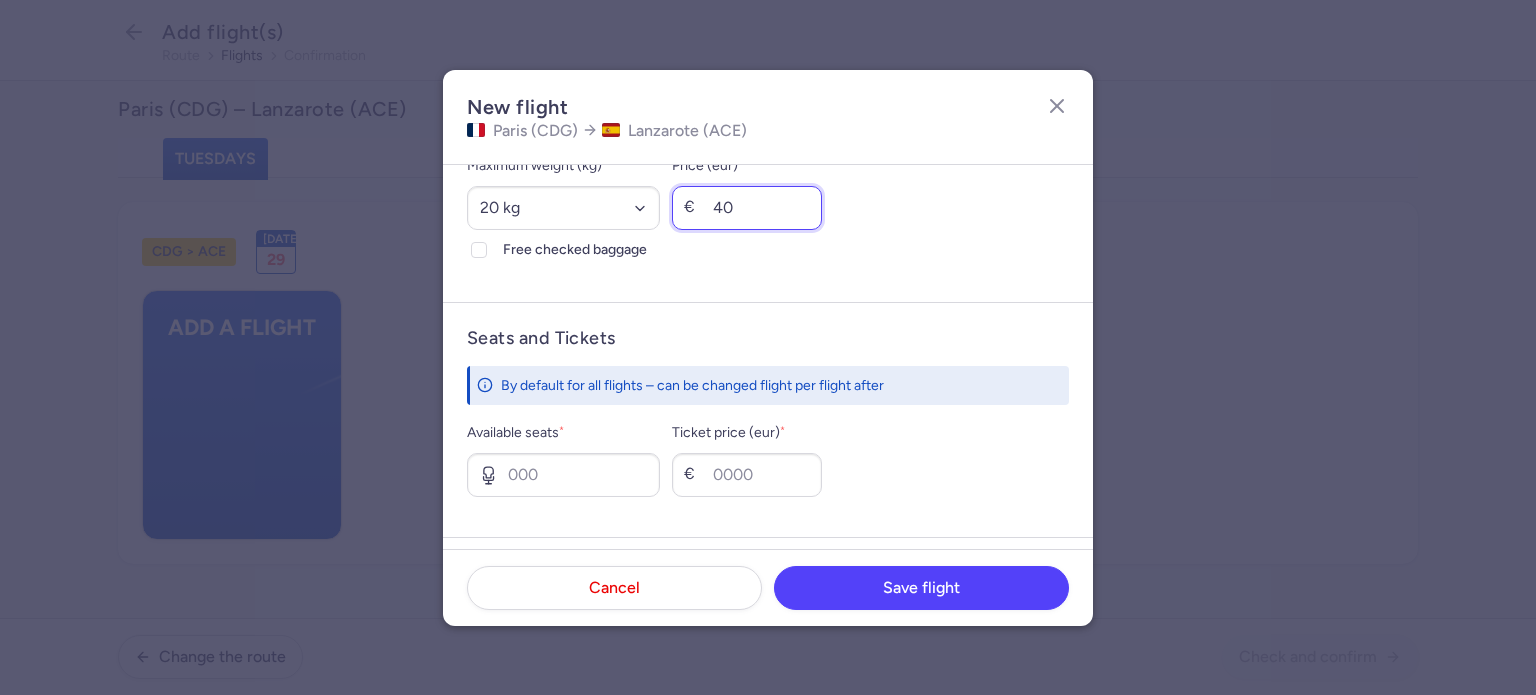 scroll, scrollTop: 700, scrollLeft: 0, axis: vertical 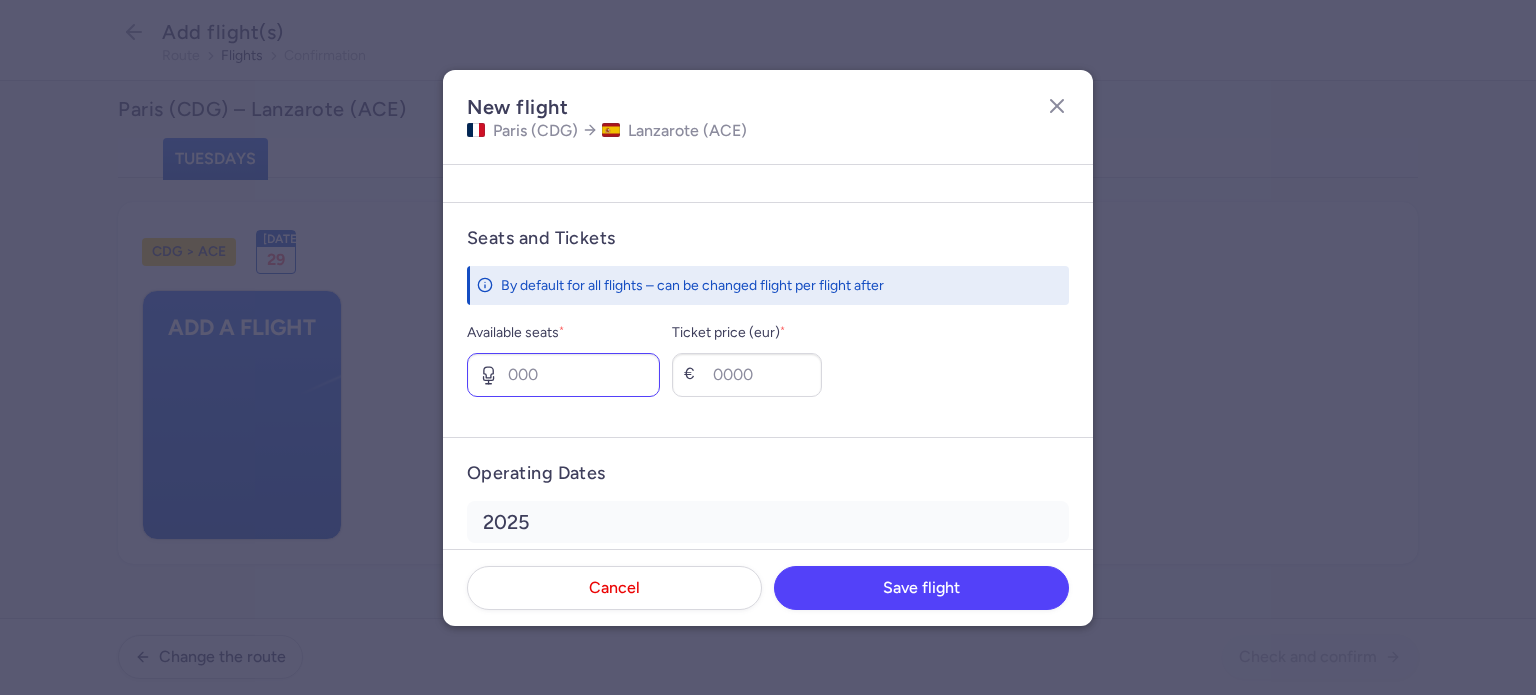 type on "40" 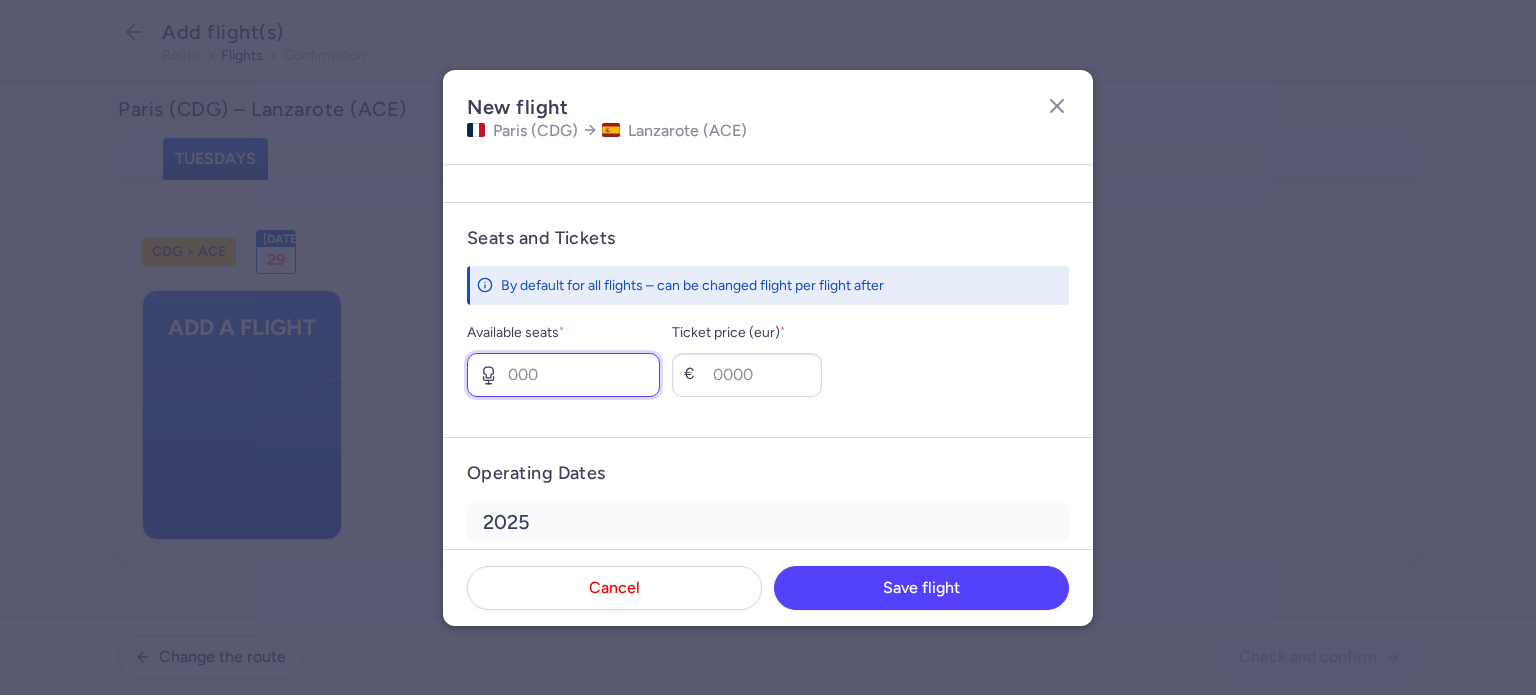 click on "Available seats  *" at bounding box center [563, 375] 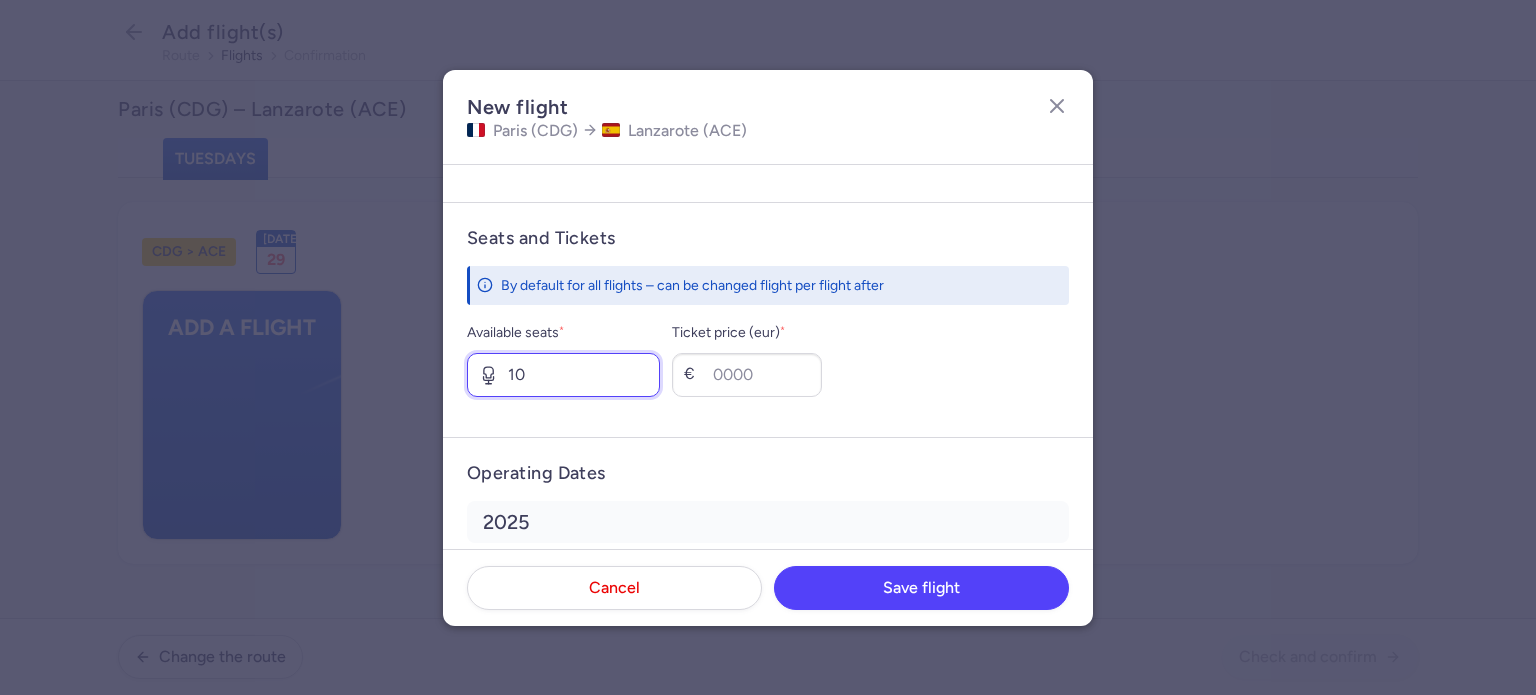 type on "10" 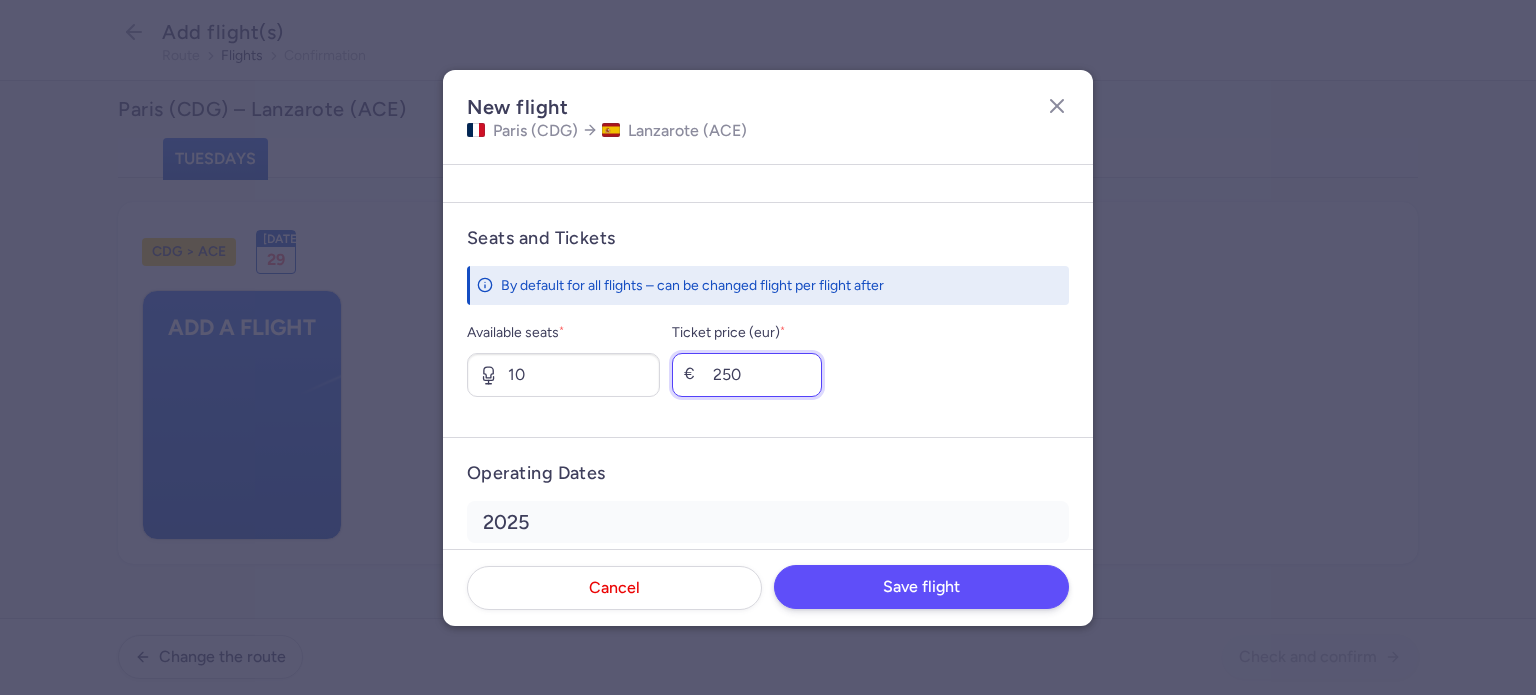 type on "250" 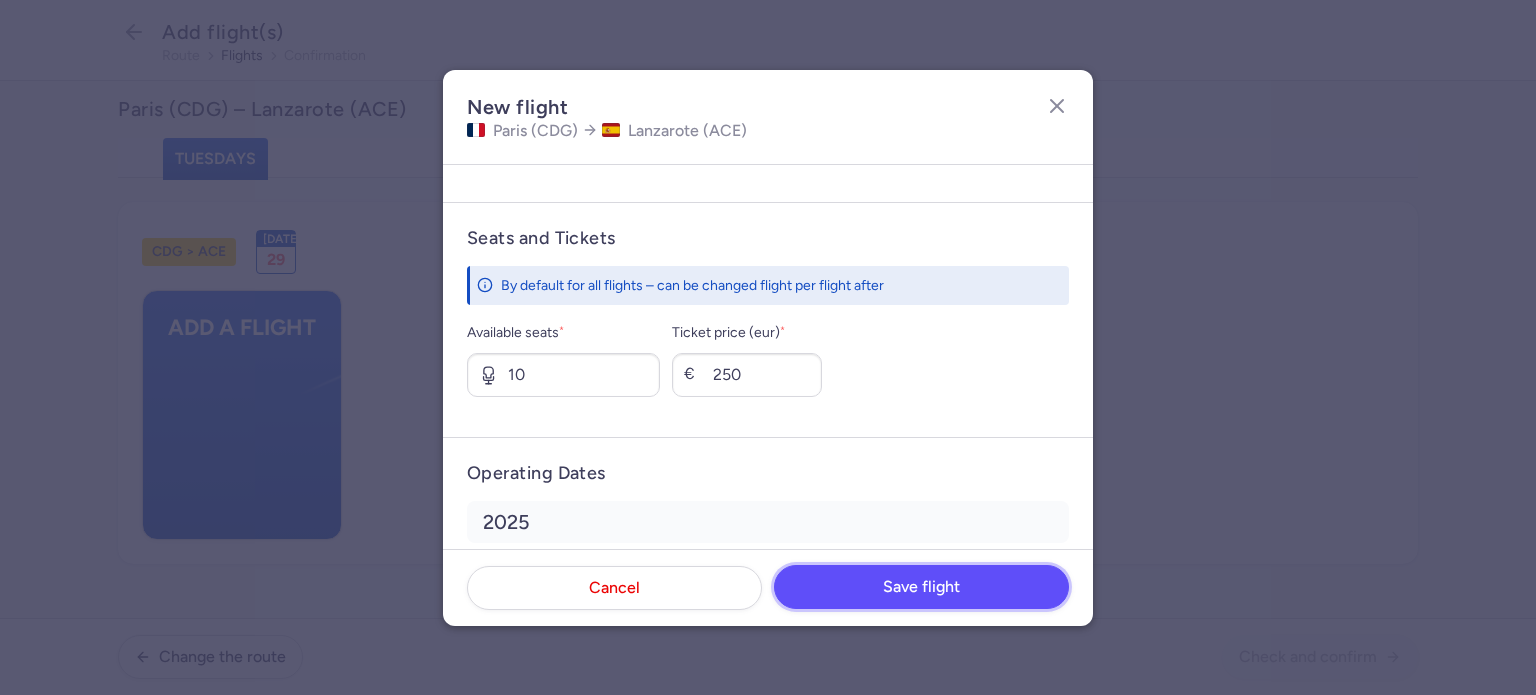 click on "Save flight" at bounding box center (921, 587) 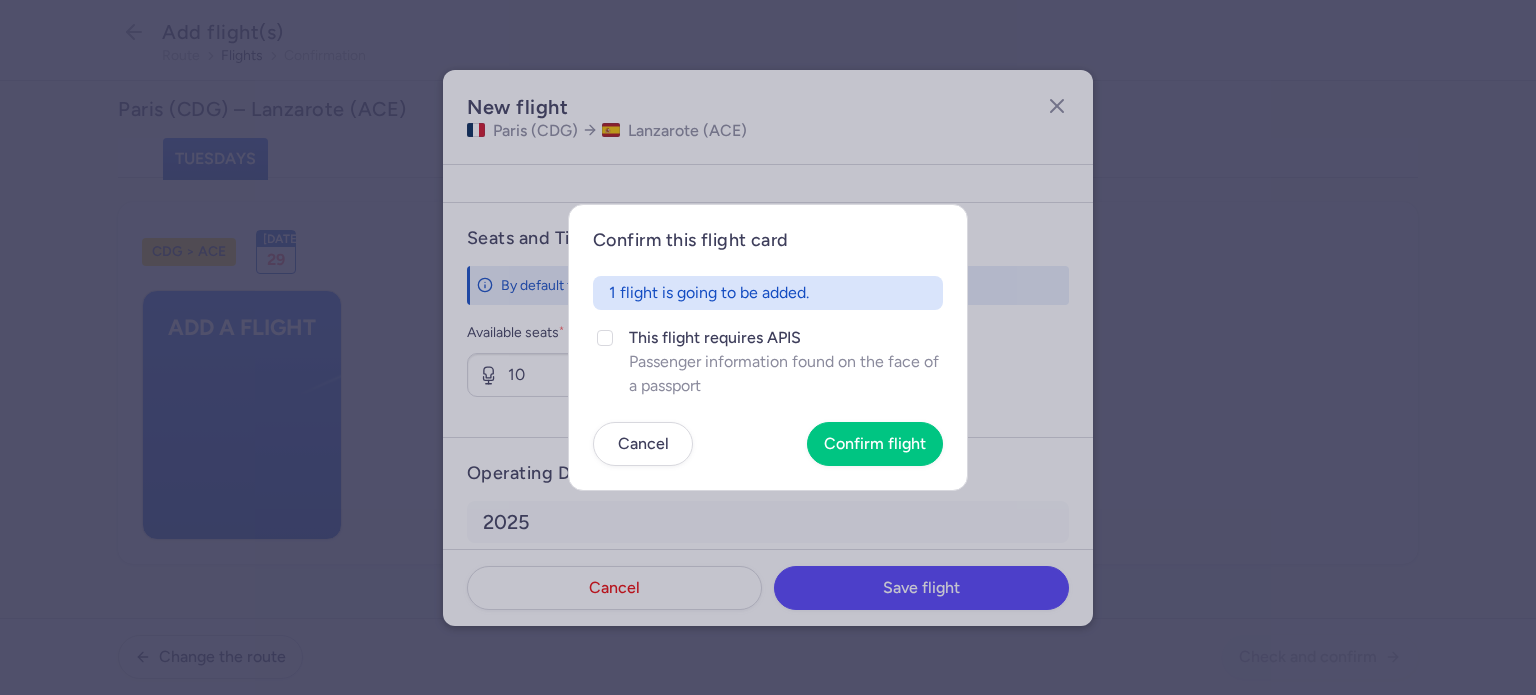 click on "Confirm this flight card 1 flight is going to be added. This flight requires APIS Passenger information found on the face of a passport Cancel Confirm flight" at bounding box center (768, 347) 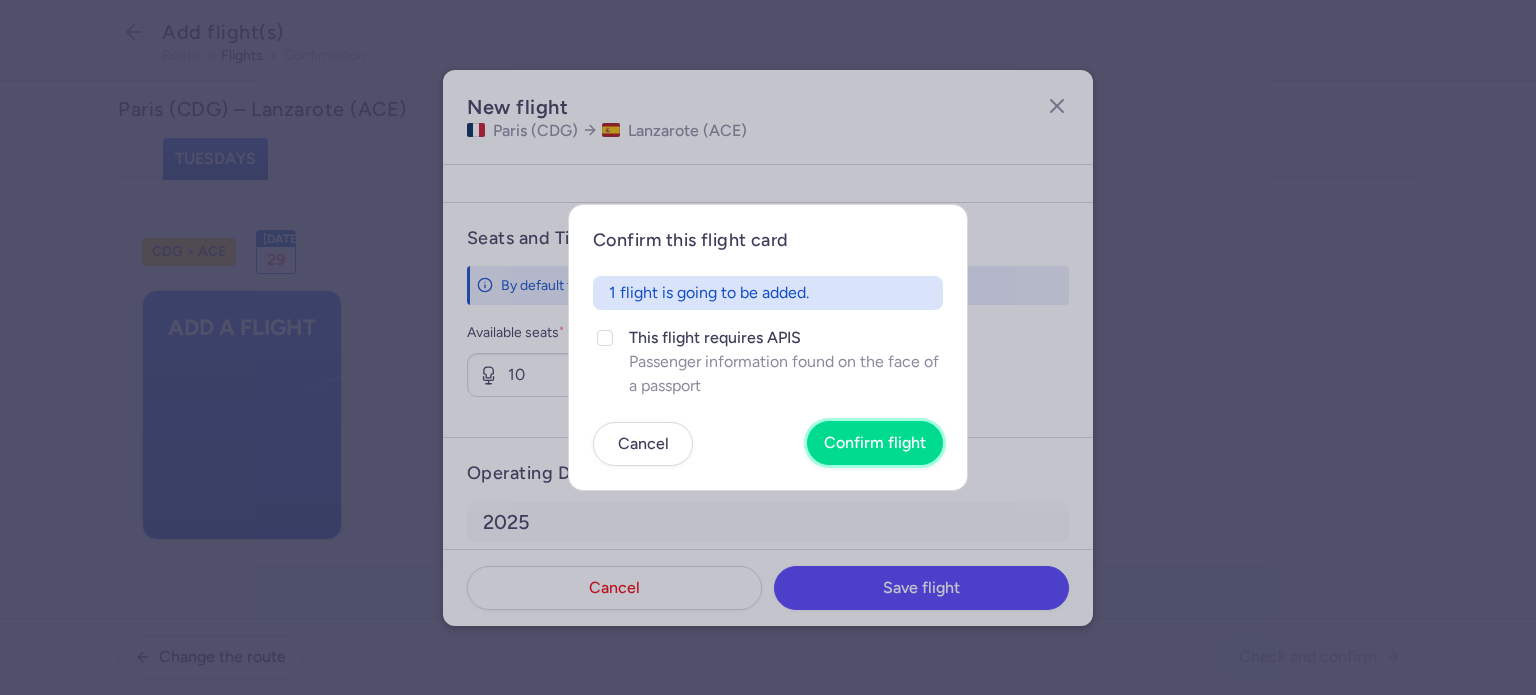 click on "Confirm flight" at bounding box center (875, 443) 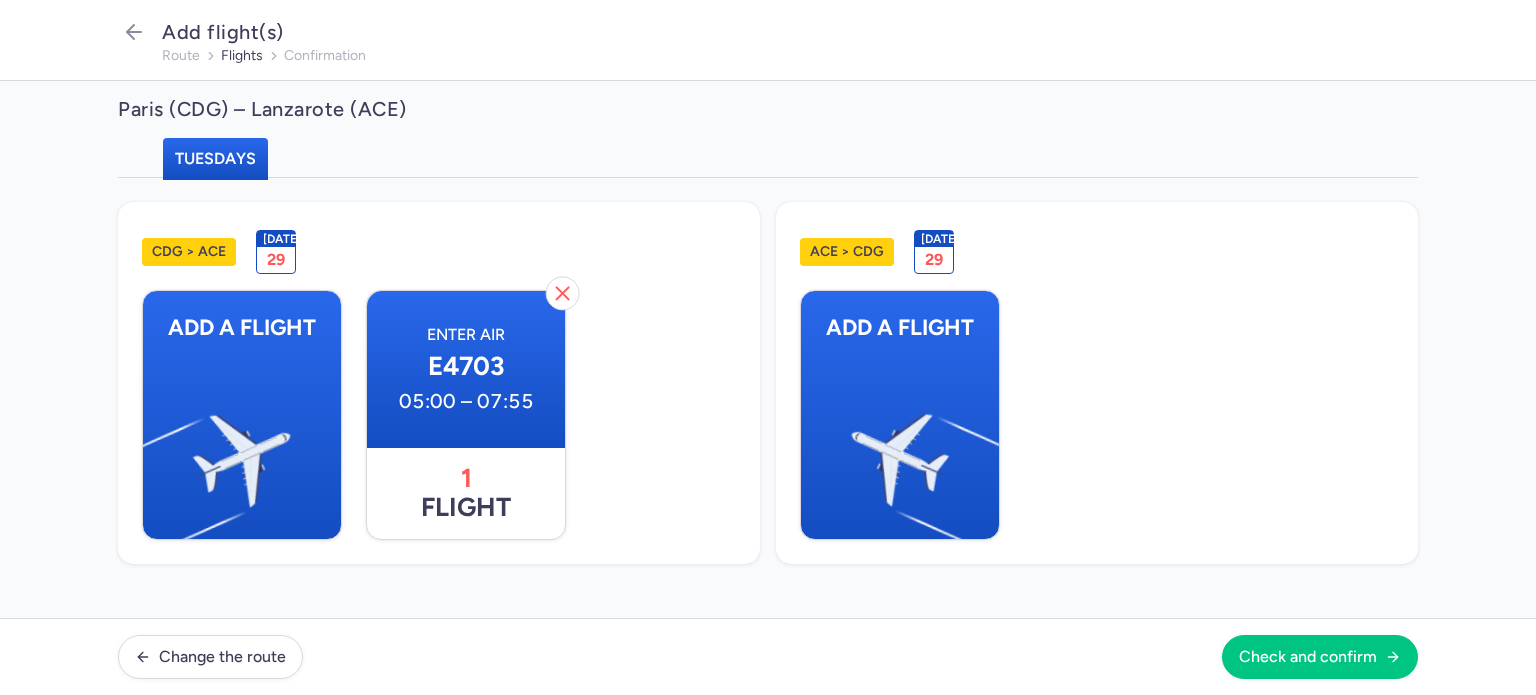 click at bounding box center (999, 452) 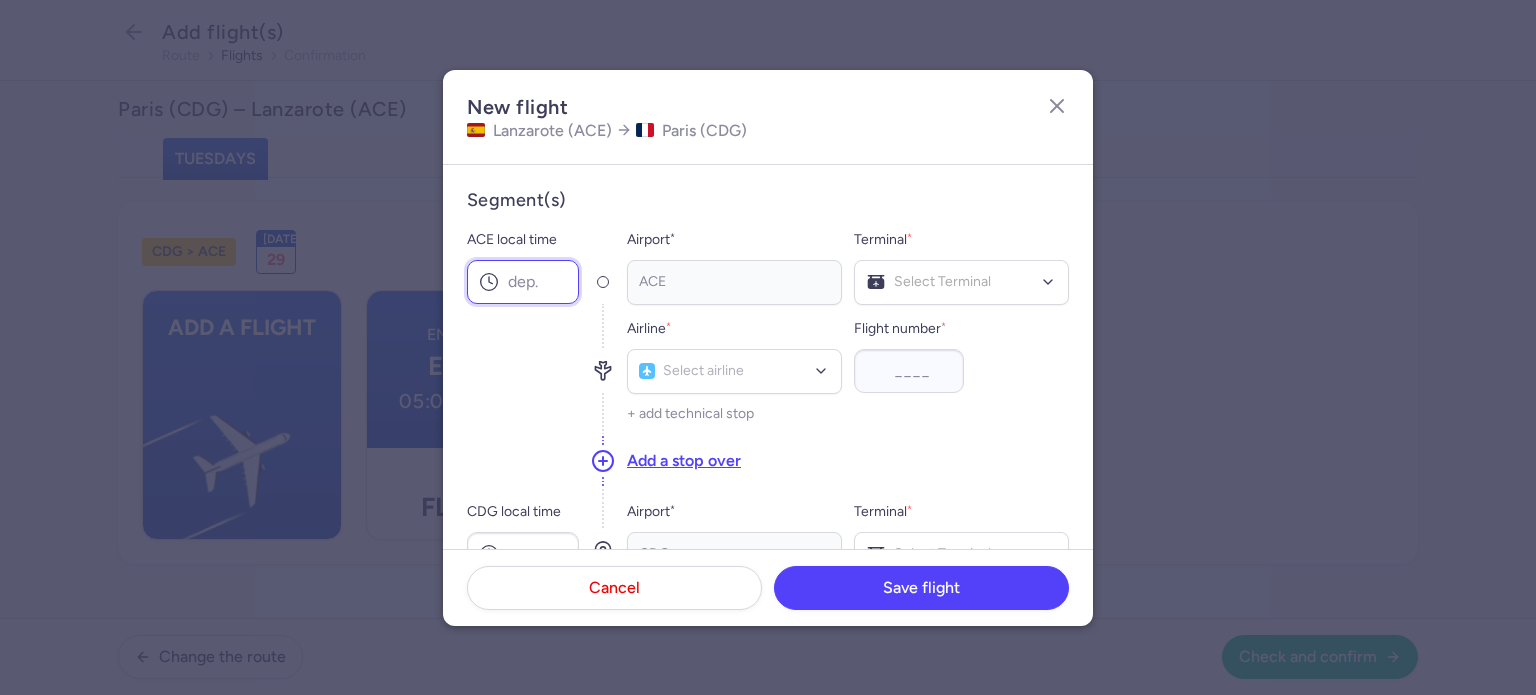 click on "ACE local time" at bounding box center (523, 282) 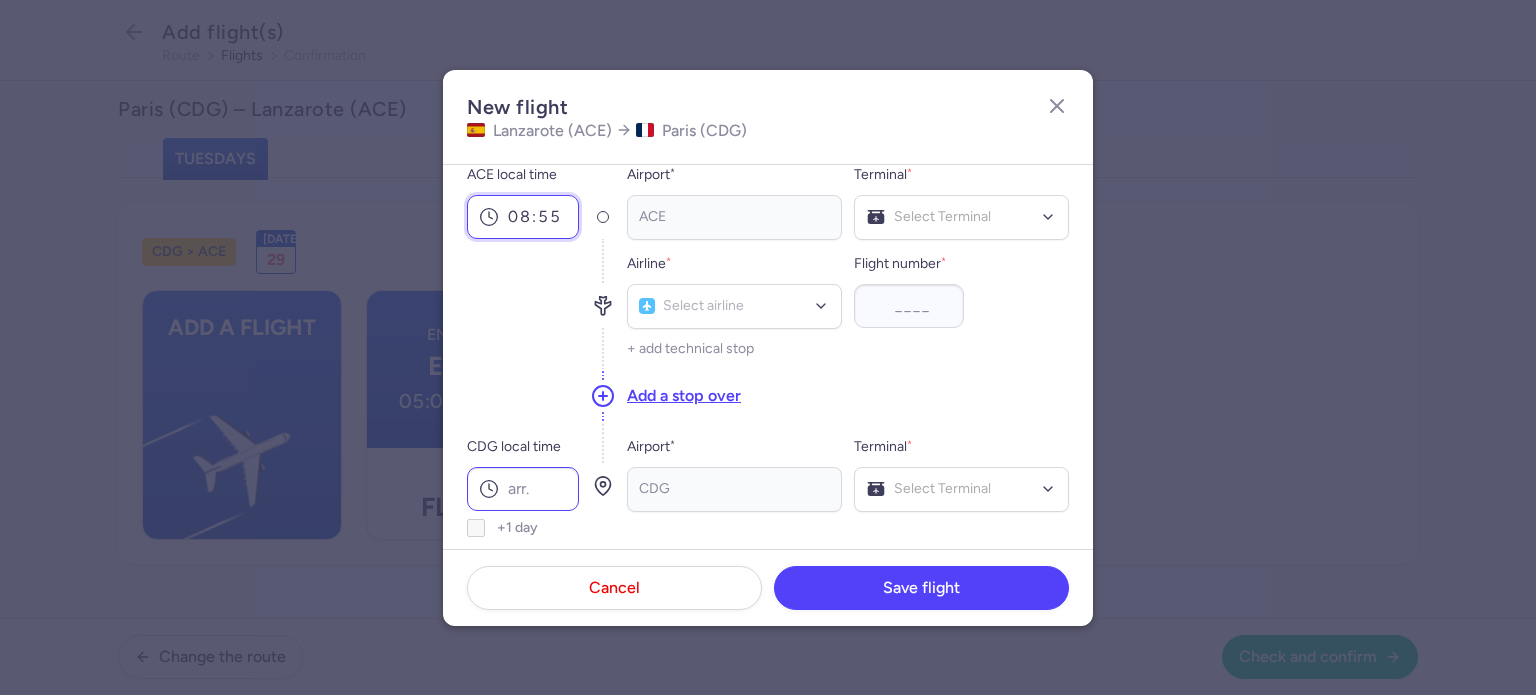 scroll, scrollTop: 100, scrollLeft: 0, axis: vertical 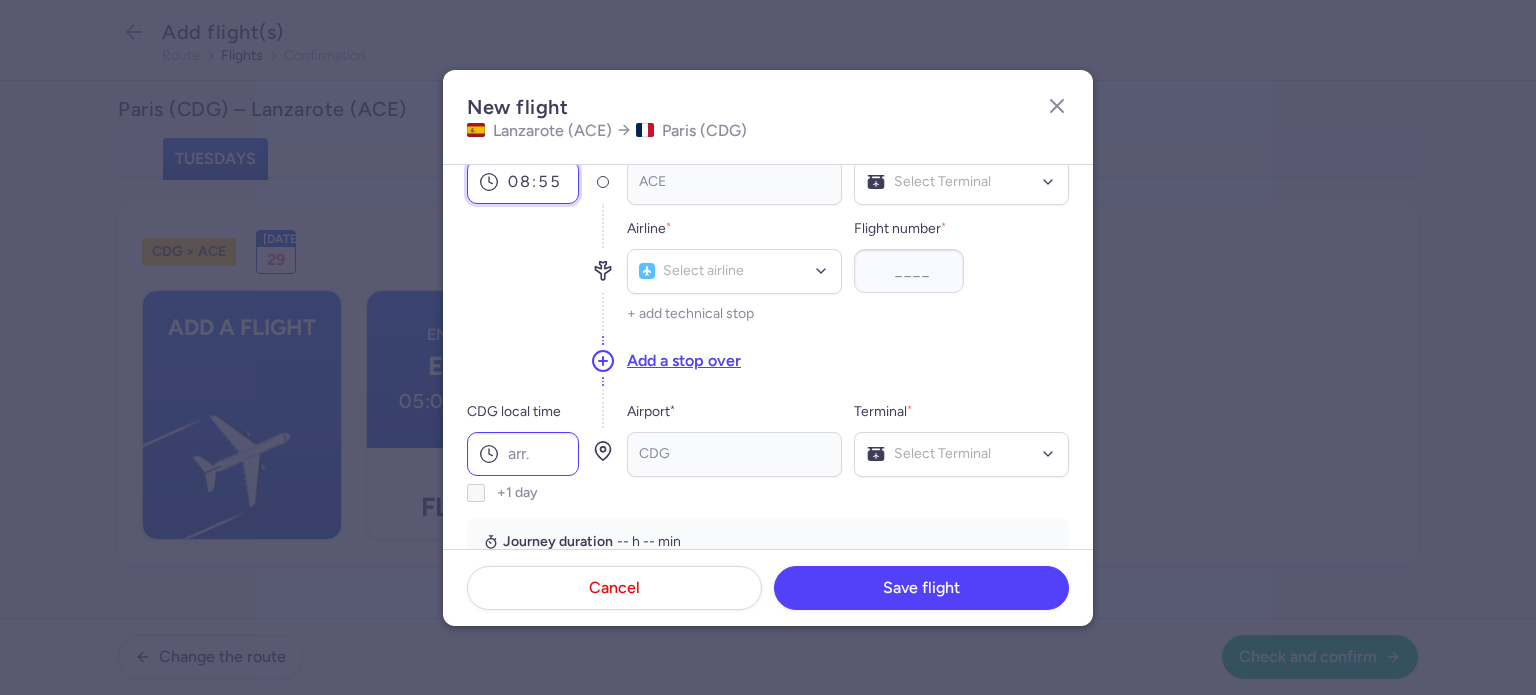 type on "08:55" 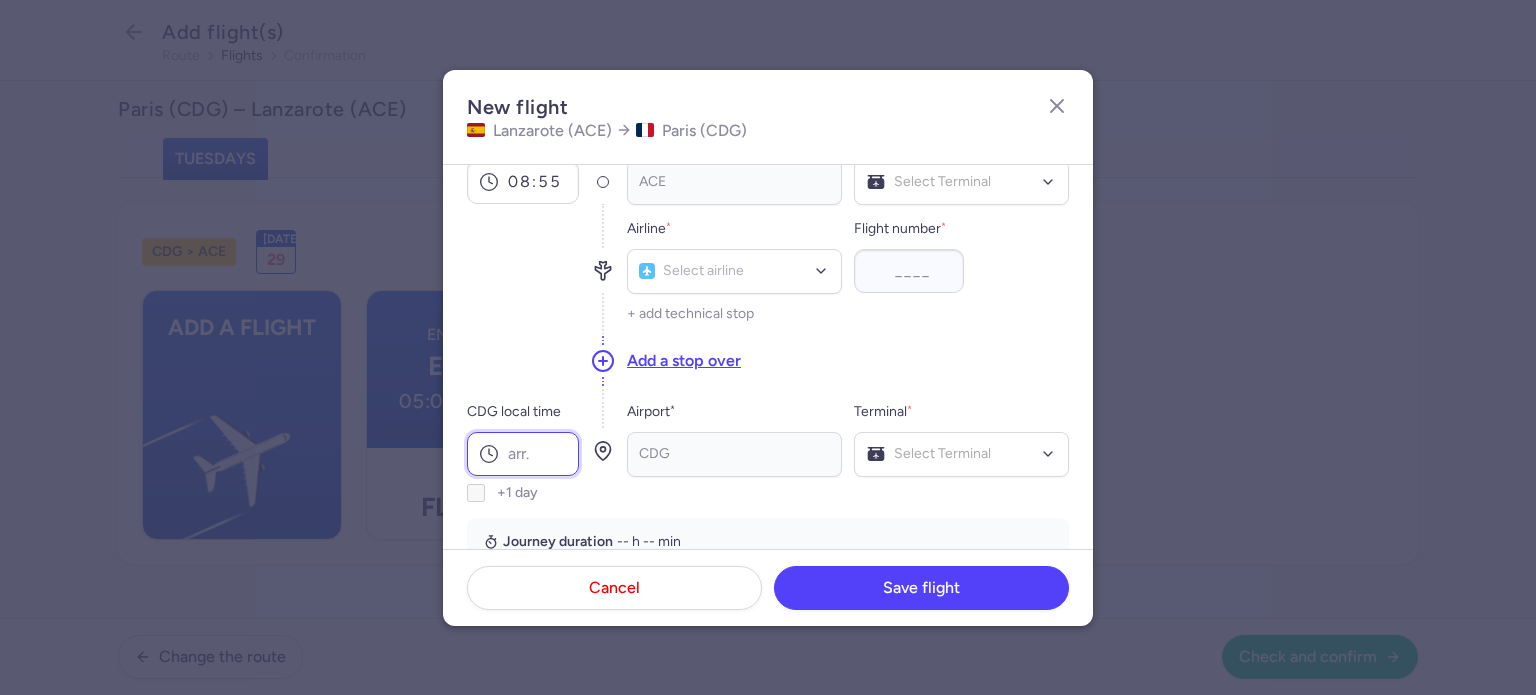 click on "CDG local time" at bounding box center [523, 454] 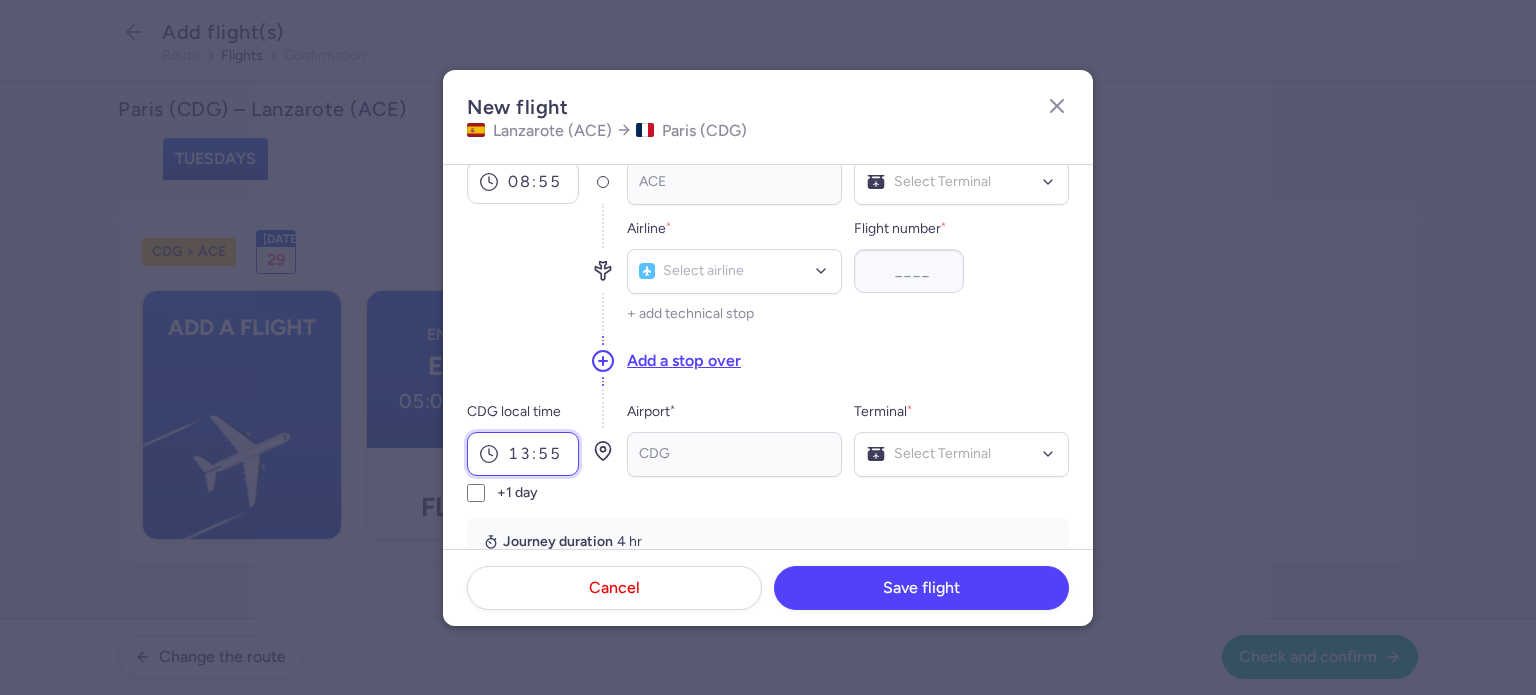 type on "13:55" 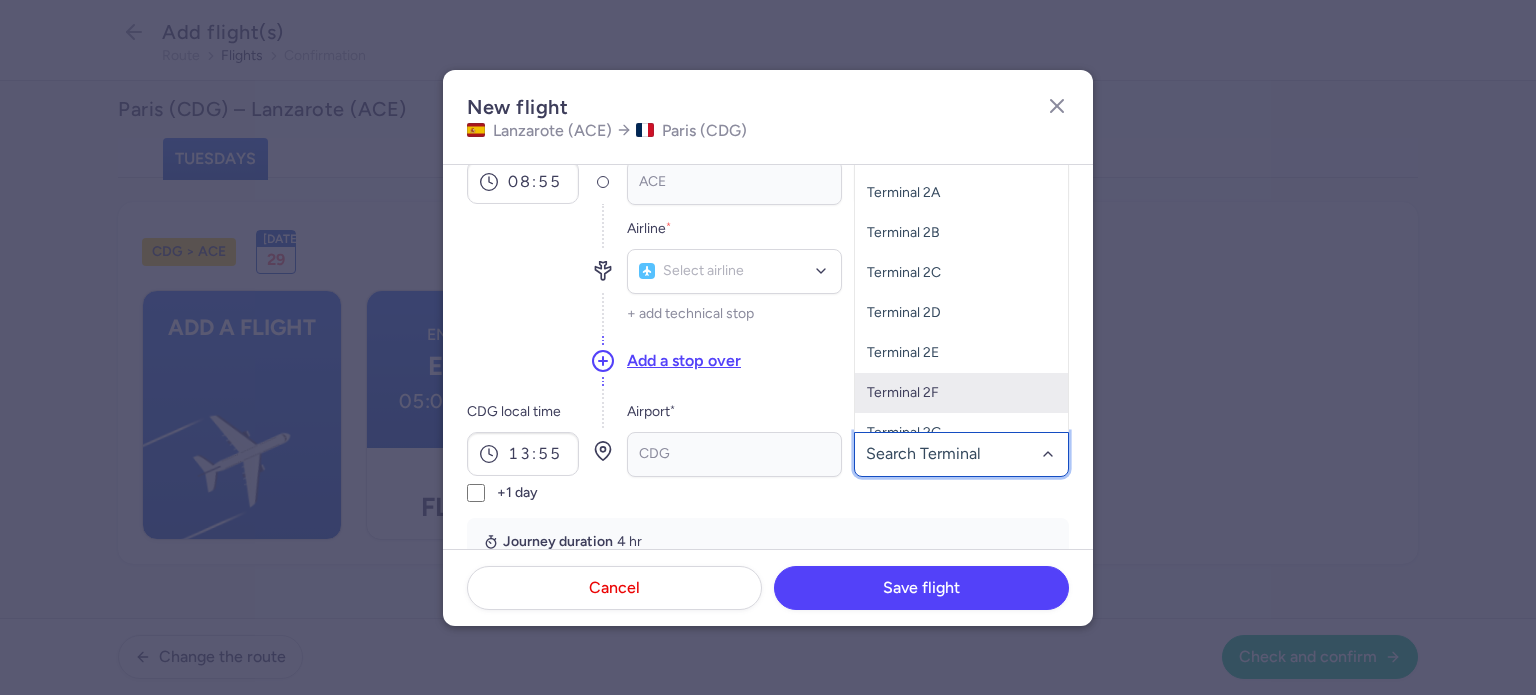 scroll, scrollTop: 60, scrollLeft: 0, axis: vertical 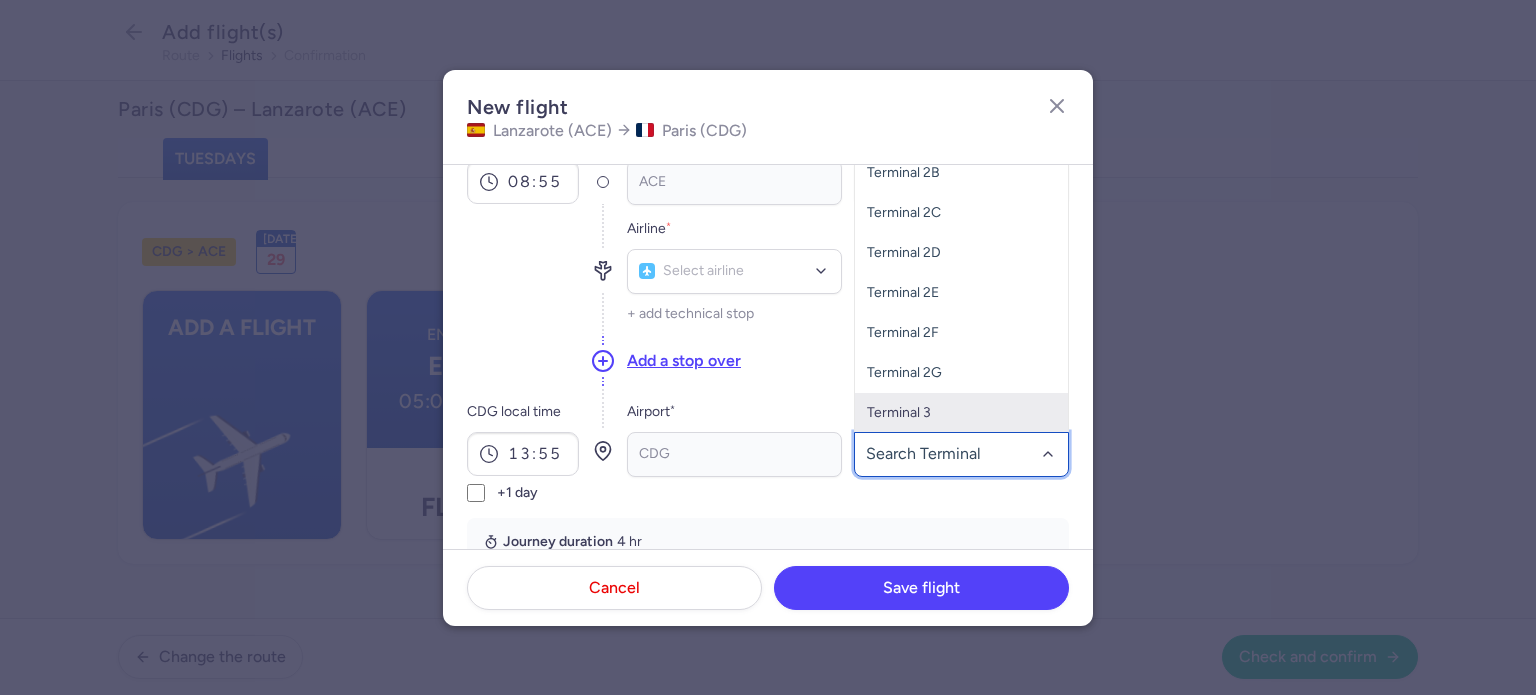 click on "Terminal 3" 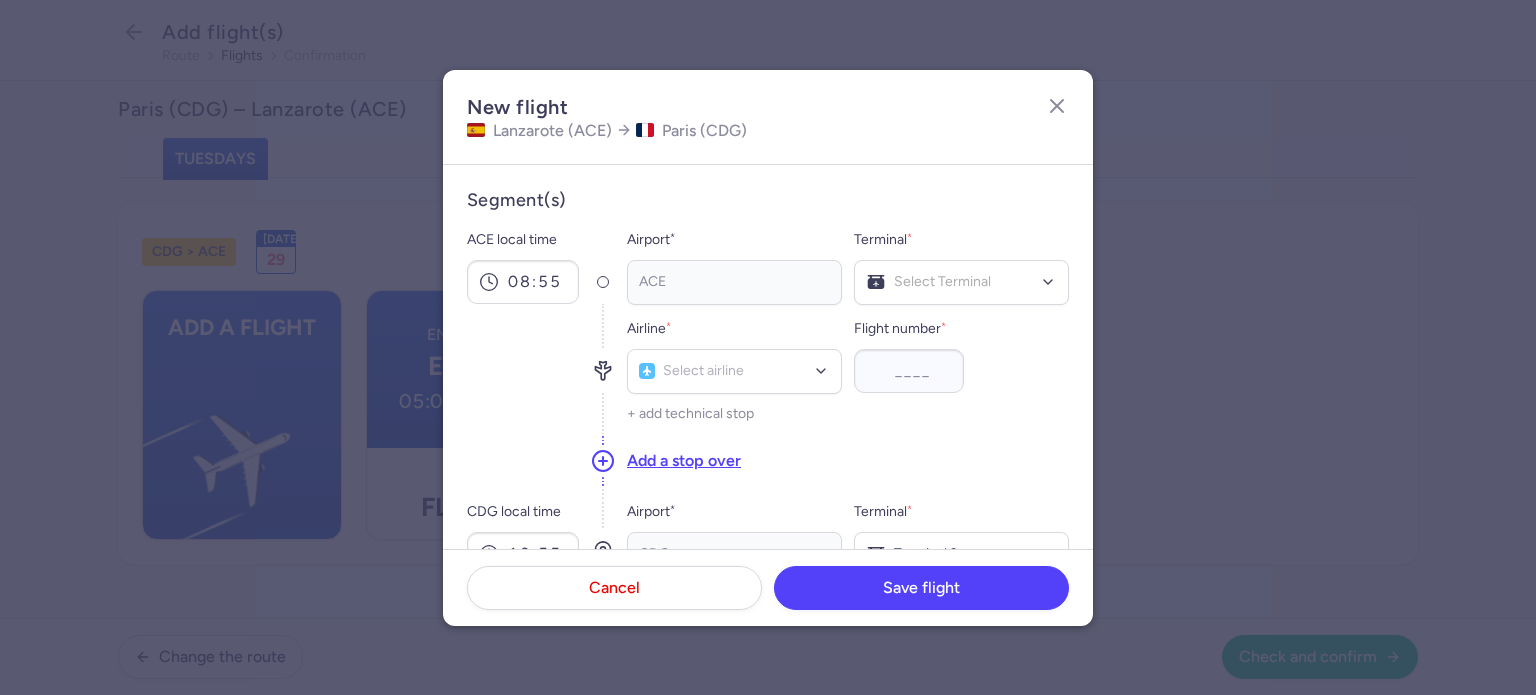 scroll, scrollTop: 0, scrollLeft: 0, axis: both 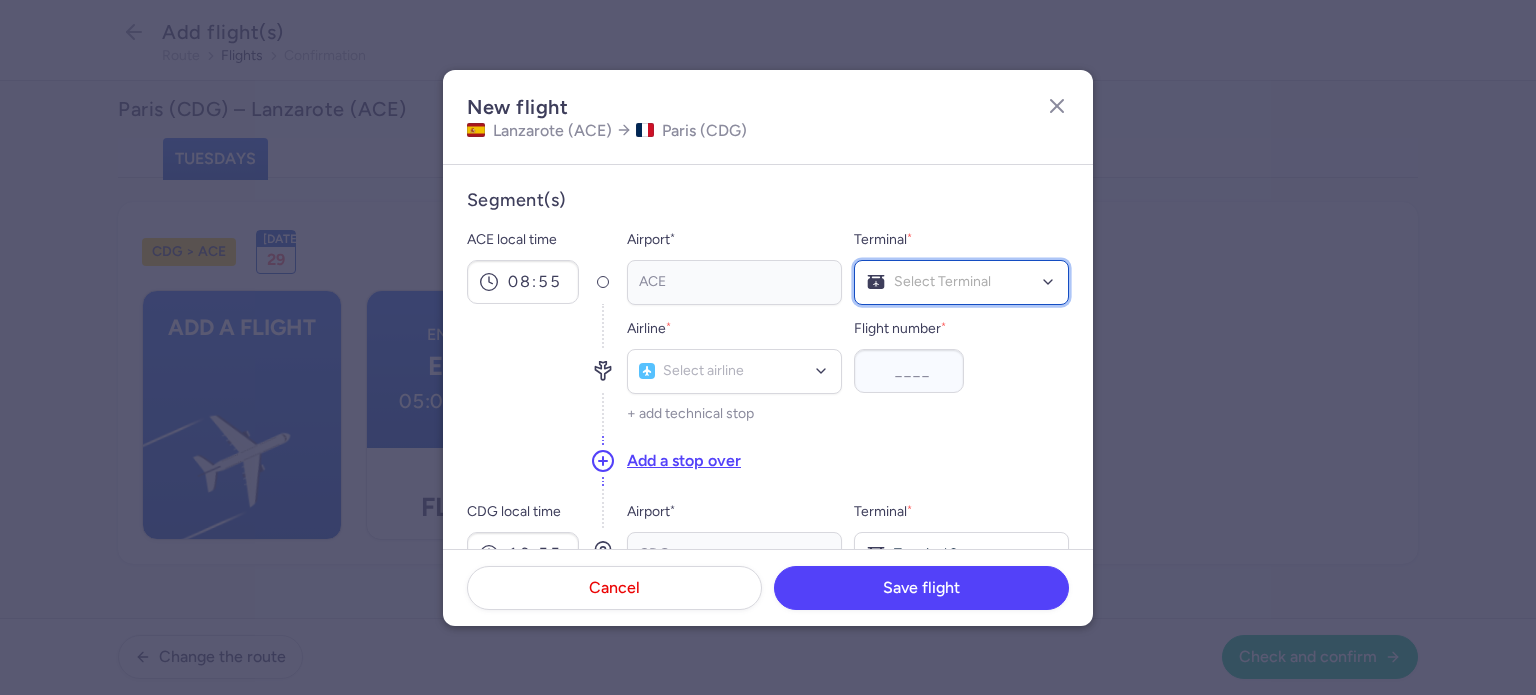click on "Select Terminal" 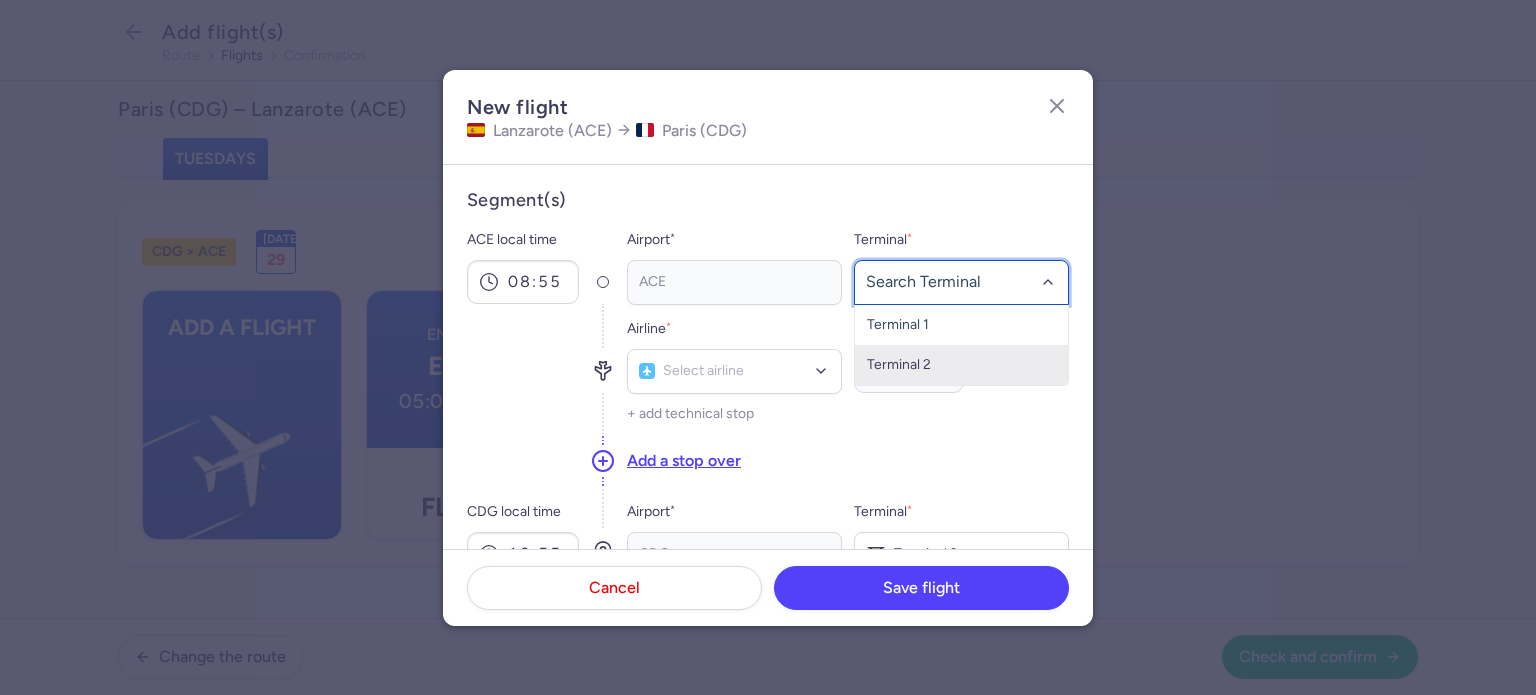 click on "Terminal 2" at bounding box center (961, 365) 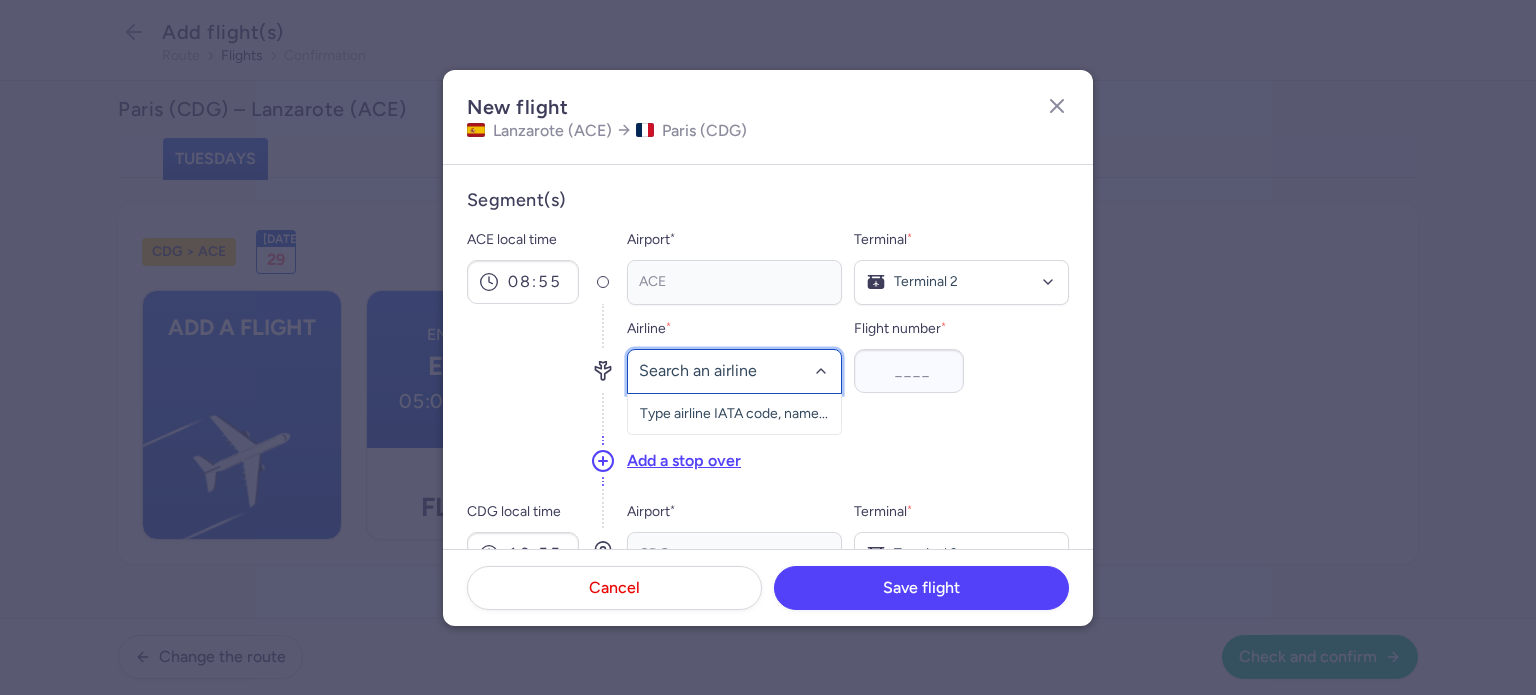 click 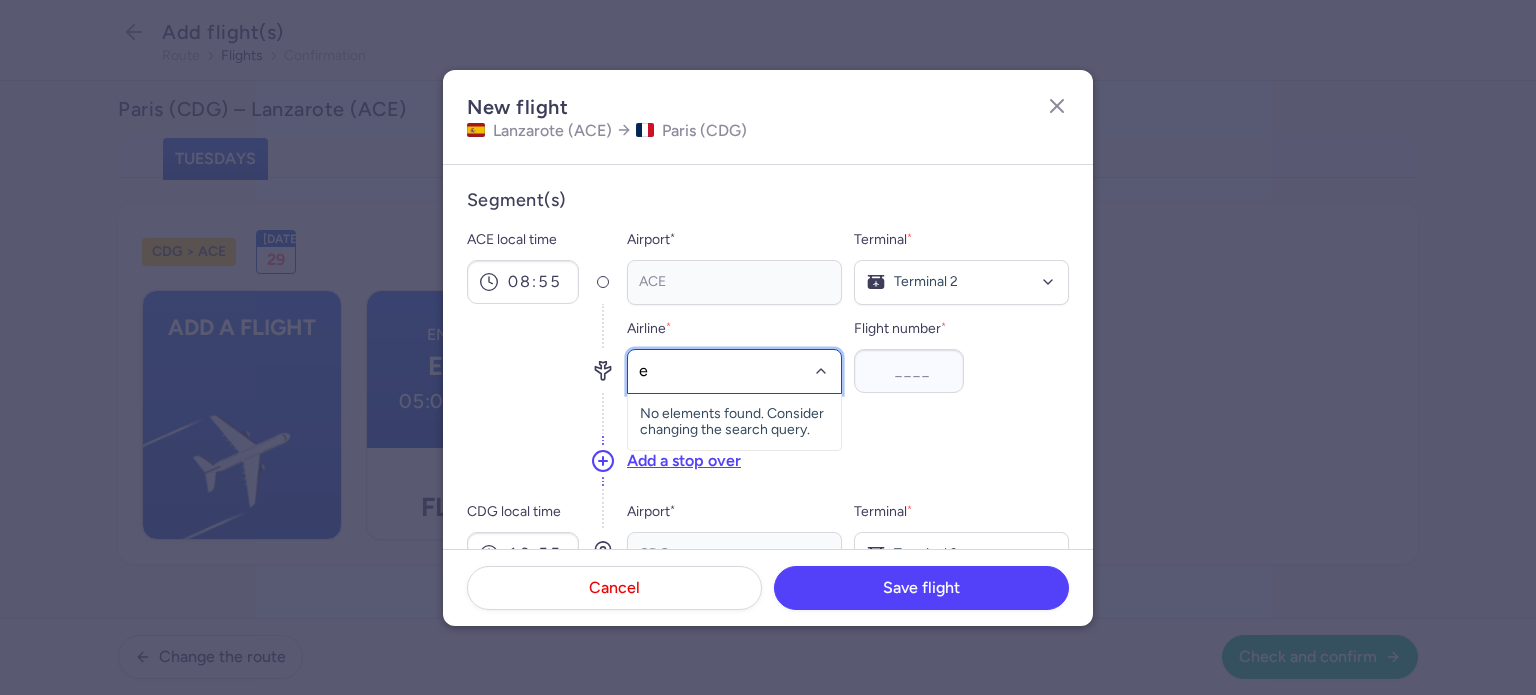 type on "e4" 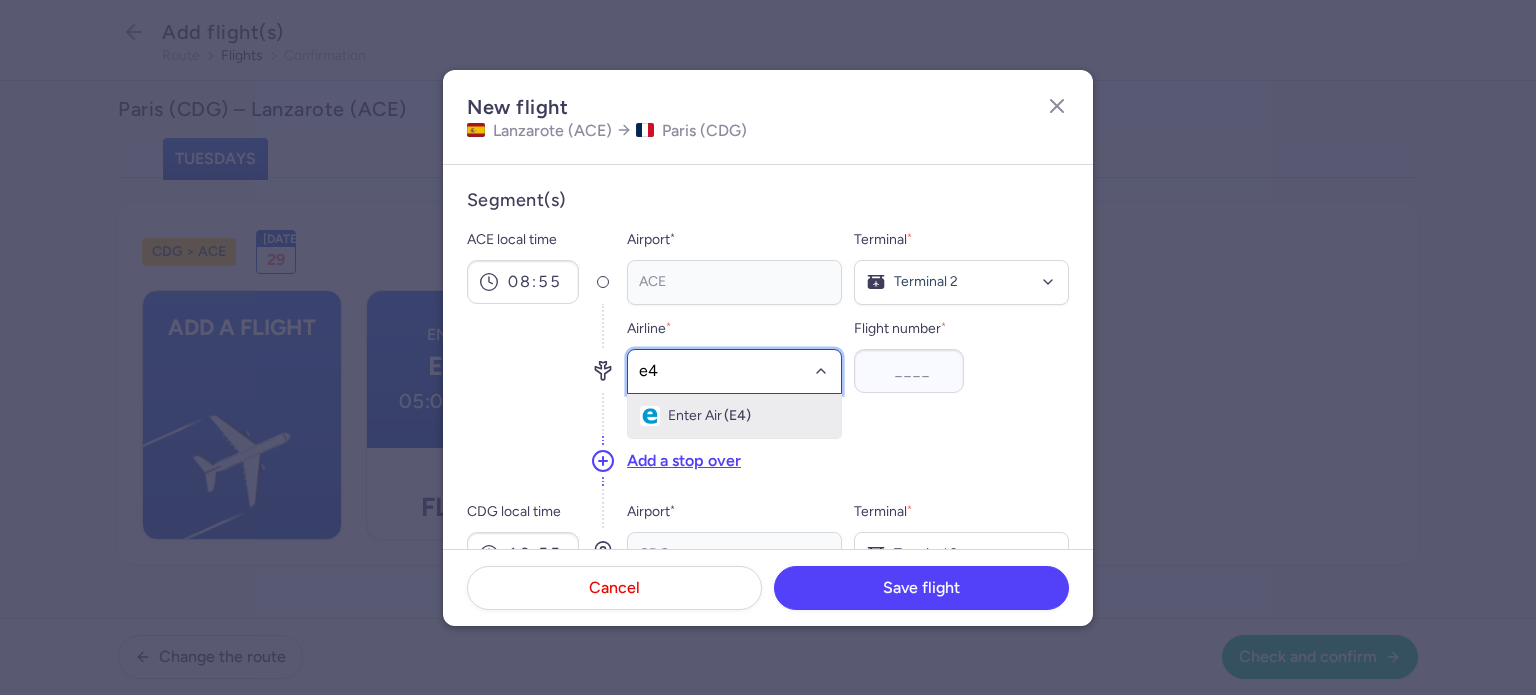 click on "(E4)" at bounding box center (737, 416) 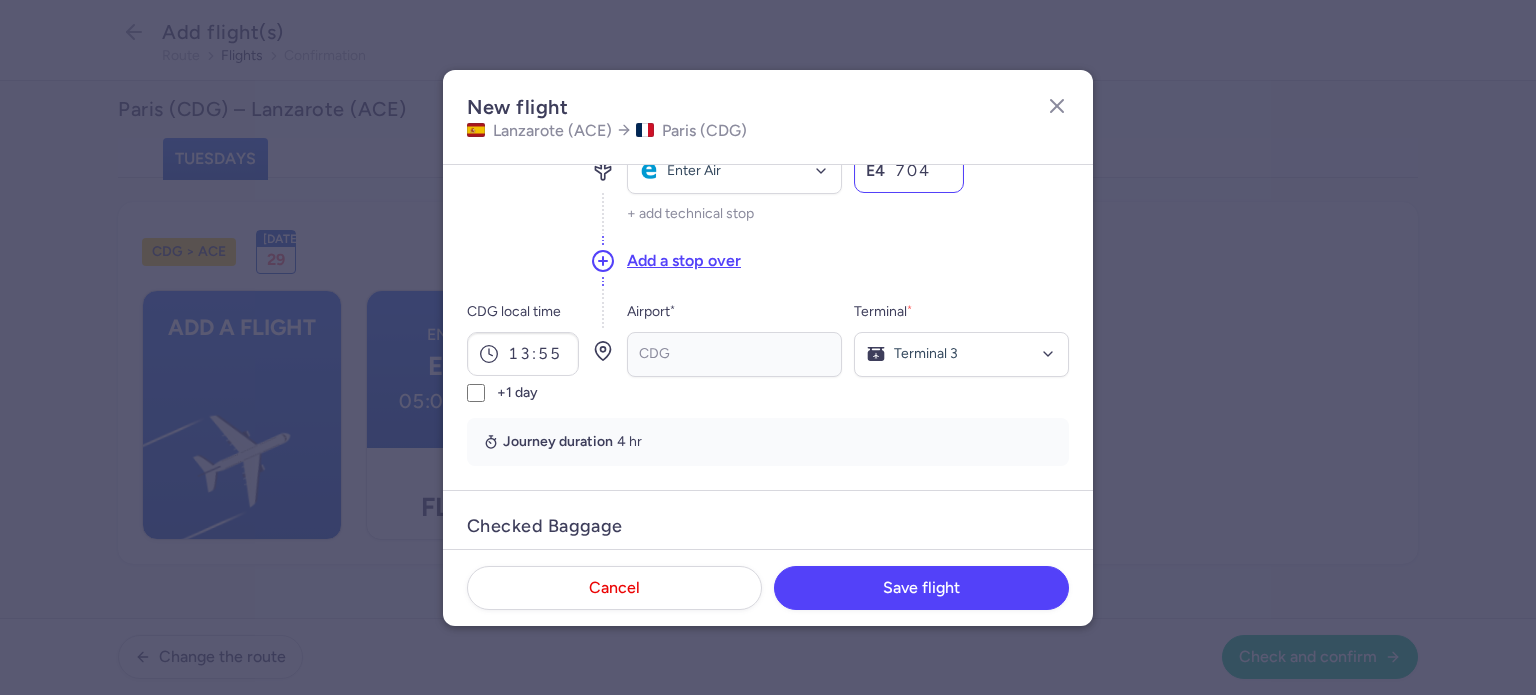 scroll, scrollTop: 400, scrollLeft: 0, axis: vertical 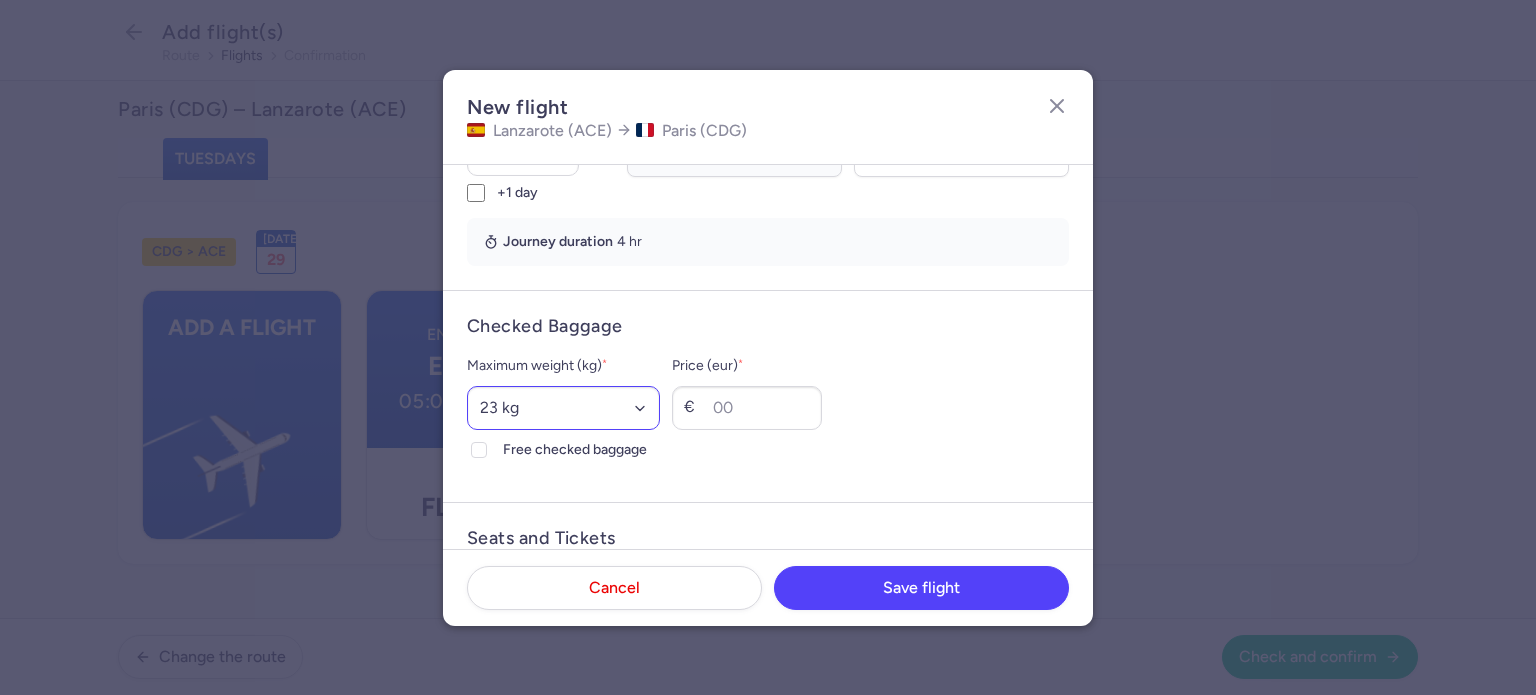 type on "704" 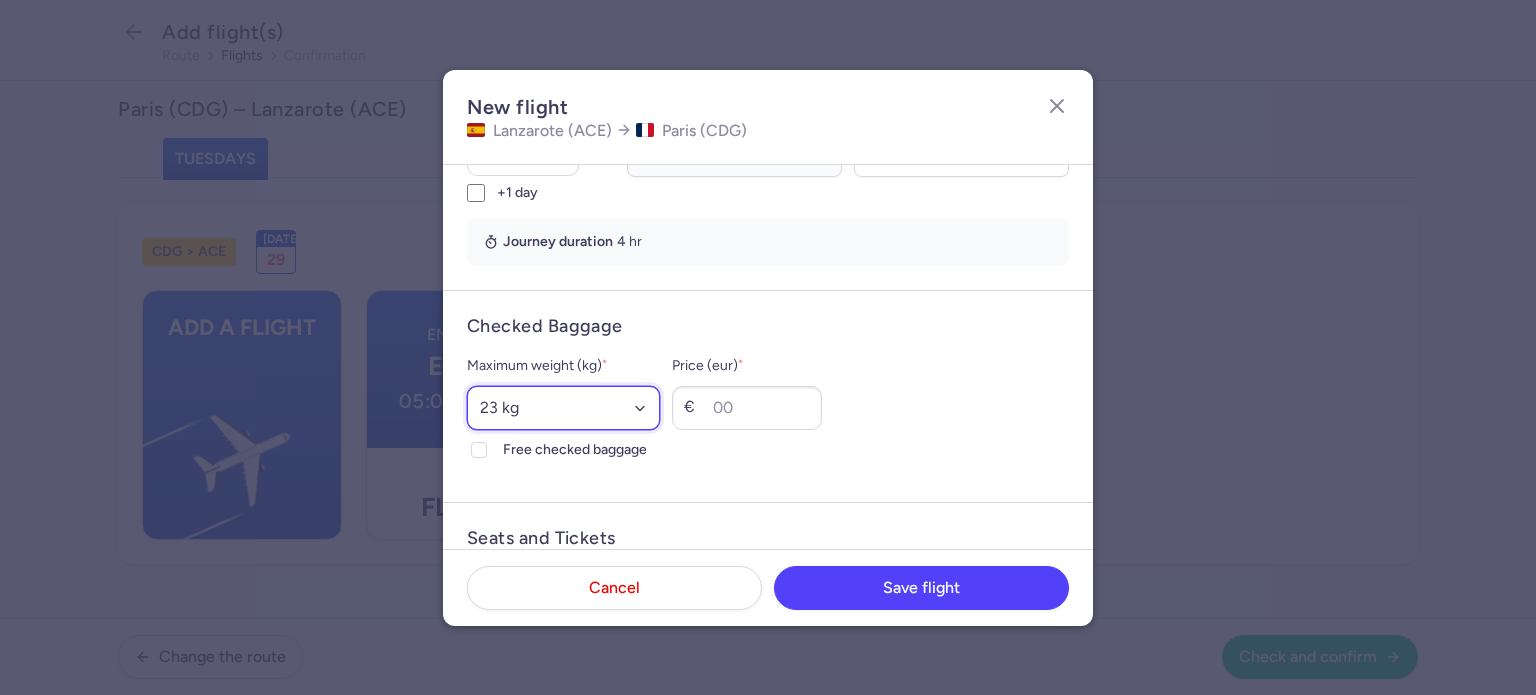 click on "Select an option 15 kg 16 kg 17 kg 18 kg 19 kg 20 kg 21 kg 22 kg 23 kg 24 kg 25 kg 26 kg 27 kg 28 kg 29 kg 30 kg 31 kg 32 kg 33 kg 34 kg 35 kg" at bounding box center (563, 408) 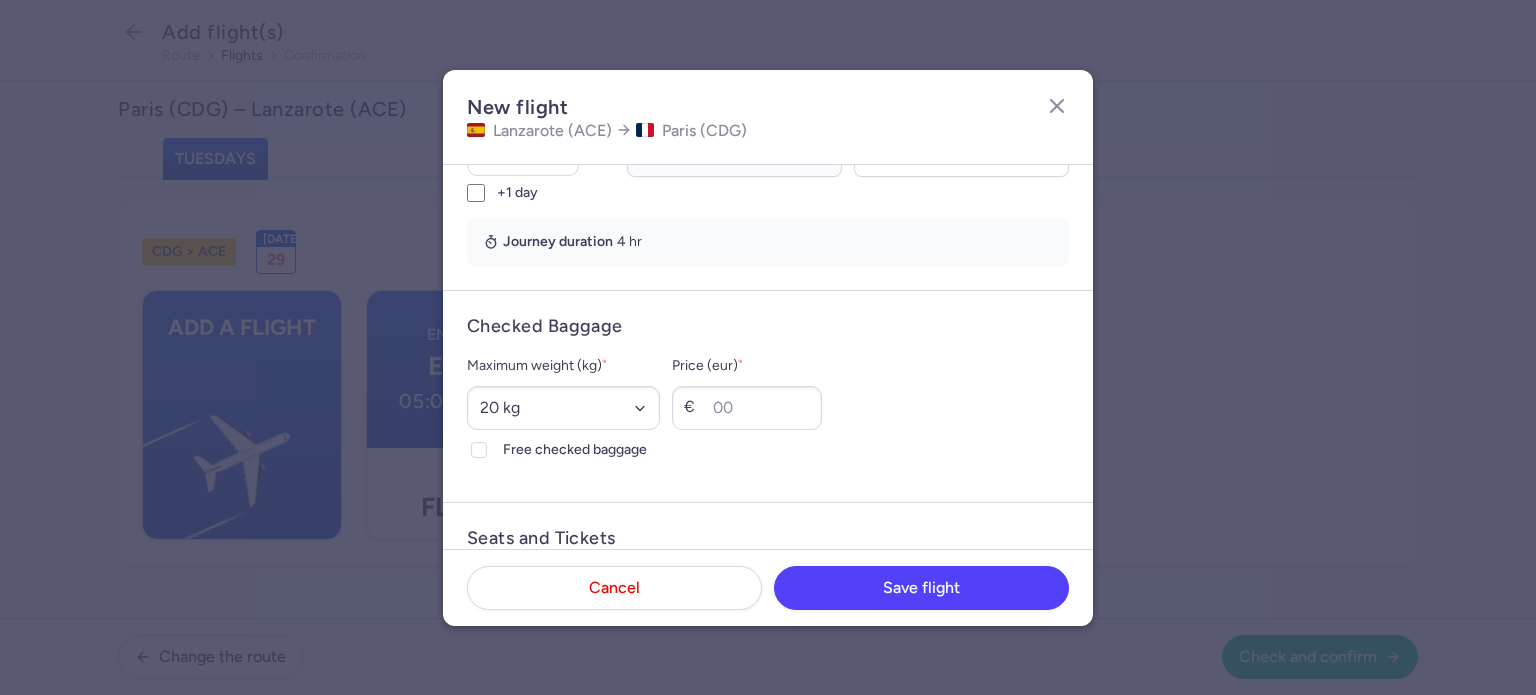 click on "Price (eur)  *" at bounding box center [747, 366] 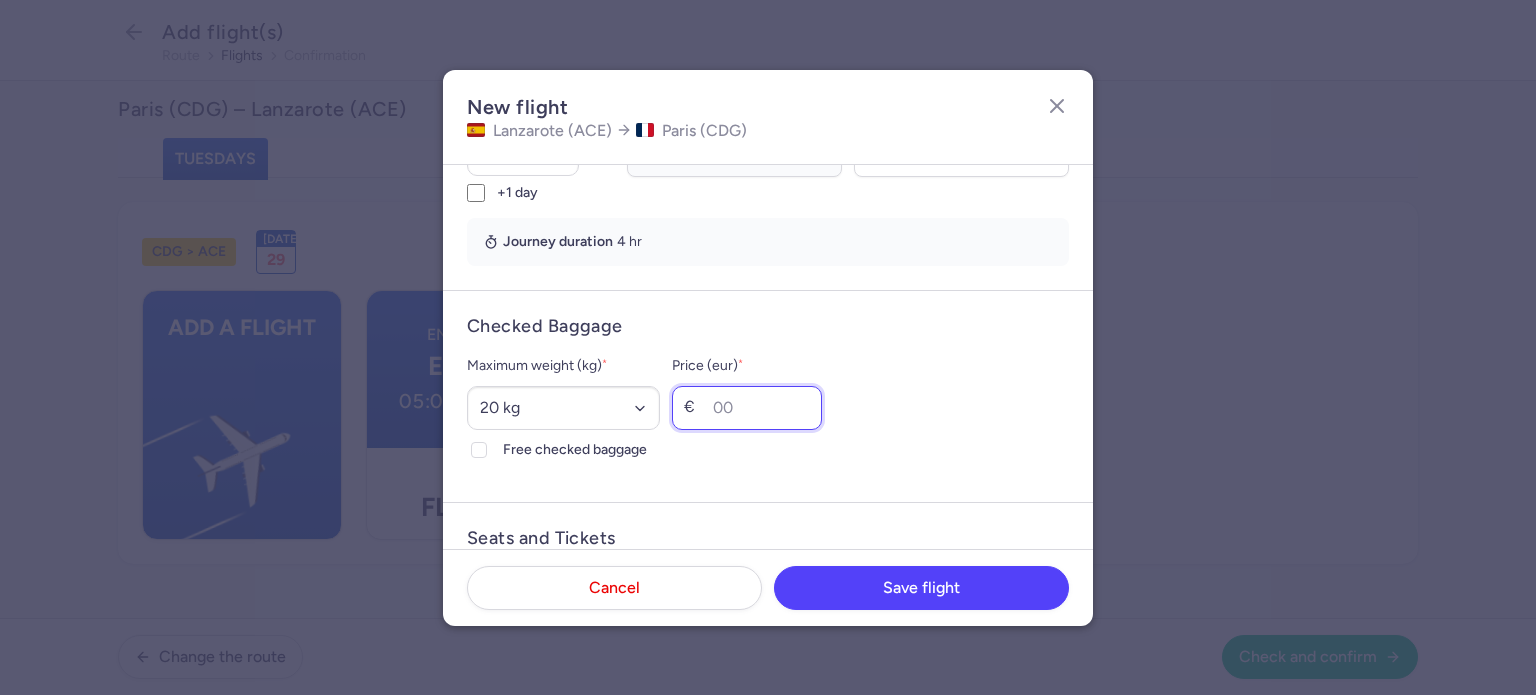 click on "Price (eur)  *" at bounding box center [747, 408] 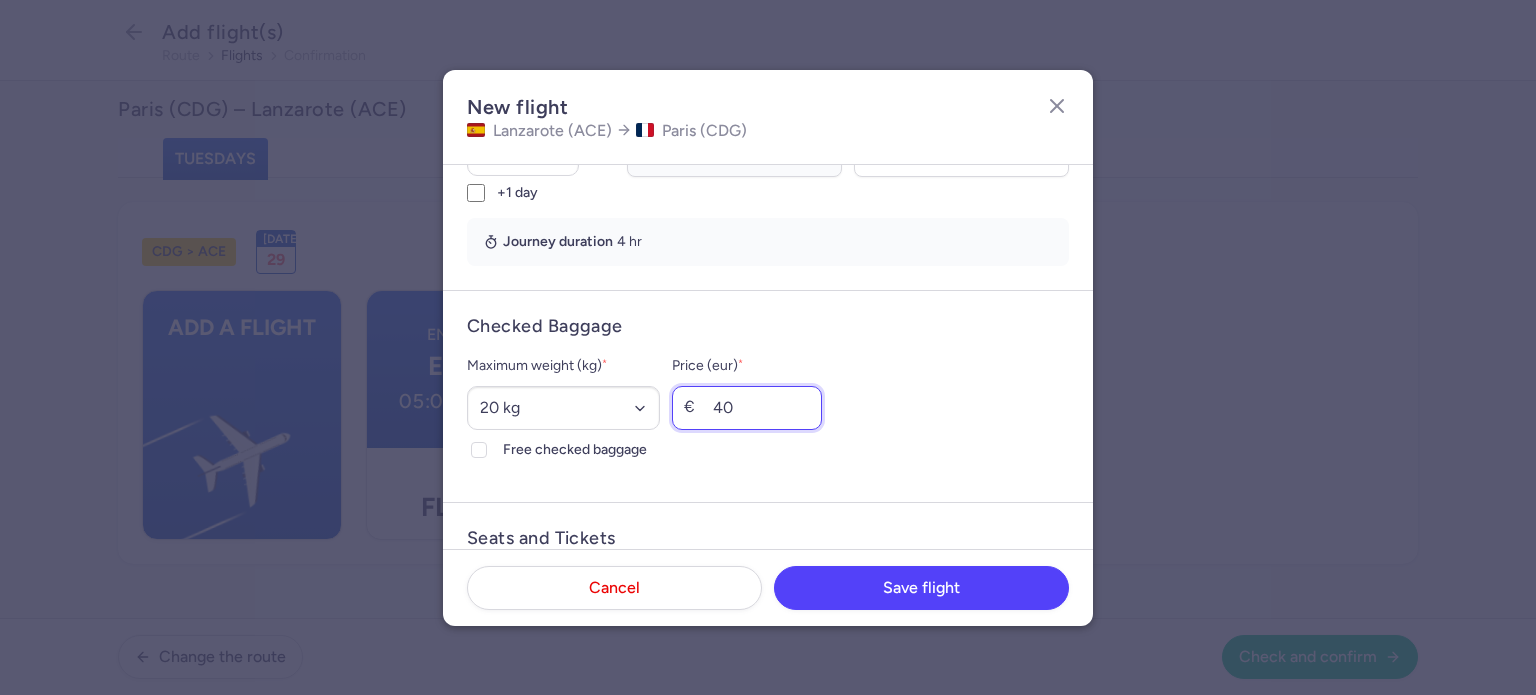 scroll, scrollTop: 600, scrollLeft: 0, axis: vertical 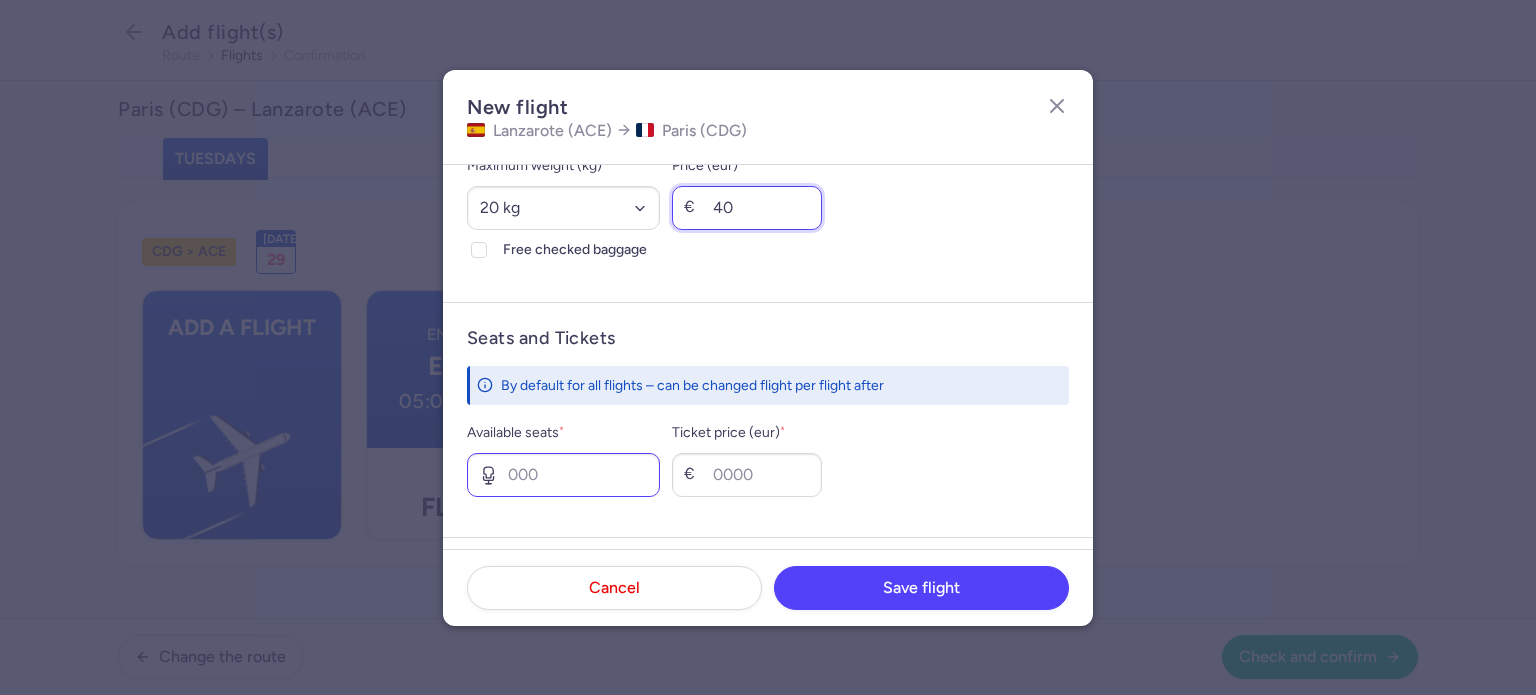 type on "40" 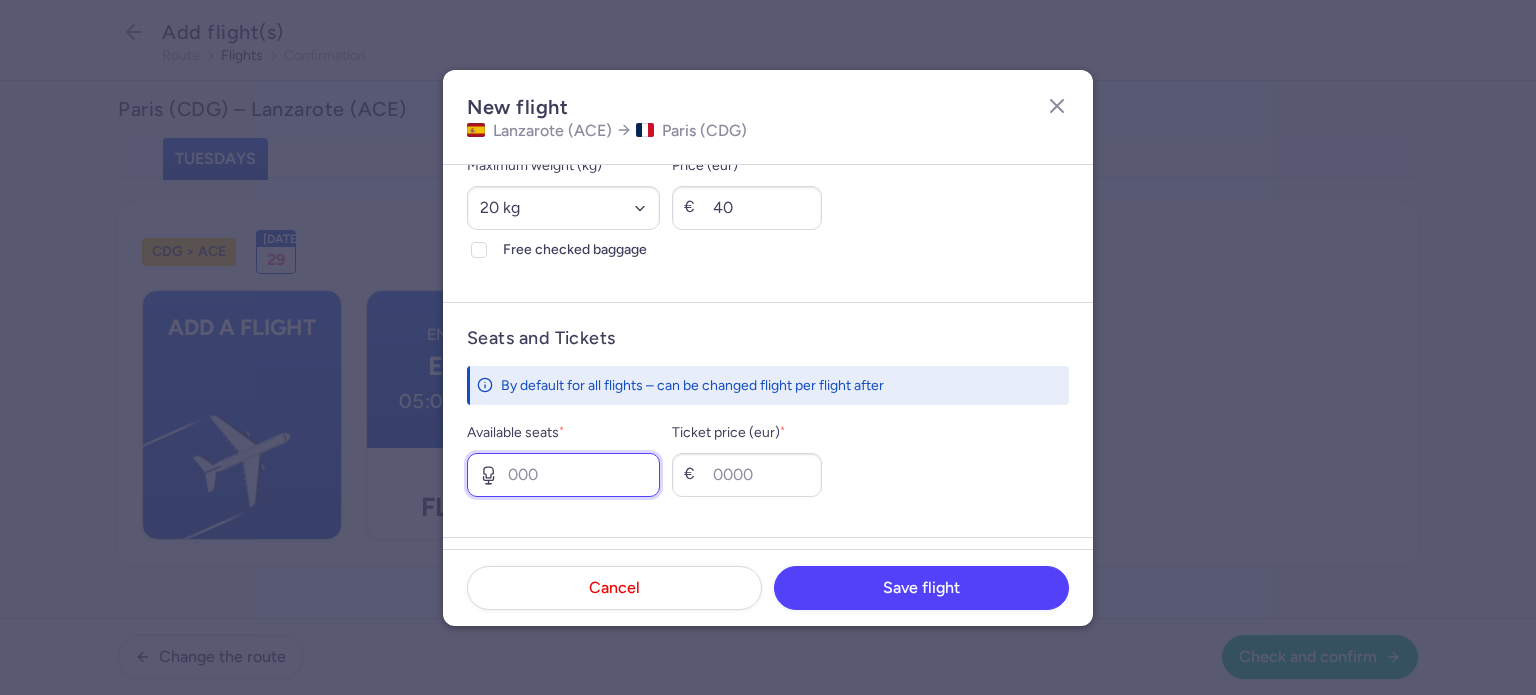 click on "Available seats  *" at bounding box center (563, 475) 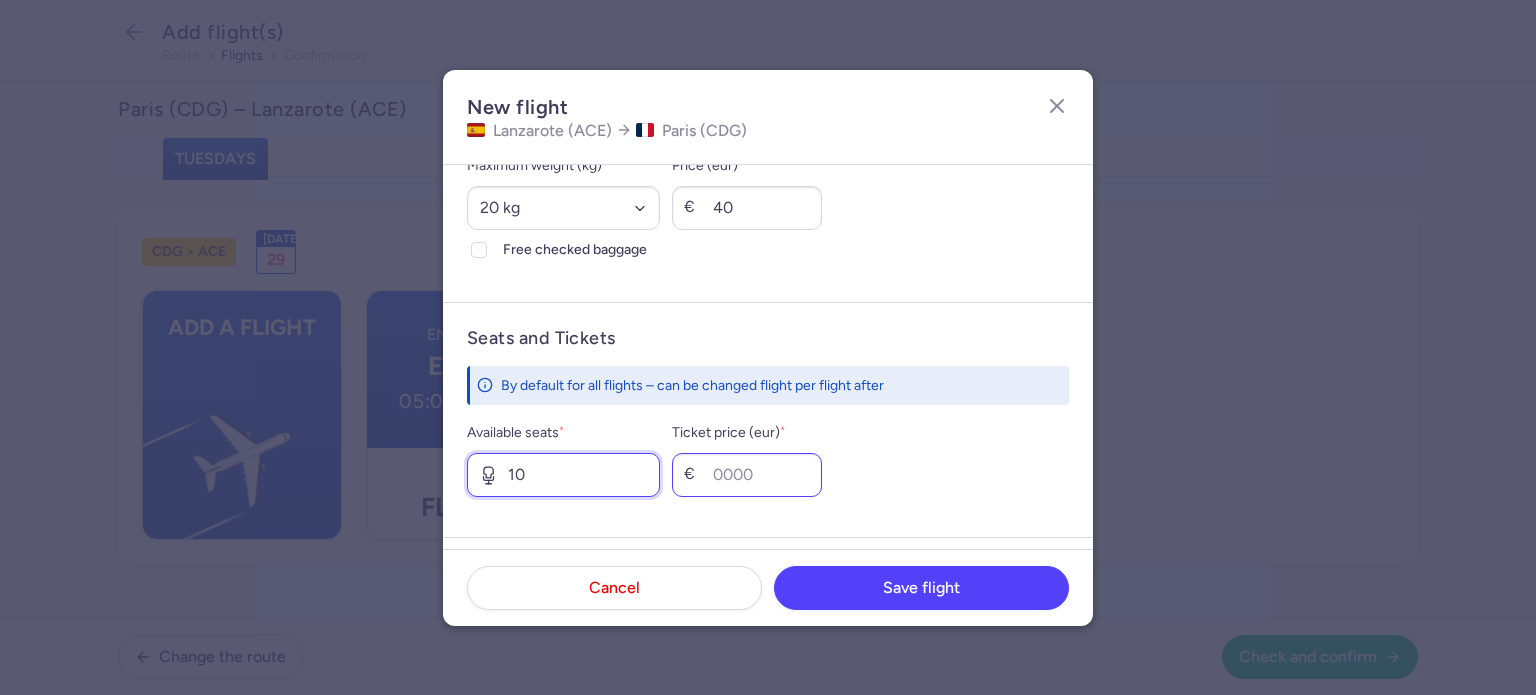 type on "10" 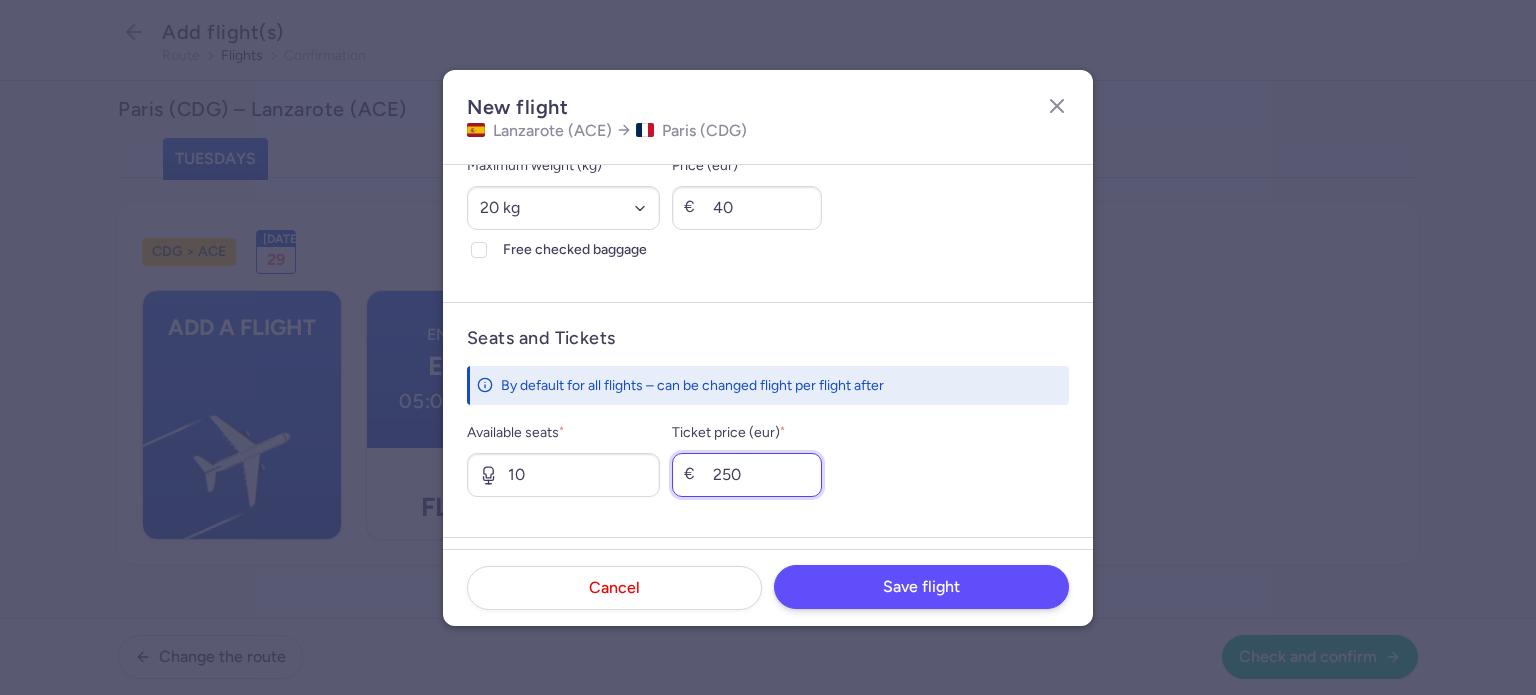 type on "250" 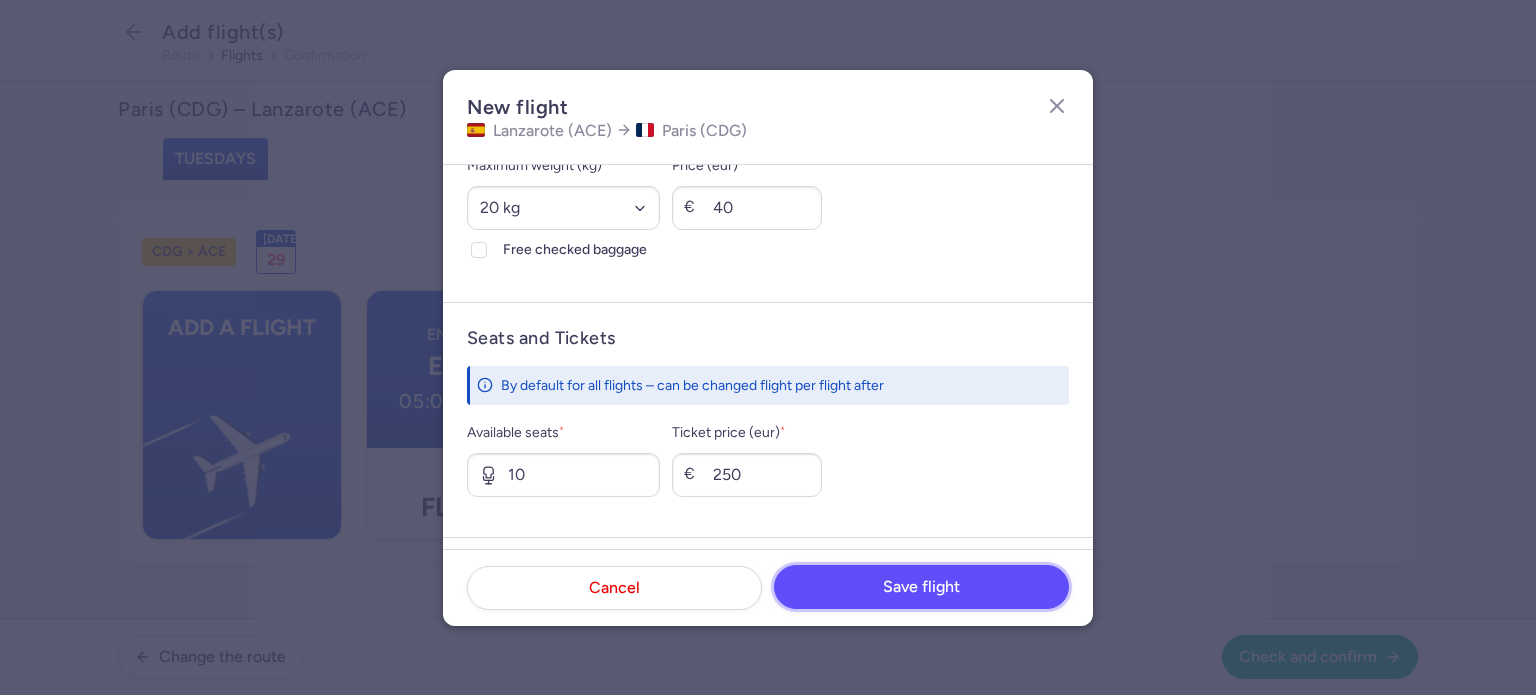 click on "Save flight" at bounding box center (921, 587) 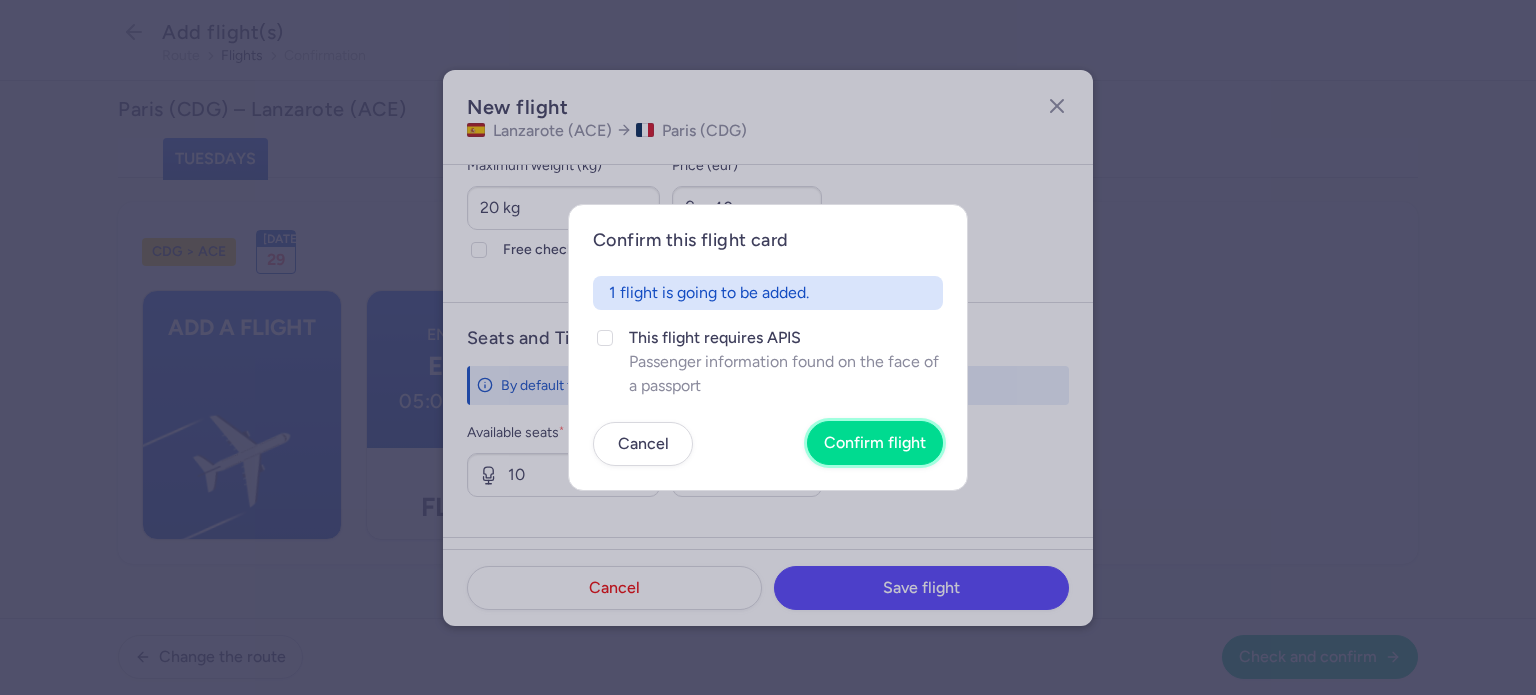 click on "Confirm flight" at bounding box center (875, 443) 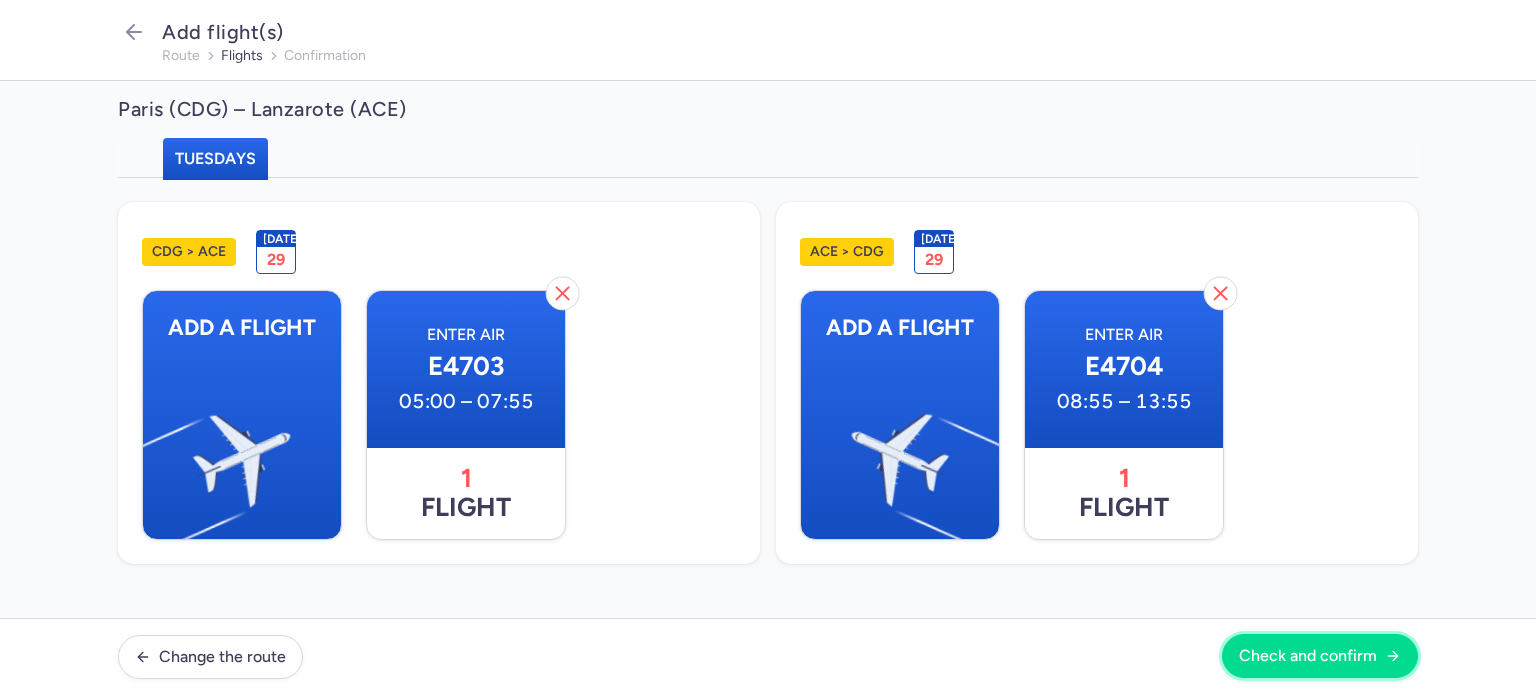 click on "Check and confirm" at bounding box center [1308, 656] 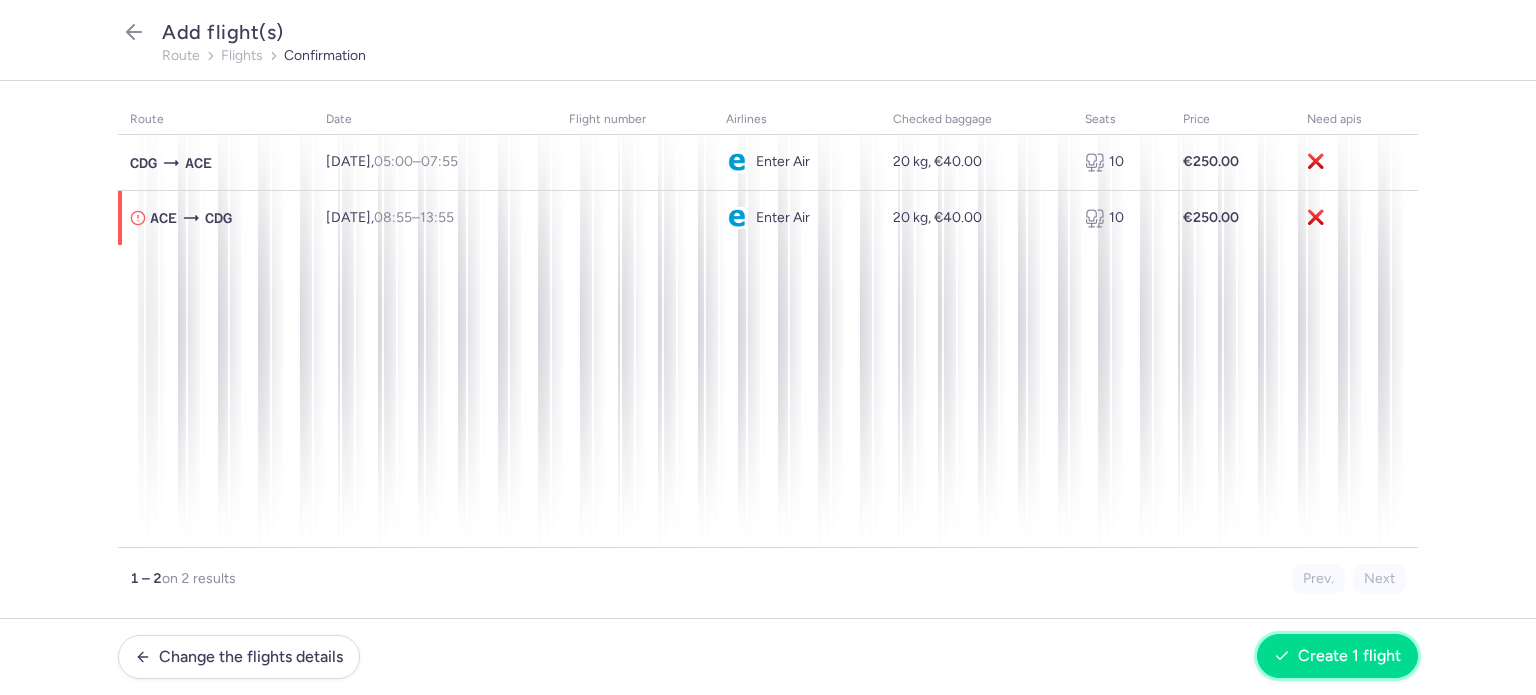 click on "Create 1 flight" at bounding box center [1337, 656] 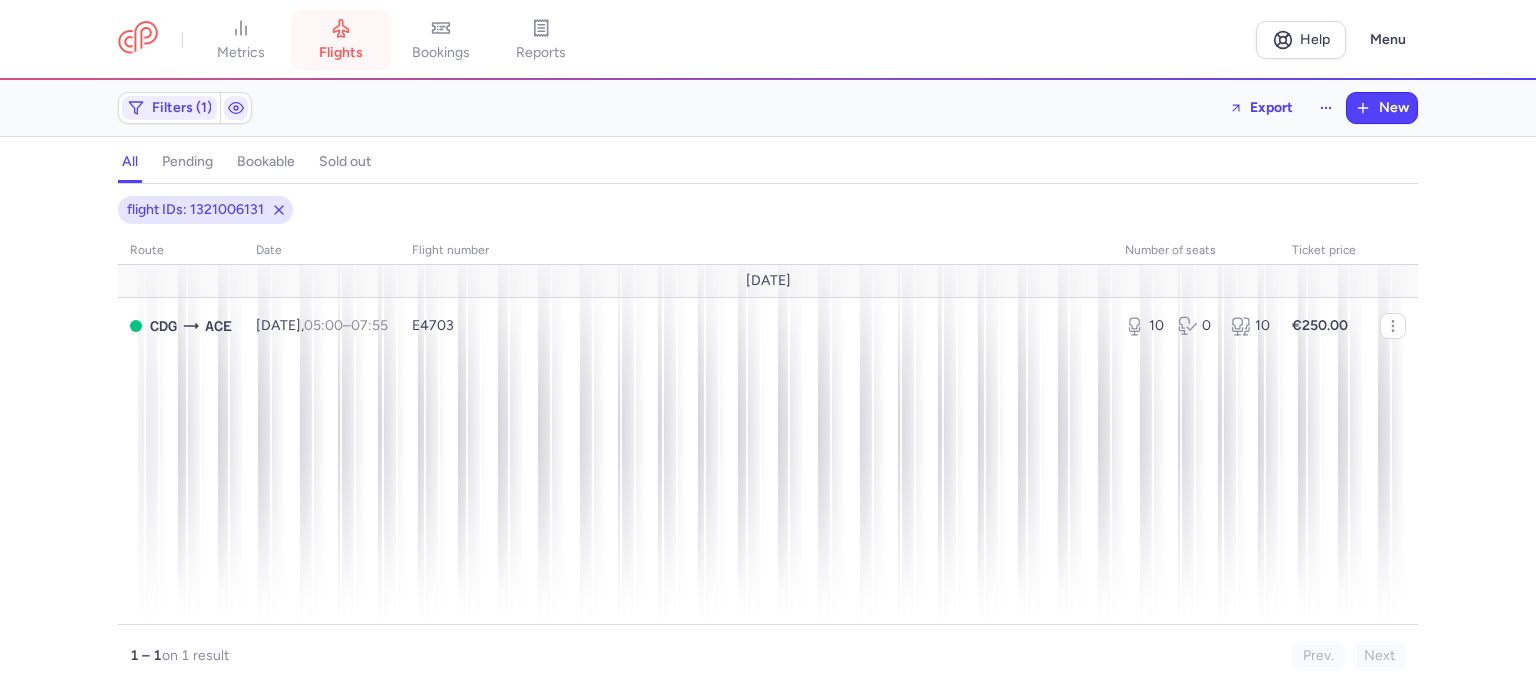 click on "flights" at bounding box center (341, 53) 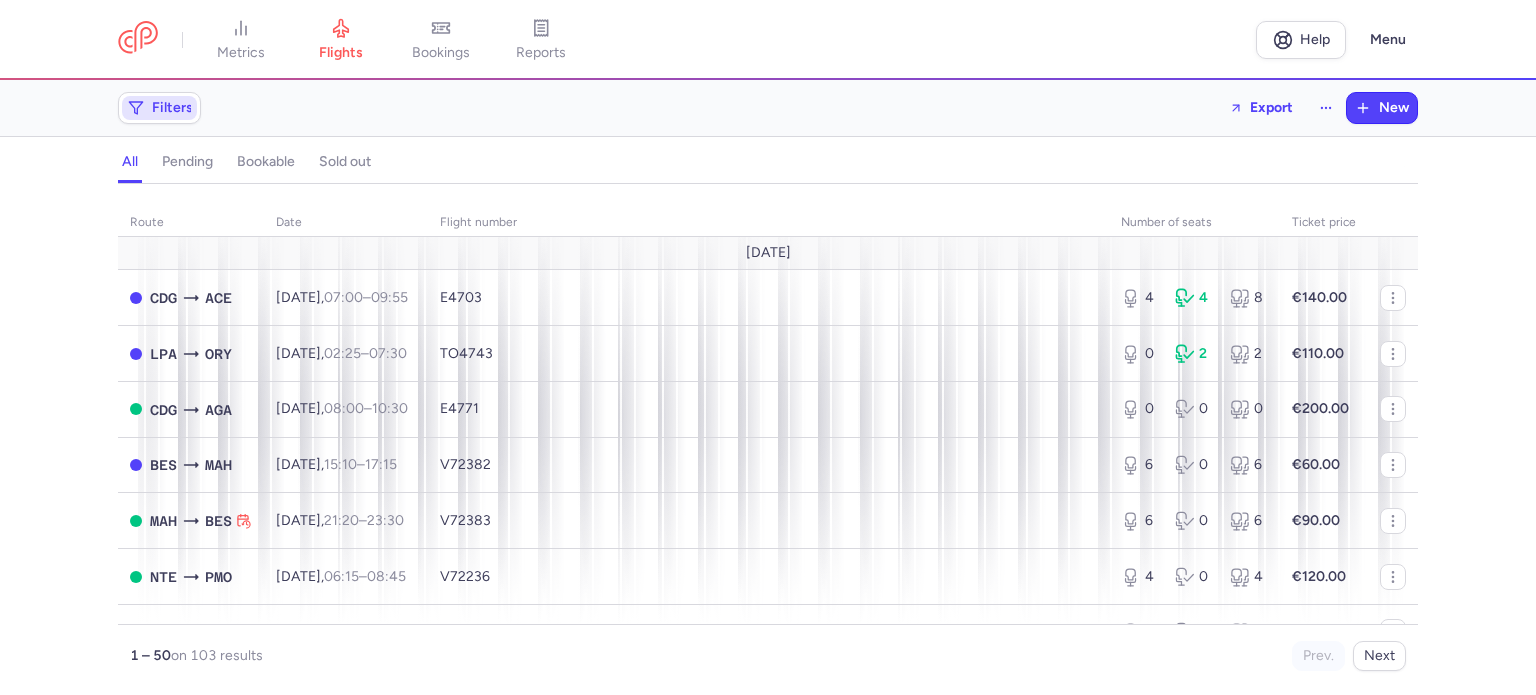 click on "Filters" at bounding box center (159, 108) 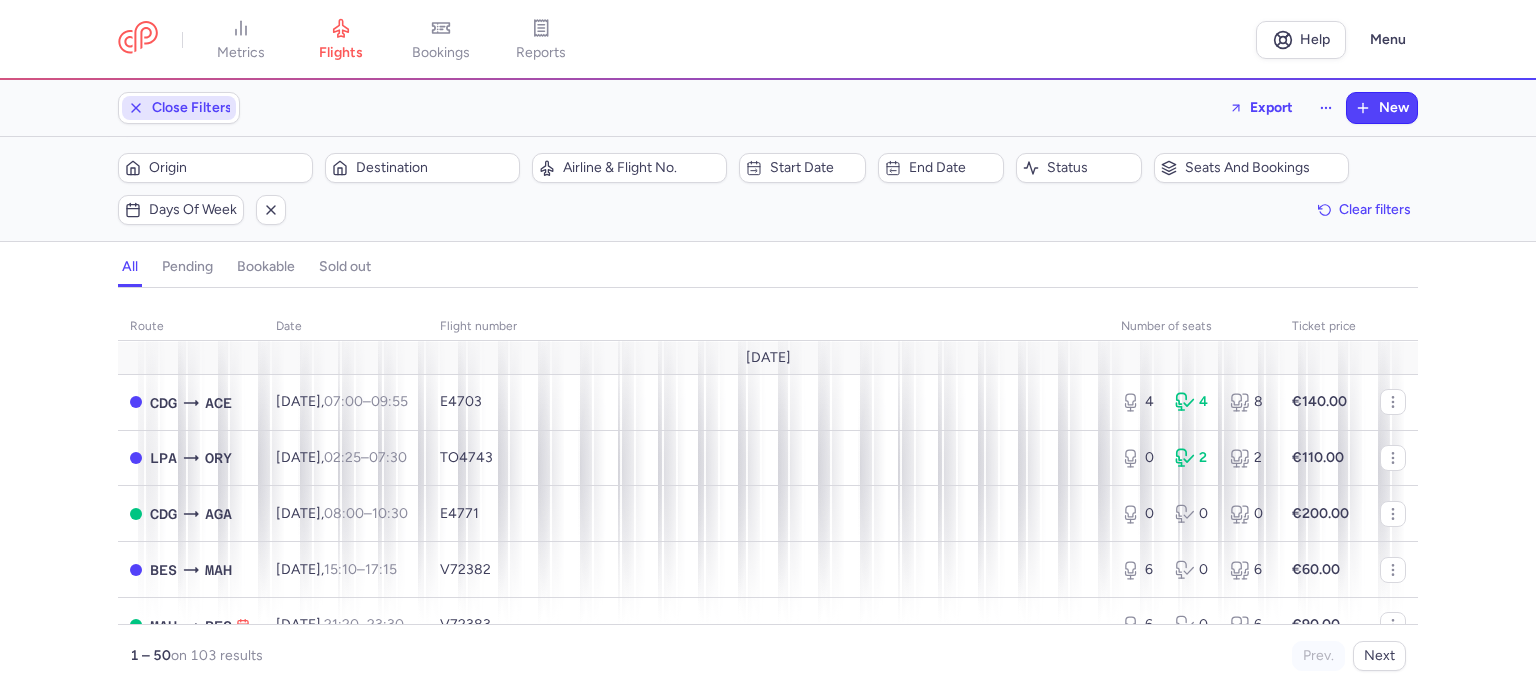 scroll, scrollTop: 0, scrollLeft: 0, axis: both 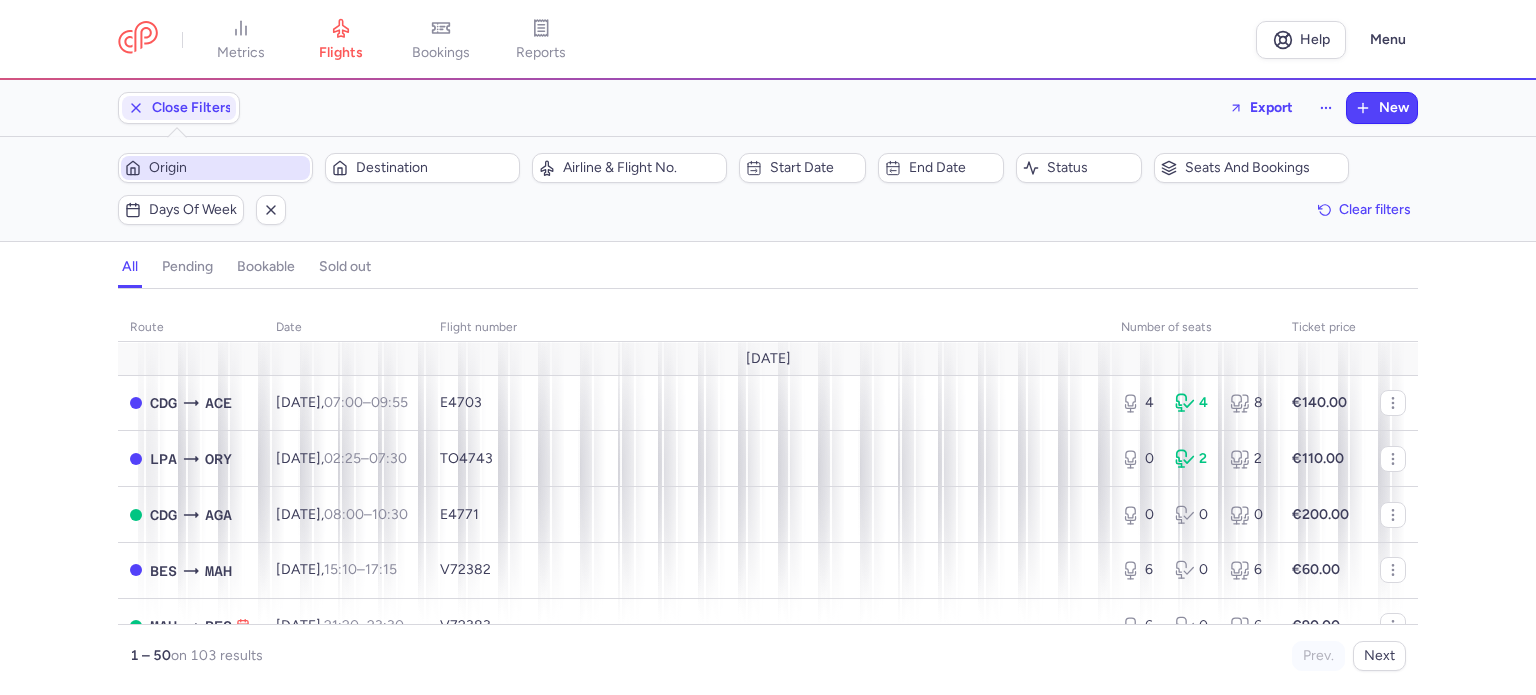 click on "Origin" at bounding box center [227, 168] 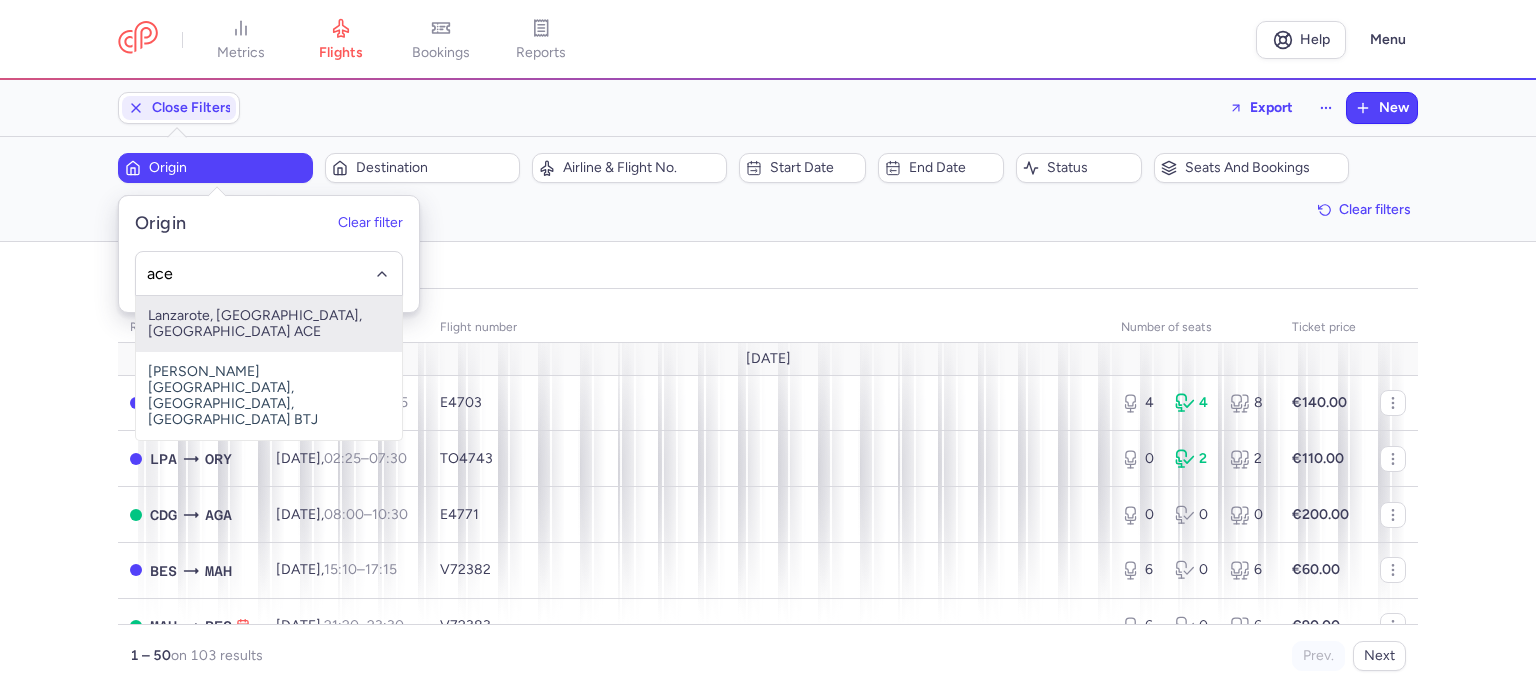 click on "Lanzarote, [GEOGRAPHIC_DATA], [GEOGRAPHIC_DATA] ACE" at bounding box center (269, 324) 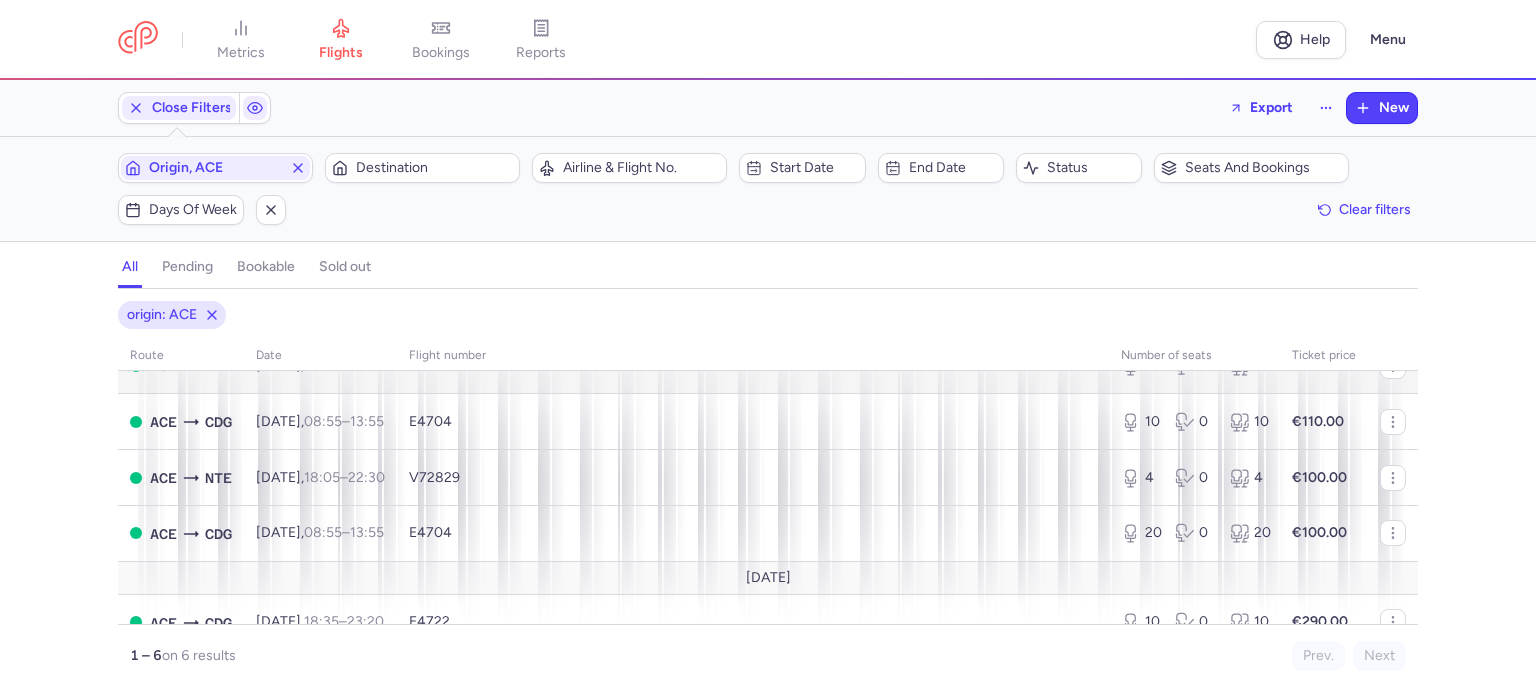 scroll, scrollTop: 100, scrollLeft: 0, axis: vertical 